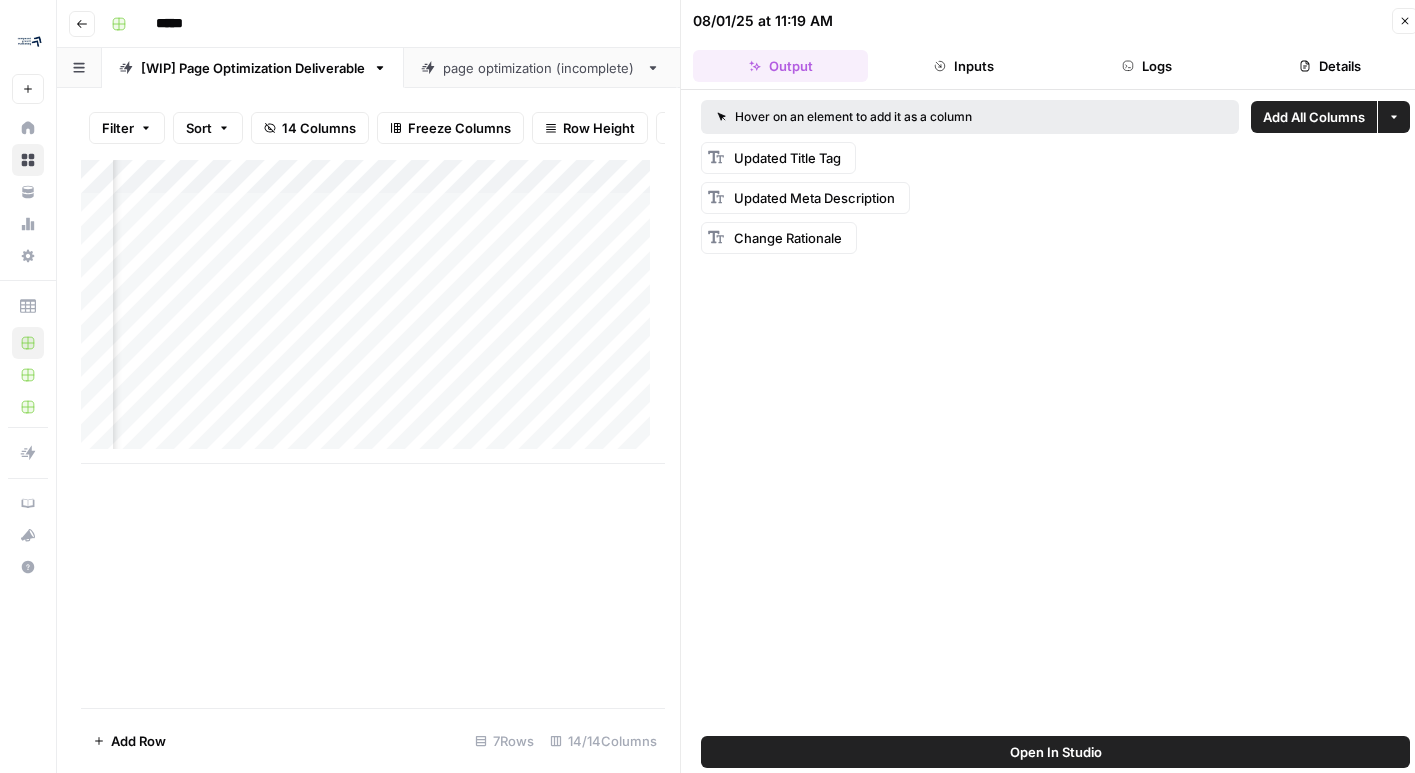 scroll, scrollTop: 0, scrollLeft: 0, axis: both 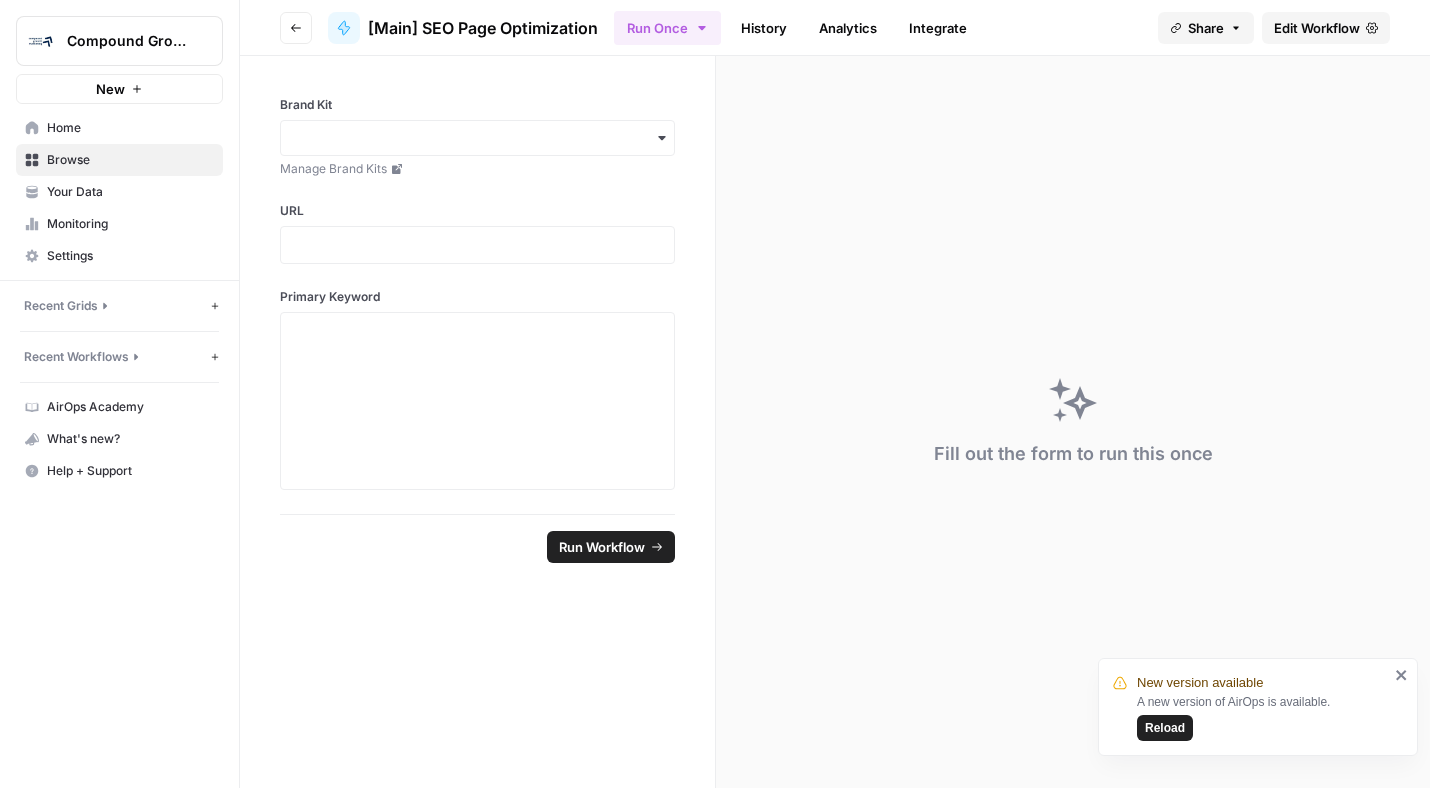 click on "Go back" at bounding box center (296, 28) 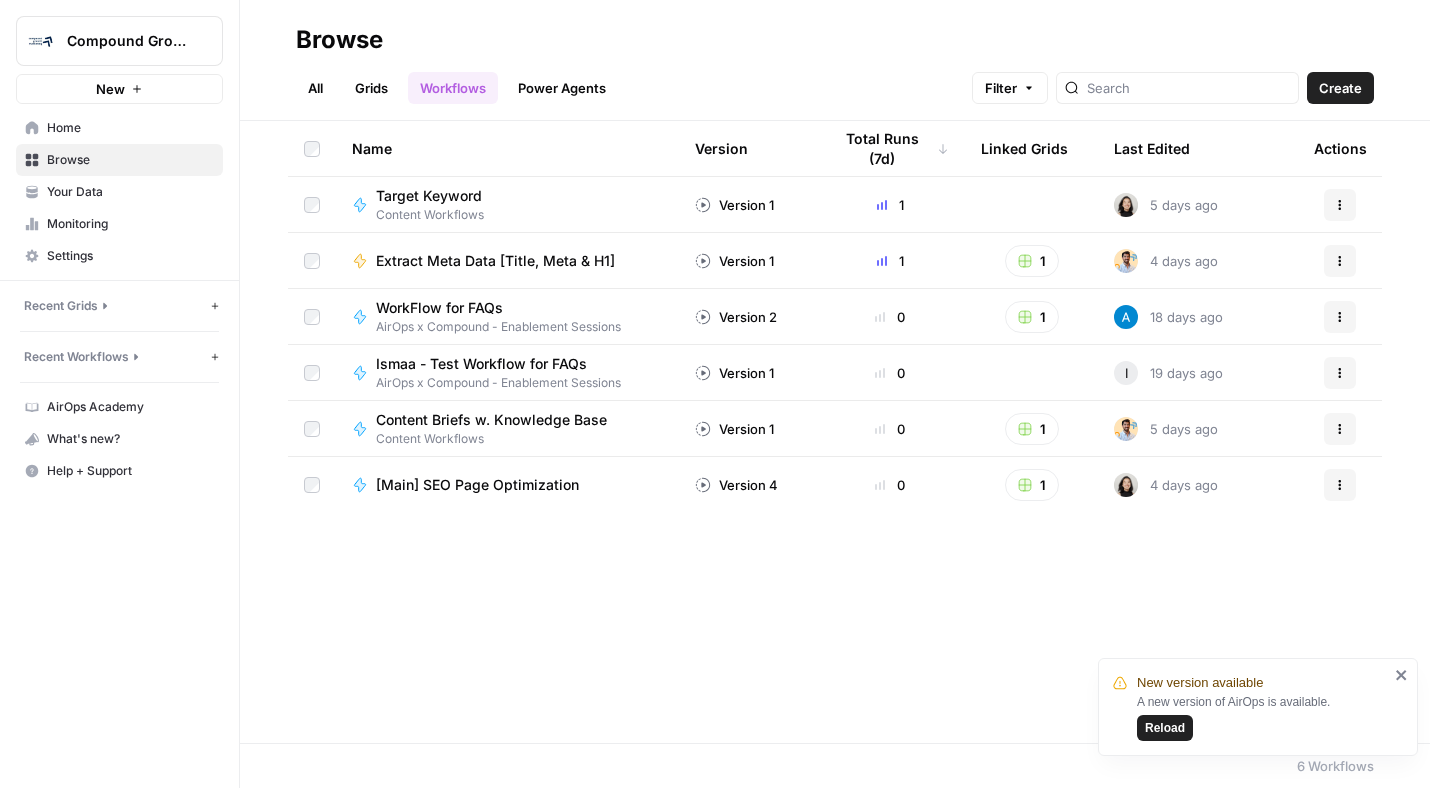 click on "[Main] SEO Page Optimization" at bounding box center (477, 485) 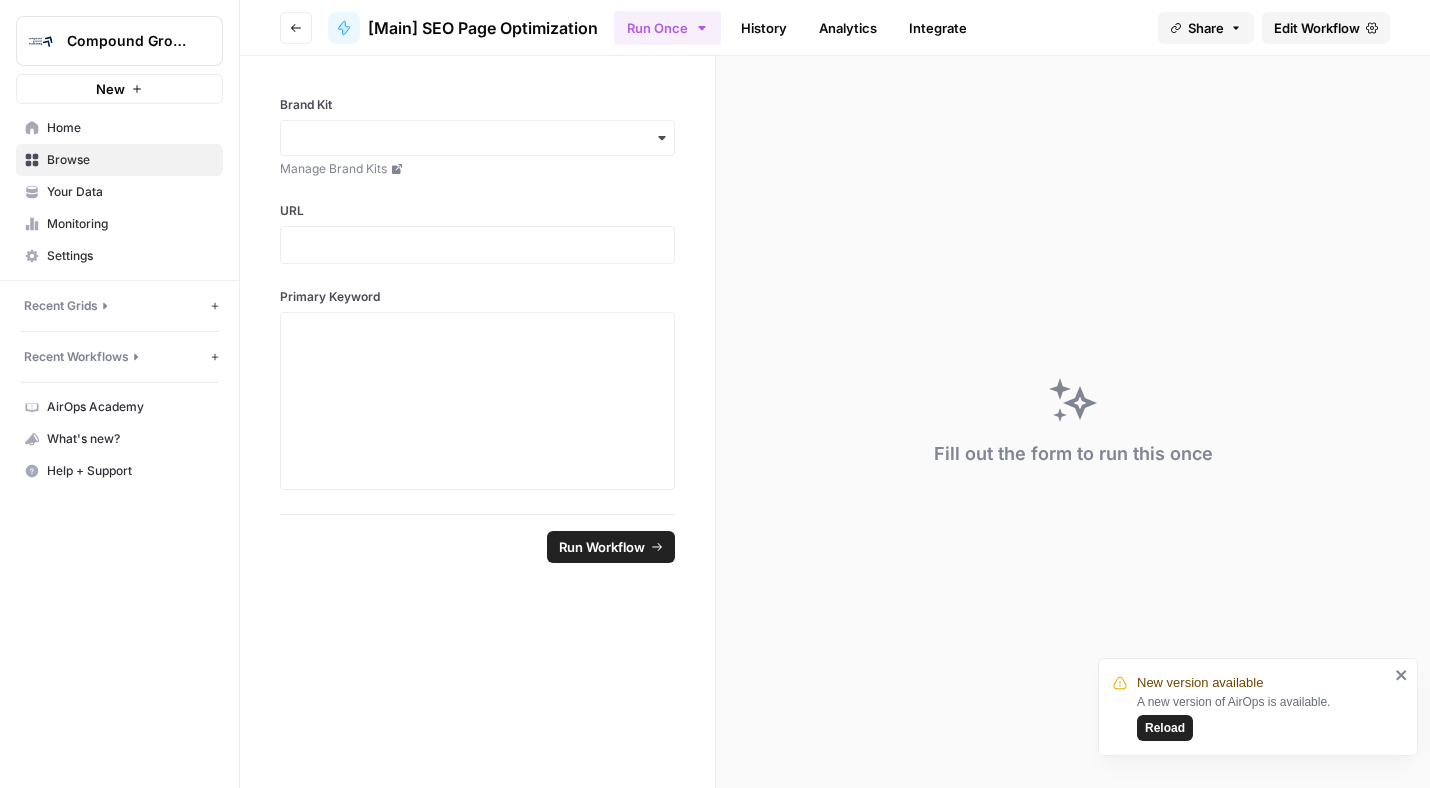 click on "Reload" at bounding box center (1165, 728) 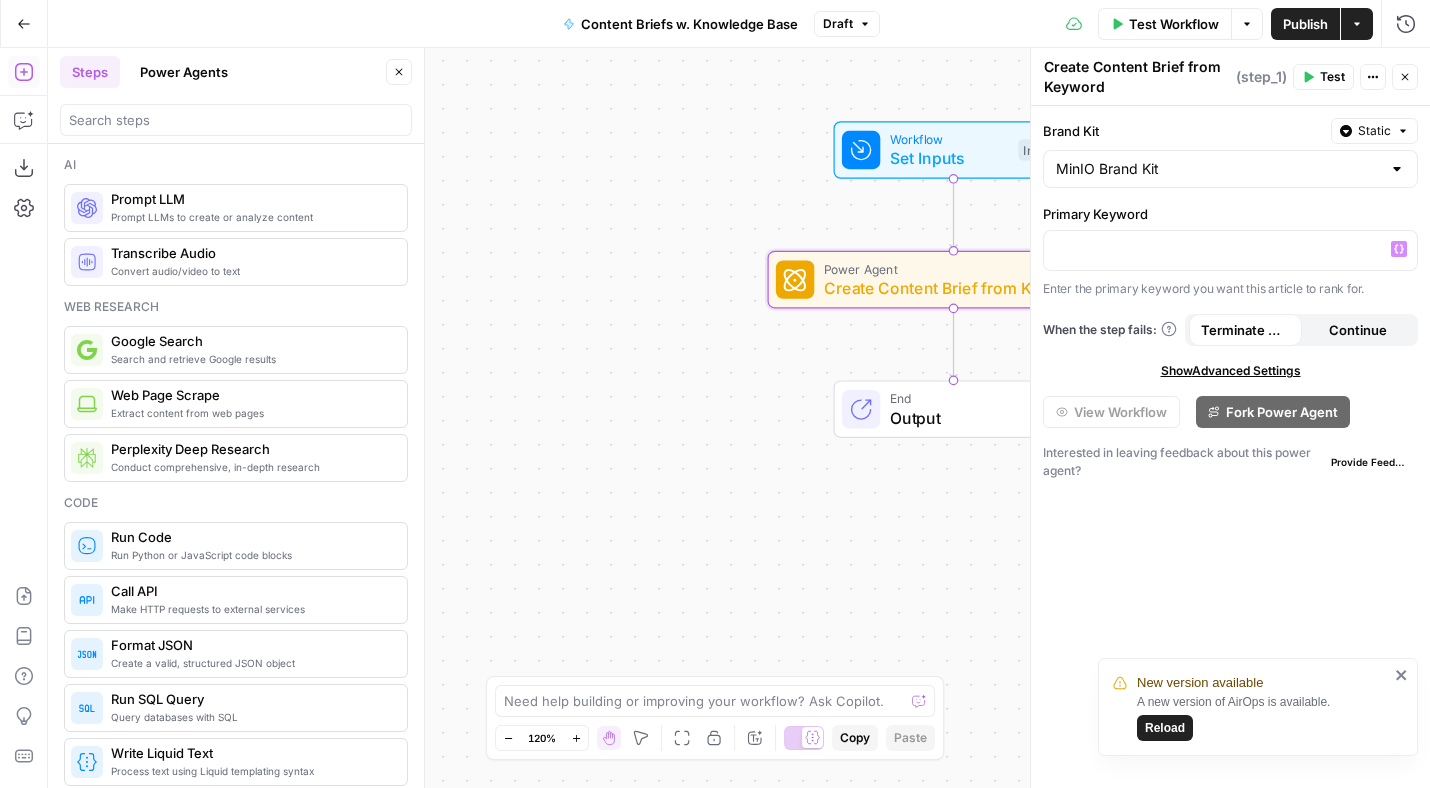 scroll, scrollTop: 0, scrollLeft: 0, axis: both 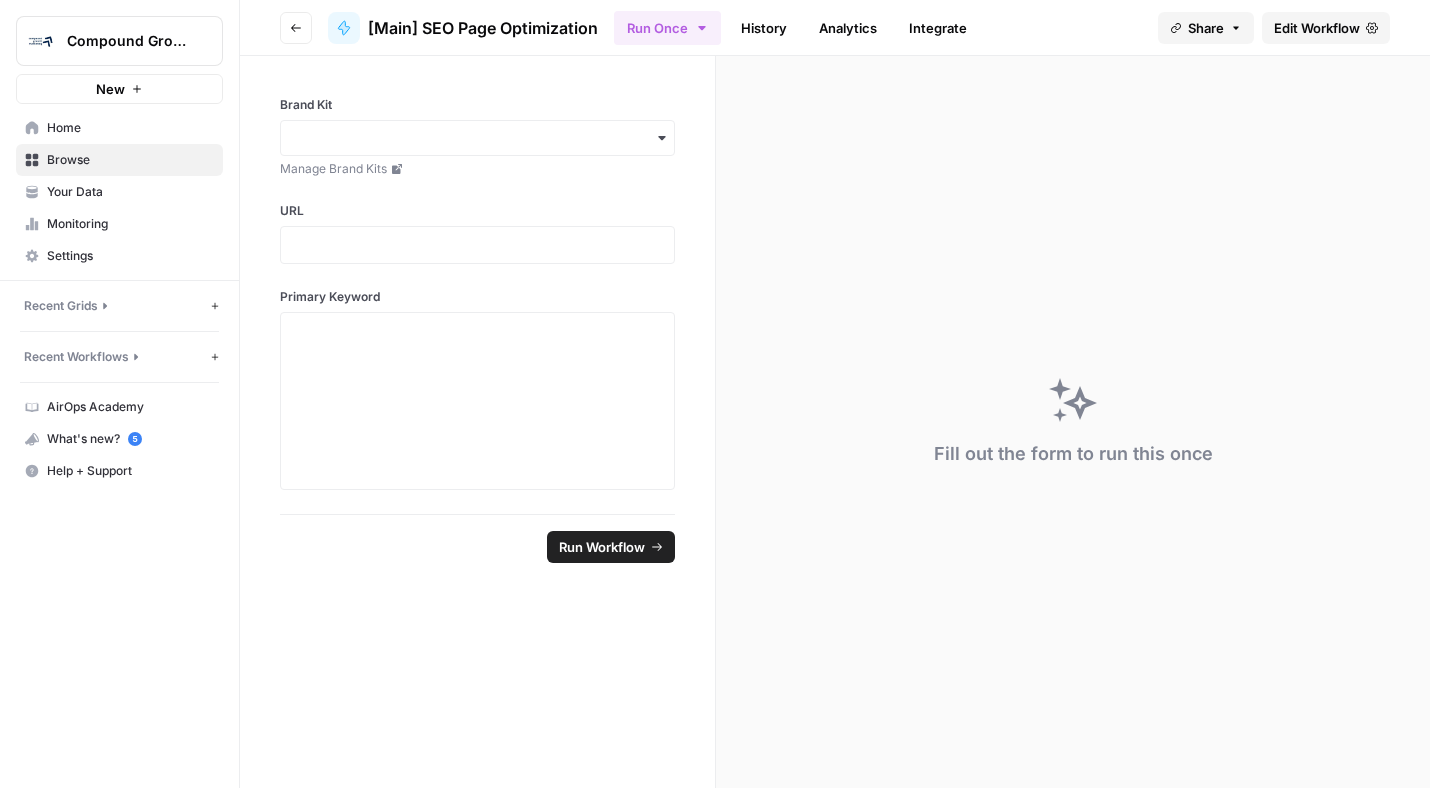 click on "Monitoring" at bounding box center [130, 224] 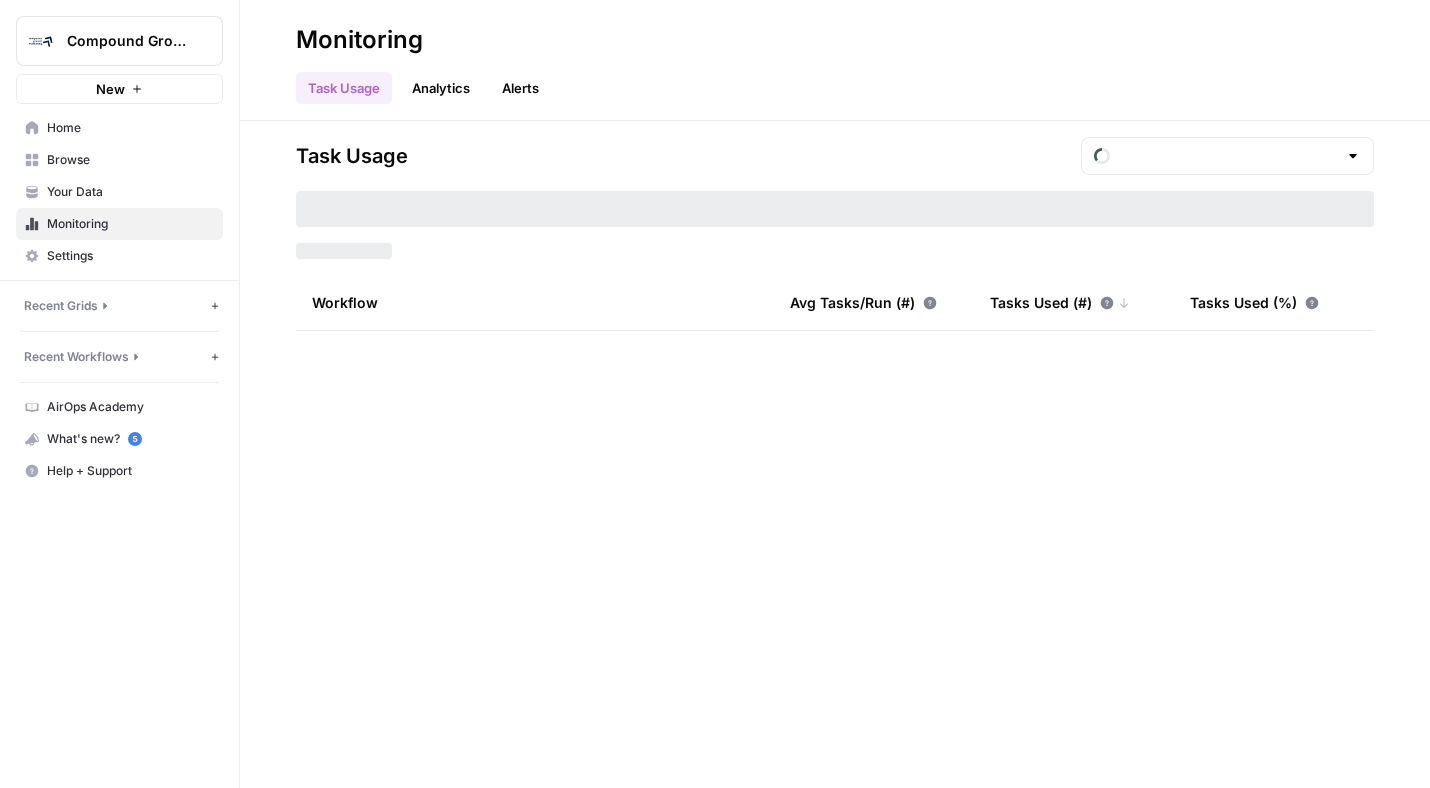 type on "August Tasks" 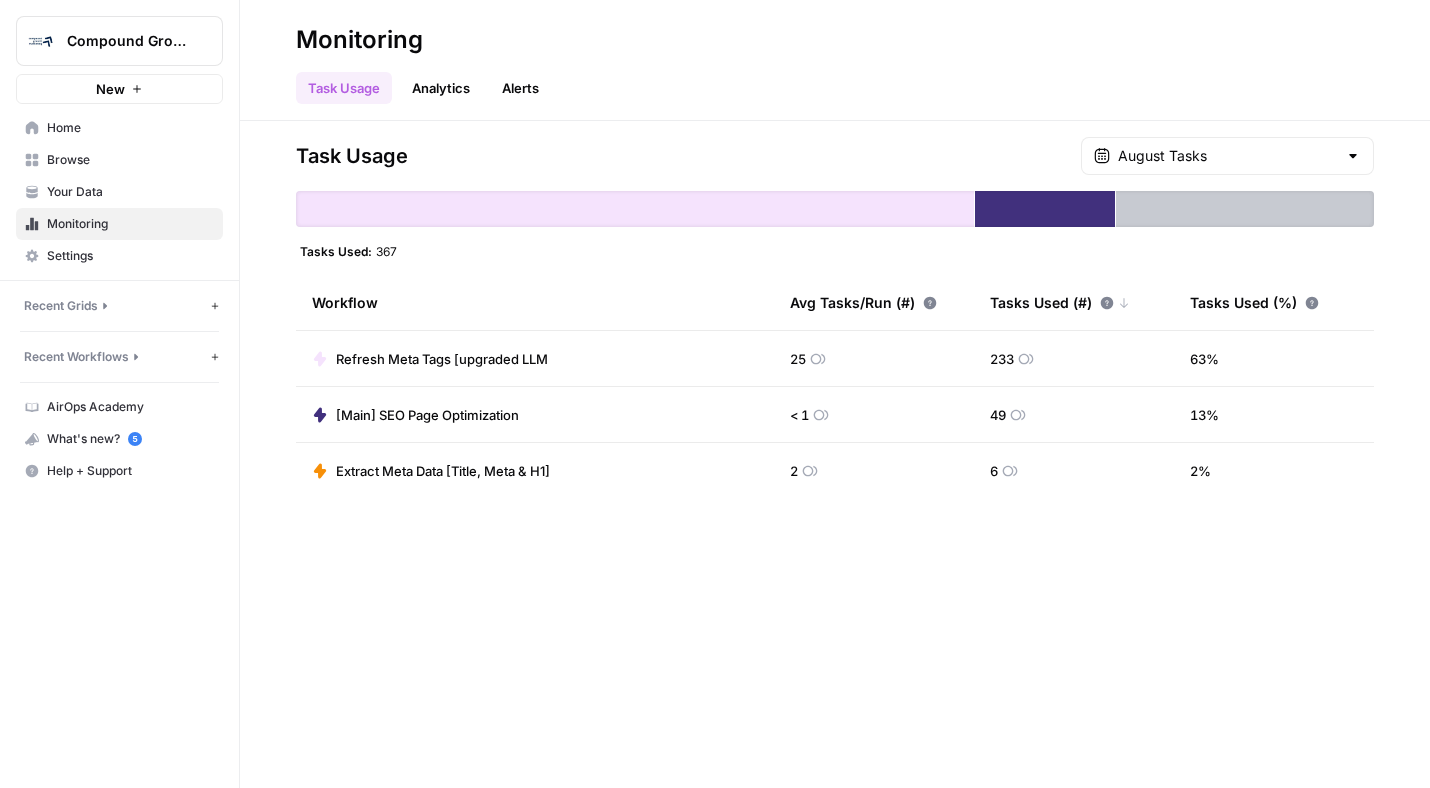 click on "Browse" at bounding box center [130, 160] 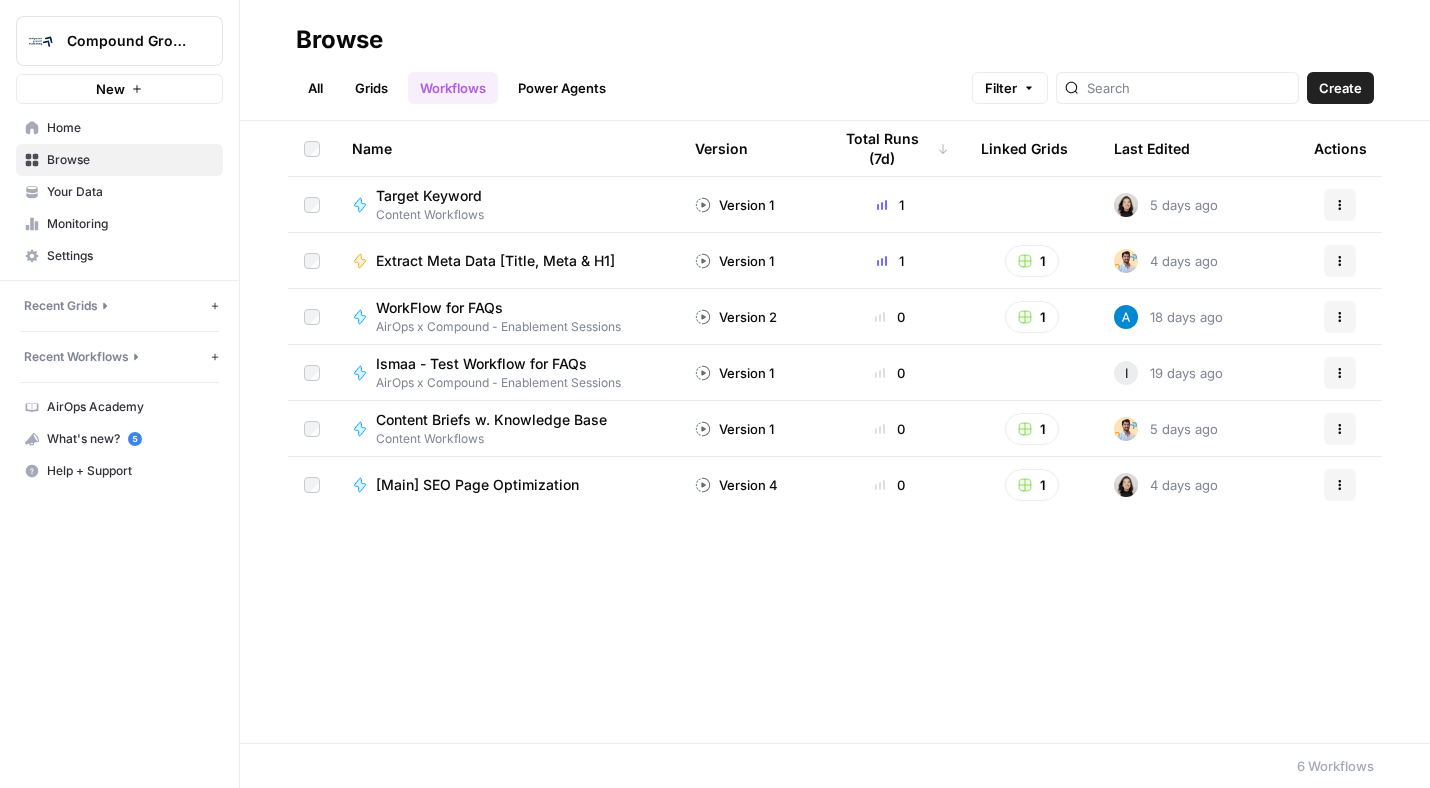 click on "[Main] SEO Page Optimization" at bounding box center (477, 485) 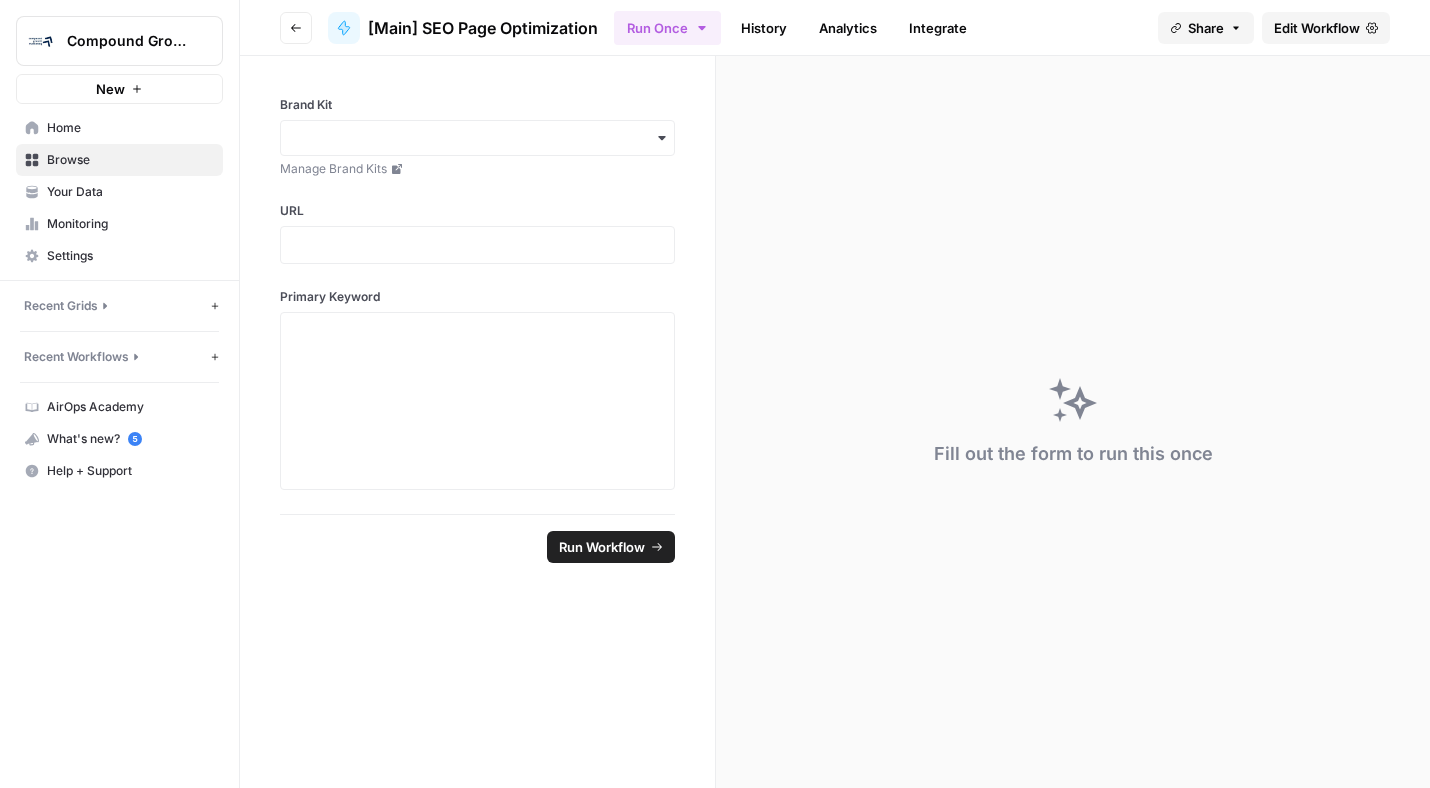 click 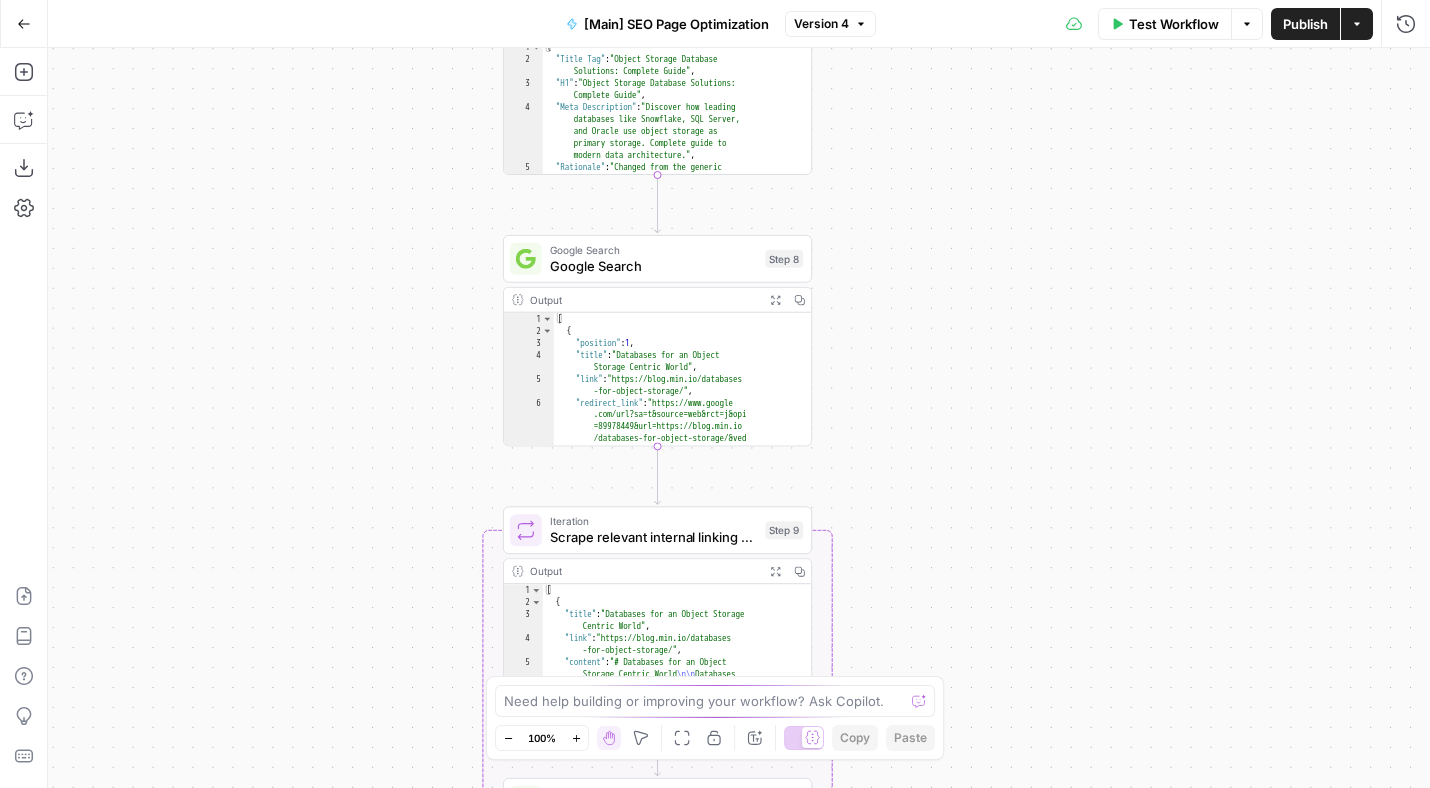 drag, startPoint x: 836, startPoint y: 173, endPoint x: 896, endPoint y: 552, distance: 383.71994 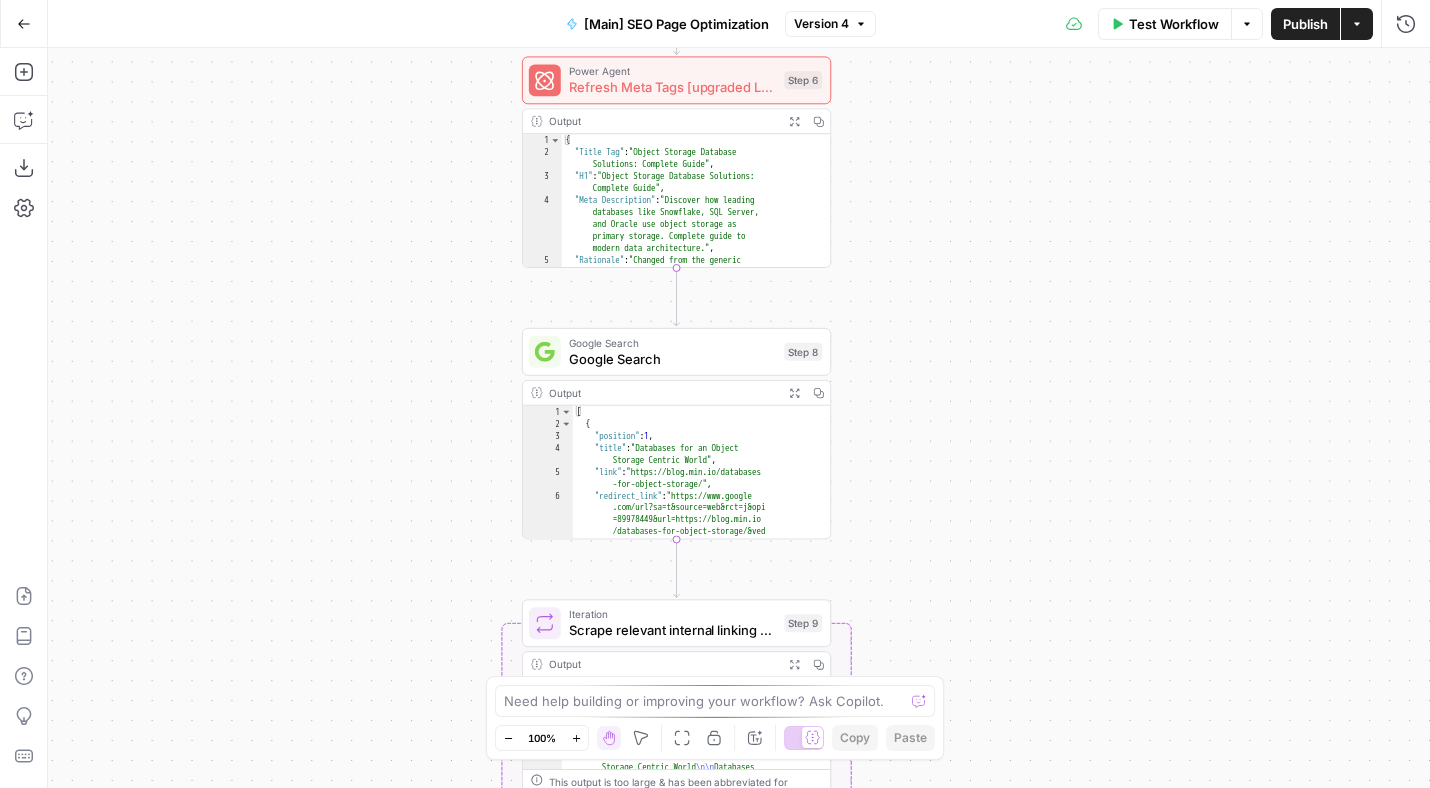 drag, startPoint x: 902, startPoint y: 252, endPoint x: 990, endPoint y: 650, distance: 407.61255 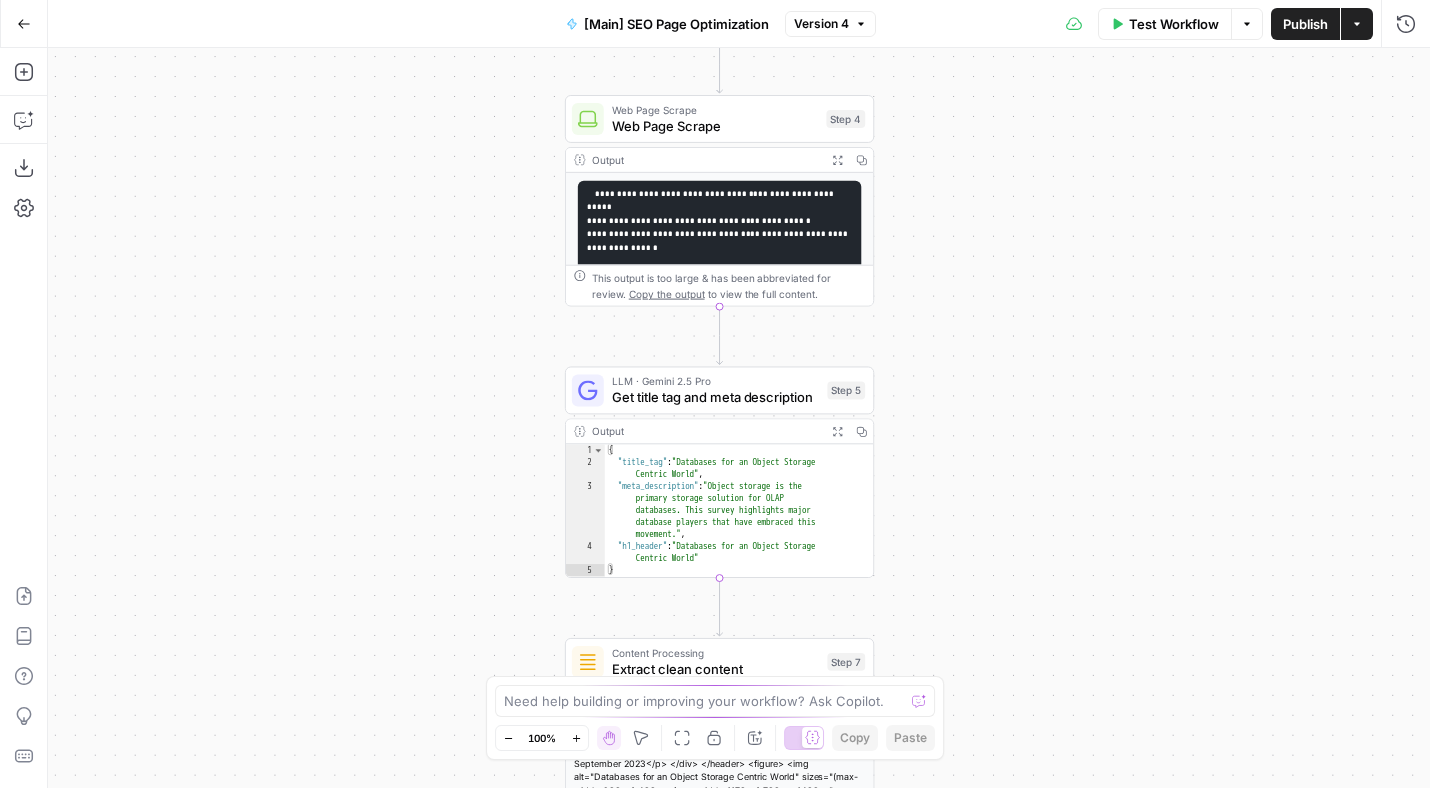 drag, startPoint x: 1009, startPoint y: 272, endPoint x: 965, endPoint y: 722, distance: 452.146 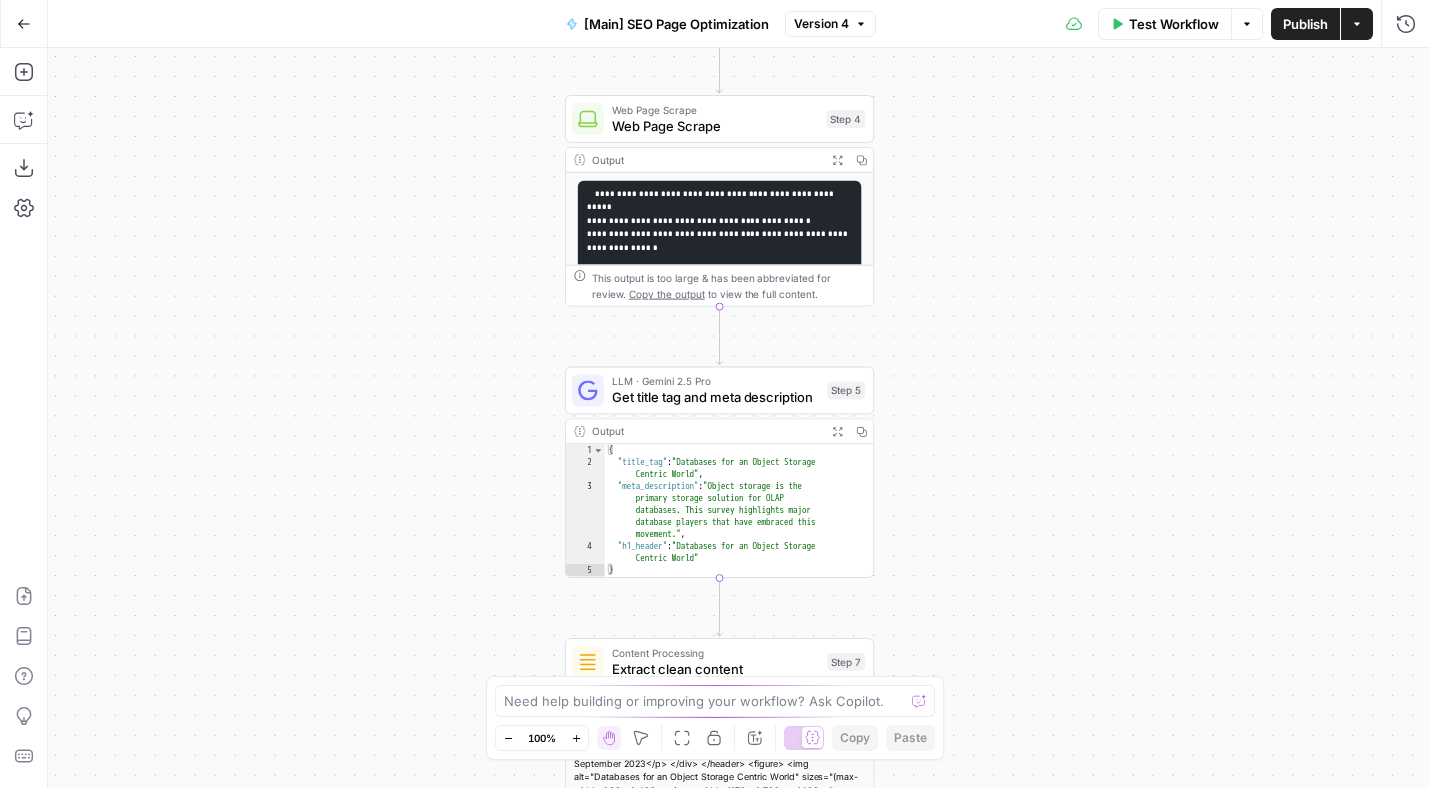 click on "**********" at bounding box center (739, 418) 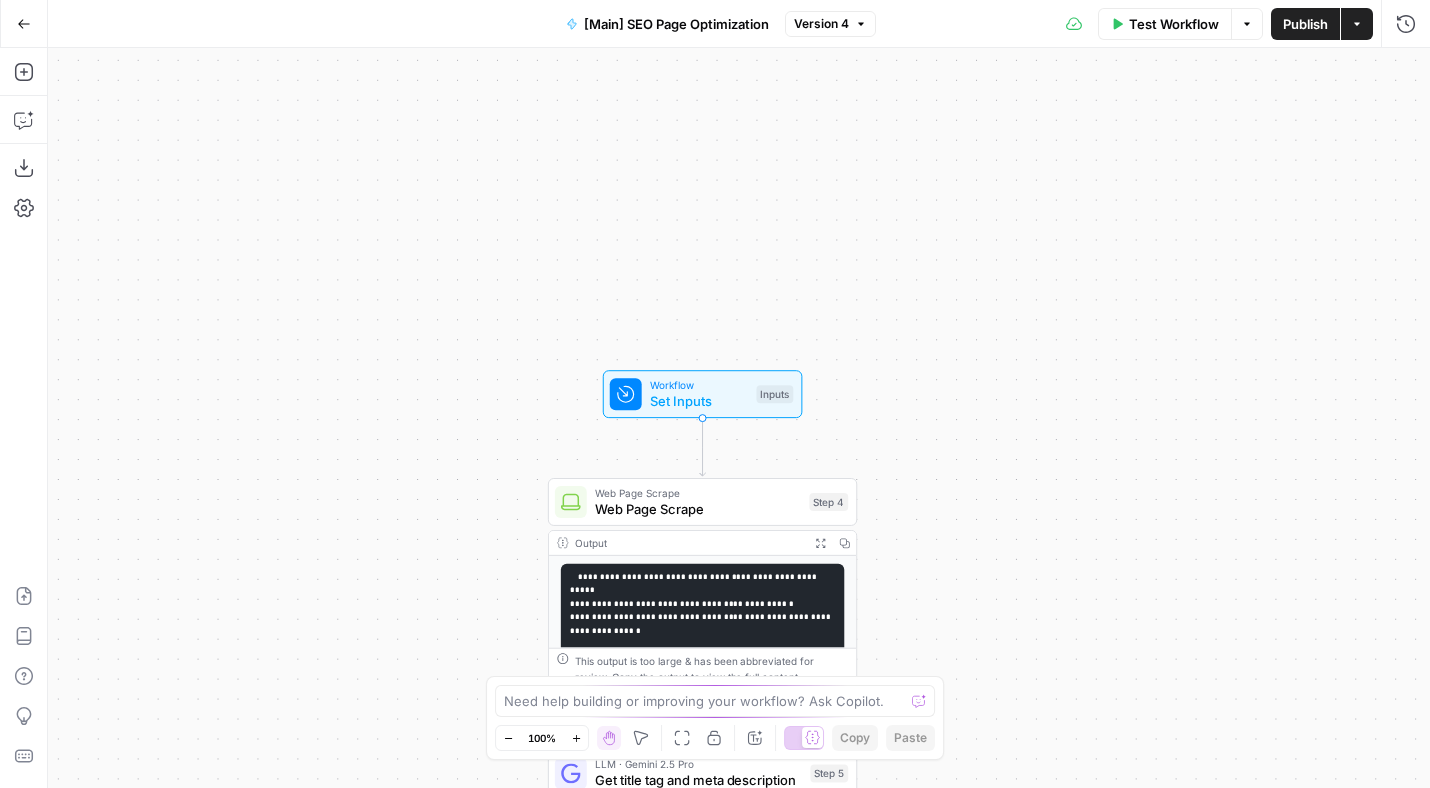 drag, startPoint x: 934, startPoint y: 281, endPoint x: 944, endPoint y: 434, distance: 153.32645 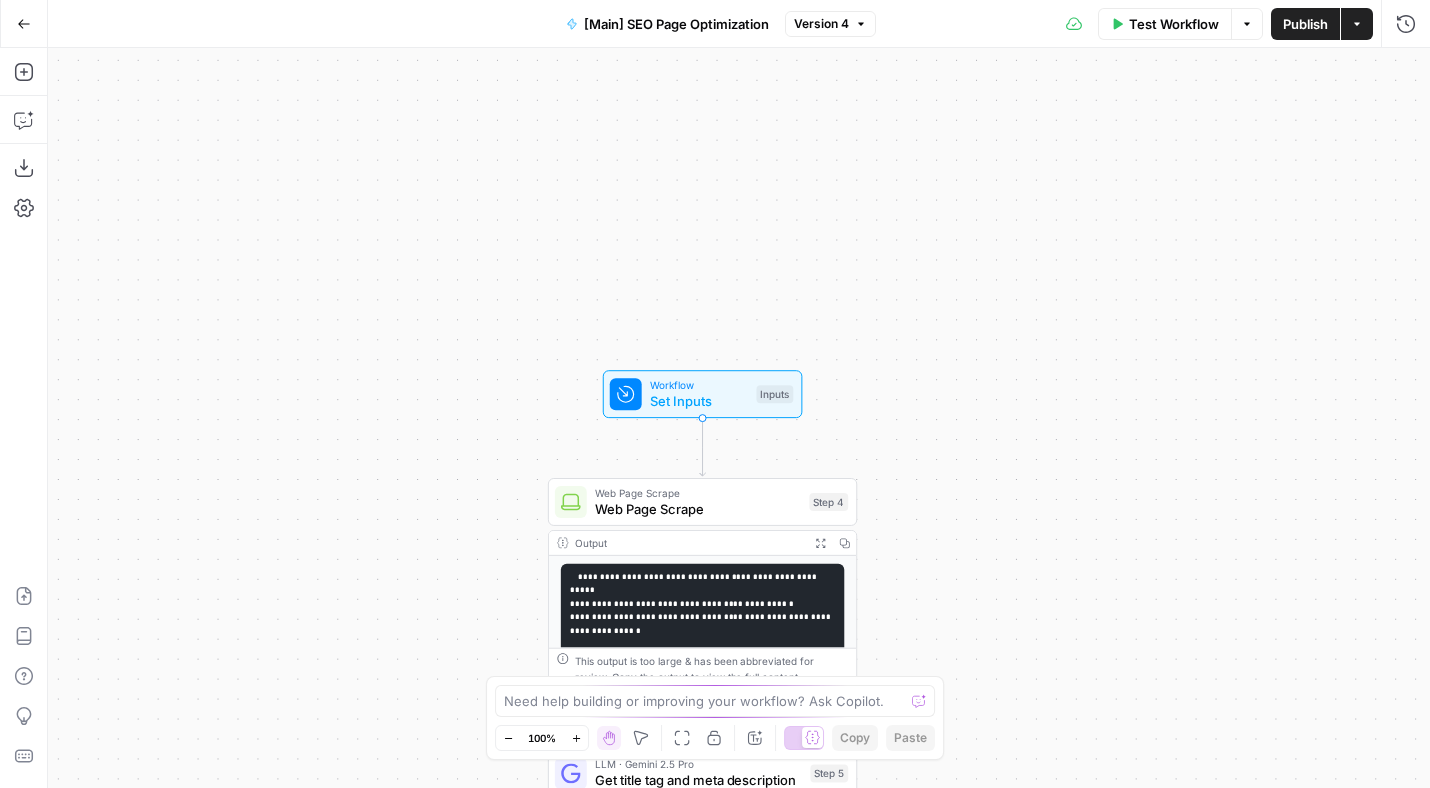 click on "**********" at bounding box center [739, 418] 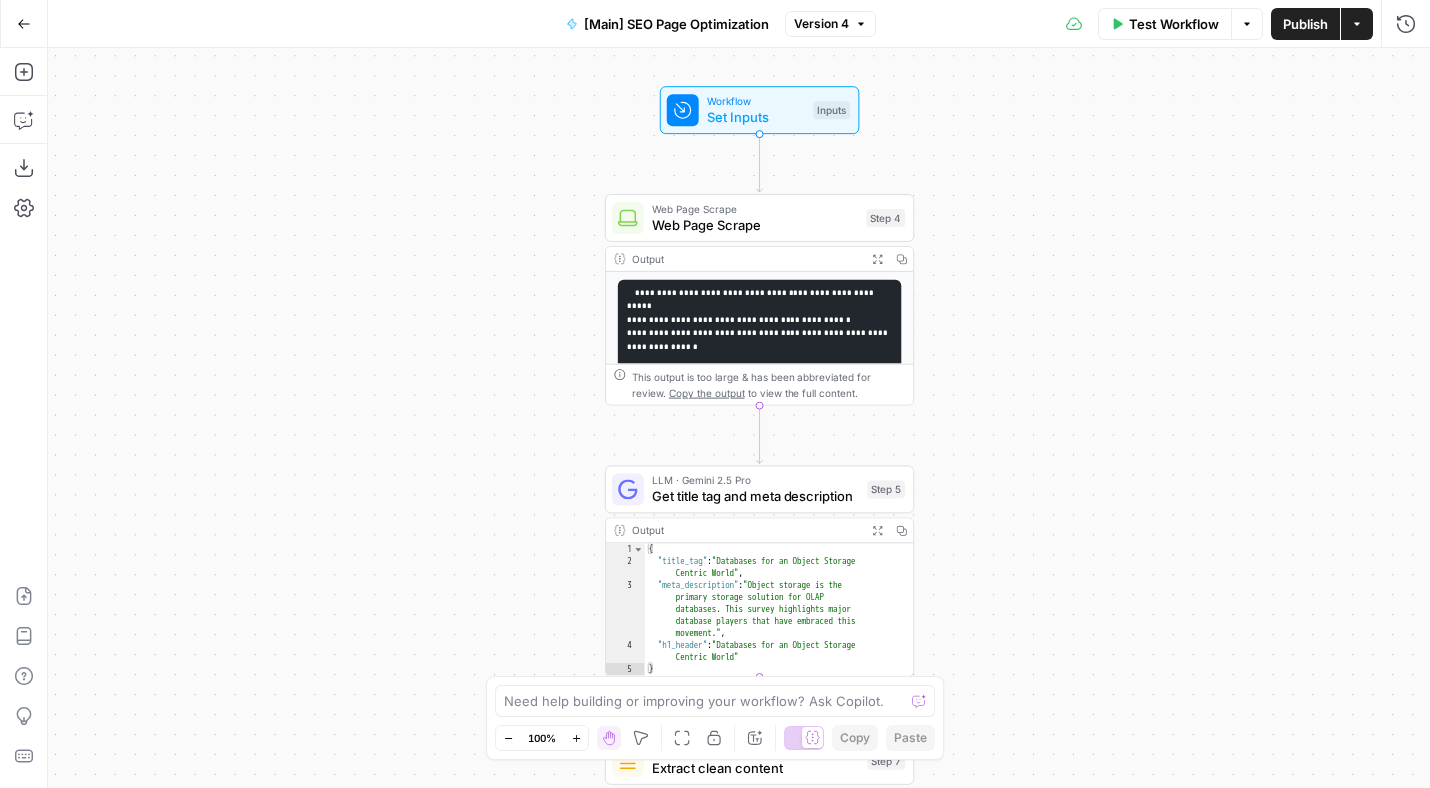 drag, startPoint x: 943, startPoint y: 373, endPoint x: 1011, endPoint y: 283, distance: 112.80071 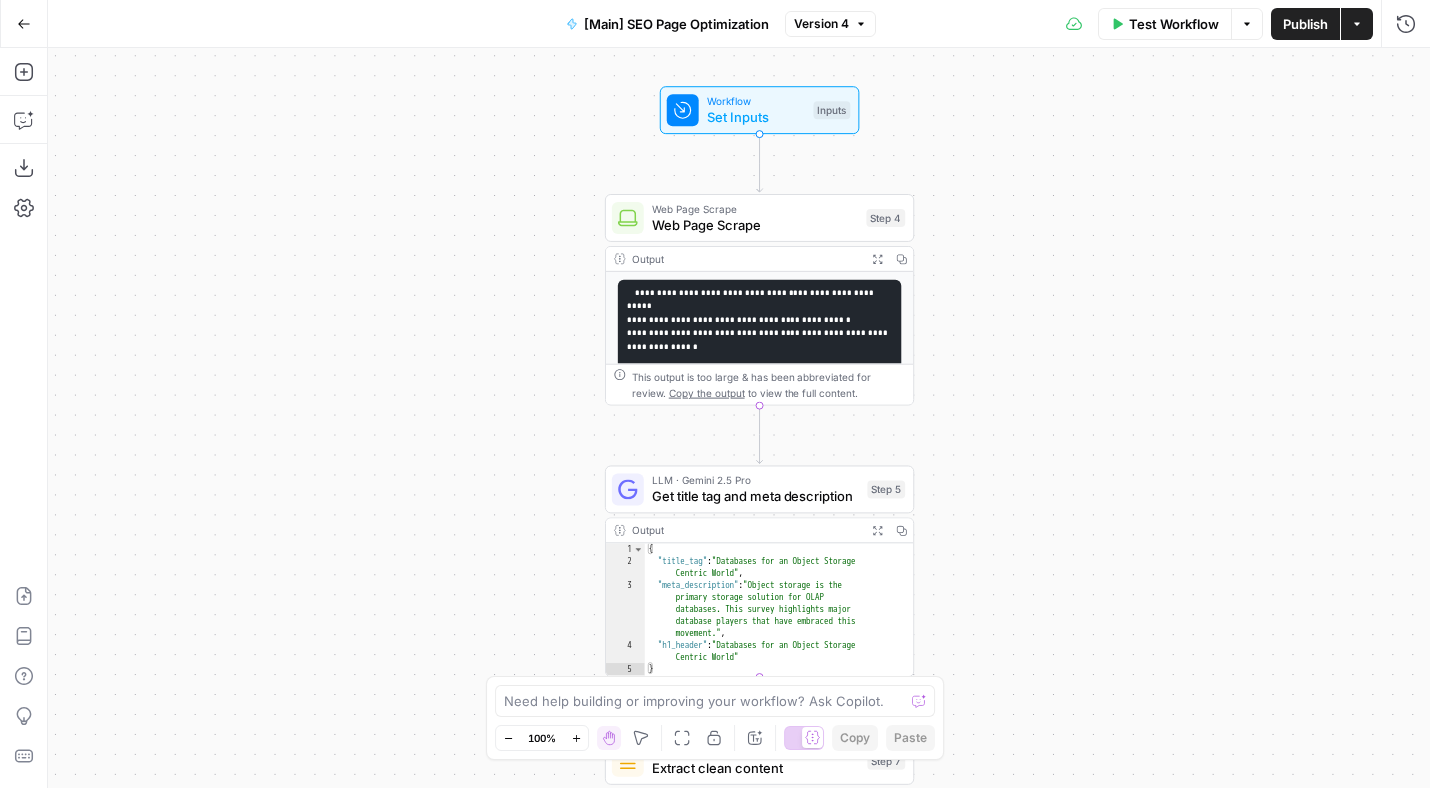 click on "**********" at bounding box center [739, 418] 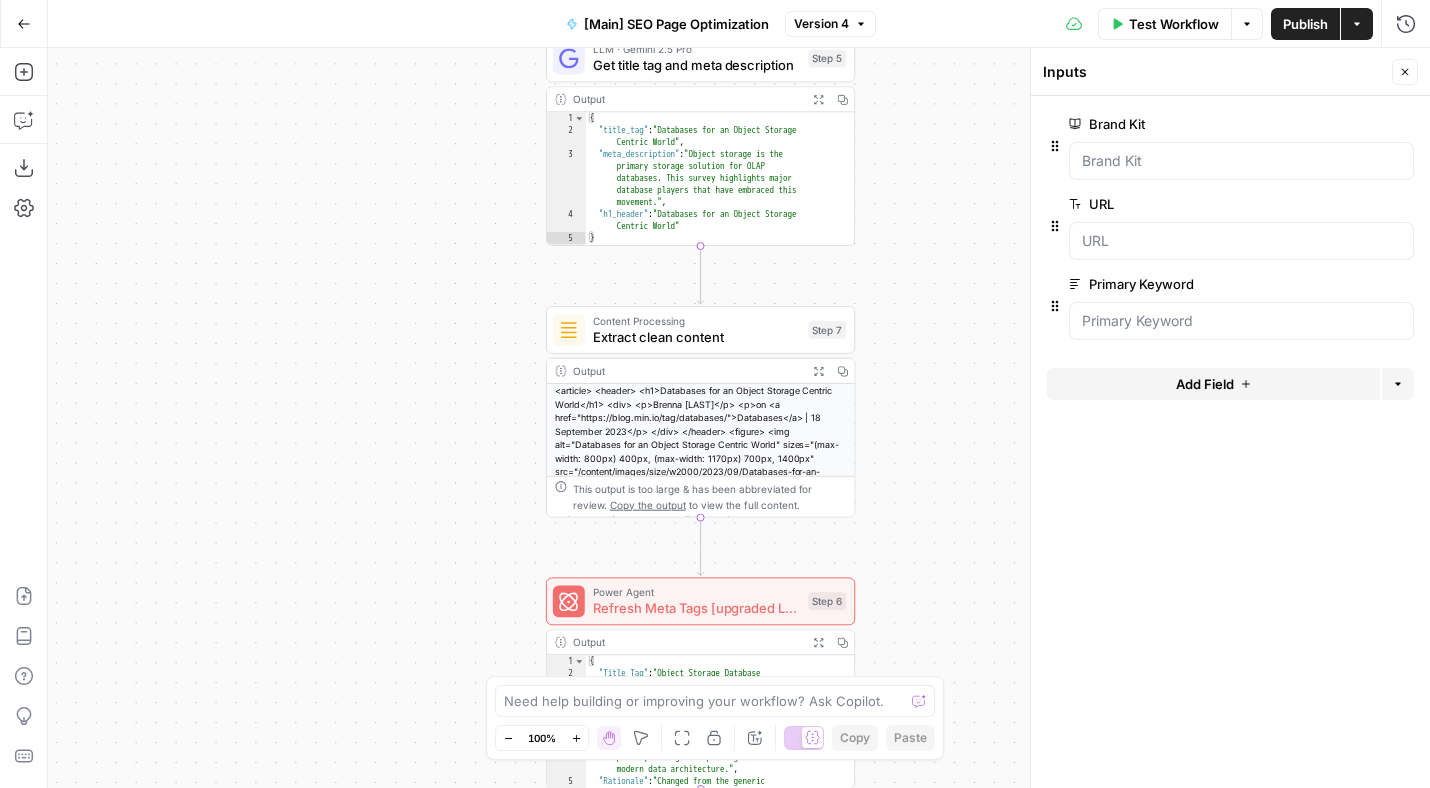 drag, startPoint x: 461, startPoint y: 560, endPoint x: 402, endPoint y: 129, distance: 435.01953 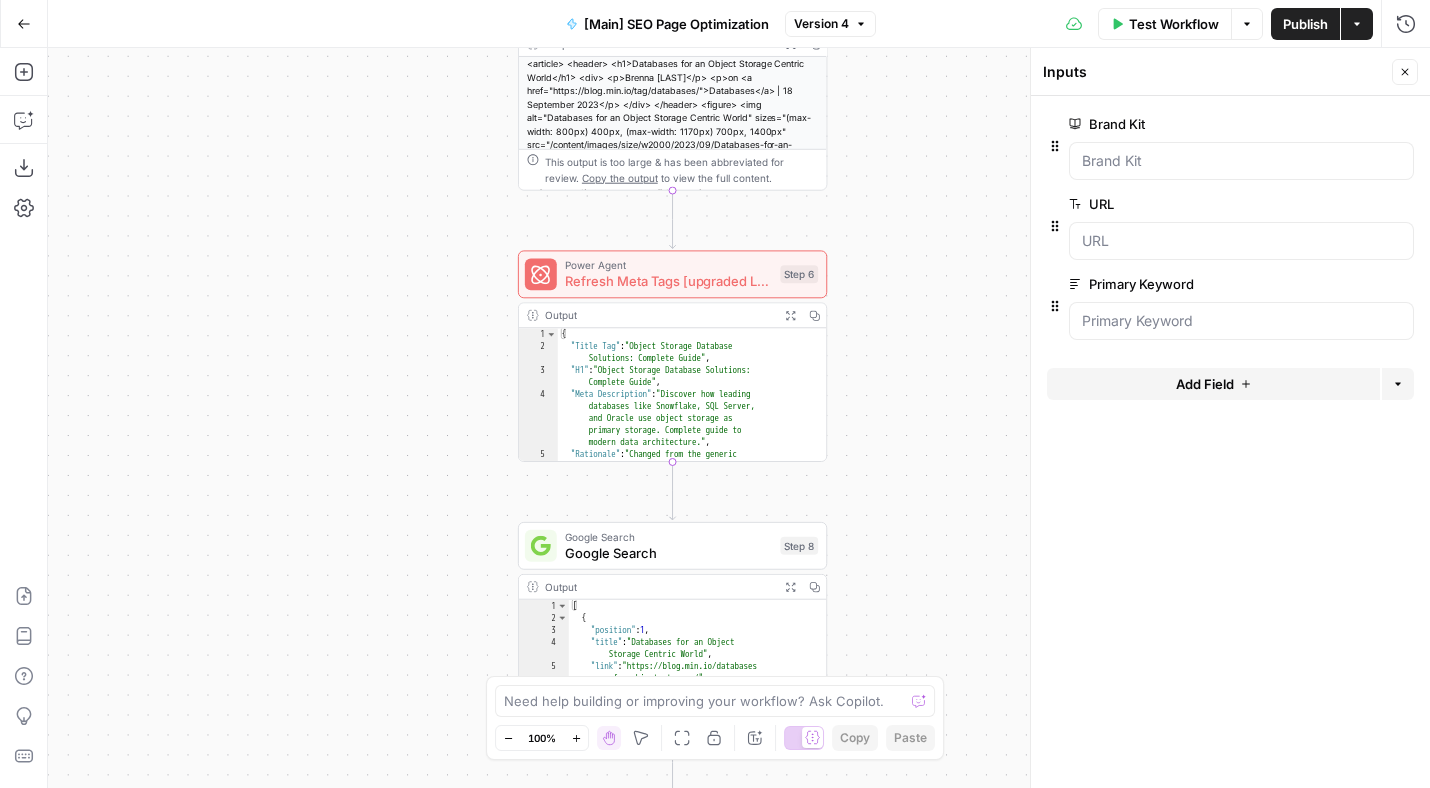 drag, startPoint x: 391, startPoint y: 475, endPoint x: 323, endPoint y: 69, distance: 411.65518 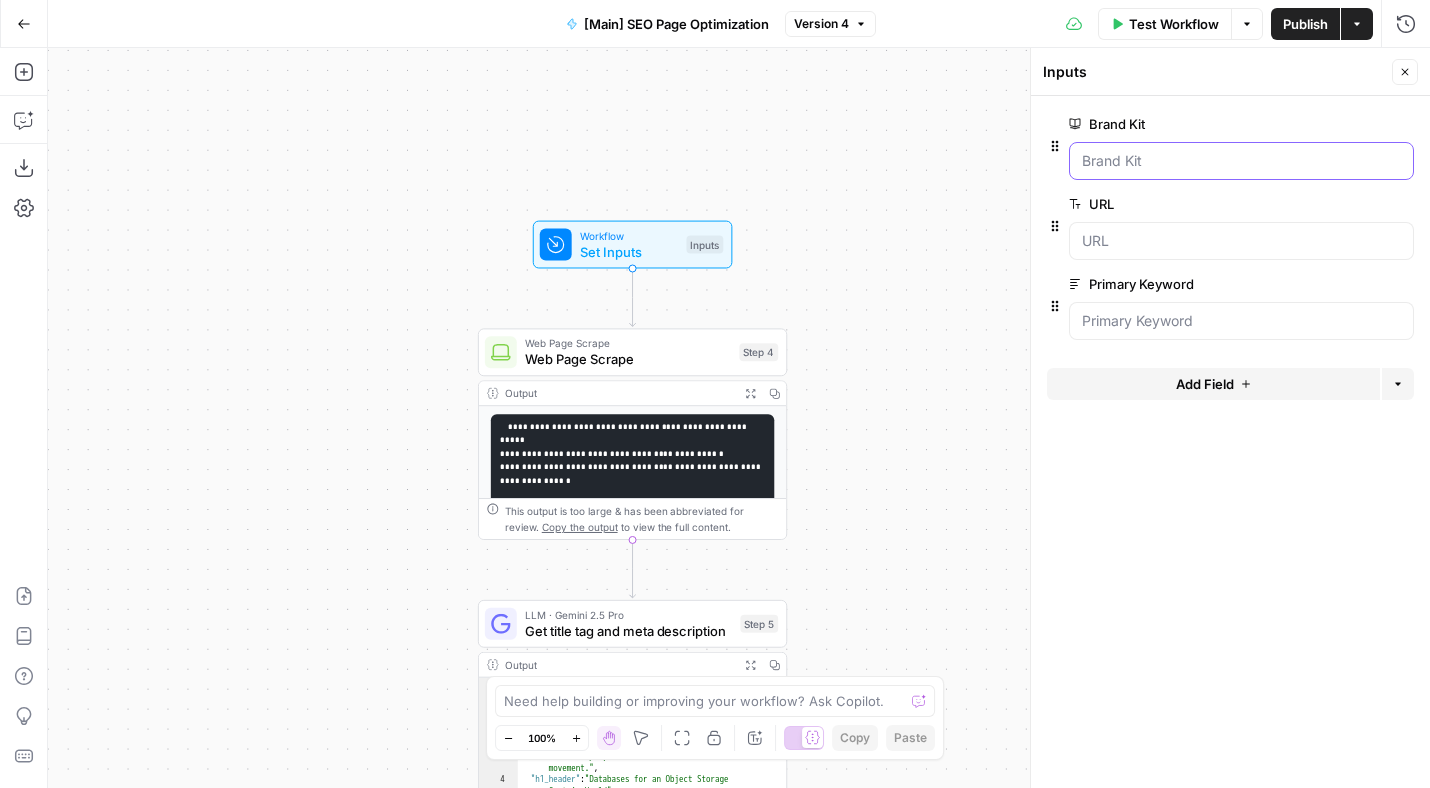 click on "Brand Kit" at bounding box center [1241, 161] 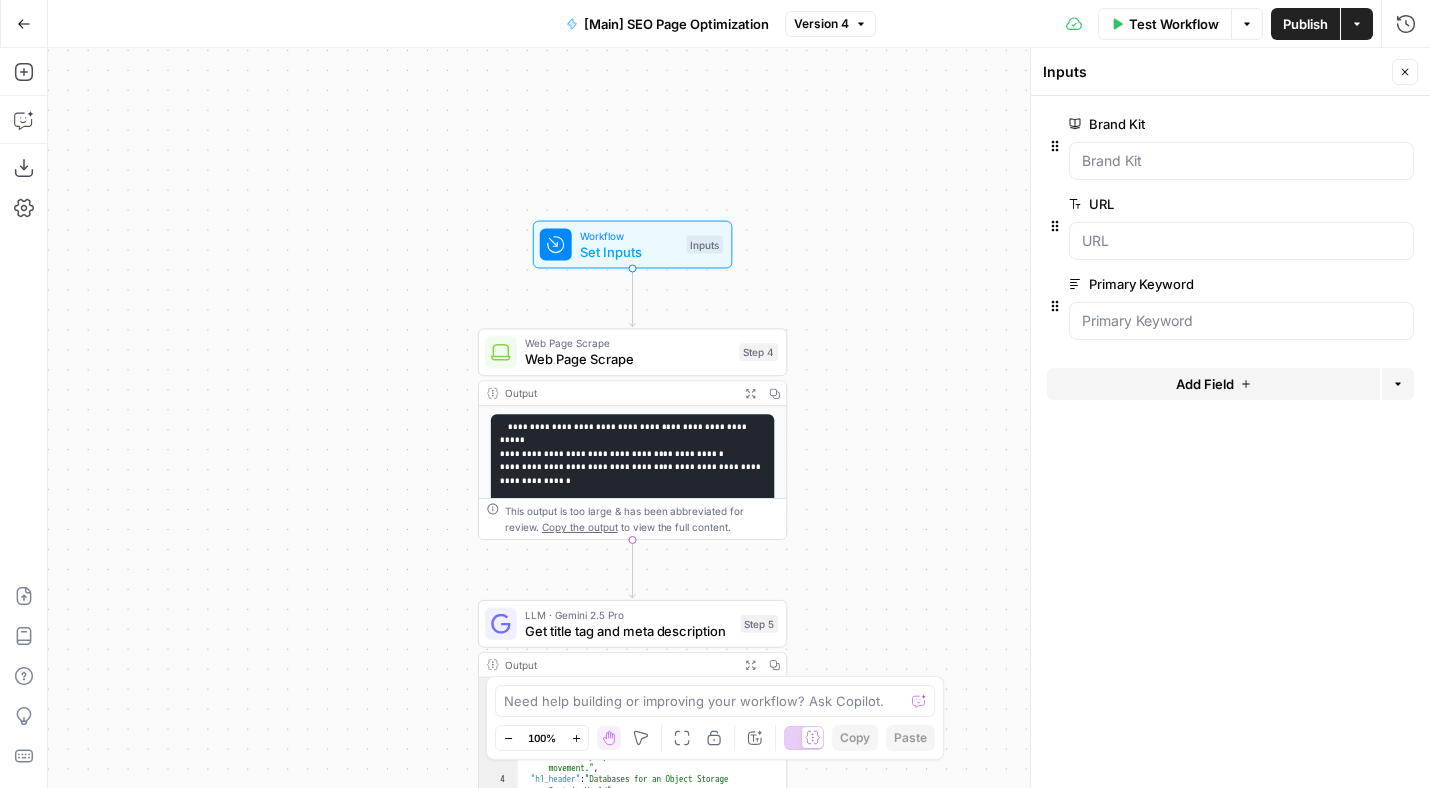 click at bounding box center (1241, 161) 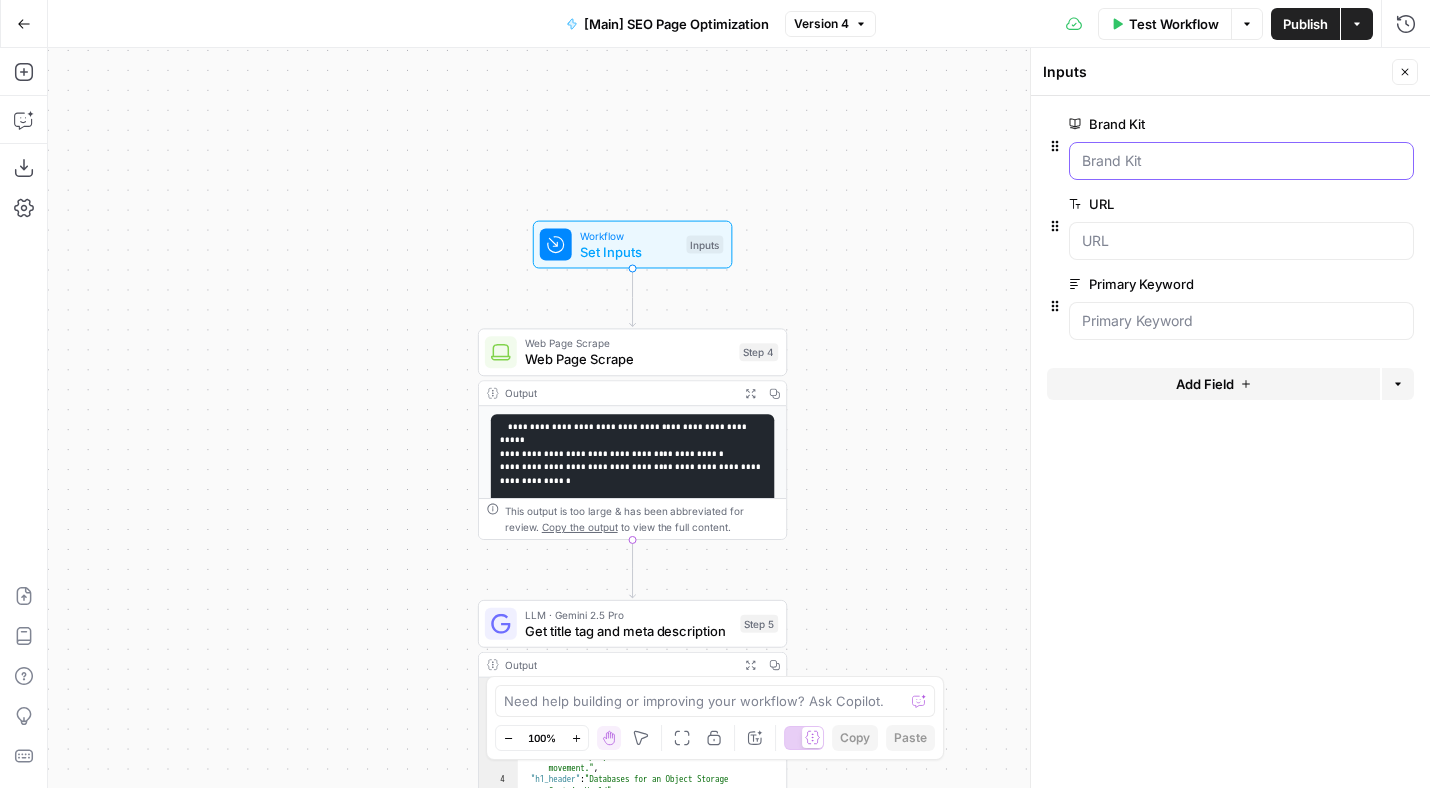 click on "Brand Kit" at bounding box center [1241, 161] 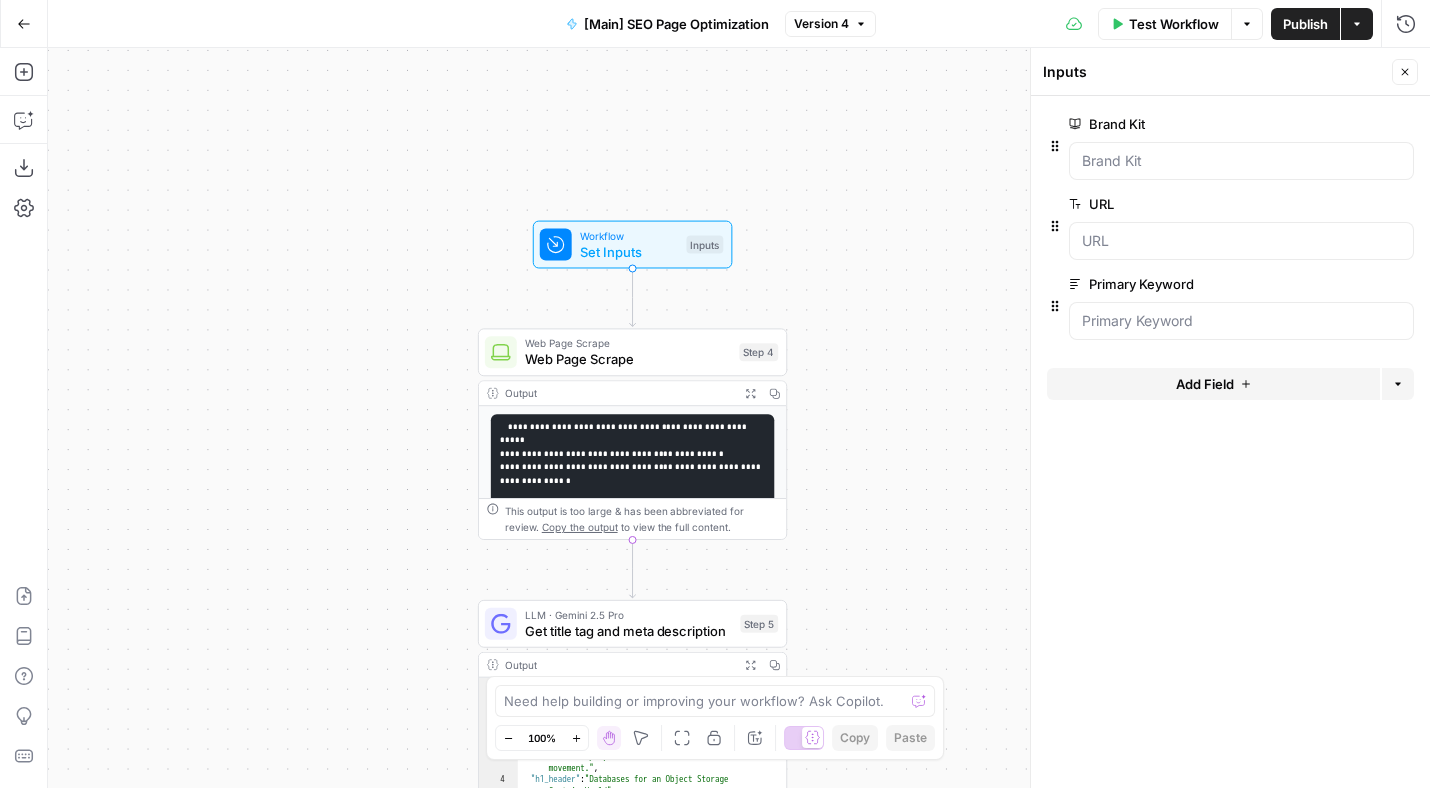 click on "Test Workflow" at bounding box center [1165, 24] 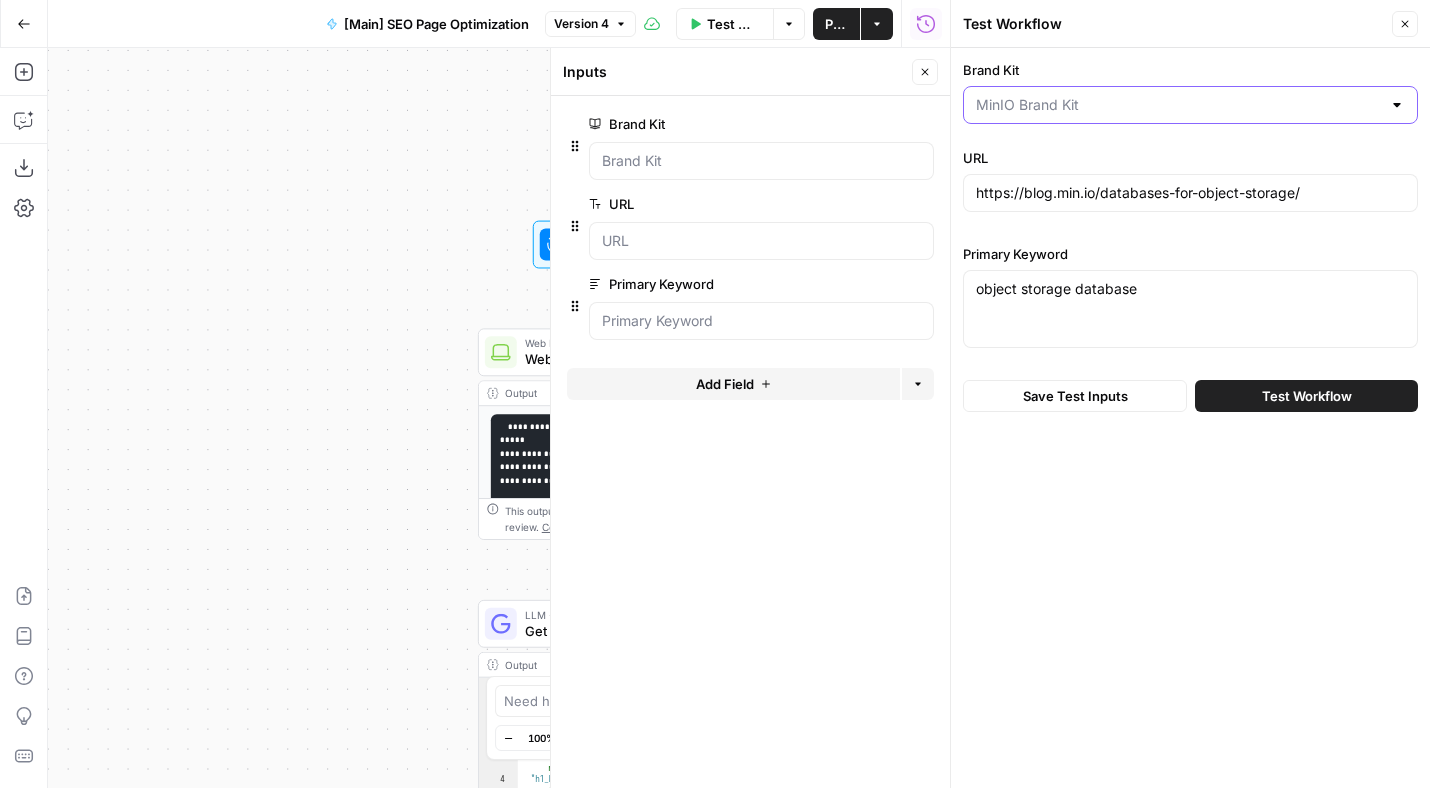 click on "Brand Kit" at bounding box center [1178, 105] 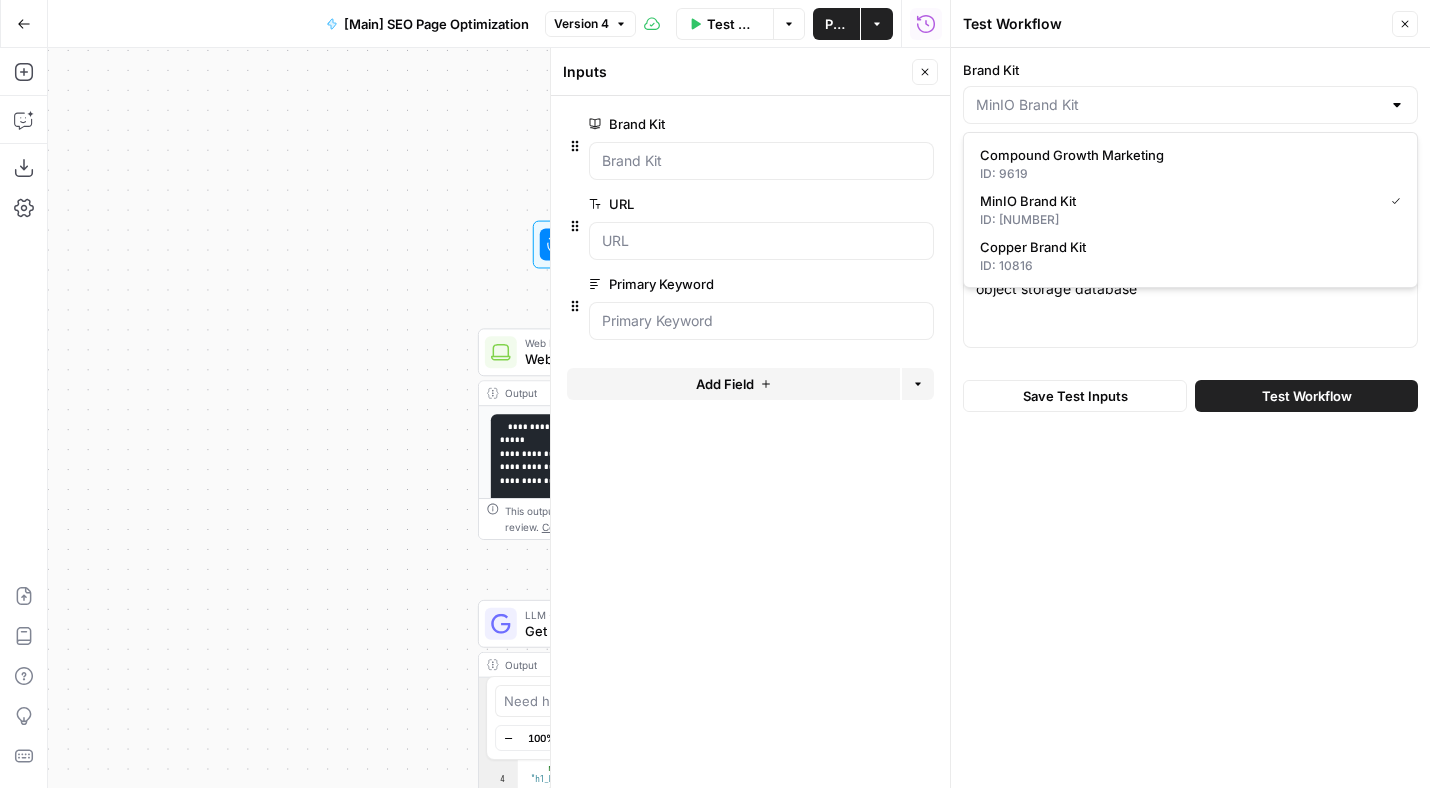 type on "MinIO Brand Kit" 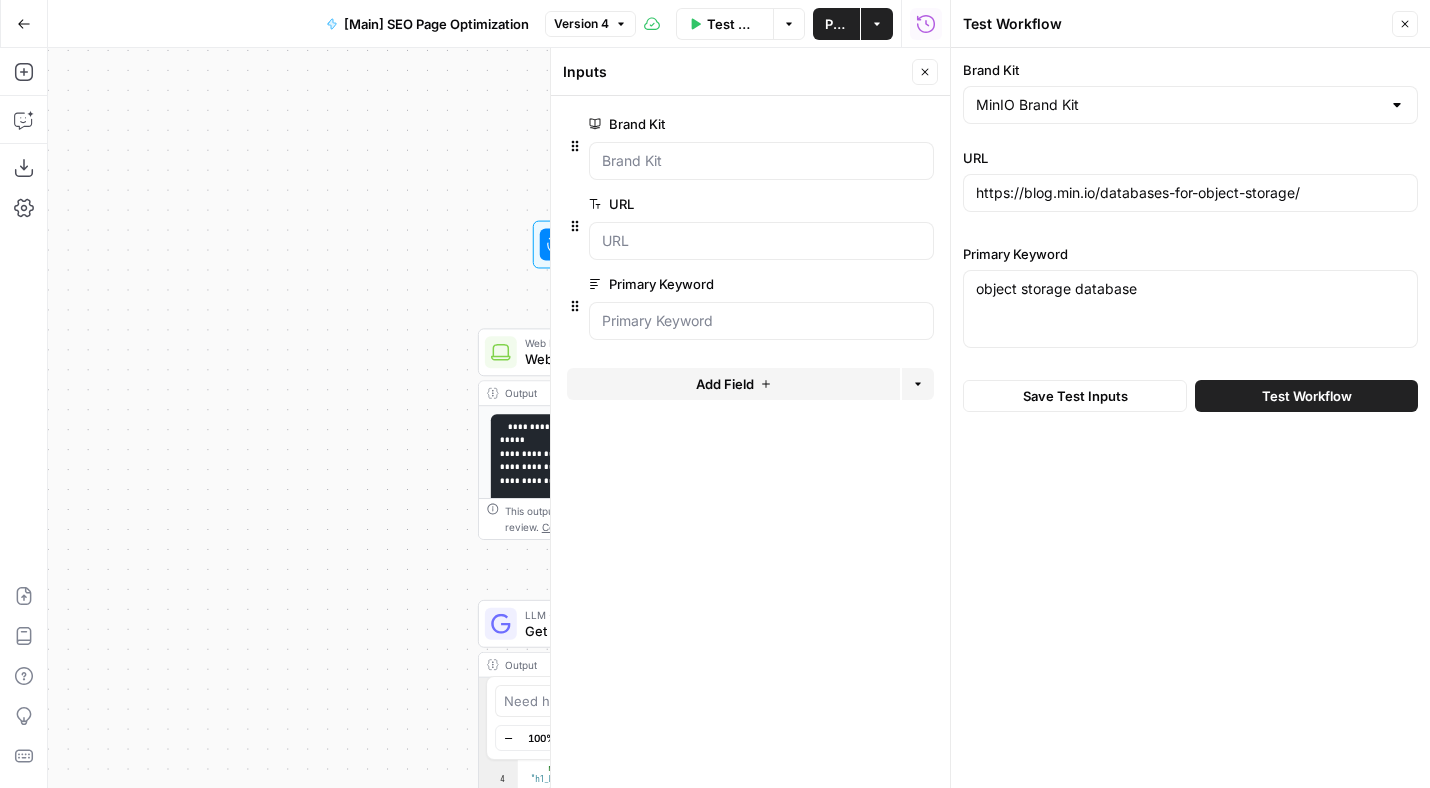 click on "Brand Kit" at bounding box center (1190, 70) 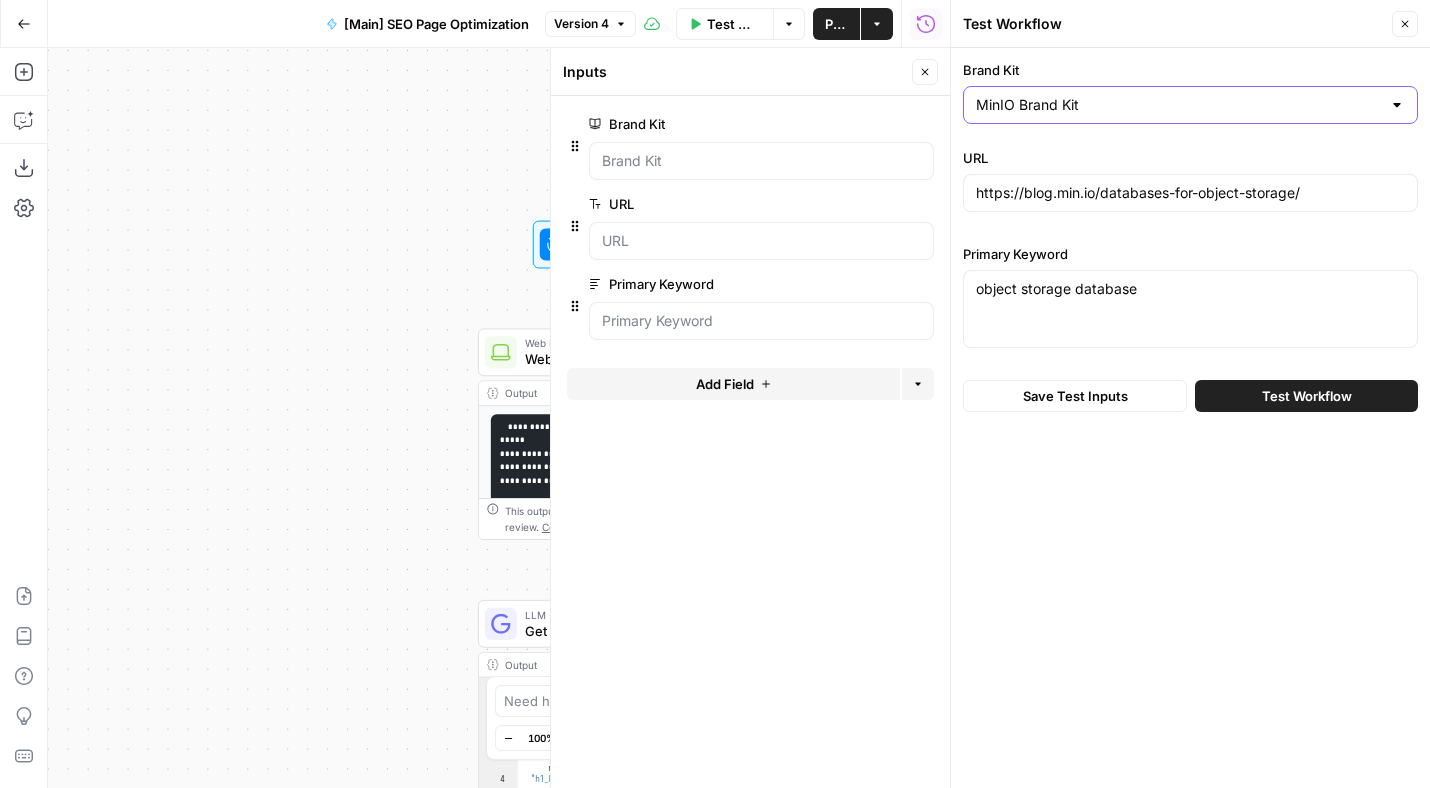 click on "MinIO Brand Kit" at bounding box center [1178, 105] 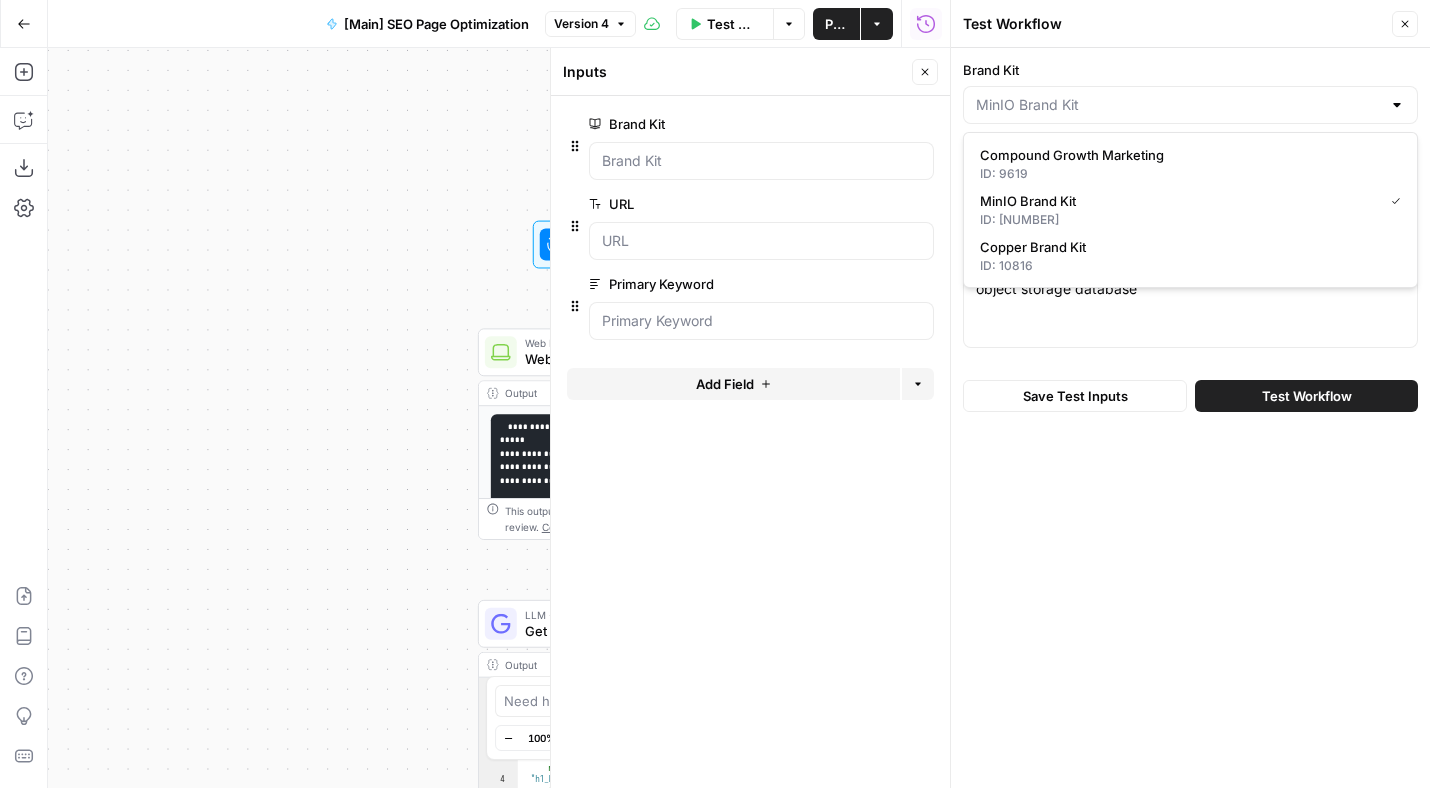 type on "MinIO Brand Kit" 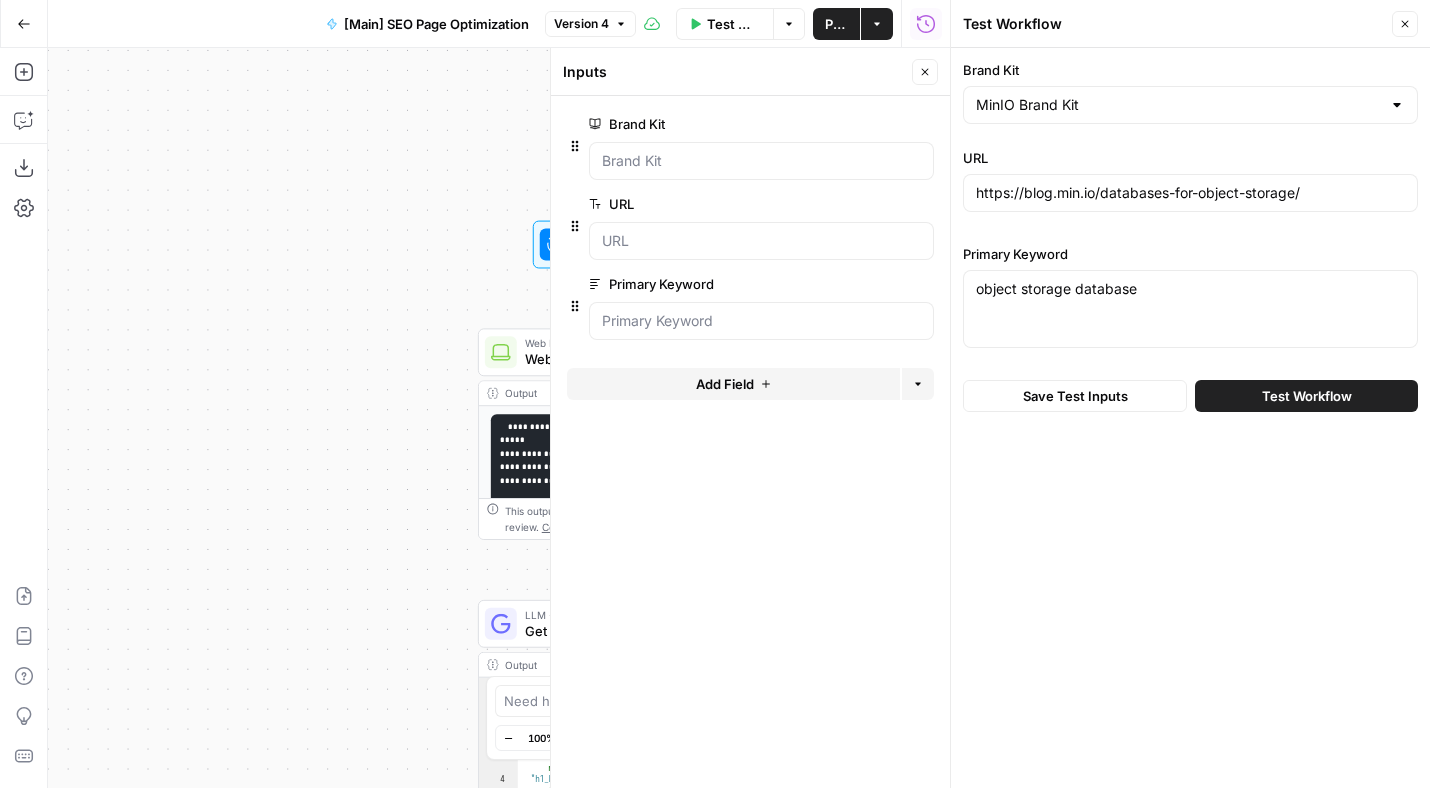 click on "Brand Kit" at bounding box center (1190, 70) 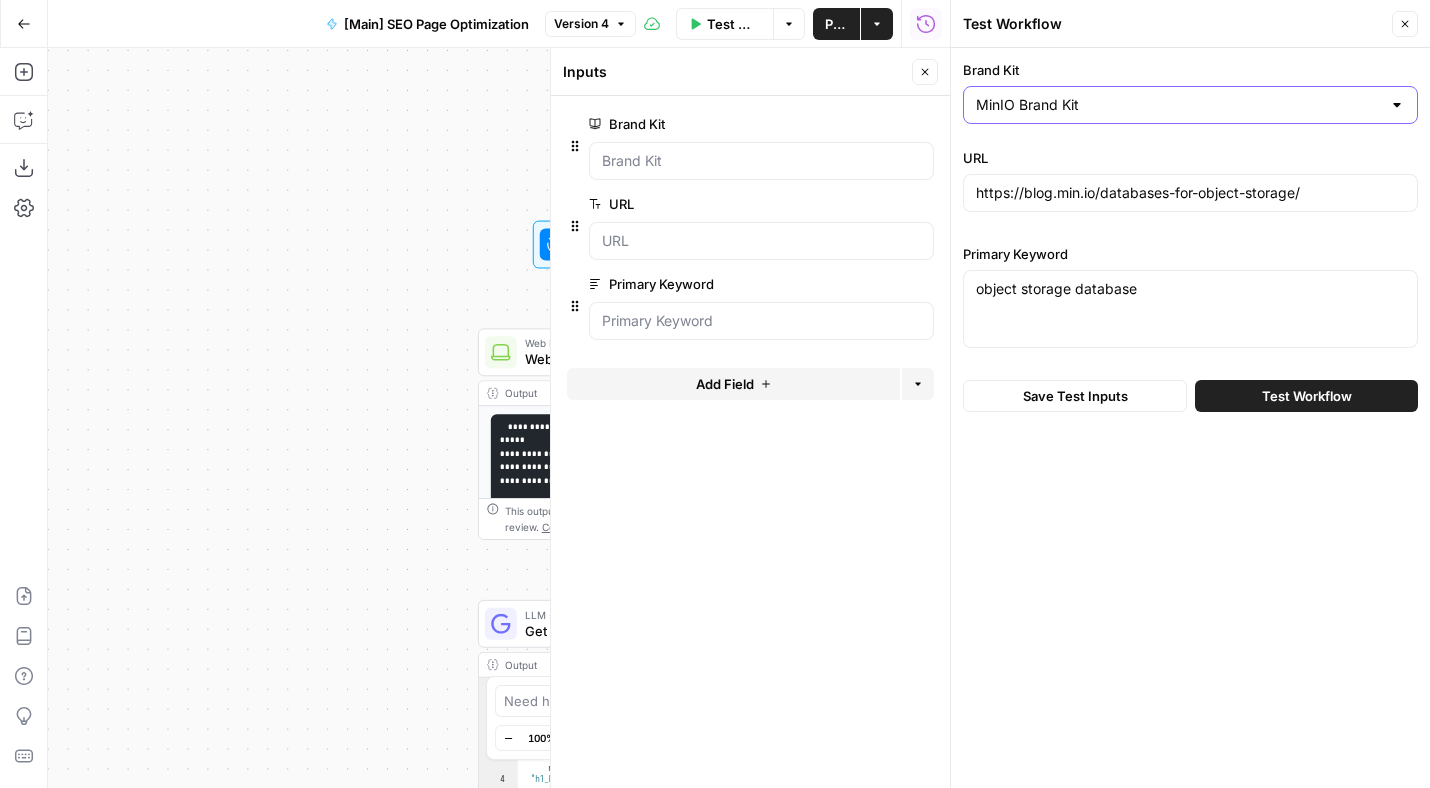 click on "MinIO Brand Kit" at bounding box center [1178, 105] 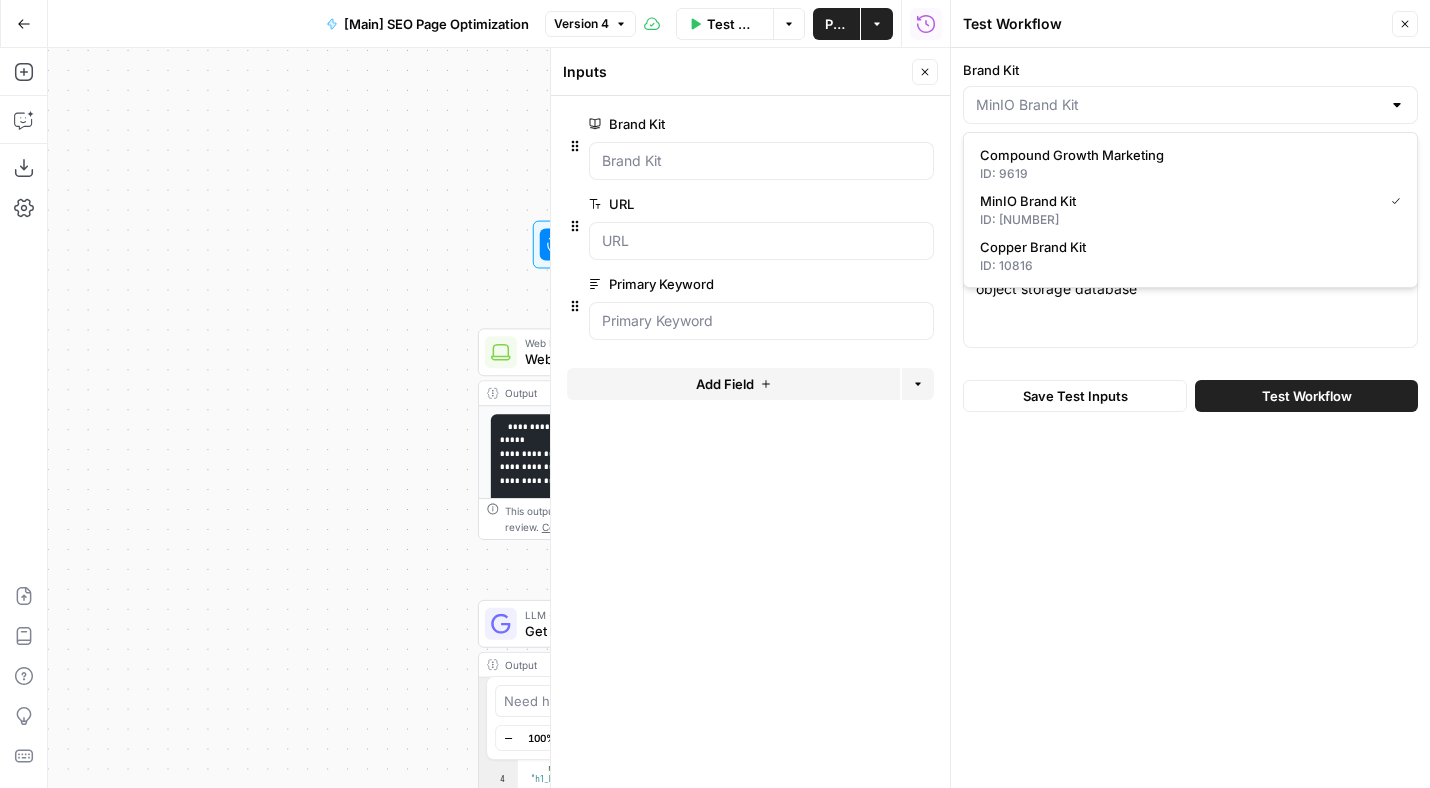 type on "MinIO Brand Kit" 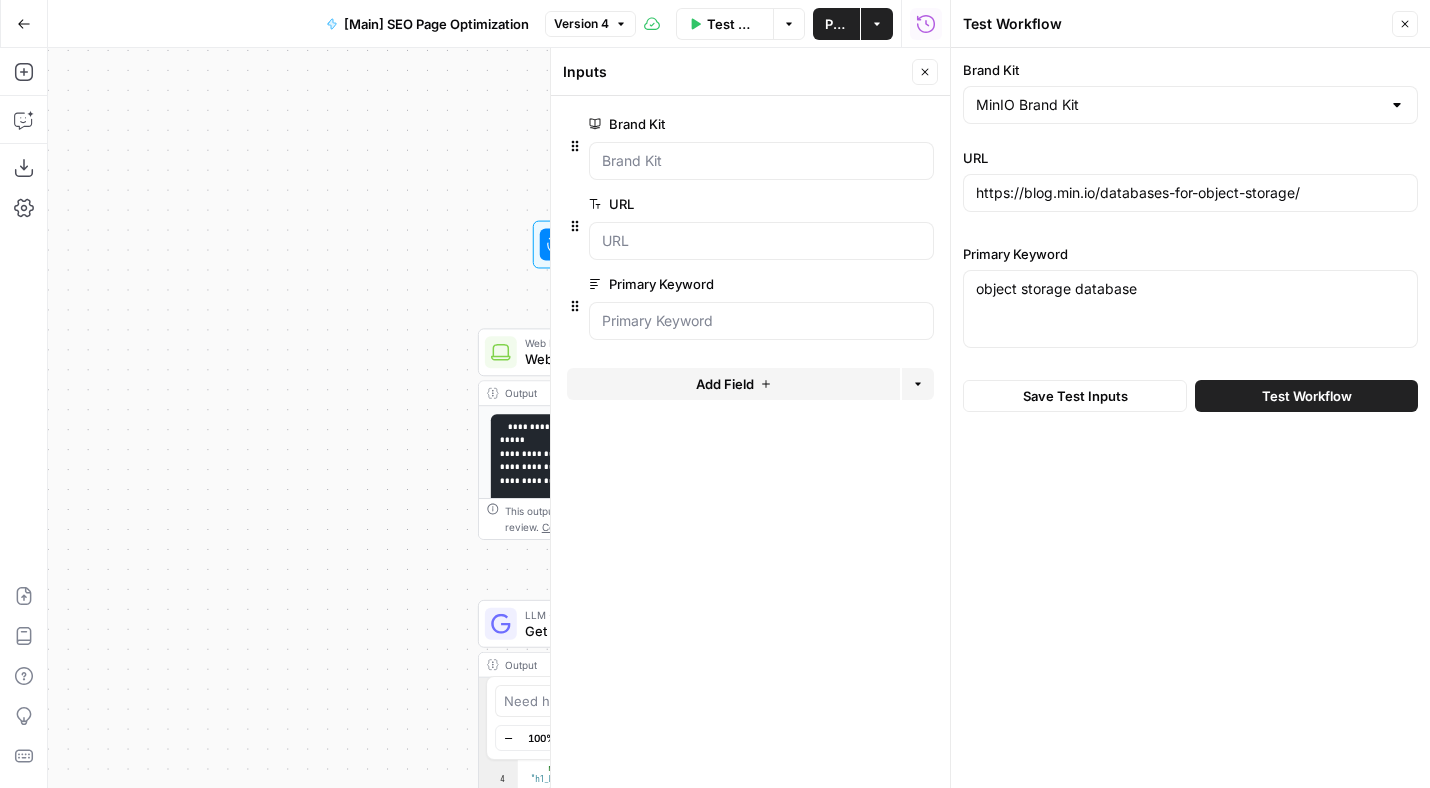 click on "Brand Kit MinIO Brand Kit URL https://blog.min.io/databases-for-object-storage/ Primary Keyword object storage database object storage database Save Test Inputs Test Workflow" at bounding box center [1190, 418] 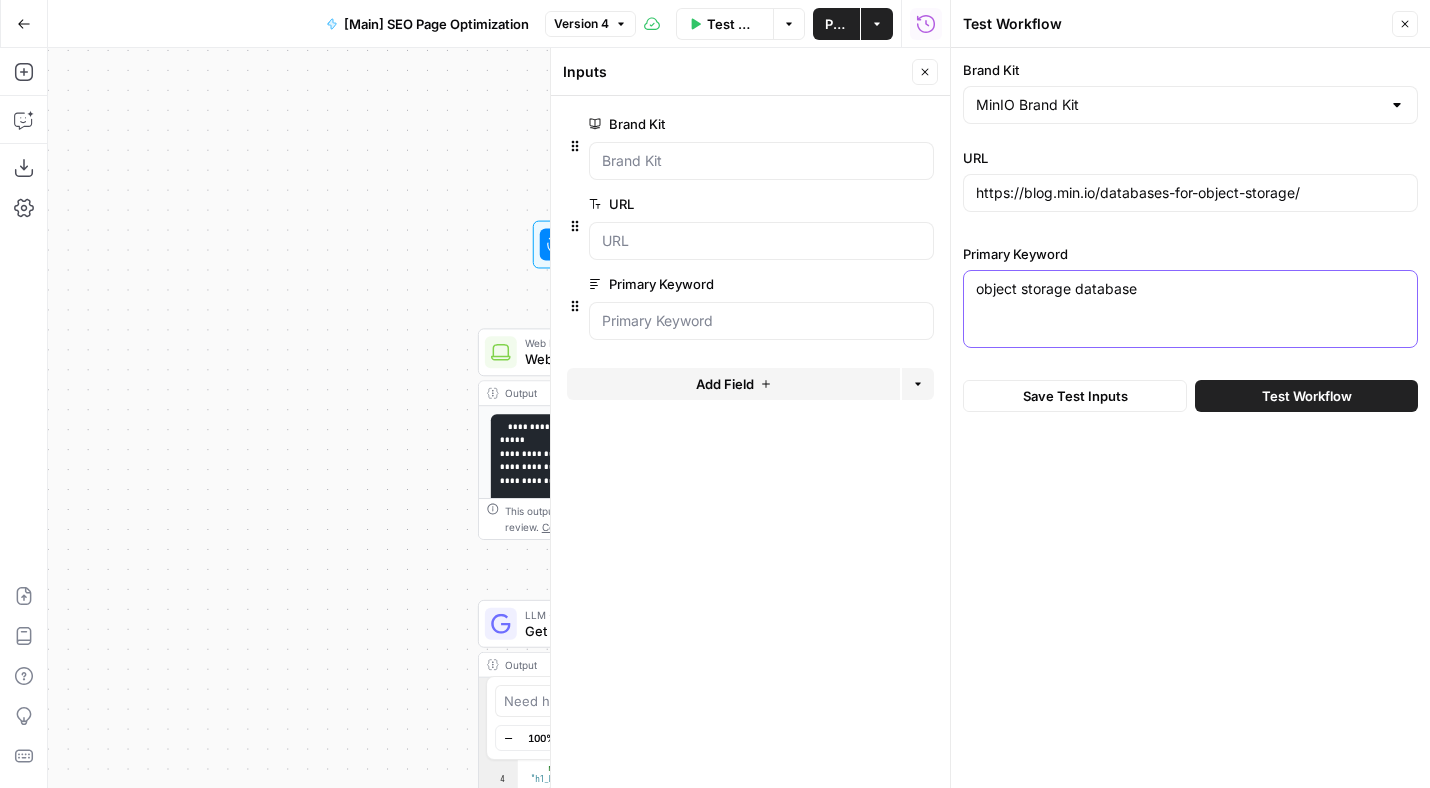 click on "object storage database" at bounding box center (1190, 289) 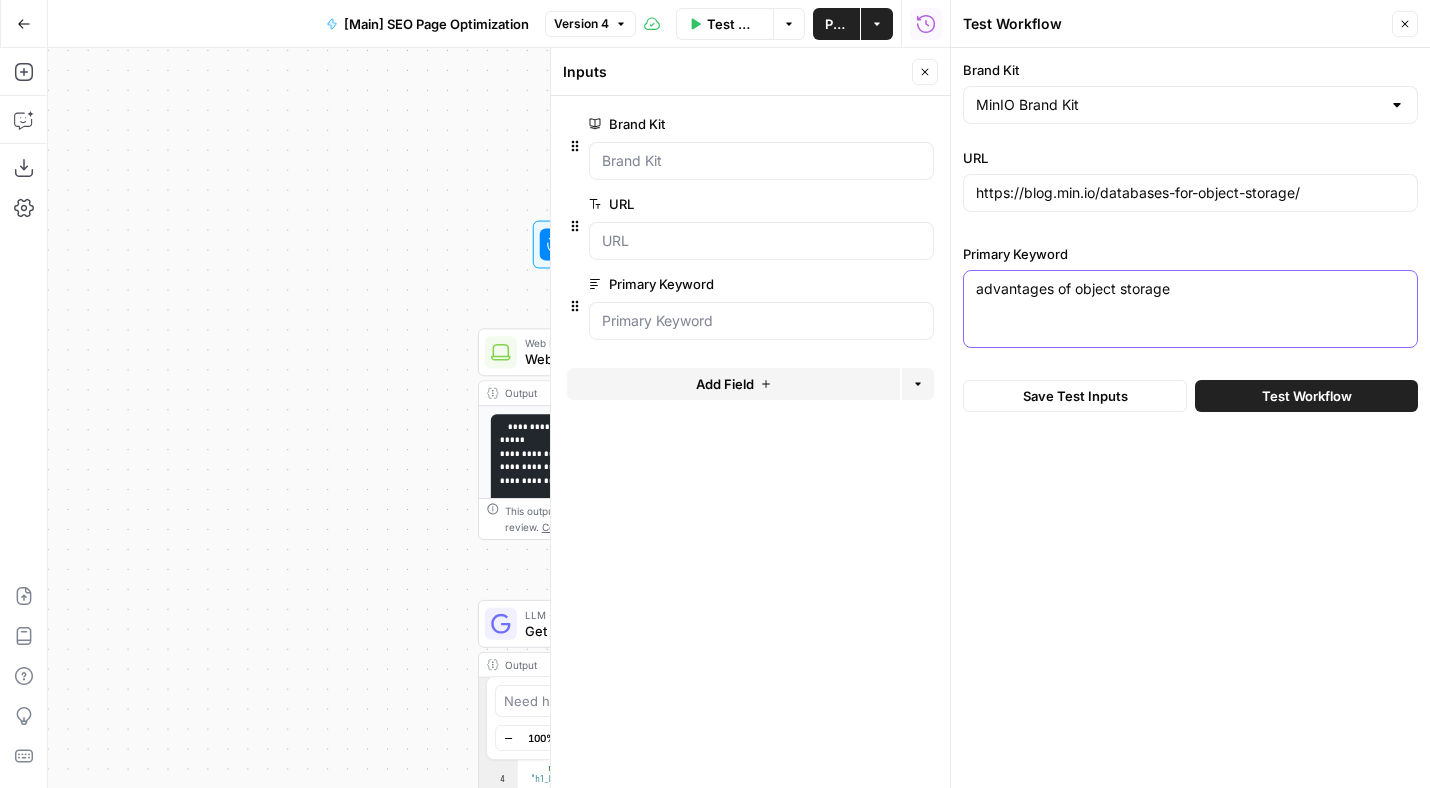 type on "advantages of object storage" 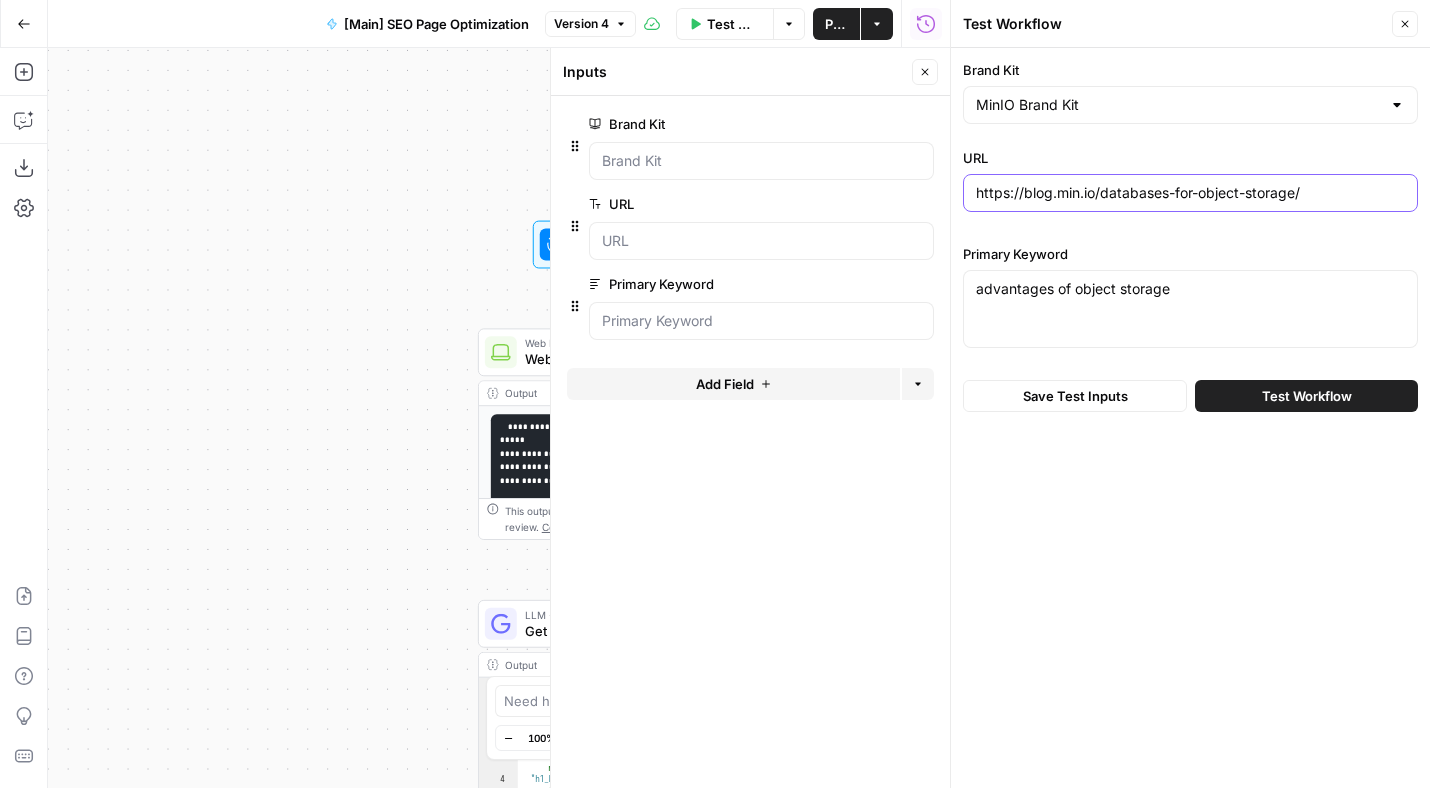 click on "https://blog.min.io/databases-for-object-storage/" at bounding box center [1190, 193] 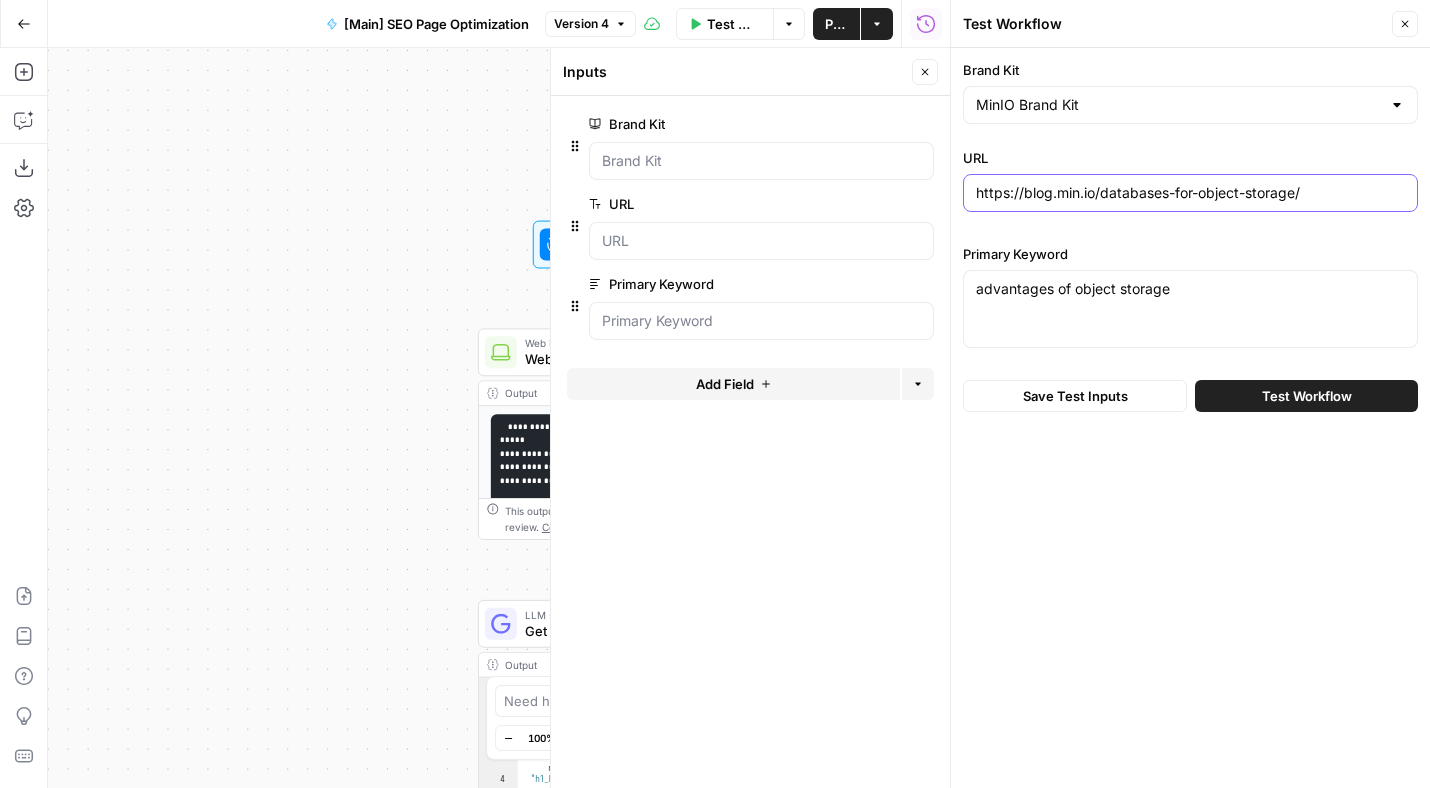paste on "why-object-storage-is-superior-to-san-nas" 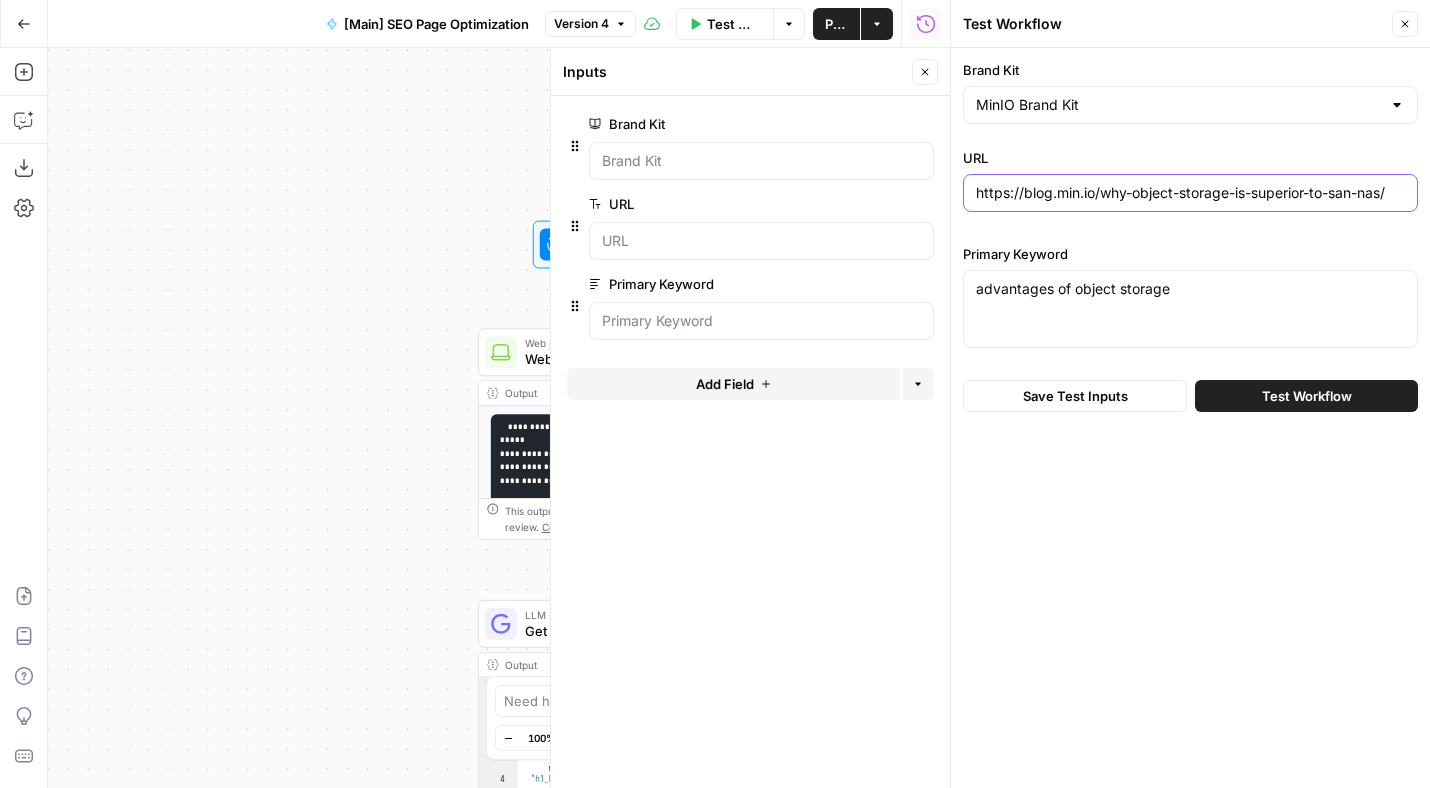 type on "https://blog.min.io/why-object-storage-is-superior-to-san-nas/" 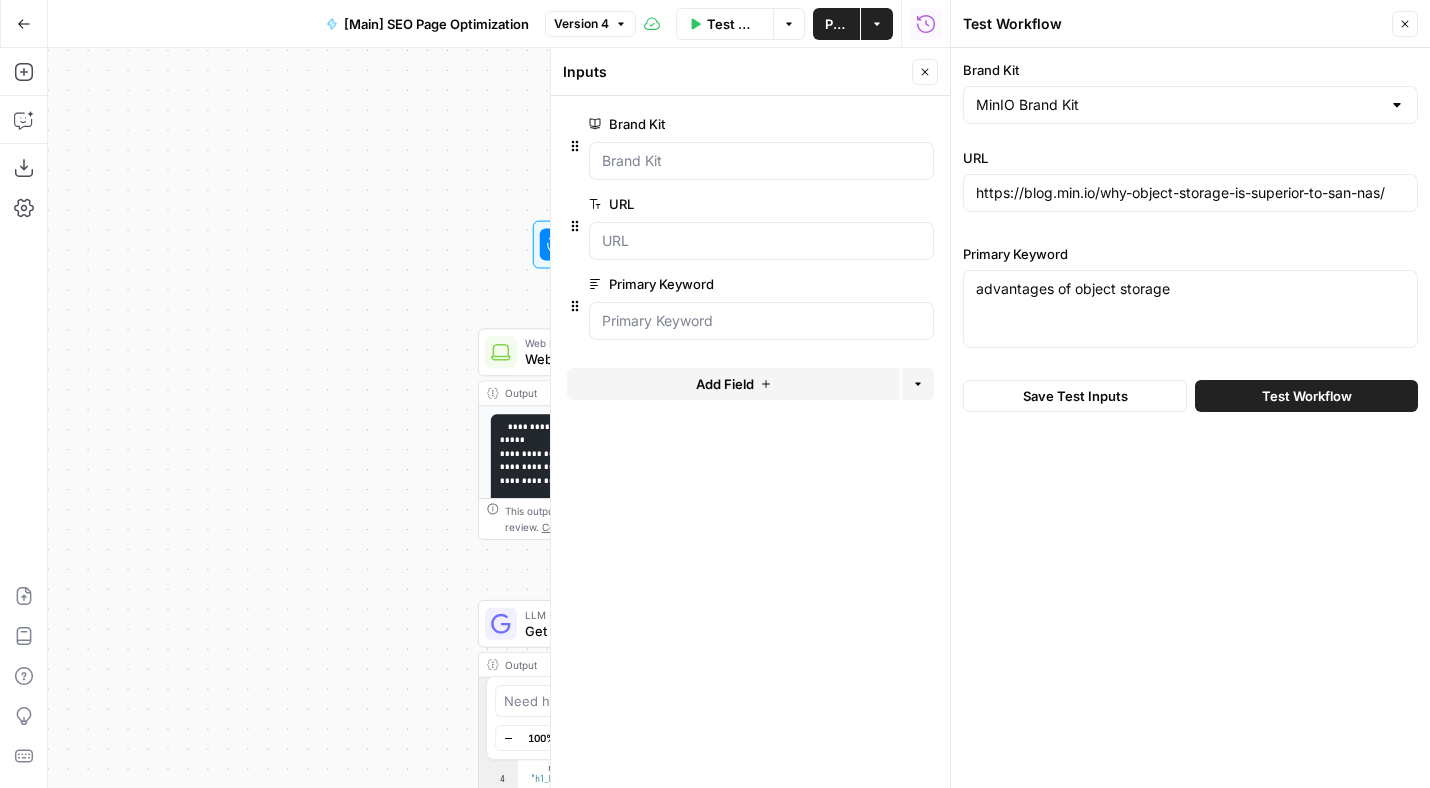 click on "Test Workflow" at bounding box center (1306, 396) 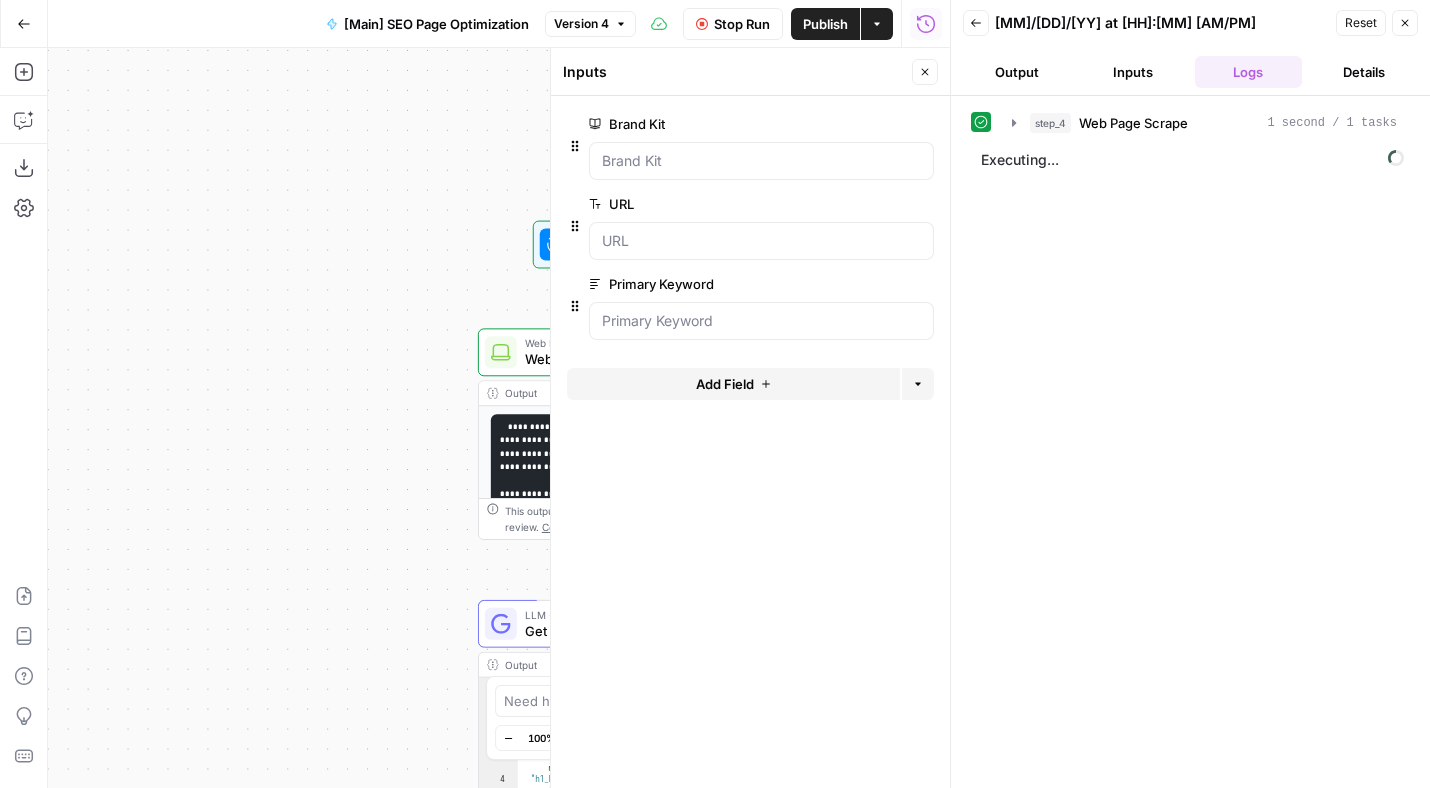 click on "Close" at bounding box center (925, 72) 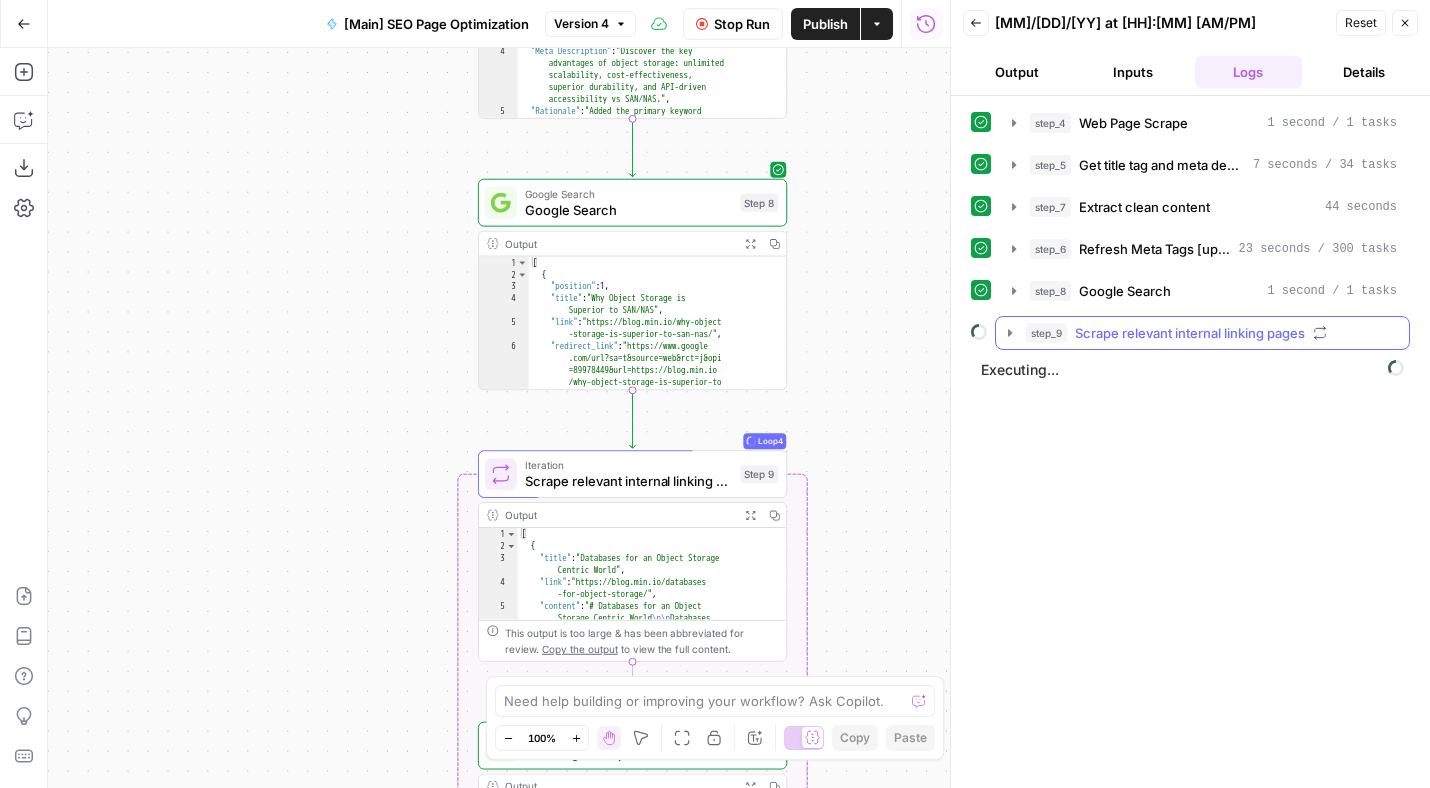 click 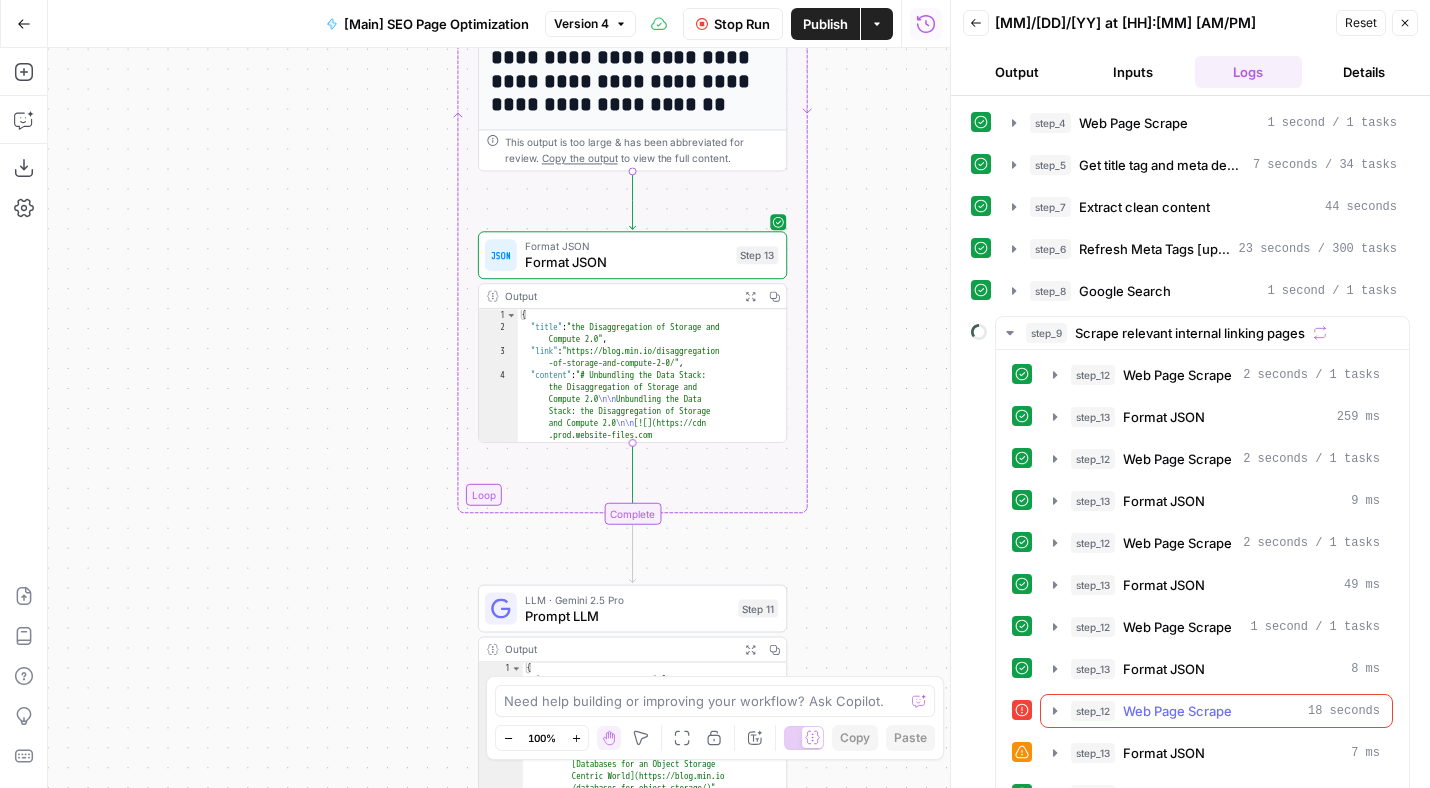 click 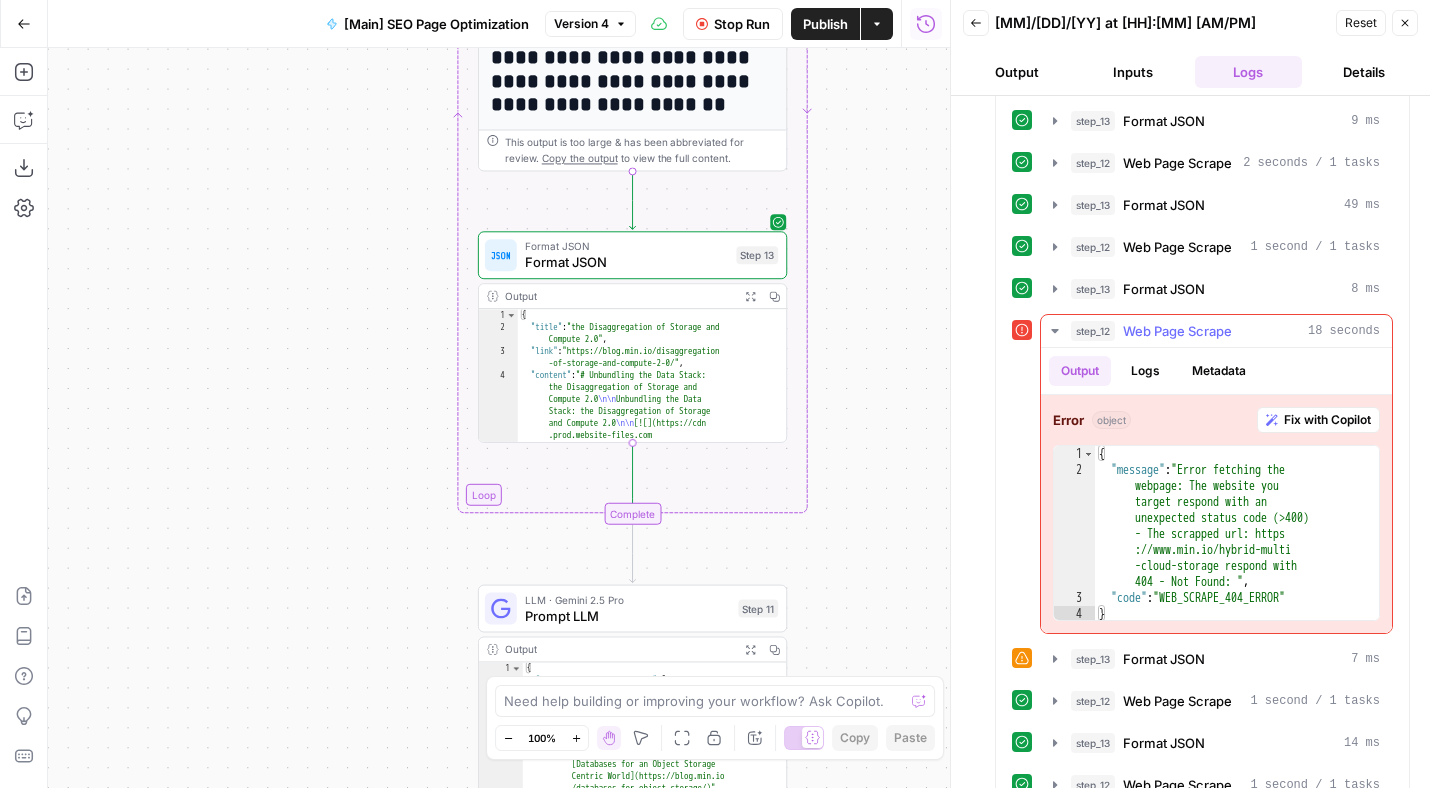 scroll, scrollTop: 399, scrollLeft: 0, axis: vertical 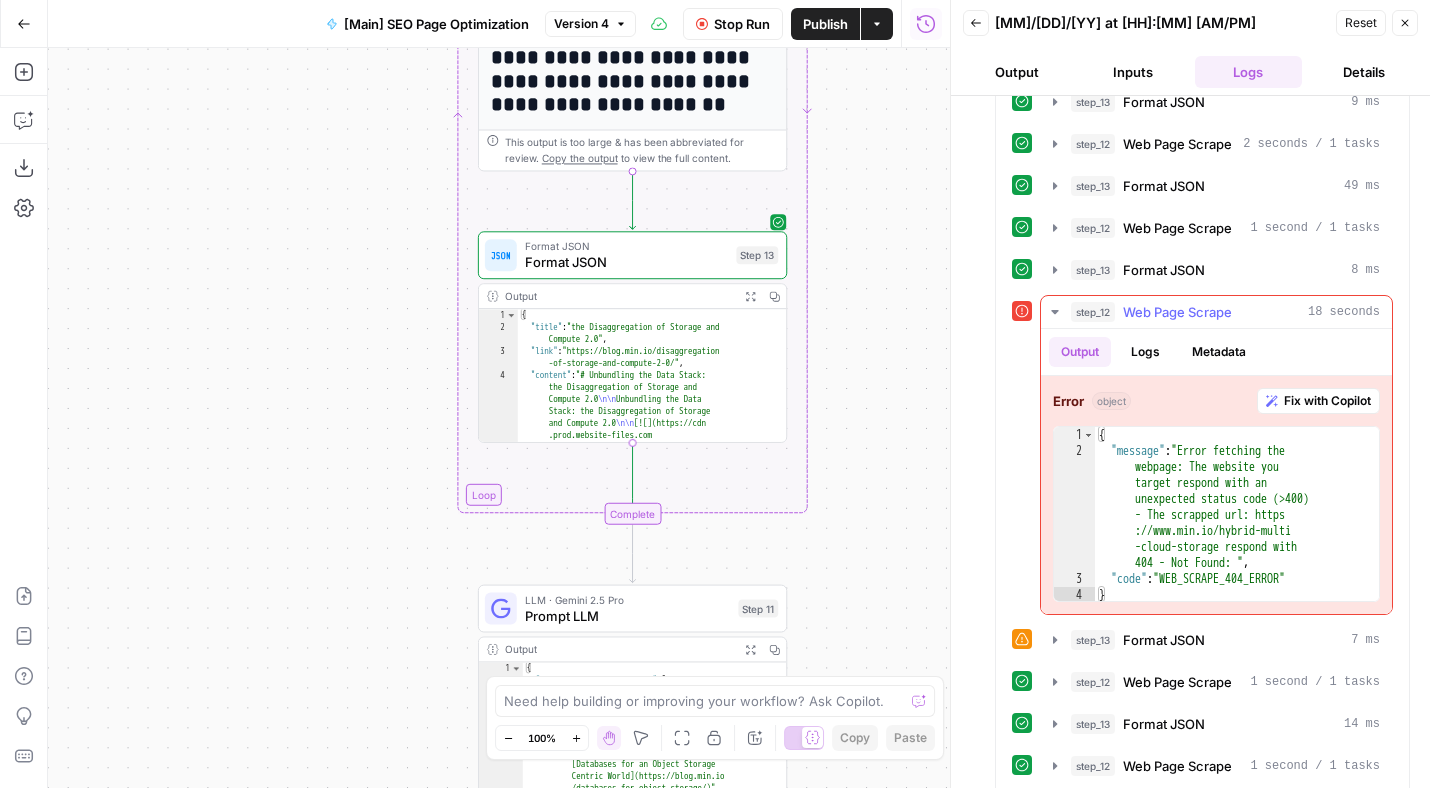 click 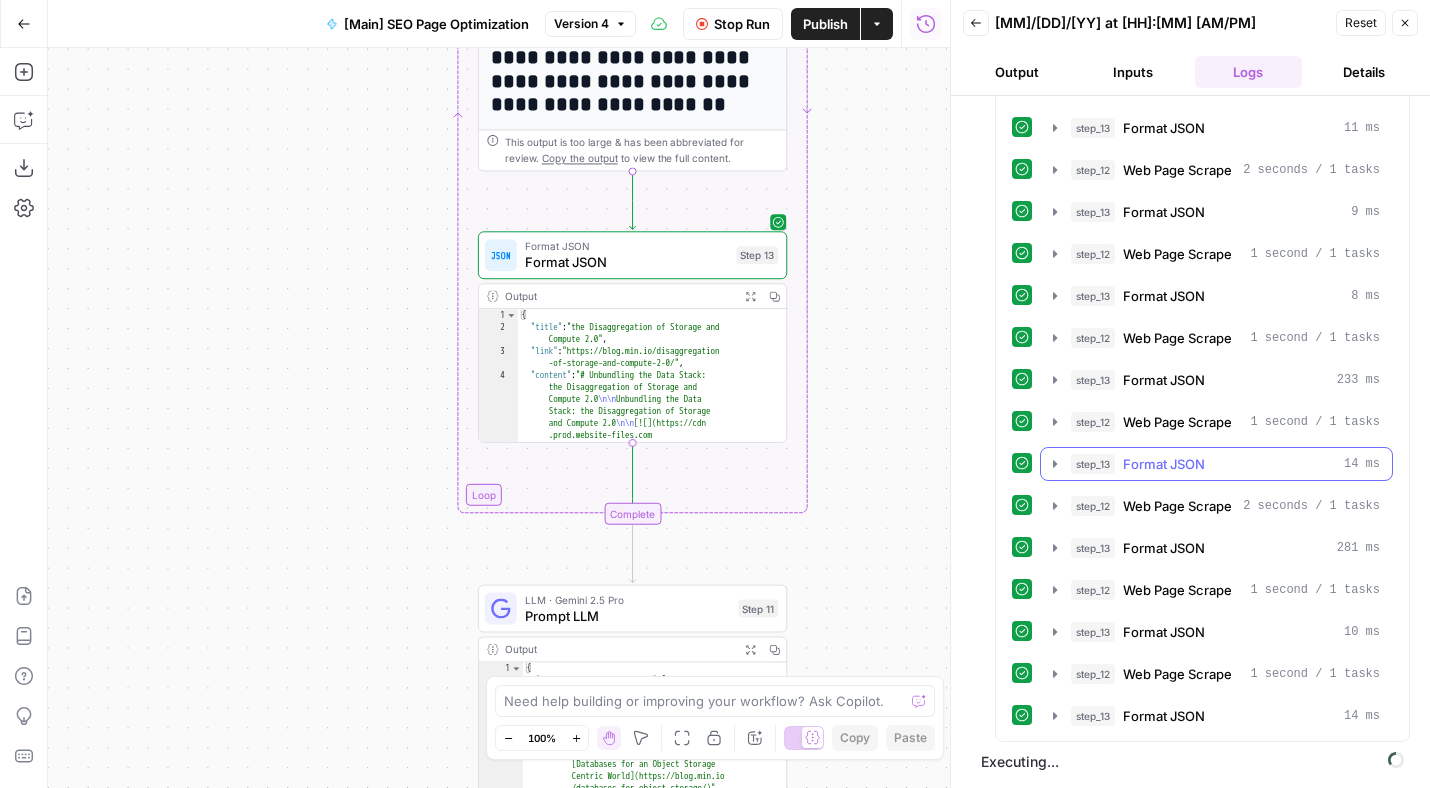 scroll, scrollTop: 0, scrollLeft: 0, axis: both 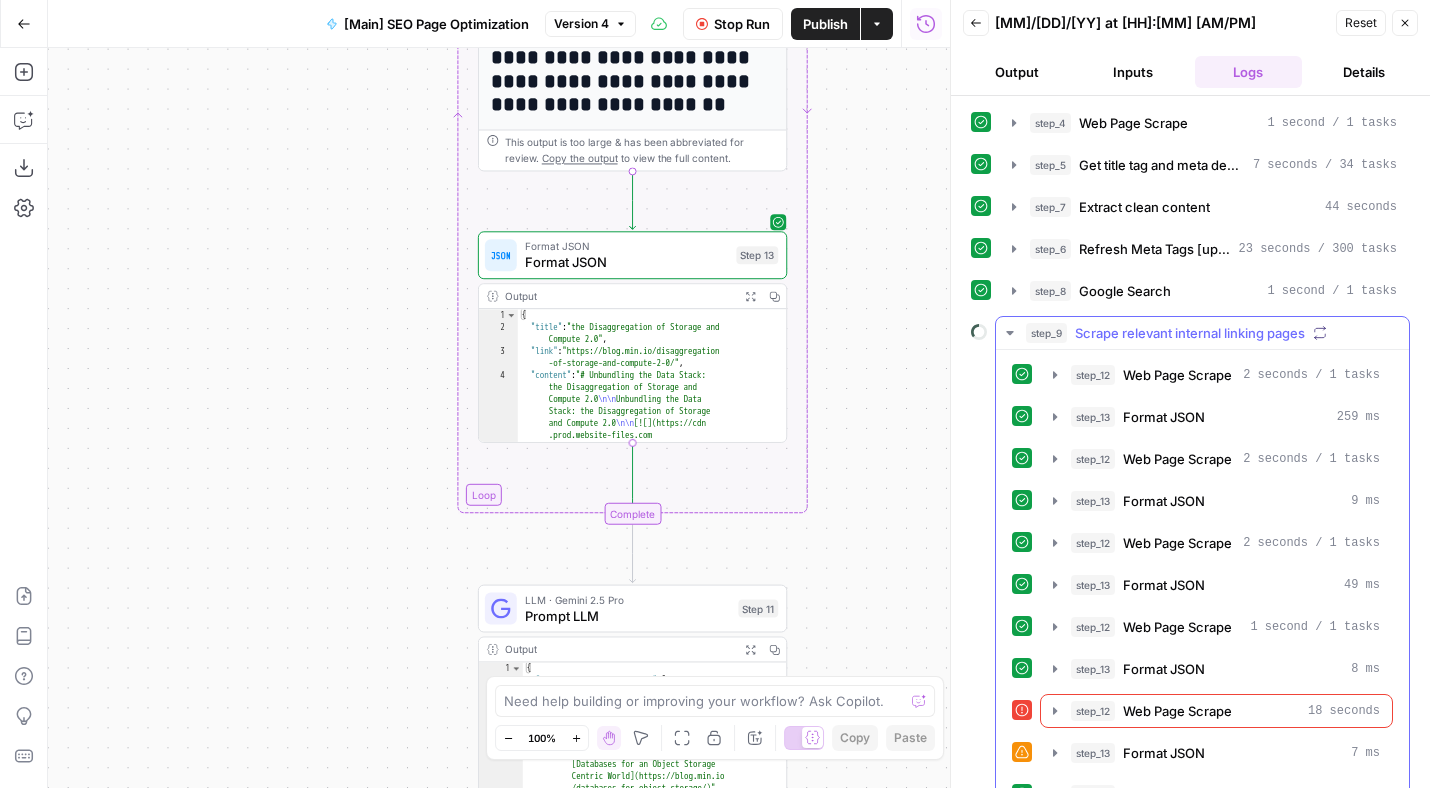 click 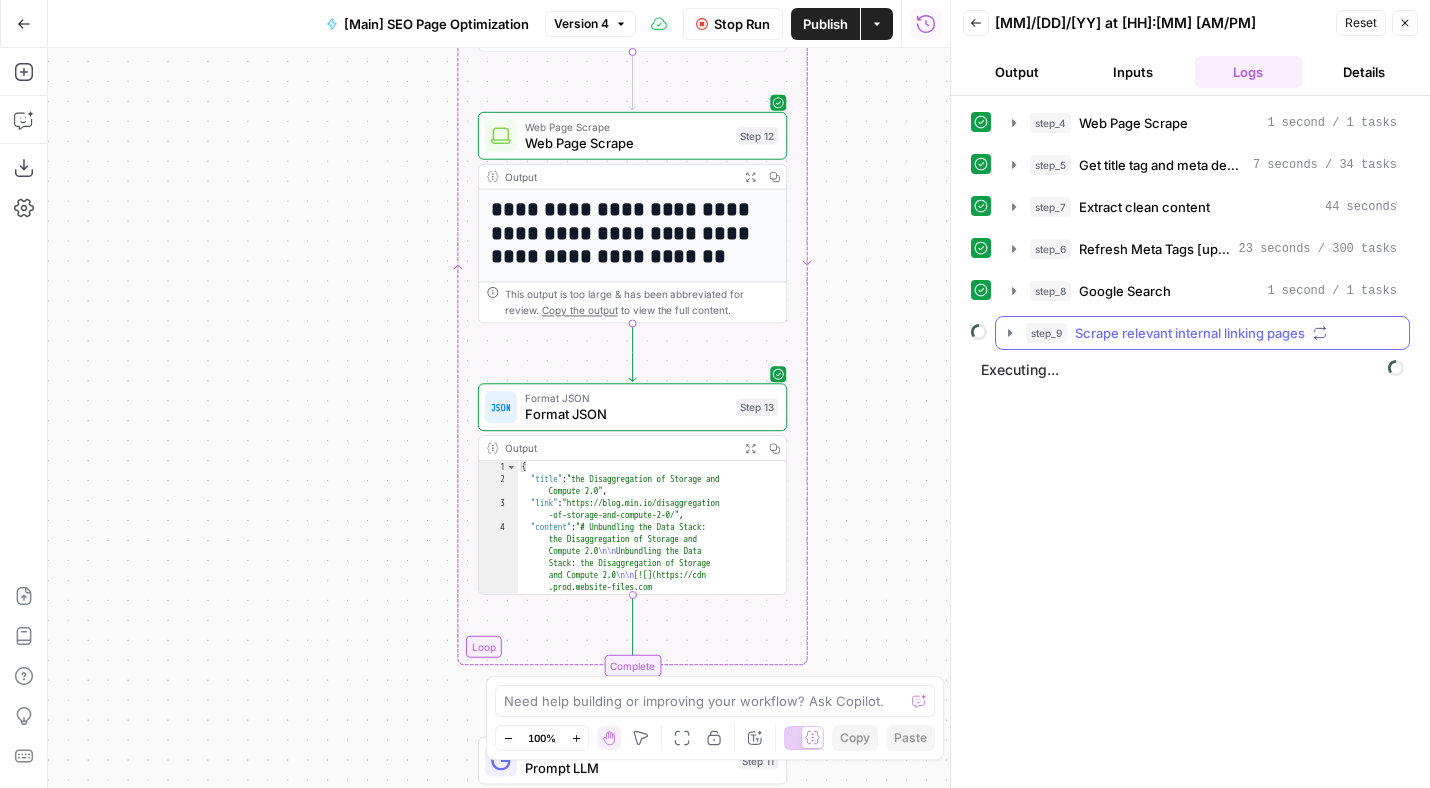 click 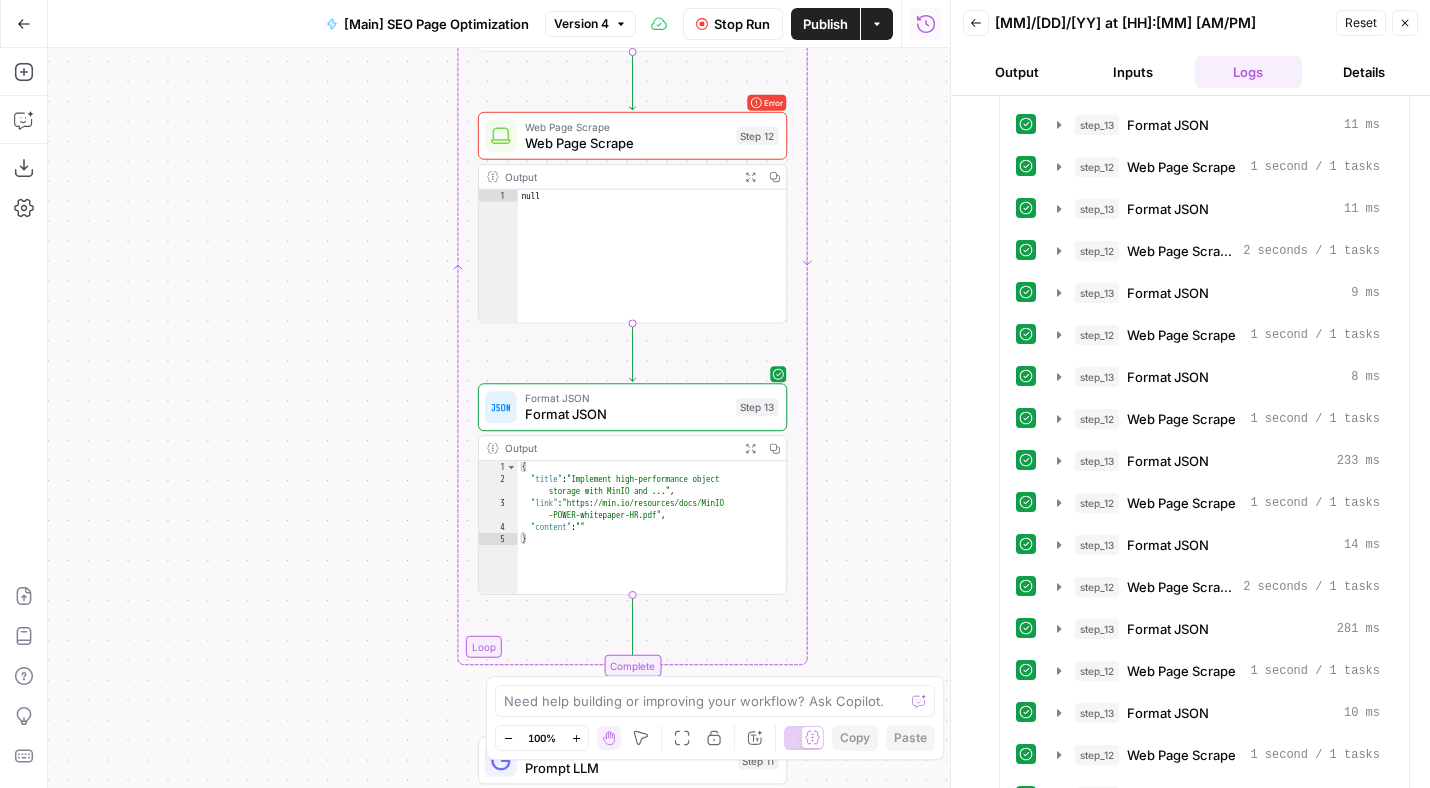 scroll, scrollTop: 1798, scrollLeft: 0, axis: vertical 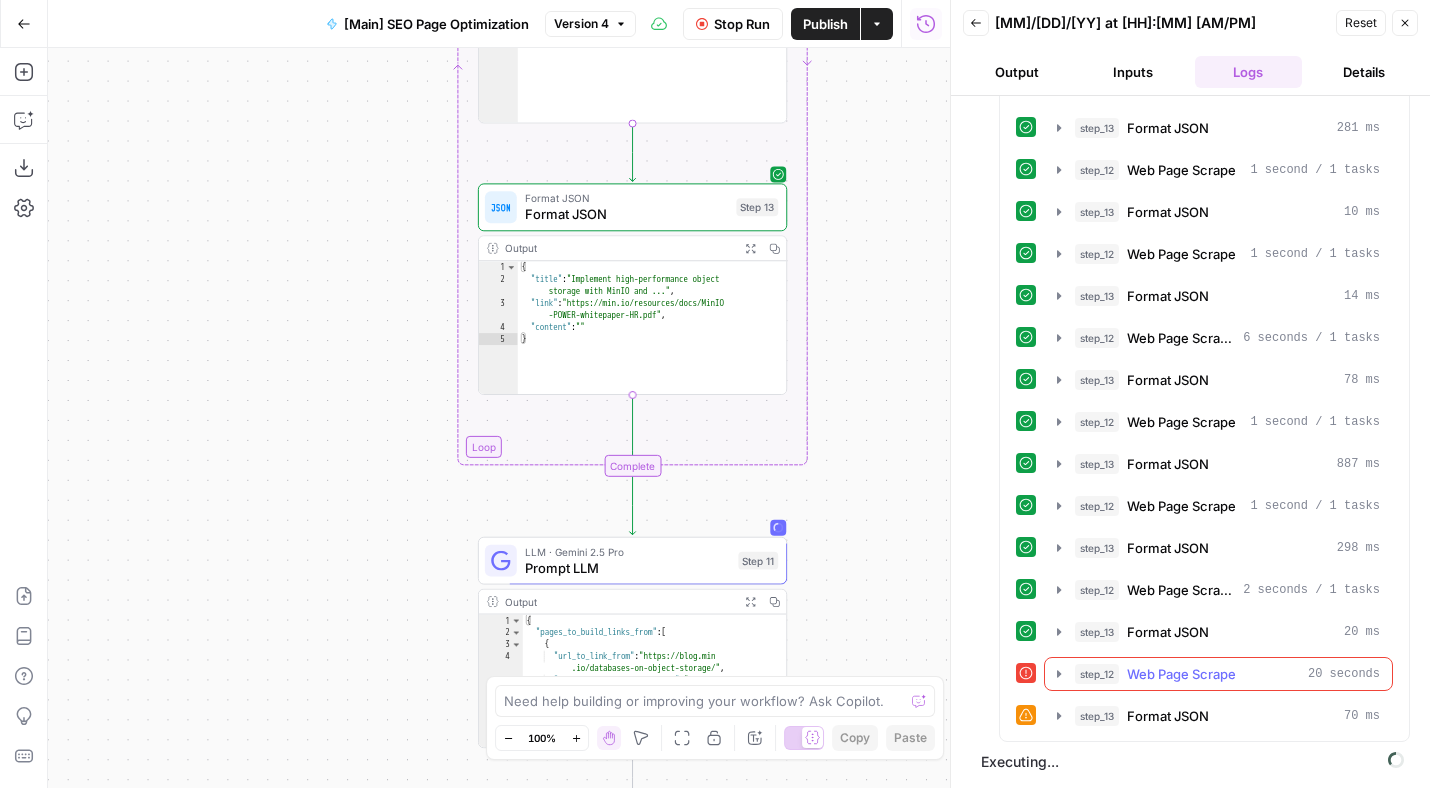click 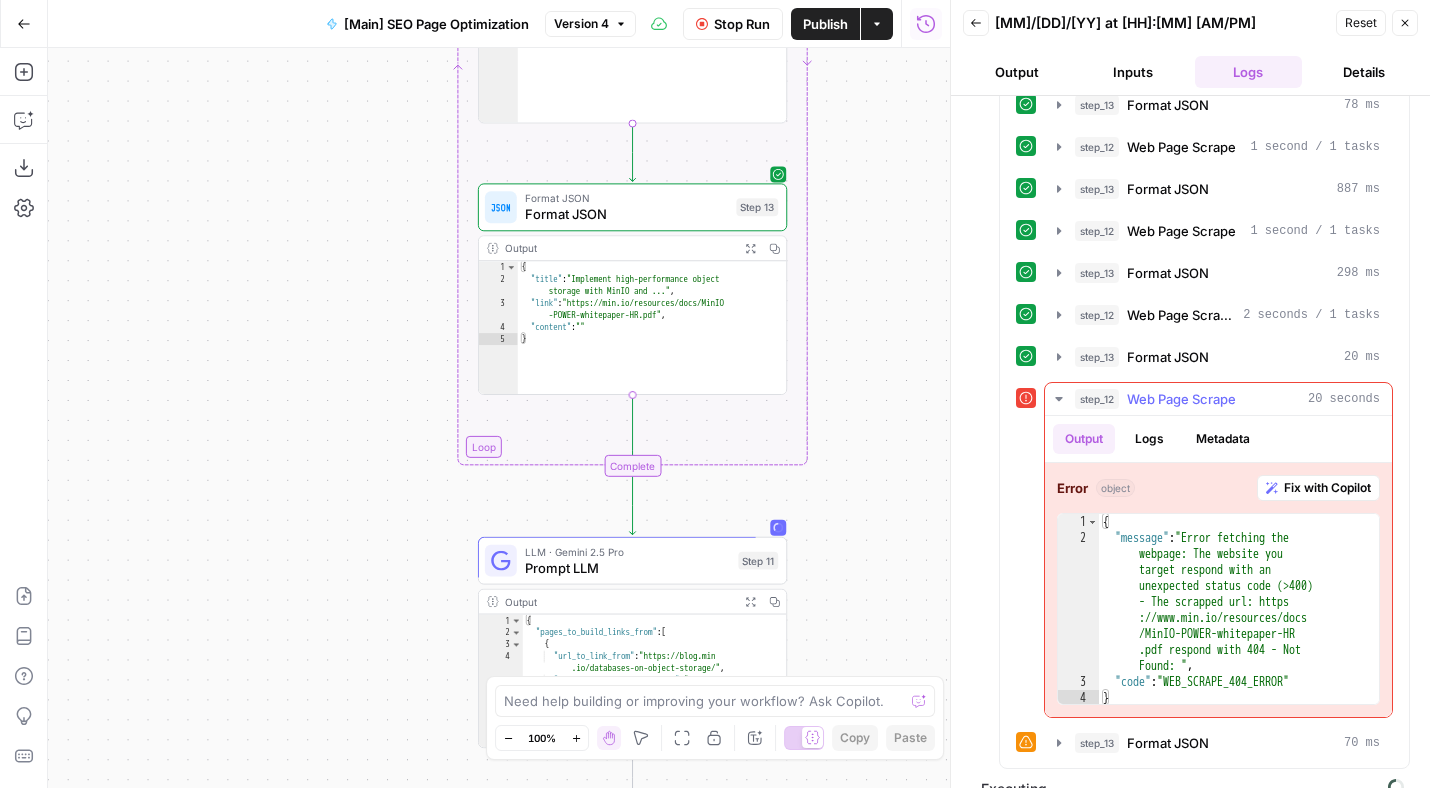 scroll, scrollTop: 2066, scrollLeft: 0, axis: vertical 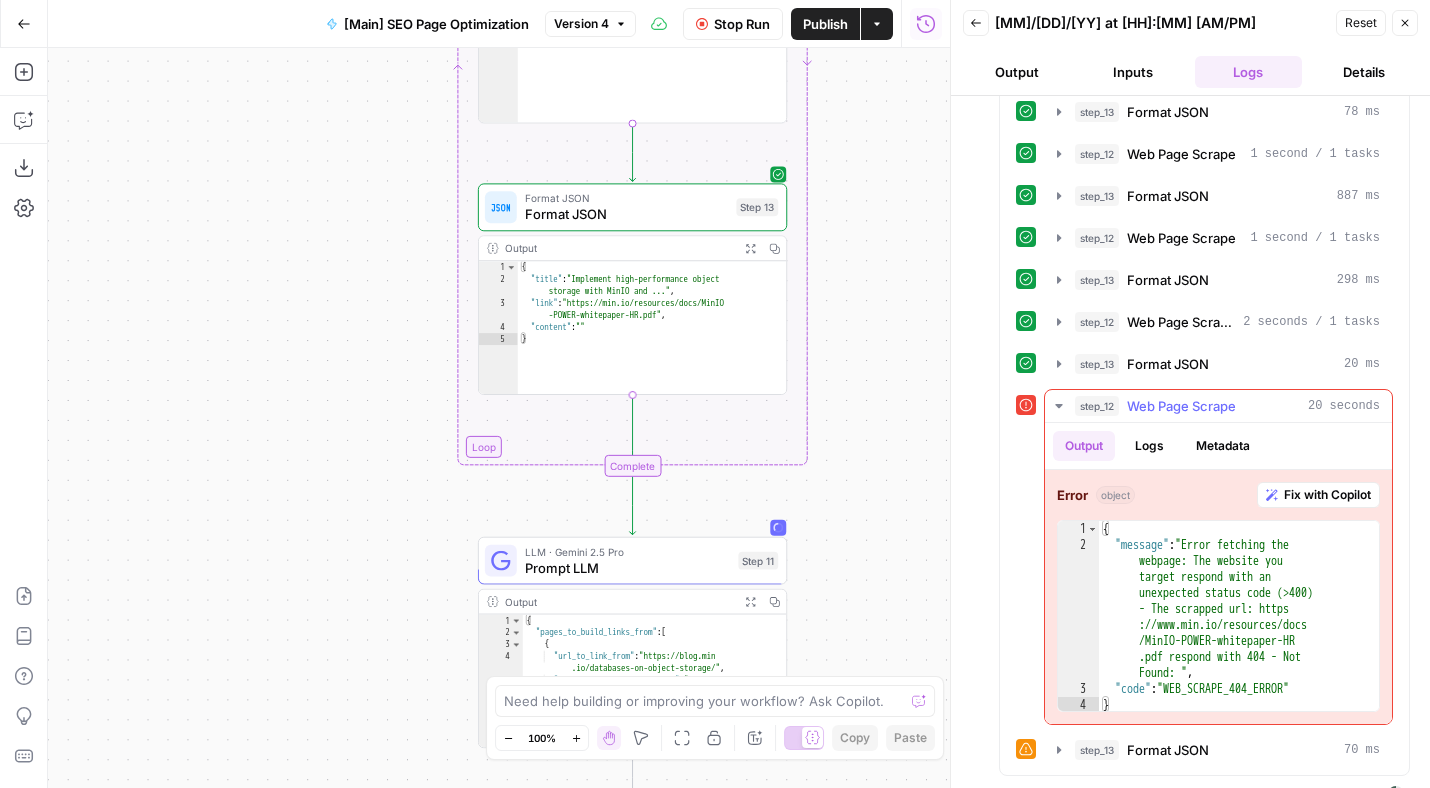 click 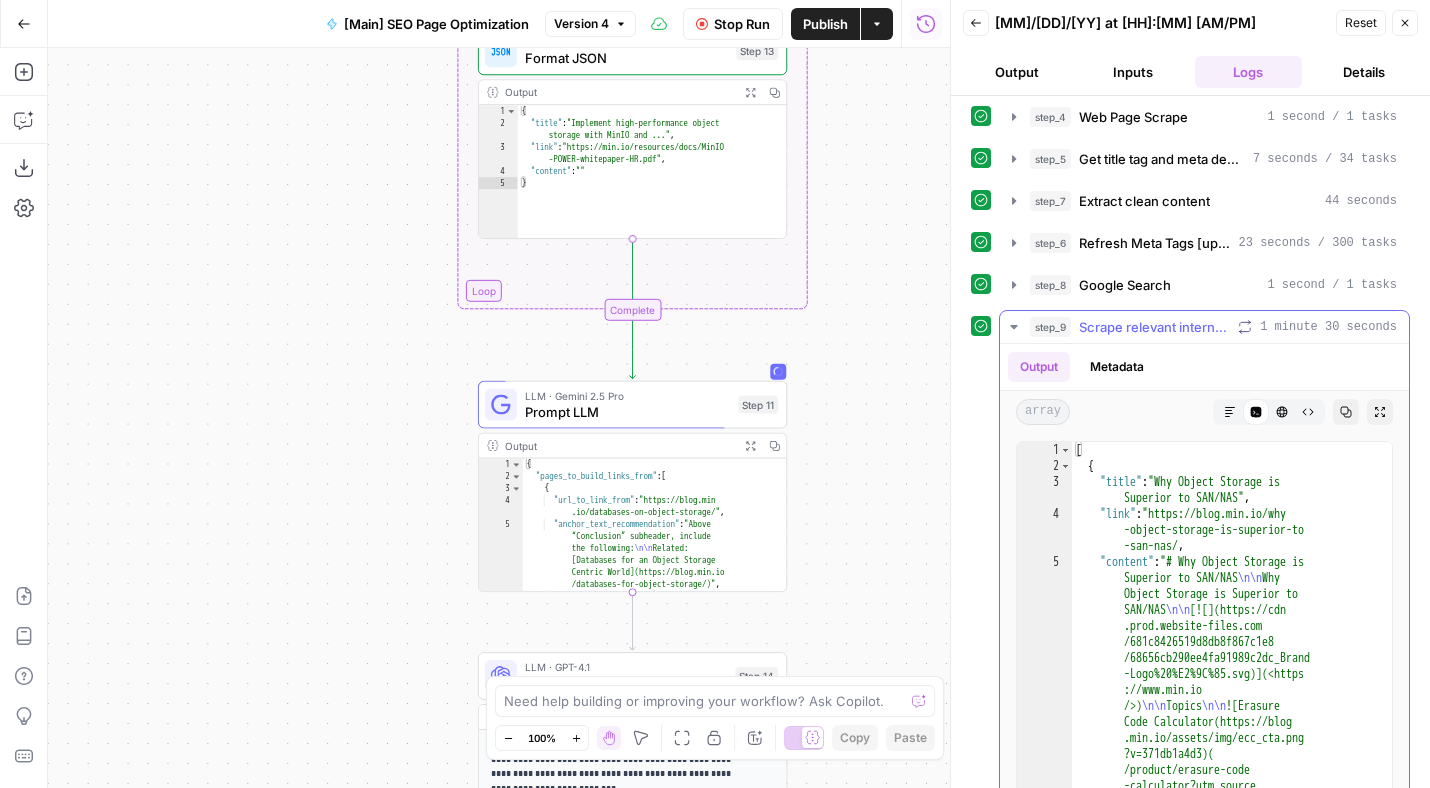 scroll, scrollTop: 0, scrollLeft: 0, axis: both 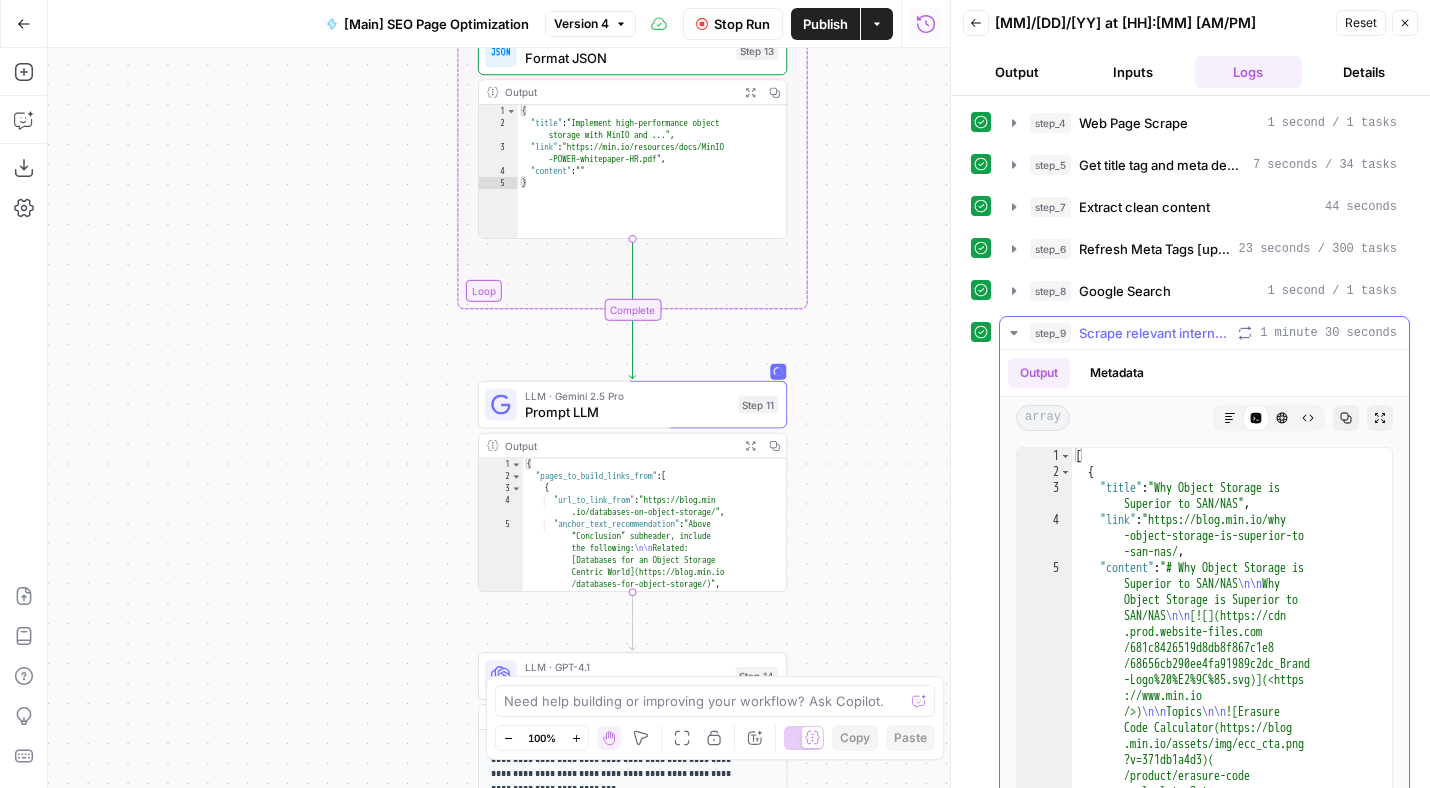 click 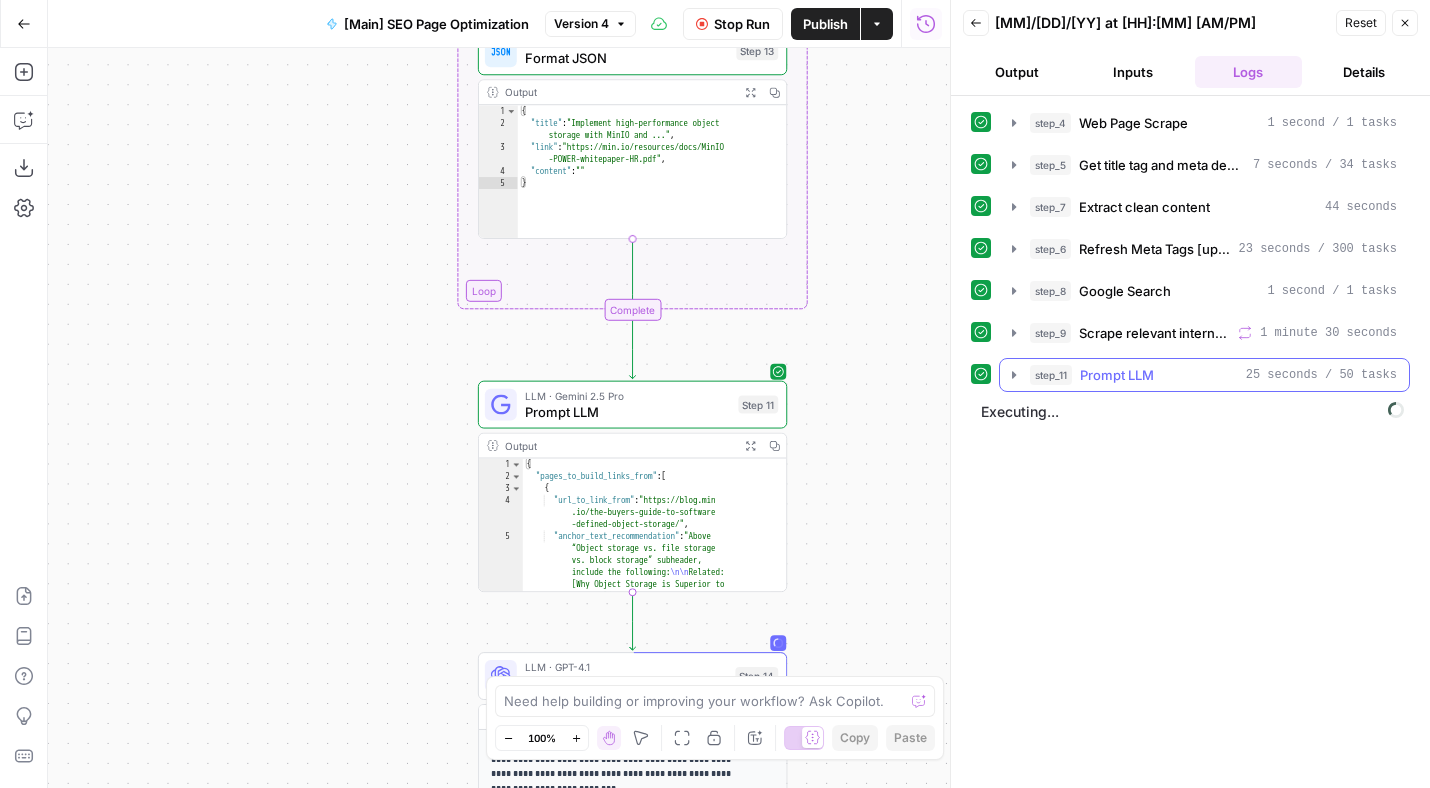 click on "step_11" at bounding box center [1051, 375] 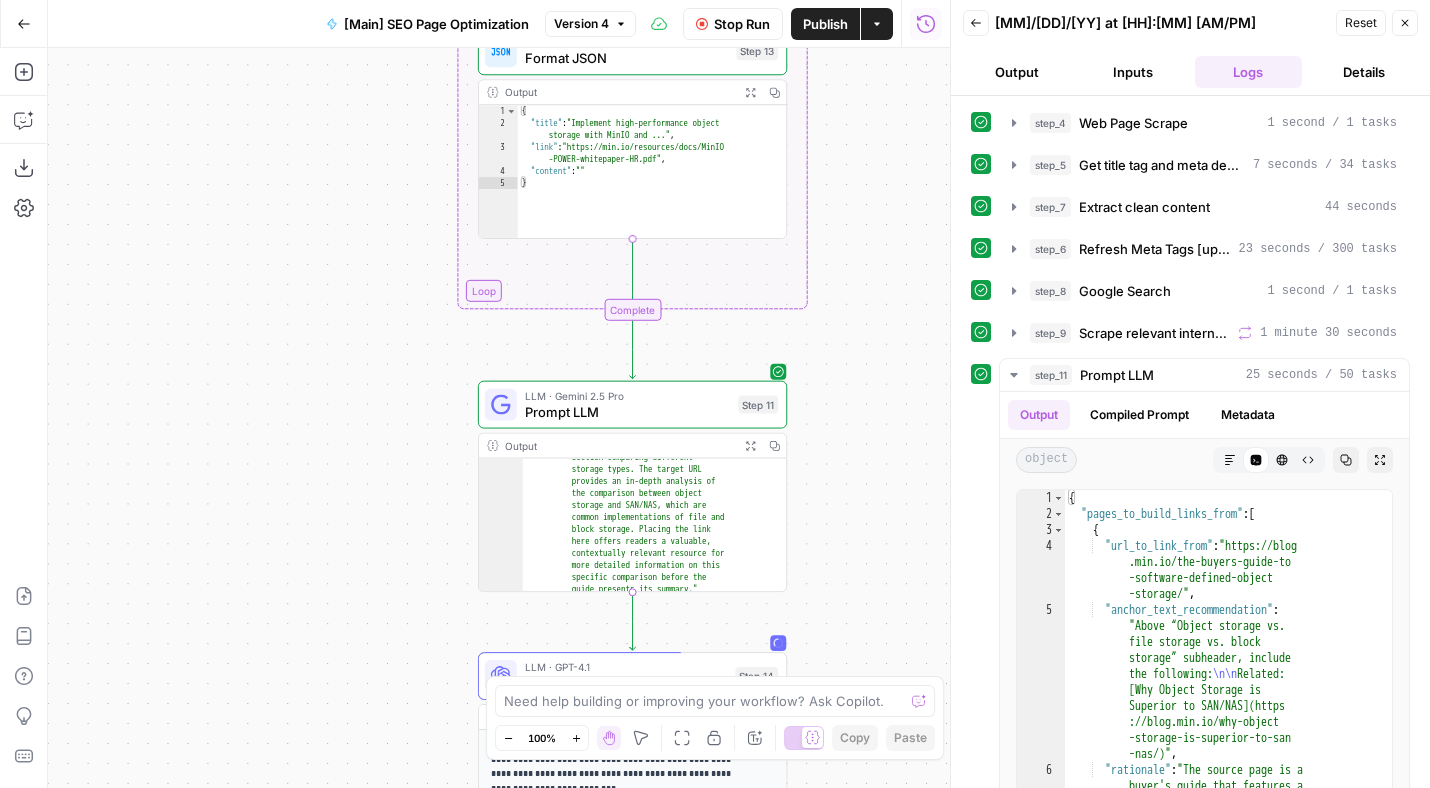 scroll, scrollTop: 199, scrollLeft: 0, axis: vertical 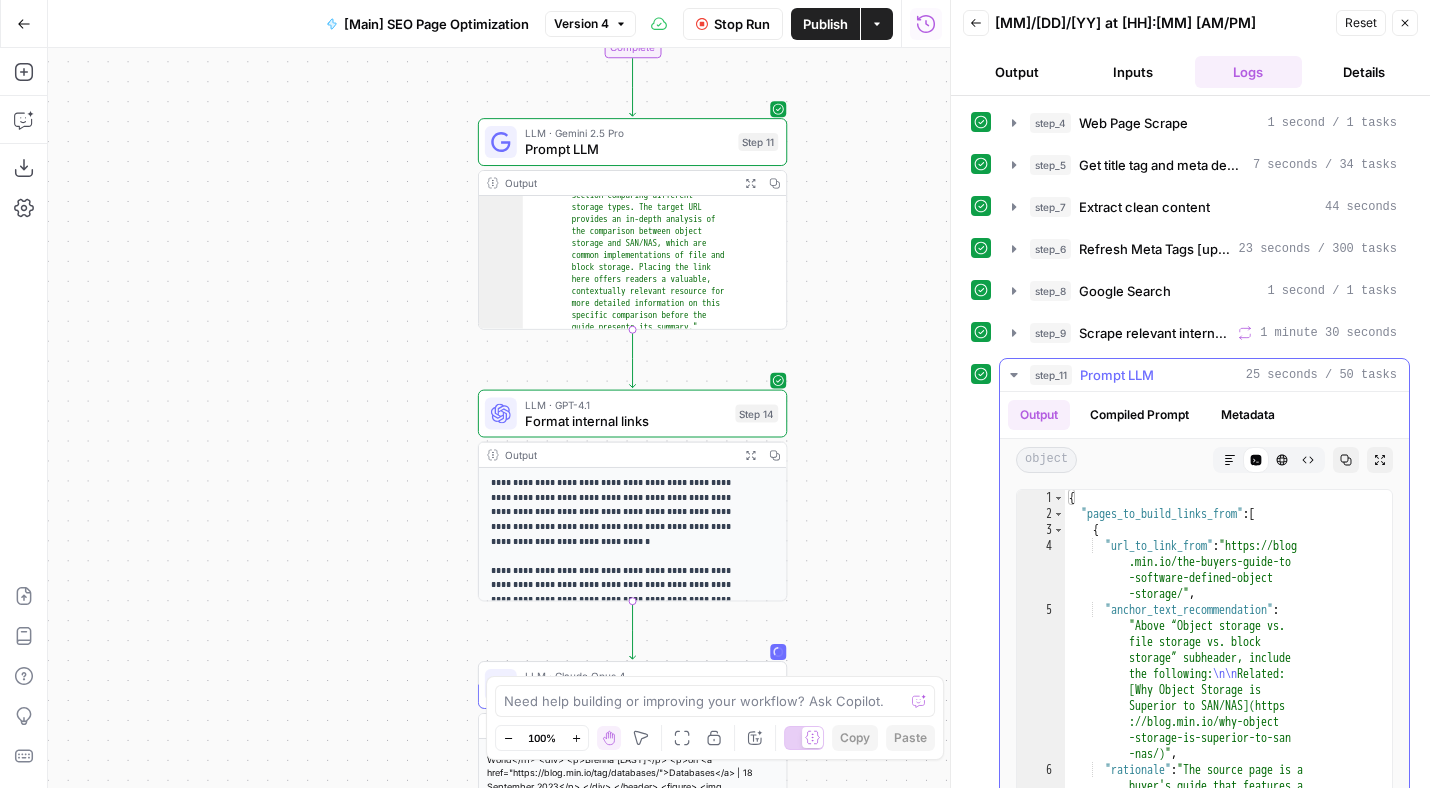 click 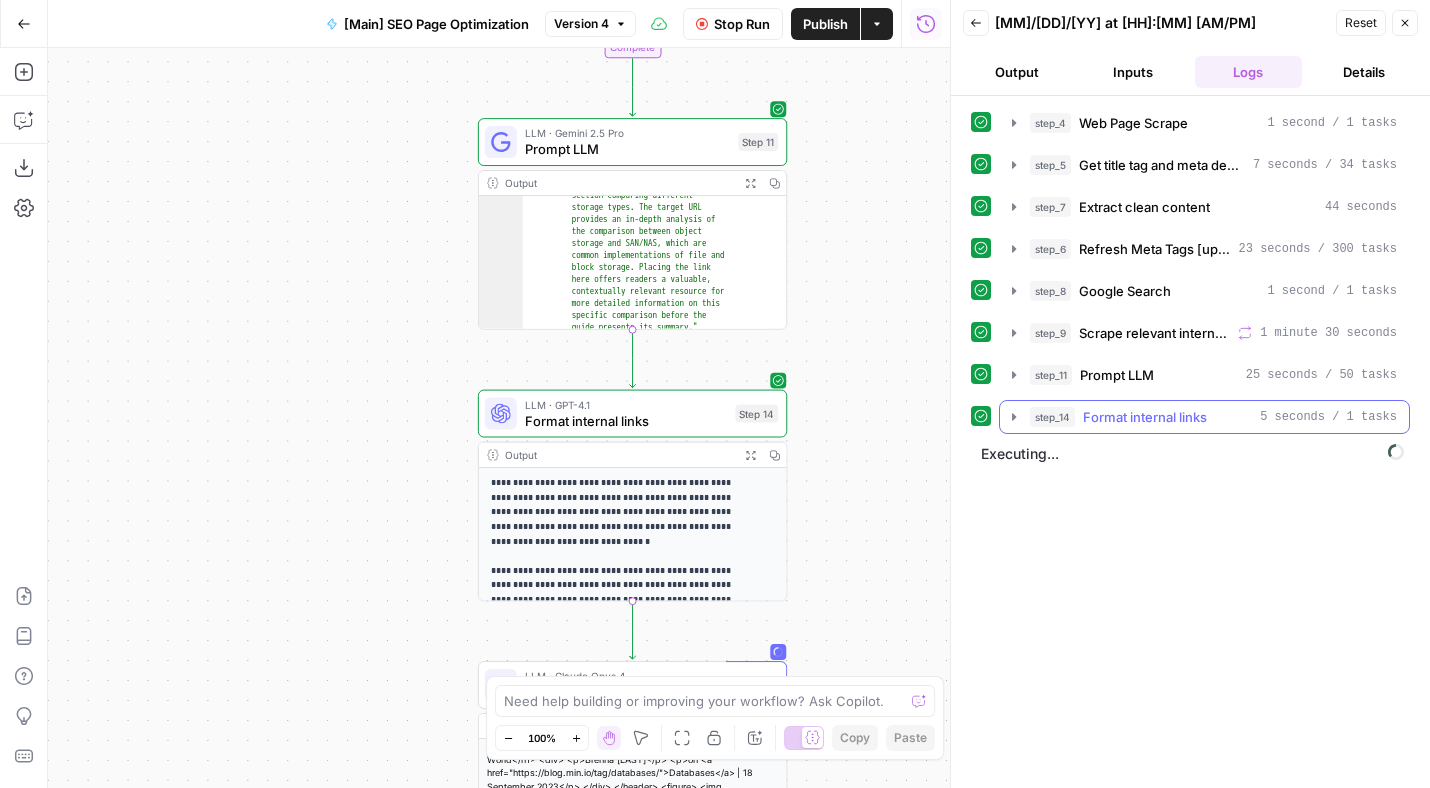 click on "Format internal links" at bounding box center [1145, 417] 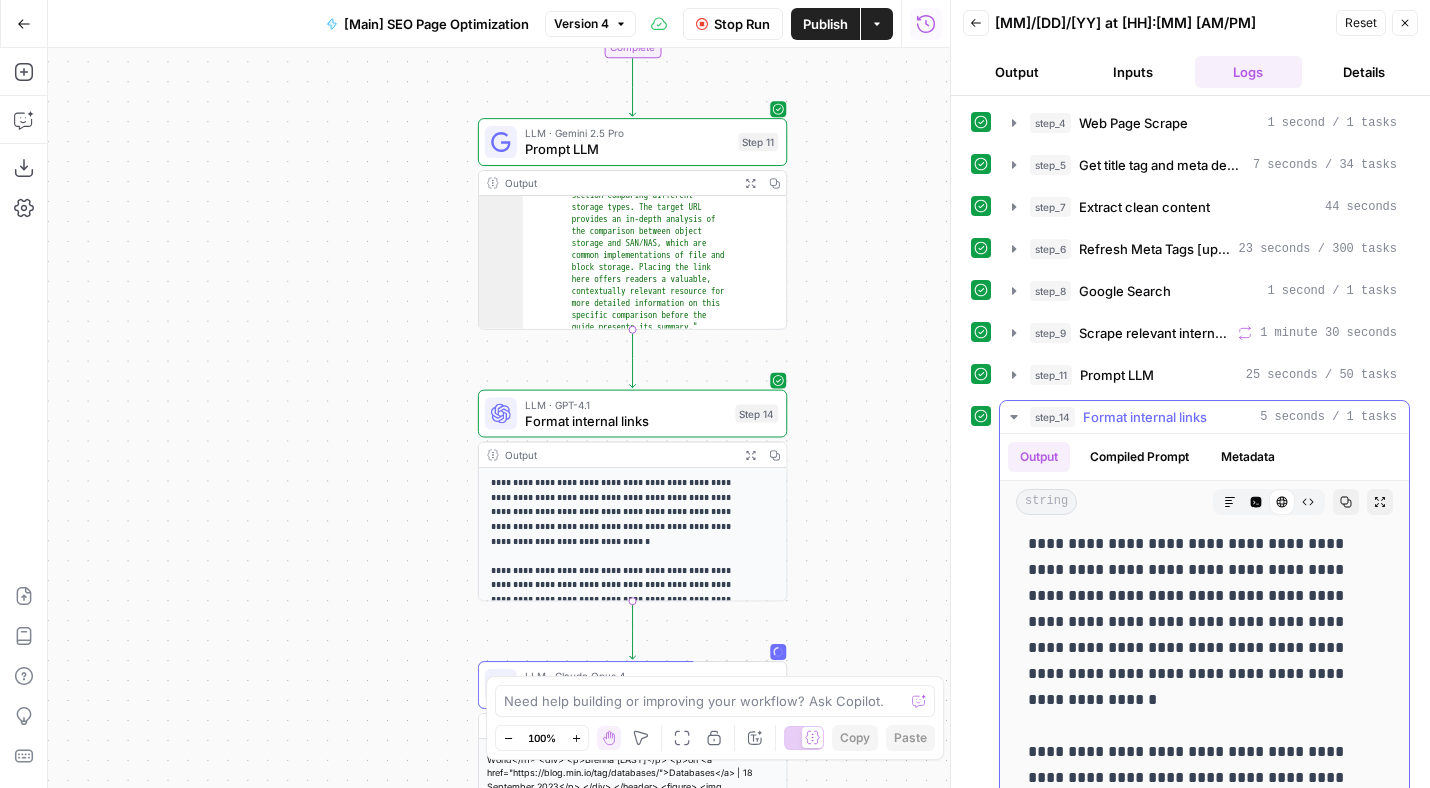 scroll, scrollTop: 0, scrollLeft: 0, axis: both 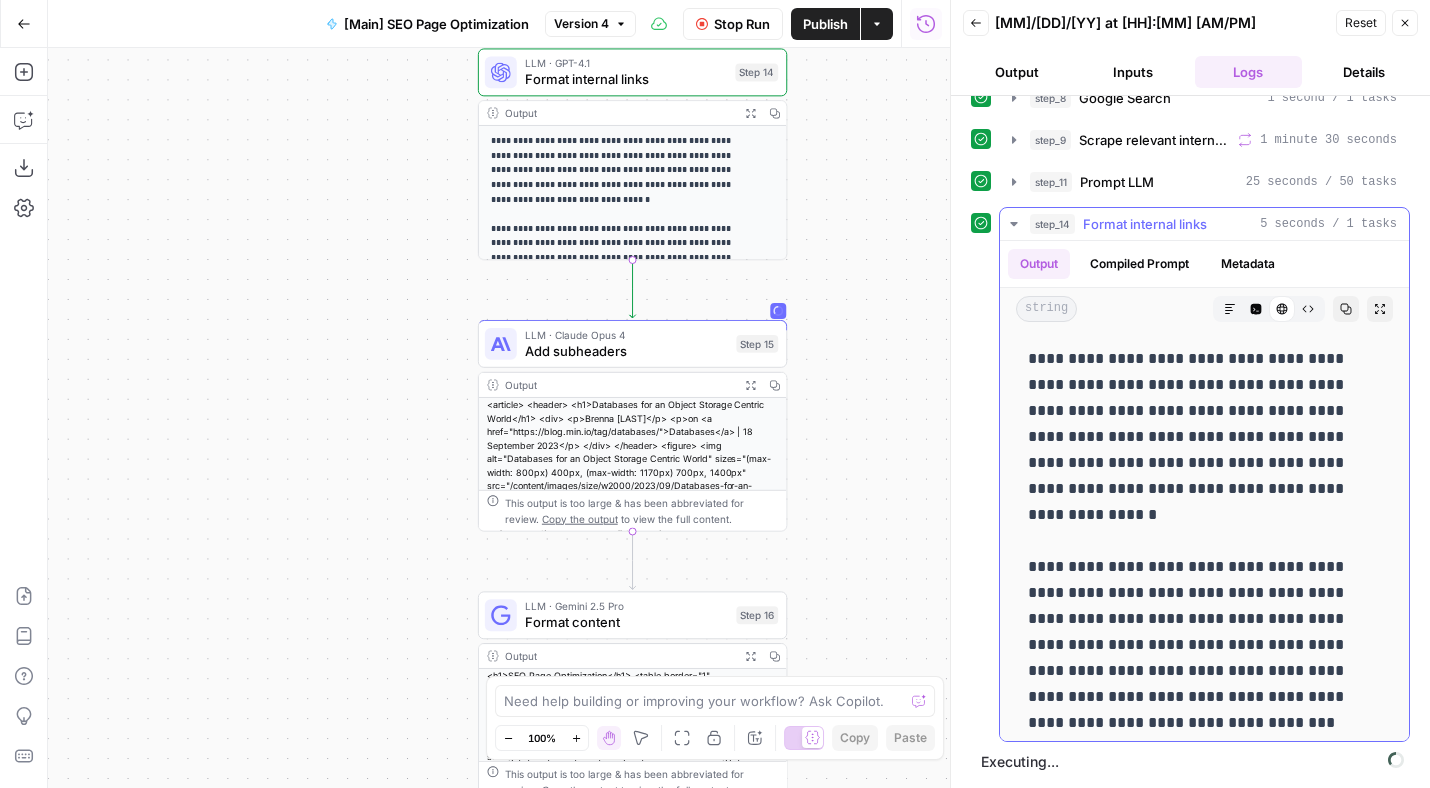 click 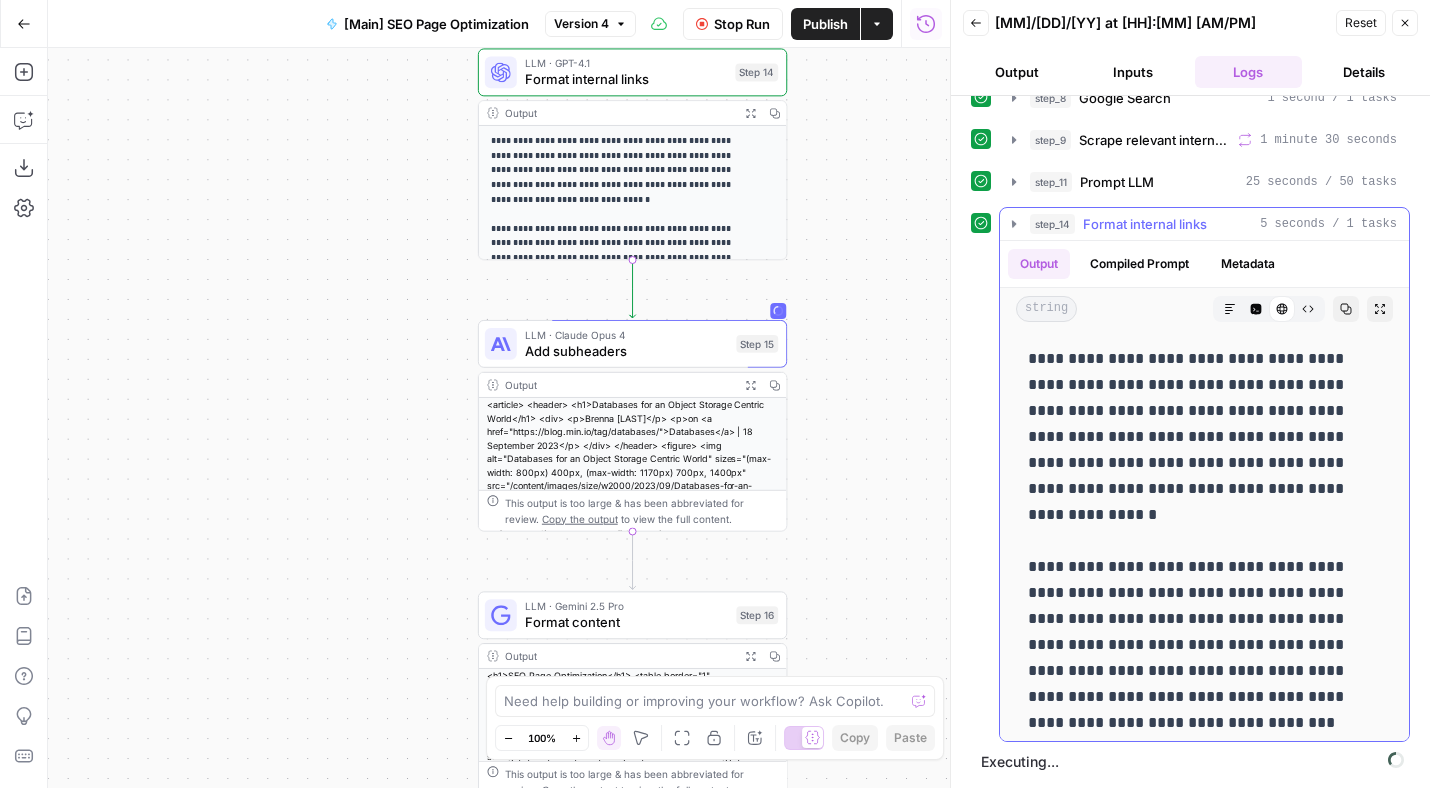 scroll, scrollTop: 0, scrollLeft: 0, axis: both 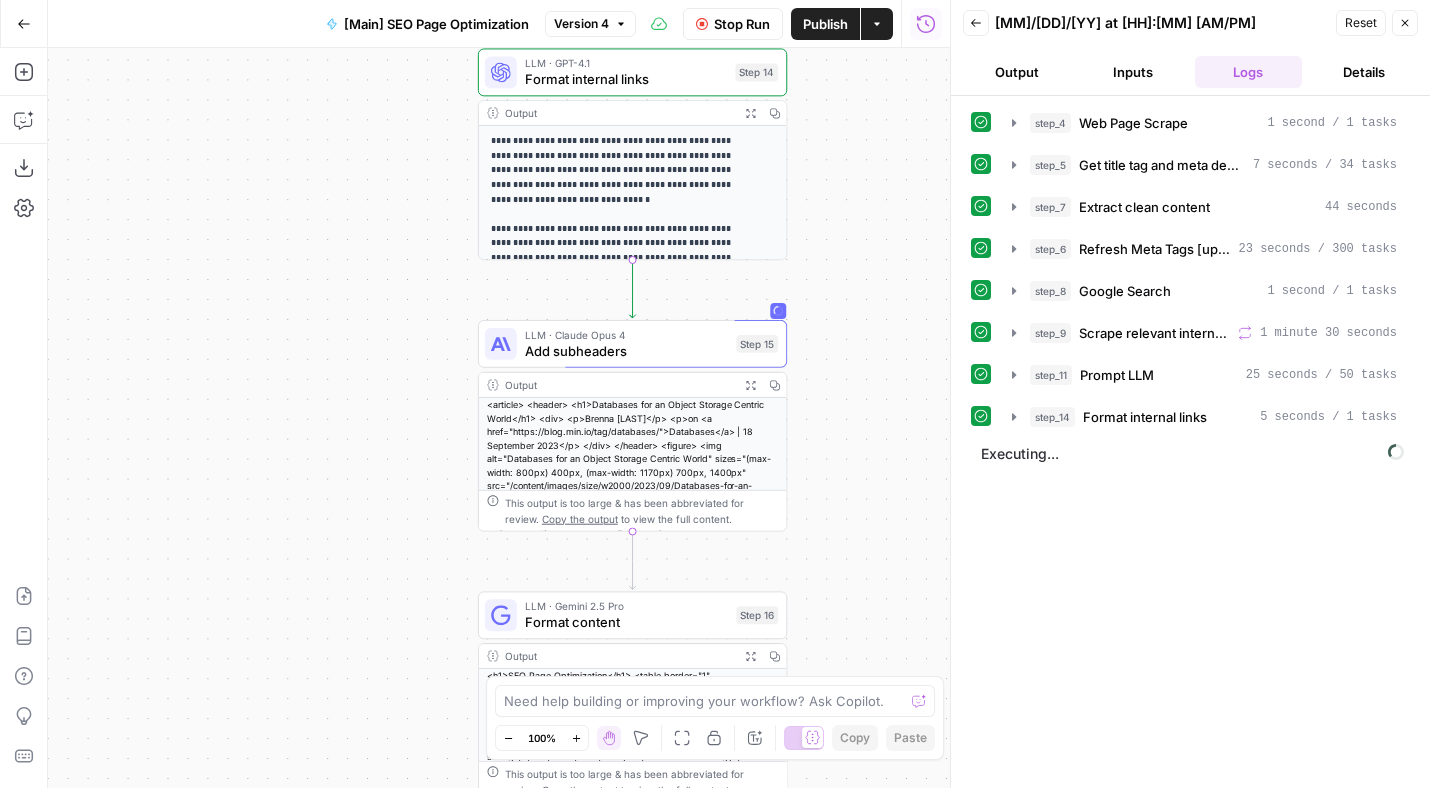 click on "<article>
<header>
<h1>Databases for an Object Storage Centric World</h1>
<div>
<p>Brenna Buuck</p>
<p>on <a href="https://blog.min.io/tag/databases/">Databases</a> | 18 September 2023</p>
</div>
</header>
<figure>
<img alt="Databases for an Object Storage Centric World" sizes="(max-width: 800px) 400px,
(max-width: 1170px) 700px,
1400px" src="/content/images/size/w2000/2023/09/Databases-for-an-Object-Storage-Centric-World.jpg" srcset="/content/images/size/w300/2023/09/Databases-for-an-Object-Storage-Centric-World.jpg 300w,
/content/images/size/w600/2023/09/Databases-for-an-Object-Storage-Centric-World.jpg 600w,
/content/images/size/w1000/2023/09/Databases-for-an-Object-Storage-Centric-World.jpg 1000w,
/content/images/size/w2000/2023/09/Databases-for-an-Obj" at bounding box center (632, 499) 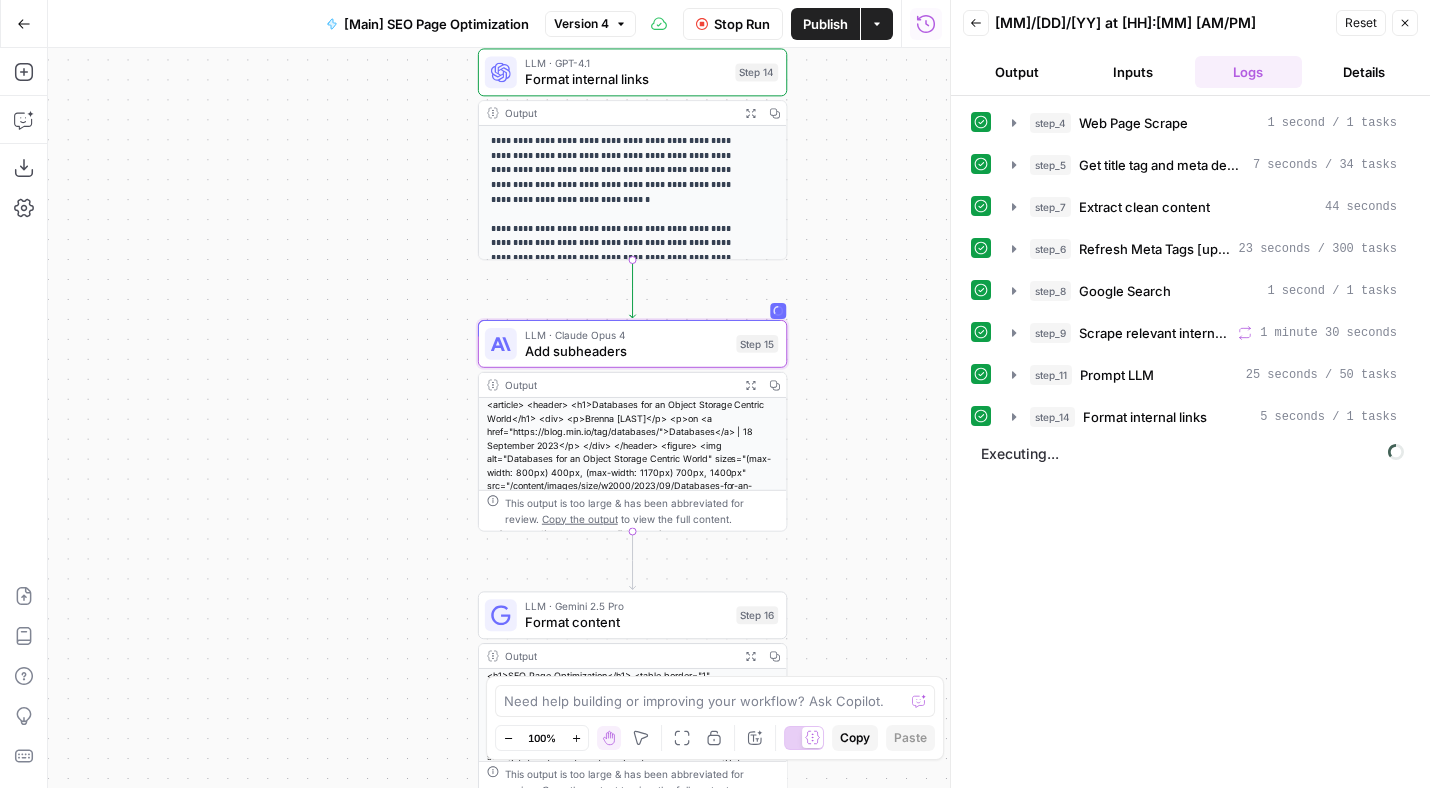 click on "<article>
<header>
<h1>Databases for an Object Storage Centric World</h1>
<div>
<p>Brenna Buuck</p>
<p>on <a href="https://blog.min.io/tag/databases/">Databases</a> | 18 September 2023</p>
</div>
</header>
<figure>
<img alt="Databases for an Object Storage Centric World" sizes="(max-width: 800px) 400px,
(max-width: 1170px) 700px,
1400px" src="/content/images/size/w2000/2023/09/Databases-for-an-Object-Storage-Centric-World.jpg" srcset="/content/images/size/w300/2023/09/Databases-for-an-Object-Storage-Centric-World.jpg 300w,
/content/images/size/w600/2023/09/Databases-for-an-Object-Storage-Centric-World.jpg 600w,
/content/images/size/w1000/2023/09/Databases-for-an-Object-Storage-Centric-World.jpg 1000w,
/content/images/size/w2000/2023/09/Databases-for-an-Obj" at bounding box center (632, 499) 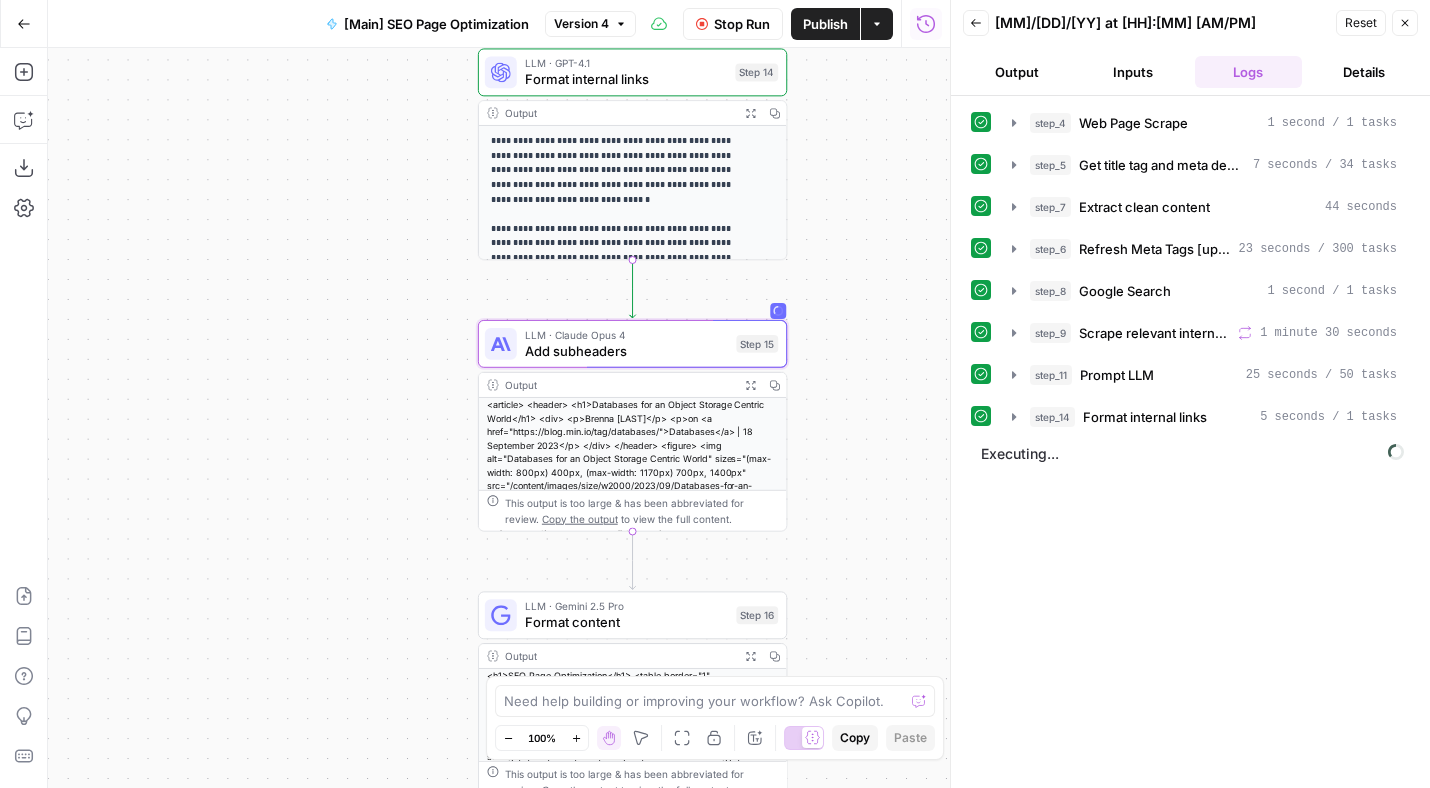 click 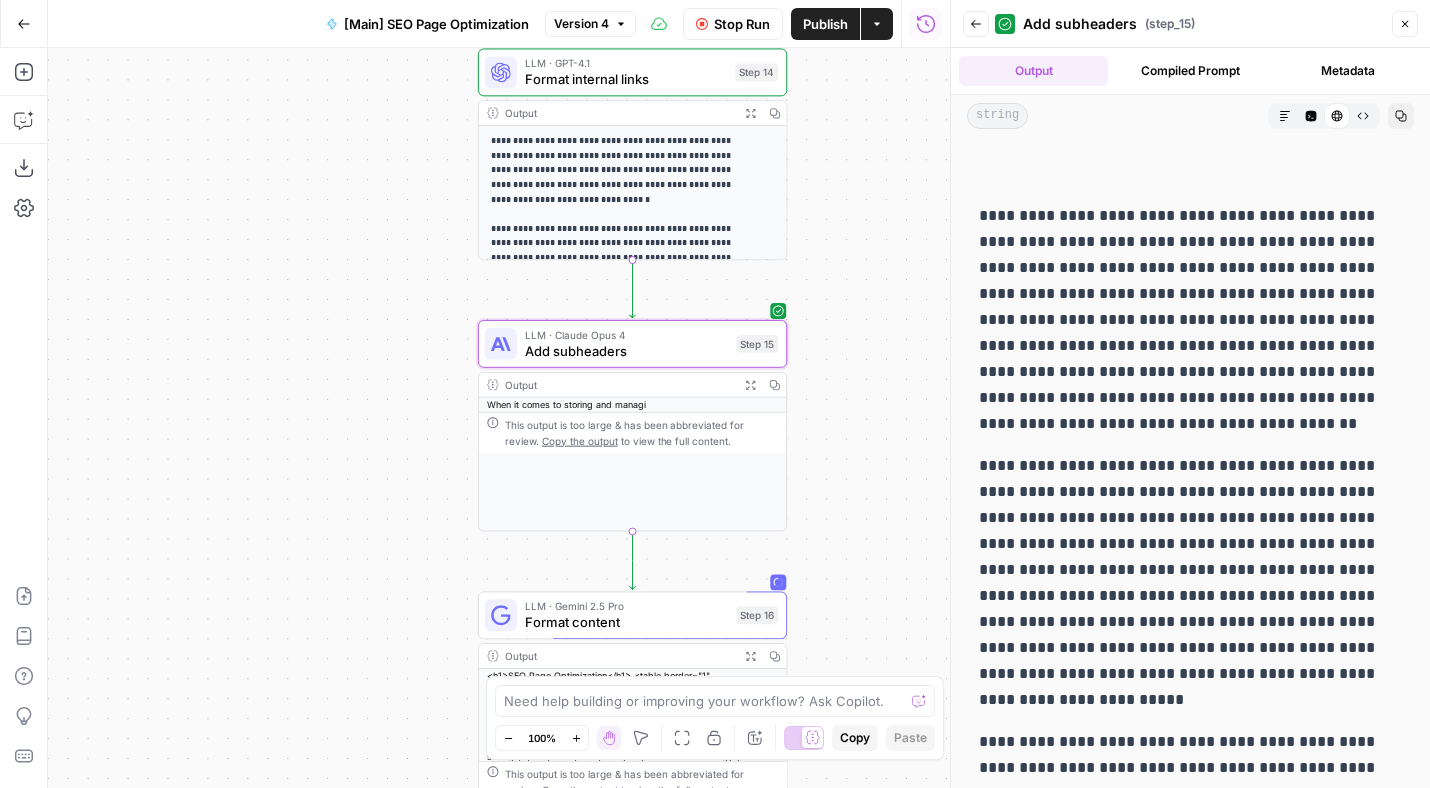 scroll, scrollTop: 0, scrollLeft: 0, axis: both 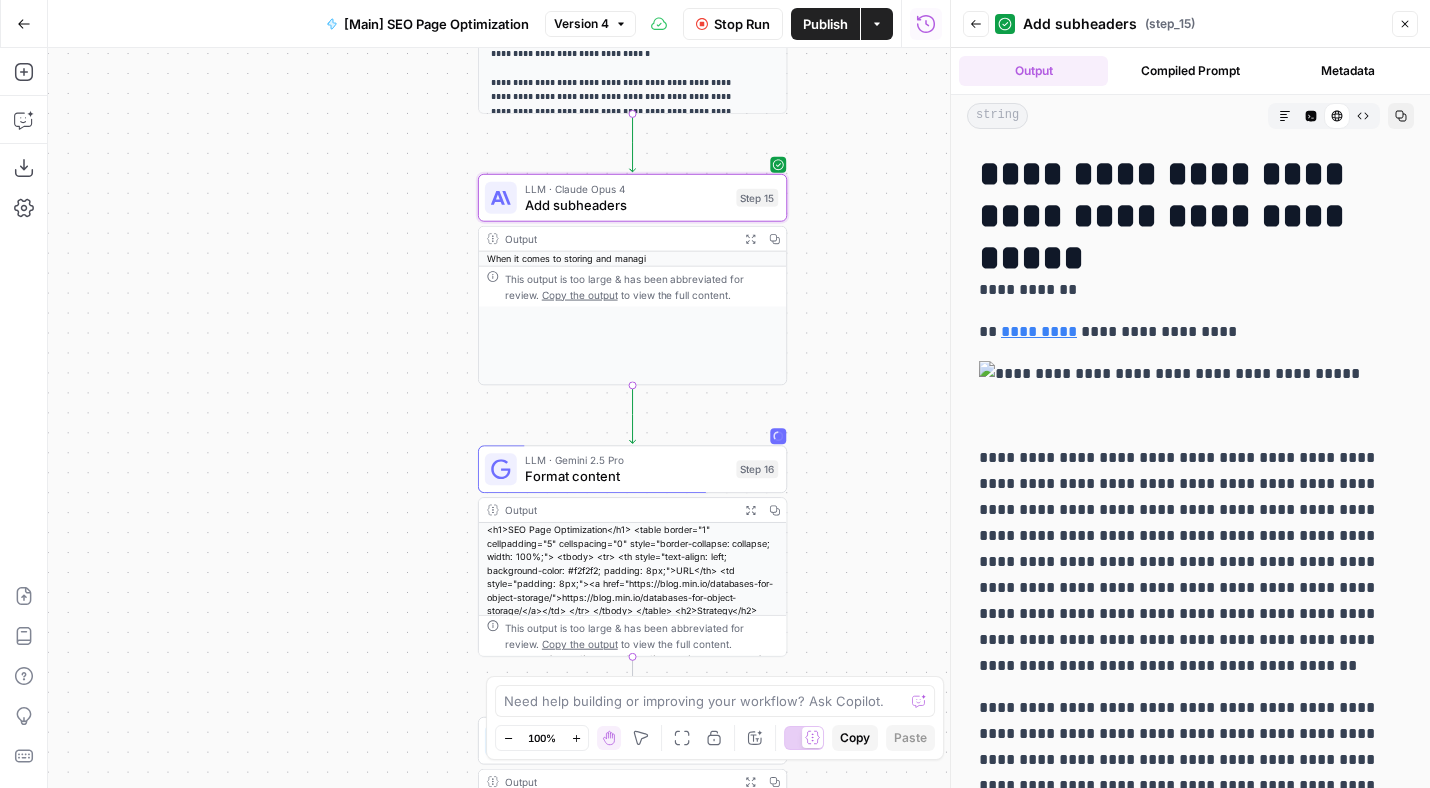 click on "<h1>SEO Page Optimization</h1>
<table border="1" cellpadding="5" cellspacing="0" style="border-collapse: collapse; width: 100%;">
<tbody>
<tr>
<th style="text-align: left; background-color: #f2f2f2; padding: 8px;">URL</th>
<td style="padding: 8px;"><a href="https://blog.min.io/databases-for-object-storage/">https://blog.min.io/databases-for-object-storage/</a></td>
</tr>
</tbody>
</table>
<h2>Strategy</h2>
<h3>Keyword Targeting</h3>
<p>Popular searches associated with this topic. We can use these to optimize our page.</p>
<table border="1" cellpadding="5" cellspacing="0" style="border-collapse: collapse; width: 100%;">
<tbody>
<tr>
<th style="text-align: left; background-color: #f2f2f2; padding: 8px;">Primary Keyword</th>
<td style="padding: 8px;">object storage database</td>
</tr>
</tbody>
</table>
<h3>SEO Meta Data Updates</h3>
<p>Include keywords in the following HTML elements</p>
<table border="1" cellpadding="5" cellspacing="0" s" at bounding box center (632, 631) 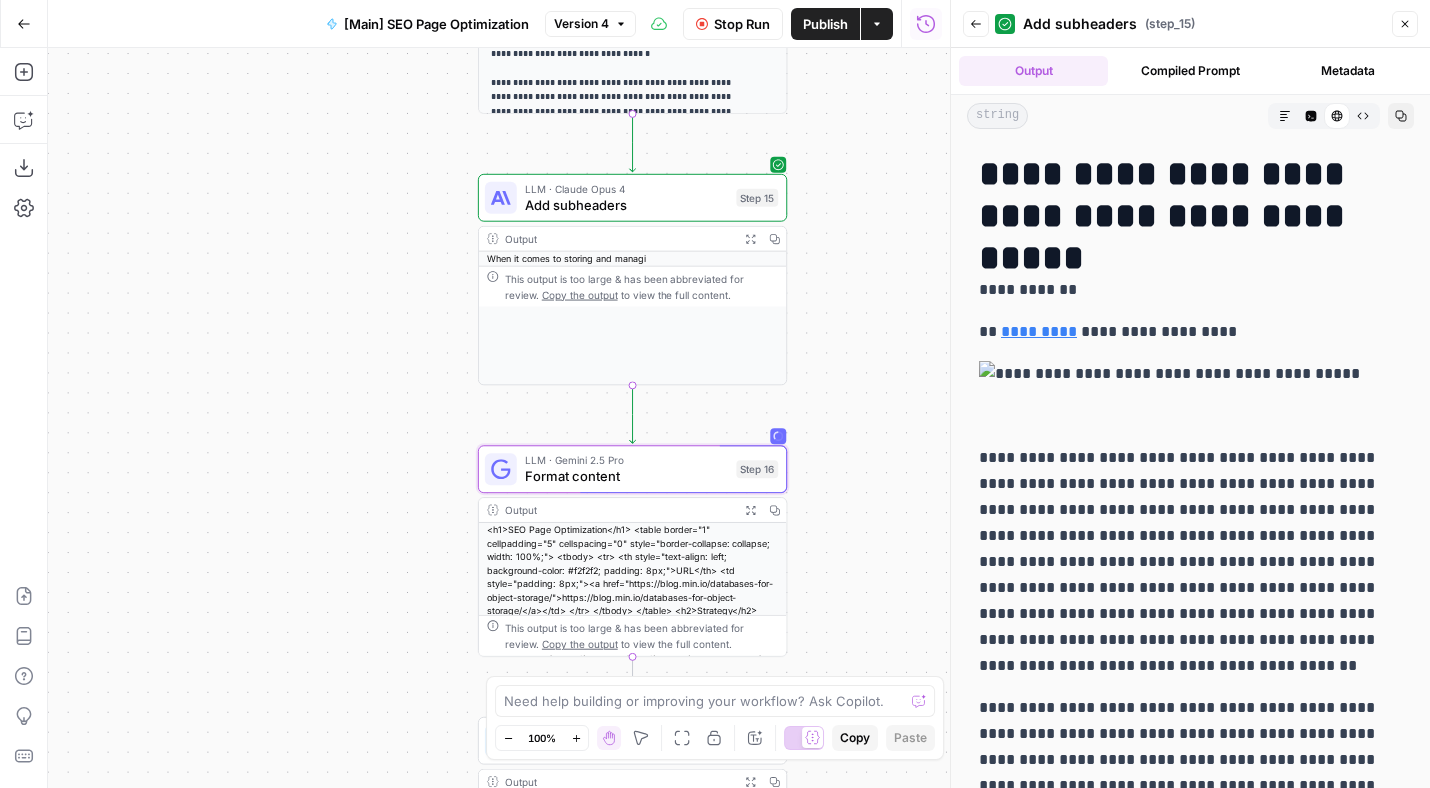 click 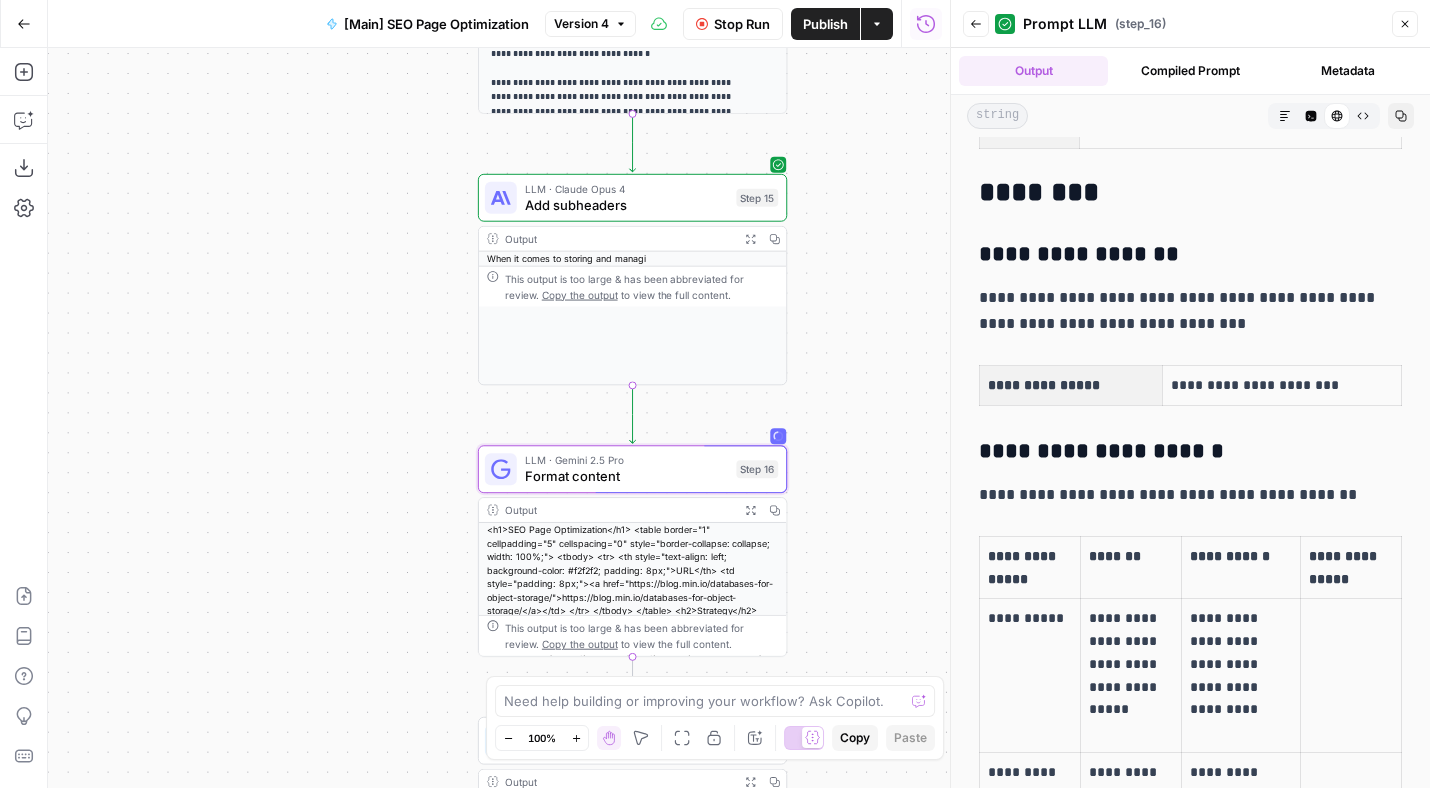 scroll, scrollTop: 154, scrollLeft: 0, axis: vertical 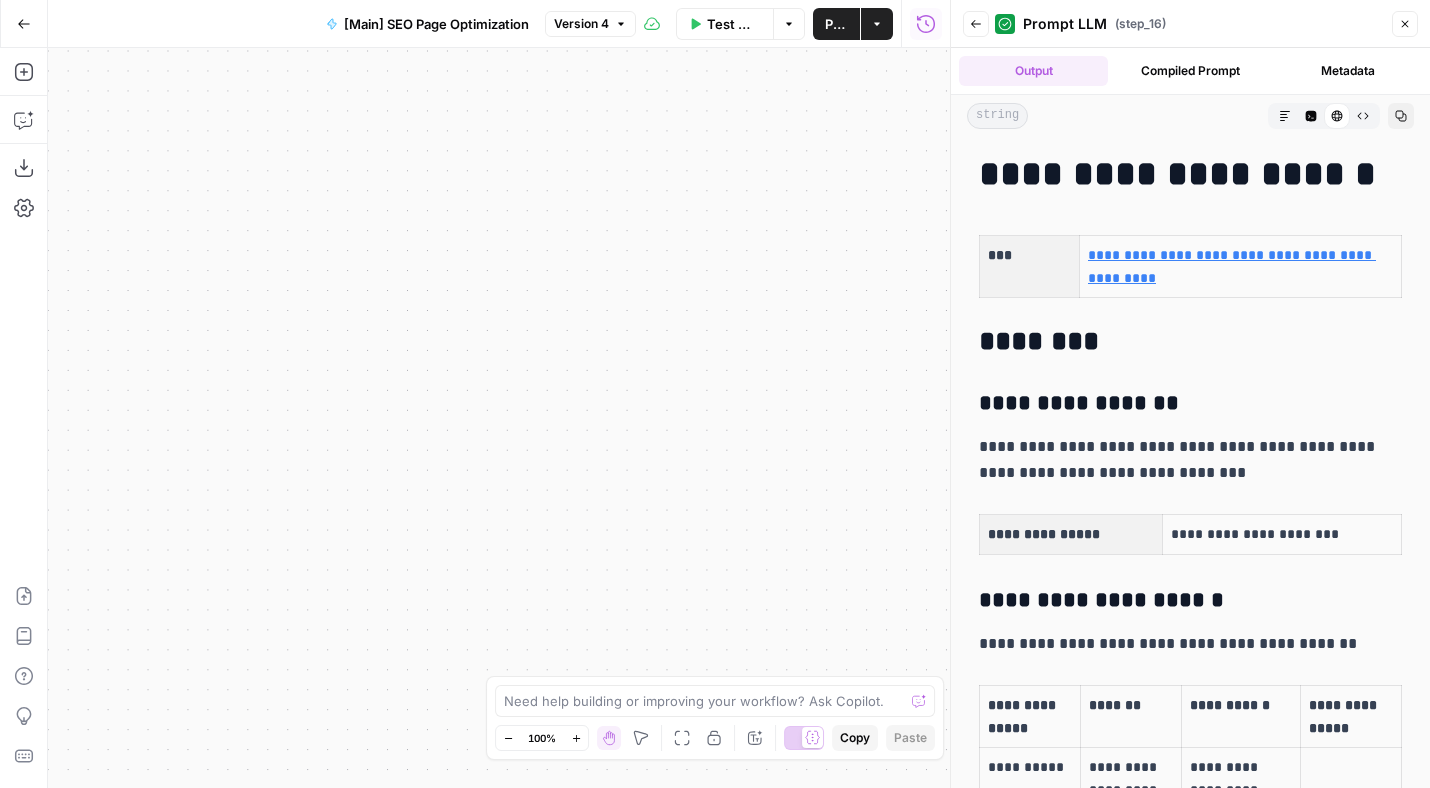 type 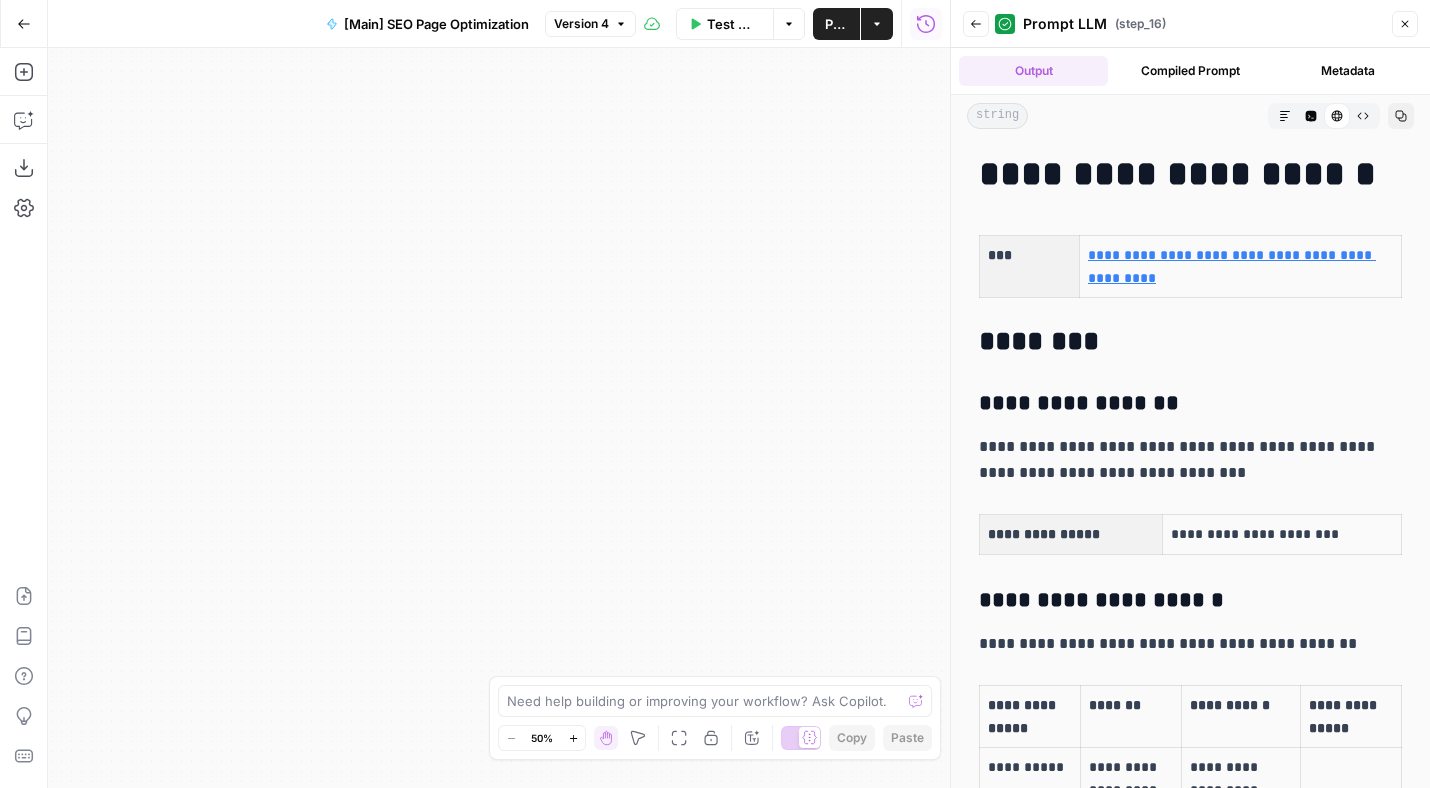 drag, startPoint x: 856, startPoint y: 620, endPoint x: 788, endPoint y: 146, distance: 478.85278 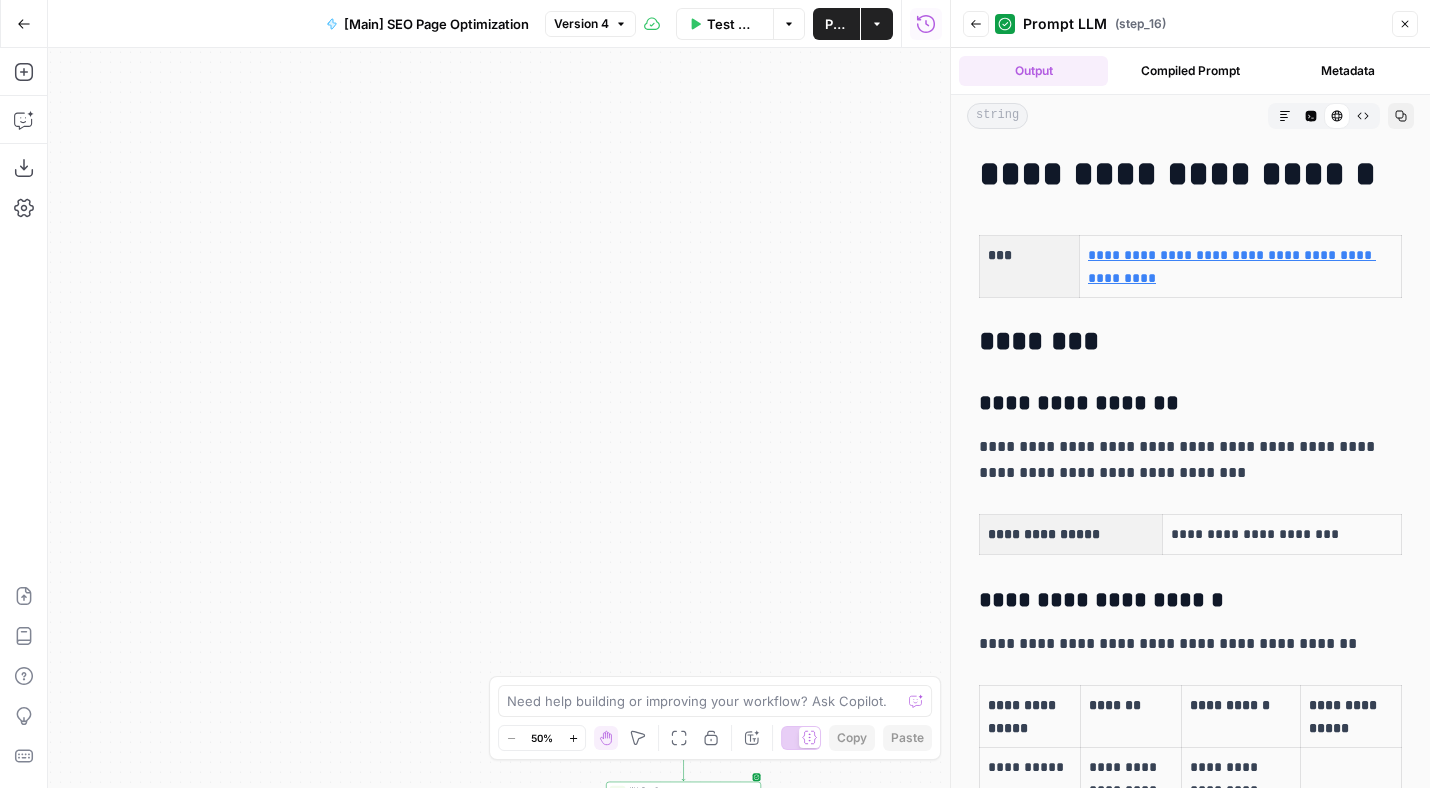 drag, startPoint x: 834, startPoint y: 625, endPoint x: 795, endPoint y: 218, distance: 408.8643 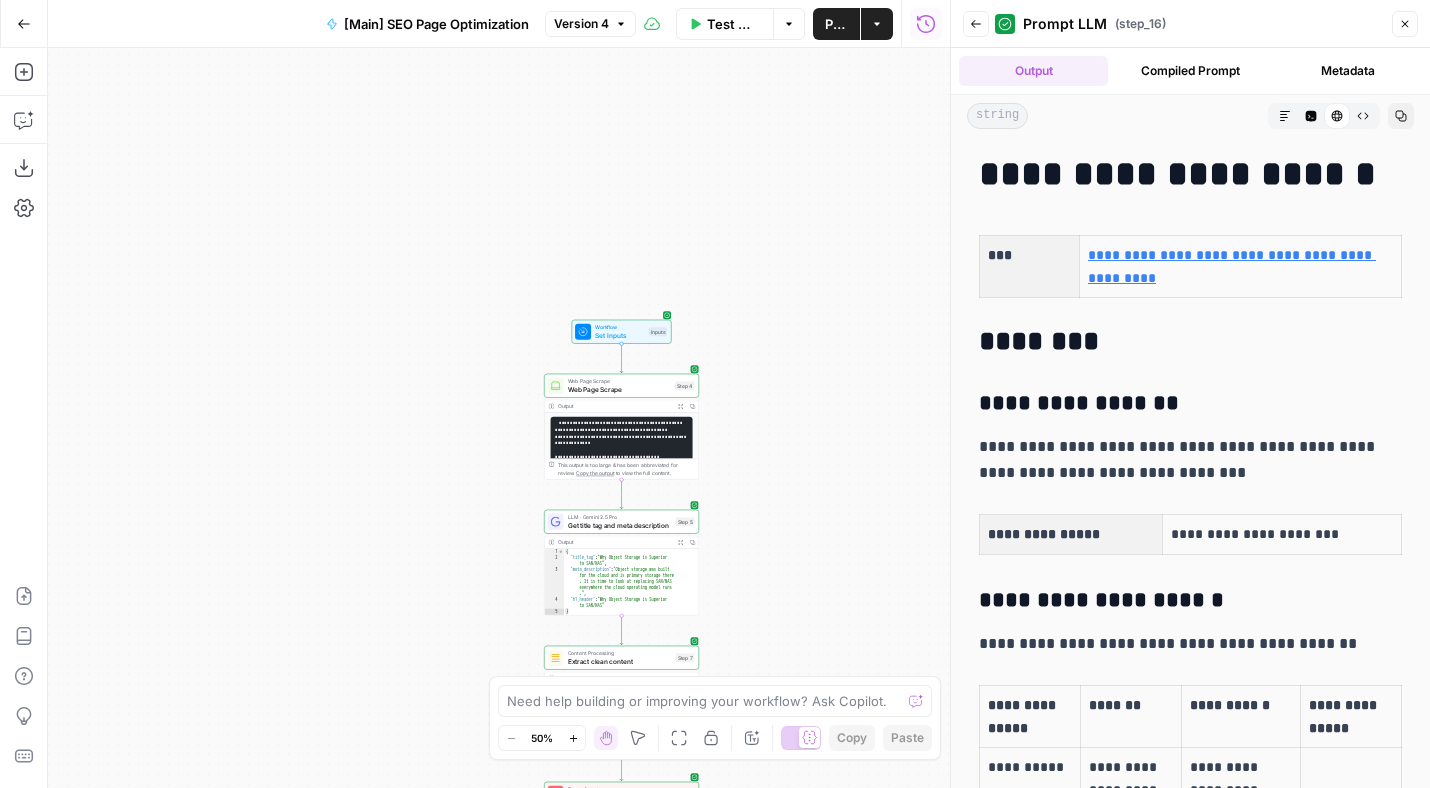 drag, startPoint x: 776, startPoint y: 486, endPoint x: 688, endPoint y: 385, distance: 133.95895 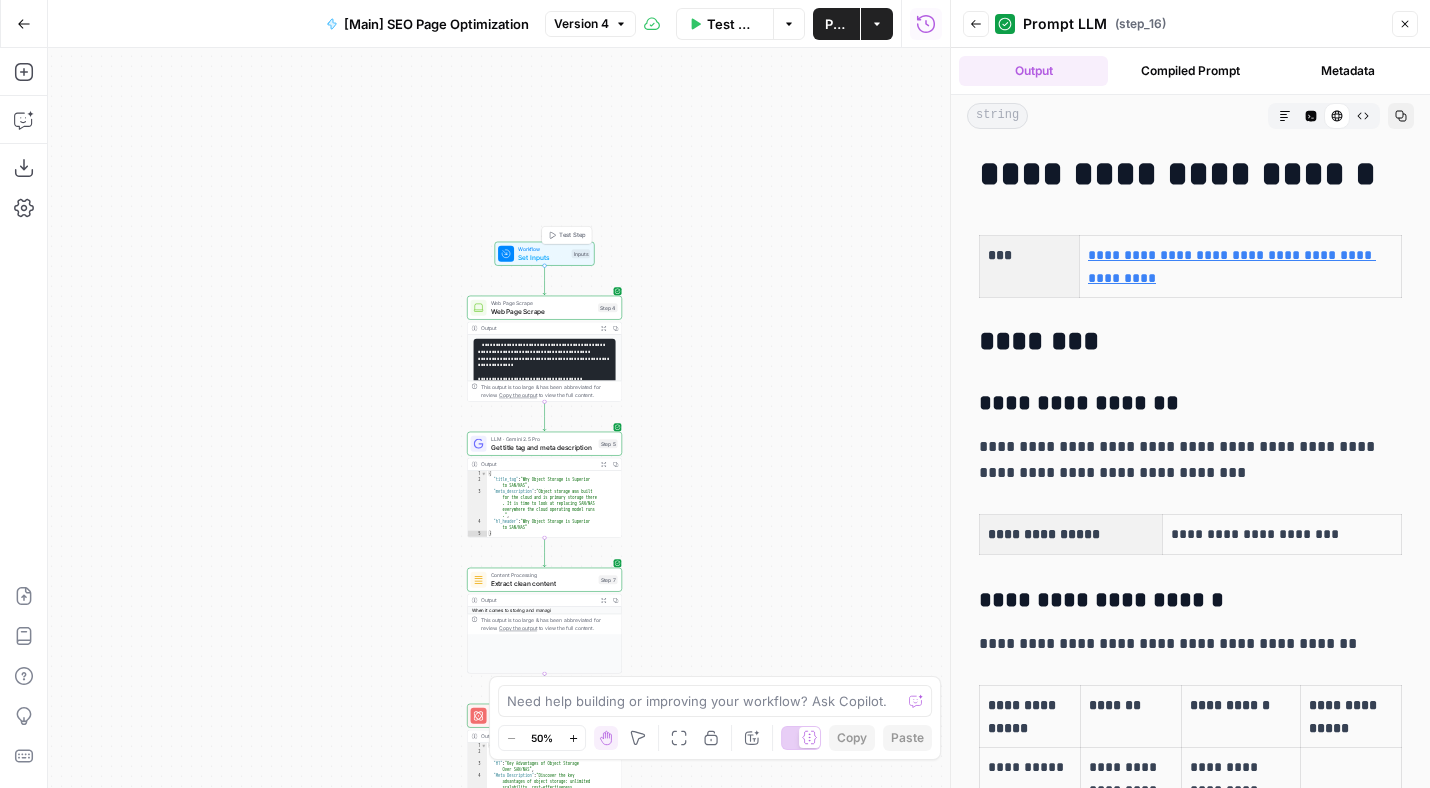 click on "Workflow" at bounding box center (543, 249) 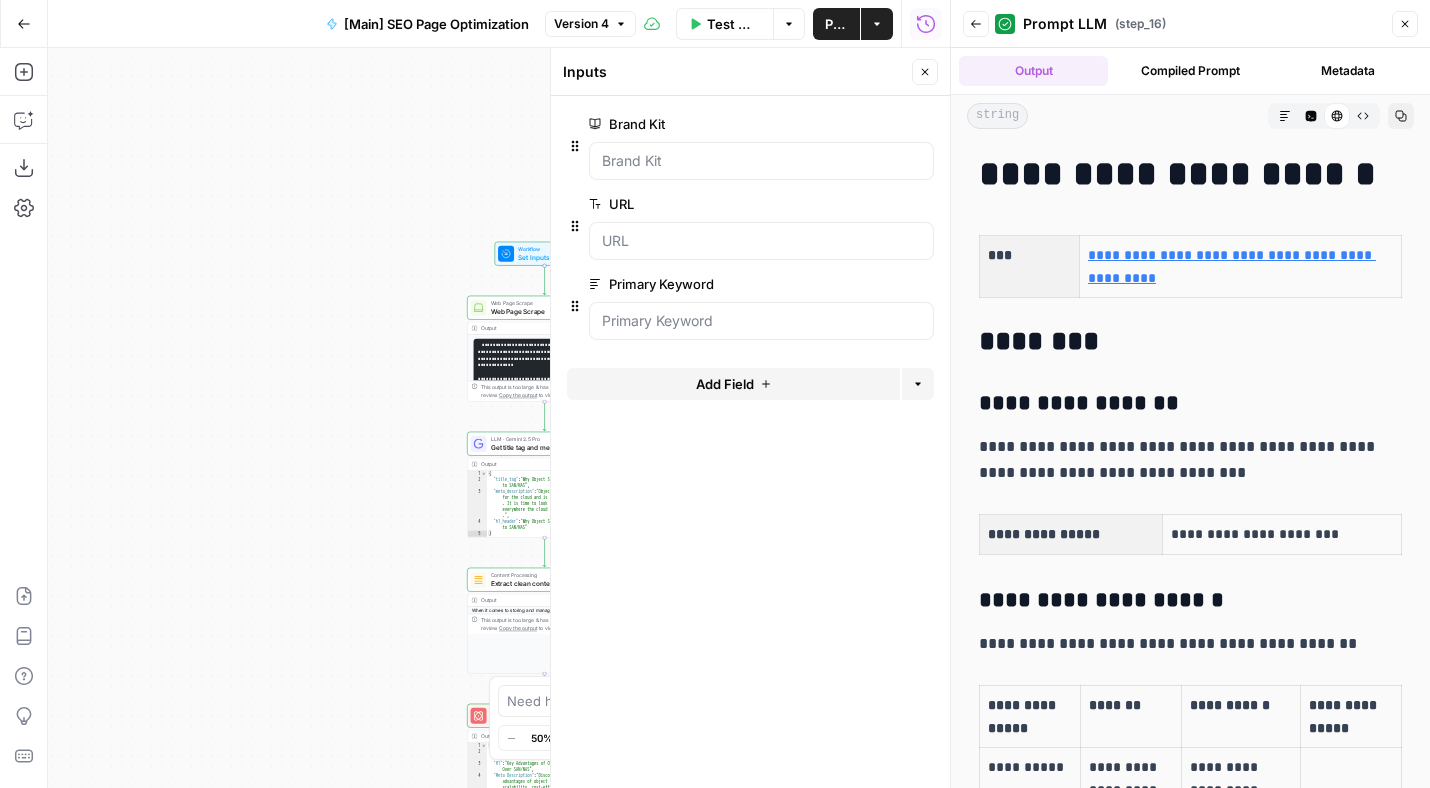 click on "Close" at bounding box center [925, 72] 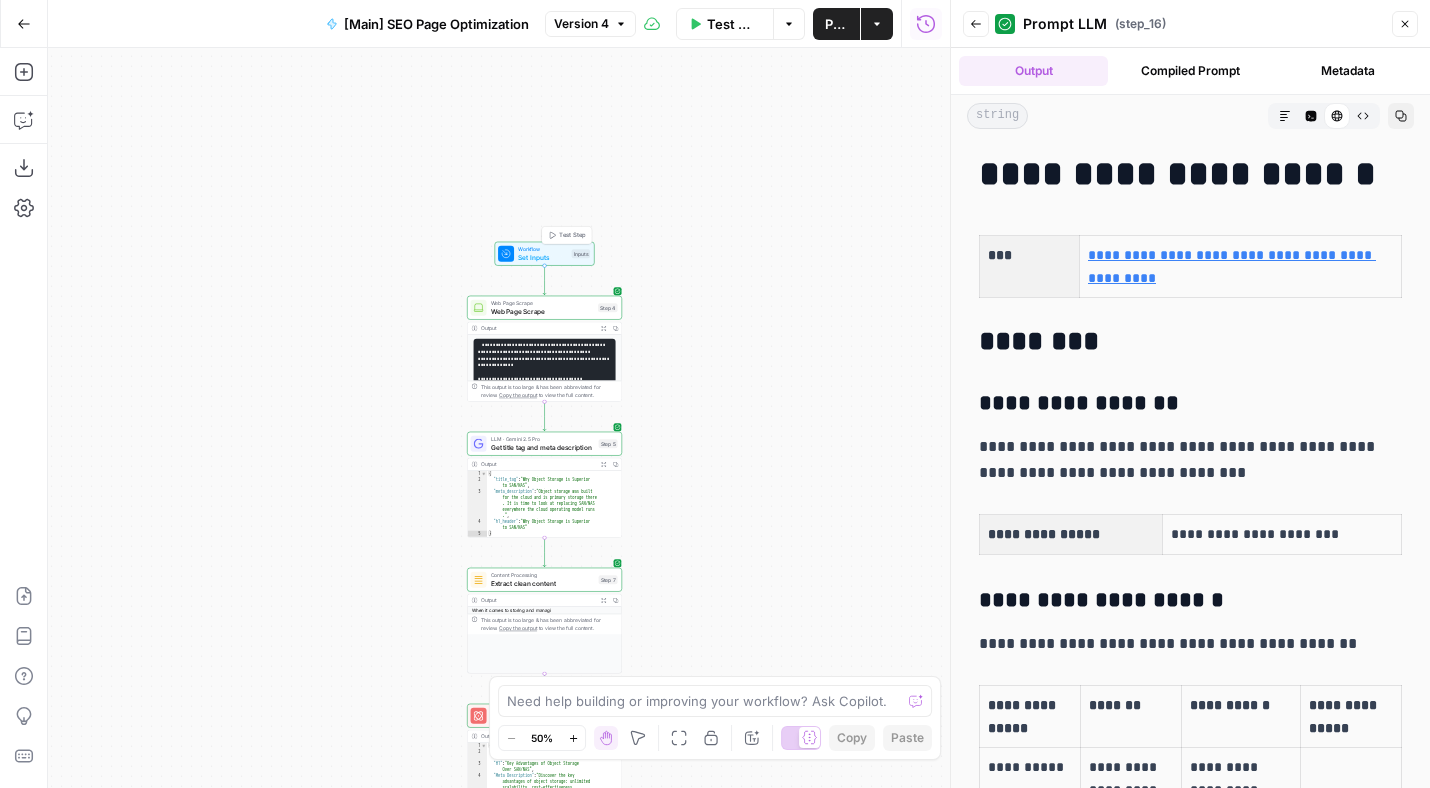 click on "Test Workflow" at bounding box center [725, 24] 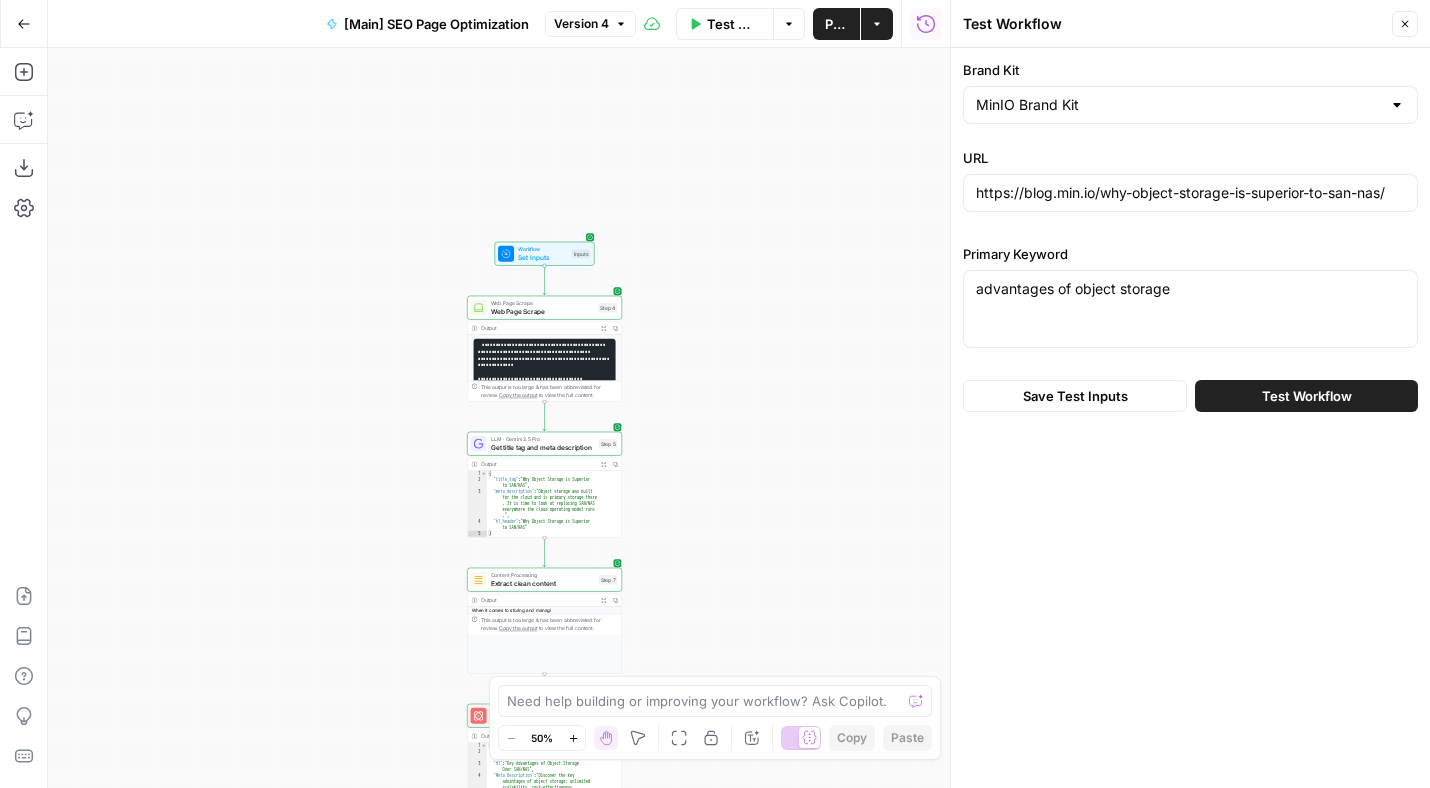 click on "{    "title_tag" :  "Why Object Storage is Superior         to SAN/NAS" ,    "meta_description" :  "Object storage was built         for the cloud and is primary storage there        . It is time to look at replacing SAN/NAS         everywhere the cloud operating model runs        ." ,    "h1_header" :  "Why Object Storage is Superior         to SAN/NAS" }" at bounding box center [554, 510] 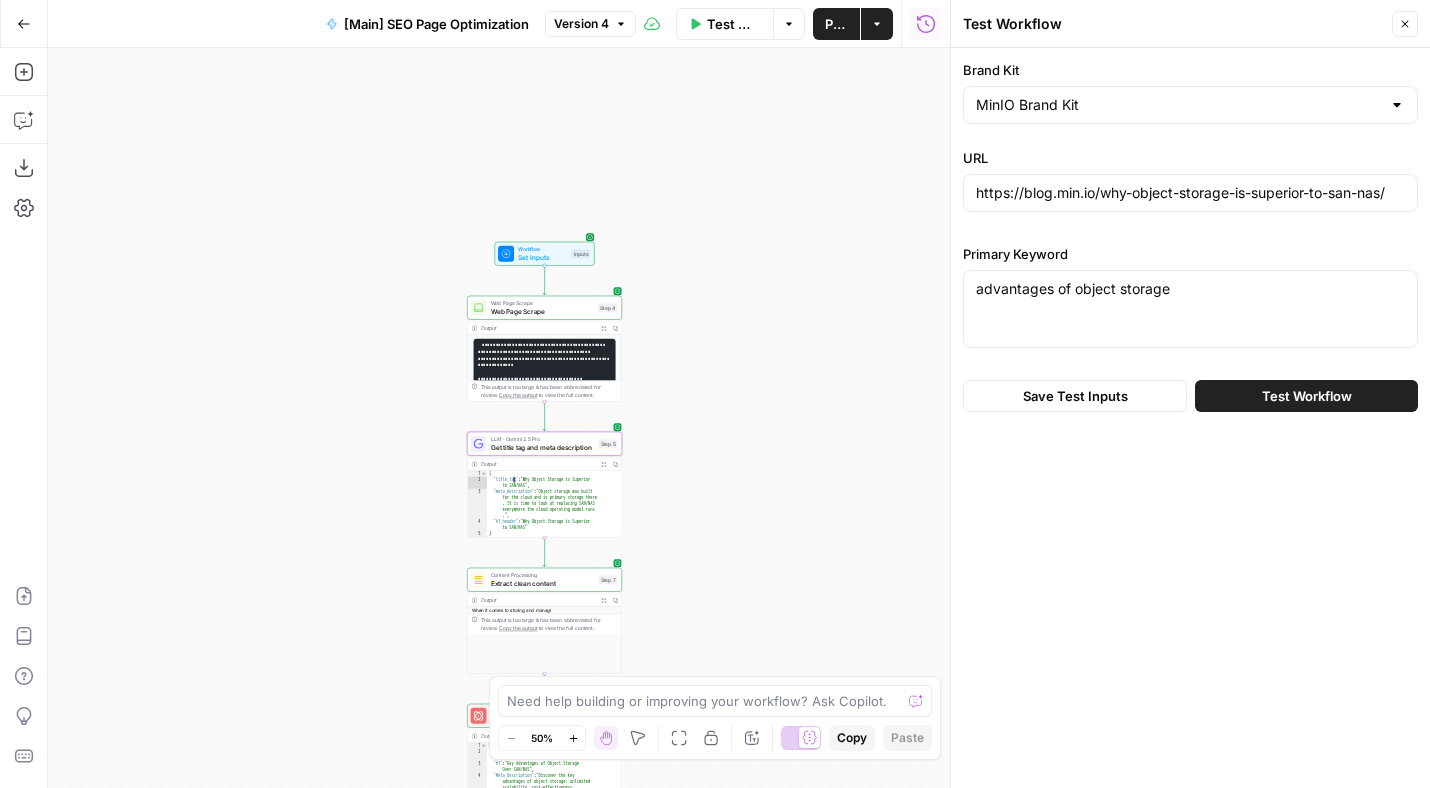 click 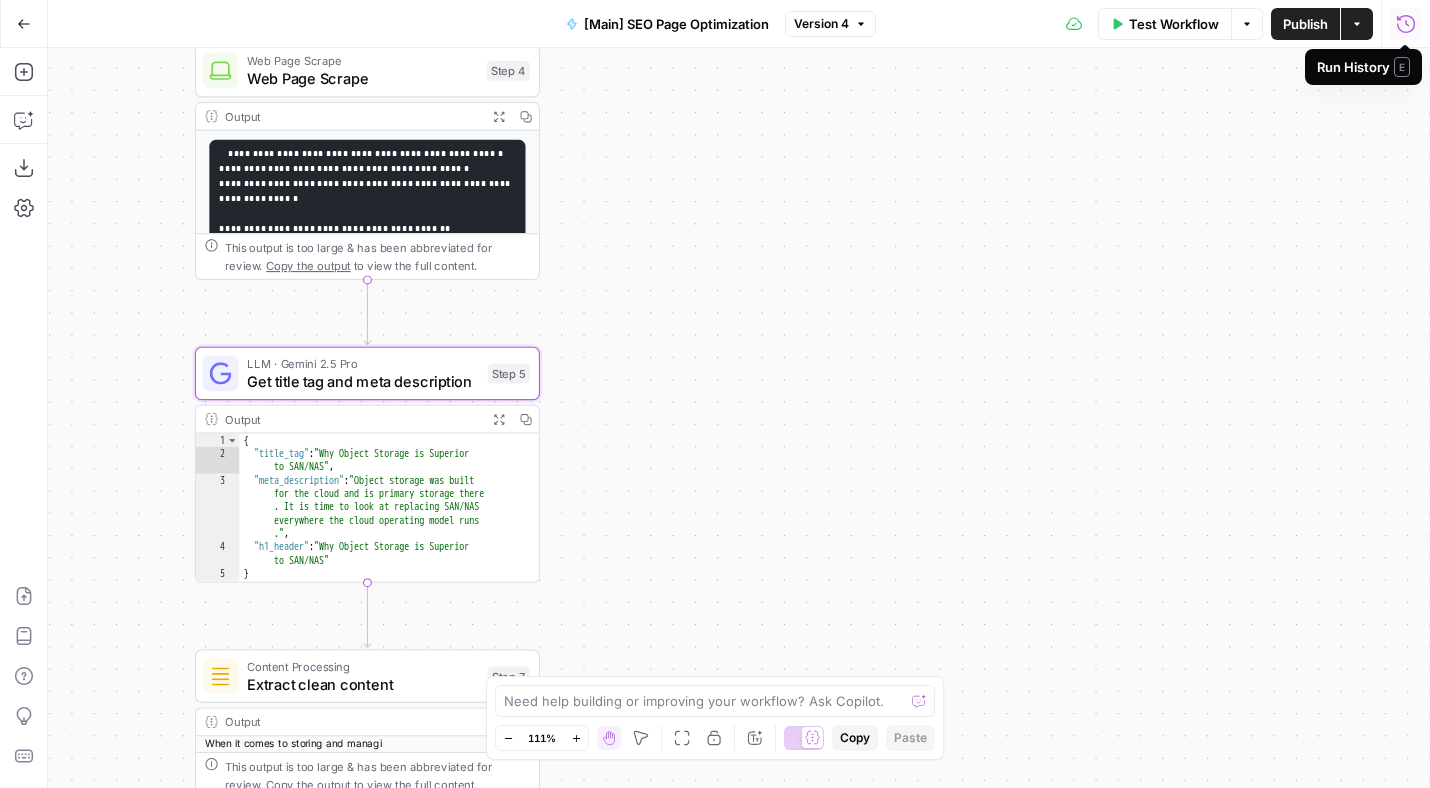 type on "**********" 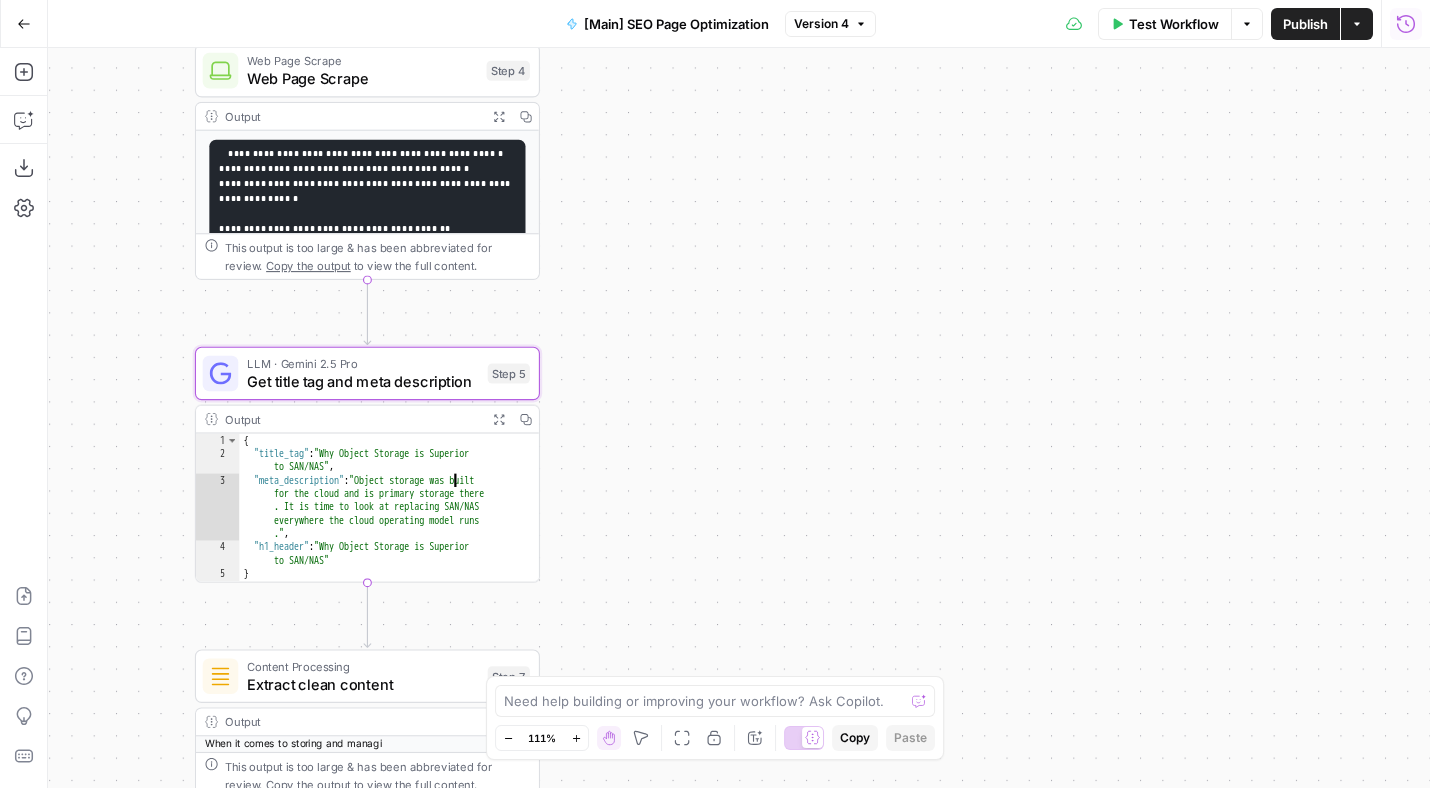 click 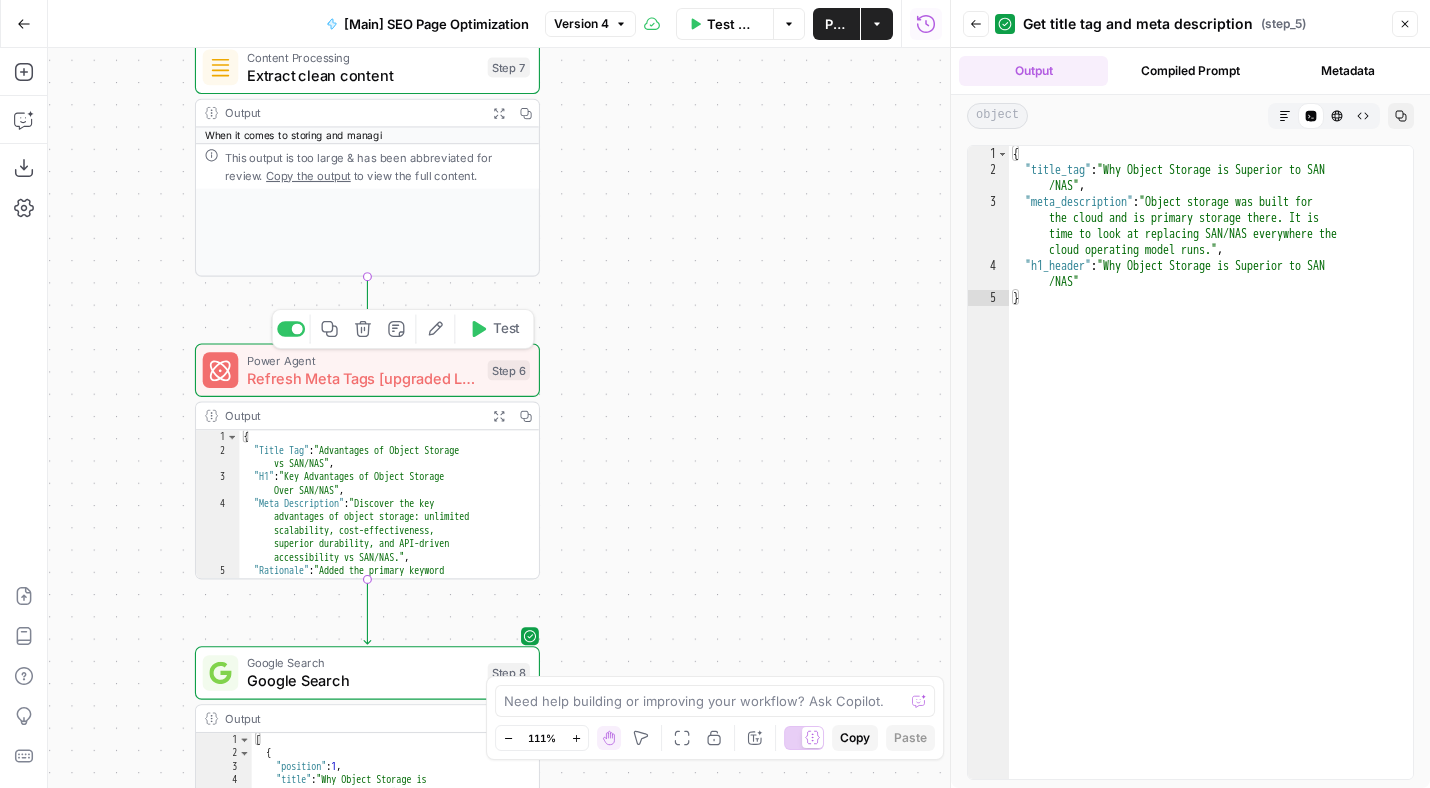 click on "Refresh Meta Tags [upgraded LLM" at bounding box center [363, 378] 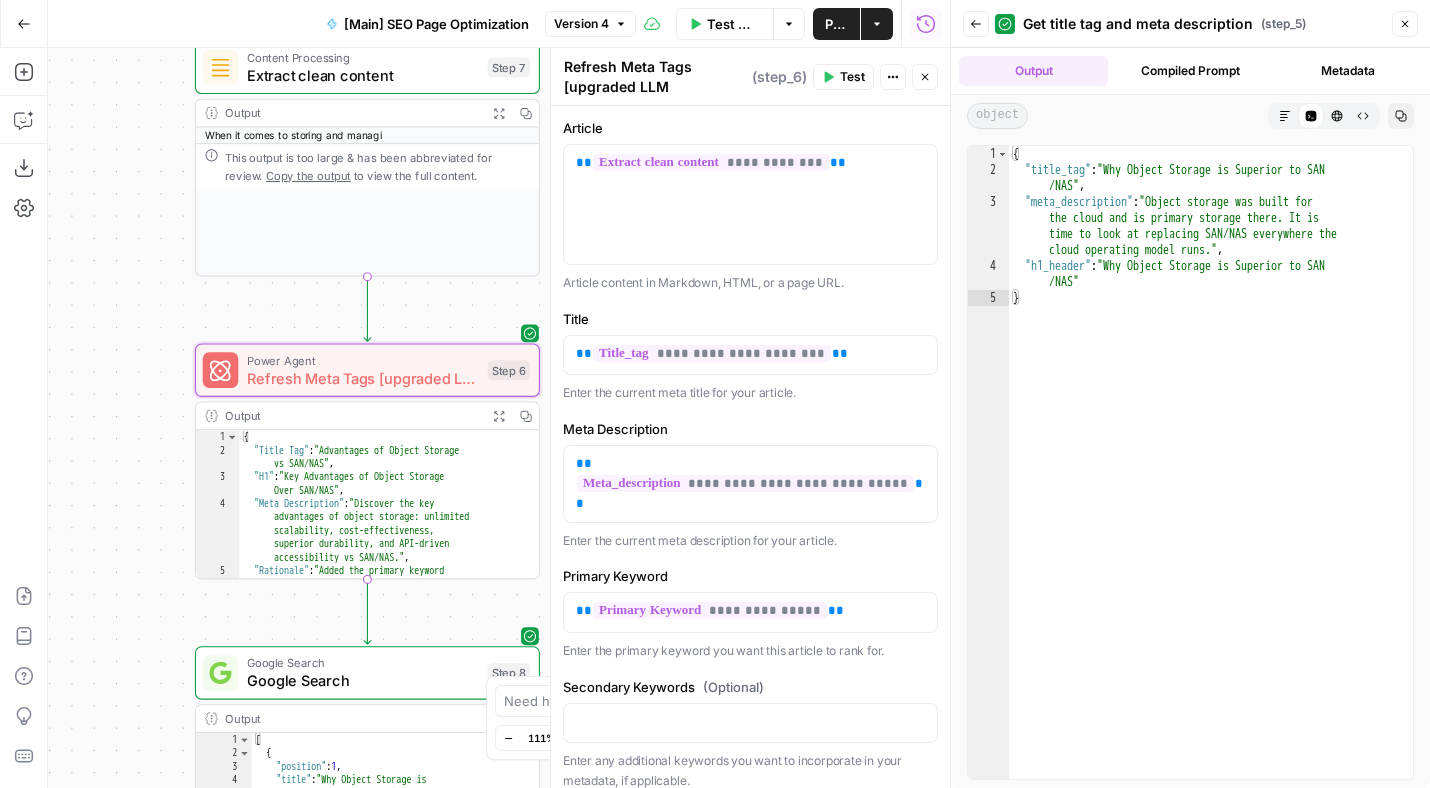 click 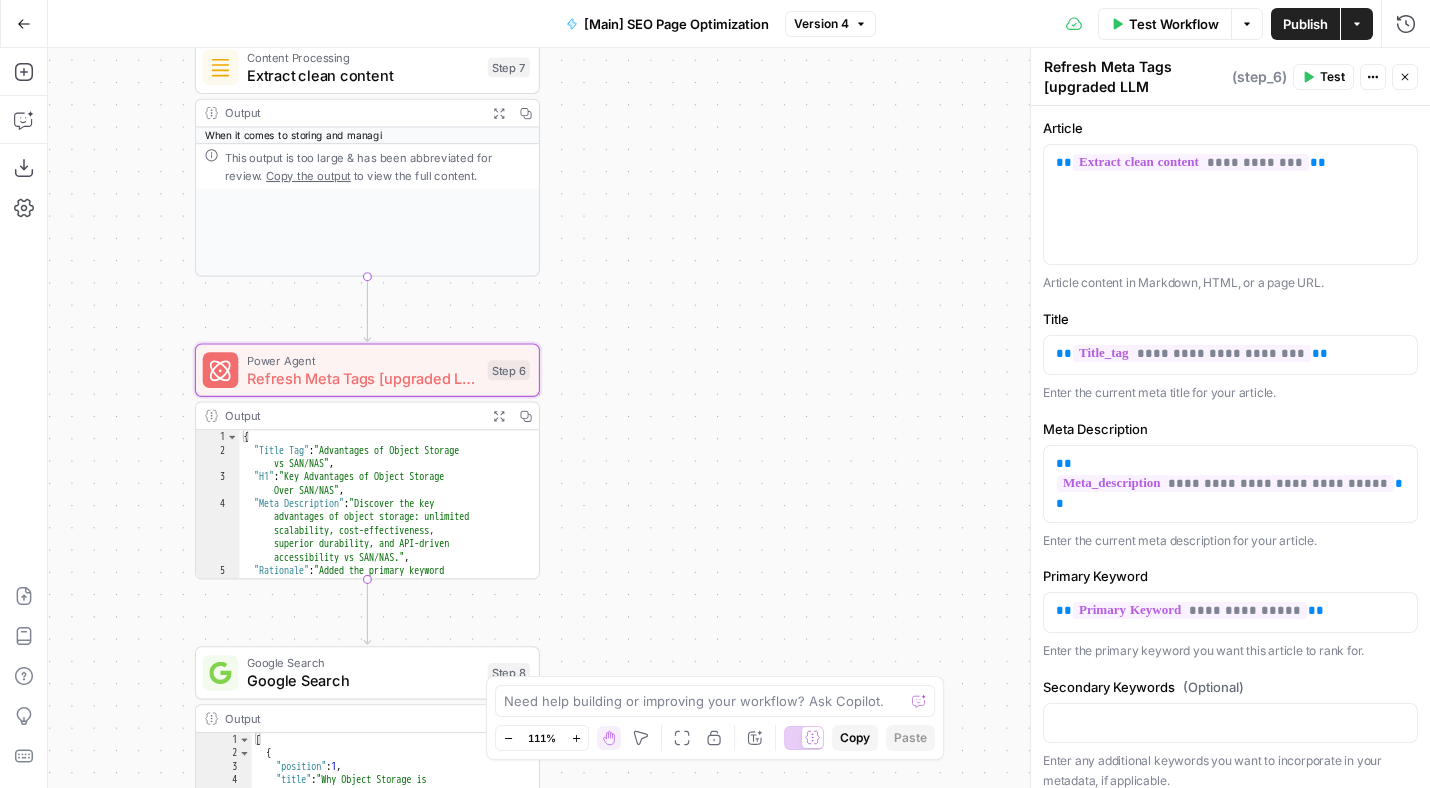type on "**********" 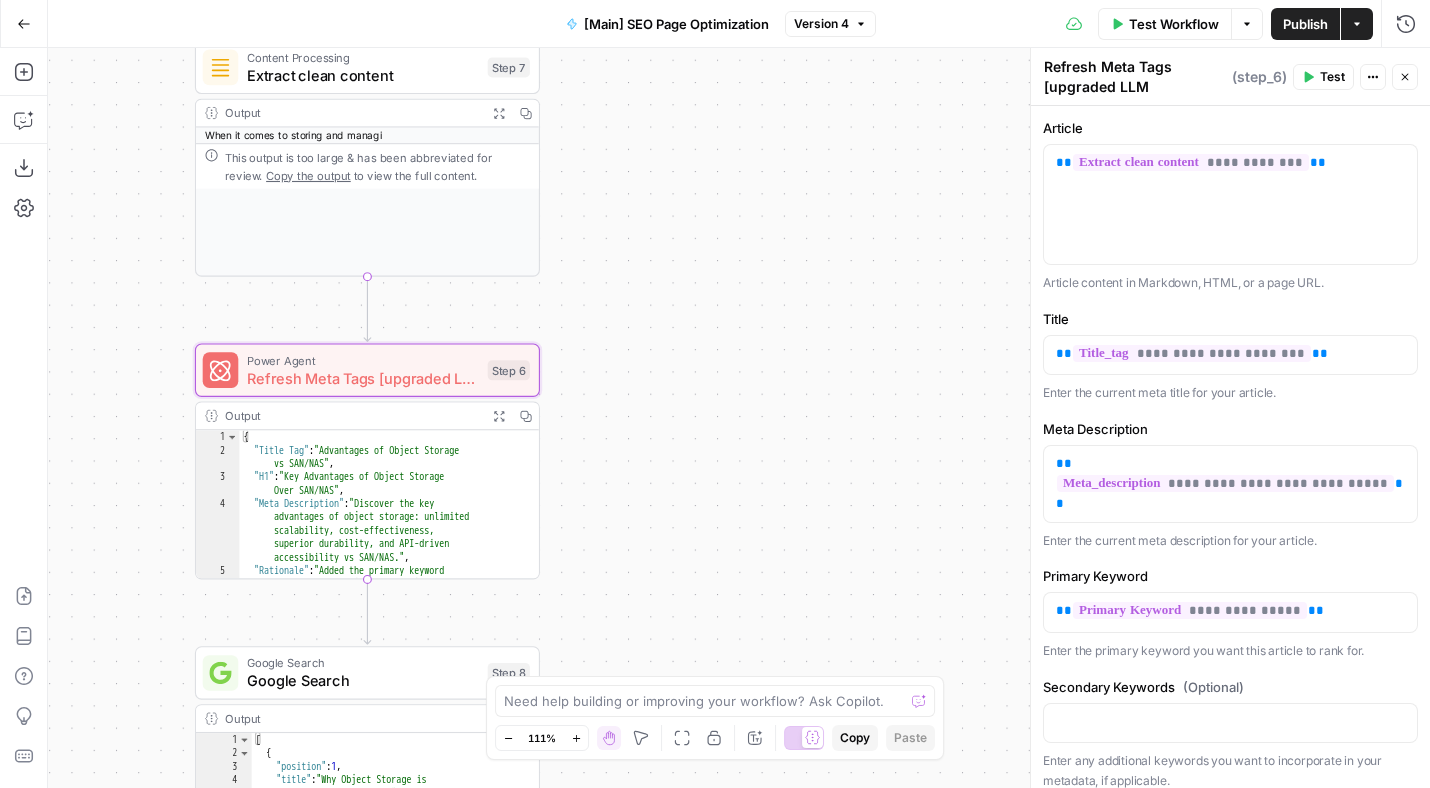 click on "{    "Title Tag" :  "Advantages of Object Storage         vs SAN/NAS" ,    "H1" :  "Key Advantages of Object Storage         Over SAN/NAS" ,    "Meta Description" :  "Discover the key         advantages of object storage: unlimited         scalability, cost-effectiveness,         superior durability, and API-driven         accessibility vs SAN/NAS." ,    "Rationale" :  "Added the primary keyword         'advantages of object storage' to both         title and H1 to better match search         intent. The H1 was expanded to include         'Key Advantages' for better keyword         targeting while maintaining readability         and staying within character limits."" at bounding box center [380, 557] 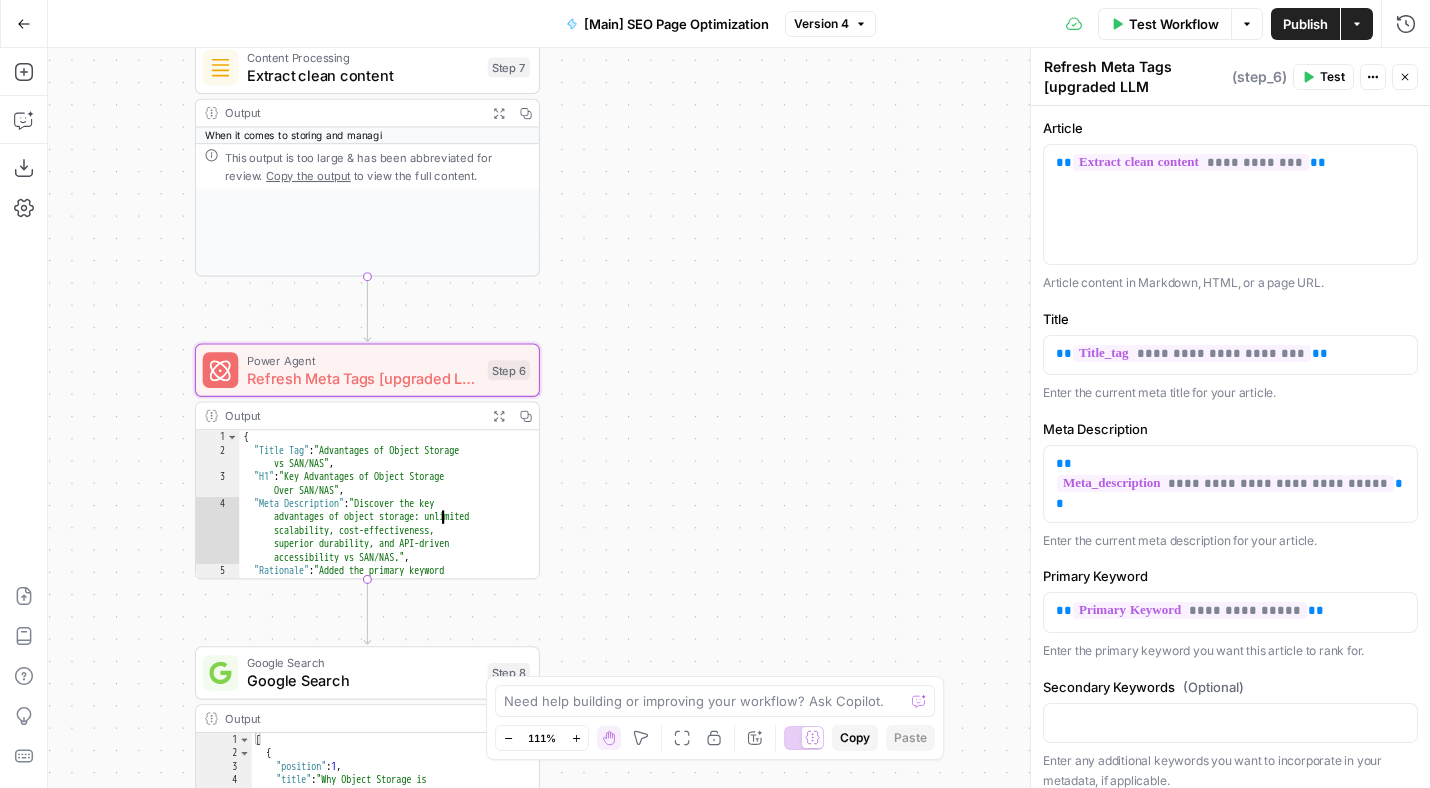 click 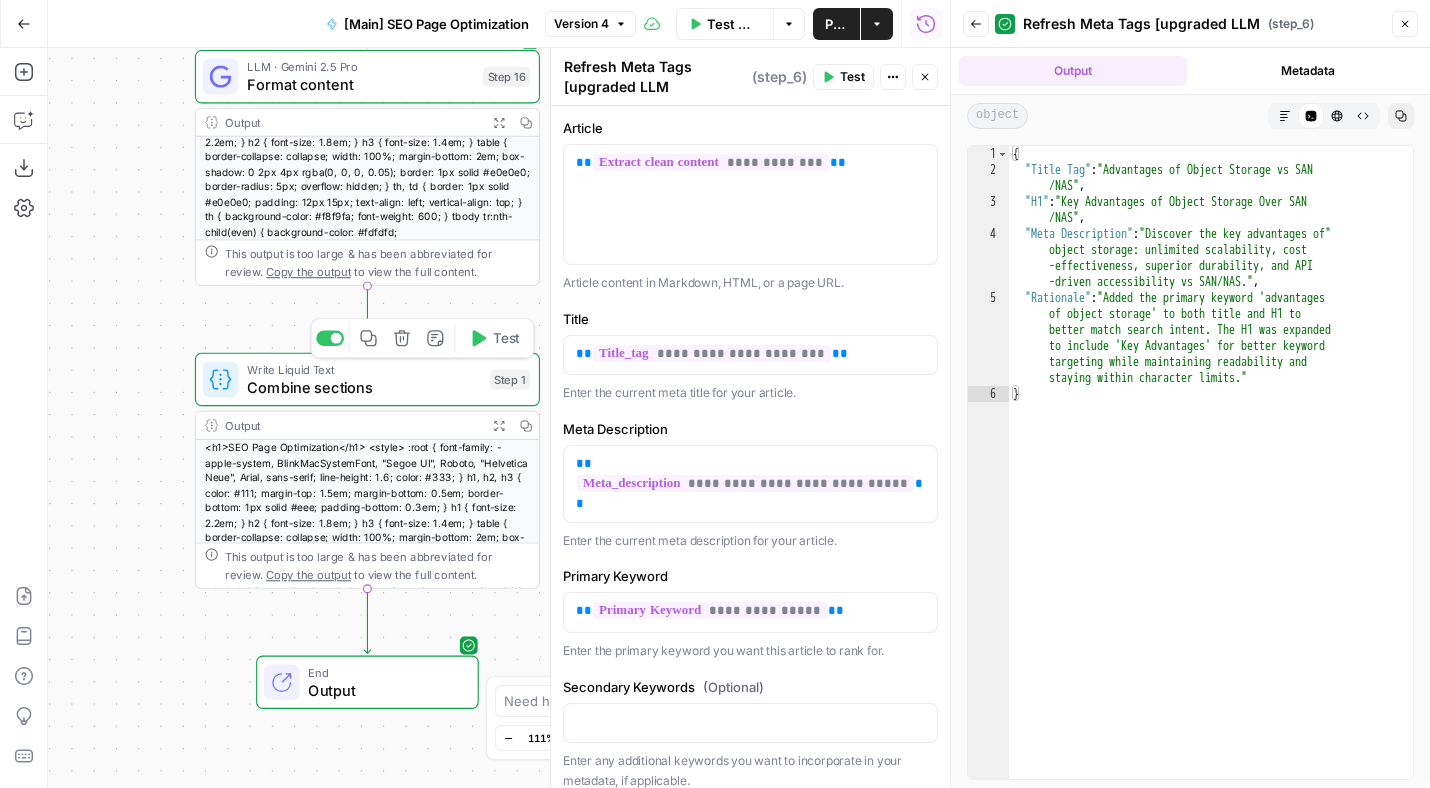 click on "Combine sections" at bounding box center [364, 387] 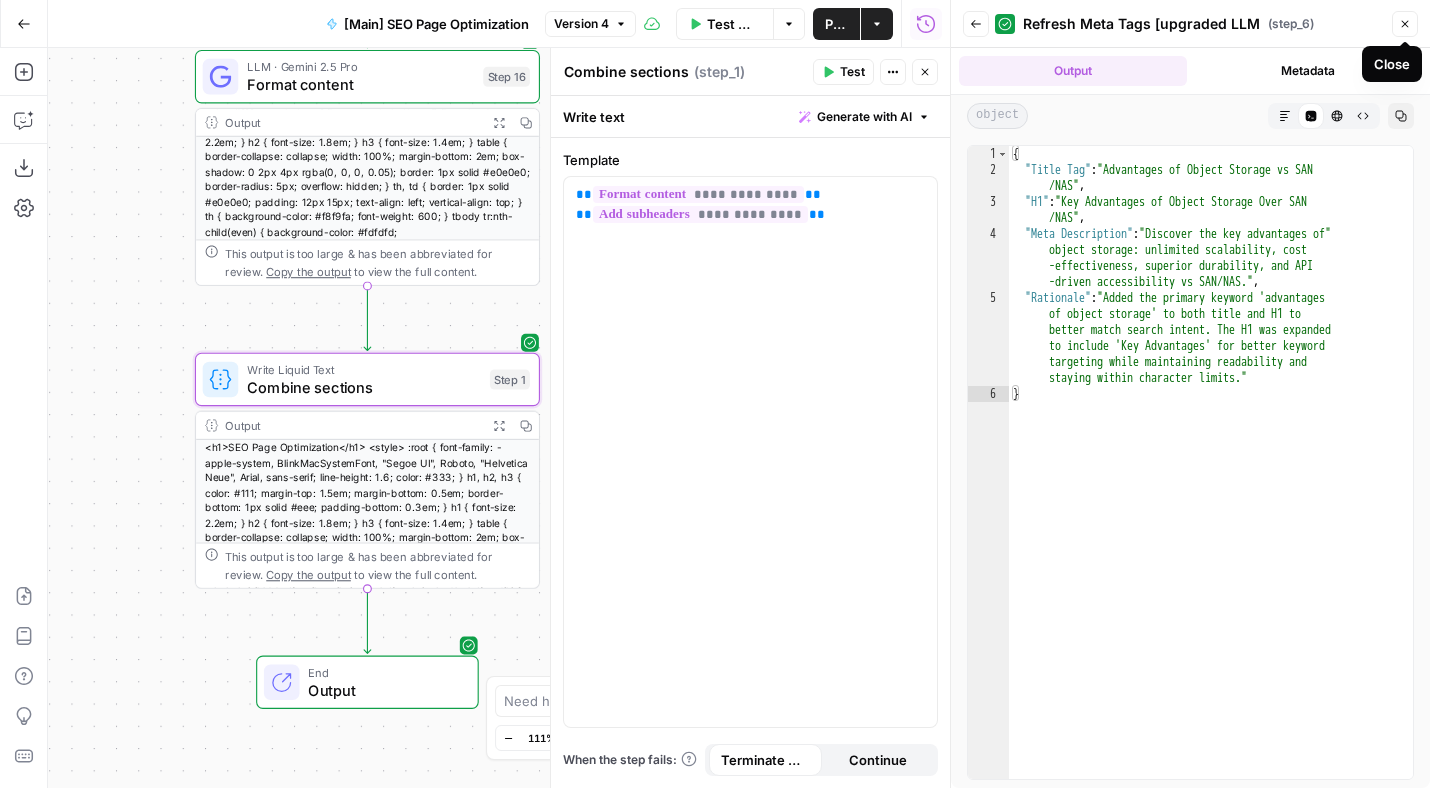 click 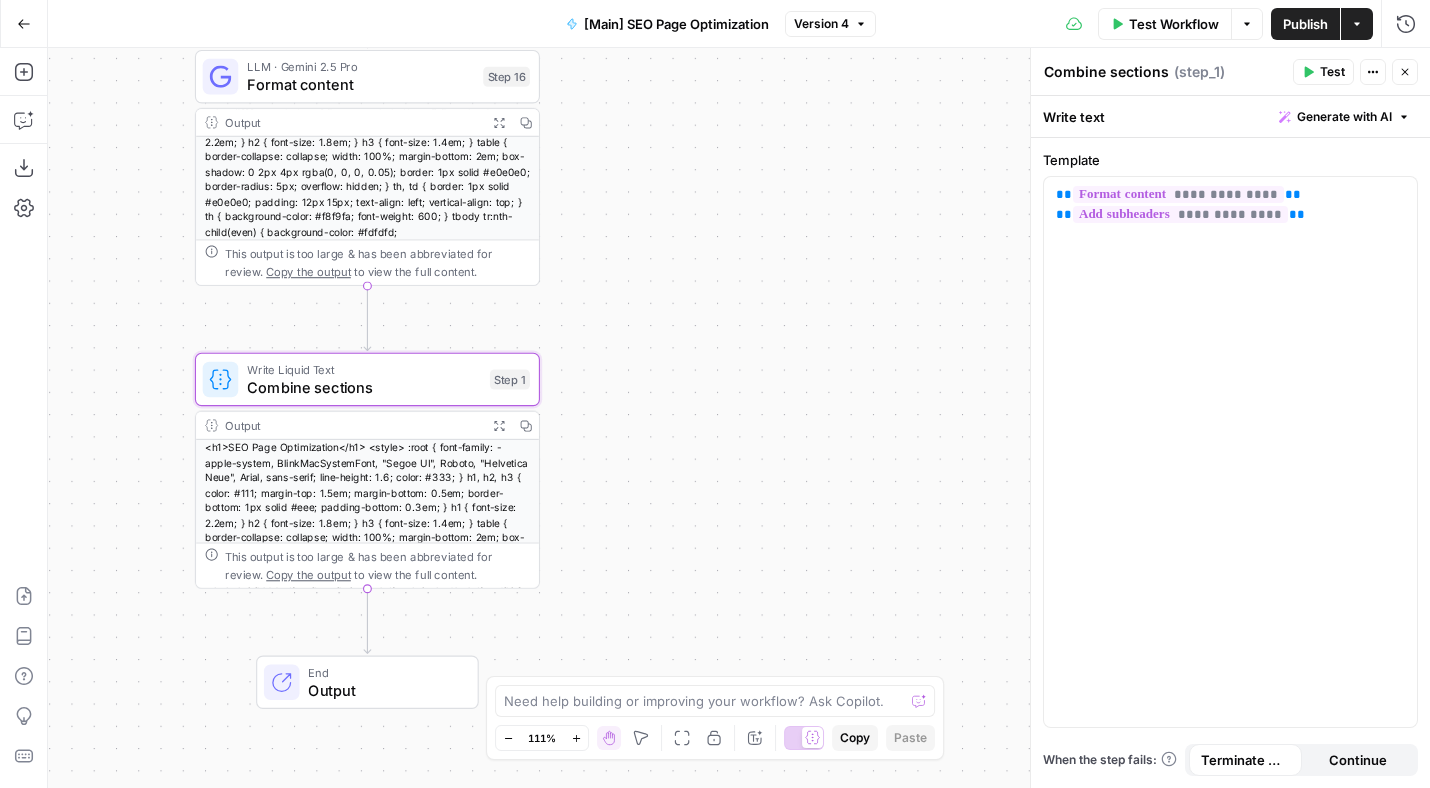 click on "<h1>SEO Page Optimization</h1>
<style>
:root {
font-family: -apple-system, BlinkMacSystemFont, "Segoe UI", Roboto, "Helvetica Neue", Arial, sans-serif;
line-height: 1.6;
color: #333;
}
h1, h2, h3 {
color: #111;
margin-top: 1.5em;
margin-bottom: 0.5em;
border-bottom: 1px solid #eee;
padding-bottom: 0.3em;
}
h1 { font-size: 2.2em; }
h2 { font-size: 1.8em; }
h3 { font-size: 1.4em; }
table {
border-collapse: collapse;
width: 100%;
margin-bottom: 2em;
box-shadow: 0 2px 4px rgba(0, 0, 0, 0.05);
border: 1px solid #e0e0e0;
border-radius: 5px;
overflow: hidden;
}
th, td {
border: 1px solid #e0e0e0;
padding: 12px 15px;
text-align: left;
vertical-align: top;
}
th {
background-color: #f8f9fa;
font-weight: 600;
}
tbody tr:nth-child(even) {
background-color: #fdfdfd;" at bounding box center (367, 530) 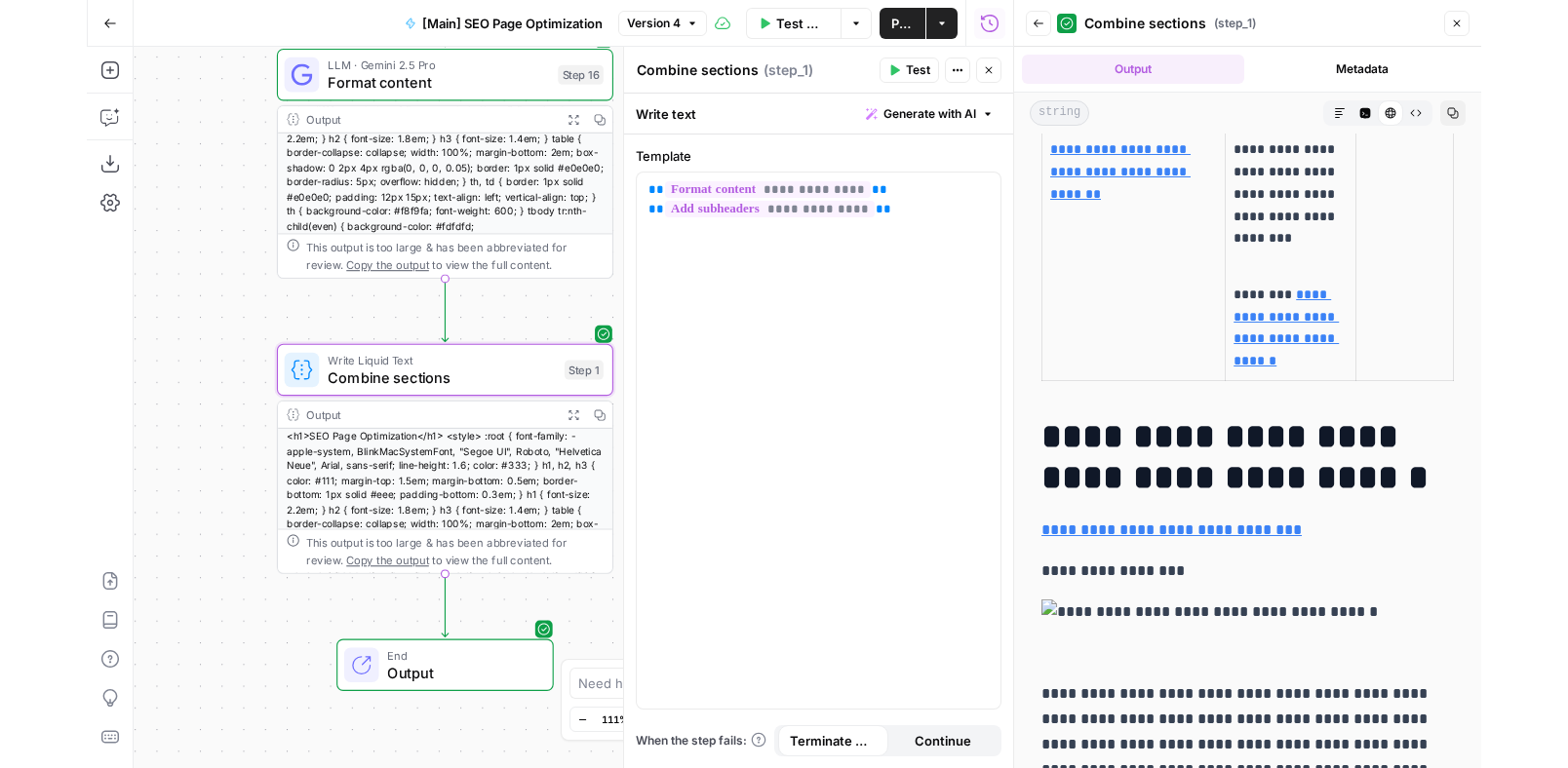 scroll, scrollTop: 1967, scrollLeft: 0, axis: vertical 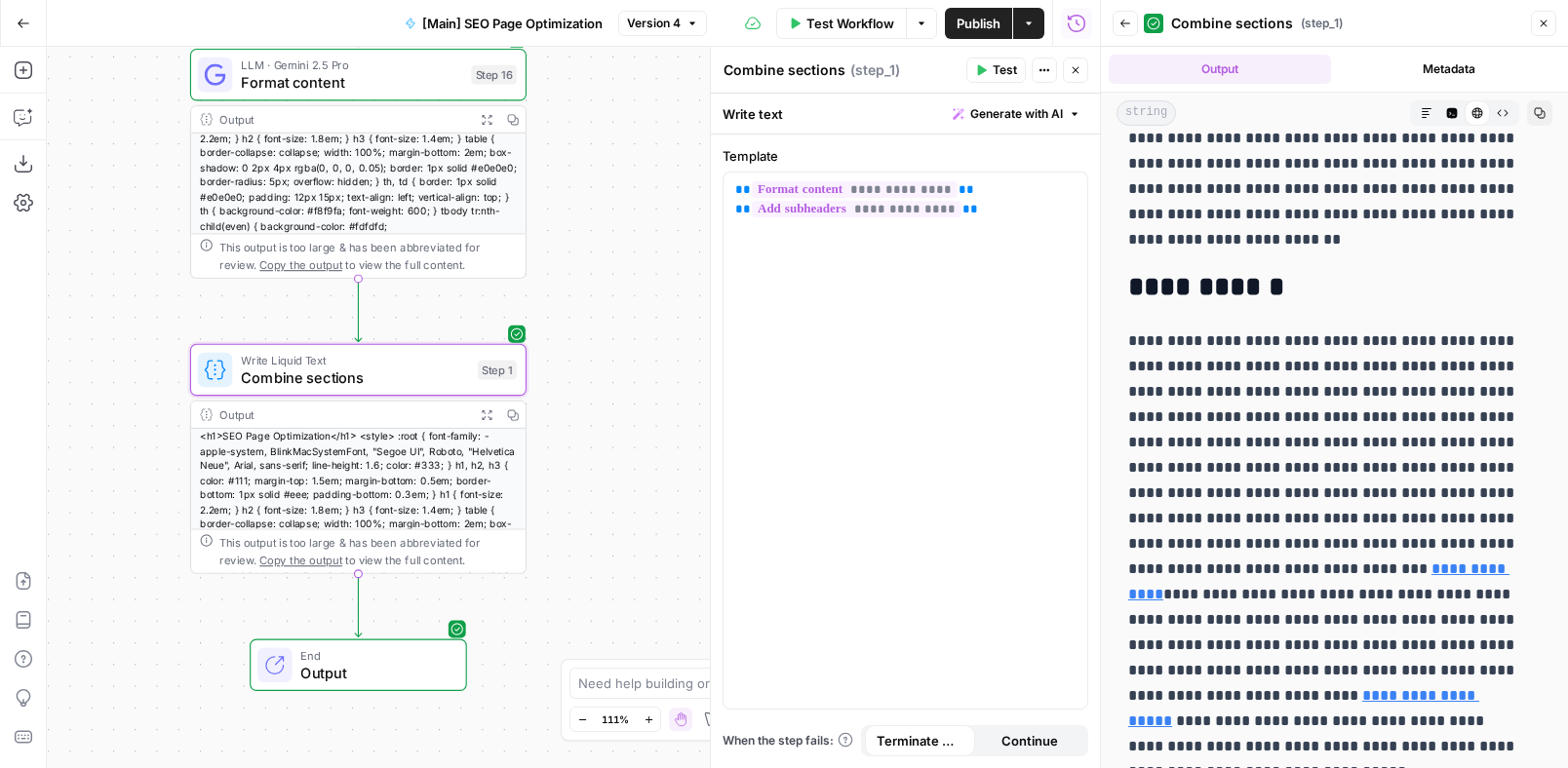 click on "**********" at bounding box center (1327, 288) 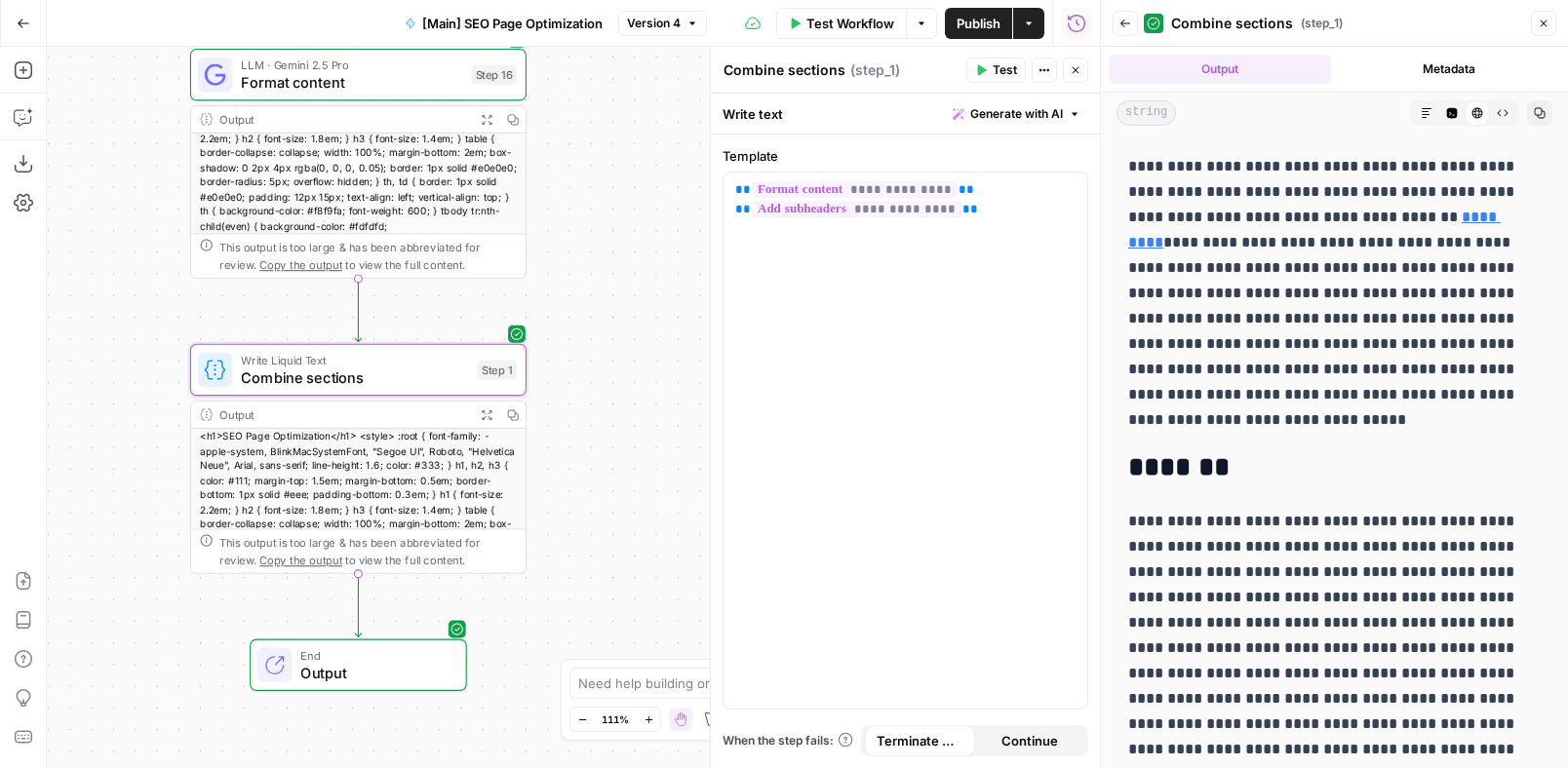scroll, scrollTop: 7206, scrollLeft: 0, axis: vertical 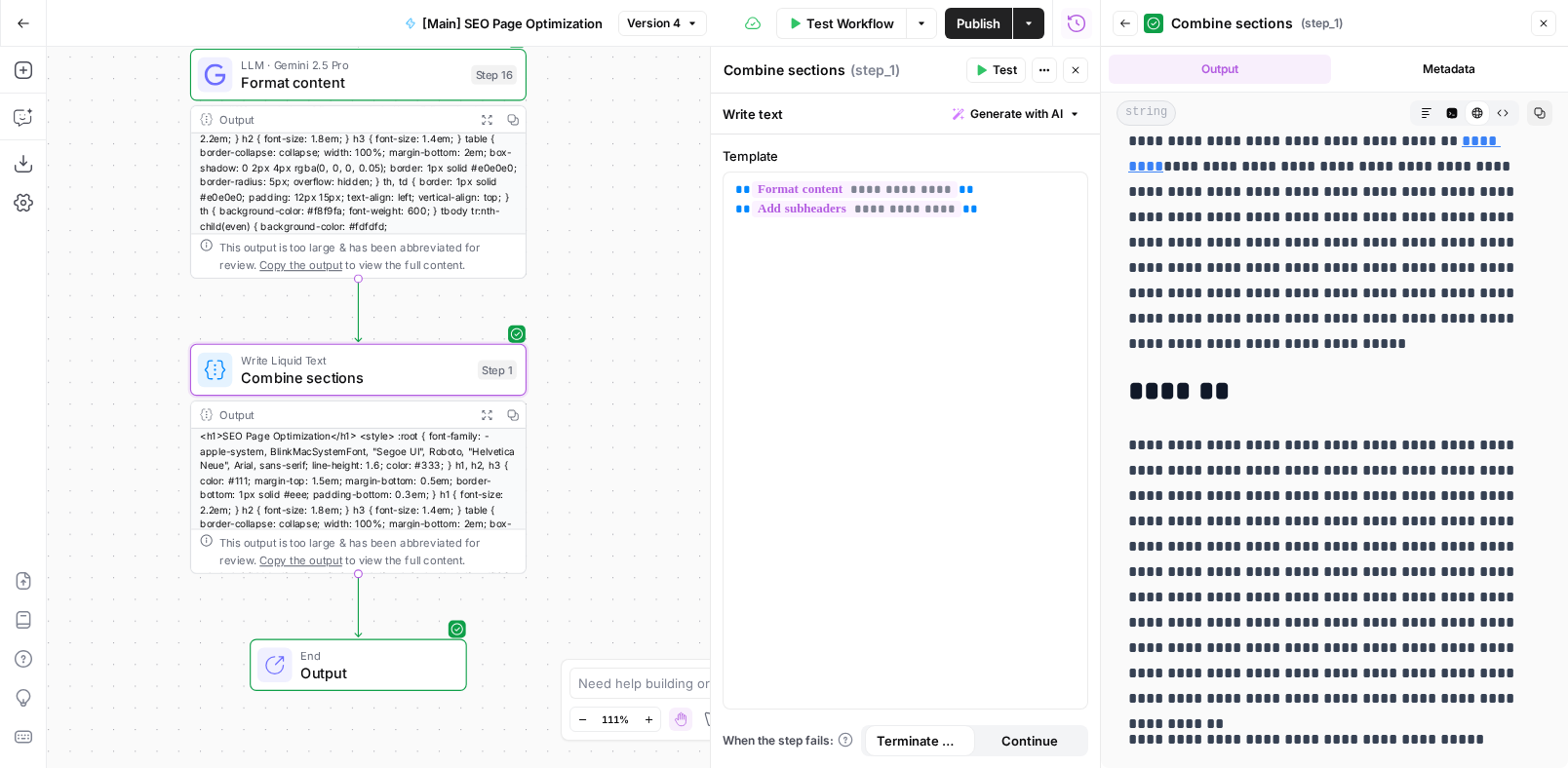 click on "*******" at bounding box center (1327, 392) 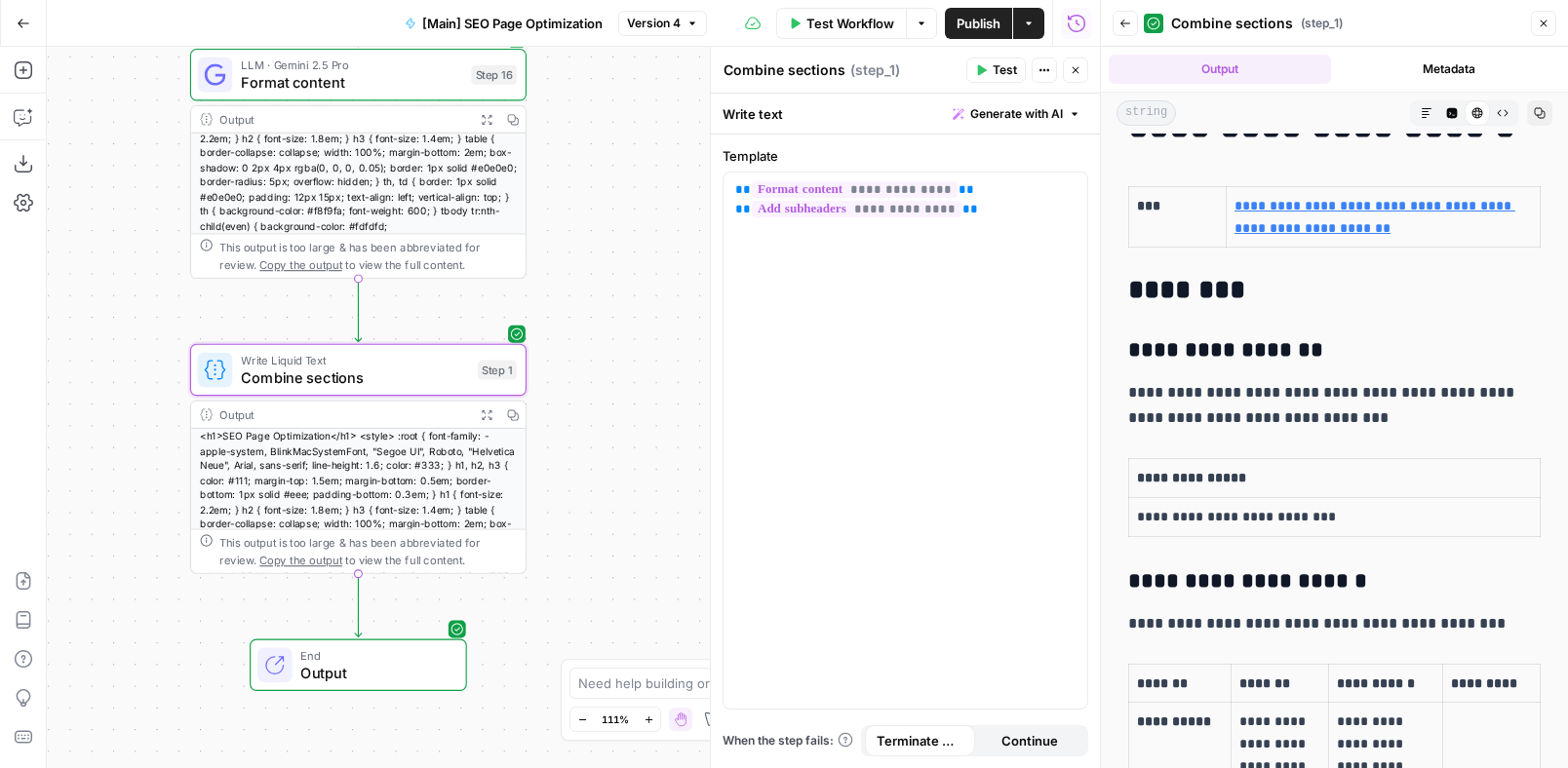 scroll, scrollTop: 0, scrollLeft: 0, axis: both 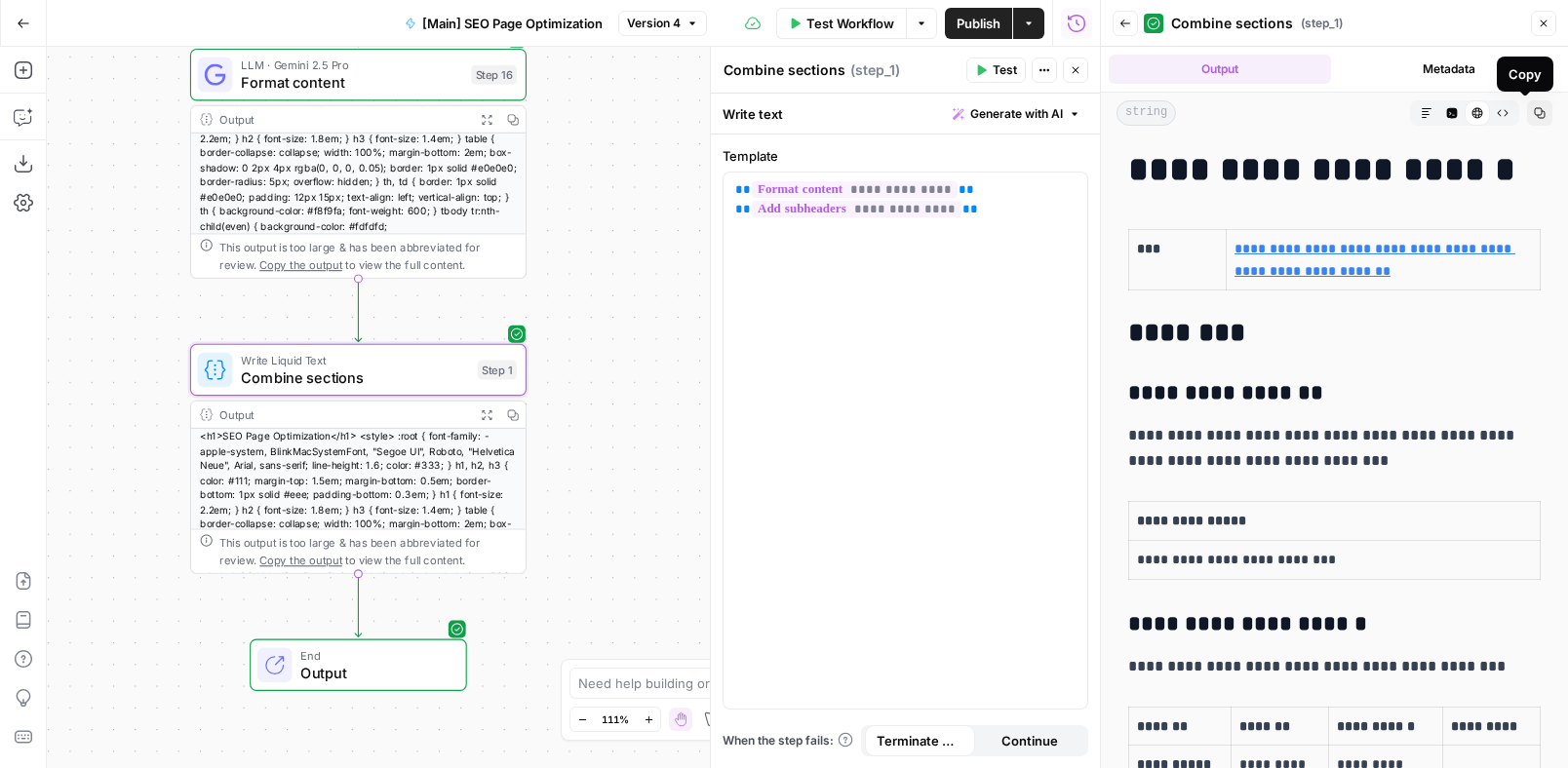 click 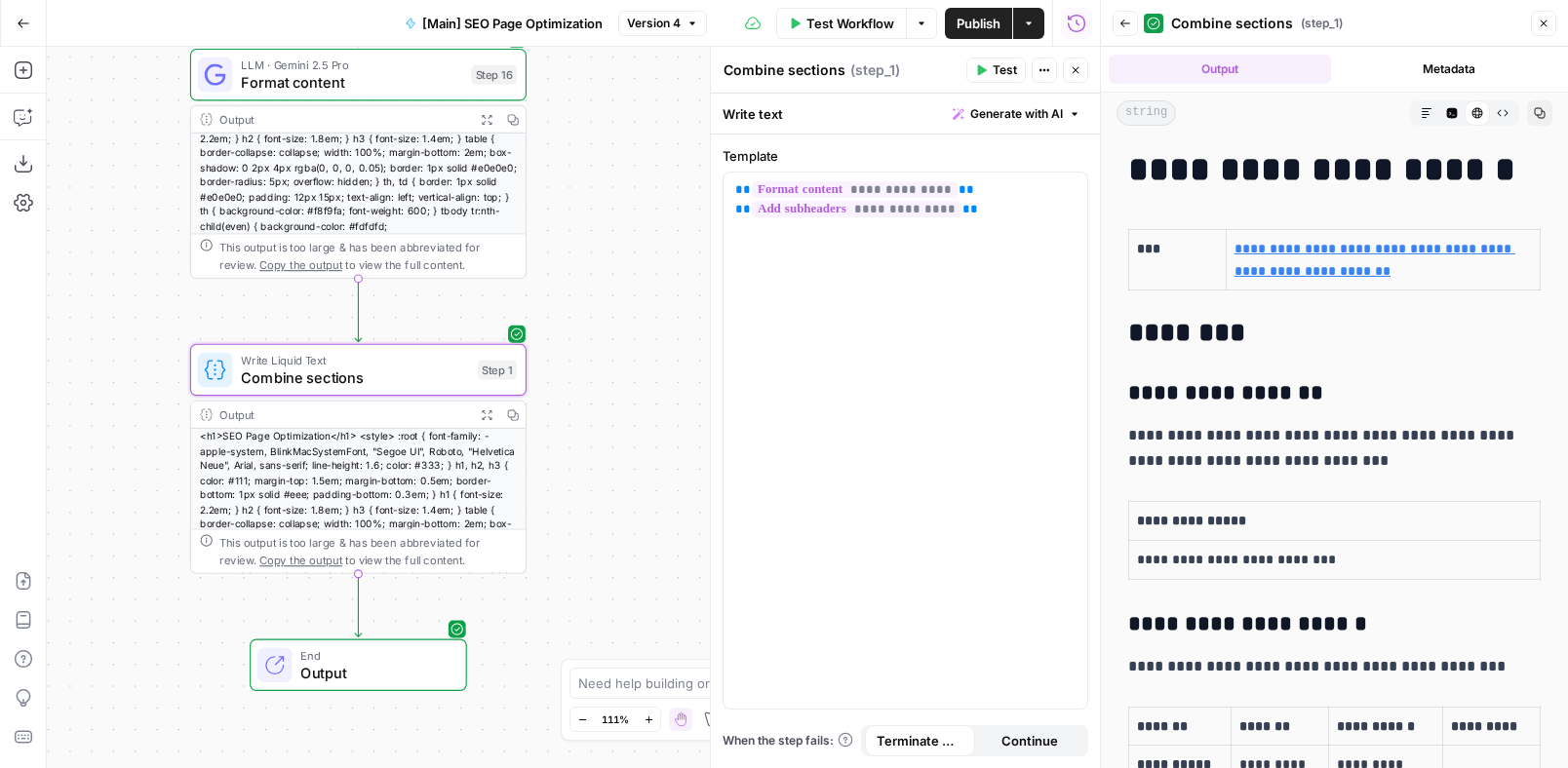 click on "( step_1 )" at bounding box center [1321, 23] 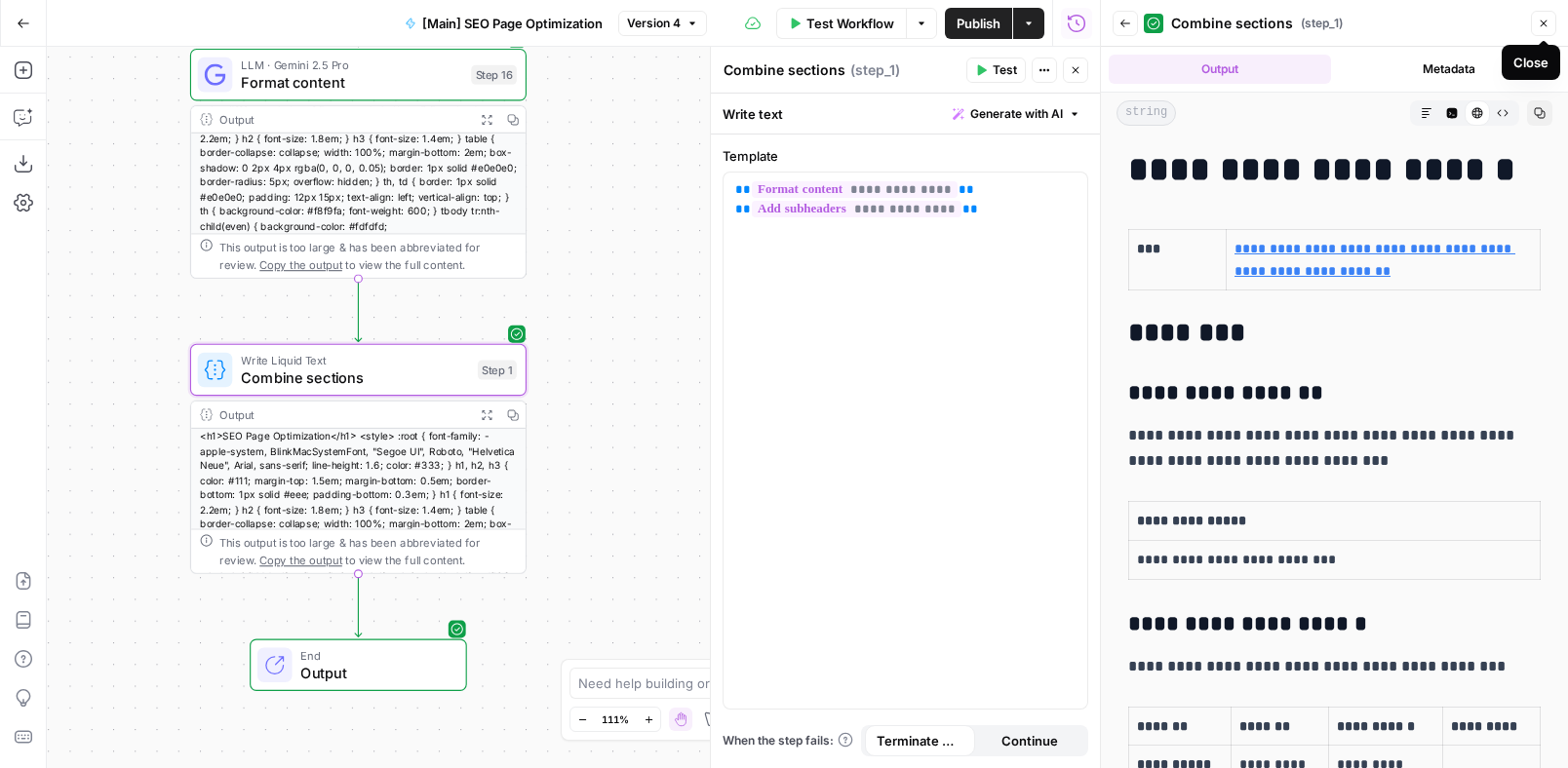 click 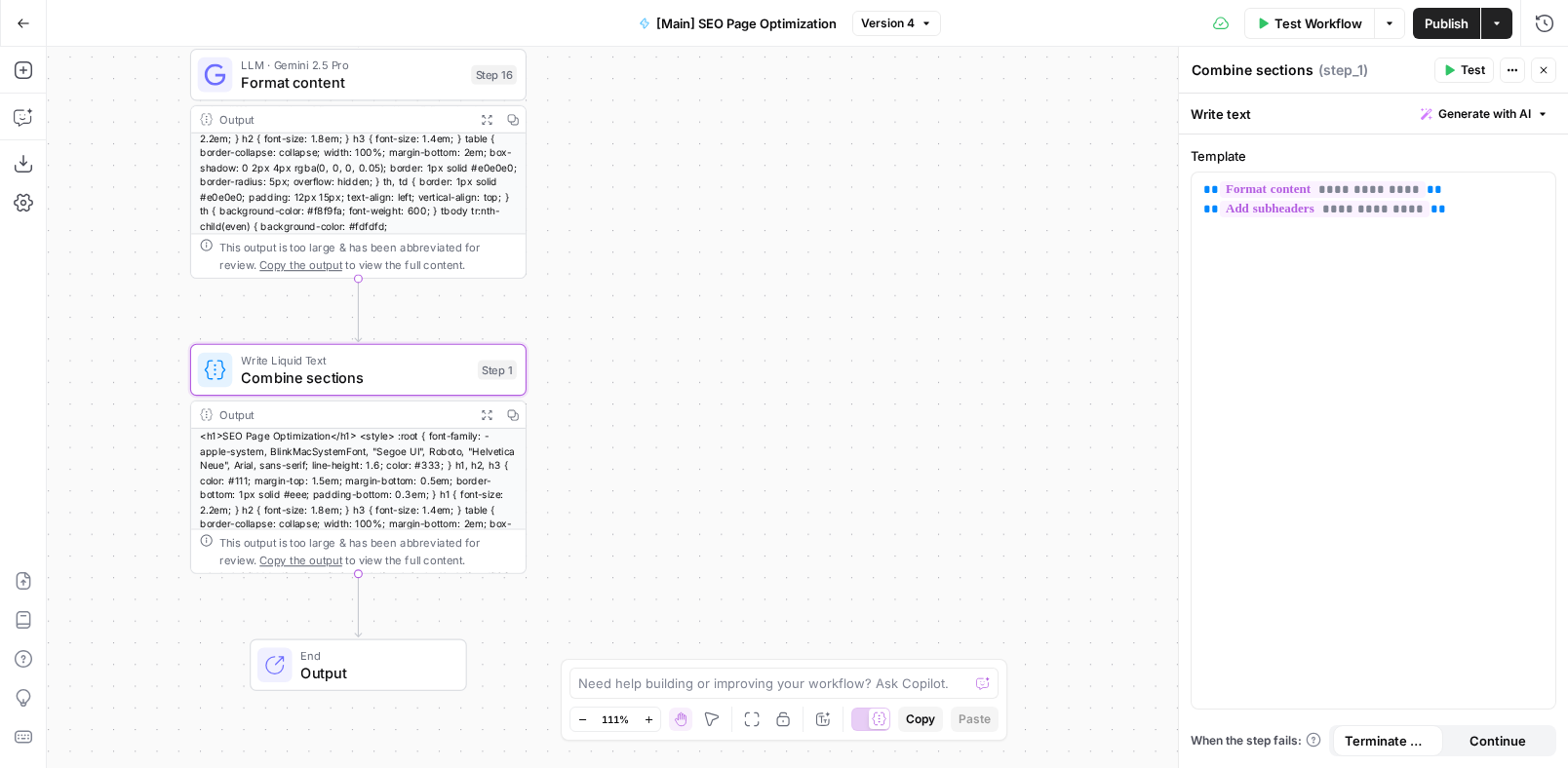 click on "<h1>SEO Page Optimization</h1>
<style>
:root {
font-family: -apple-system, BlinkMacSystemFont, "Segoe UI", Roboto, "Helvetica Neue", Arial, sans-serif;
line-height: 1.6;
color: #333;
}
h1, h2, h3 {
color: #111;
margin-top: 1.5em;
margin-bottom: 0.5em;
border-bottom: 1px solid #eee;
padding-bottom: 0.3em;
}
h1 { font-size: 2.2em; }
h2 { font-size: 1.8em; }
h3 { font-size: 1.4em; }
table {
border-collapse: collapse;
width: 100%;
margin-bottom: 2em;
box-shadow: 0 2px 4px rgba(0, 0, 0, 0.05);
border: 1px solid #e0e0e0;
border-radius: 5px;
overflow: hidden;
}
th, td {
border: 1px solid #e0e0e0;
padding: 12px 15px;
text-align: left;
vertical-align: top;
}
th {
background-color: #f8f9fa;
font-weight: 600;
}
tbody tr:nth-child(even) {
background-color: #fdfdfd;" at bounding box center [358, 517] 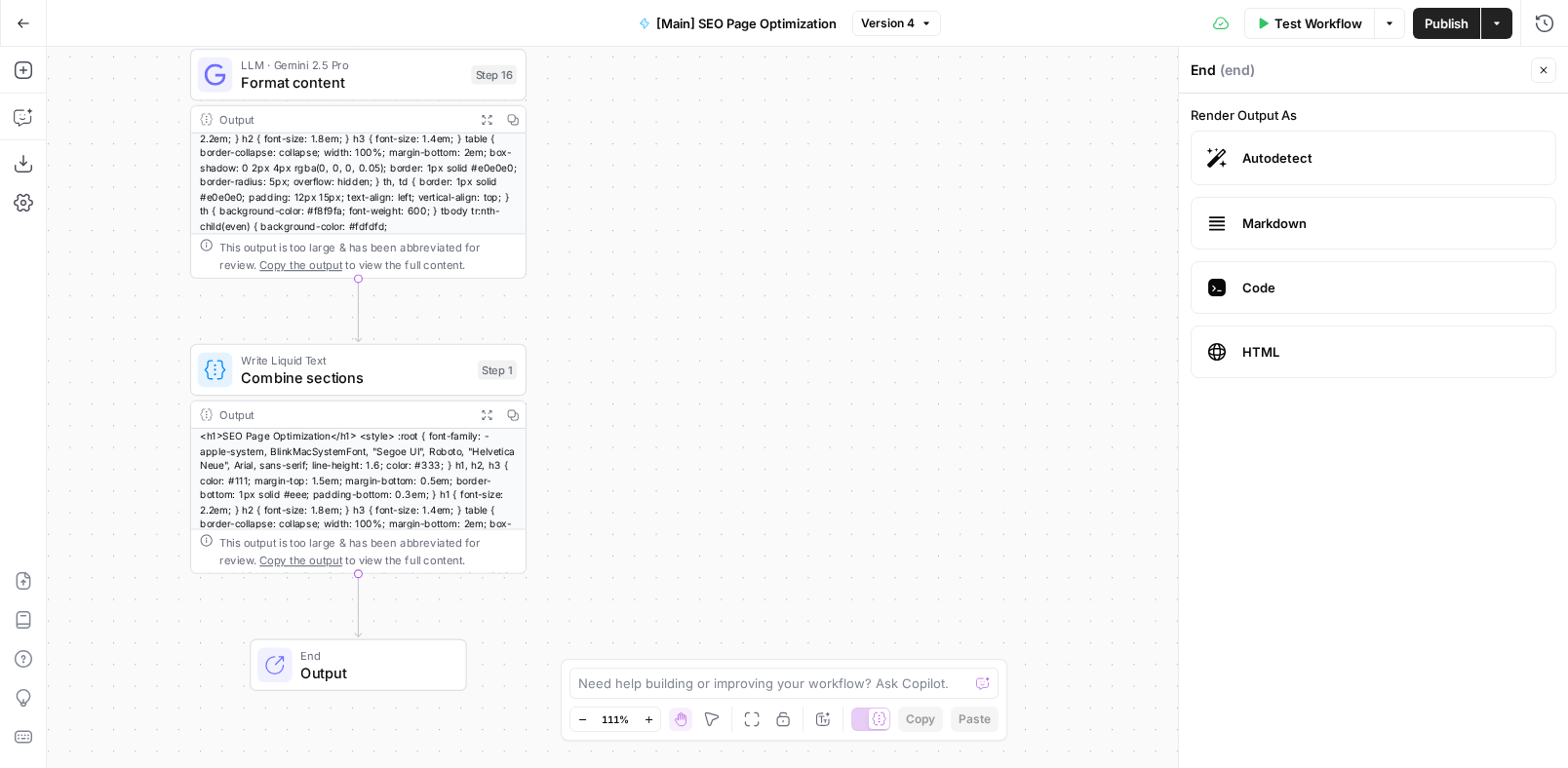 click on "<h1>SEO Page Optimization</h1>
<style>
:root {
font-family: -apple-system, BlinkMacSystemFont, "Segoe UI", Roboto, "Helvetica Neue", Arial, sans-serif;
line-height: 1.6;
color: #333;
}
h1, h2, h3 {
color: #111;
margin-top: 1.5em;
margin-bottom: 0.5em;
border-bottom: 1px solid #eee;
padding-bottom: 0.3em;
}
h1 { font-size: 2.2em; }
h2 { font-size: 1.8em; }
h3 { font-size: 1.4em; }
table {
border-collapse: collapse;
width: 100%;
margin-bottom: 2em;
box-shadow: 0 2px 4px rgba(0, 0, 0, 0.05);
border: 1px solid #e0e0e0;
border-radius: 5px;
overflow: hidden;
}
th, td {
border: 1px solid #e0e0e0;
padding: 12px 15px;
text-align: left;
vertical-align: top;
}
th {
background-color: #f8f9fa;
font-weight: 600;
}
tbody tr:nth-child(even) {
background-color: #fdfdfd;" at bounding box center [358, 517] 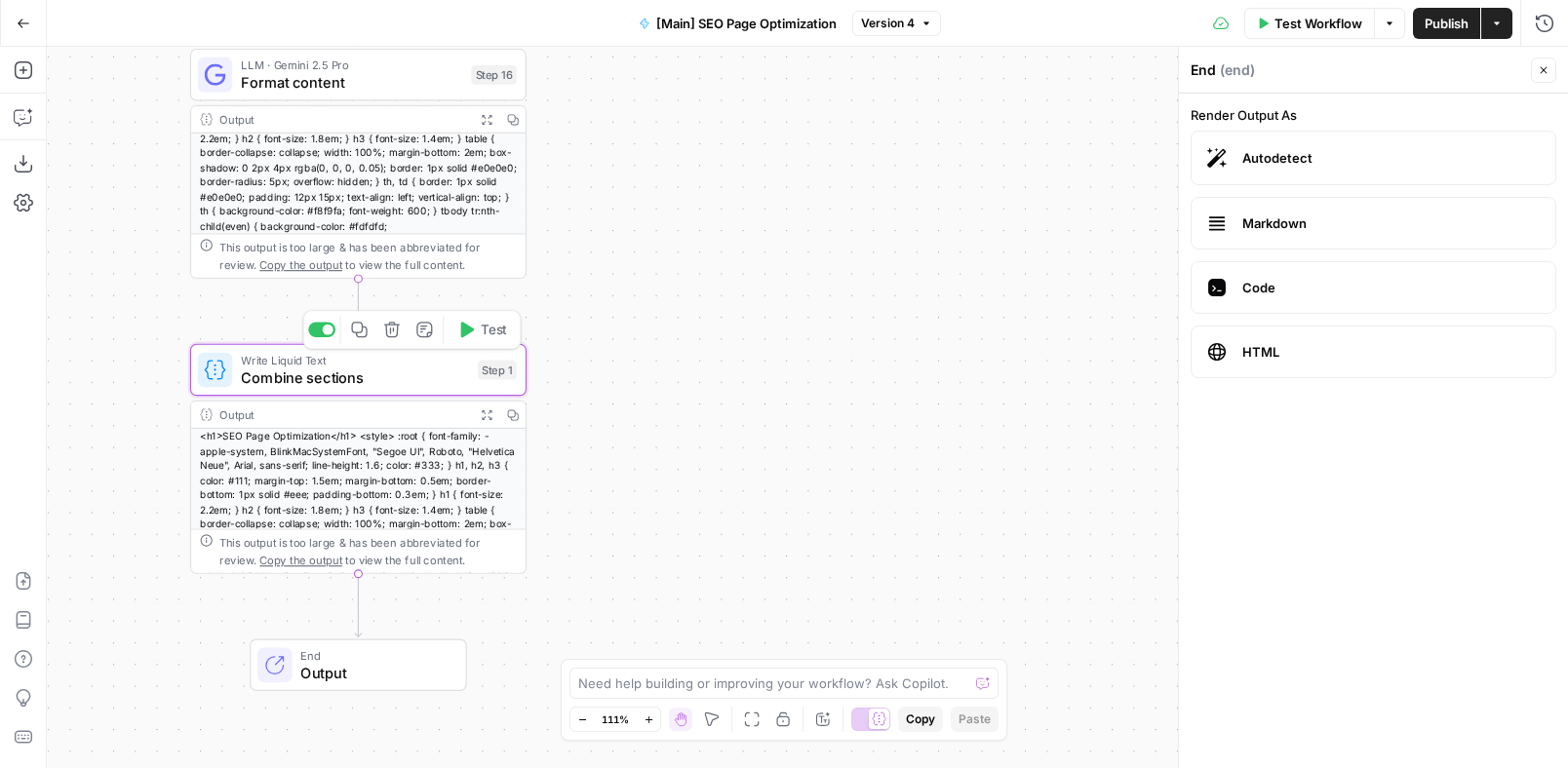 click on "Combine sections" at bounding box center [355, 377] 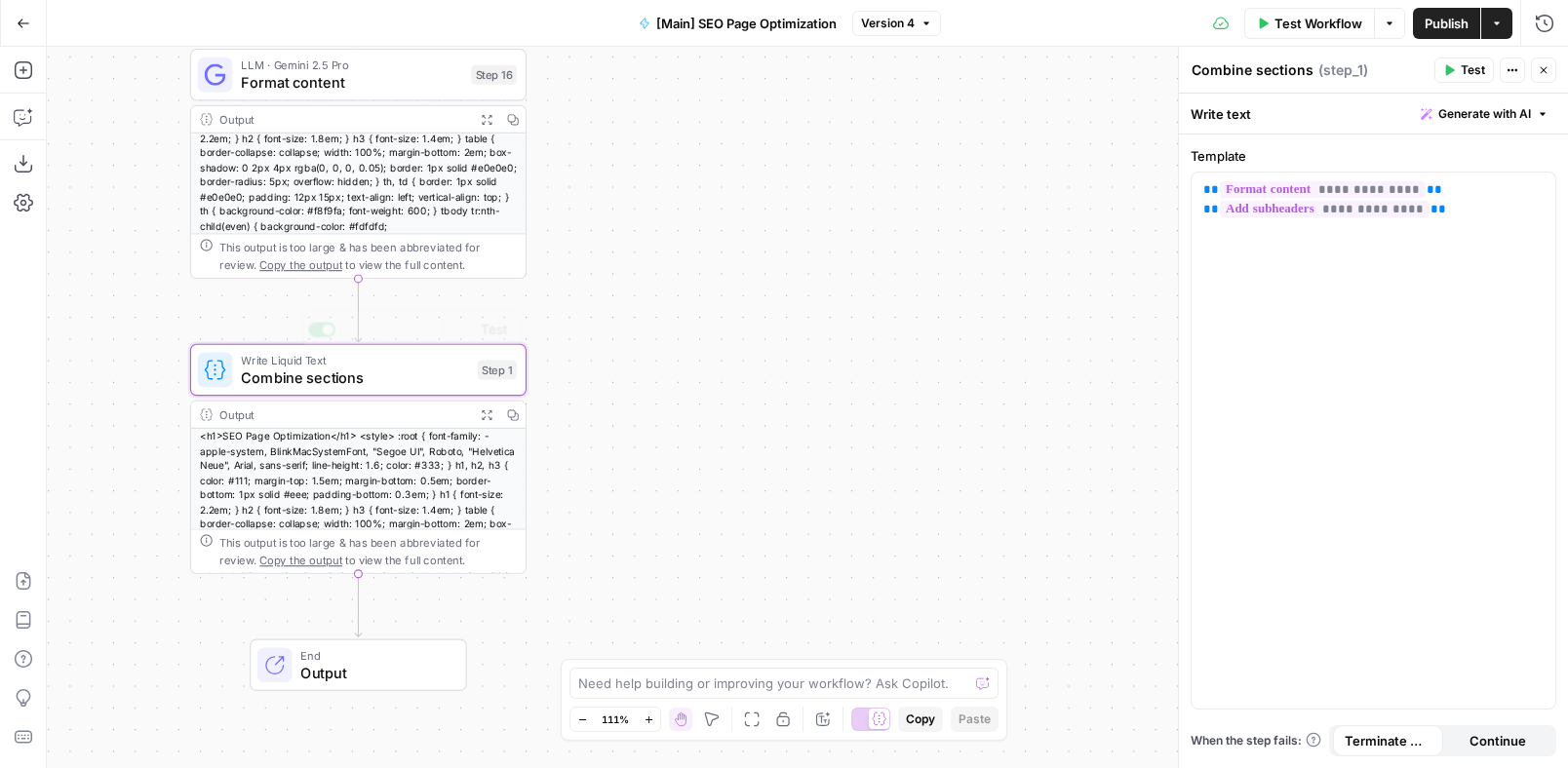 click on "<h1>SEO Page Optimization</h1>
<style>
:root {
font-family: -apple-system, BlinkMacSystemFont, "Segoe UI", Roboto, "Helvetica Neue", Arial, sans-serif;
line-height: 1.6;
color: #333;
}
h1, h2, h3 {
color: #111;
margin-top: 1.5em;
margin-bottom: 0.5em;
border-bottom: 1px solid #eee;
padding-bottom: 0.3em;
}
h1 { font-size: 2.2em; }
h2 { font-size: 1.8em; }
h3 { font-size: 1.4em; }
table {
border-collapse: collapse;
width: 100%;
margin-bottom: 2em;
box-shadow: 0 2px 4px rgba(0, 0, 0, 0.05);
border: 1px solid #e0e0e0;
border-radius: 5px;
overflow: hidden;
}
th, td {
border: 1px solid #e0e0e0;
padding: 12px 15px;
text-align: left;
vertical-align: top;
}
th {
background-color: #f8f9fa;
font-weight: 600;
}
tbody tr:nth-child(even) {
background-color: #fdfdfd;" at bounding box center [358, 517] 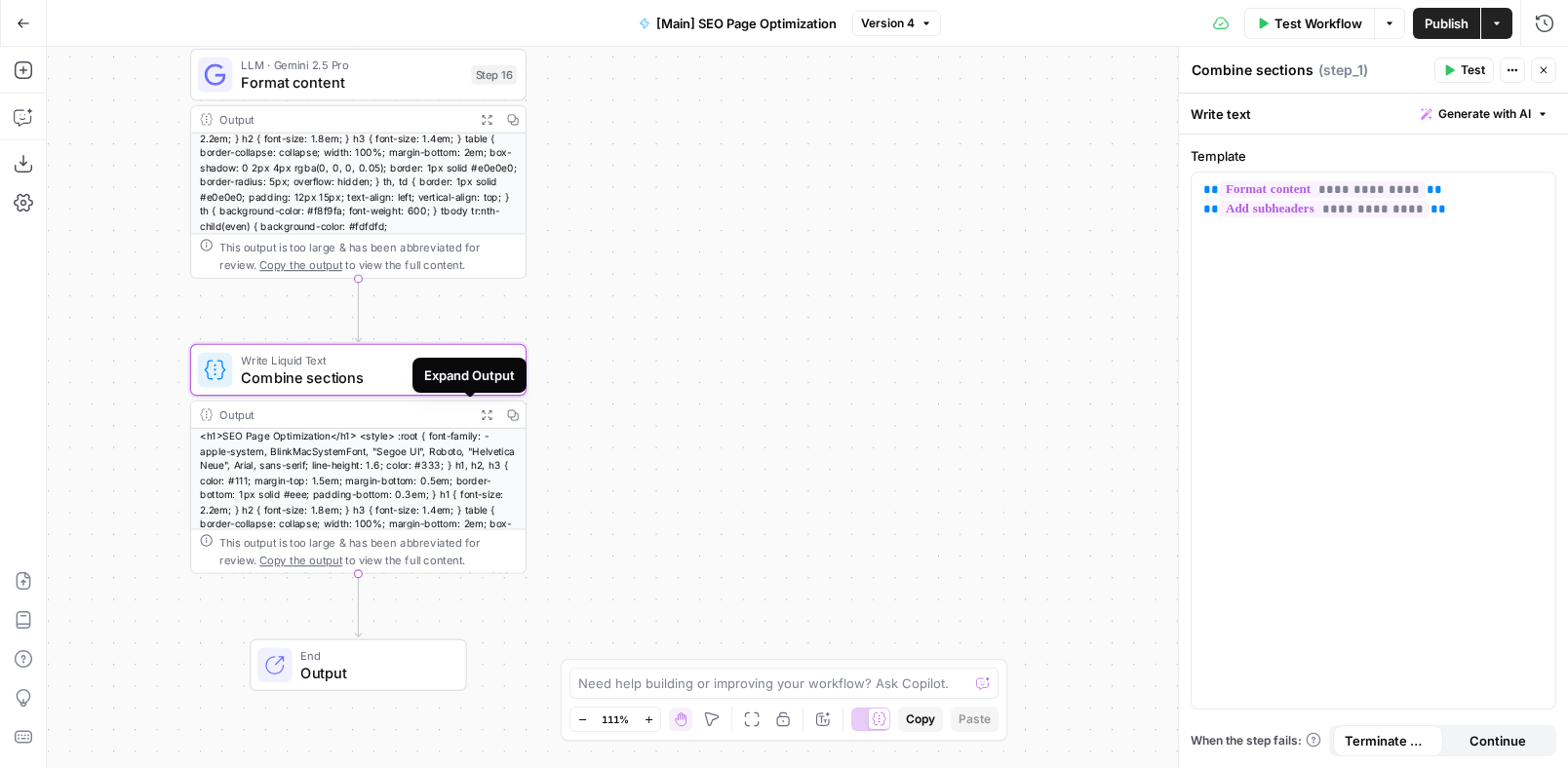 click 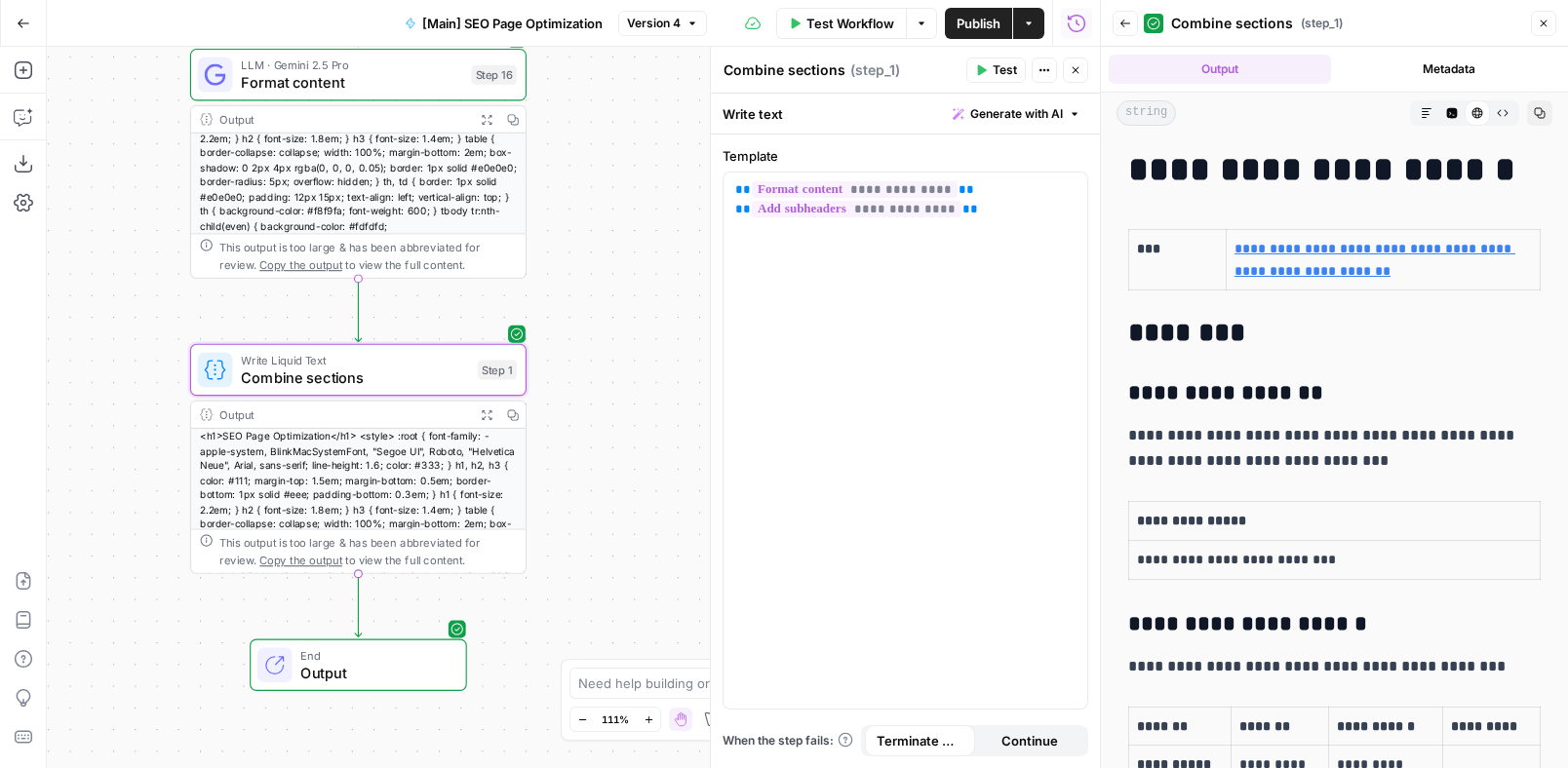 click on "Metadata" at bounding box center [1450, 69] 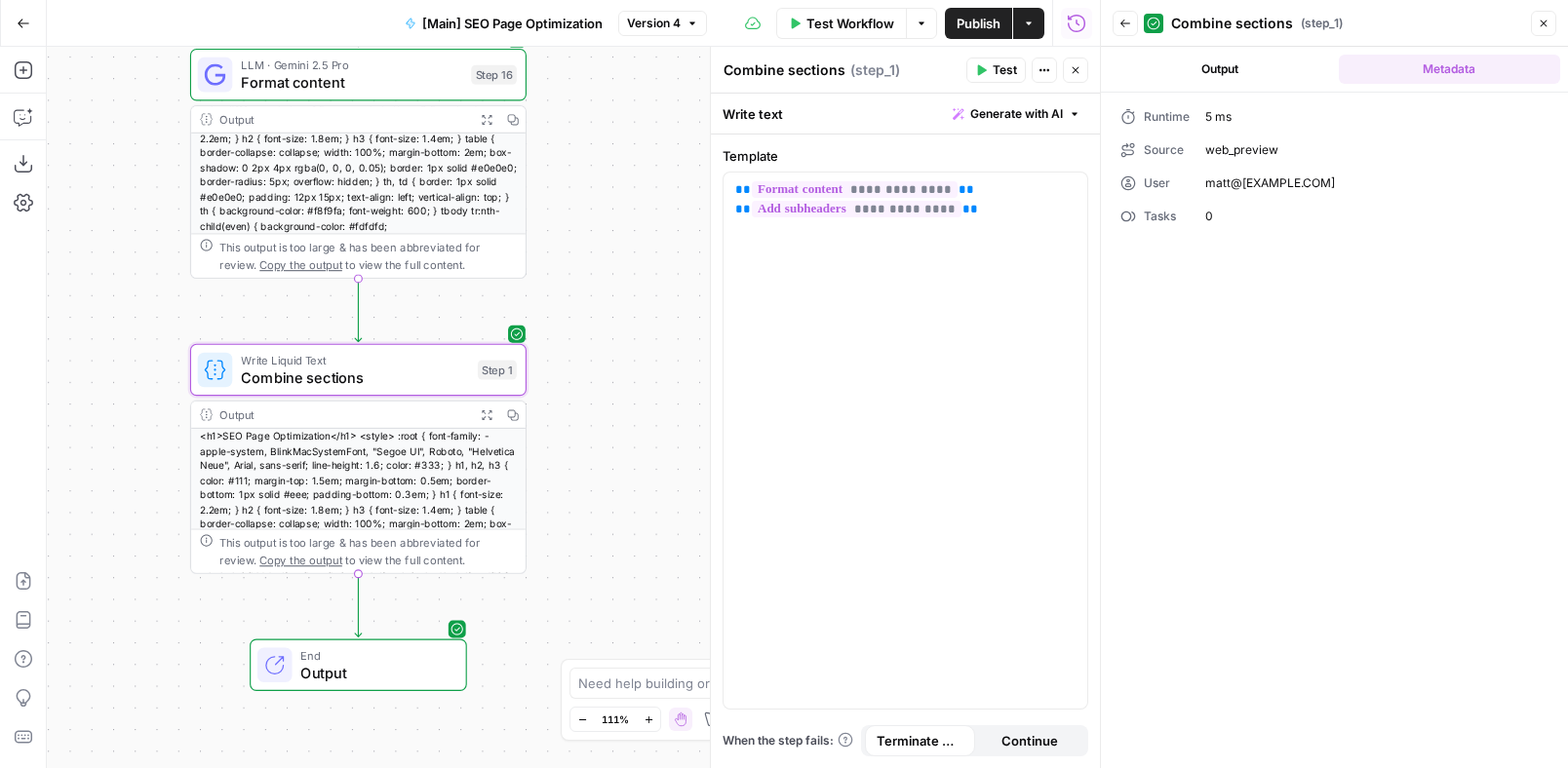 click on "Output" at bounding box center (1220, 69) 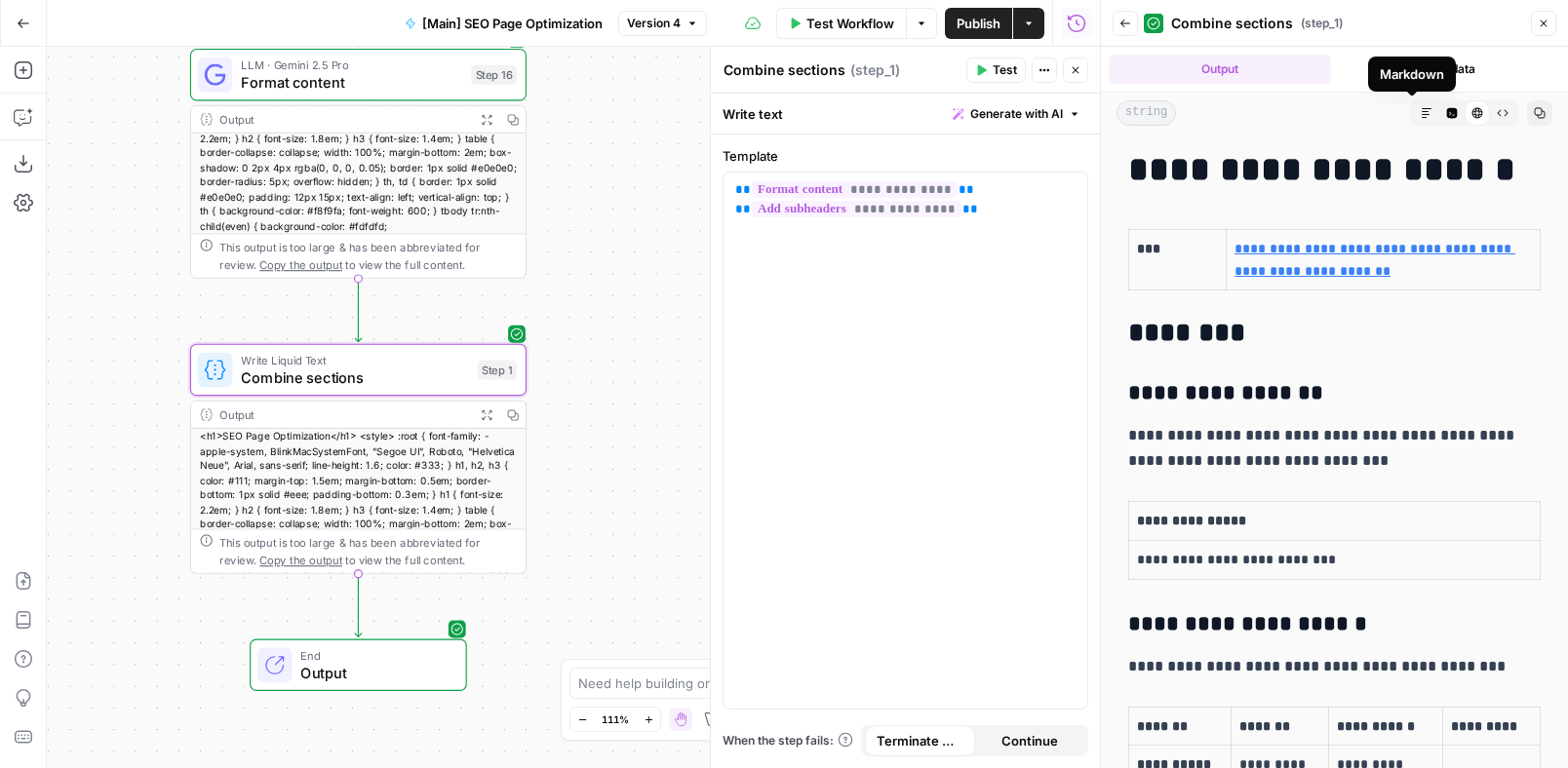 click on "Markdown" at bounding box center [1427, 113] 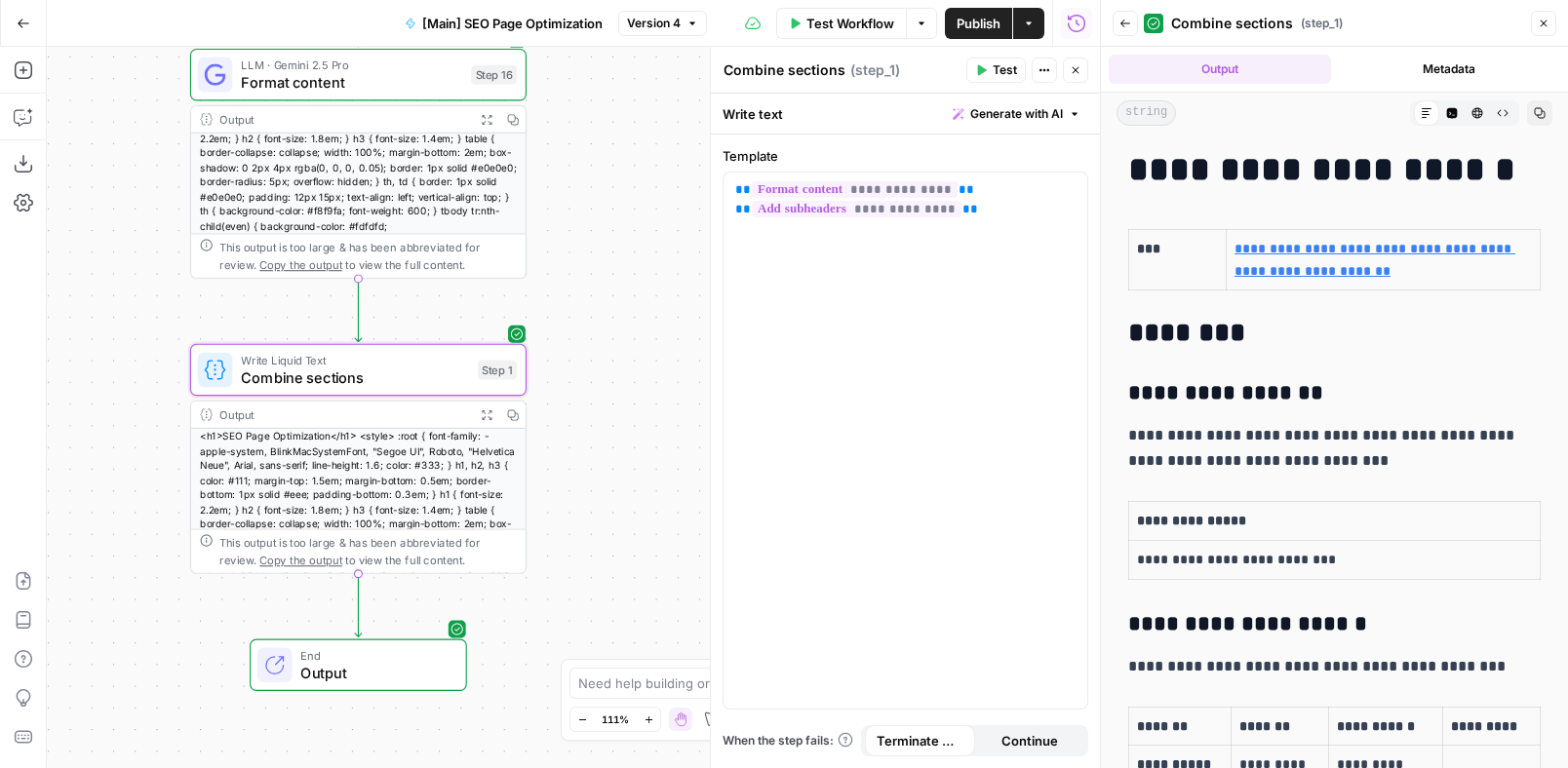 click on "Markdown" at bounding box center [1427, 113] 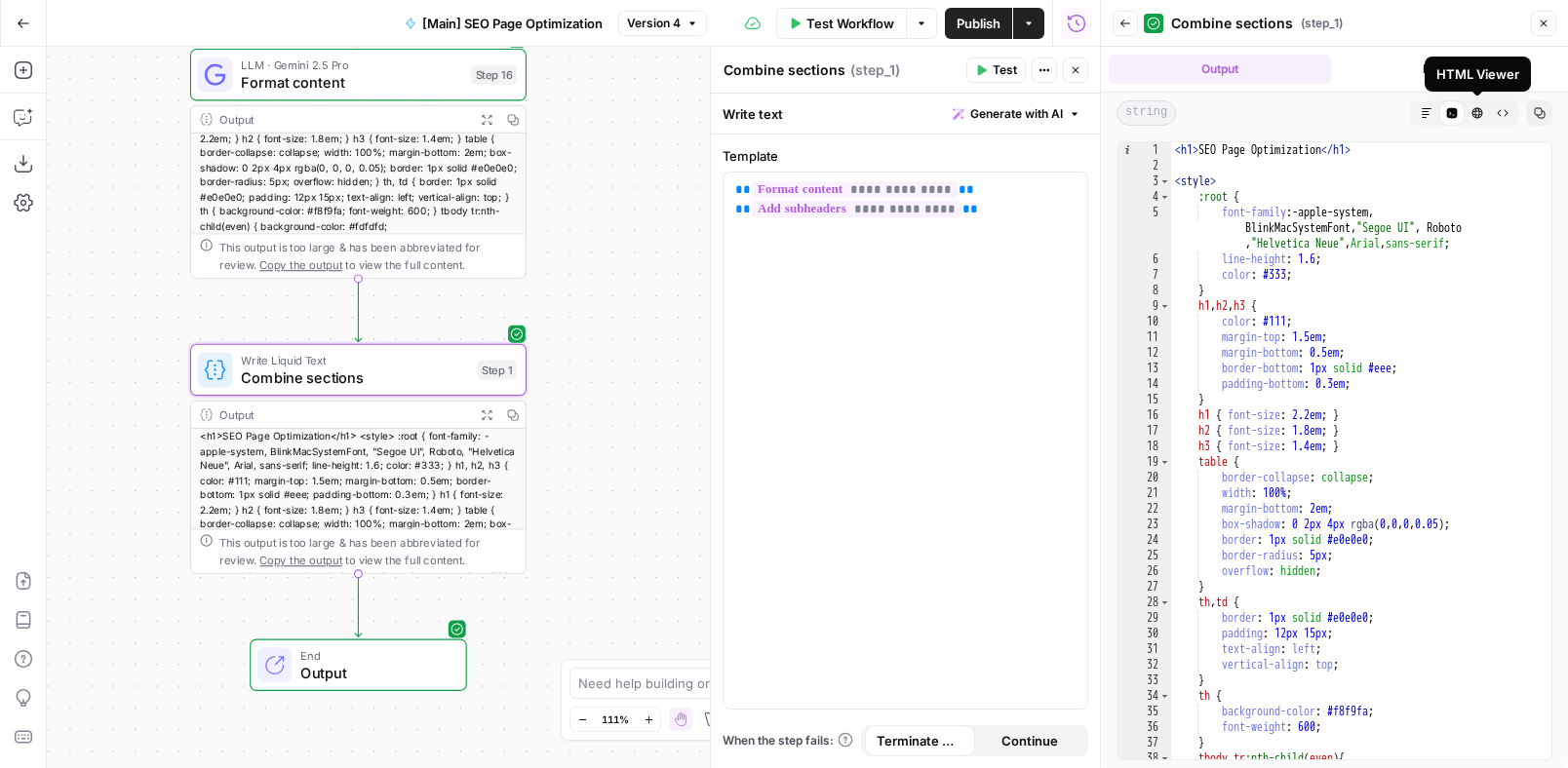click 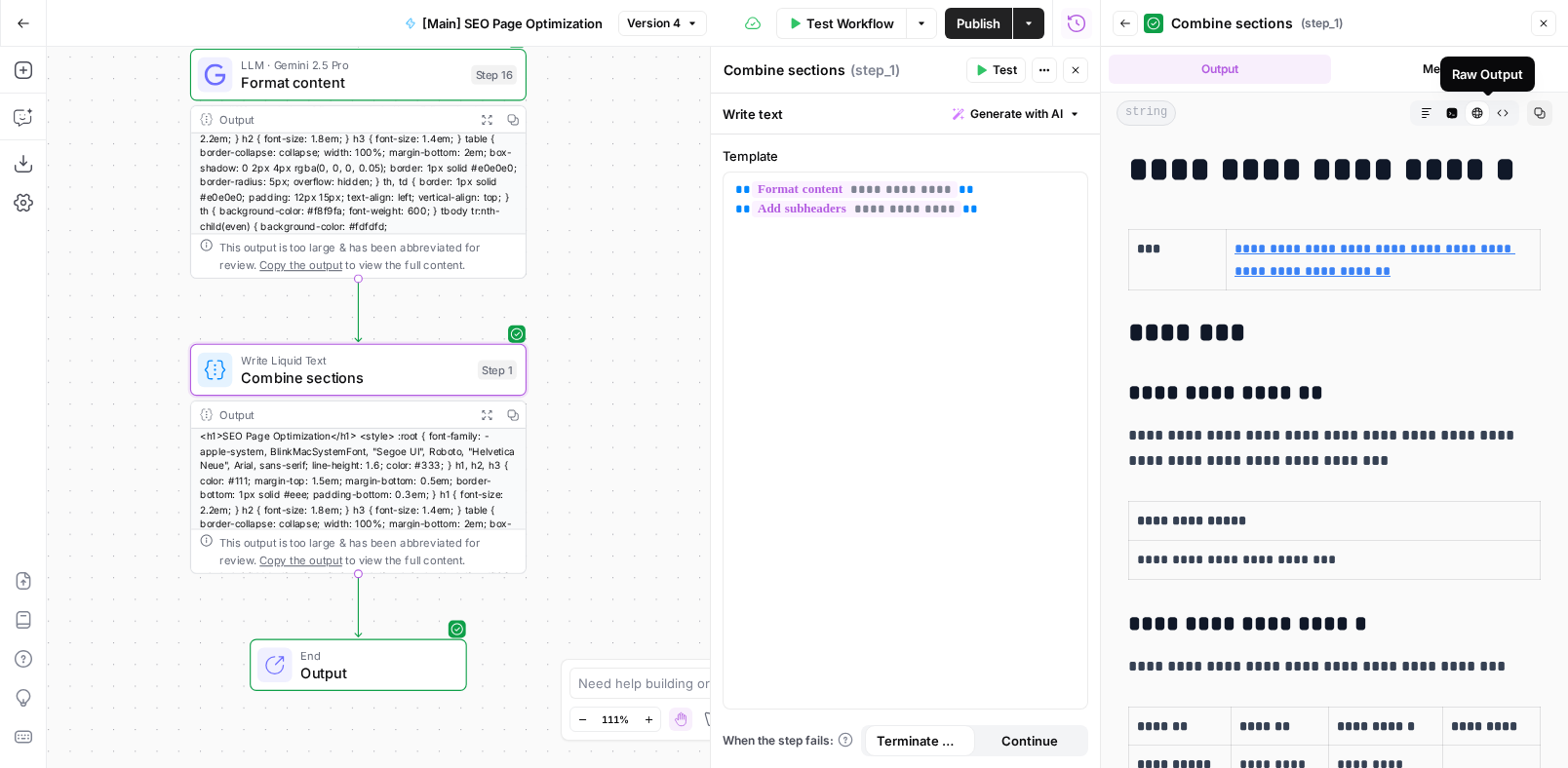 click on "Raw Output" at bounding box center (1503, 113) 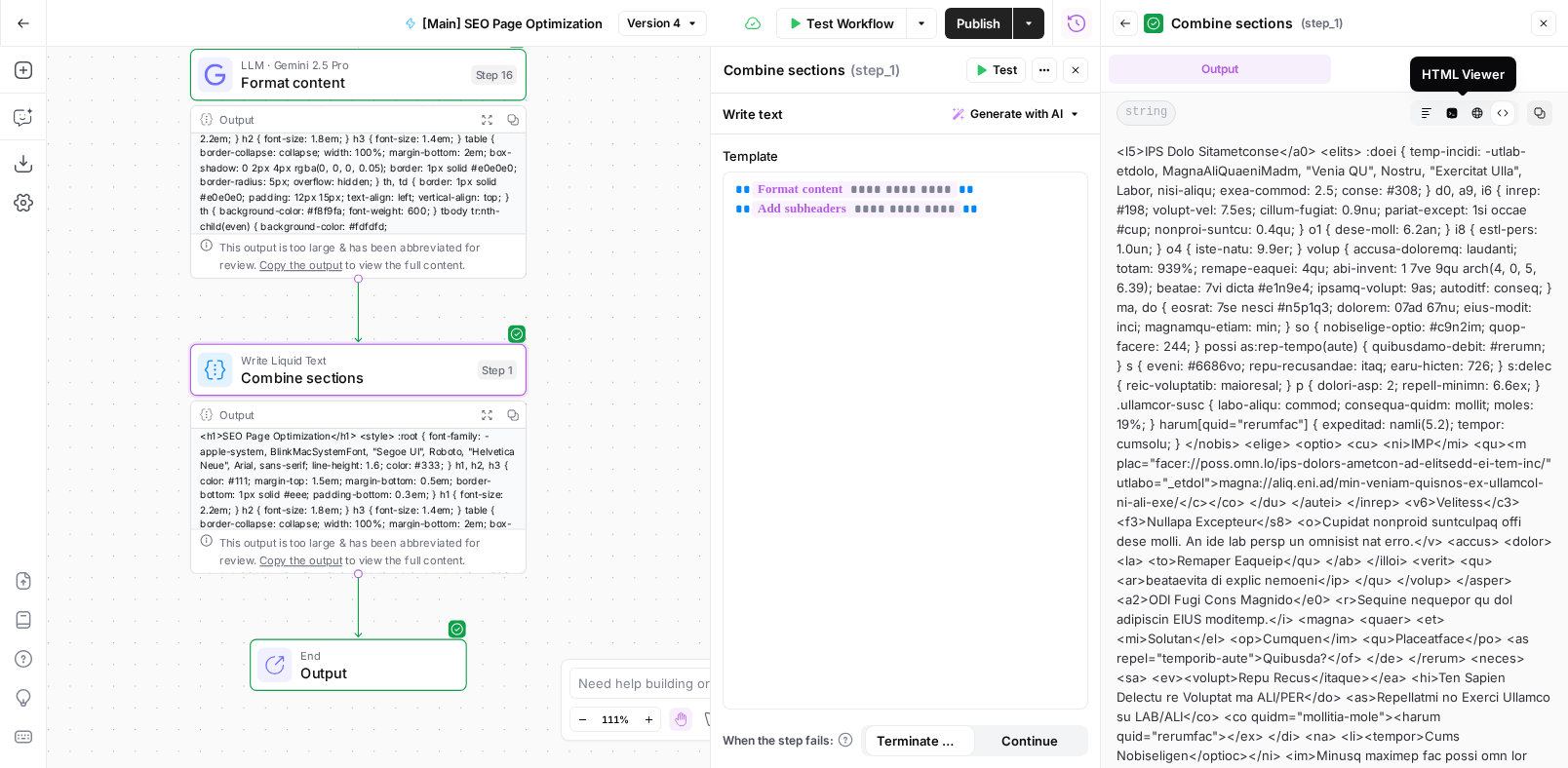 click 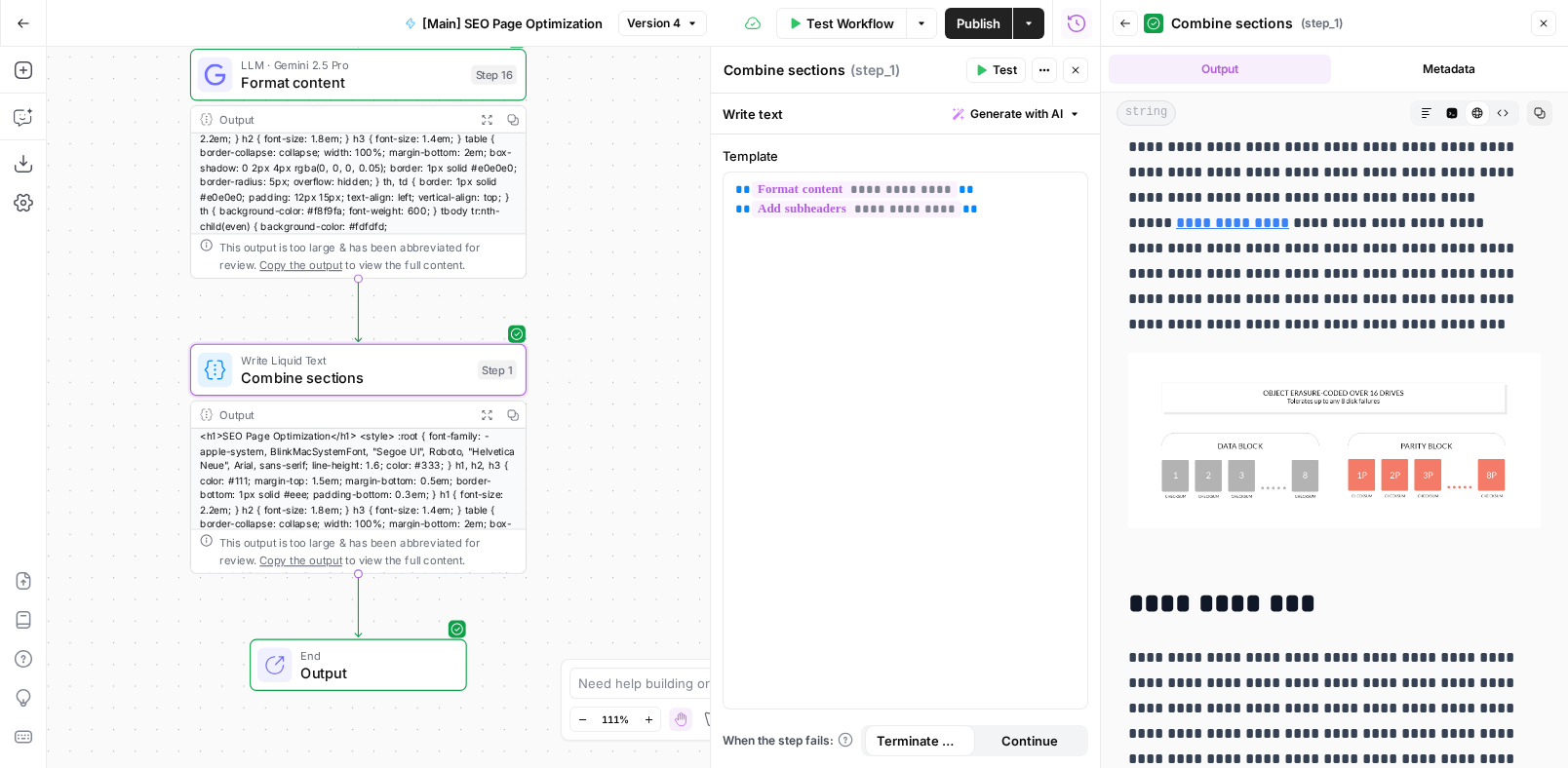 scroll, scrollTop: 4647, scrollLeft: 0, axis: vertical 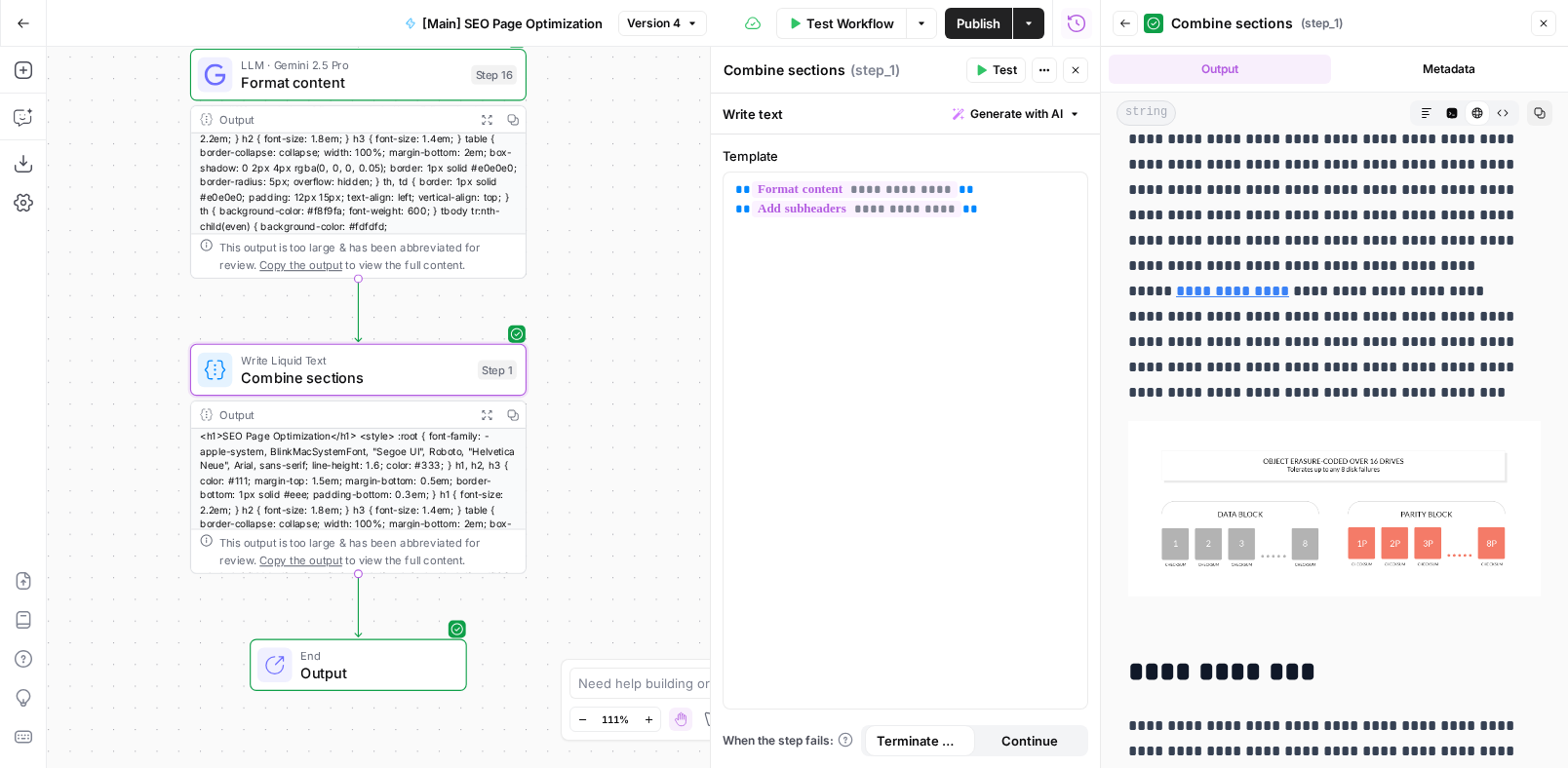 click on "**********" at bounding box center (1327, 672) 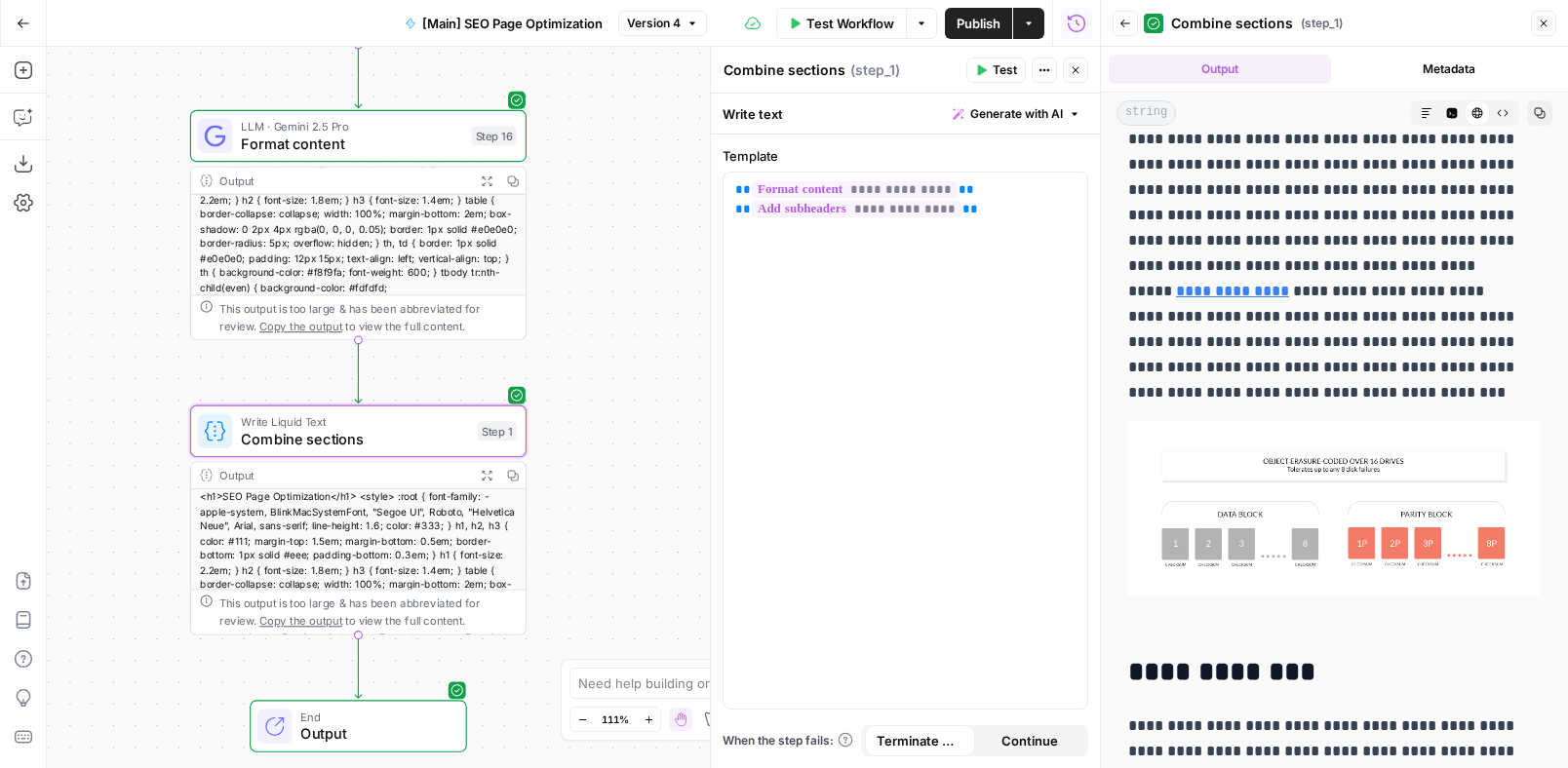 click on "<h1>SEO Page Optimization</h1>
<style>
:root {
font-family: -apple-system, BlinkMacSystemFont, "Segoe UI", Roboto, "Helvetica Neue", Arial, sans-serif;
line-height: 1.6;
color: #333;
}
h1, h2, h3 {
color: #111;
margin-top: 1.5em;
margin-bottom: 0.5em;
border-bottom: 1px solid #eee;
padding-bottom: 0.3em;
}
h1 { font-size: 2.2em; }
h2 { font-size: 1.8em; }
h3 { font-size: 1.4em; }
table {
border-collapse: collapse;
width: 100%;
margin-bottom: 2em;
box-shadow: 0 2px 4px rgba(0, 0, 0, 0.05);
border: 1px solid #e0e0e0;
border-radius: 5px;
overflow: hidden;
}
th, td {
border: 1px solid #e0e0e0;
padding: 12px 15px;
text-align: left;
vertical-align: top;
}
th {
background-color: #f8f9fa;
font-weight: 600;
}
tbody tr:nth-child(even) {
background-color: #fdfdfd;" at bounding box center [358, 207] 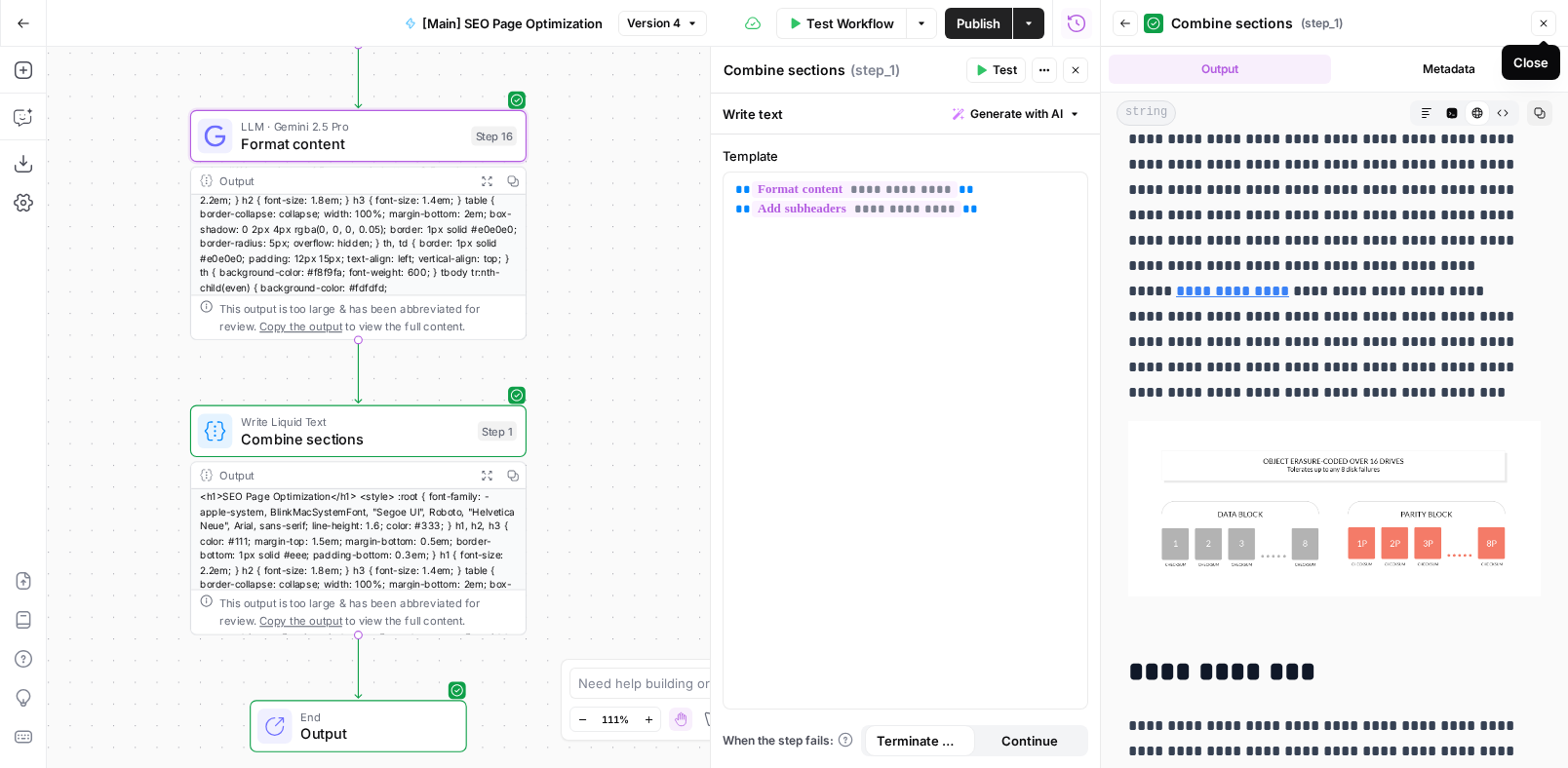 click 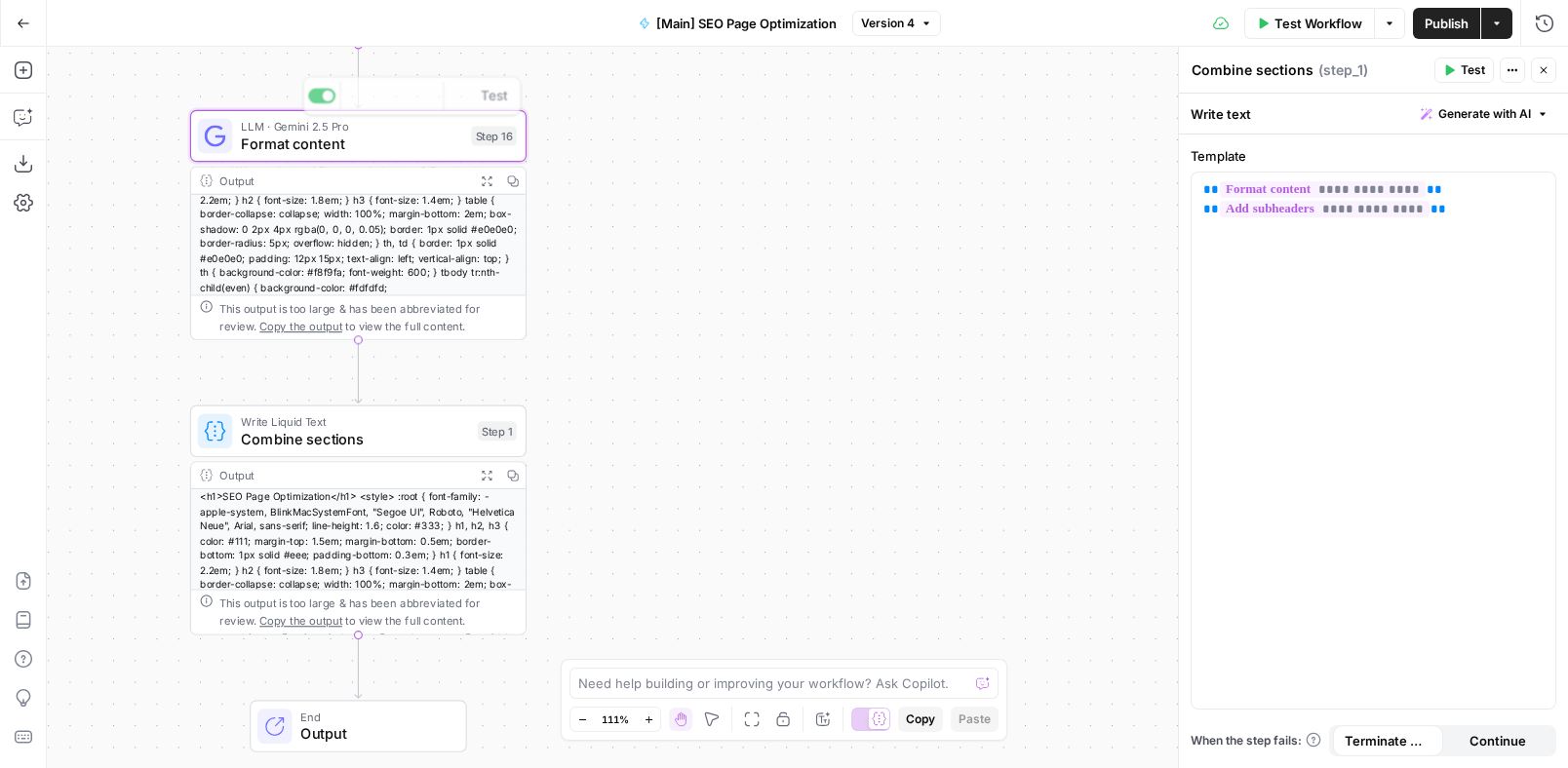click on "<h1>SEO Page Optimization</h1>
<style>
:root {
font-family: -apple-system, BlinkMacSystemFont, "Segoe UI", Roboto, "Helvetica Neue", Arial, sans-serif;
line-height: 1.6;
color: #333;
}
h1, h2, h3 {
color: #111;
margin-top: 1.5em;
margin-bottom: 0.5em;
border-bottom: 1px solid #eee;
padding-bottom: 0.3em;
}
h1 { font-size: 2.2em; }
h2 { font-size: 1.8em; }
h3 { font-size: 1.4em; }
table {
border-collapse: collapse;
width: 100%;
margin-bottom: 2em;
box-shadow: 0 2px 4px rgba(0, 0, 0, 0.05);
border: 1px solid #e0e0e0;
border-radius: 5px;
overflow: hidden;
}
th, td {
border: 1px solid #e0e0e0;
padding: 12px 15px;
text-align: left;
vertical-align: top;
}
th {
background-color: #f8f9fa;
font-weight: 600;
}
tbody tr:nth-child(even) {
background-color: #fdfdfd;" at bounding box center [358, 207] 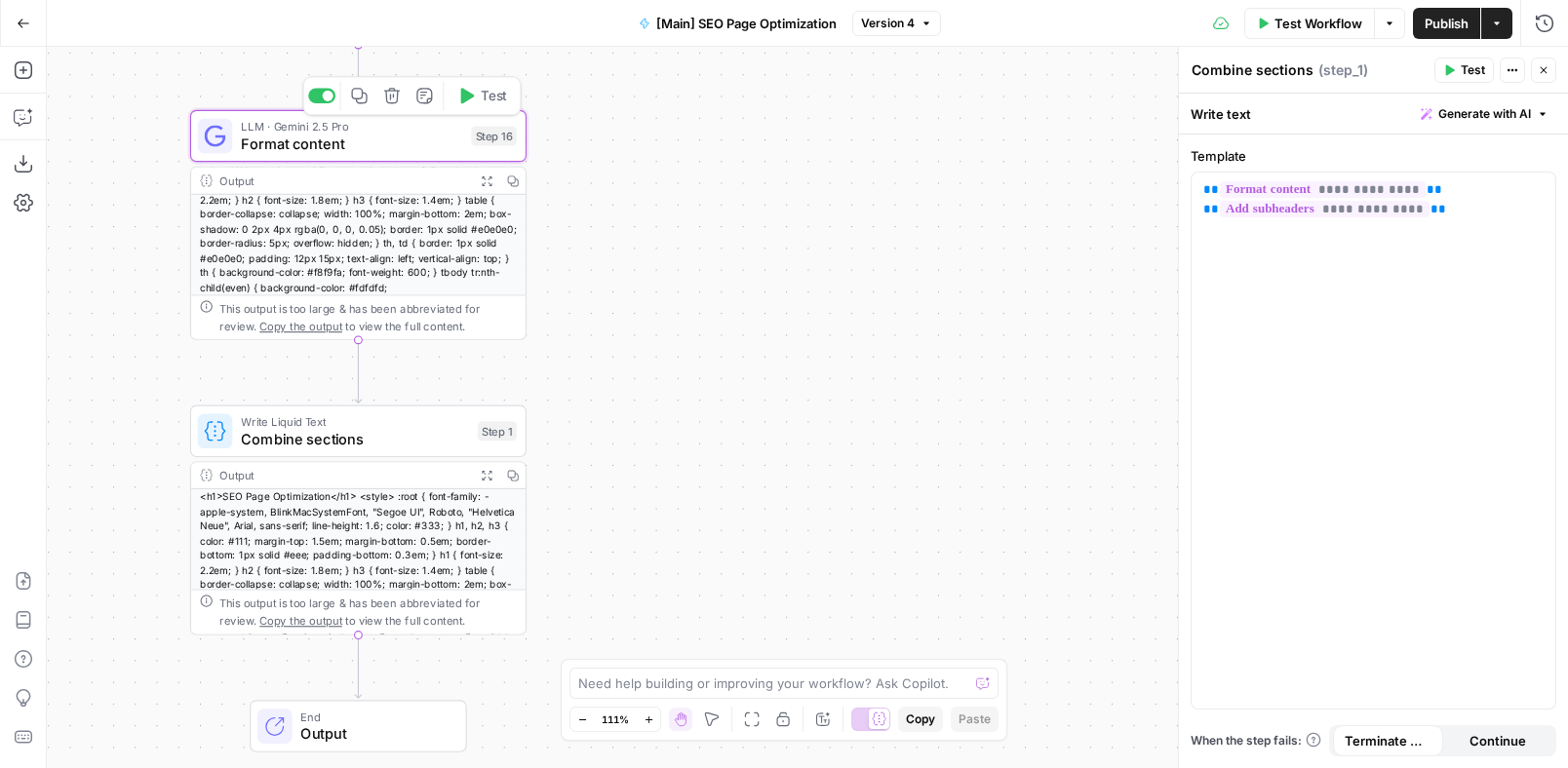 click on "Format content" at bounding box center [351, 143] 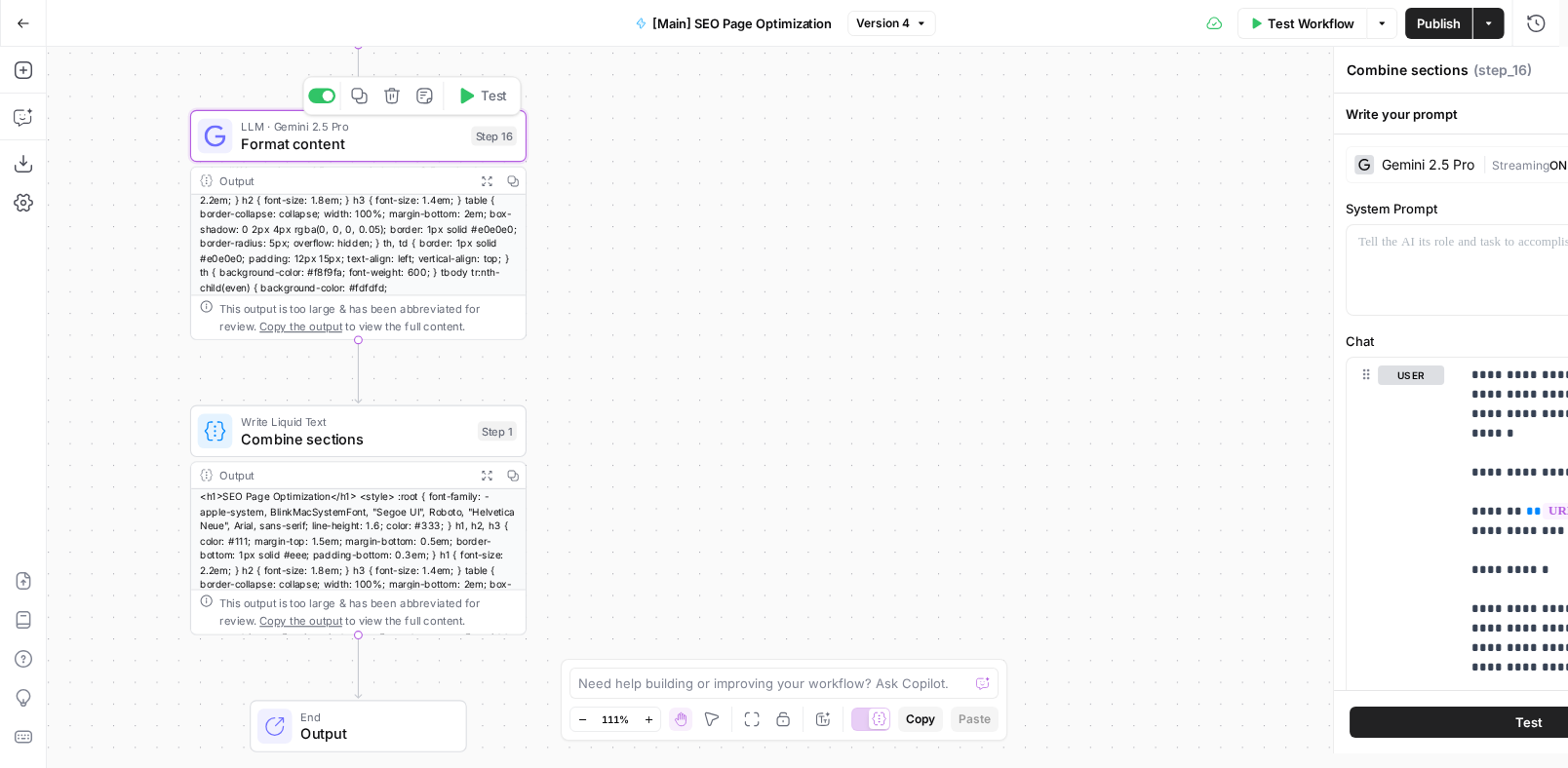 type on "Format content" 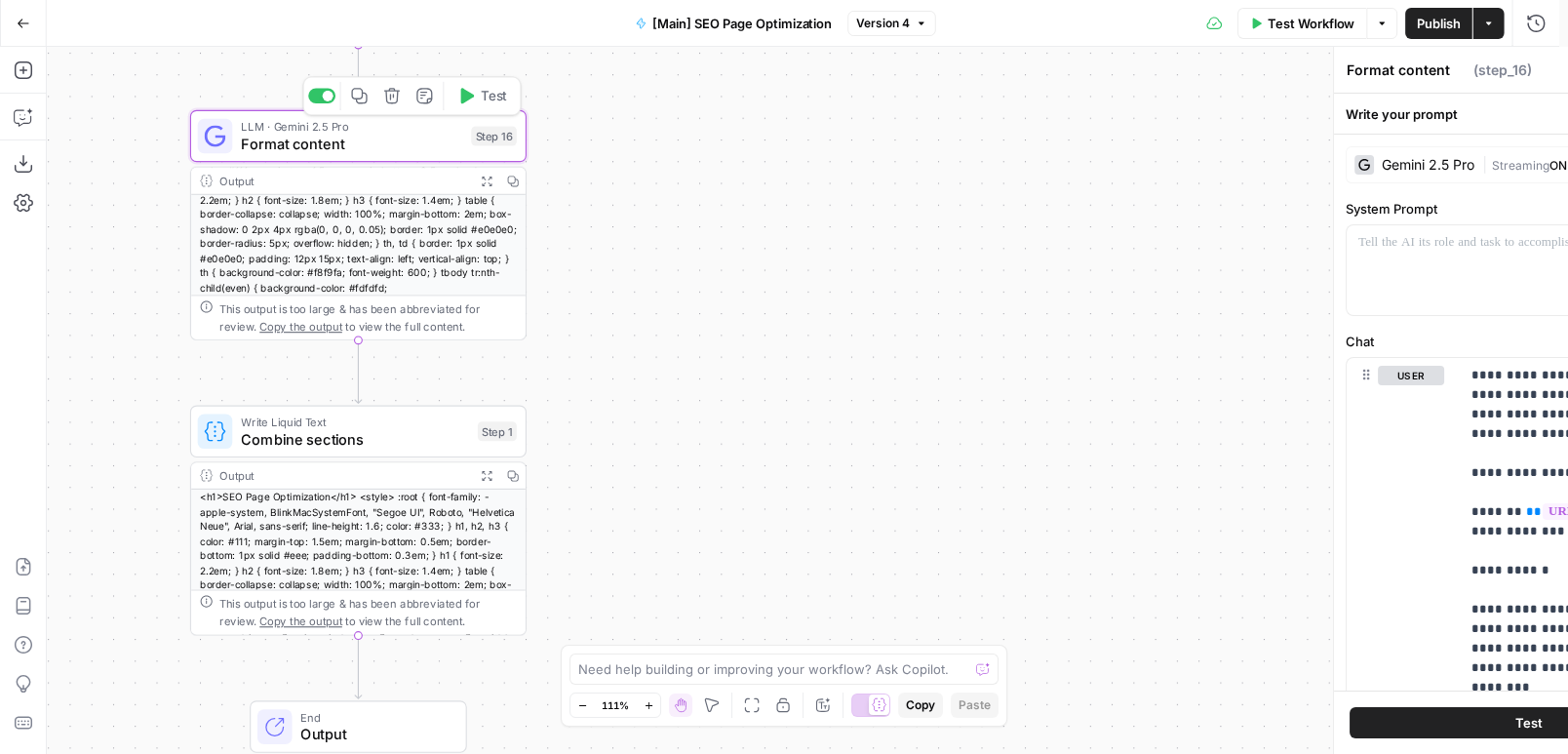 click on "Format content" at bounding box center (351, 143) 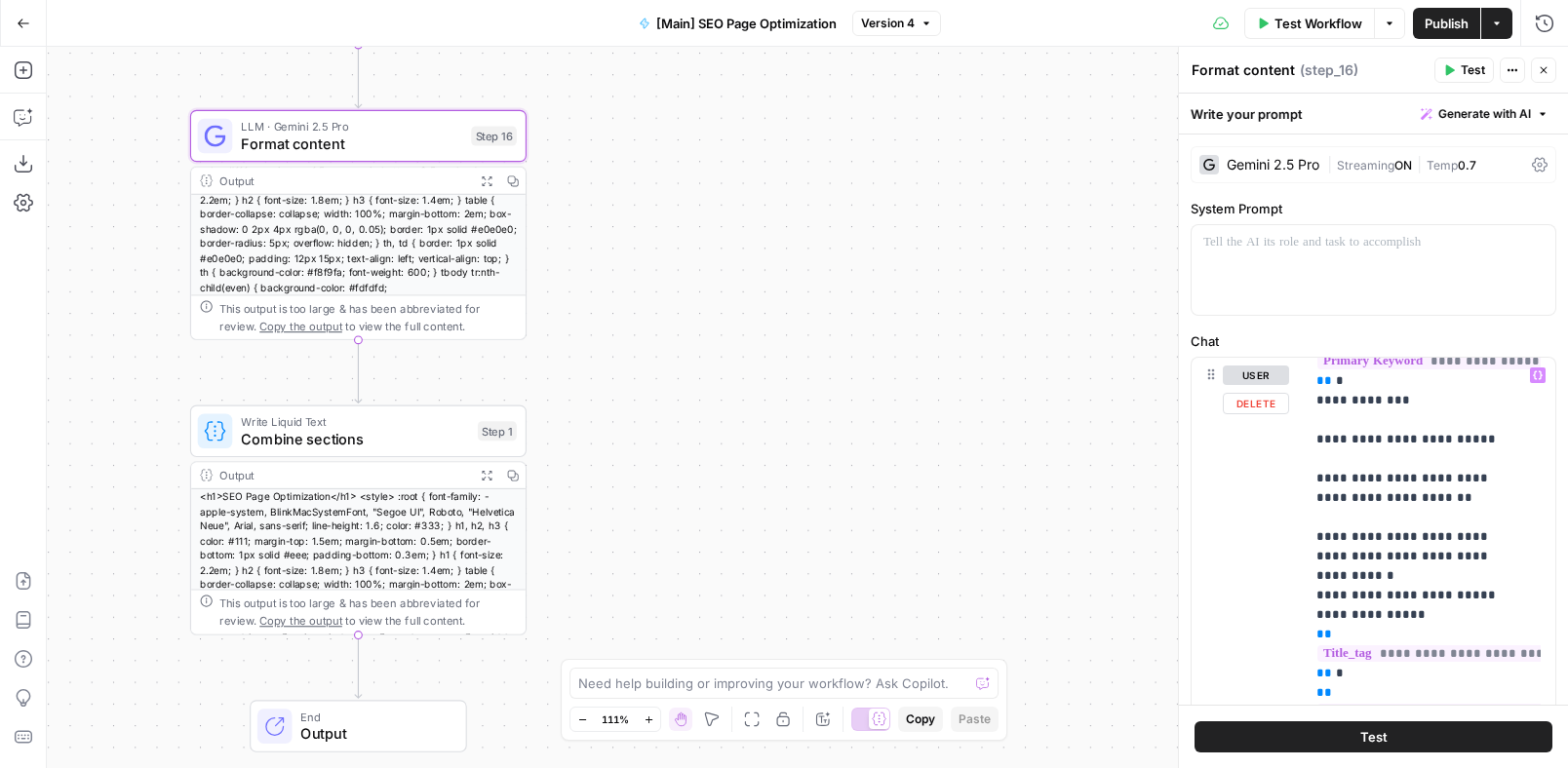 scroll, scrollTop: 405, scrollLeft: 0, axis: vertical 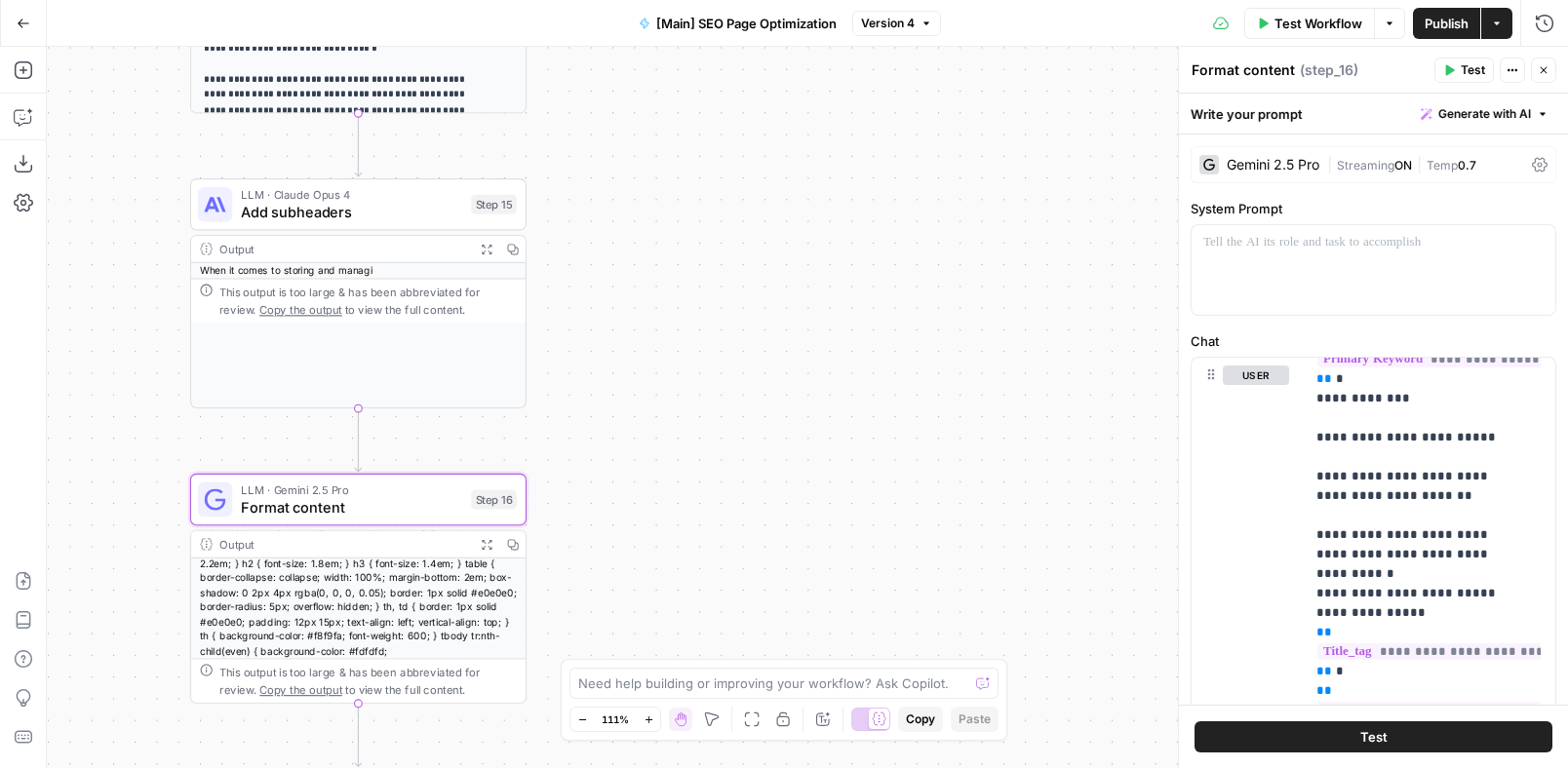 click on "<article>
<header>
<h1>Why Object Storage is Superior to SAN/NAS</h1>
<div>
<a href="/author/jonathan/">Jonathan Symonds Jonathan Symonds</a>
<p>on | 16 March 2023</p>
</div>
</header>
<figure>
<img alt="Why Object Storage is Superior to SAN/NAS" sizes="(max-width: 800px) 400px,
(max-width: 1170px) 700px,
1400px" src="/content/images/size/w2000/2023/03/pexels-felipe-ribeiro-2271683.jpg" srcset="/content/images/size/w300/2023/03/pexels-felipe-ribeiro-2271683.jpg 300w,
/content/images/size/w600/2023/03/pexels-felipe-ribeiro-2271683.jpg 600w,
/content/images/size/w1000/2023/03/pexels-felipe-ribeiro-2271683.jpg 1000w,
/content/images/size/w2000/2023/03/pexels-felipe-ribeiro-2271683.jpg 2000w"/>
</figure>
<section>
<p>When it comes to storing and managi" at bounding box center [358, 270] 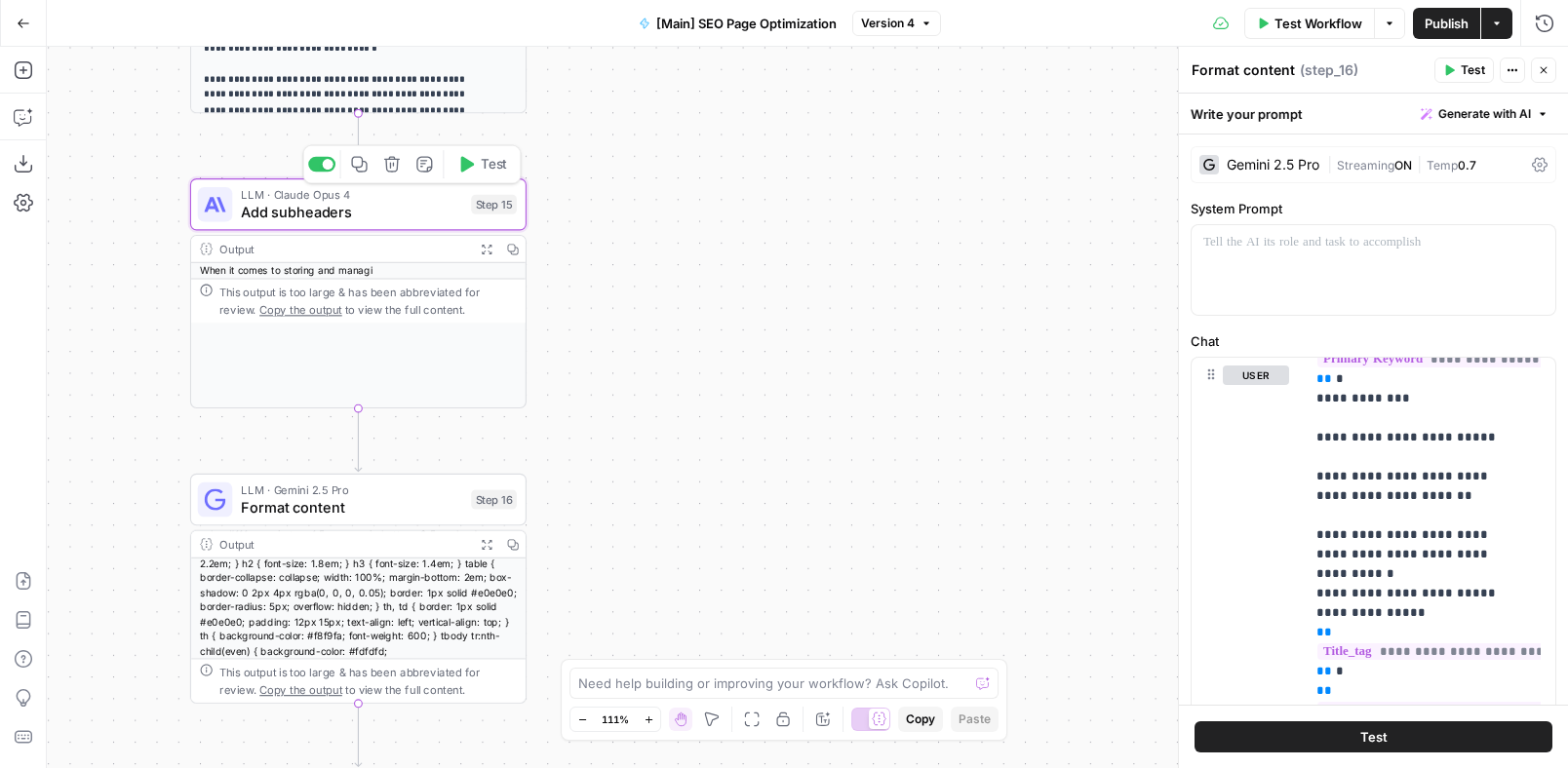 click on "Add subheaders" at bounding box center [351, 211] 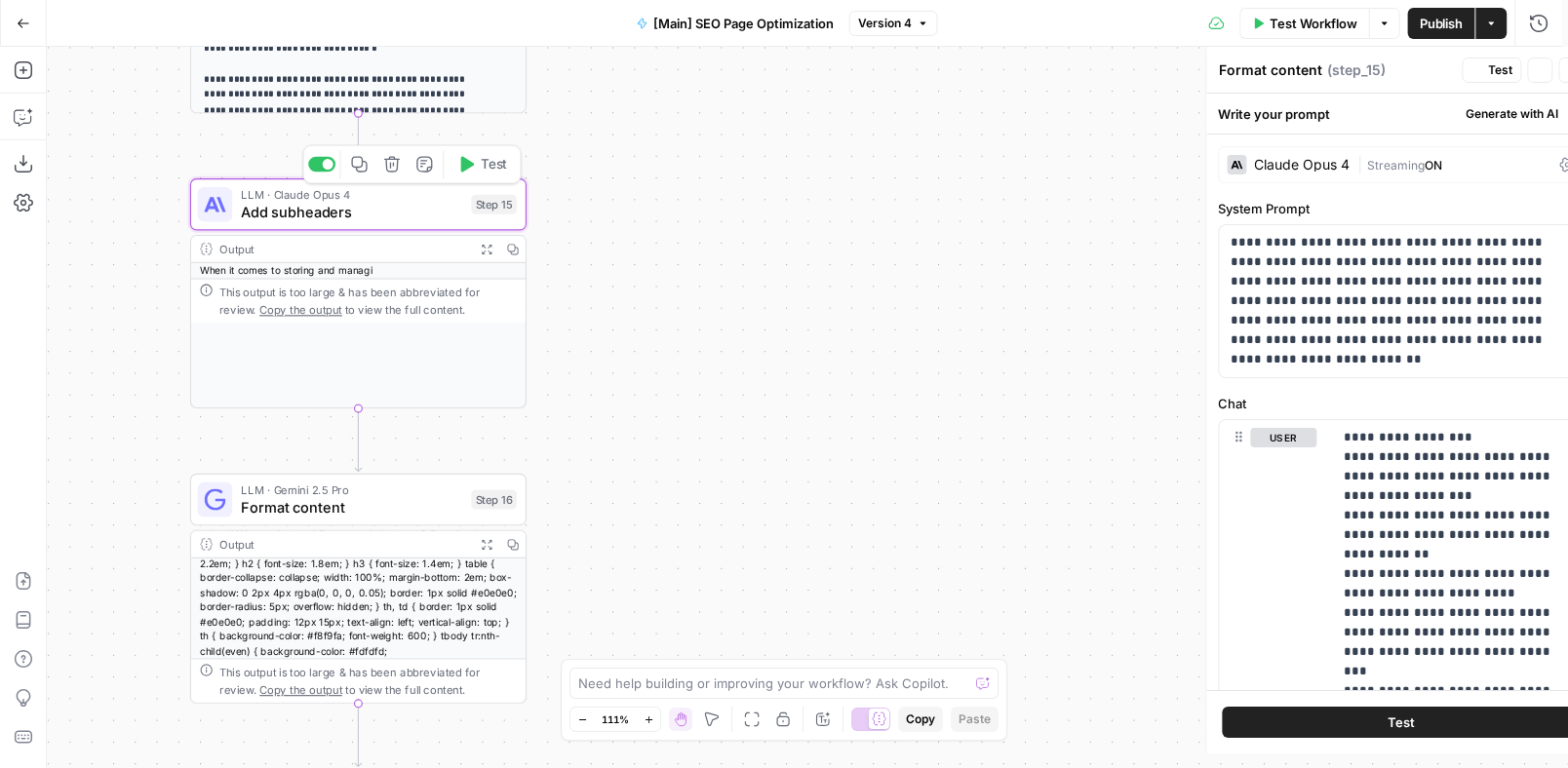 type on "Add subheaders" 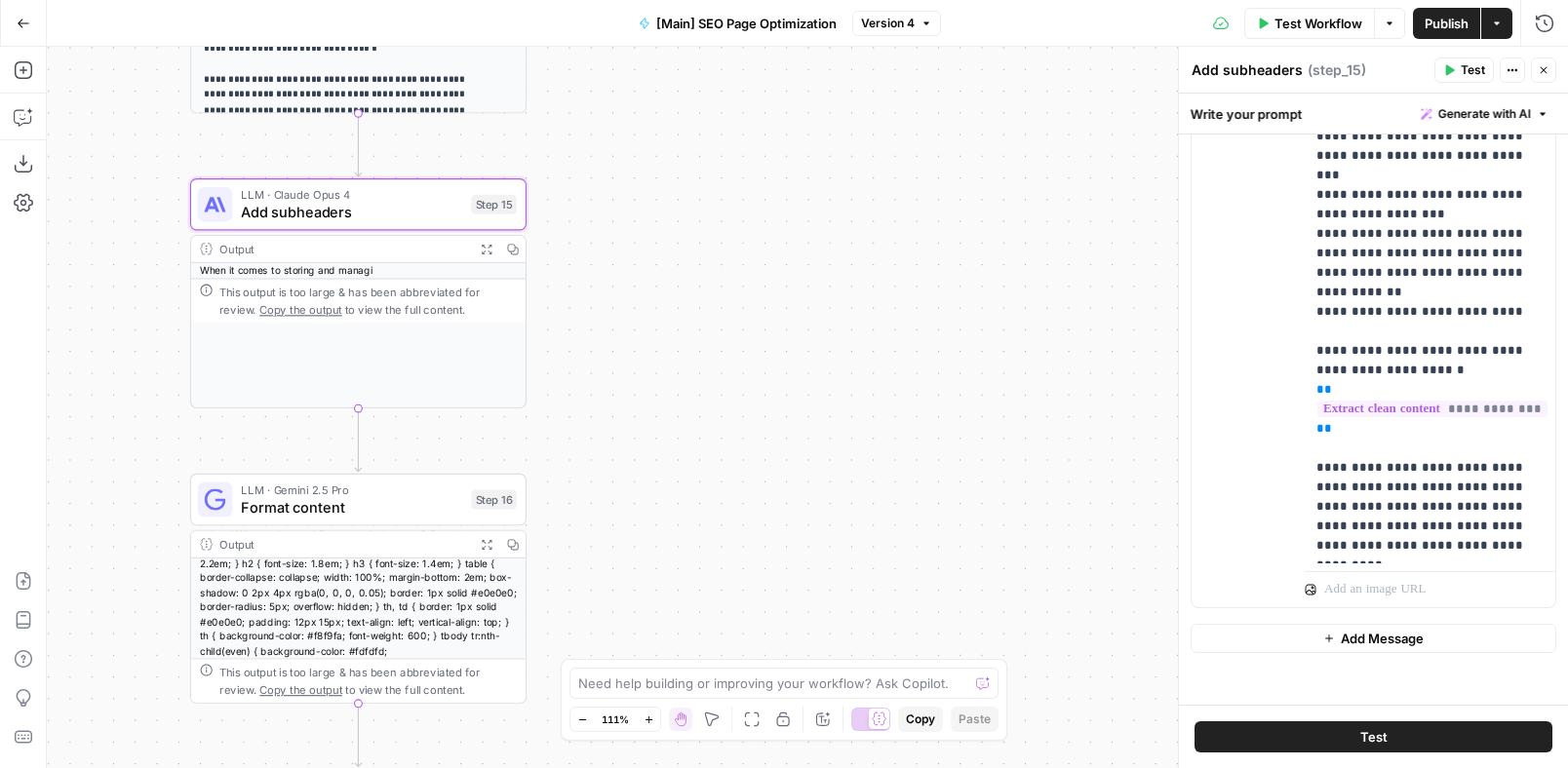scroll, scrollTop: 503, scrollLeft: 0, axis: vertical 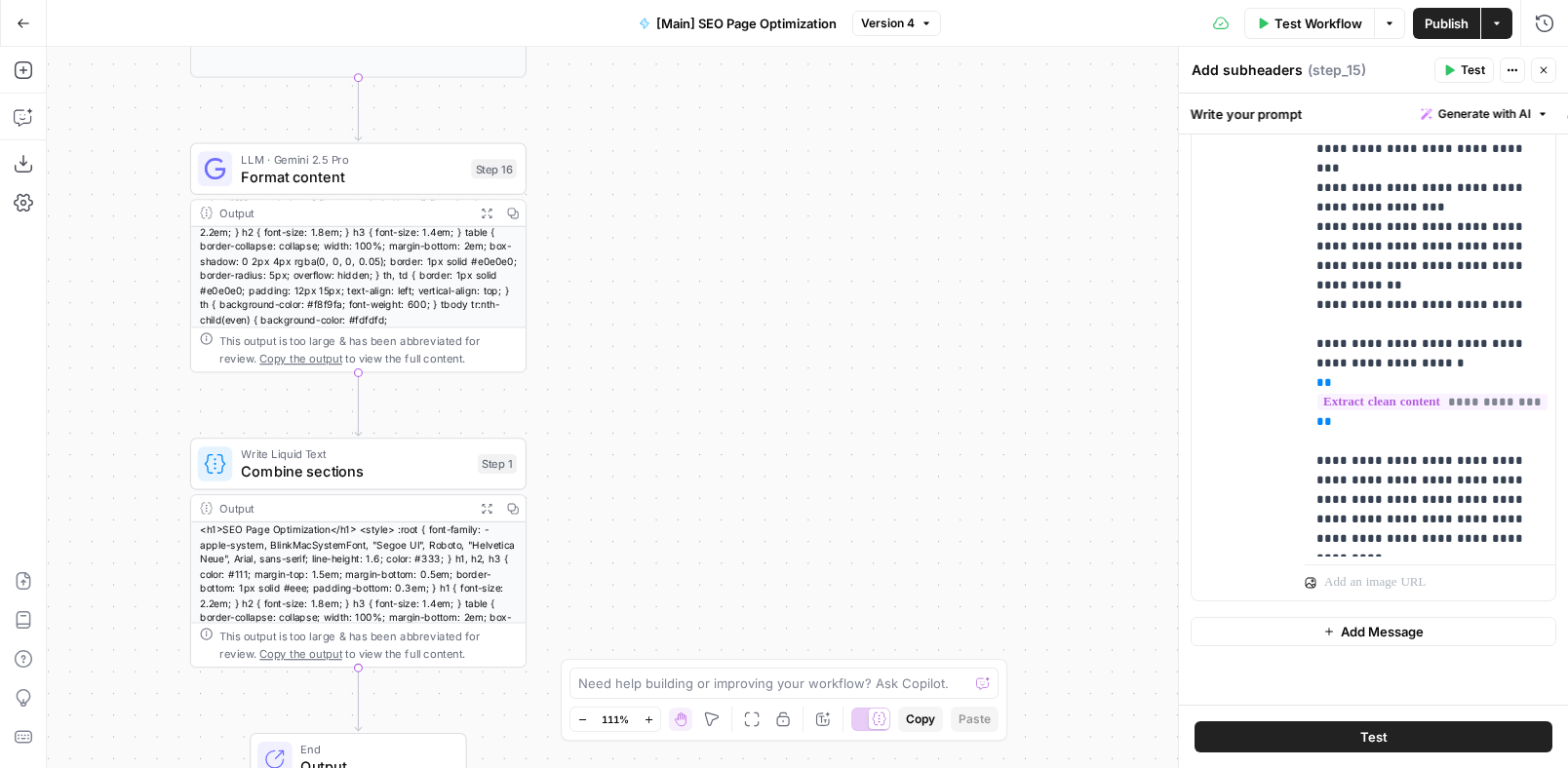 click on "<h1>SEO Page Optimization</h1>
<style>
:root {
font-family: -apple-system, BlinkMacSystemFont, "Segoe UI", Roboto, "Helvetica Neue", Arial, sans-serif;
line-height: 1.6;
color: #333;
}
h1, h2, h3 {
color: #111;
margin-top: 1.5em;
margin-bottom: 0.5em;
border-bottom: 1px solid #eee;
padding-bottom: 0.3em;
}
h1 { font-size: 2.2em; }
h2 { font-size: 1.8em; }
h3 { font-size: 1.4em; }
table {
border-collapse: collapse;
width: 100%;
margin-bottom: 2em;
box-shadow: 0 2px 4px rgba(0, 0, 0, 0.05);
border: 1px solid #e0e0e0;
border-radius: 5px;
overflow: hidden;
}
th, td {
border: 1px solid #e0e0e0;
padding: 12px 15px;
text-align: left;
vertical-align: top;
}
th {
background-color: #f8f9fa;
font-weight: 600;
}
tbody tr:nth-child(even) {
background-color: #fdfdfd;" at bounding box center [358, 610] 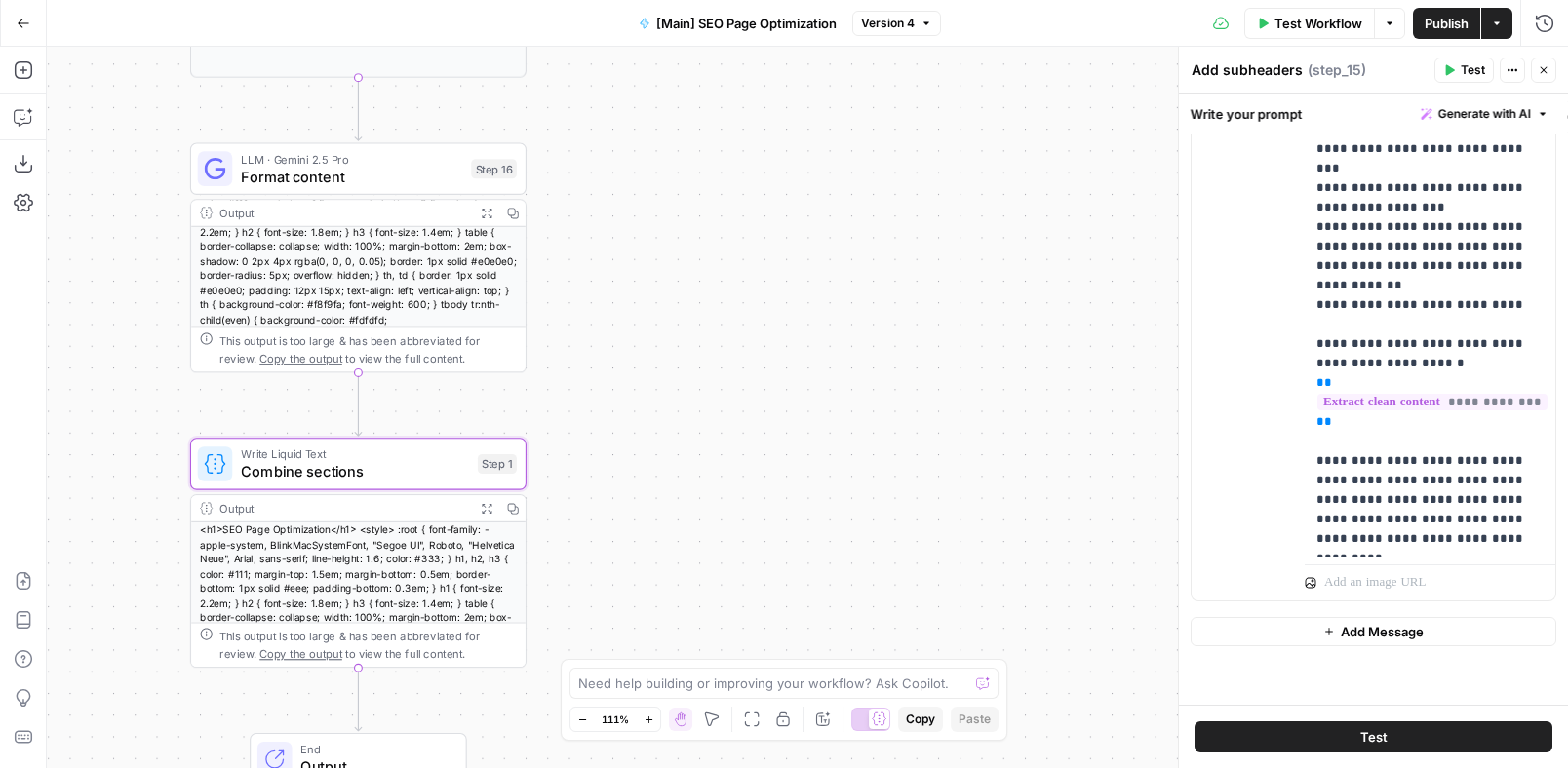 click on "<h1>SEO Page Optimization</h1>
<style>
:root {
font-family: -apple-system, BlinkMacSystemFont, "Segoe UI", Roboto, "Helvetica Neue", Arial, sans-serif;
line-height: 1.6;
color: #333;
}
h1, h2, h3 {
color: #111;
margin-top: 1.5em;
margin-bottom: 0.5em;
border-bottom: 1px solid #eee;
padding-bottom: 0.3em;
}
h1 { font-size: 2.2em; }
h2 { font-size: 1.8em; }
h3 { font-size: 1.4em; }
table {
border-collapse: collapse;
width: 100%;
margin-bottom: 2em;
box-shadow: 0 2px 4px rgba(0, 0, 0, 0.05);
border: 1px solid #e0e0e0;
border-radius: 5px;
overflow: hidden;
}
th, td {
border: 1px solid #e0e0e0;
padding: 12px 15px;
text-align: left;
vertical-align: top;
}
th {
background-color: #f8f9fa;
font-weight: 600;
}
tbody tr:nth-child(even) {
background-color: #fdfdfd;" at bounding box center [358, 610] 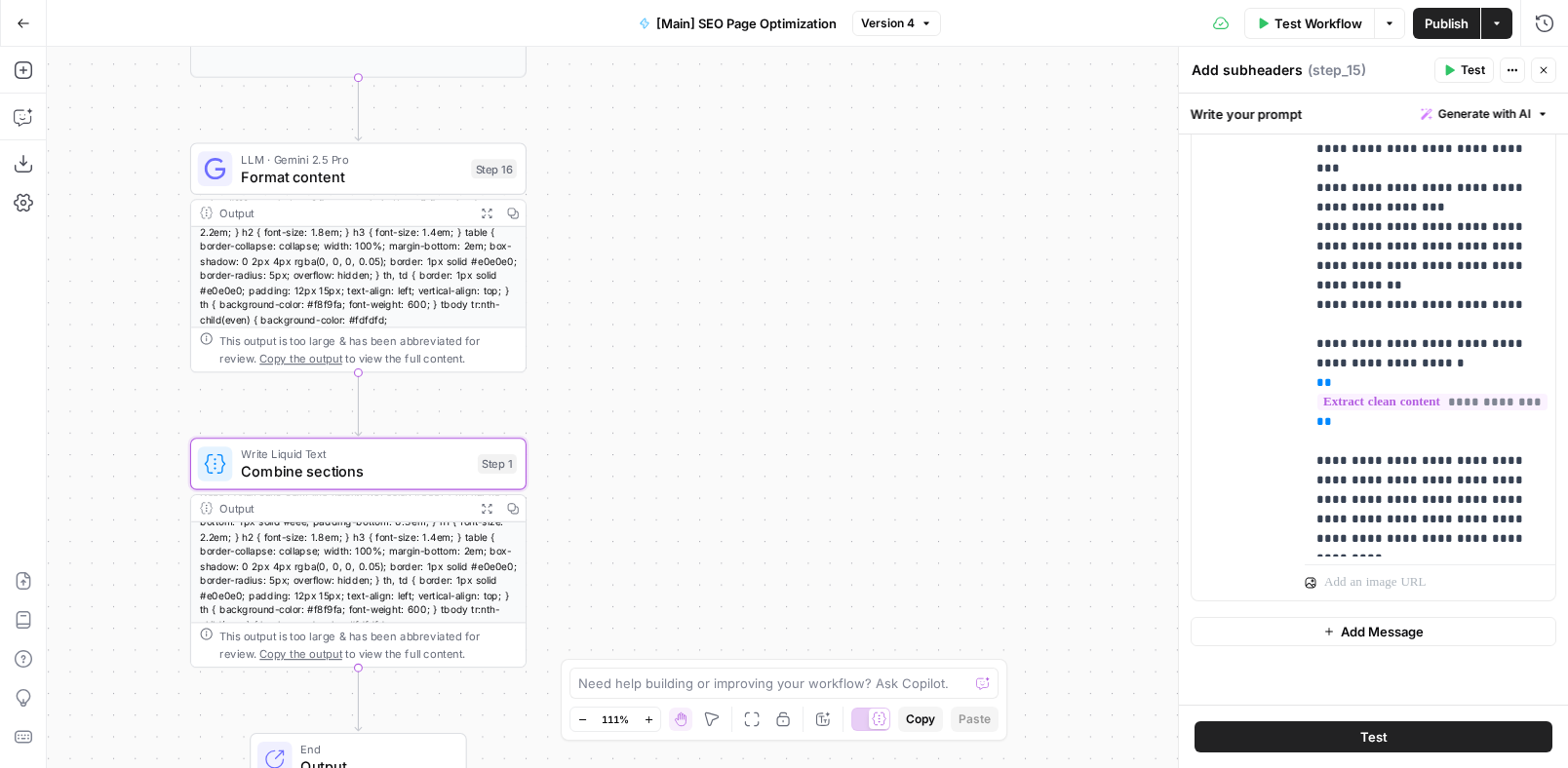 scroll, scrollTop: 68, scrollLeft: 0, axis: vertical 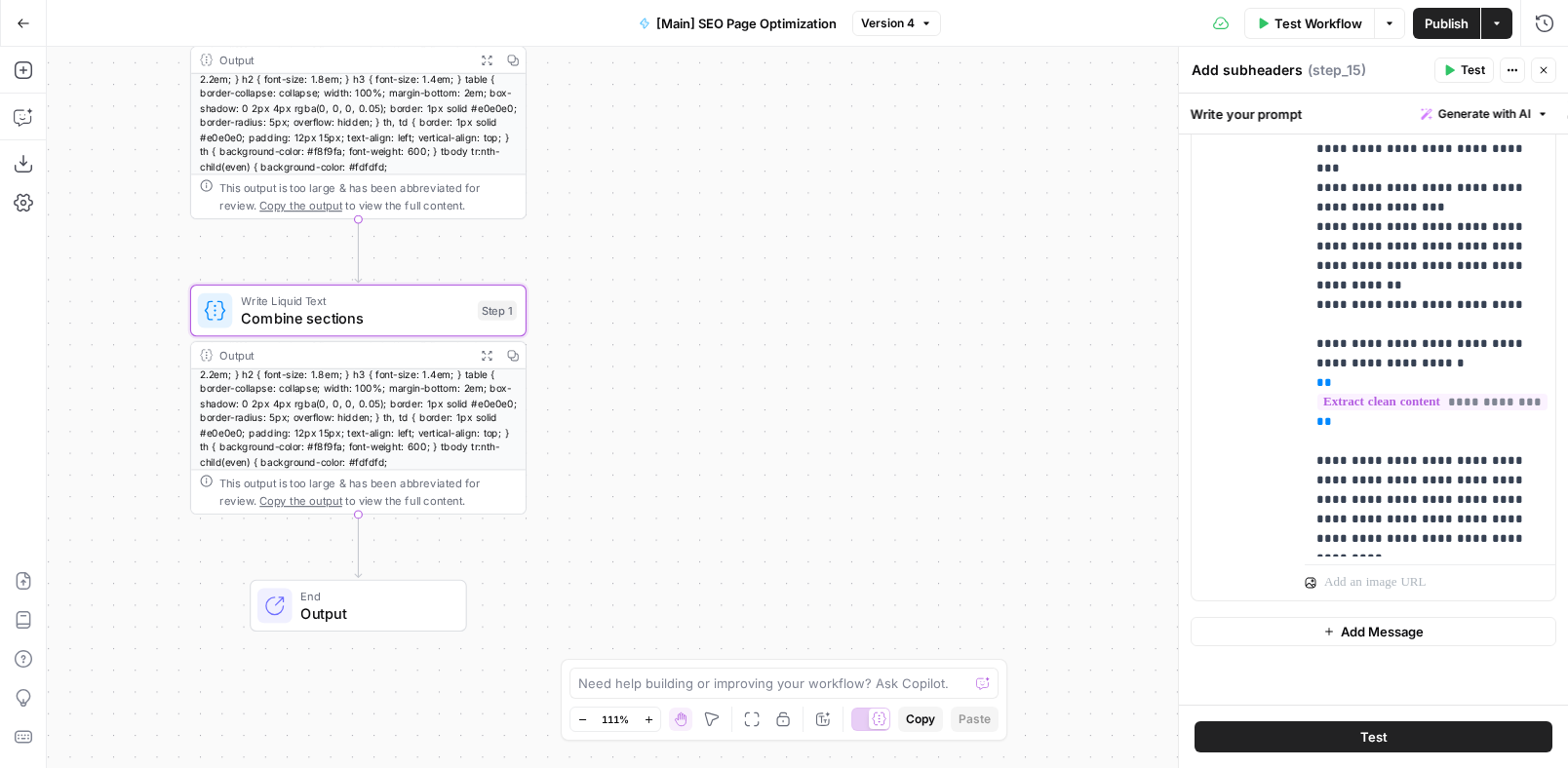 click on "Output" at bounding box center [373, 613] 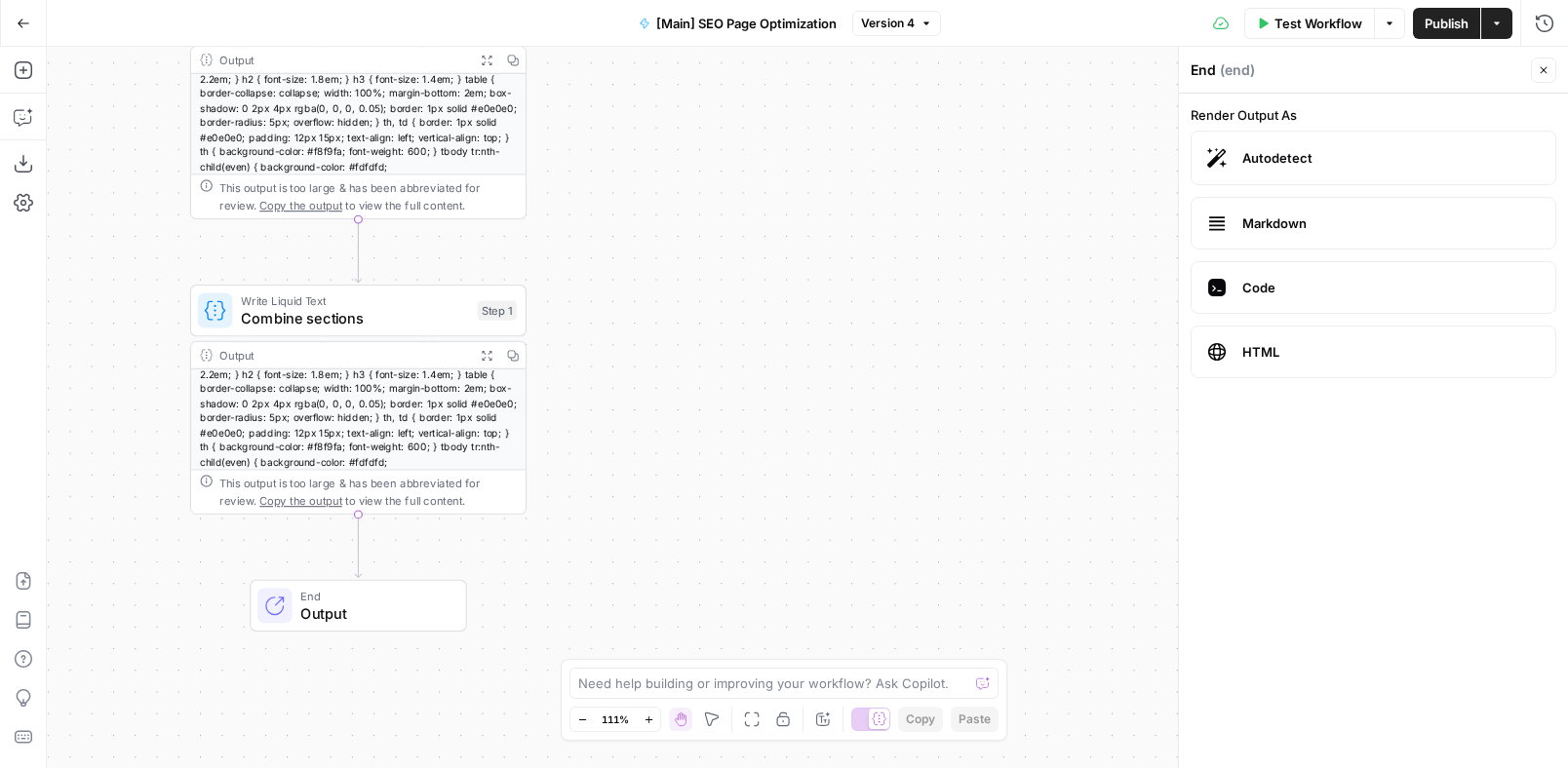 click on "End" at bounding box center [373, 595] 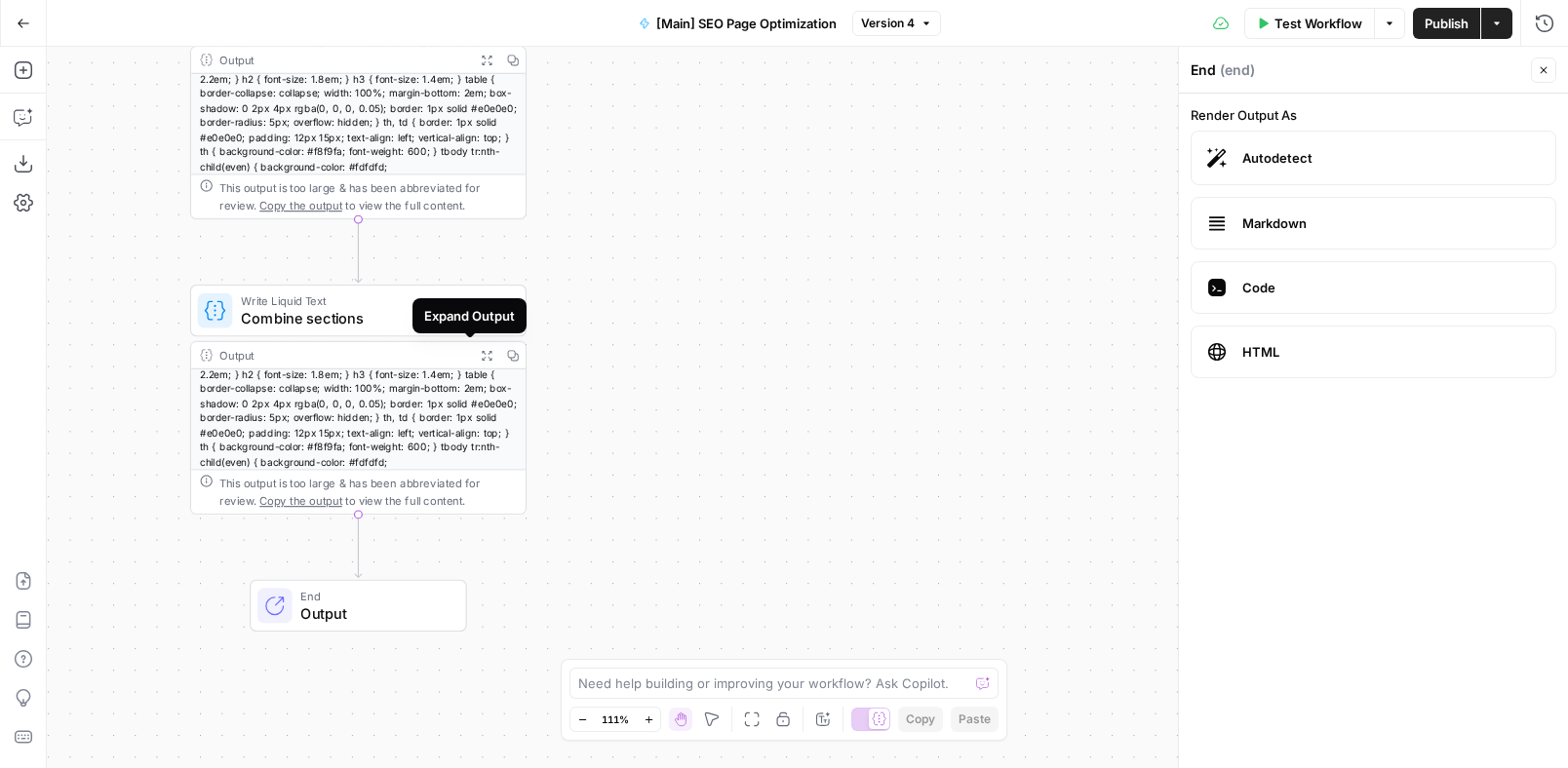 click 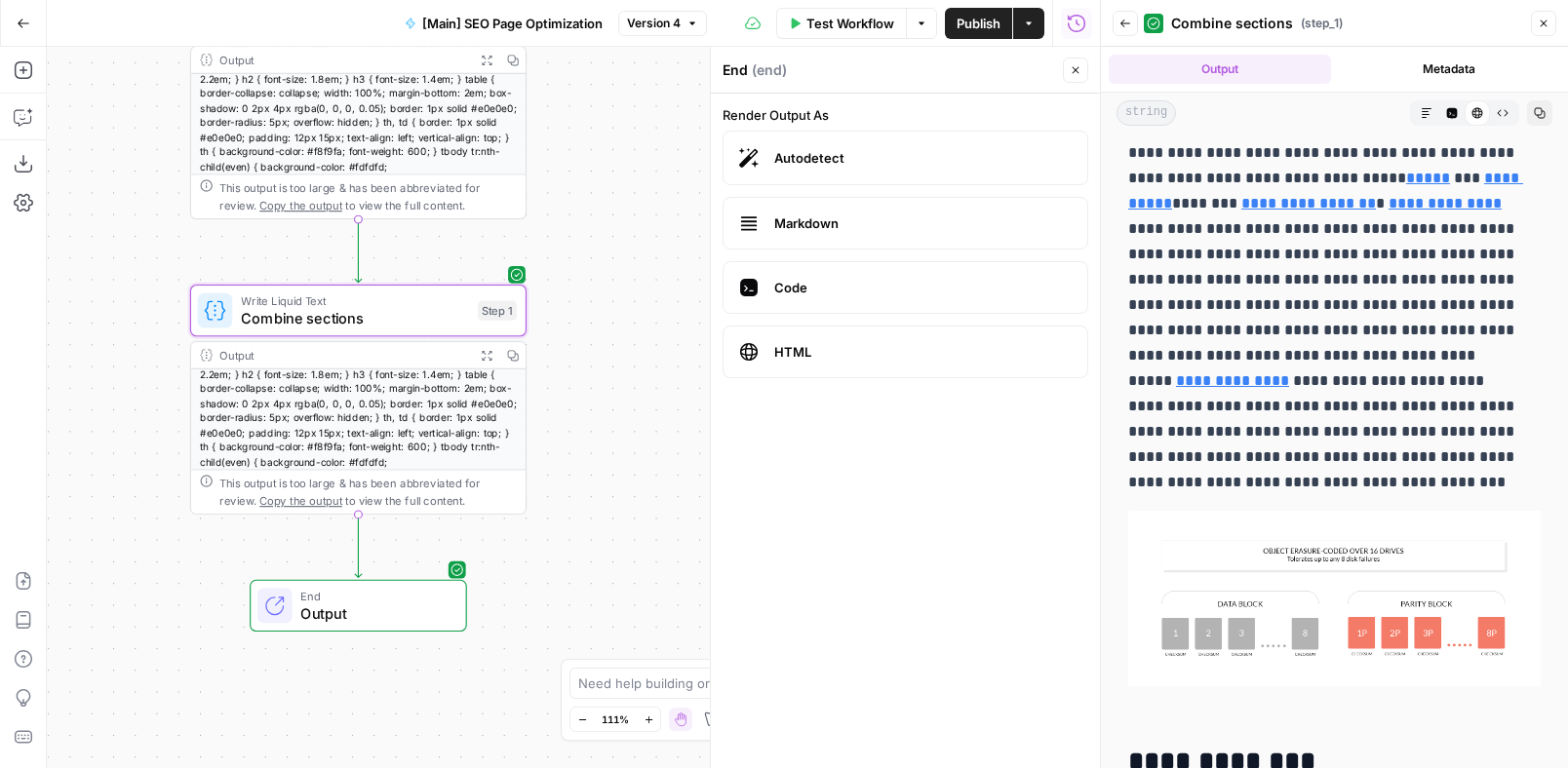 scroll, scrollTop: 5205, scrollLeft: 0, axis: vertical 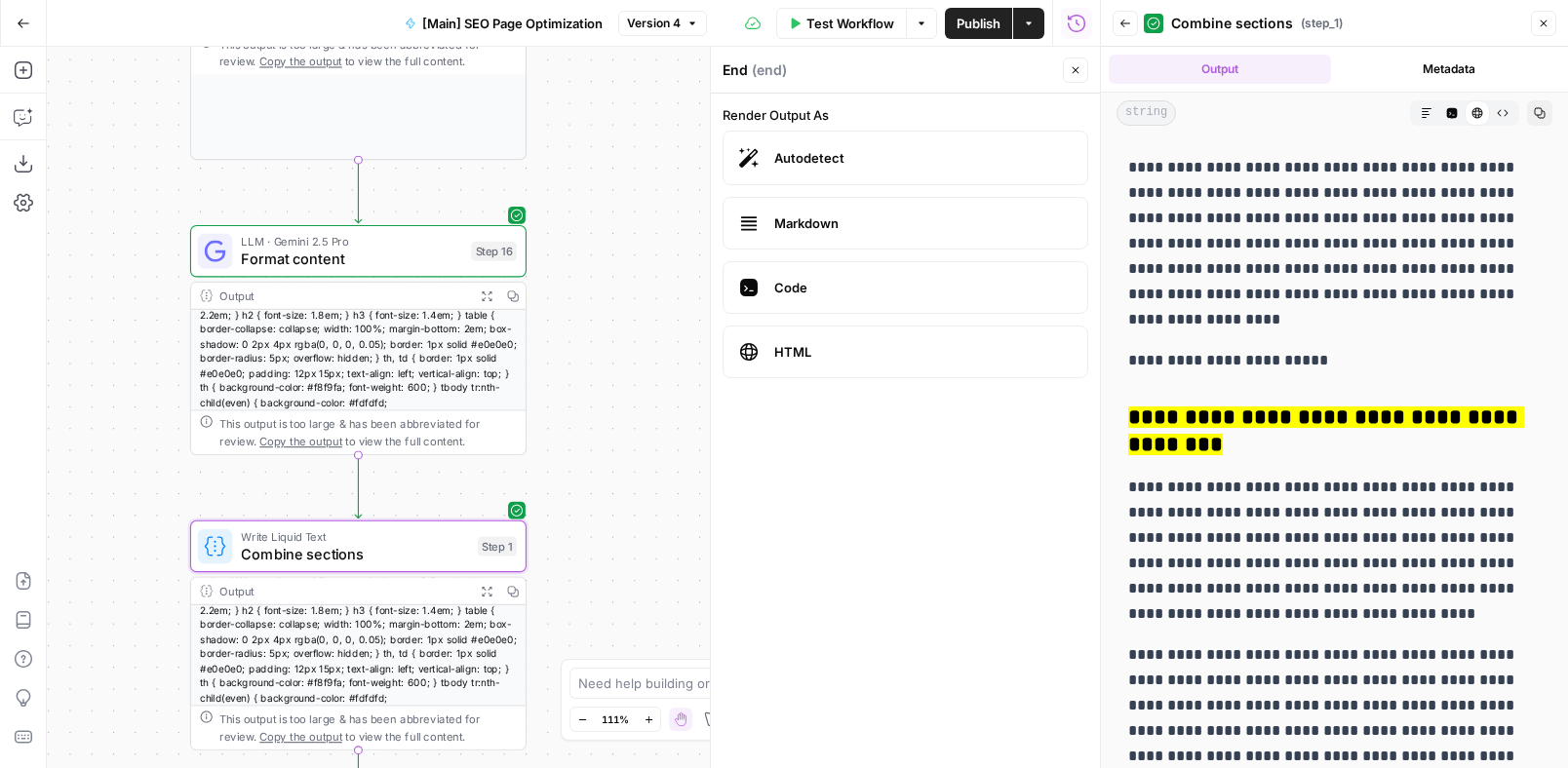 click on "<h1>SEO Page Optimization</h1>
<style>
:root {
font-family: -apple-system, BlinkMacSystemFont, "Segoe UI", Roboto, "Helvetica Neue", Arial, sans-serif;
line-height: 1.6;
color: #333;
}
h1, h2, h3 {
color: #111;
margin-top: 1.5em;
margin-bottom: 0.5em;
border-bottom: 1px solid #eee;
padding-bottom: 0.3em;
}
h1 { font-size: 2.2em; }
h2 { font-size: 1.8em; }
h3 { font-size: 1.4em; }
table {
border-collapse: collapse;
width: 100%;
margin-bottom: 2em;
box-shadow: 0 2px 4px rgba(0, 0, 0, 0.05);
border: 1px solid #e0e0e0;
border-radius: 5px;
overflow: hidden;
}
th, td {
border: 1px solid #e0e0e0;
padding: 12px 15px;
text-align: left;
vertical-align: top;
}
th {
background-color: #f8f9fa;
font-weight: 600;
}
tbody tr:nth-child(even) {
background-color: #fdfdfd;" at bounding box center (358, 322) 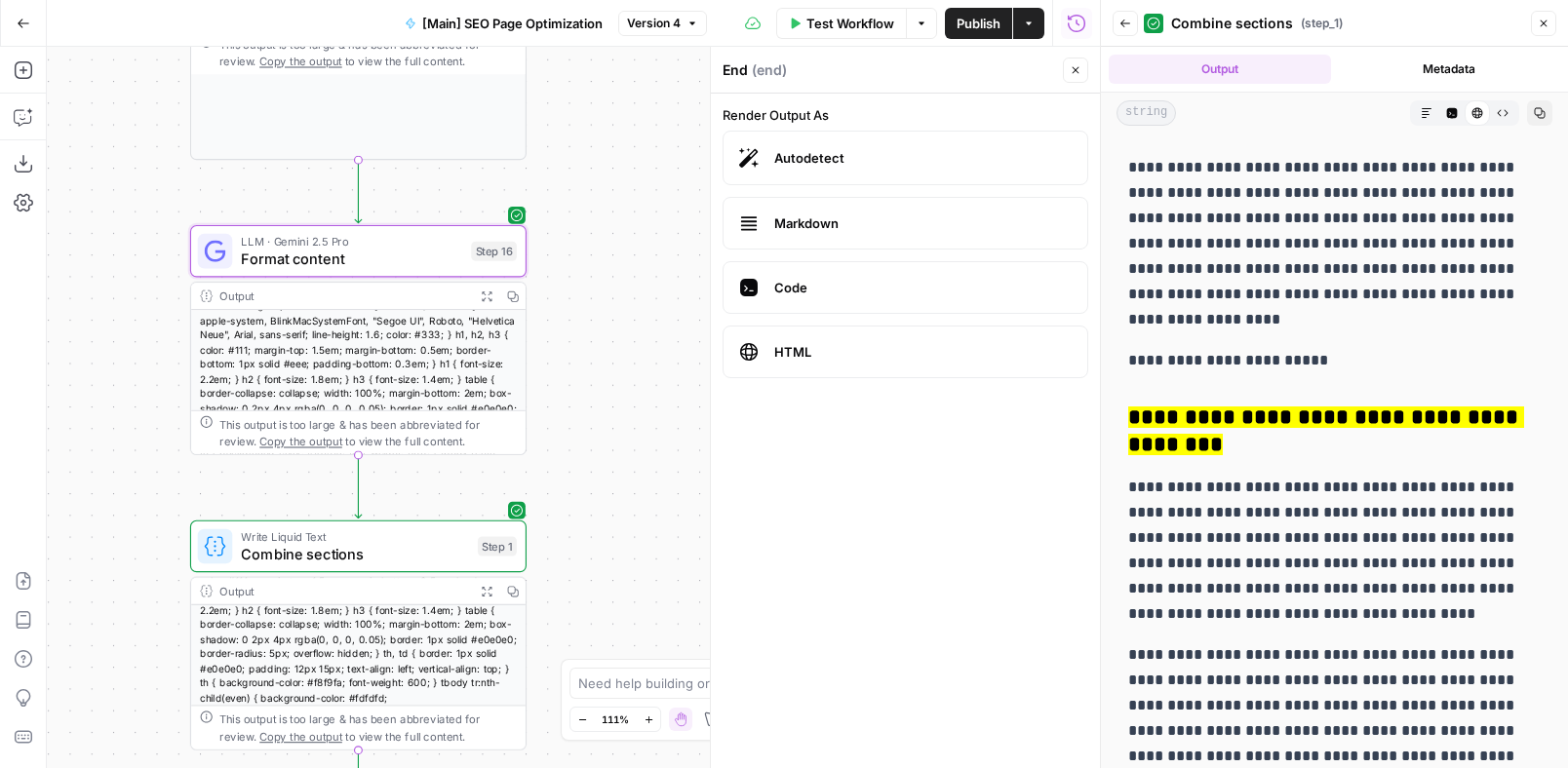 scroll, scrollTop: 0, scrollLeft: 0, axis: both 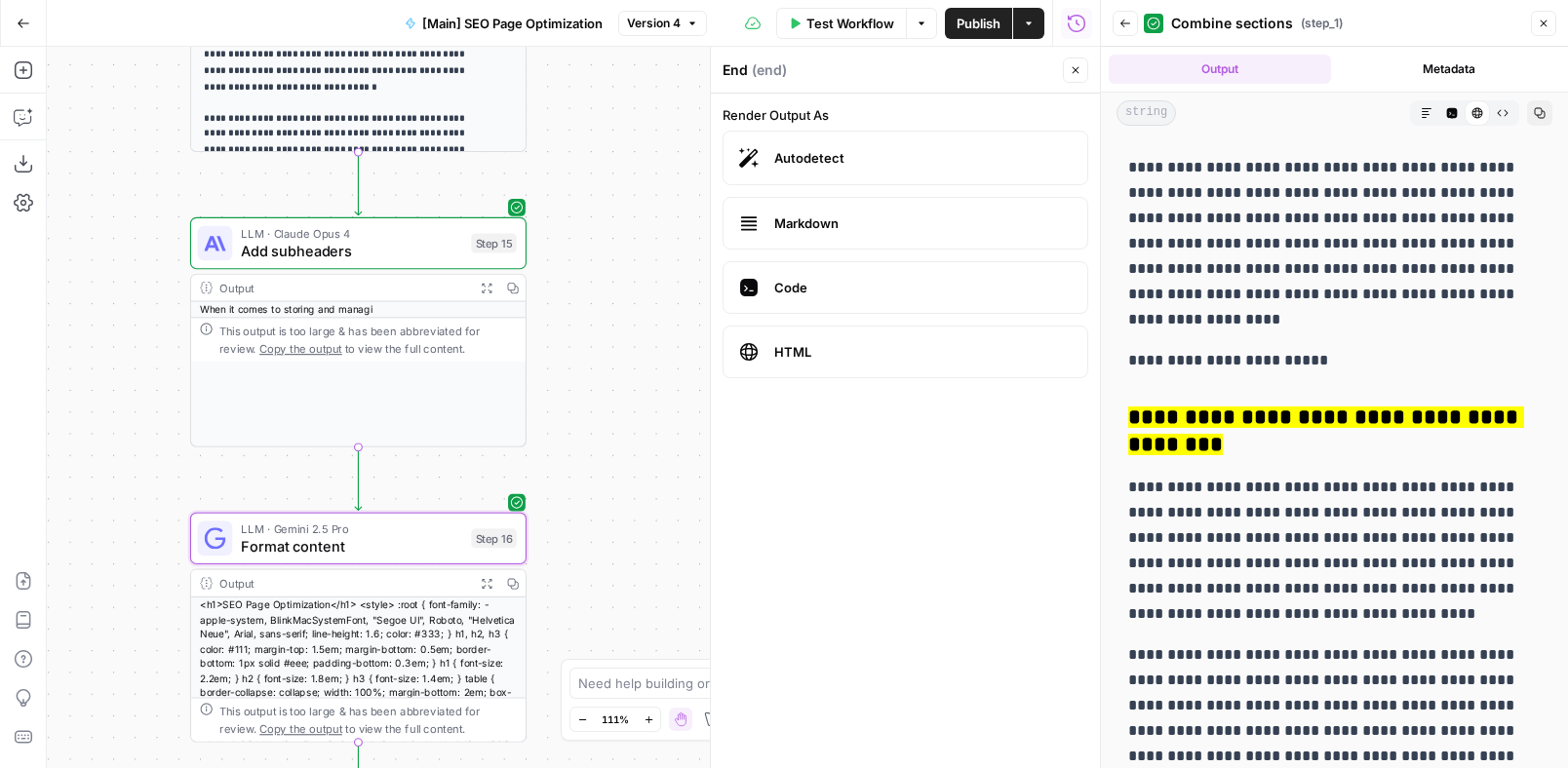 click on "<article>
<header>
<h1>Why Object Storage is Superior to SAN/NAS</h1>
<div>
<a href="/author/jonathan/">Jonathan Symonds Jonathan Symonds</a>
<p>on | 16 March 2023</p>
</div>
</header>
<figure>
<img alt="Why Object Storage is Superior to SAN/NAS" sizes="(max-width: 800px) 400px,
(max-width: 1170px) 700px,
1400px" src="/content/images/size/w2000/2023/03/pexels-felipe-ribeiro-2271683.jpg" srcset="/content/images/size/w300/2023/03/pexels-felipe-ribeiro-2271683.jpg 300w,
/content/images/size/w600/2023/03/pexels-felipe-ribeiro-2271683.jpg 600w,
/content/images/size/w1000/2023/03/pexels-felipe-ribeiro-2271683.jpg 1000w,
/content/images/size/w2000/2023/03/pexels-felipe-ribeiro-2271683.jpg 2000w"/>
</figure>
<section>
<p>When it comes to storing and managi" at bounding box center (358, 309) 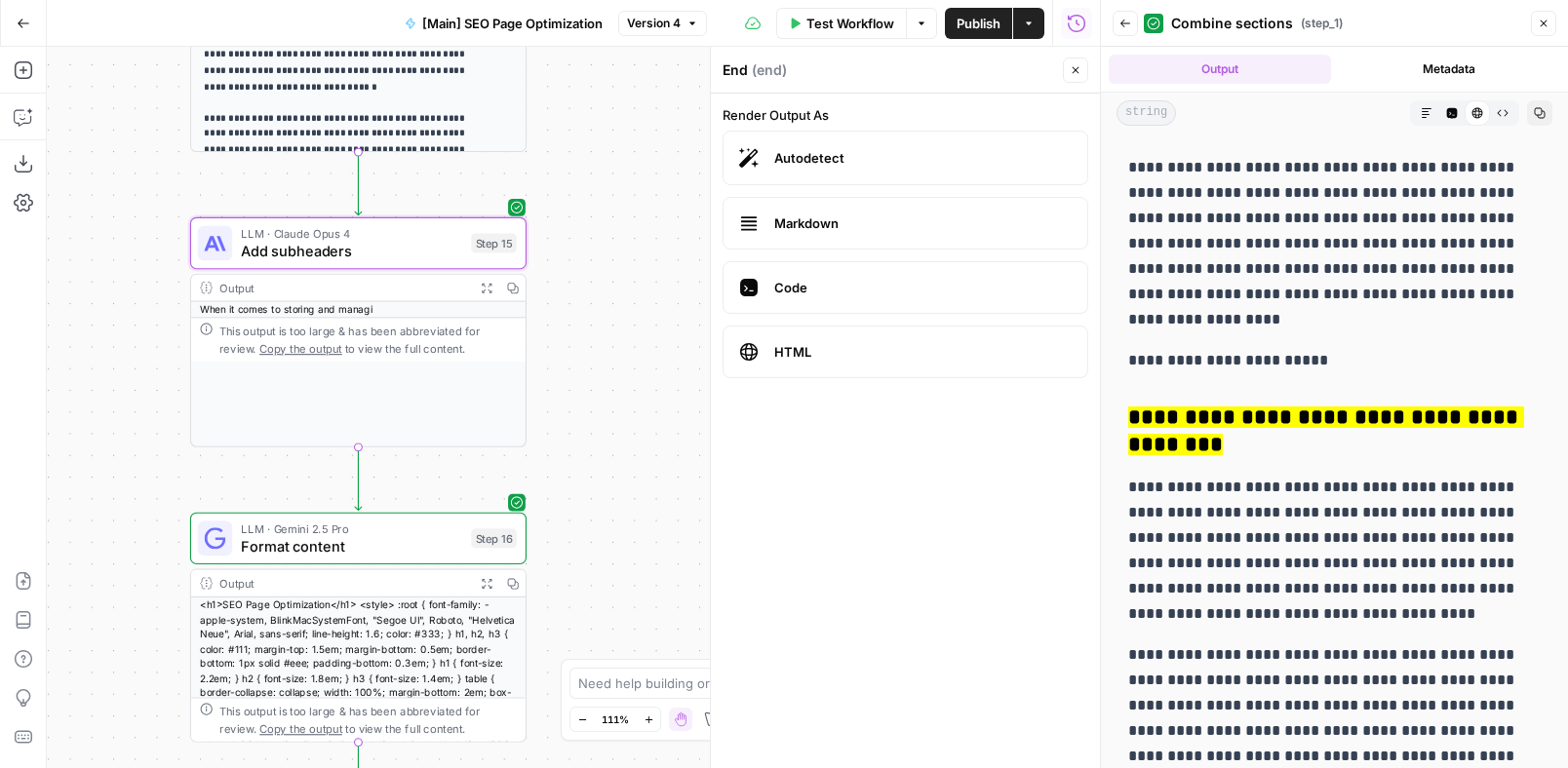 click on "<article>
<header>
<h1>Why Object Storage is Superior to SAN/NAS</h1>
<div>
<a href="/author/jonathan/">Jonathan Symonds Jonathan Symonds</a>
<p>on | 16 March 2023</p>
</div>
</header>
<figure>
<img alt="Why Object Storage is Superior to SAN/NAS" sizes="(max-width: 800px) 400px,
(max-width: 1170px) 700px,
1400px" src="/content/images/size/w2000/2023/03/pexels-felipe-ribeiro-2271683.jpg" srcset="/content/images/size/w300/2023/03/pexels-felipe-ribeiro-2271683.jpg 300w,
/content/images/size/w600/2023/03/pexels-felipe-ribeiro-2271683.jpg 600w,
/content/images/size/w1000/2023/03/pexels-felipe-ribeiro-2271683.jpg 1000w,
/content/images/size/w2000/2023/03/pexels-felipe-ribeiro-2271683.jpg 2000w"/>
</figure>
<section>
<p>When it comes to storing and managi" at bounding box center (358, 309) 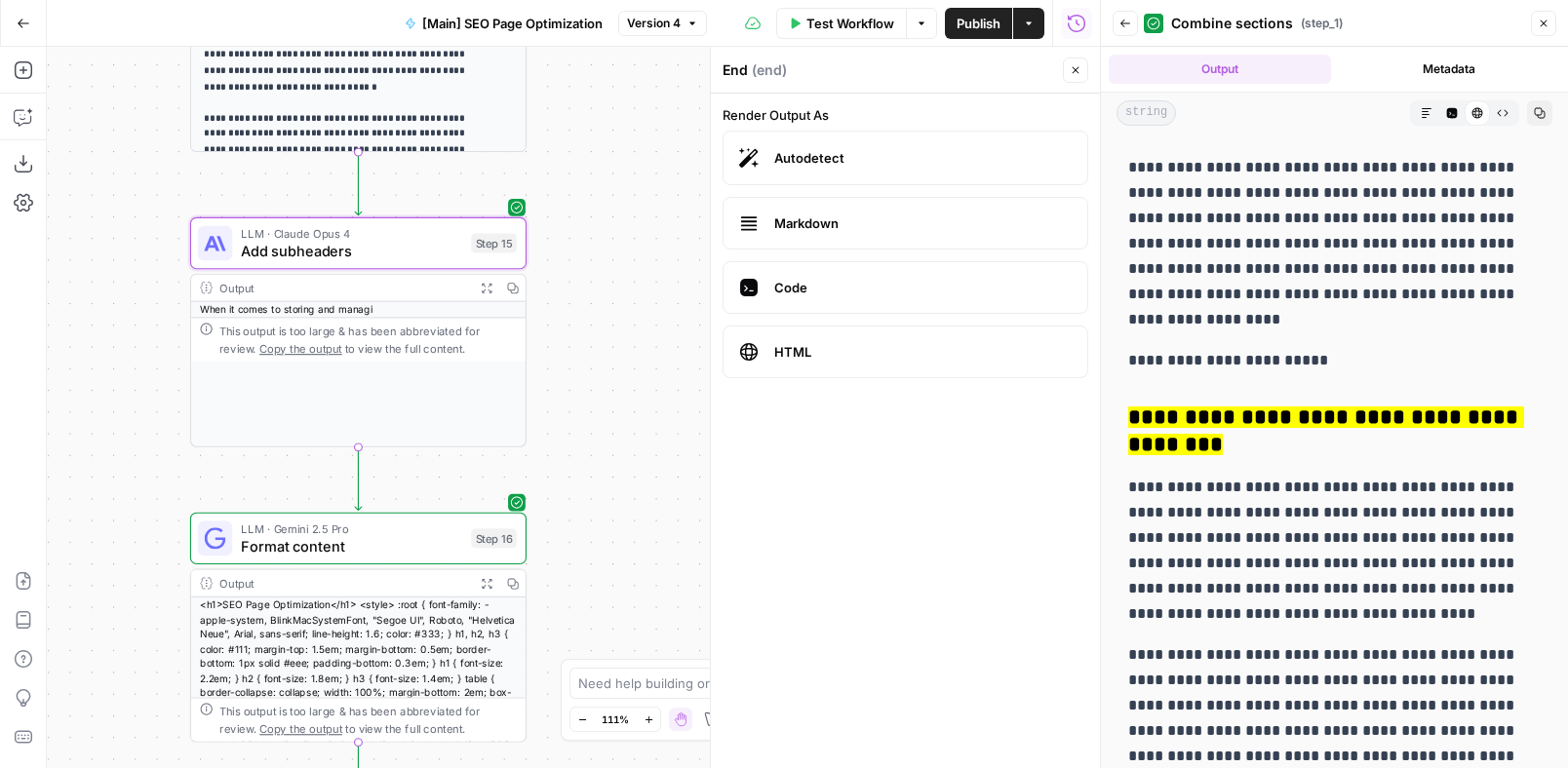 click on "Close" at bounding box center [1544, 23] 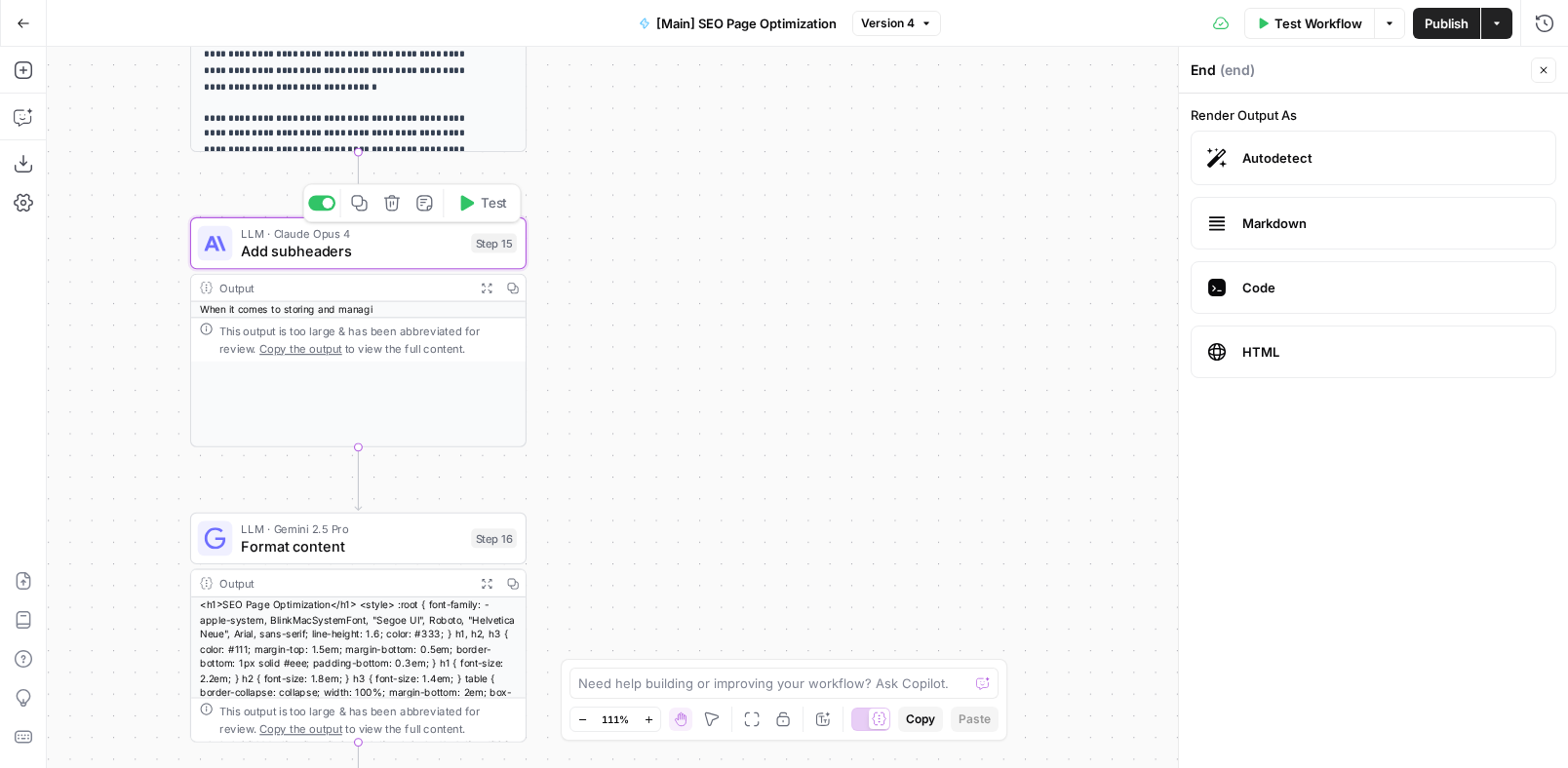 click on "LLM · Claude Opus 4" at bounding box center [351, 234] 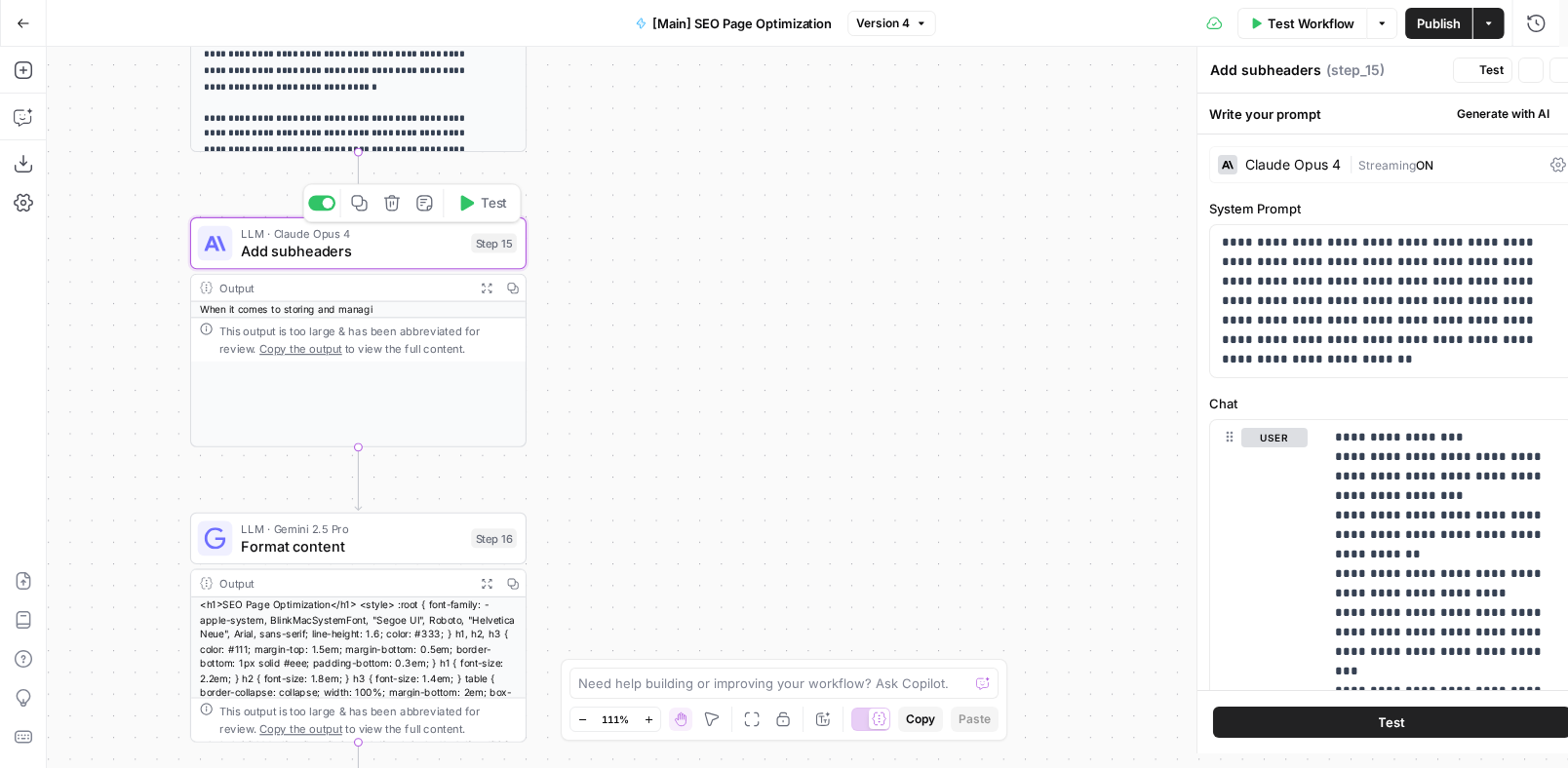 click on "LLM · Claude Opus 4" at bounding box center [351, 234] 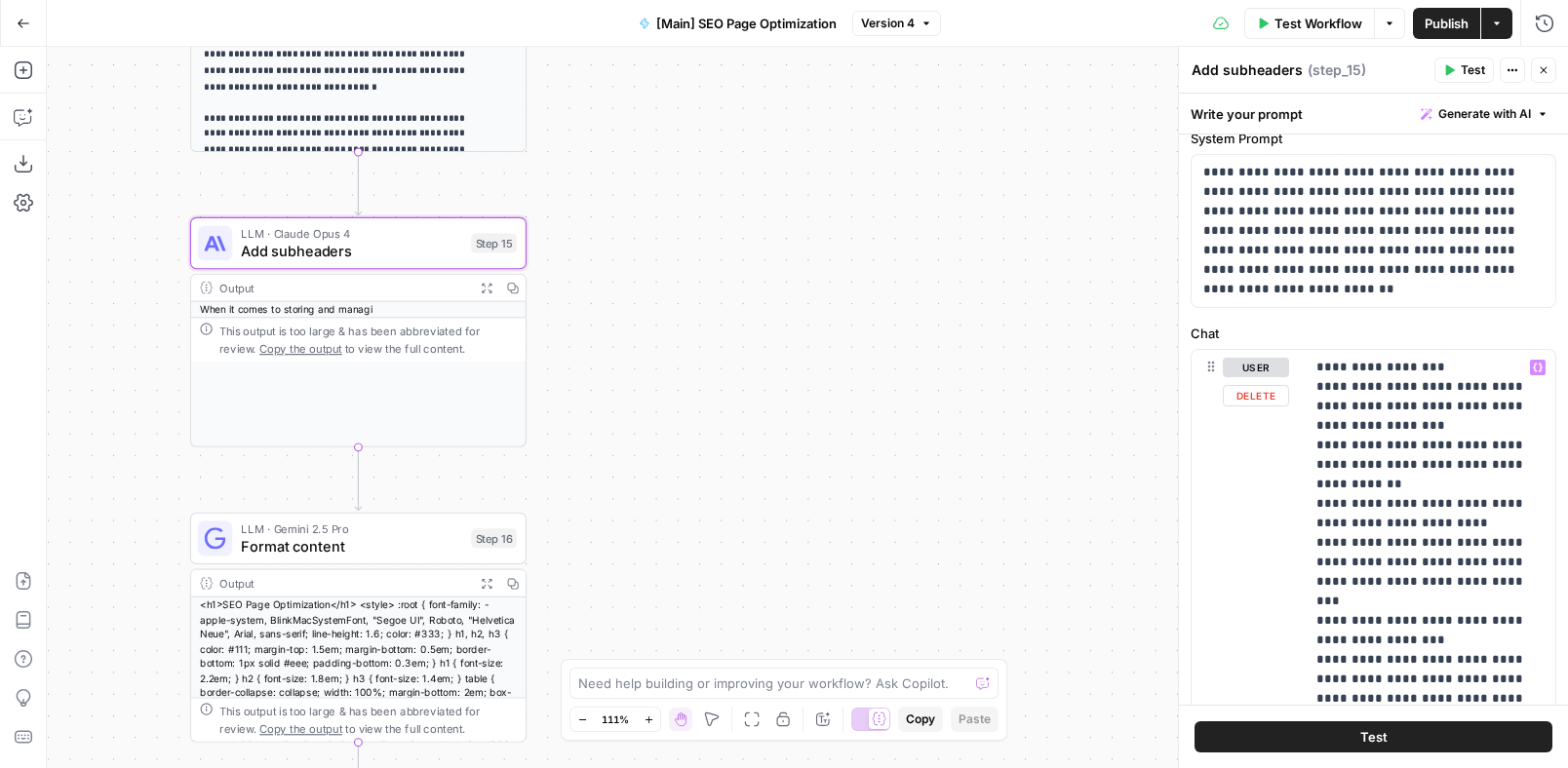 scroll, scrollTop: 24, scrollLeft: 0, axis: vertical 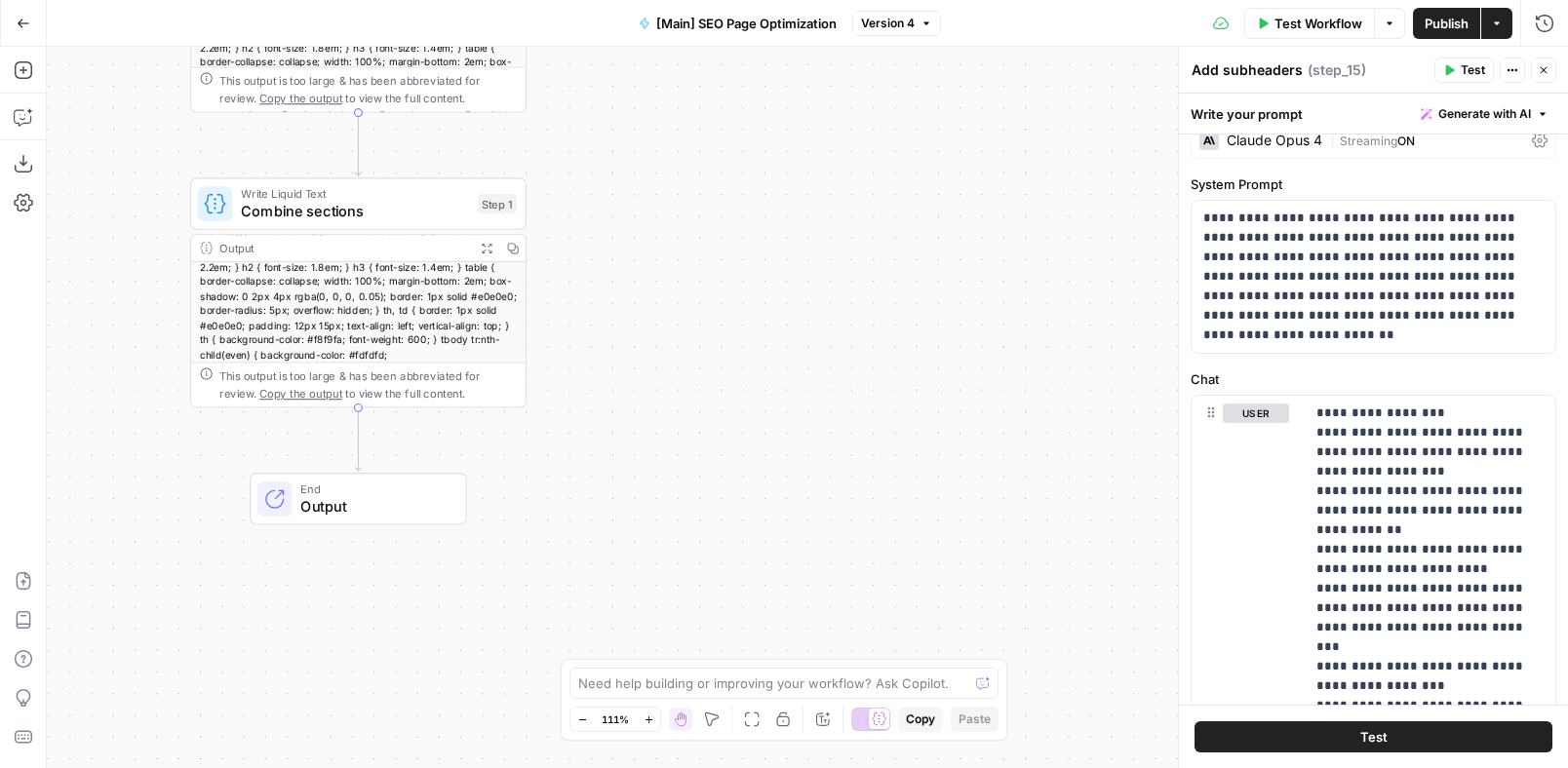 click on "<h1>SEO Page Optimization</h1>
<style>
:root {
font-family: -apple-system, BlinkMacSystemFont, "Segoe UI", Roboto, "Helvetica Neue", Arial, sans-serif;
line-height: 1.6;
color: #333;
}
h1, h2, h3 {
color: #111;
margin-top: 1.5em;
margin-bottom: 0.5em;
border-bottom: 1px solid #eee;
padding-bottom: 0.3em;
}
h1 { font-size: 2.2em; }
h2 { font-size: 1.8em; }
h3 { font-size: 1.4em; }
table {
border-collapse: collapse;
width: 100%;
margin-bottom: 2em;
box-shadow: 0 2px 4px rgba(0, 0, 0, 0.05);
border: 1px solid #e0e0e0;
border-radius: 5px;
overflow: hidden;
}
th, td {
border: 1px solid #e0e0e0;
padding: 12px 15px;
text-align: left;
vertical-align: top;
}
th {
background-color: #f8f9fa;
font-weight: 600;
}
tbody tr:nth-child(even) {
background-color: #fdfdfd;" at bounding box center (358, 274) 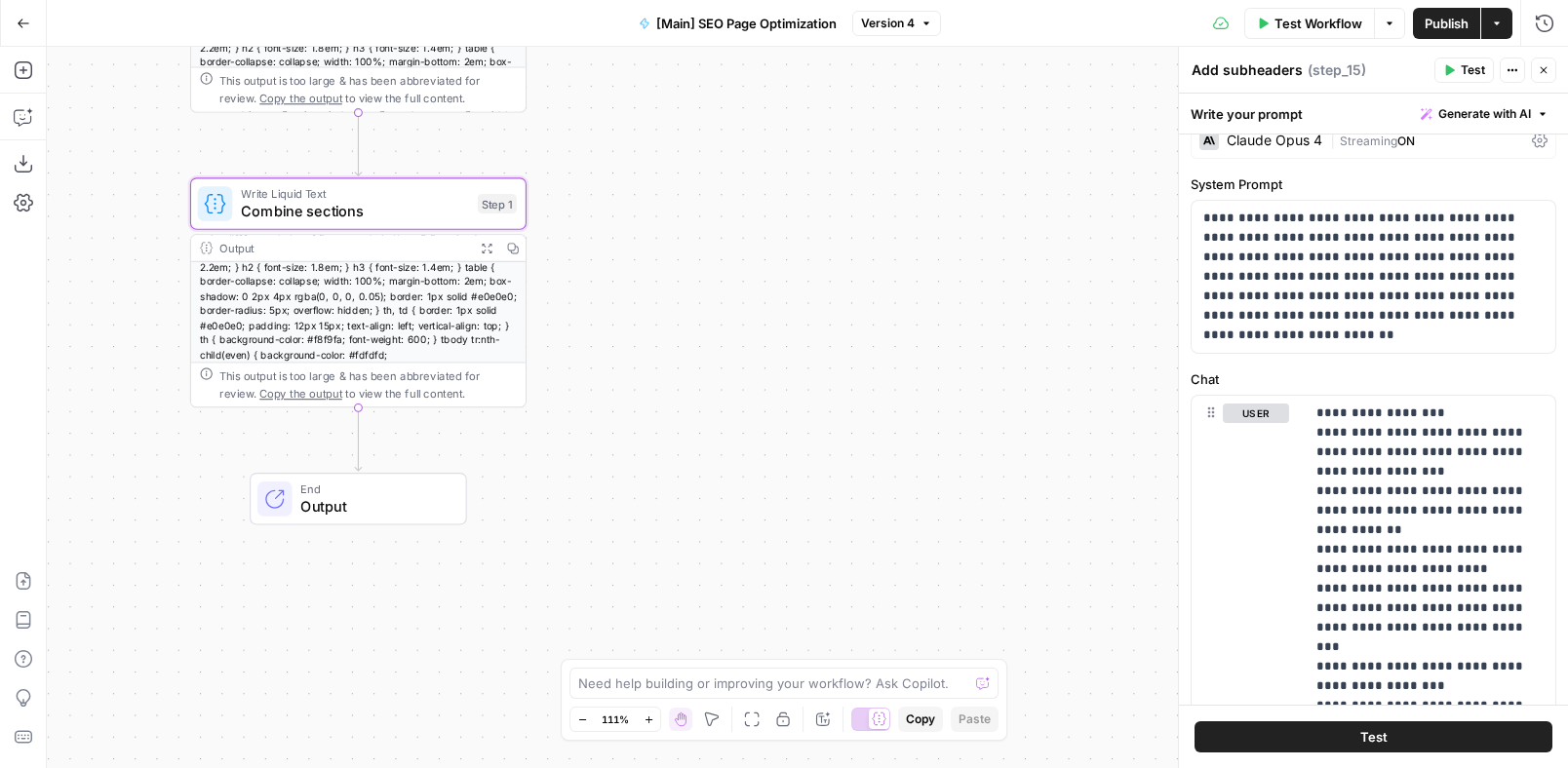 click on "Combine sections" at bounding box center [355, 211] 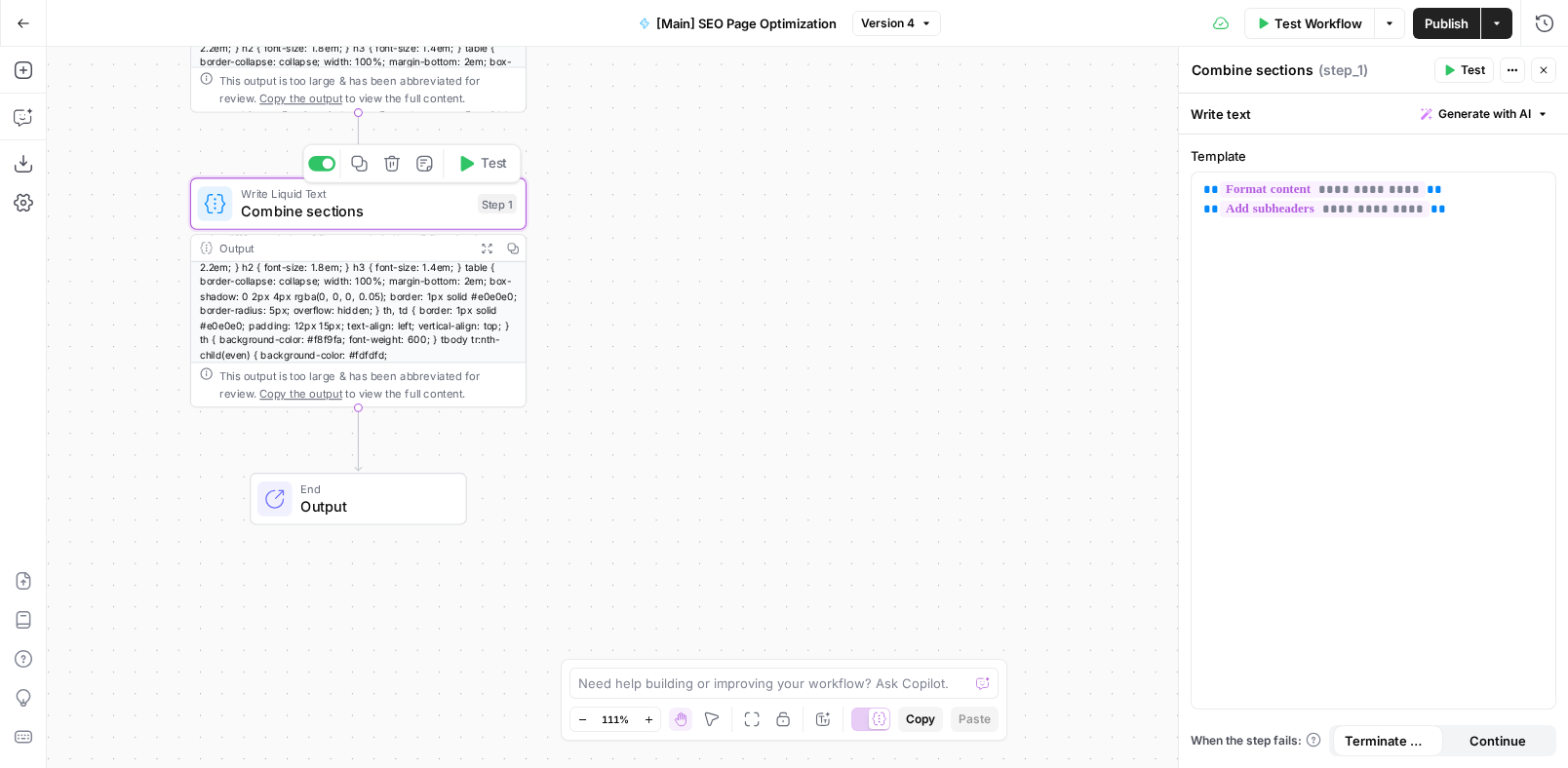 click on "<h1>SEO Page Optimization</h1>
<style>
:root {
font-family: -apple-system, BlinkMacSystemFont, "Segoe UI", Roboto, "Helvetica Neue", Arial, sans-serif;
line-height: 1.6;
color: #333;
}
h1, h2, h3 {
color: #111;
margin-top: 1.5em;
margin-bottom: 0.5em;
border-bottom: 1px solid #eee;
padding-bottom: 0.3em;
}
h1 { font-size: 2.2em; }
h2 { font-size: 1.8em; }
h3 { font-size: 1.4em; }
table {
border-collapse: collapse;
width: 100%;
margin-bottom: 2em;
box-shadow: 0 2px 4px rgba(0, 0, 0, 0.05);
border: 1px solid #e0e0e0;
border-radius: 5px;
overflow: hidden;
}
th, td {
border: 1px solid #e0e0e0;
padding: 12px 15px;
text-align: left;
vertical-align: top;
}
th {
background-color: #f8f9fa;
font-weight: 600;
}
tbody tr:nth-child(even) {
background-color: #fdfdfd;" at bounding box center [358, 274] 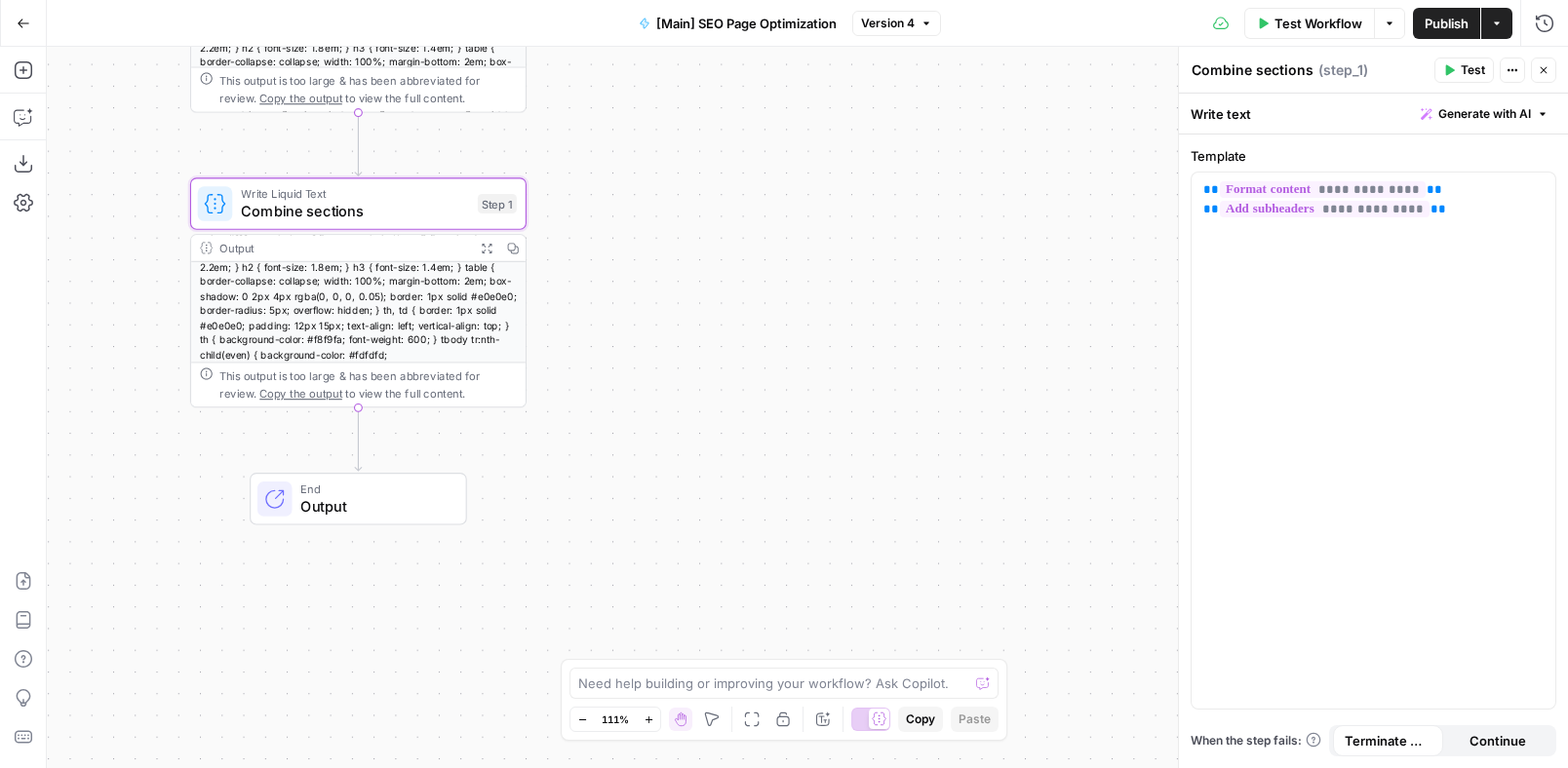 click on "<h1>SEO Page Optimization</h1>
<style>
:root {
font-family: -apple-system, BlinkMacSystemFont, "Segoe UI", Roboto, "Helvetica Neue", Arial, sans-serif;
line-height: 1.6;
color: #333;
}
h1, h2, h3 {
color: #111;
margin-top: 1.5em;
margin-bottom: 0.5em;
border-bottom: 1px solid #eee;
padding-bottom: 0.3em;
}
h1 { font-size: 2.2em; }
h2 { font-size: 1.8em; }
h3 { font-size: 1.4em; }
table {
border-collapse: collapse;
width: 100%;
margin-bottom: 2em;
box-shadow: 0 2px 4px rgba(0, 0, 0, 0.05);
border: 1px solid #e0e0e0;
border-radius: 5px;
overflow: hidden;
}
th, td {
border: 1px solid #e0e0e0;
padding: 12px 15px;
text-align: left;
vertical-align: top;
}
th {
background-color: #f8f9fa;
font-weight: 600;
}
tbody tr:nth-child(even) {
background-color: #fdfdfd;" at bounding box center (358, 274) 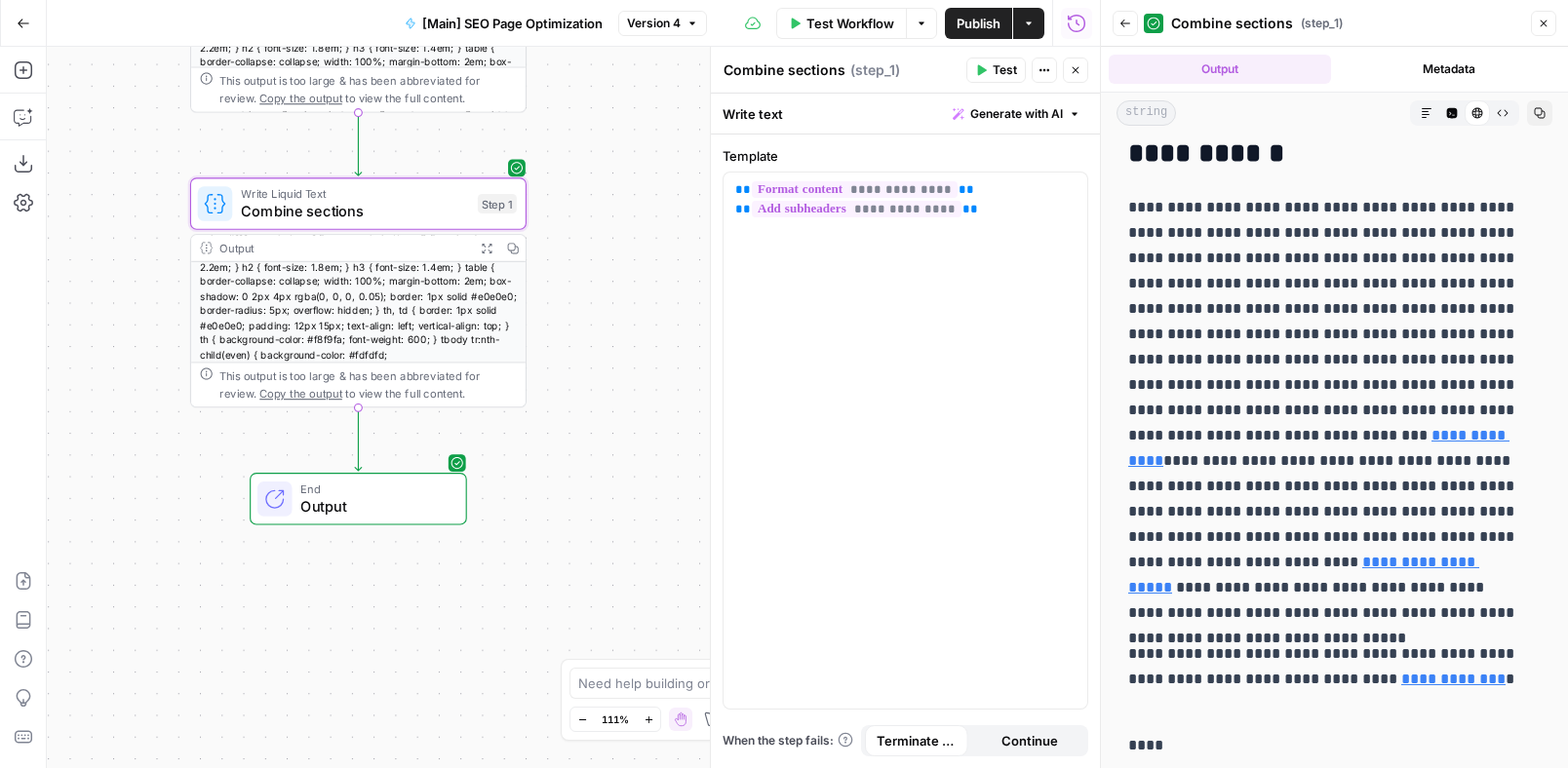 scroll, scrollTop: 2534, scrollLeft: 0, axis: vertical 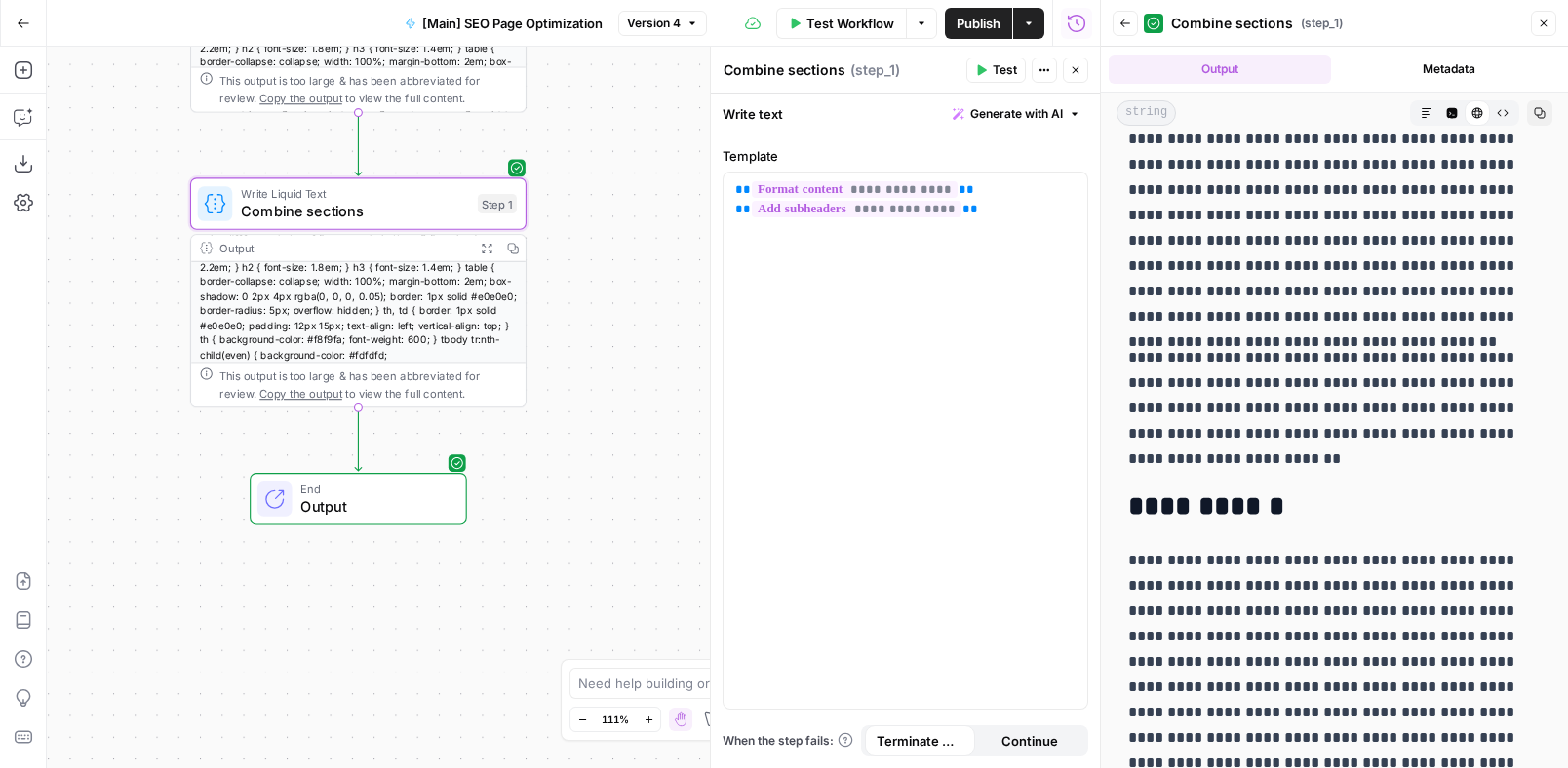 click on "**********" at bounding box center (1327, 507) 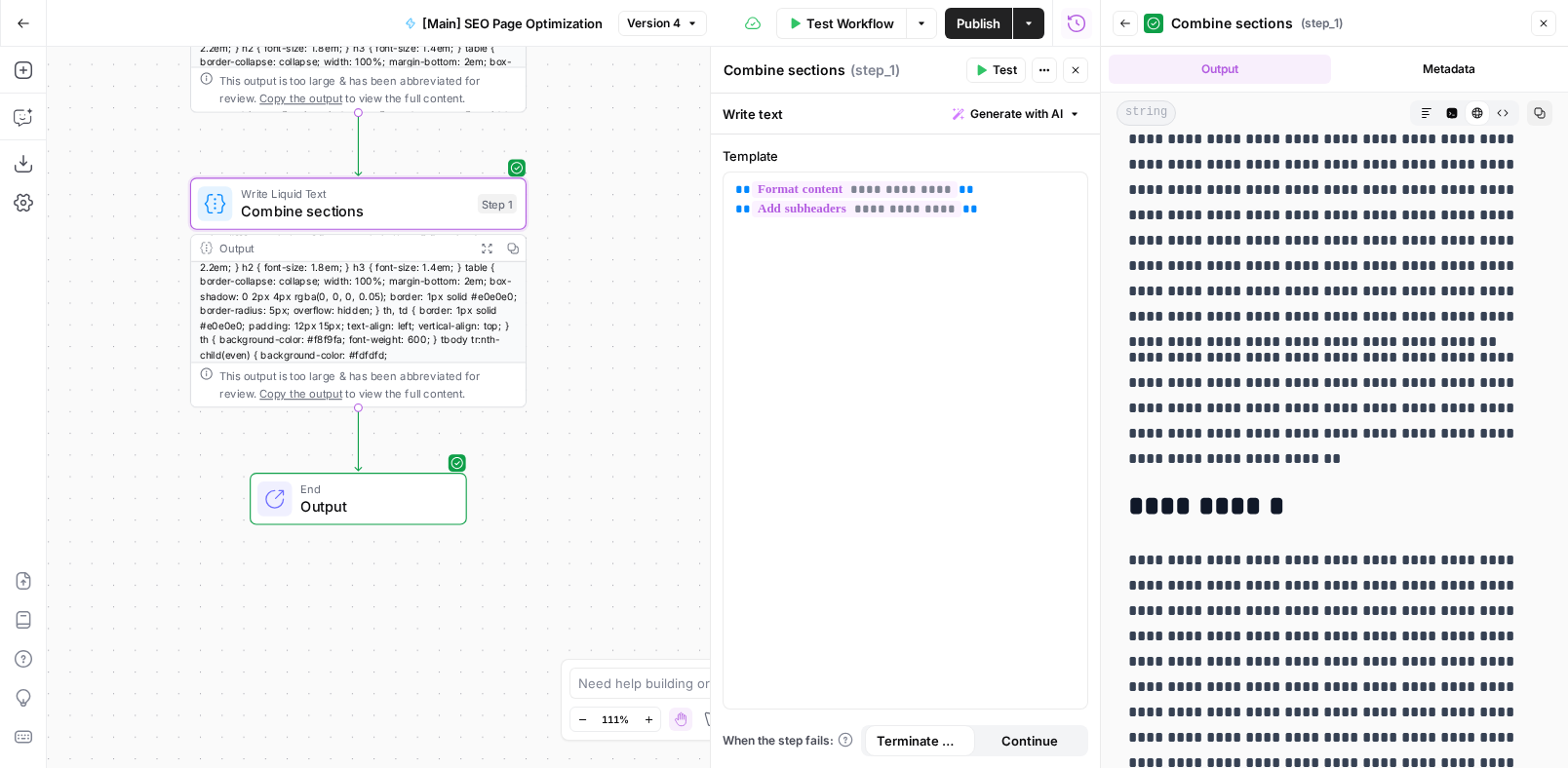 copy on "**********" 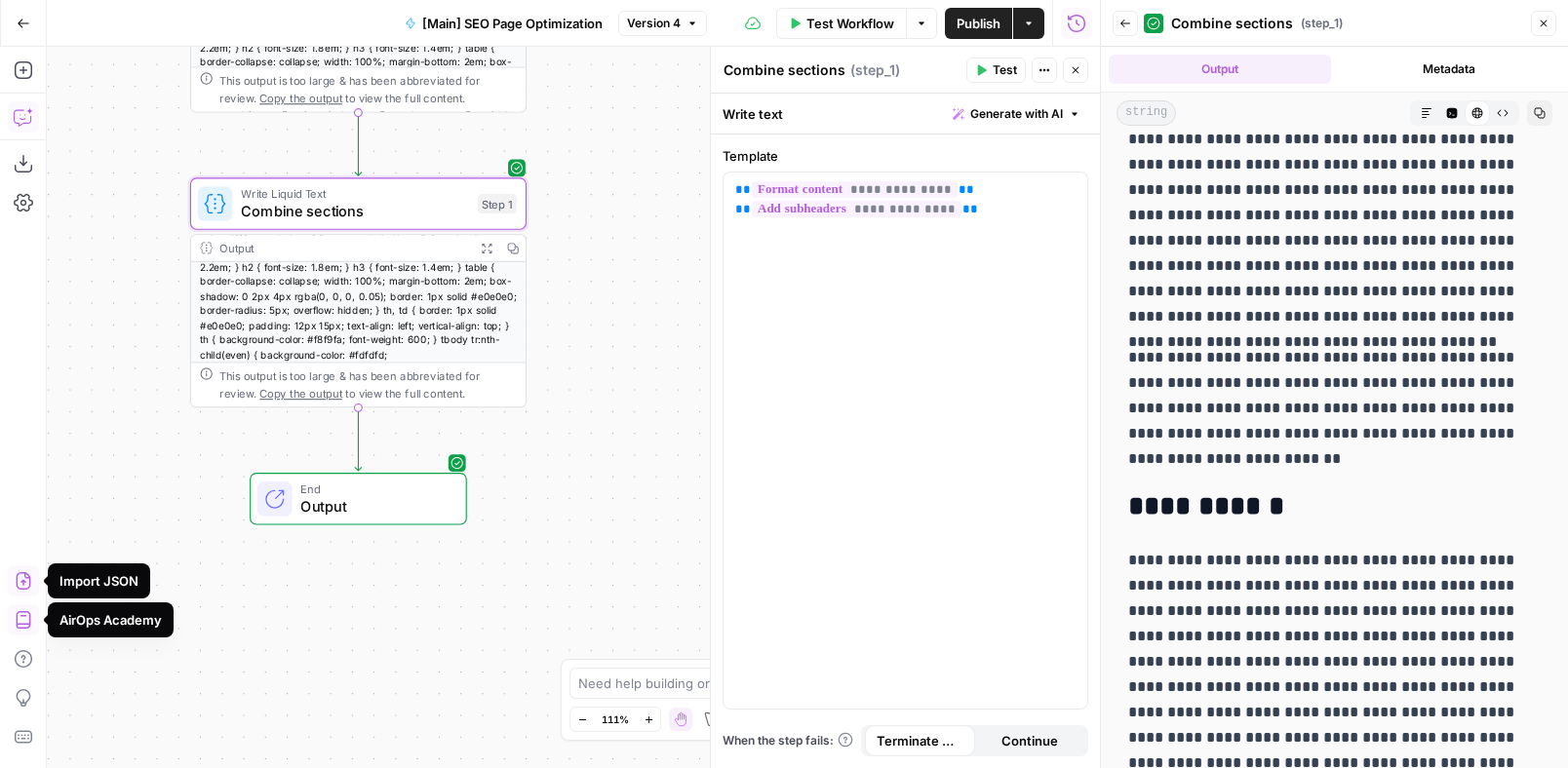 click 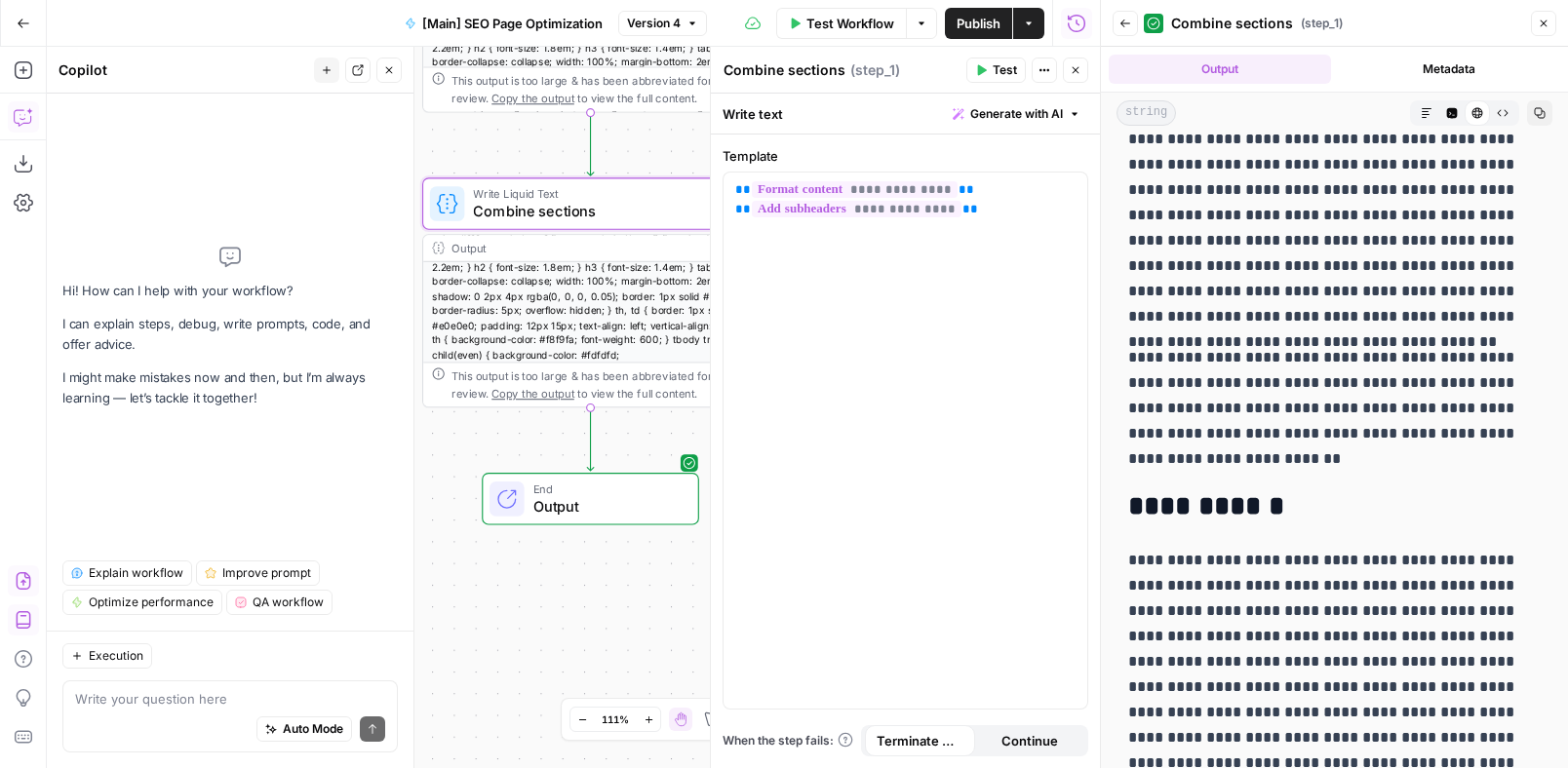 click at bounding box center [230, 699] 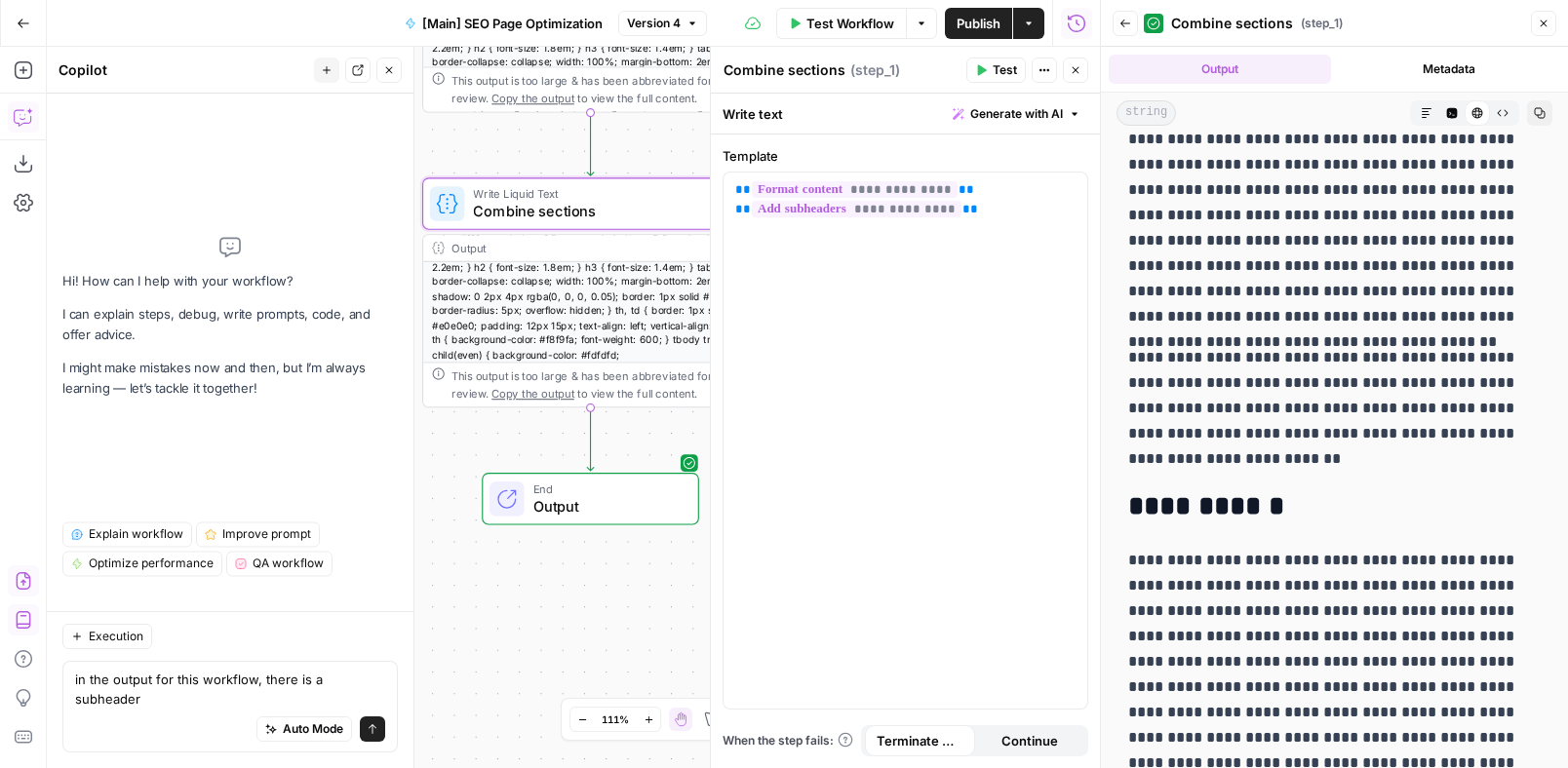 scroll, scrollTop: 0, scrollLeft: 0, axis: both 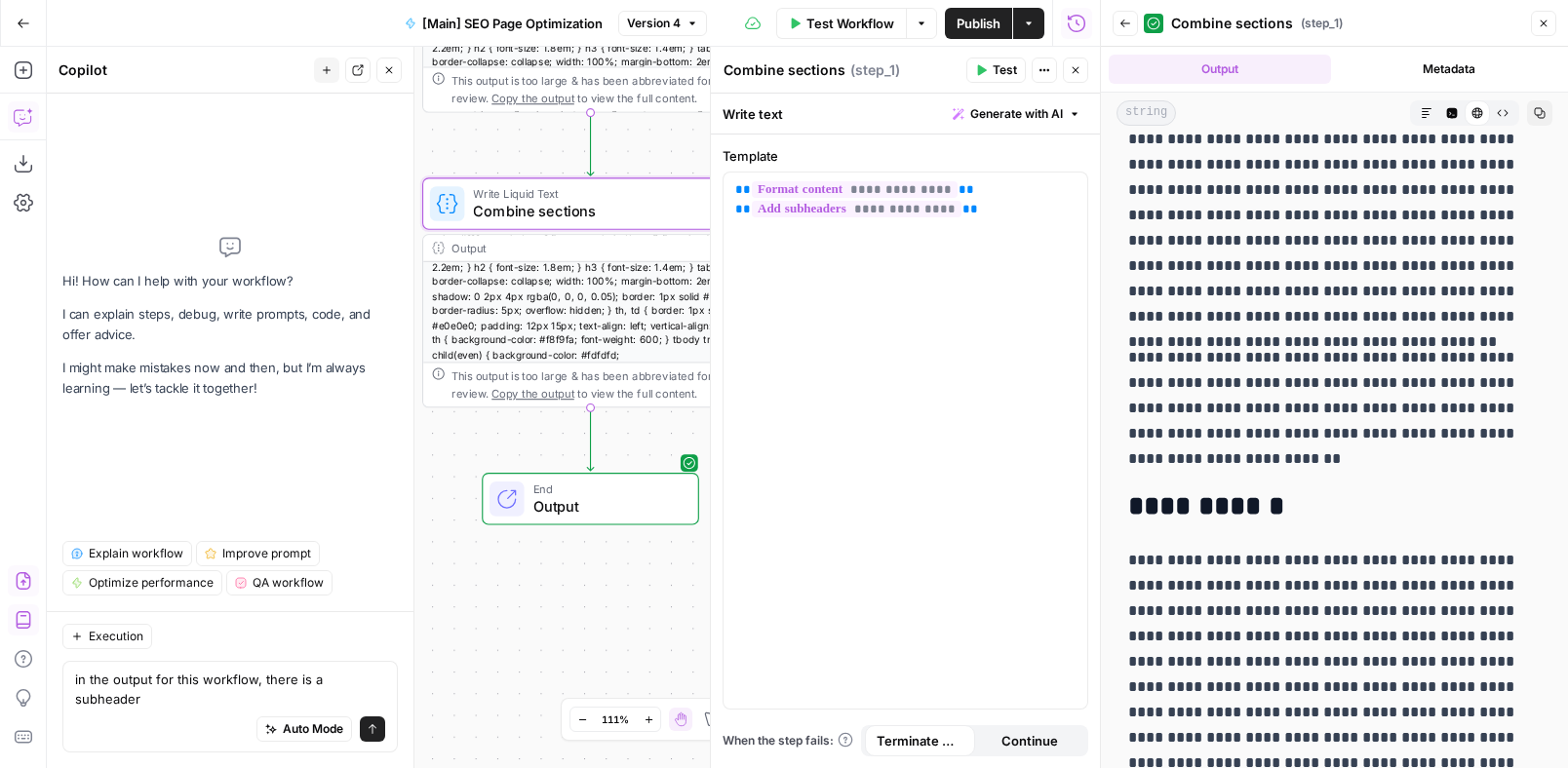 click on "in the output for this workflow, there is a subheader" at bounding box center [230, 689] 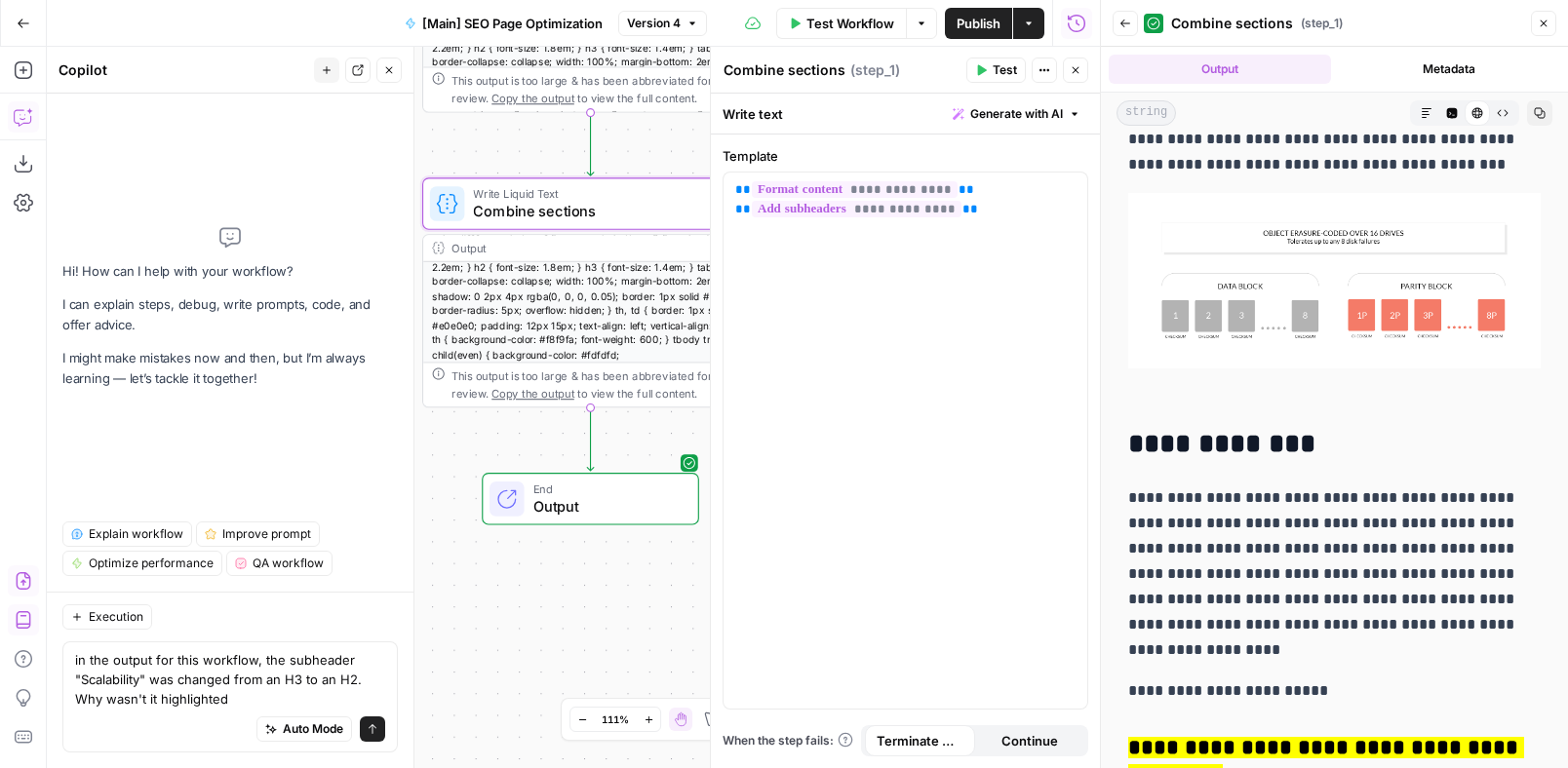 scroll, scrollTop: 5287, scrollLeft: 0, axis: vertical 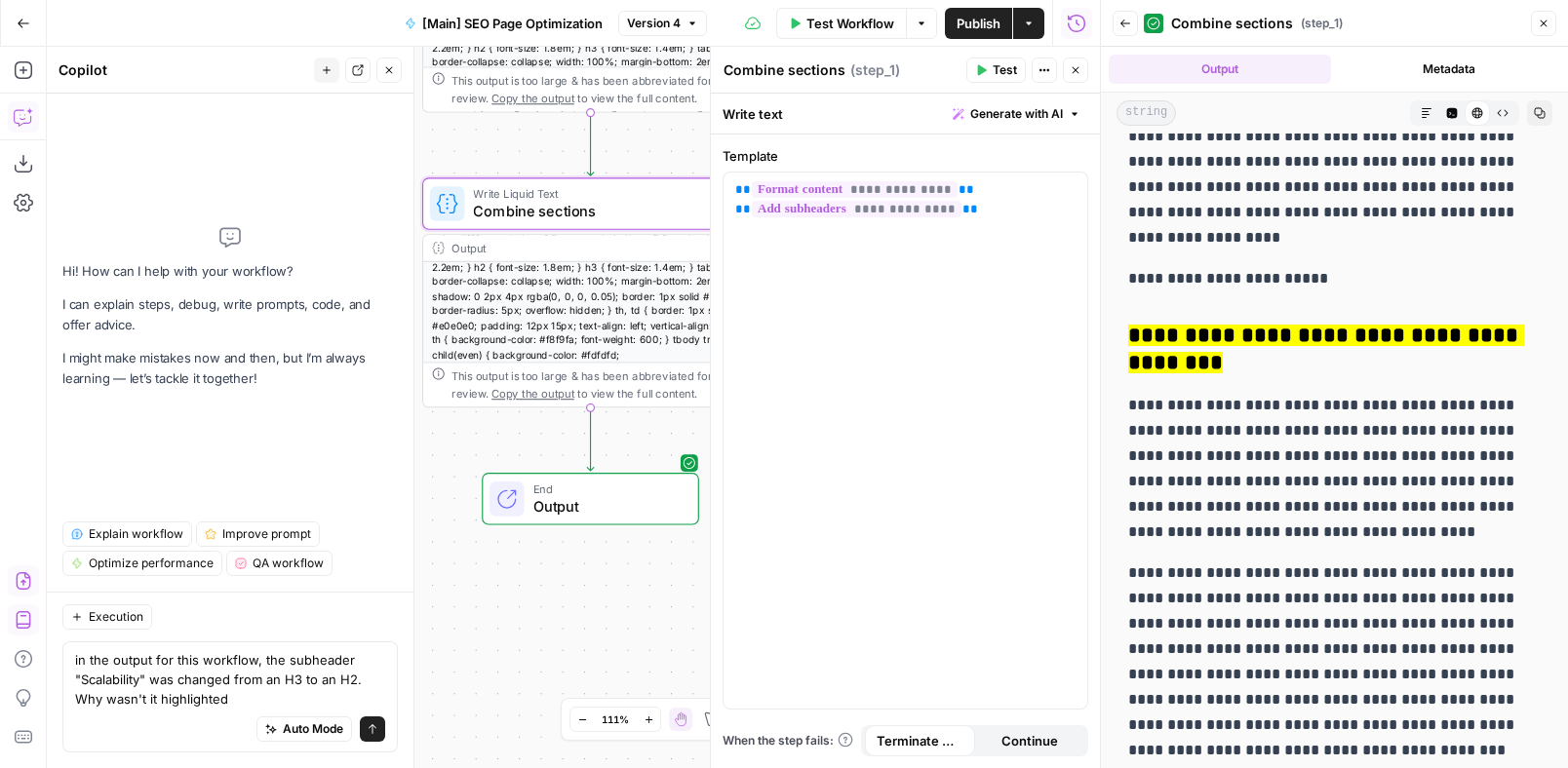 click on "**********" at bounding box center [1334, 350] 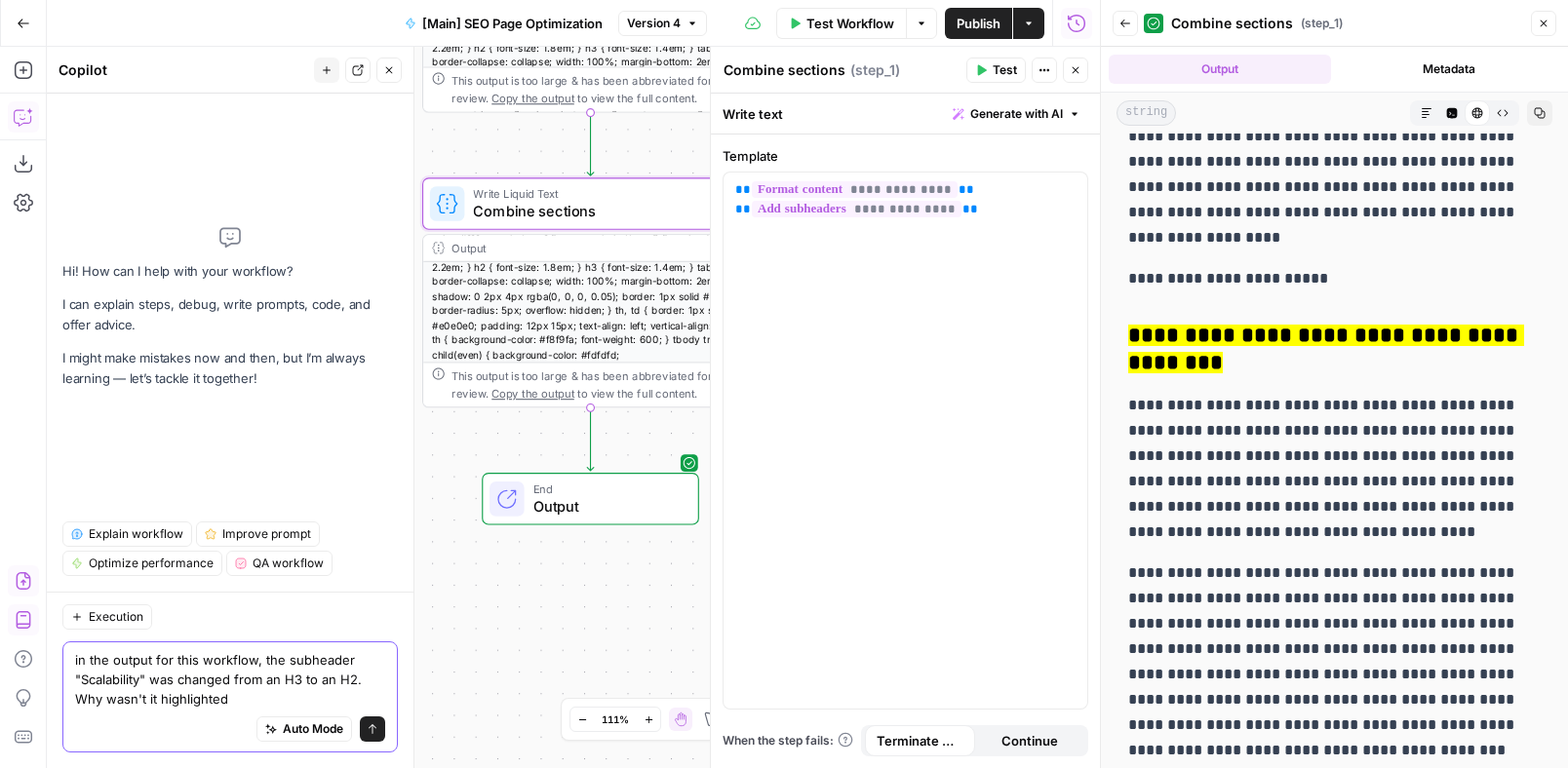 click on "in the output for this workflow, the subheader "Scalability" was changed from an H3 to an H2. Why wasn't it highlighted" at bounding box center [230, 679] 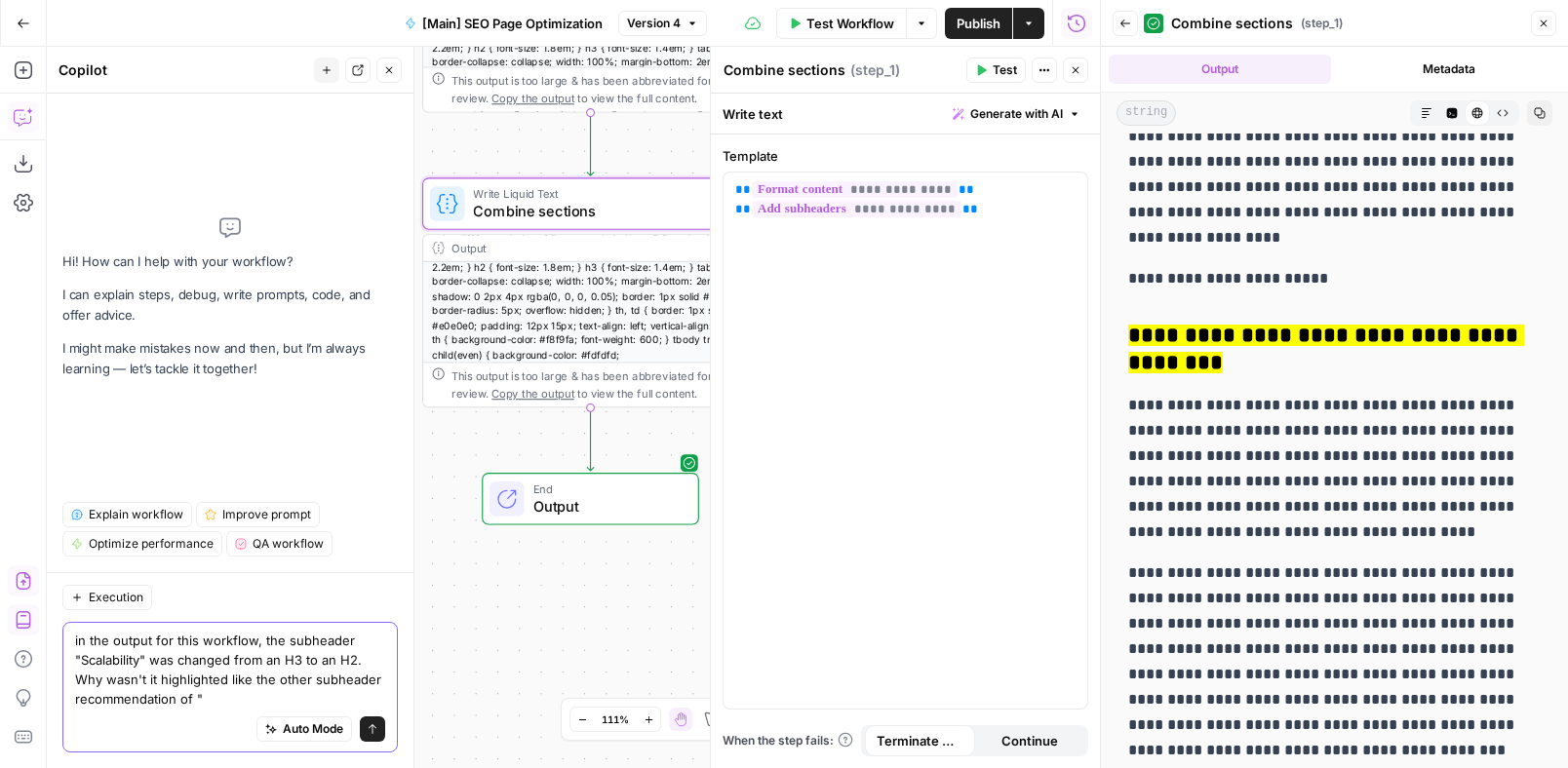 paste on "RESTful APIs vs POSIX: The Modern Advantage" 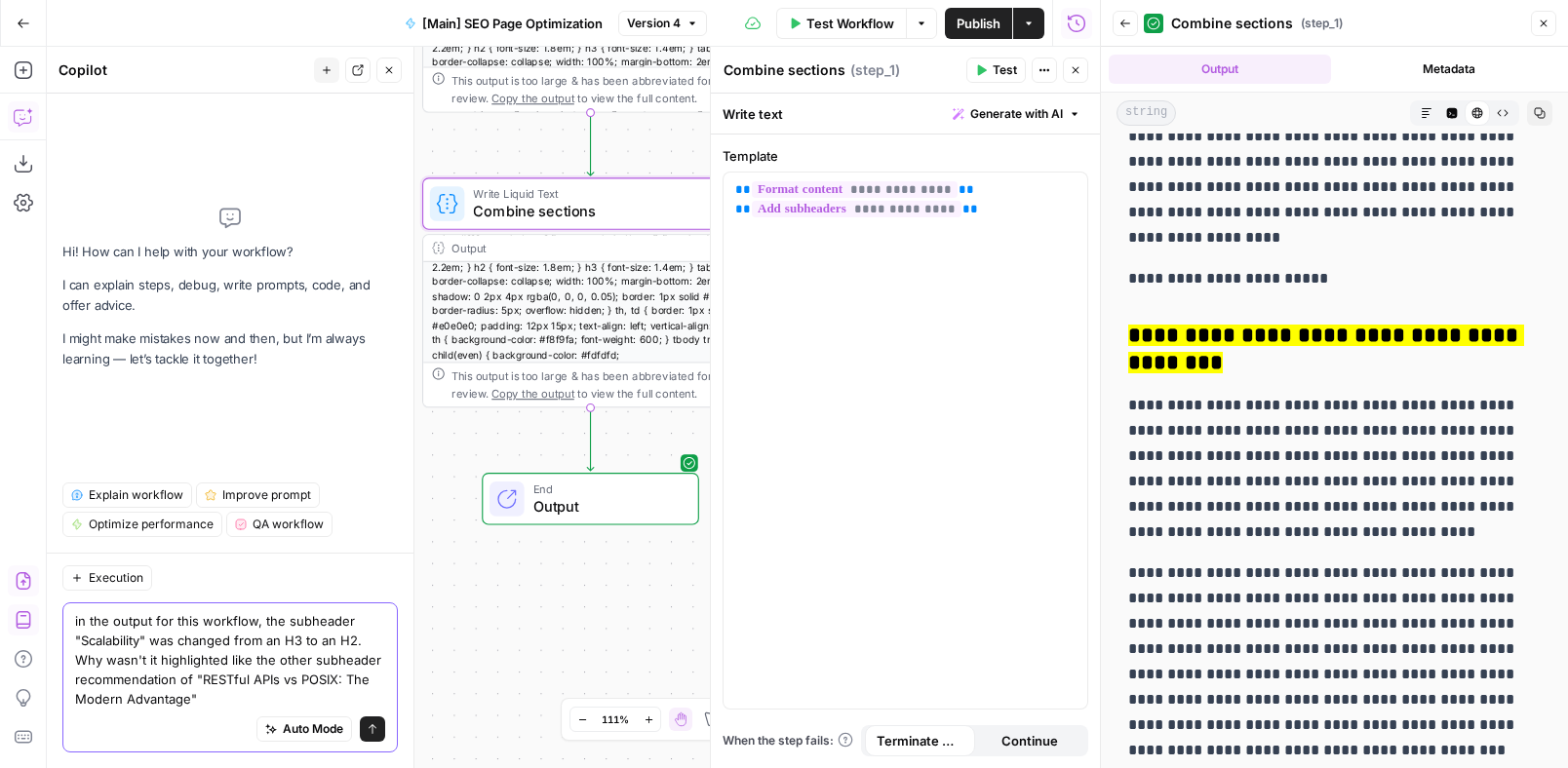 type on "in the output for this workflow, the subheader "Scalability" was changed from an H3 to an H2. Why wasn't it highlighted like the other subheader recommendation of "RESTful APIs vs POSIX: The Modern Advantage"?" 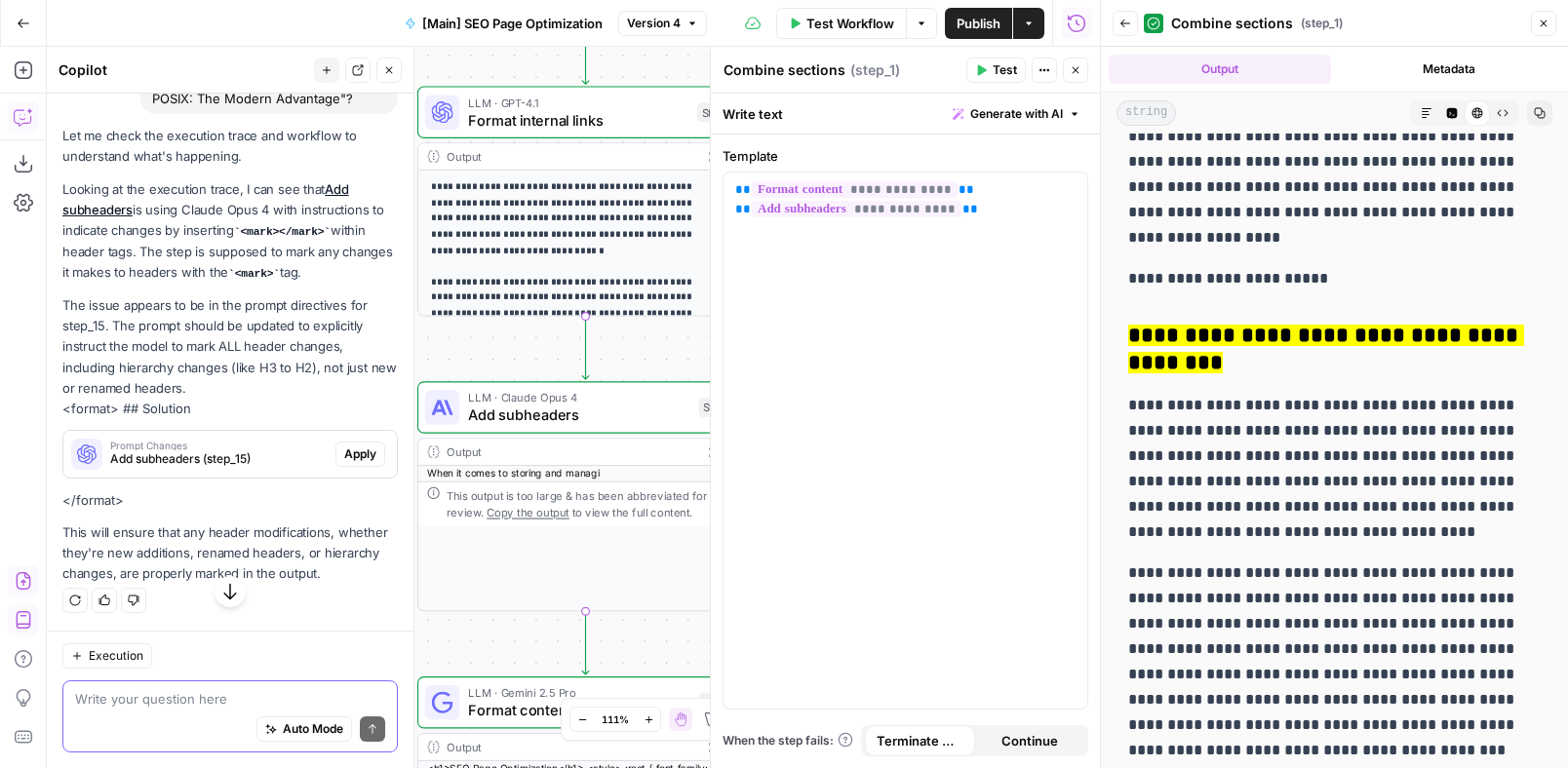 scroll, scrollTop: 284, scrollLeft: 0, axis: vertical 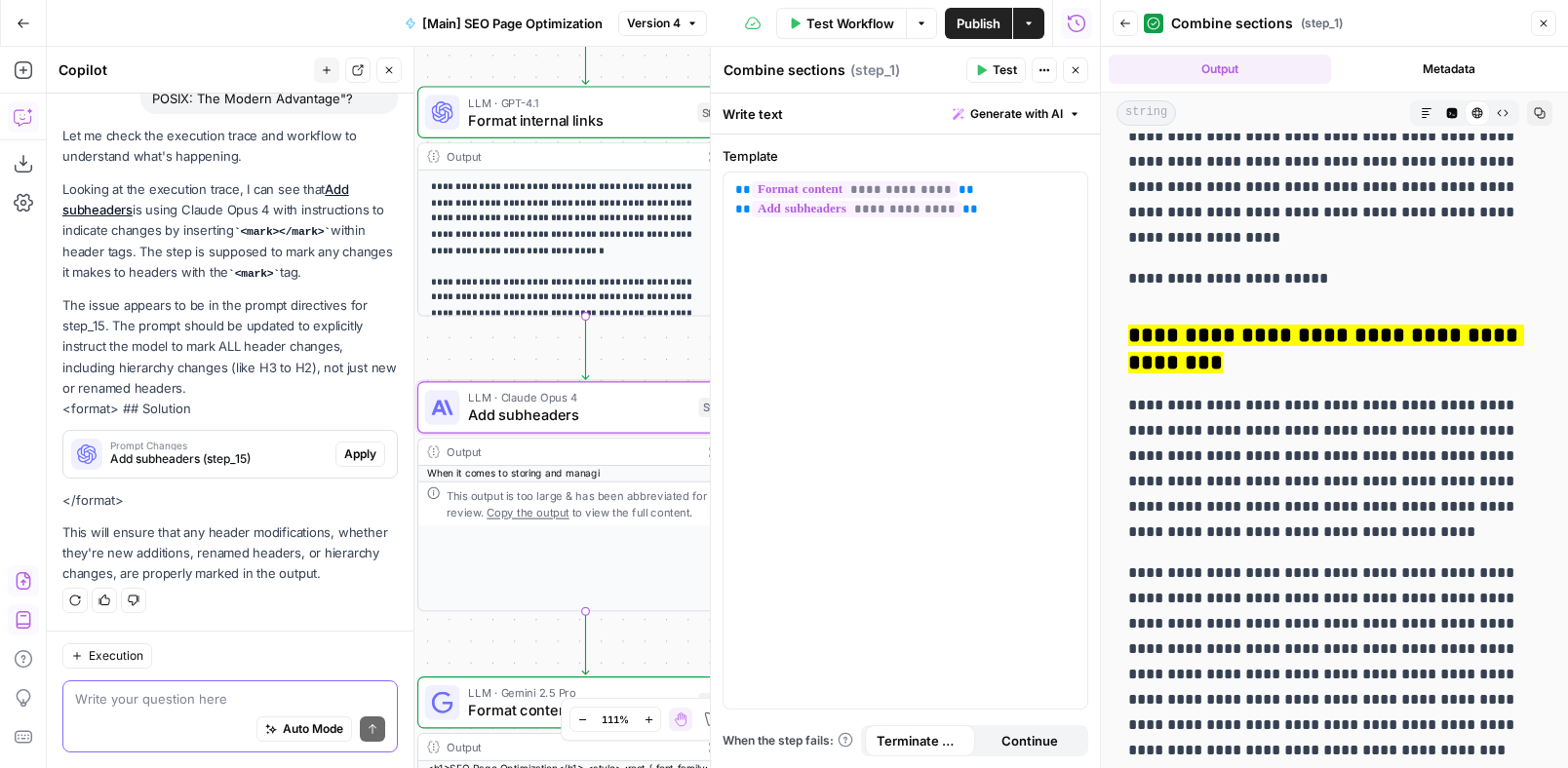 type 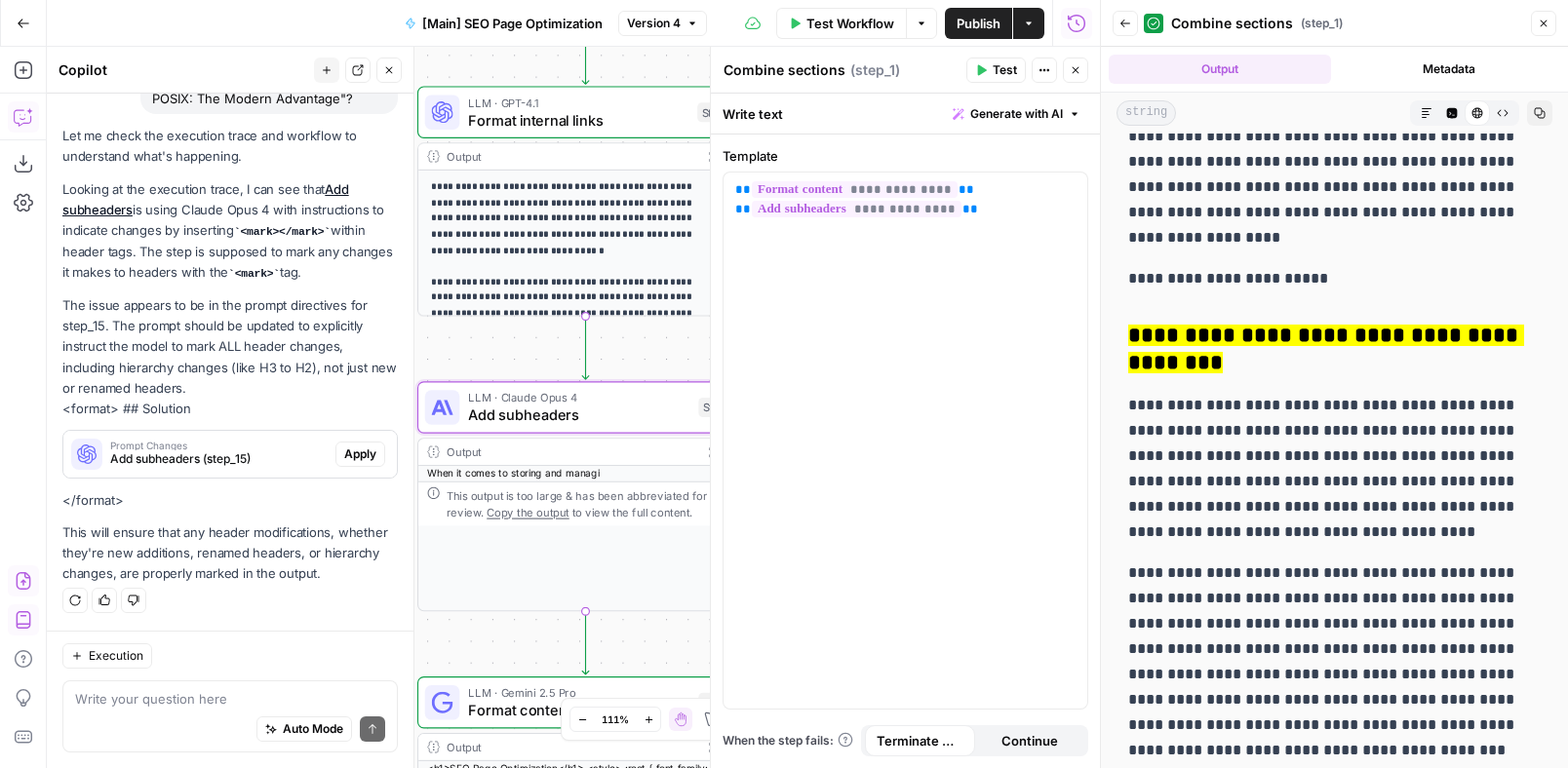 click on "Add subheaders (step_15)" at bounding box center (218, 459) 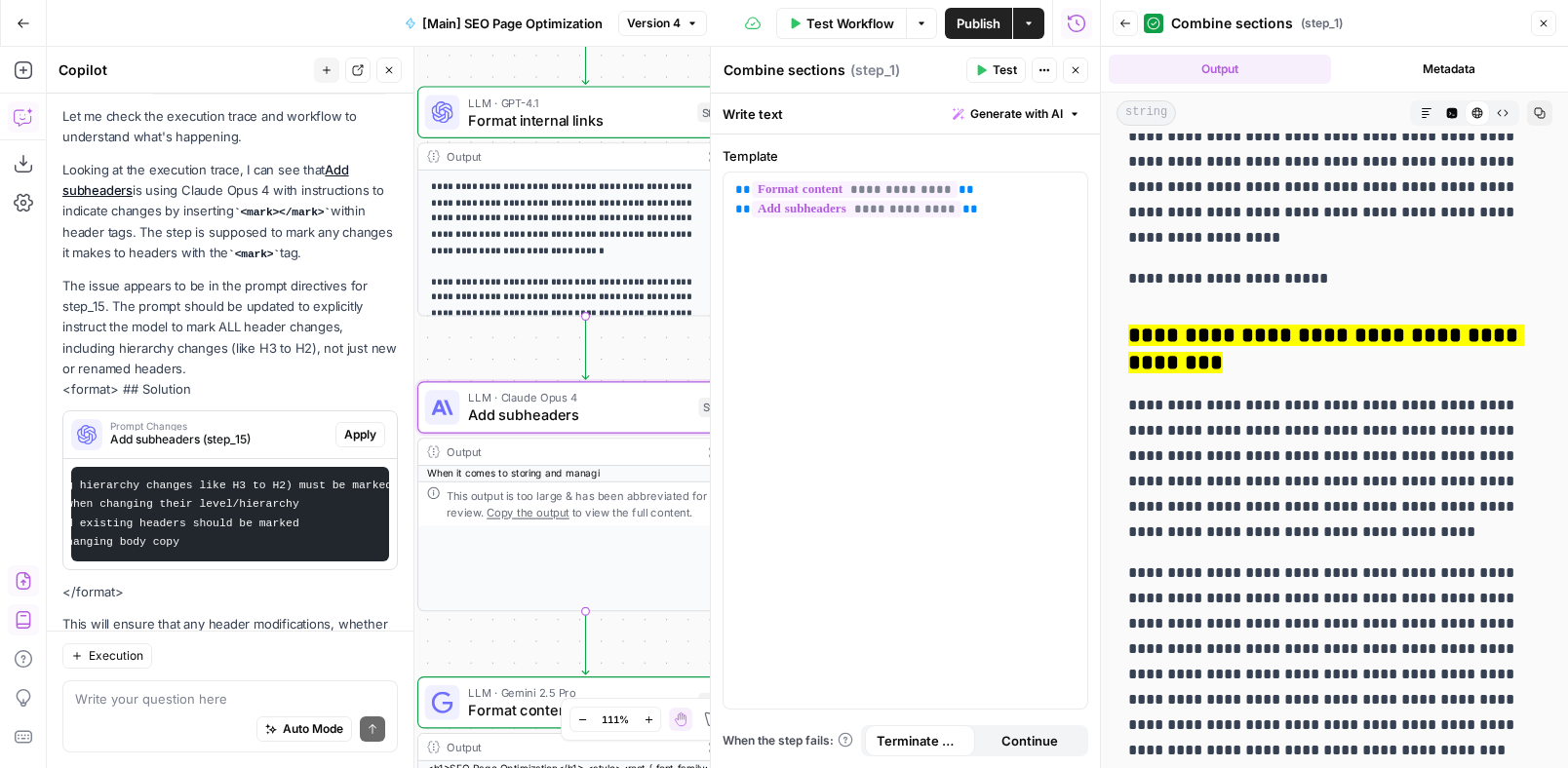 scroll, scrollTop: 0, scrollLeft: 0, axis: both 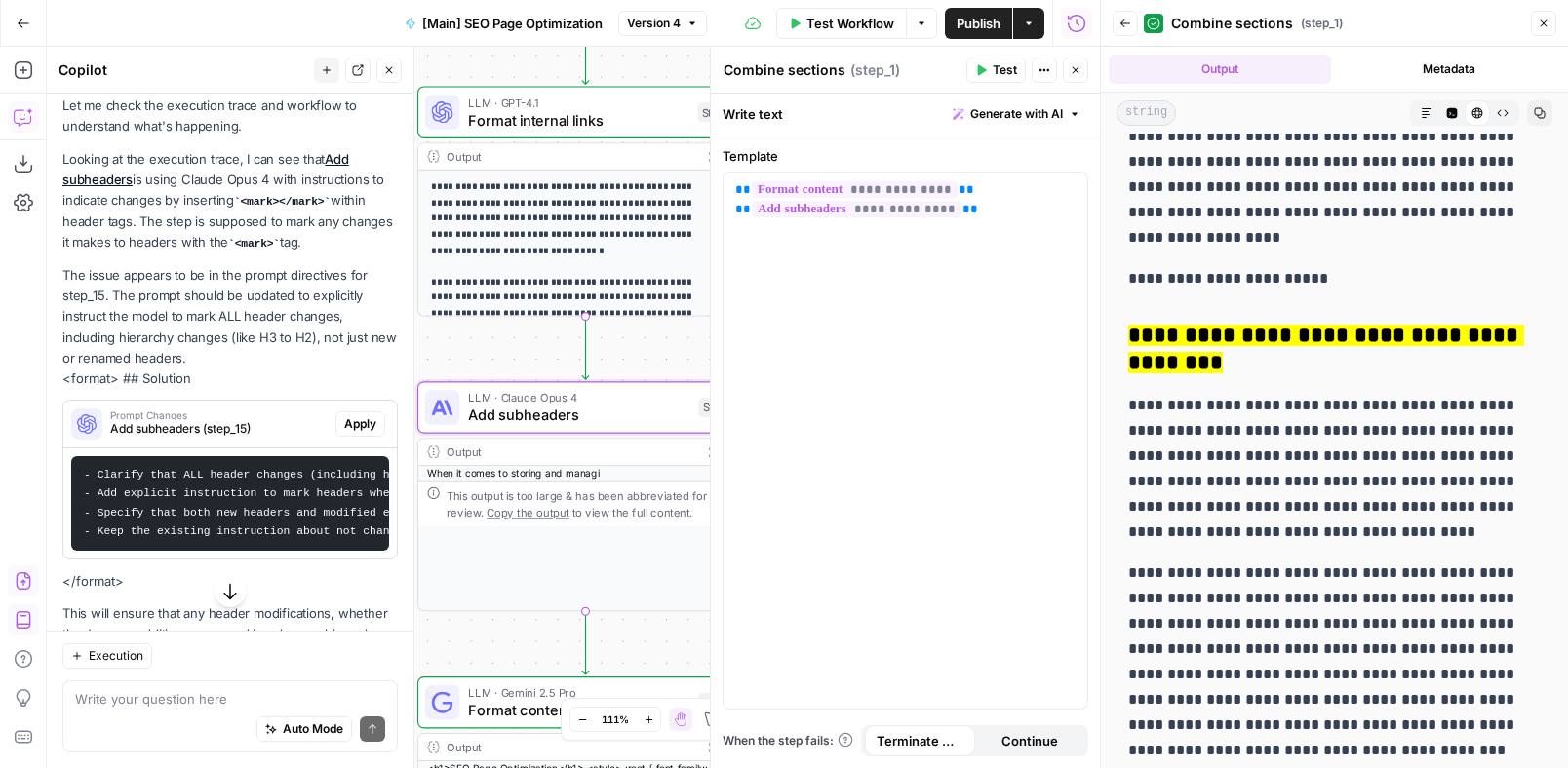 click on "Apply" at bounding box center [360, 424] 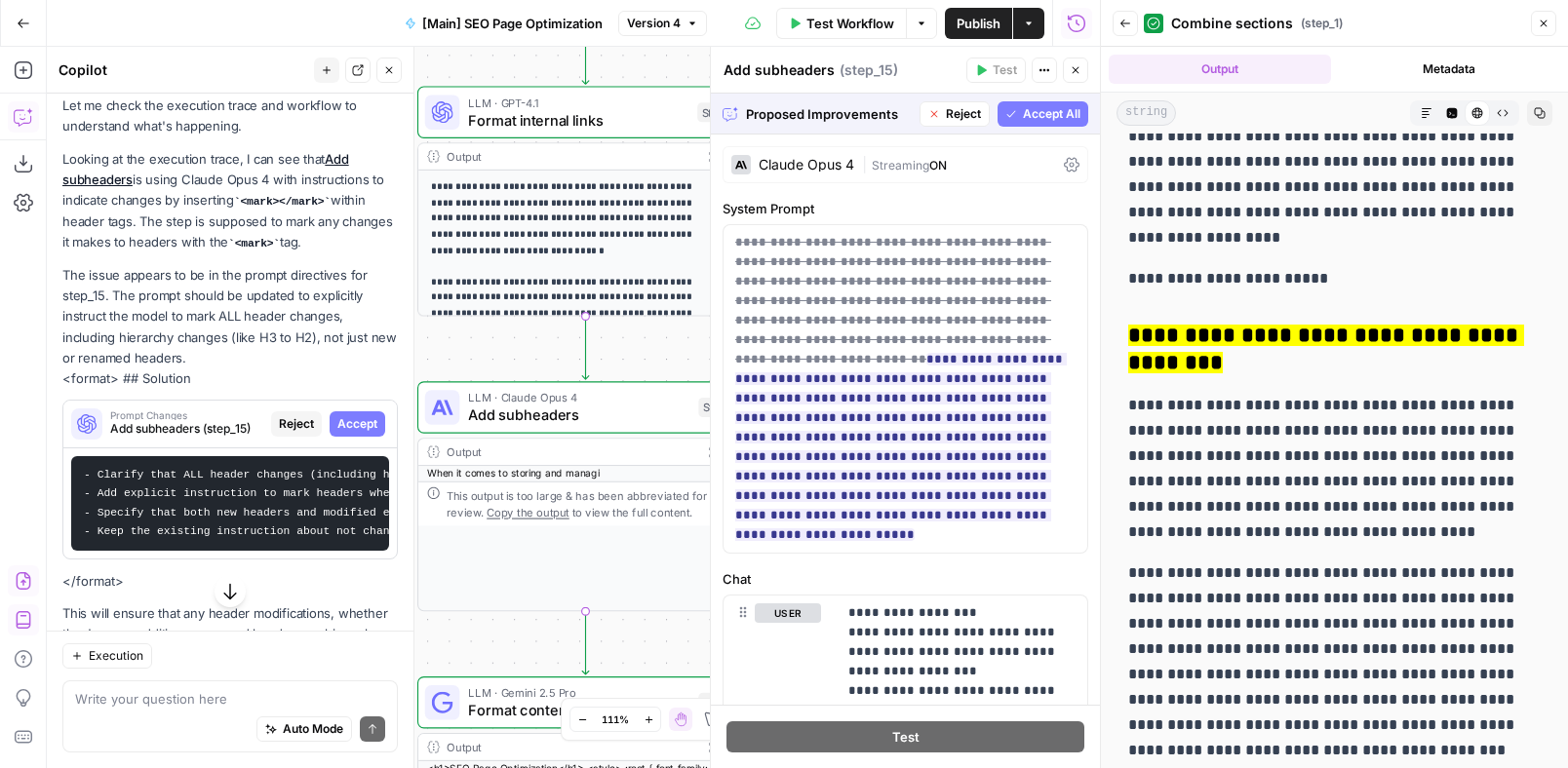 click on "Accept All" at bounding box center (1051, 114) 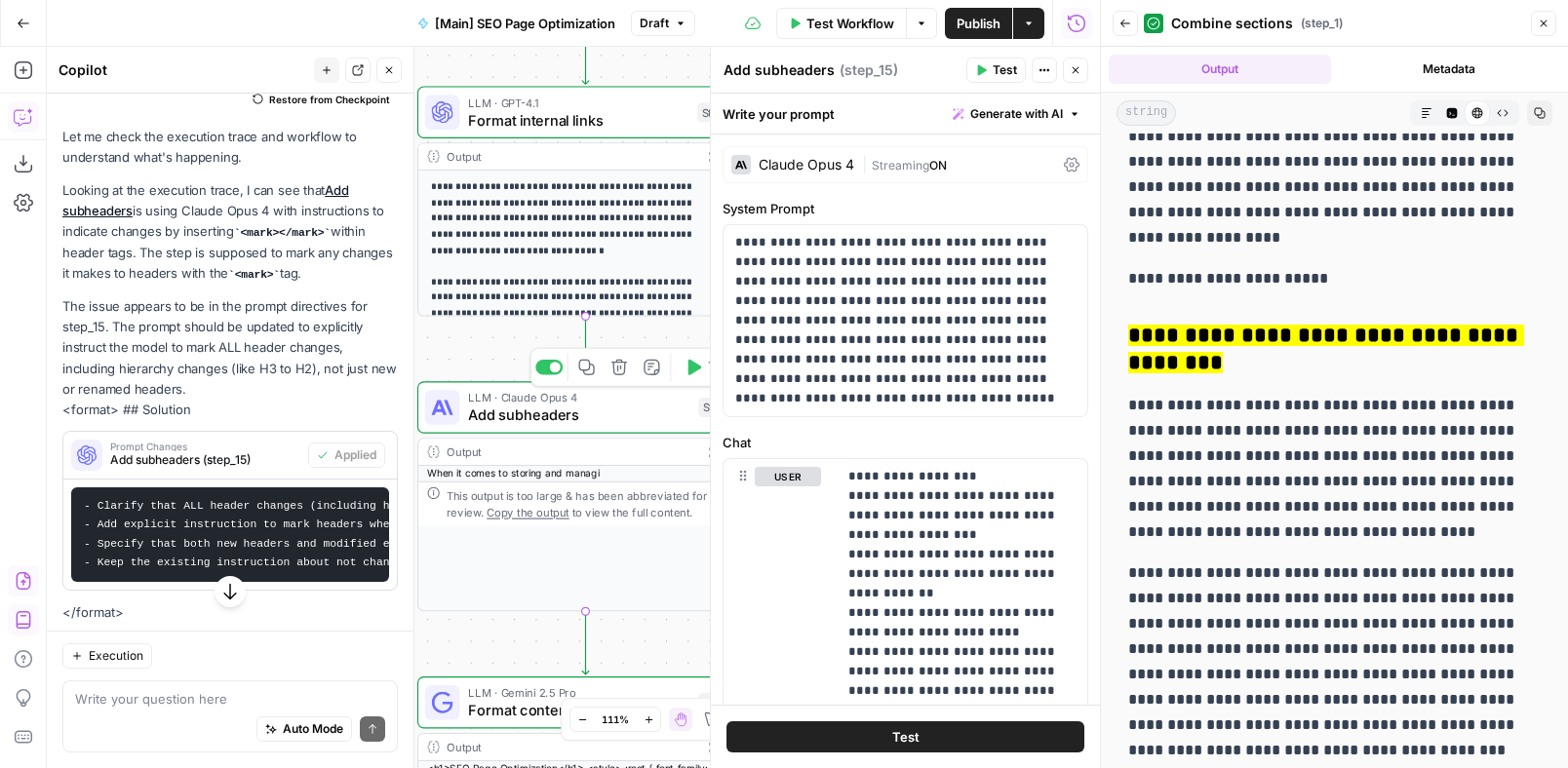 click on "Add subheaders" at bounding box center (578, 415) 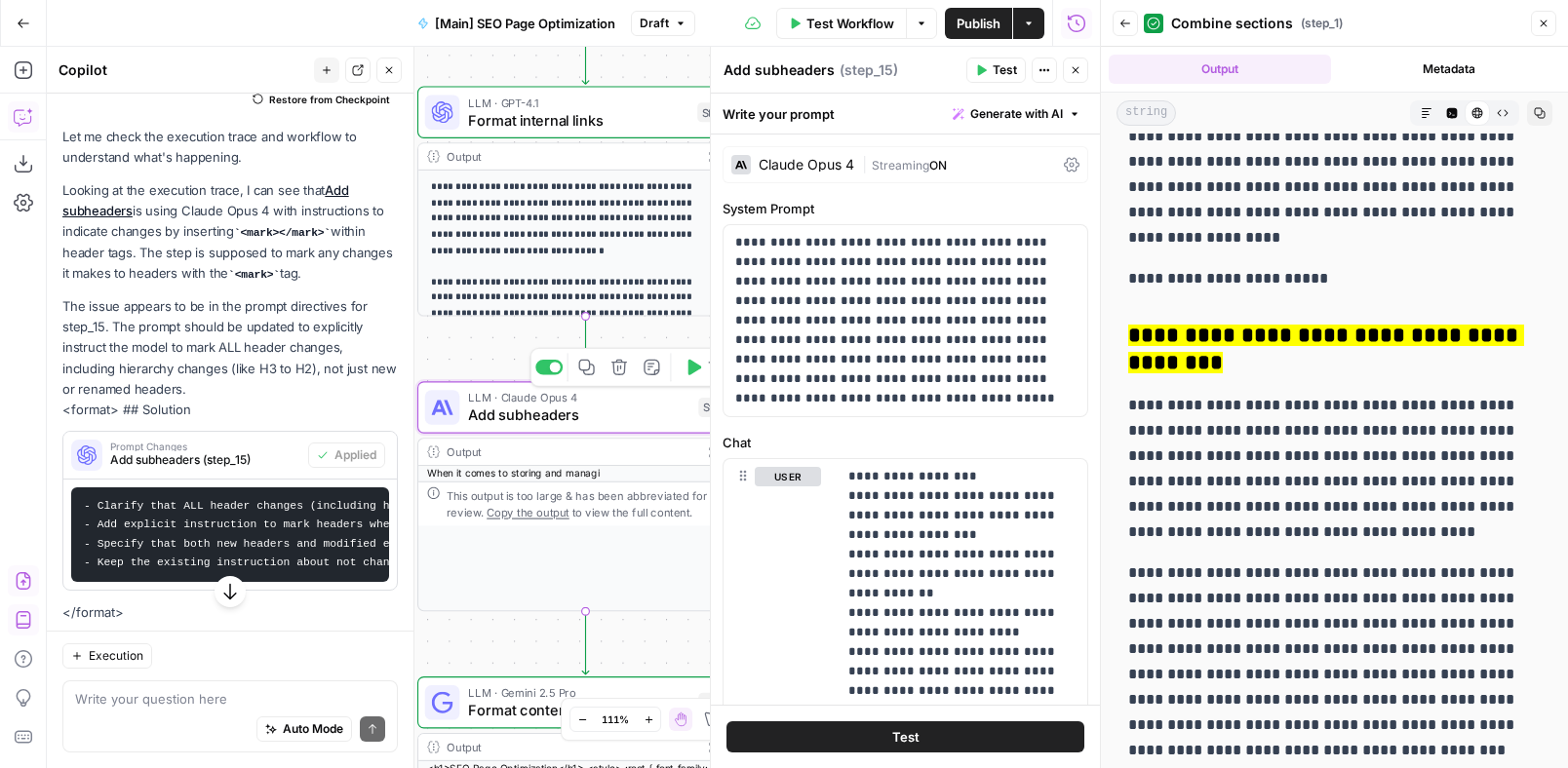 click on "Add subheaders" at bounding box center (578, 415) 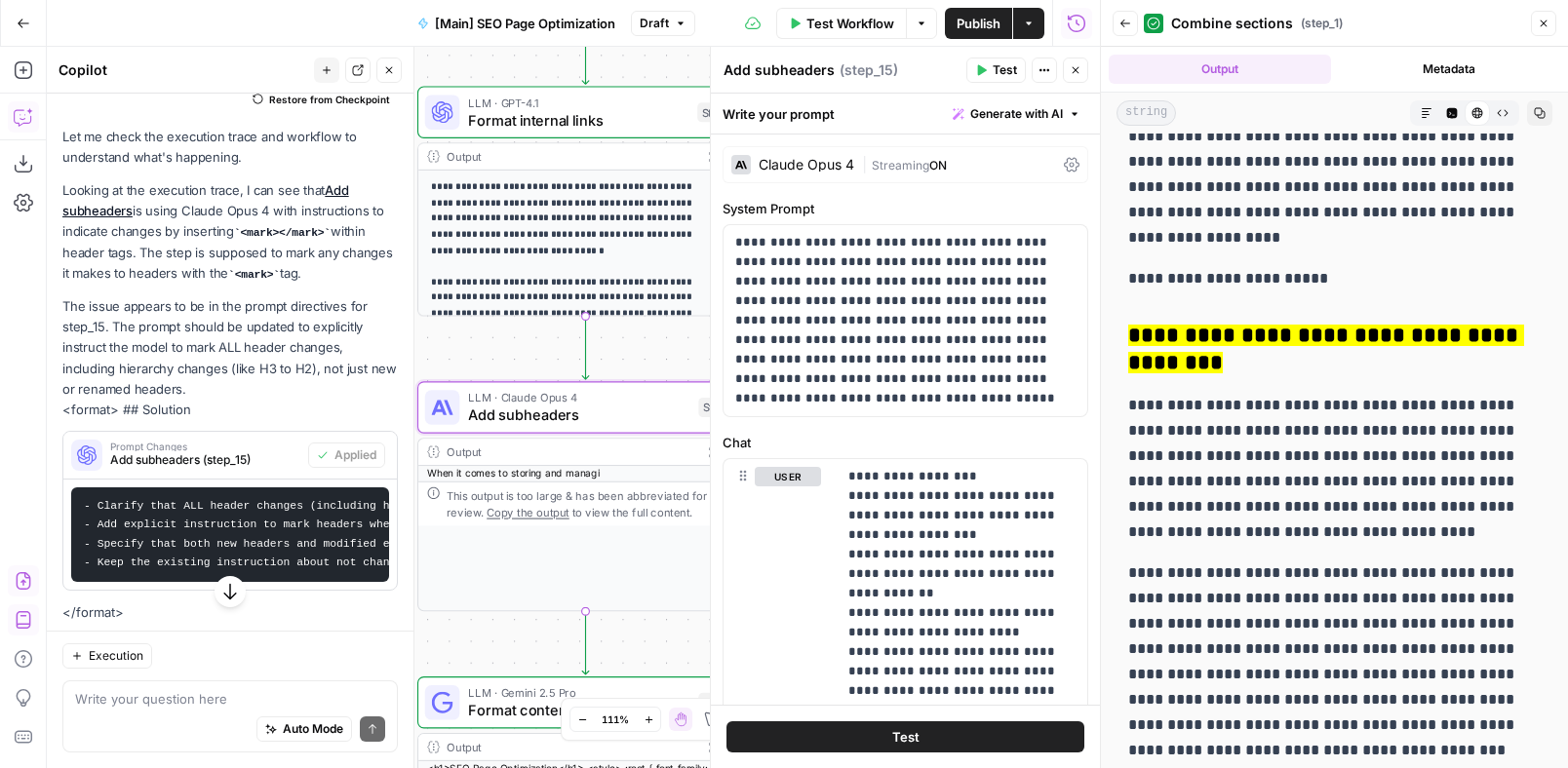 click 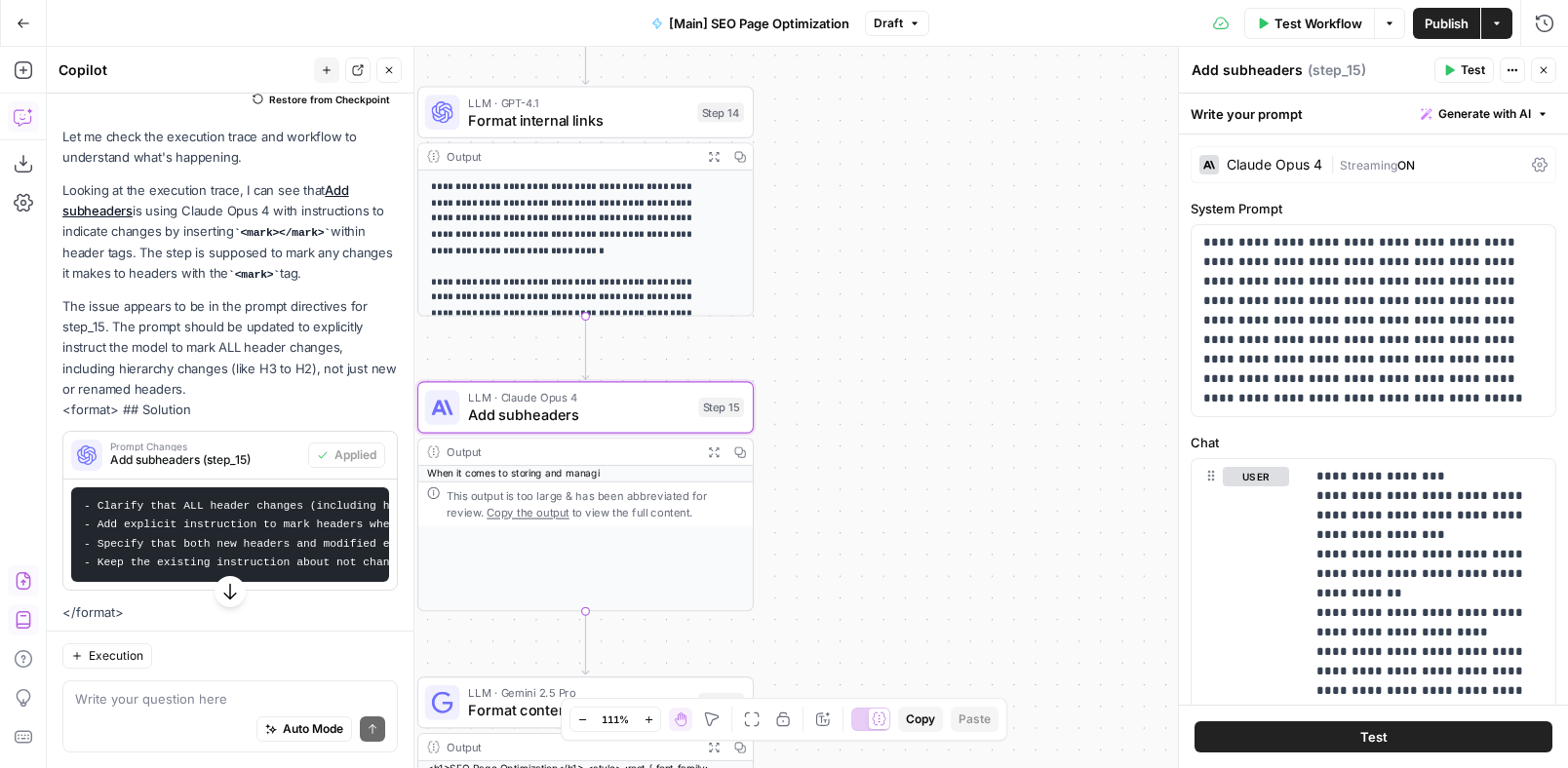 click 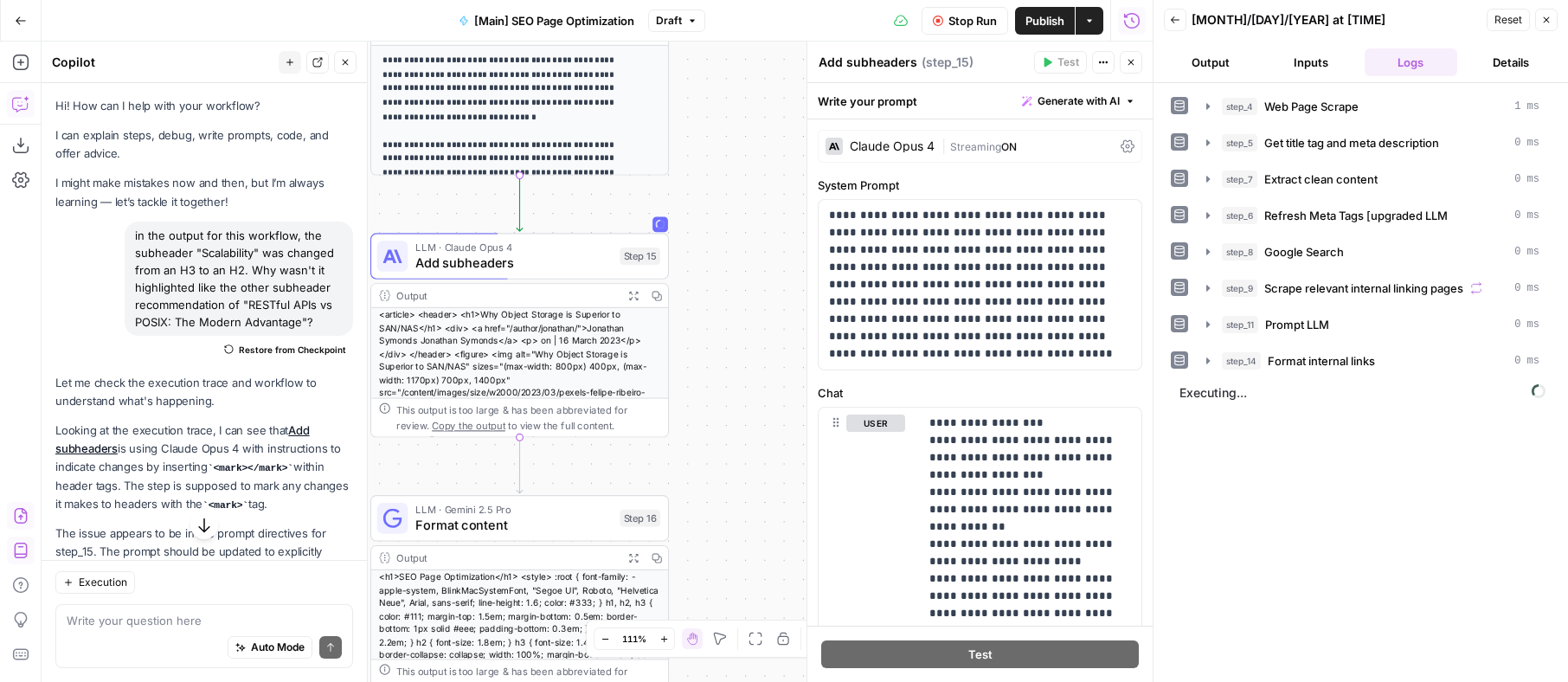 scroll, scrollTop: 0, scrollLeft: 0, axis: both 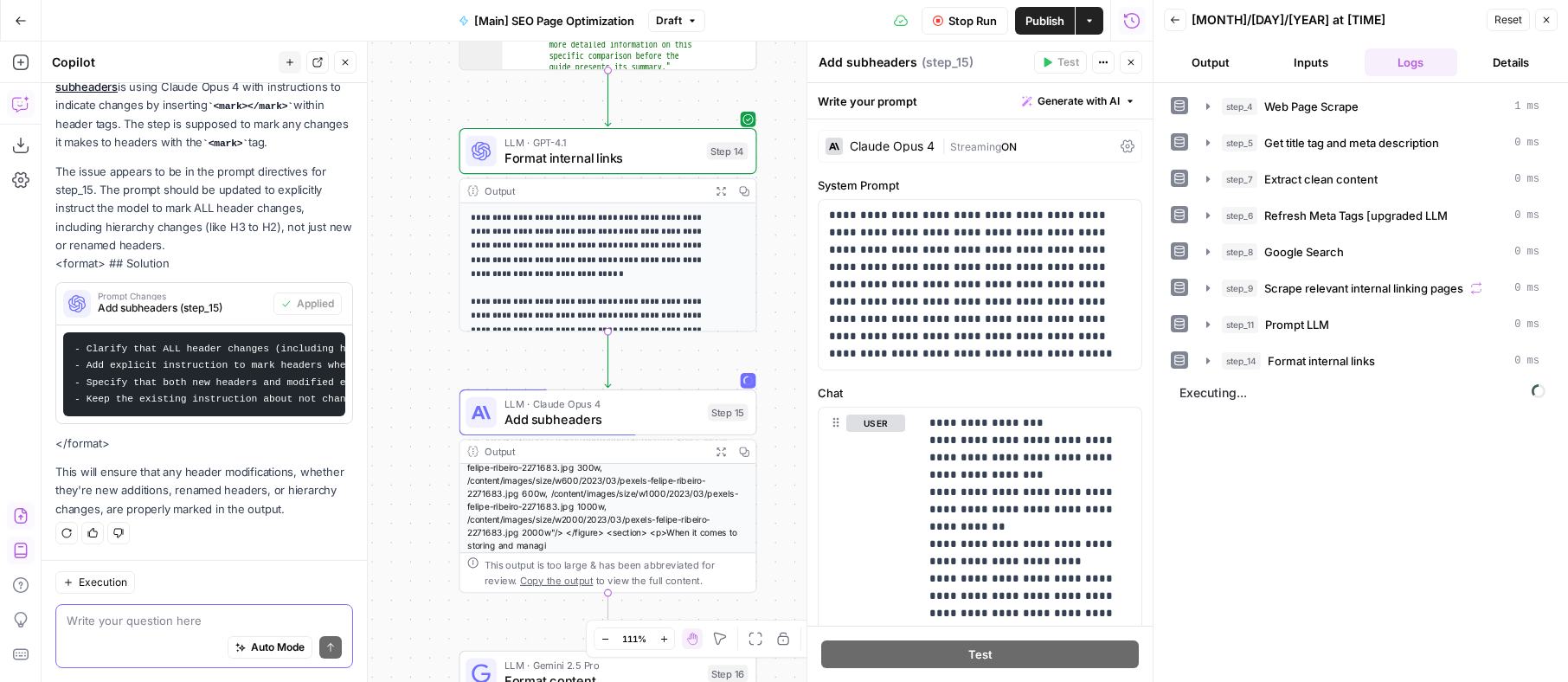 click at bounding box center (204, 621) 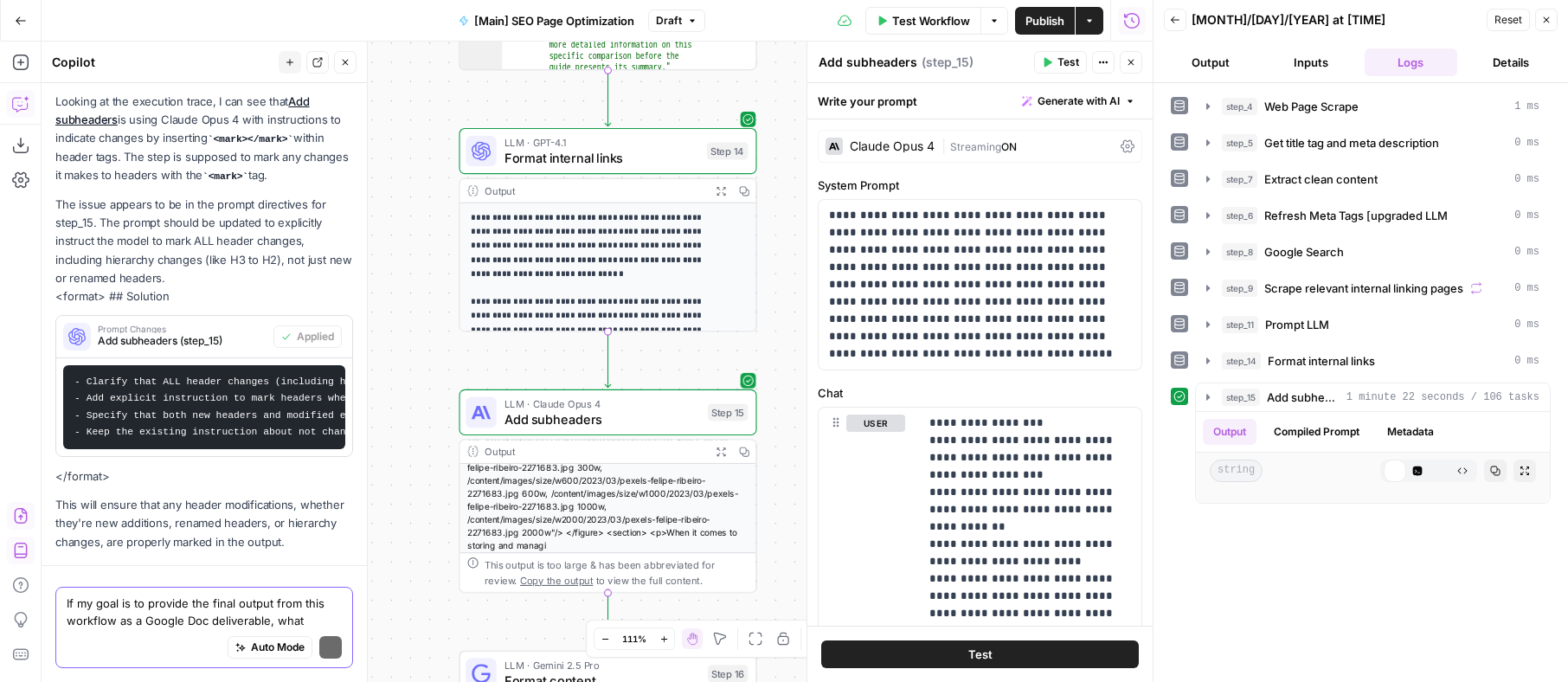 scroll, scrollTop: 297, scrollLeft: 0, axis: vertical 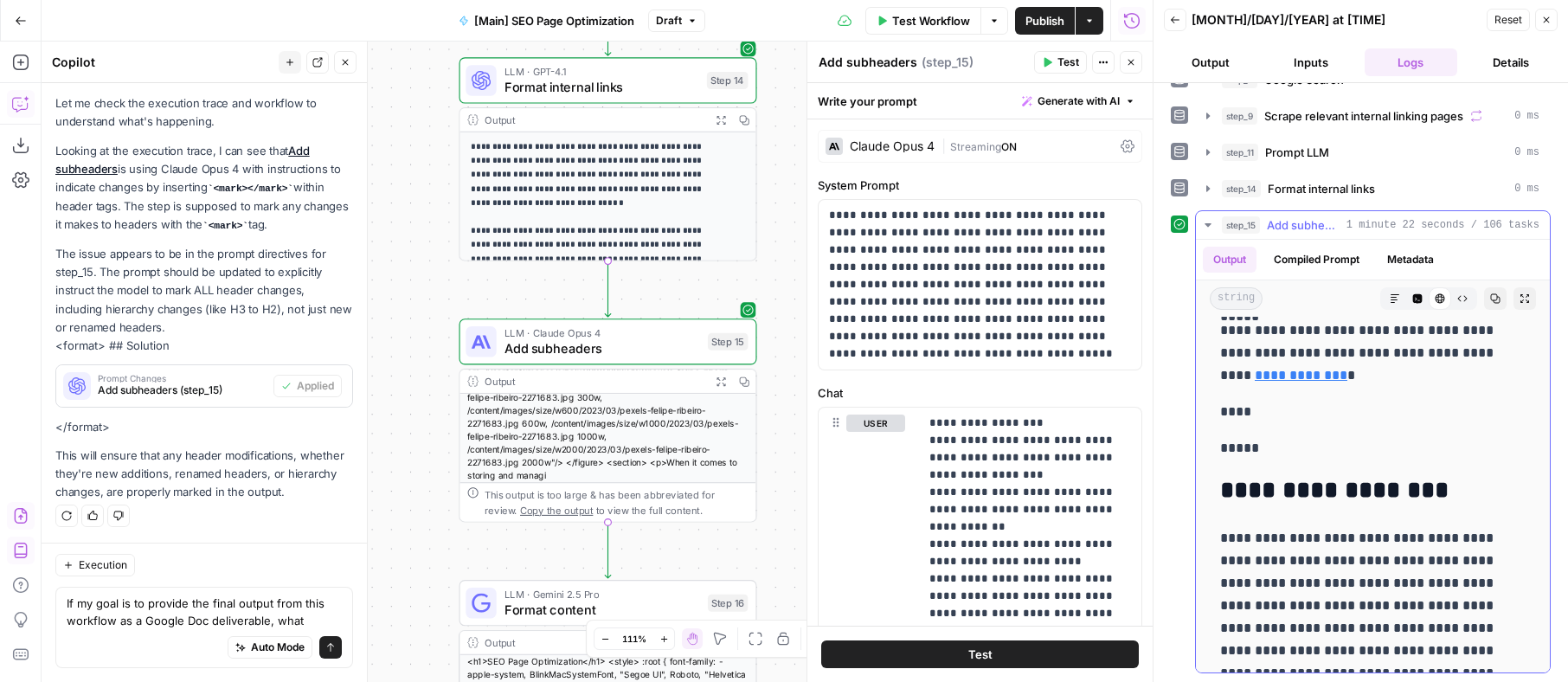 click on "**********" at bounding box center (1359, 491) 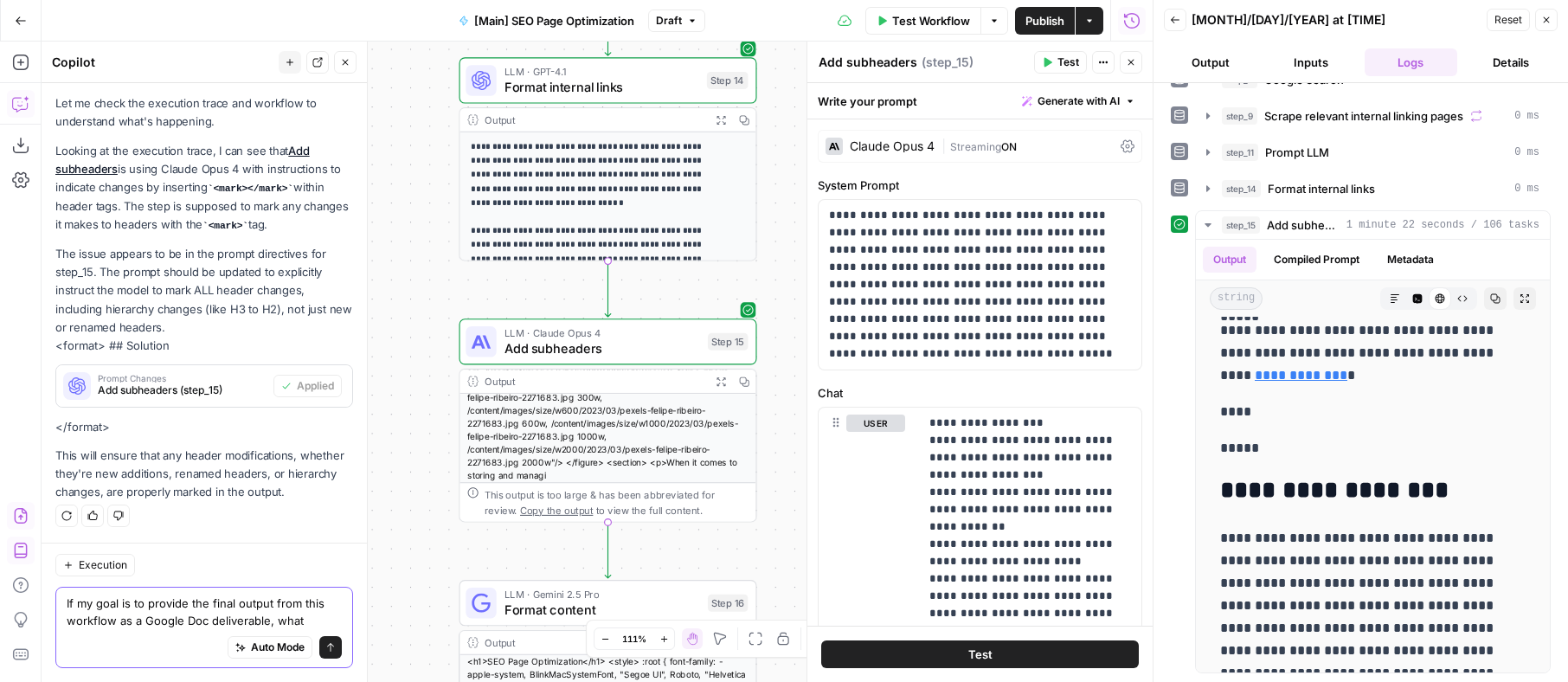 click on "If my goal is to provide the final output from this workflow as a Google Doc deliverable, what" at bounding box center (204, 612) 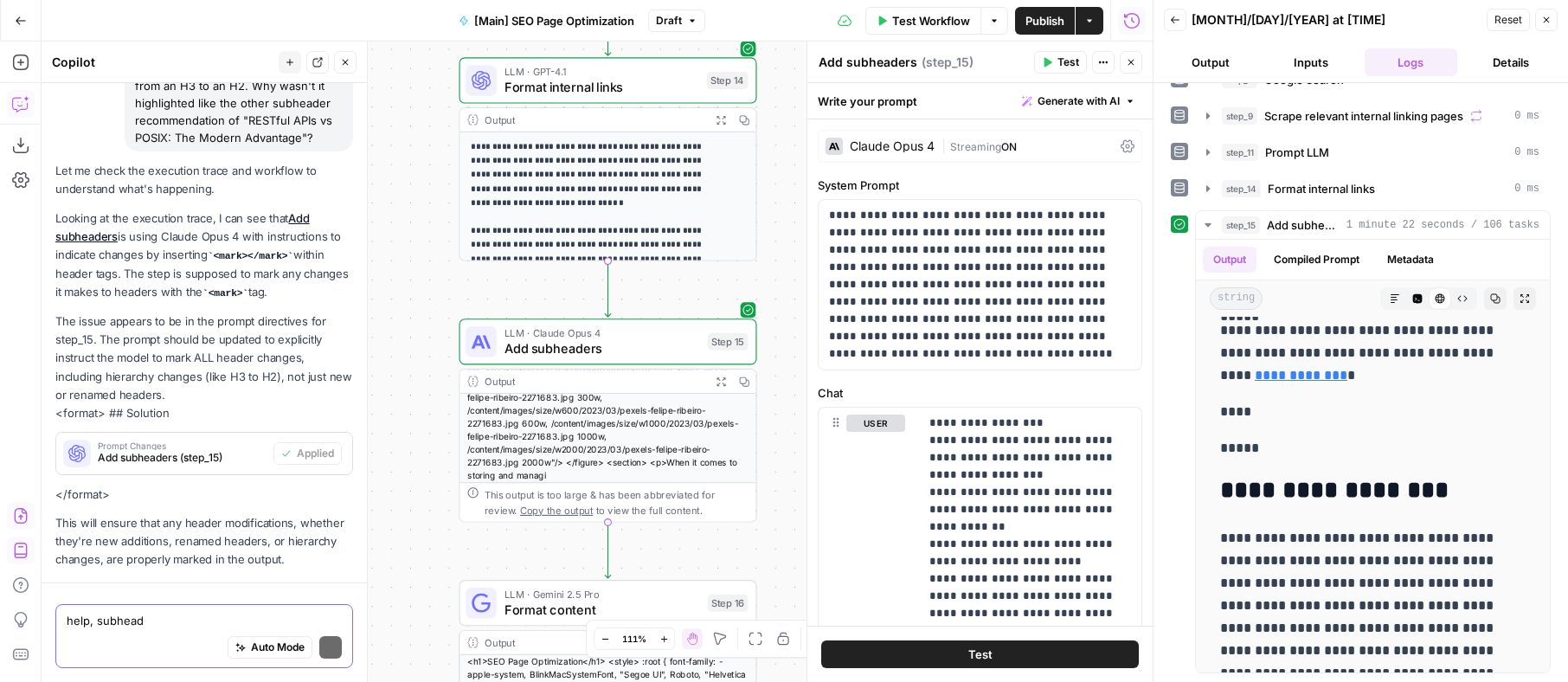 scroll, scrollTop: 280, scrollLeft: 0, axis: vertical 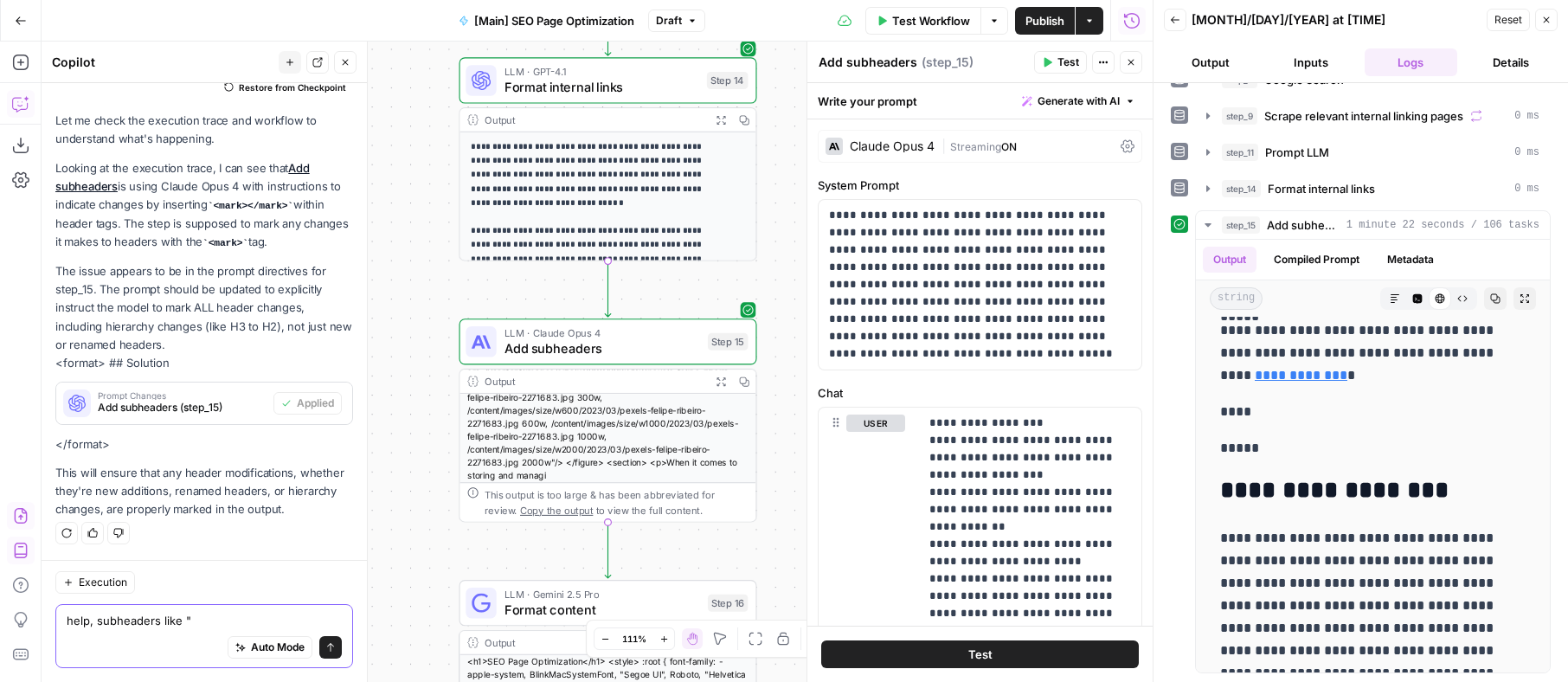 paste on "Cost-Effectiveness" 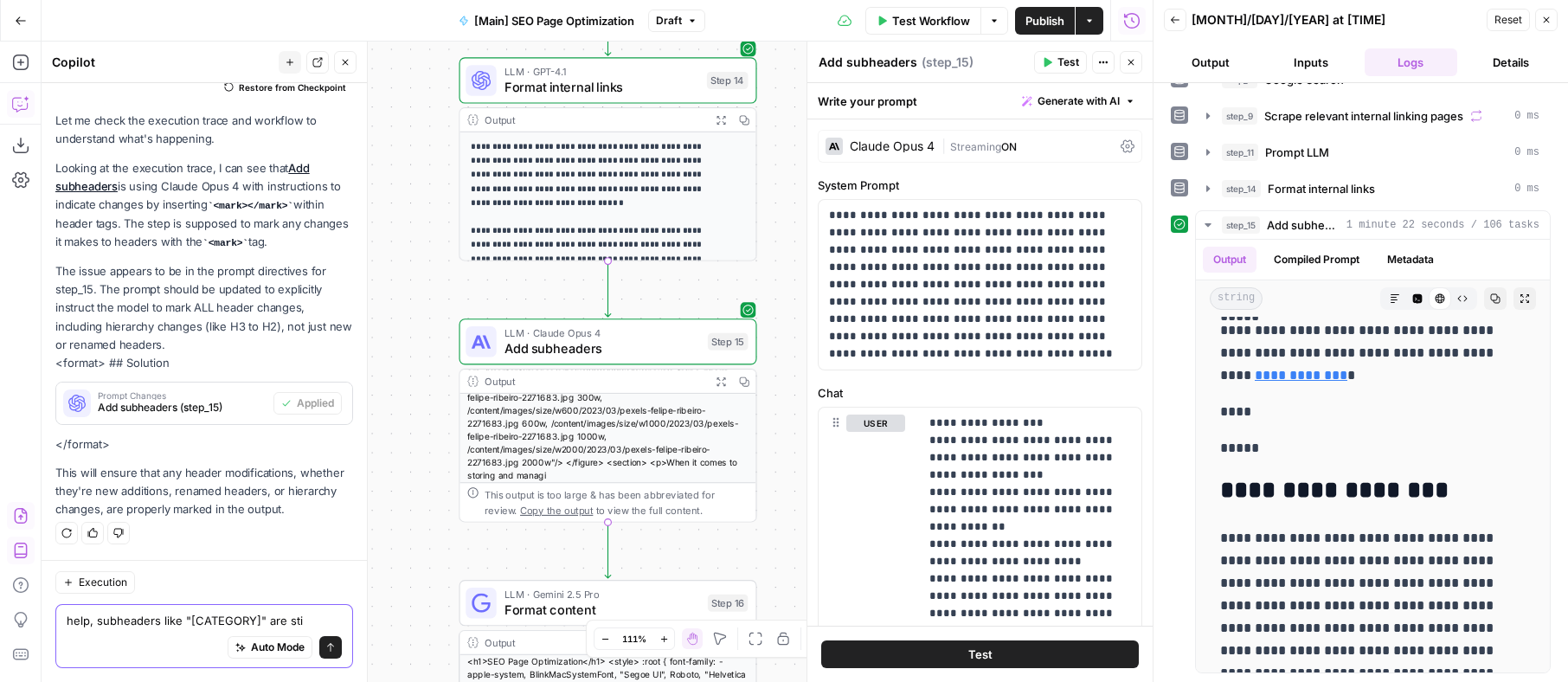 scroll, scrollTop: 297, scrollLeft: 0, axis: vertical 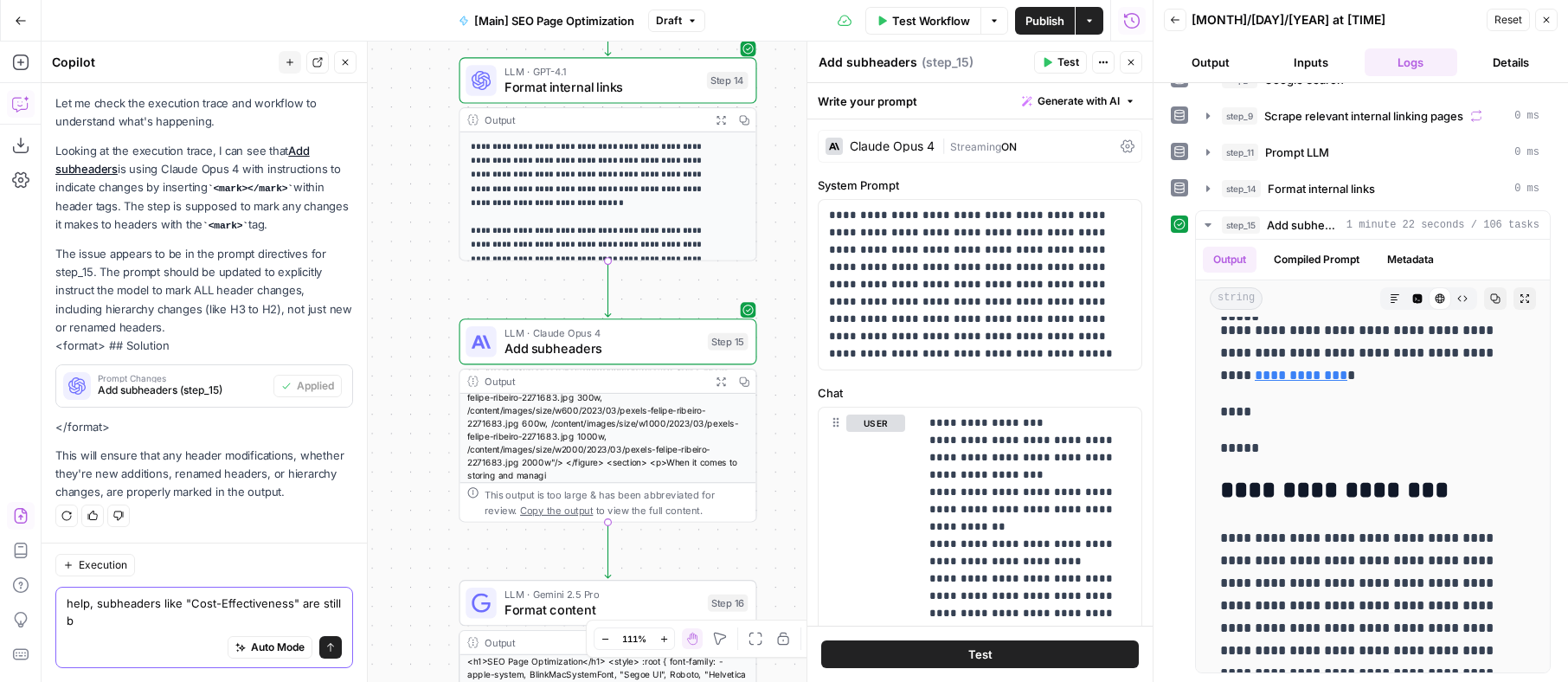 click on "help, subheaders like "Cost-Effectiveness" are still b" at bounding box center (204, 612) 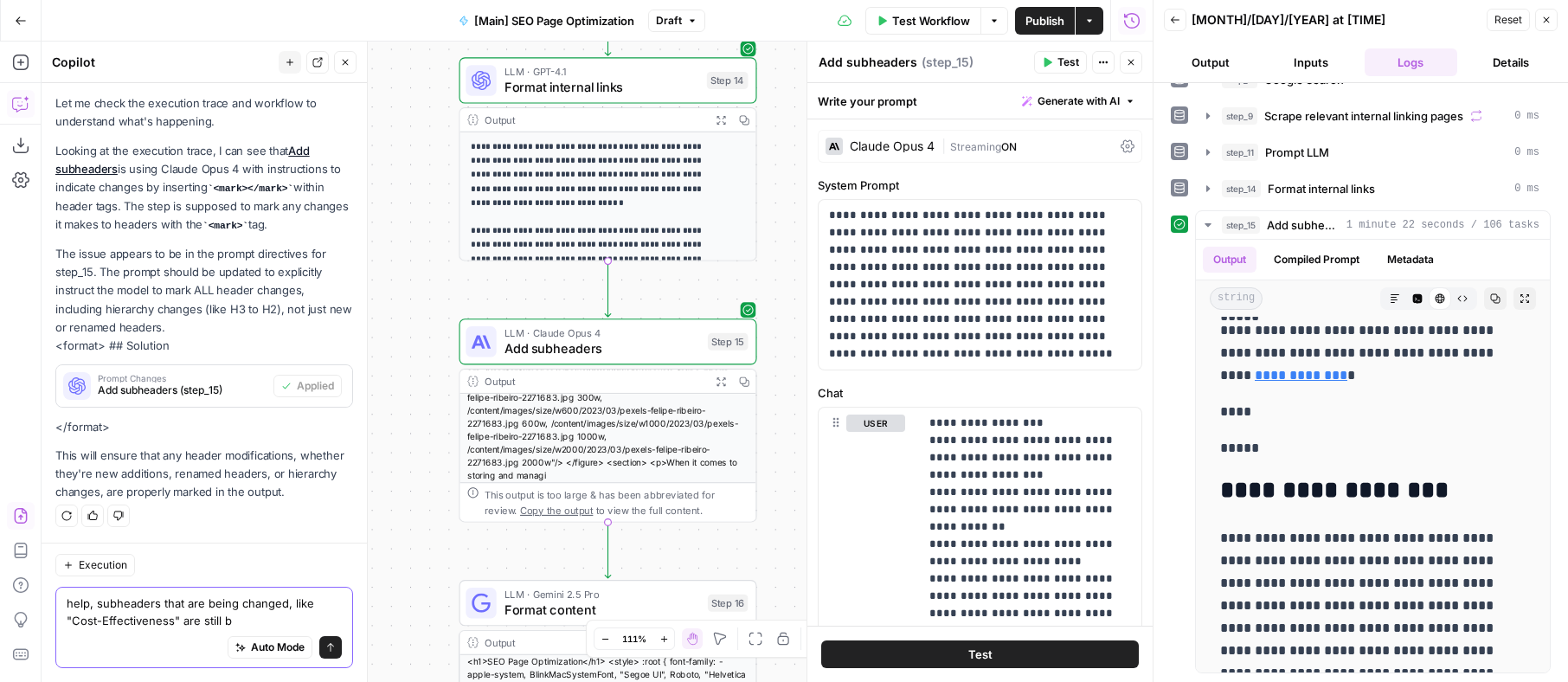 click on "help, subheaders that are being changed, like "Cost-Effectiveness" are still b" at bounding box center [204, 612] 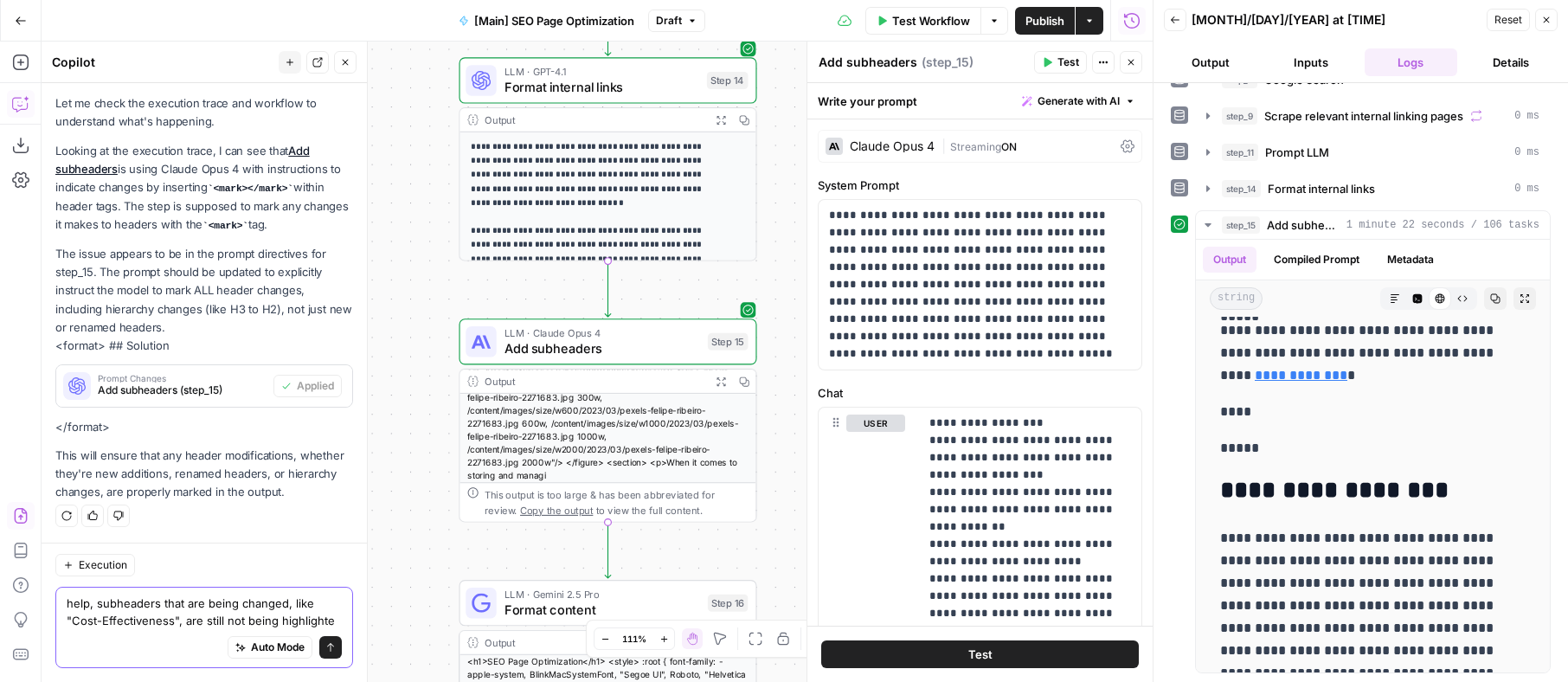 scroll, scrollTop: 314, scrollLeft: 0, axis: vertical 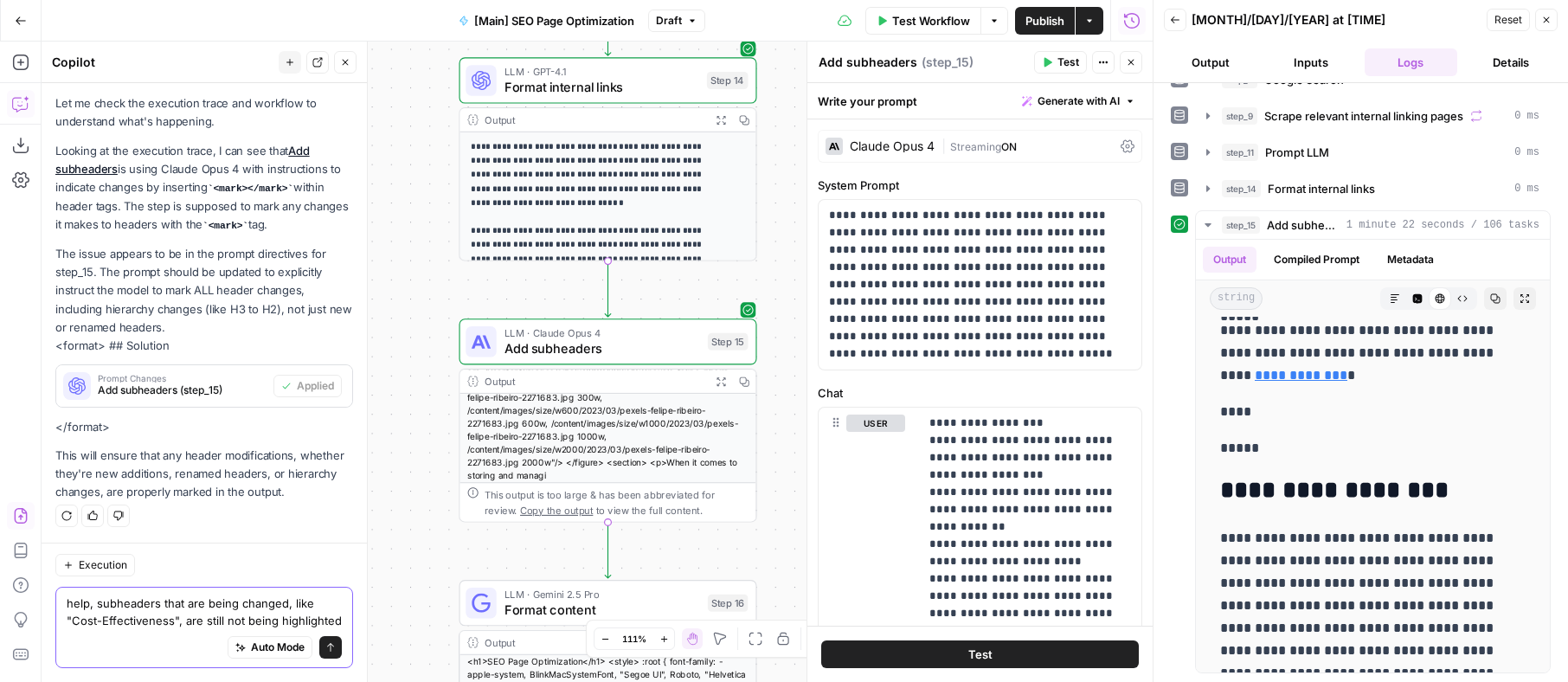 type on "help, subheaders that are being changed, like "Cost-Effectiveness", are still not being highlighted in yellow" 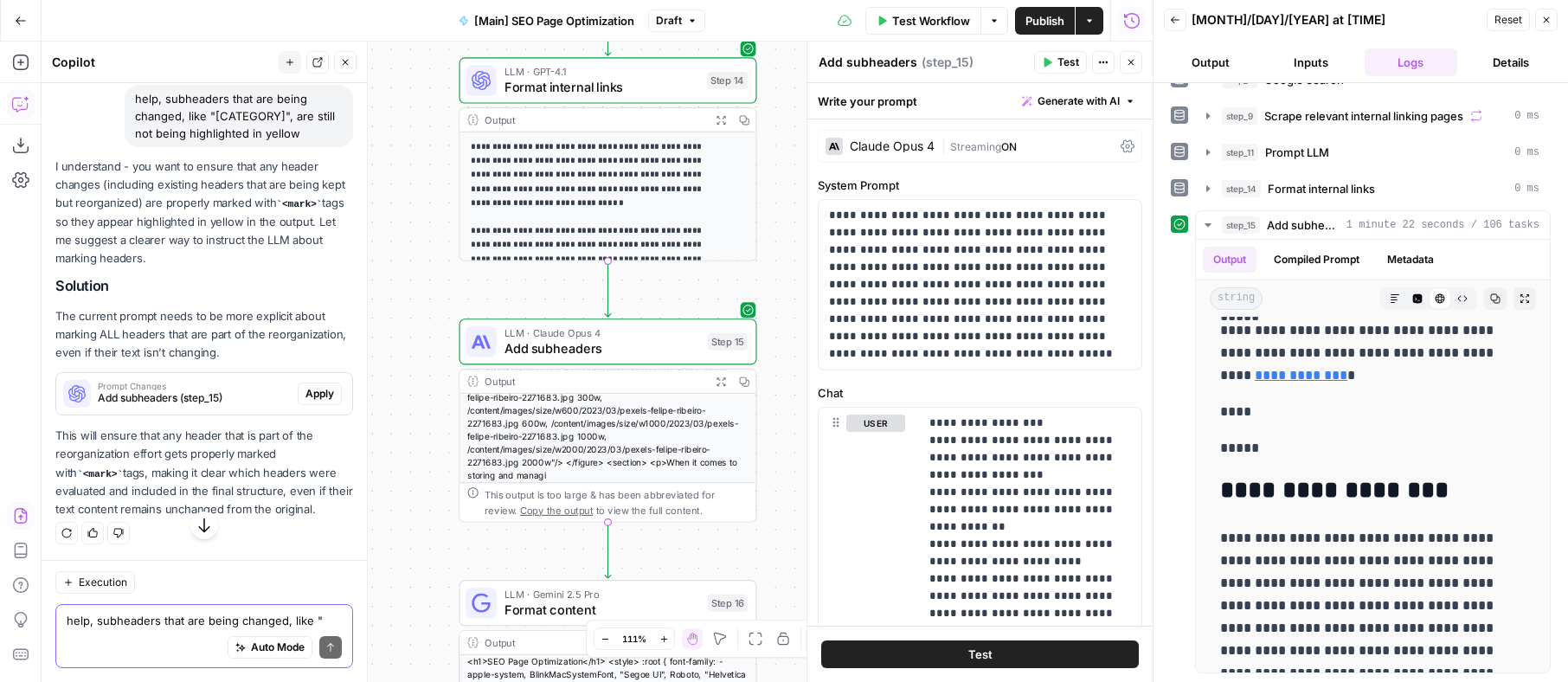 scroll, scrollTop: 740, scrollLeft: 0, axis: vertical 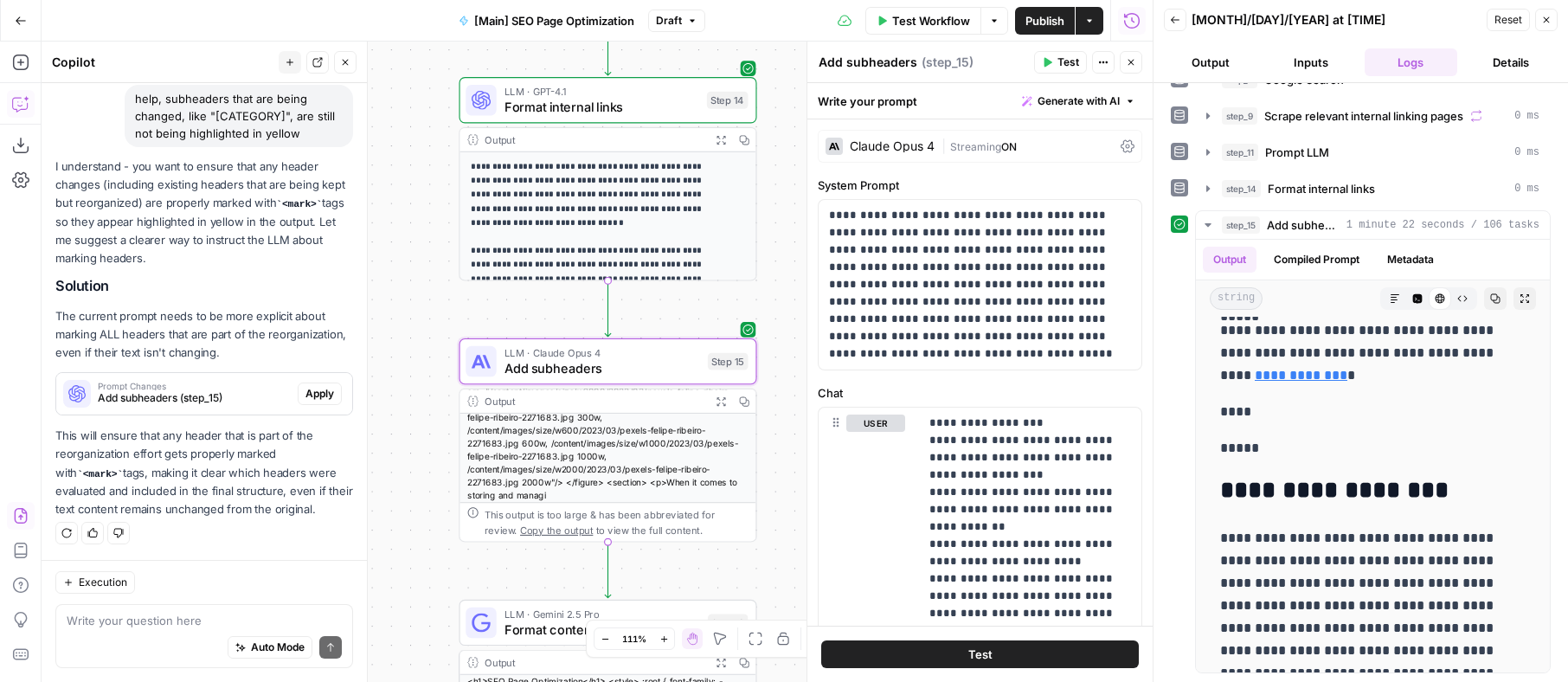 click on "Add subheaders (step_15)" at bounding box center (194, 398) 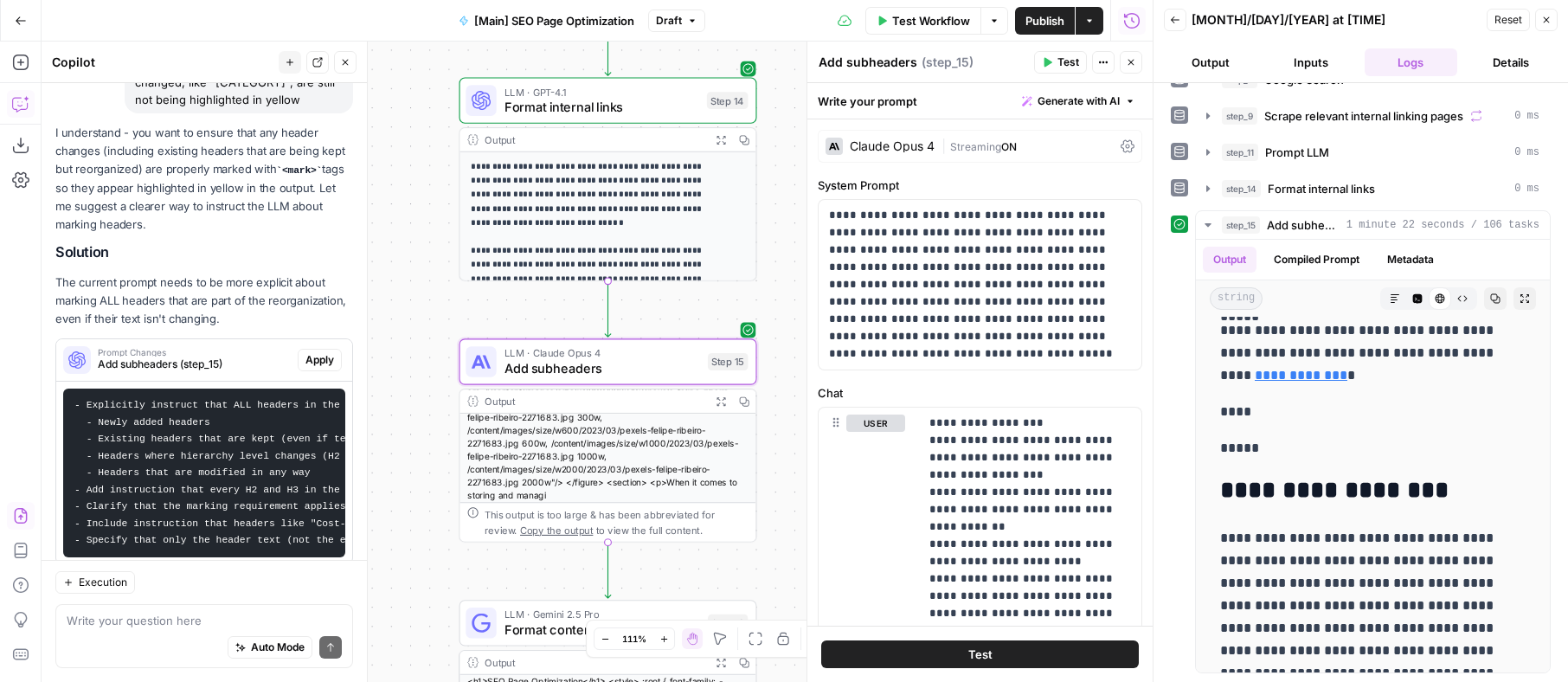 scroll, scrollTop: 936, scrollLeft: 0, axis: vertical 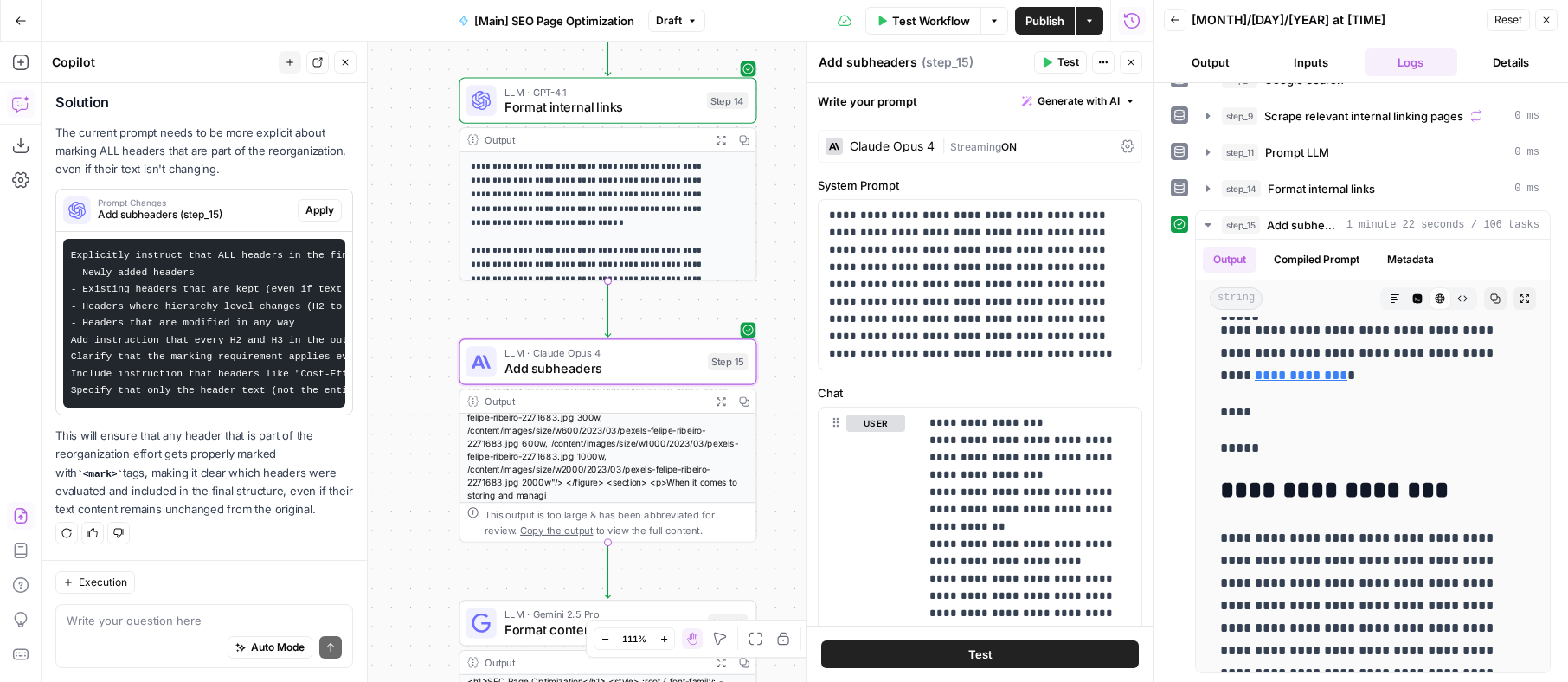 click on "- Explicitly instruct that ALL headers in the final output must be wrapped in <mark> tags if they are:
- Newly added headers
- Existing headers that are kept (even if text unchanged)
- Headers where hierarchy level changes (H2 to H3 or vice versa)
- Headers that are modified in any way
- Add instruction that every H2 and H3 in the output should have <mark> tags unless it's specifically being removed
- Clarify that the marking requirement applies even when keeping an existing header's exact text
- Include instruction that headers like "Cost-Effectiveness" and "Scalability" should be marked even if their text remains unchanged
- Specify that only the header text (not the entire section content) should be wrapped in <mark> tags" at bounding box center (204, 323) 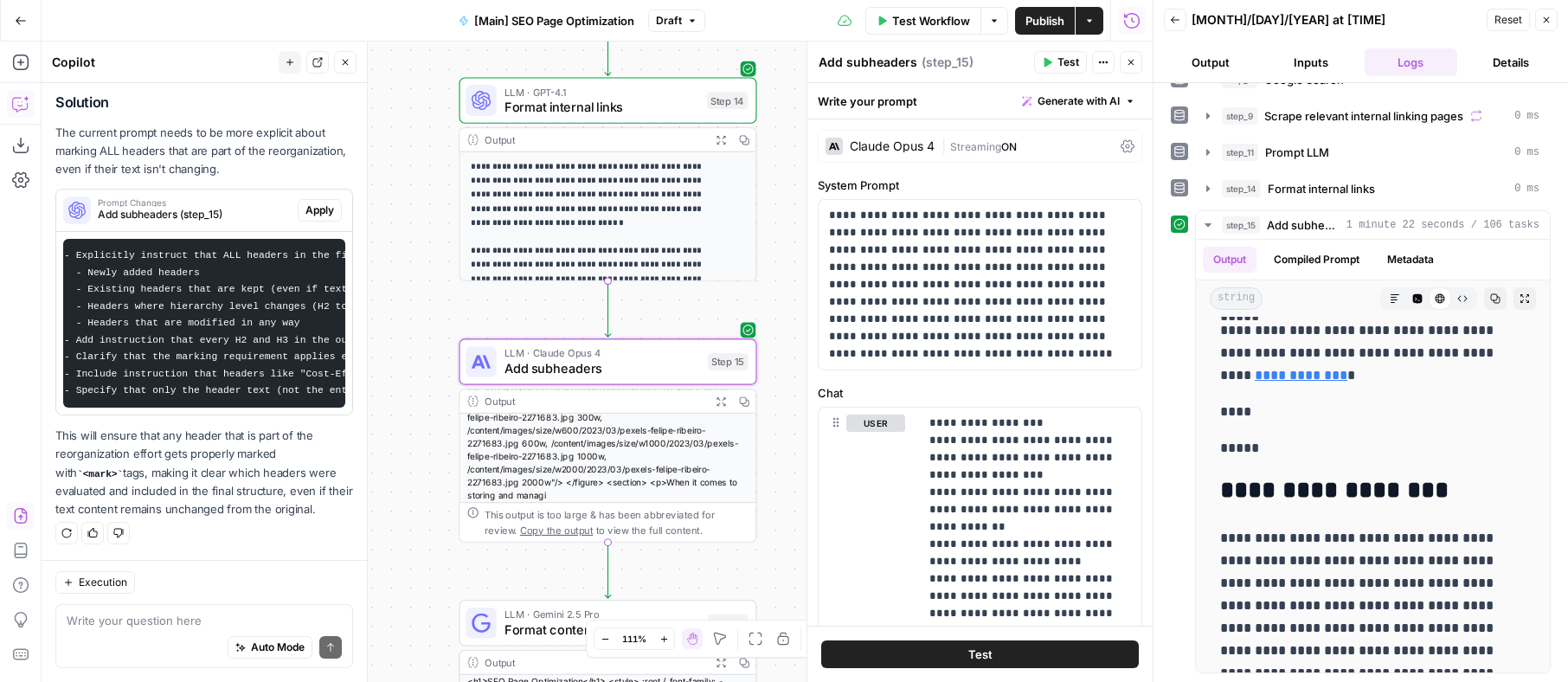 scroll, scrollTop: 0, scrollLeft: 0, axis: both 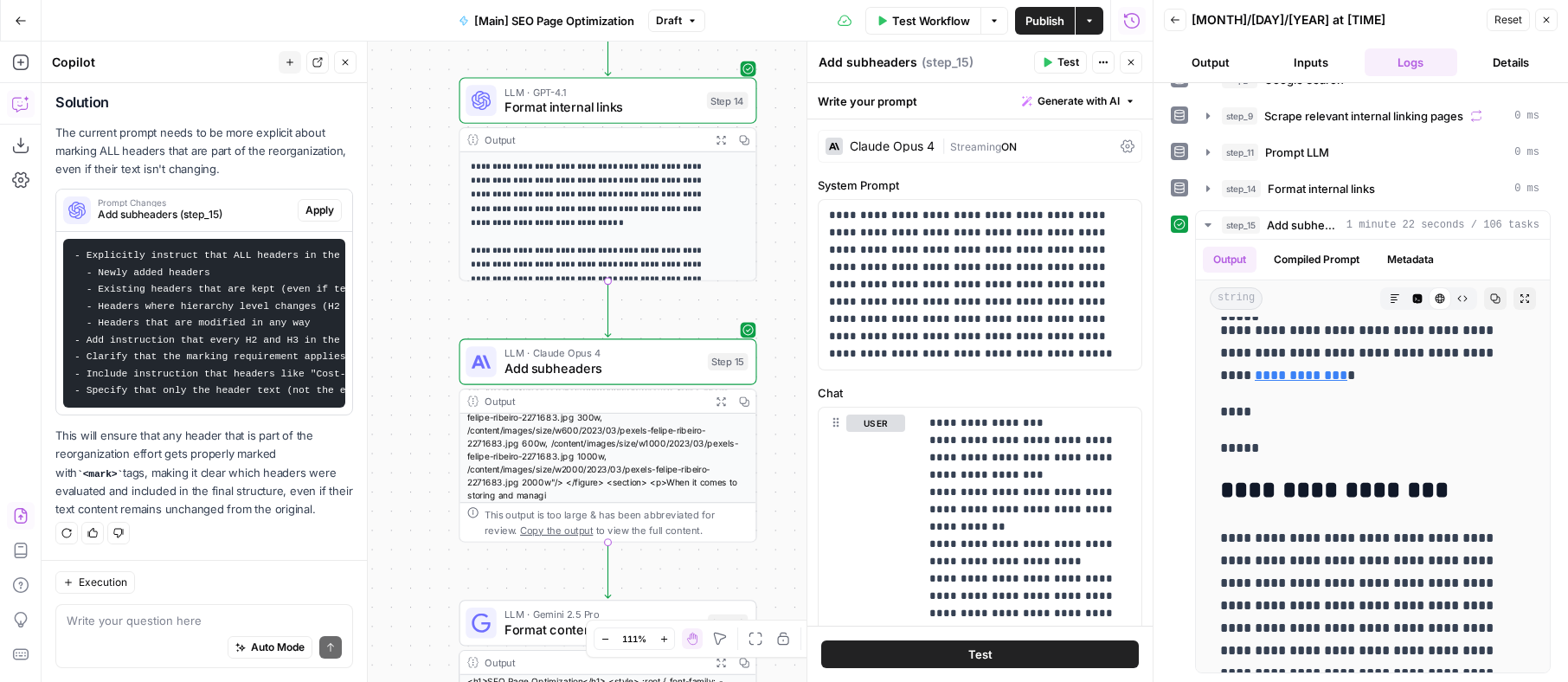 click on "Auto Mode Send" at bounding box center (204, 648) 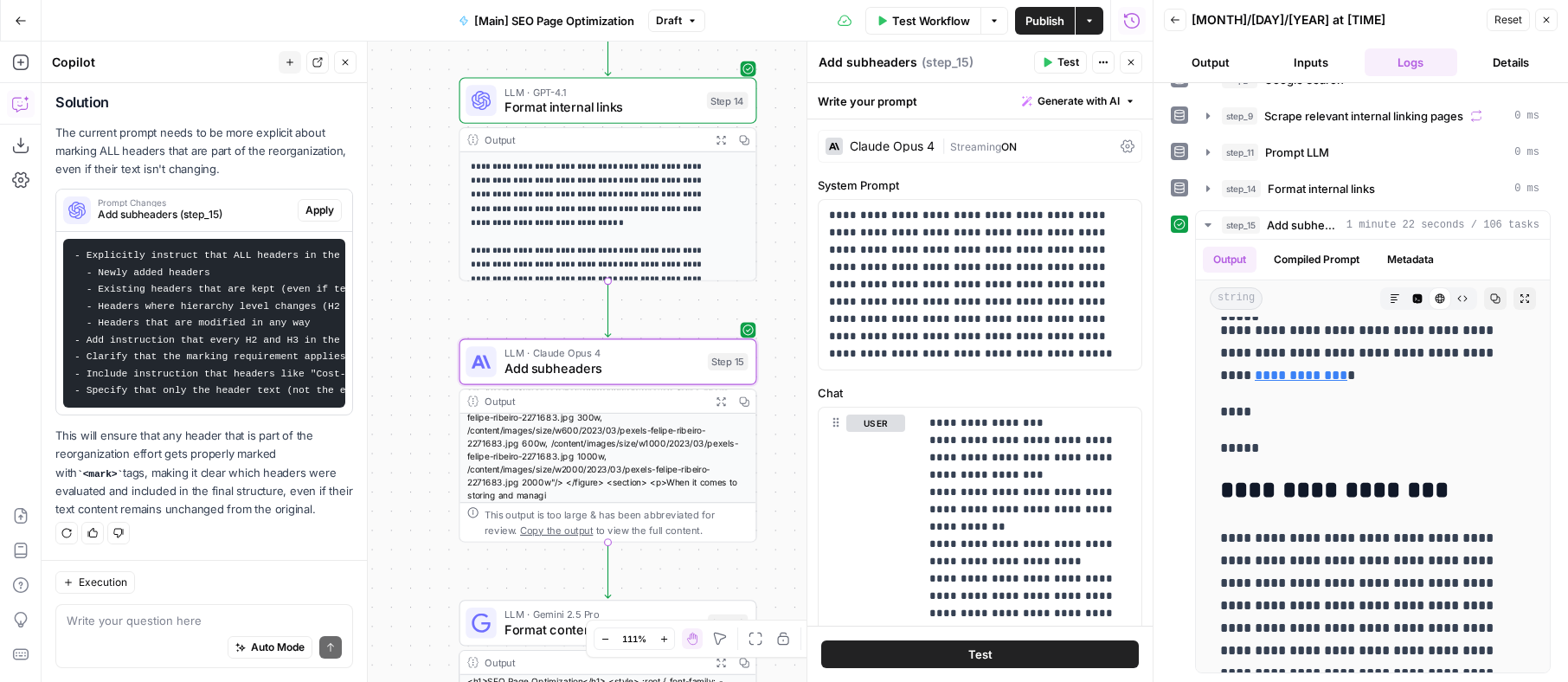 click on "- Explicitly instruct that ALL headers in the final output must be wrapped in <mark> tags if they are:
- Newly added headers
- Existing headers that are kept (even if text unchanged)
- Headers where hierarchy level changes (H2 to H3 or vice versa)
- Headers that are modified in any way
- Add instruction that every H2 and H3 in the output should have <mark> tags unless it's specifically being removed
- Clarify that the marking requirement applies even when keeping an existing header's exact text
- Include instruction that headers like "Cost-Effectiveness" and "Scalability" should be marked even if their text remains unchanged
- Specify that only the header text (not the entire section content) should be wrapped in <mark> tags" at bounding box center [464, 323] 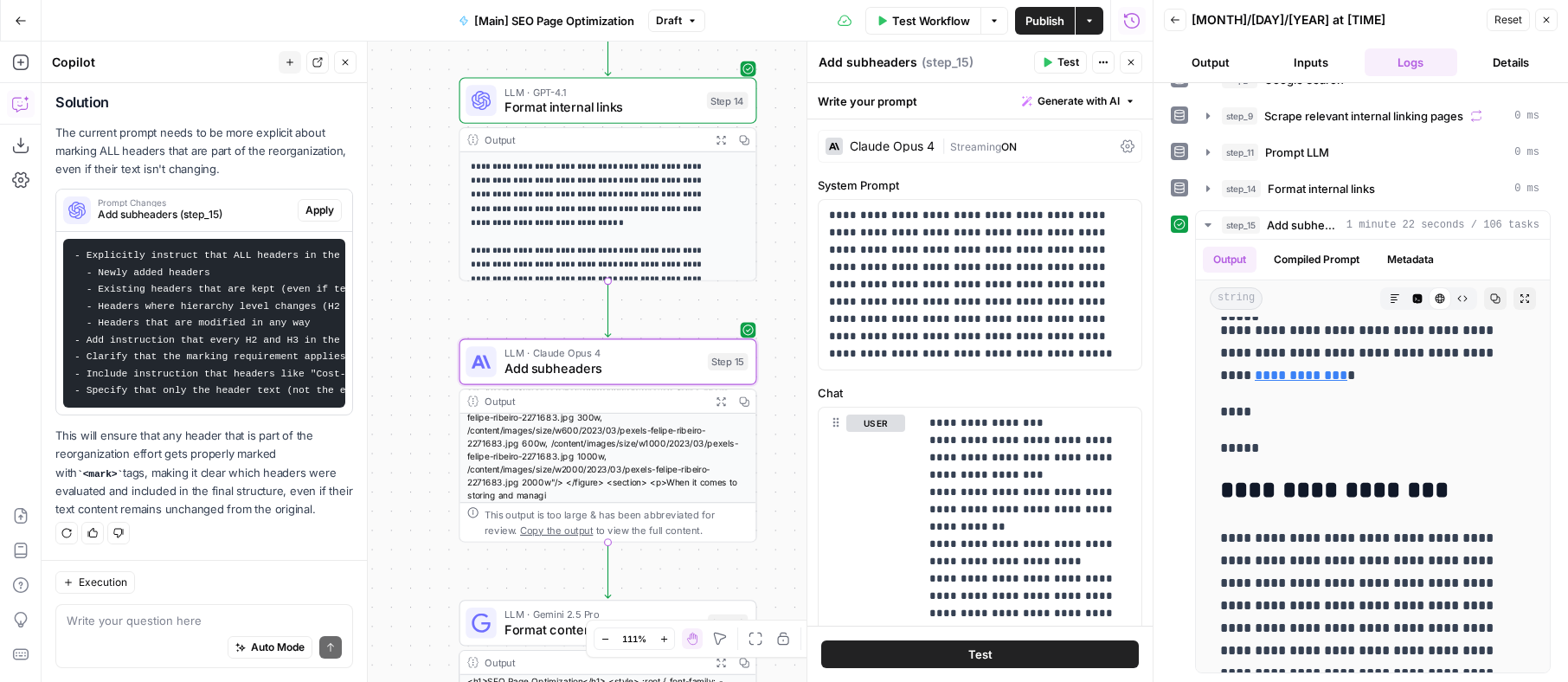 copy on "- Existing headers that are kept (even if text unchanged)" 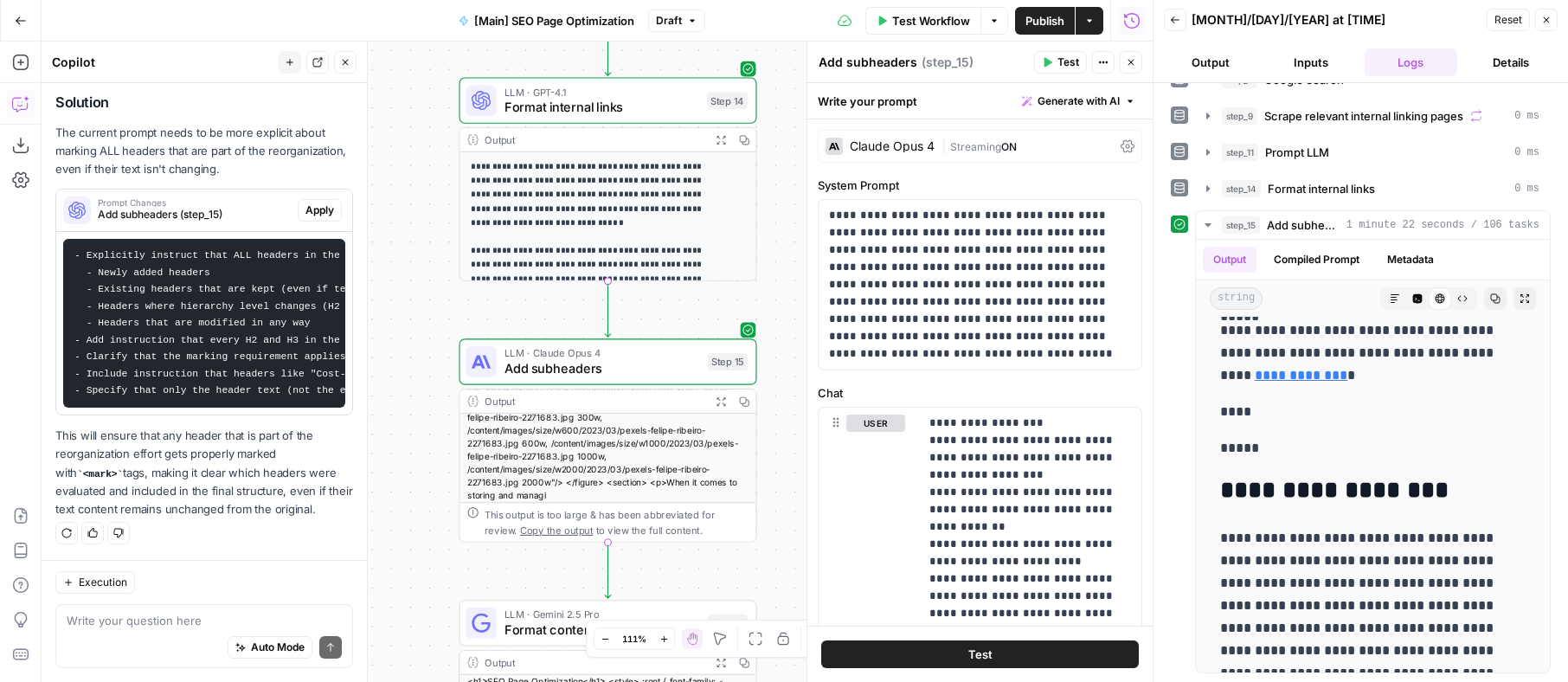 click on "Auto Mode Send" at bounding box center [204, 648] 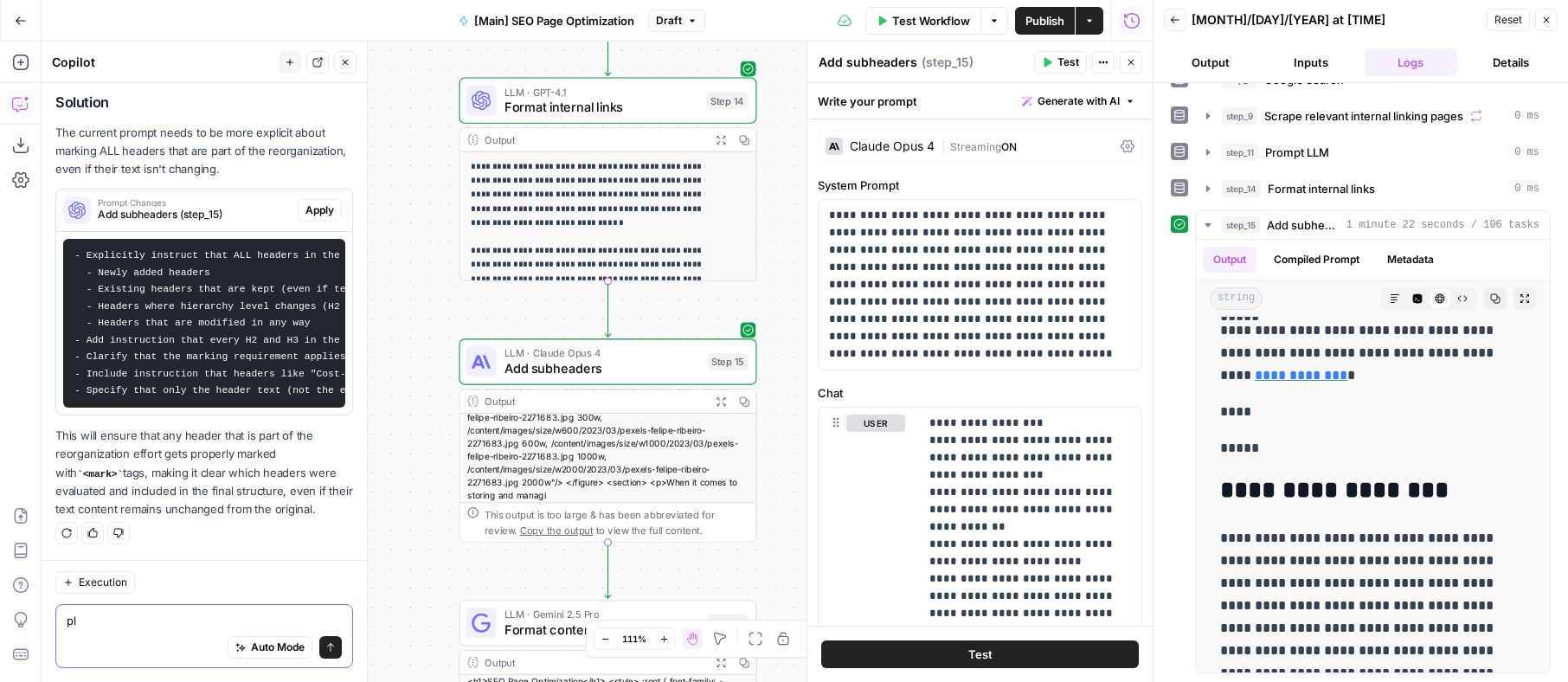 type on "p" 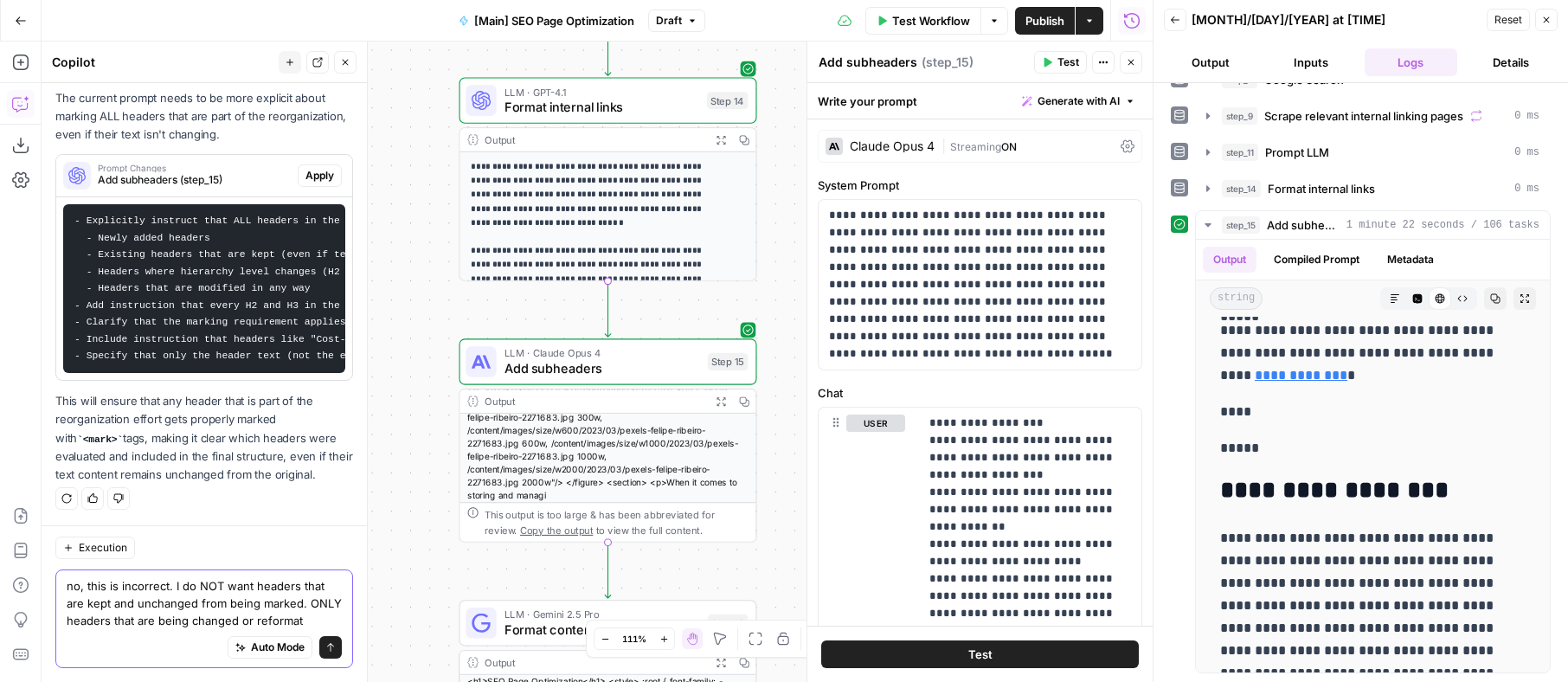 scroll, scrollTop: 988, scrollLeft: 0, axis: vertical 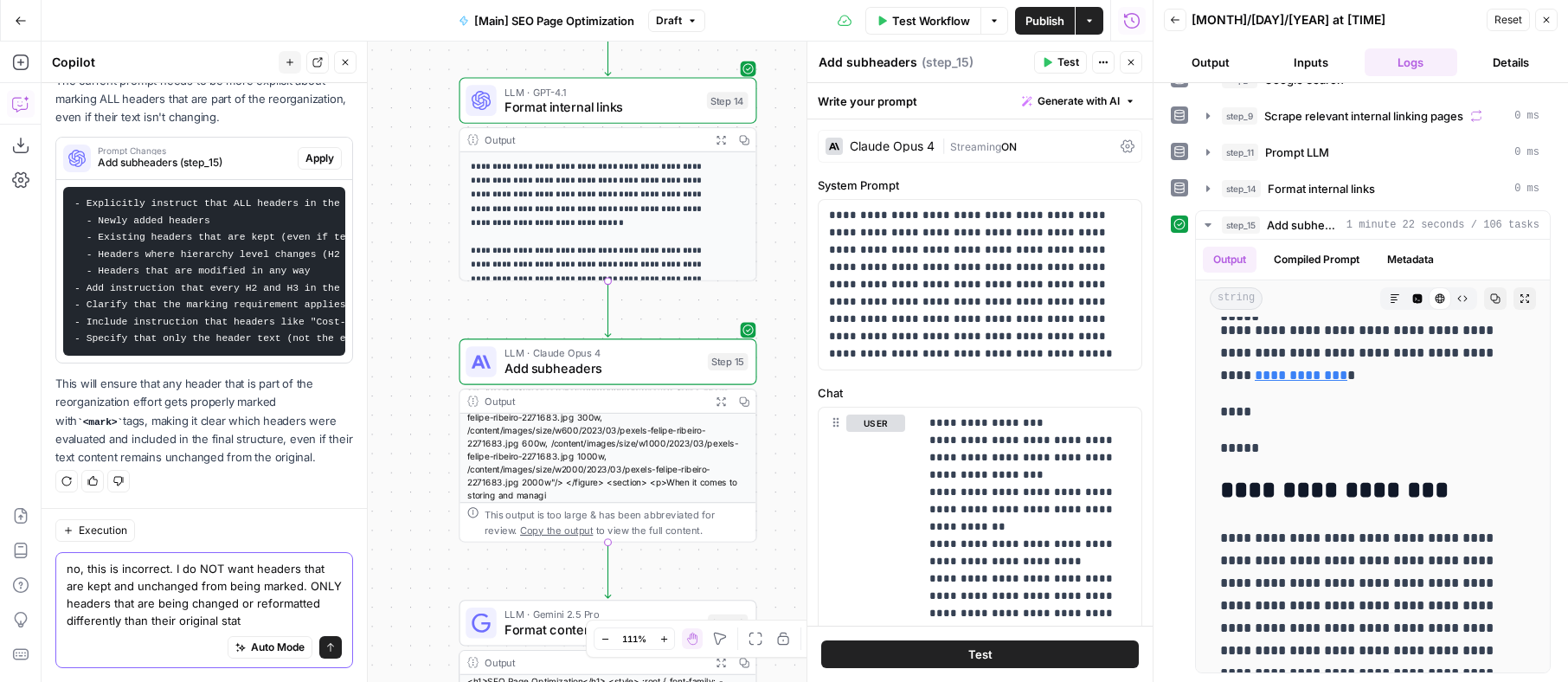 type on "no, this is incorrect. I do NOT want headers that are kept and unchanged from being marked. ONLY headers that are being changed or reformatted differently than their original state" 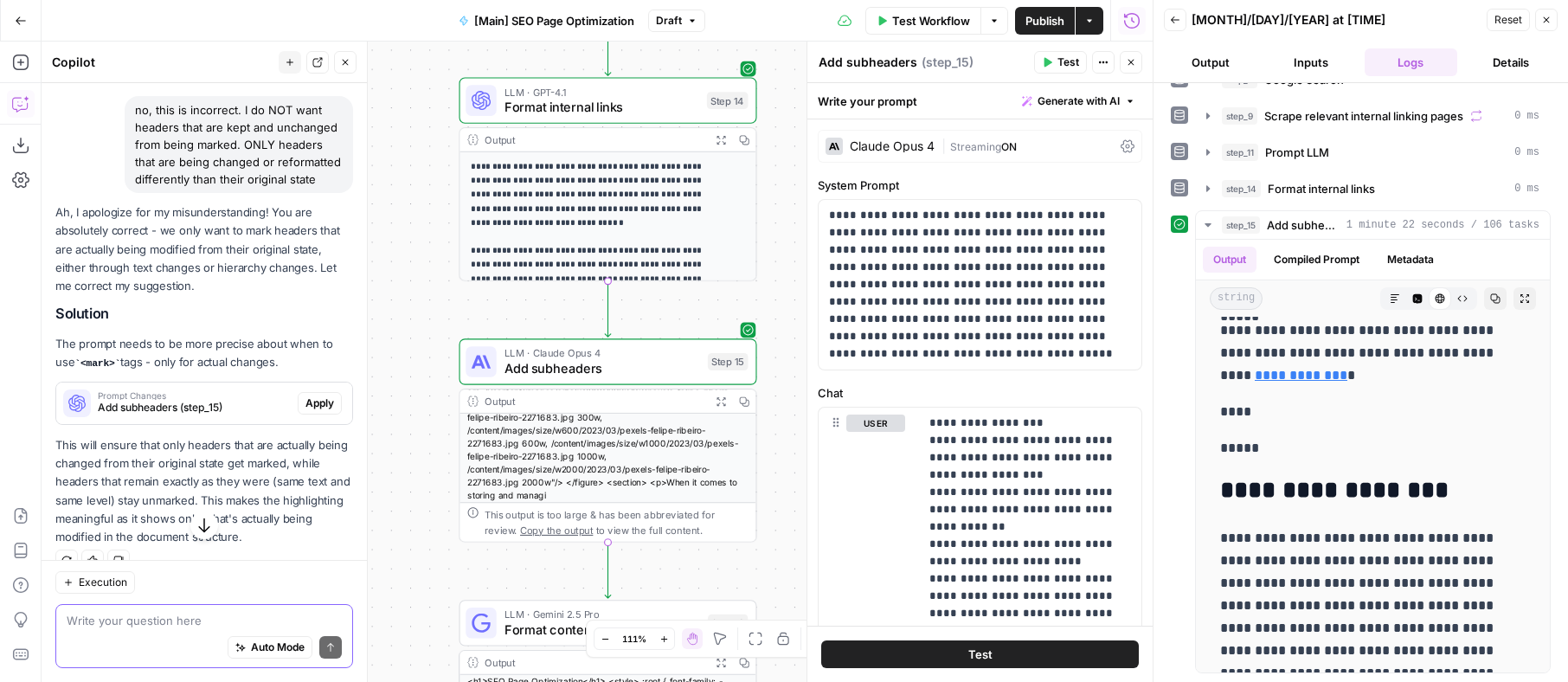scroll, scrollTop: 1413, scrollLeft: 0, axis: vertical 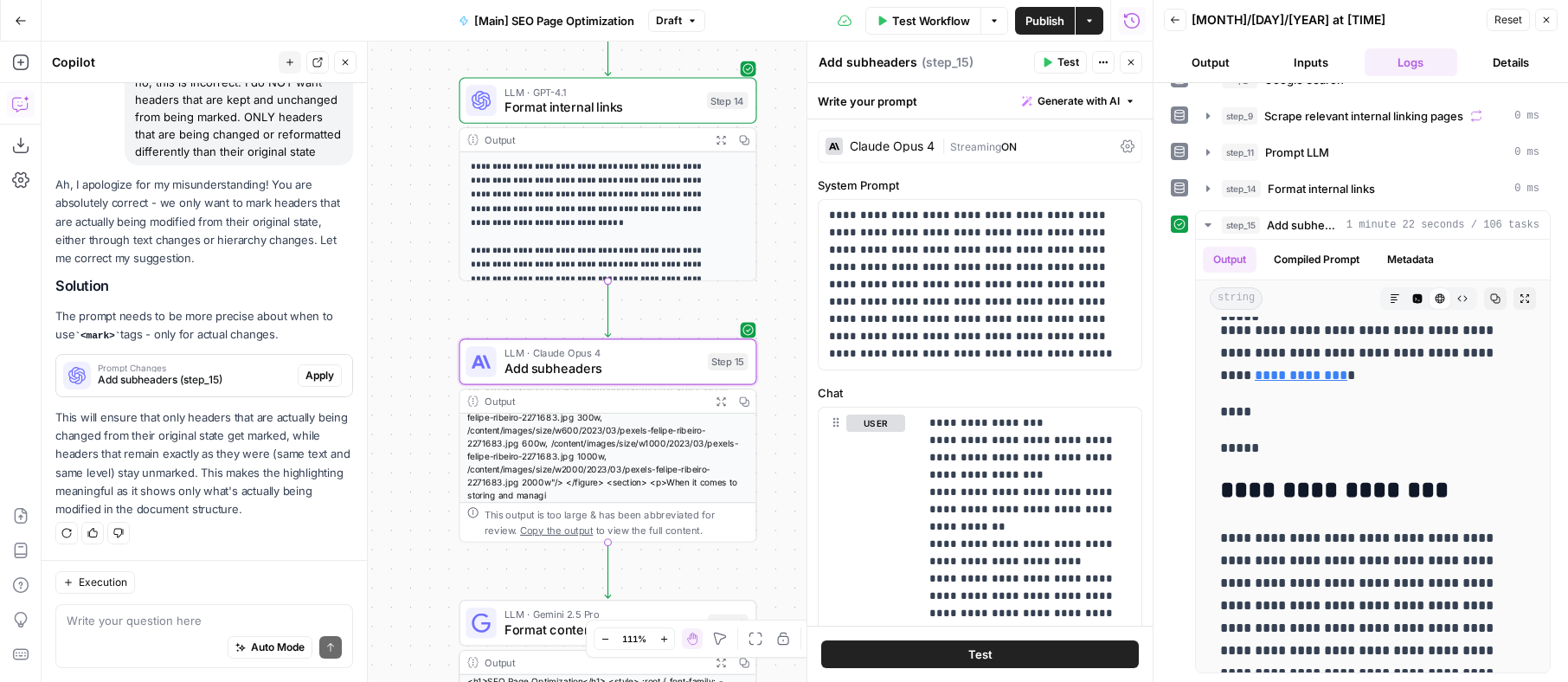 click on "Add subheaders (step_15)" at bounding box center (194, 380) 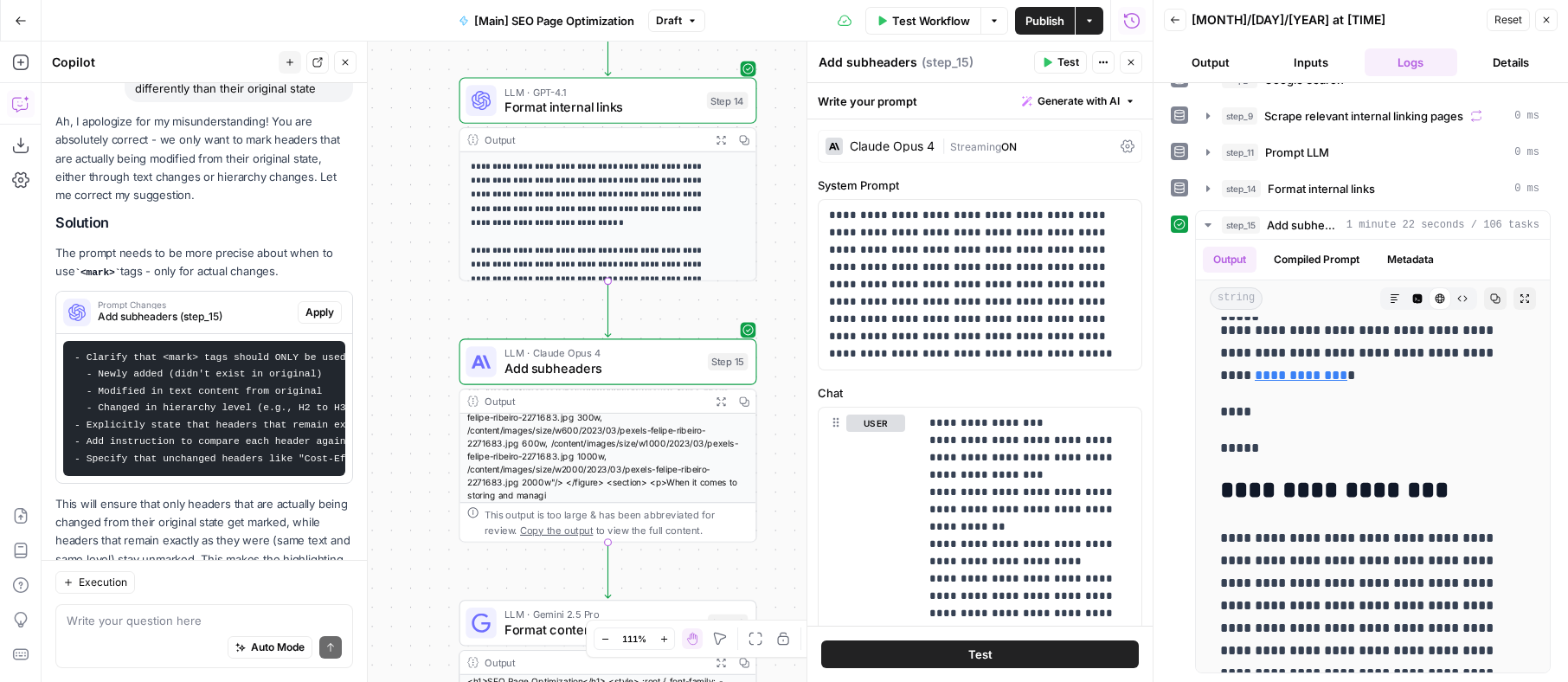 scroll, scrollTop: 1576, scrollLeft: 0, axis: vertical 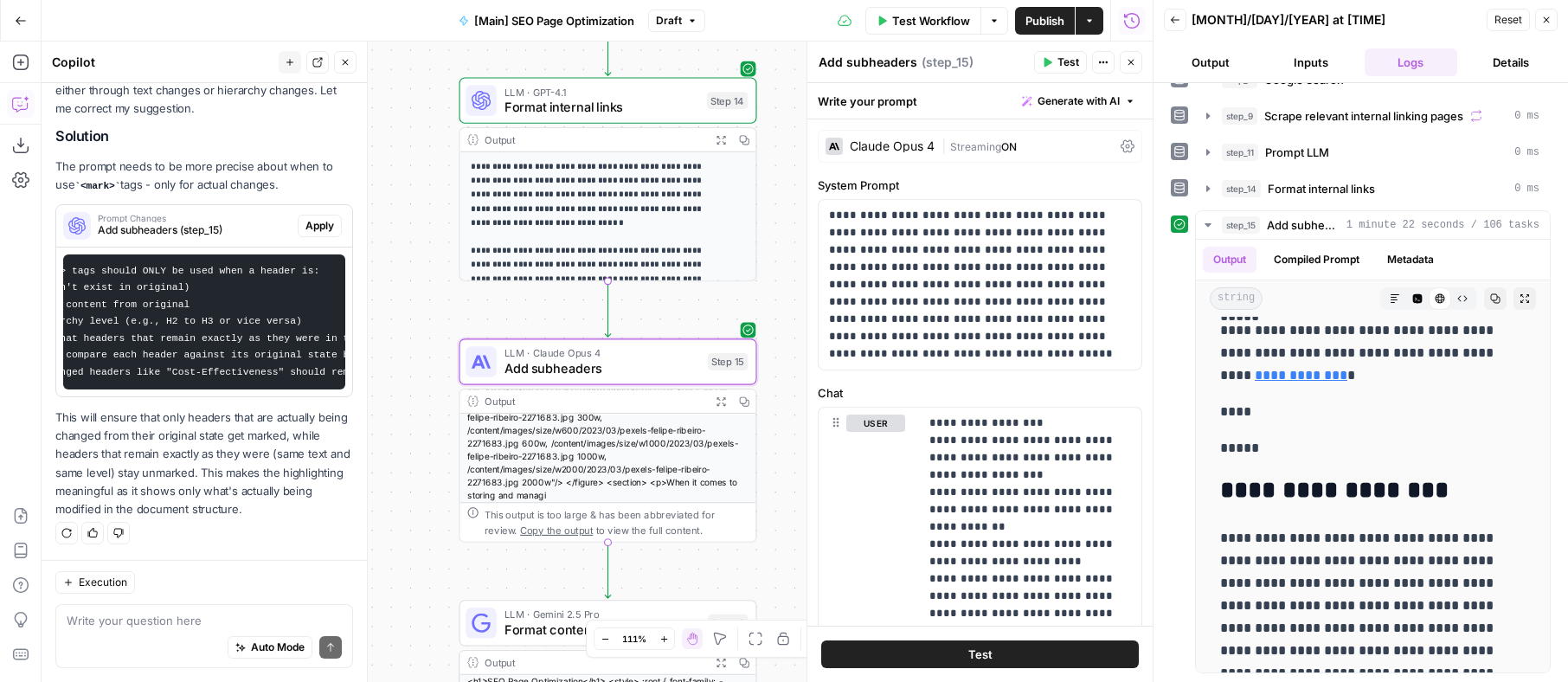 click on "Apply" at bounding box center (319, 226) 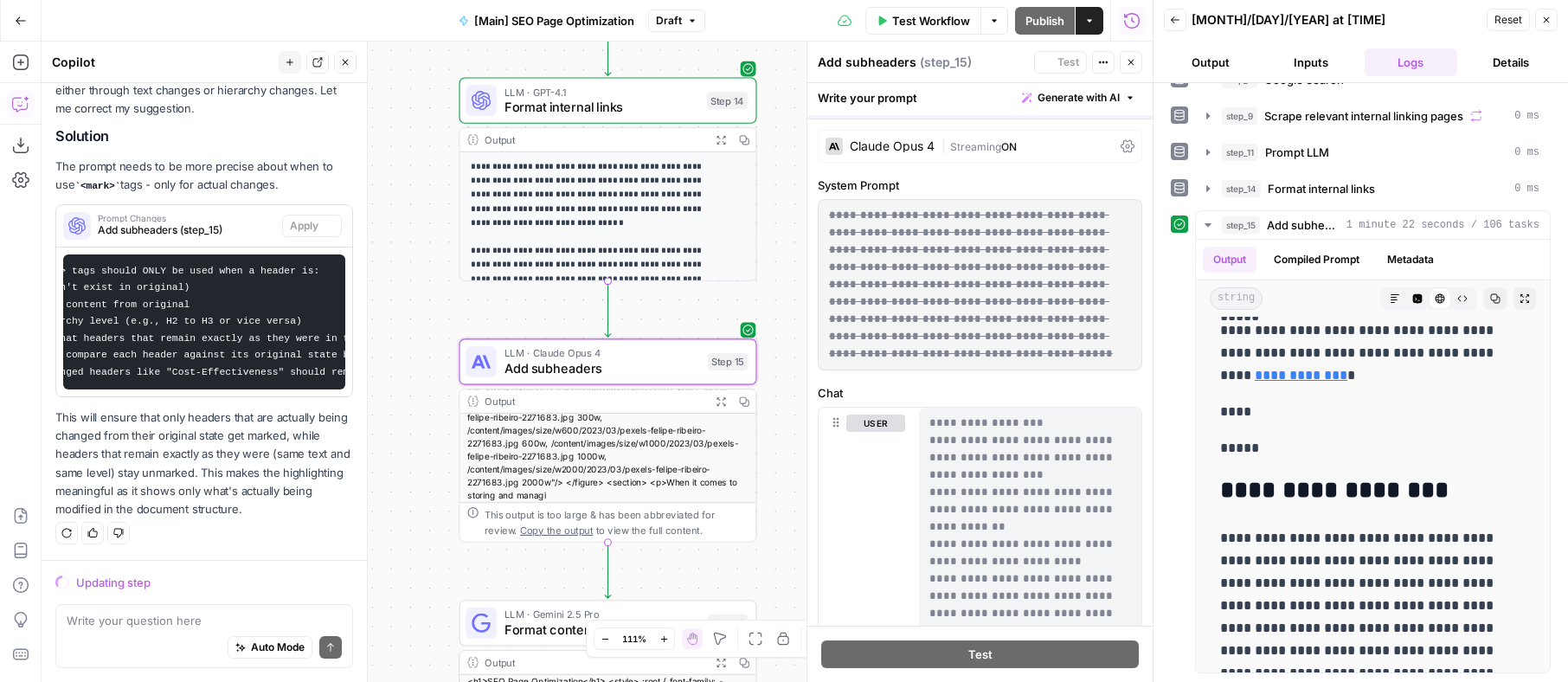 scroll, scrollTop: 1548, scrollLeft: 0, axis: vertical 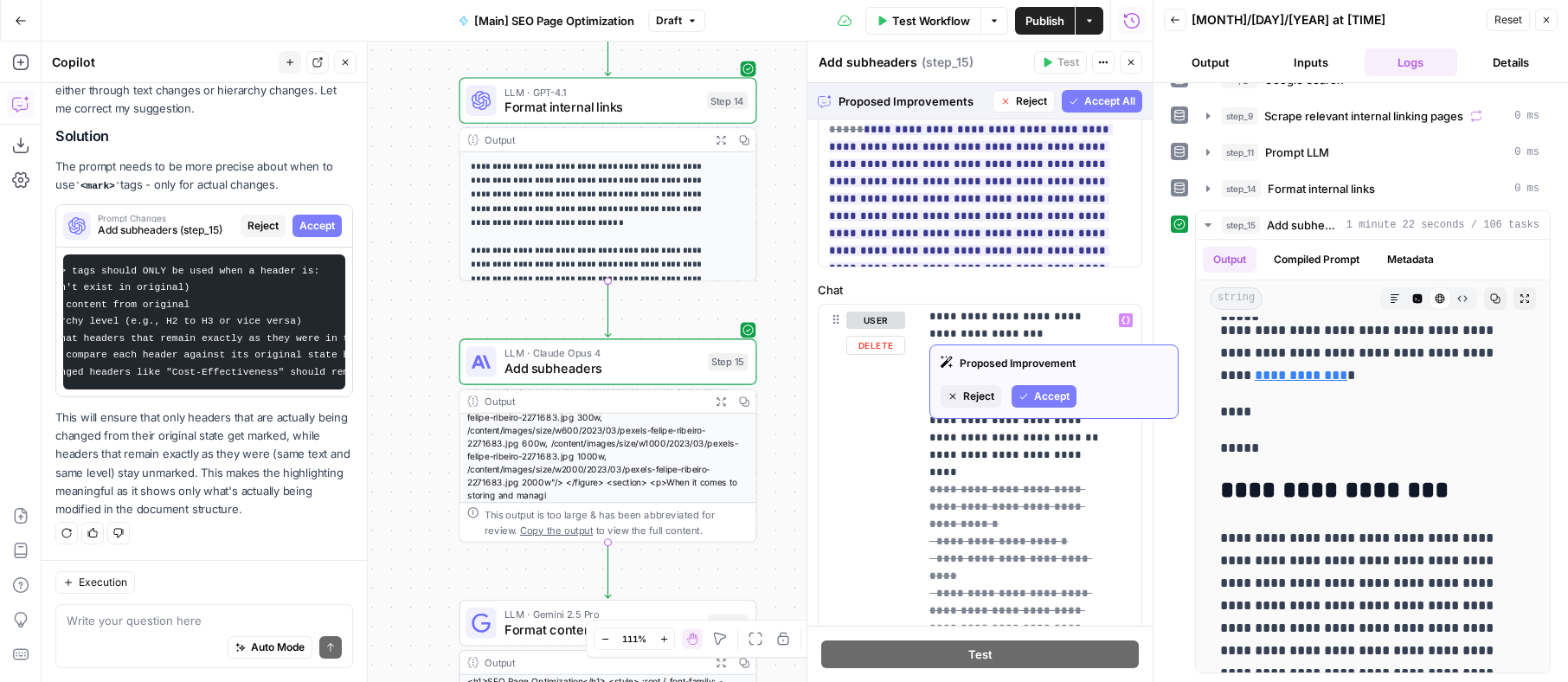 click on "Accept" at bounding box center [1051, 396] 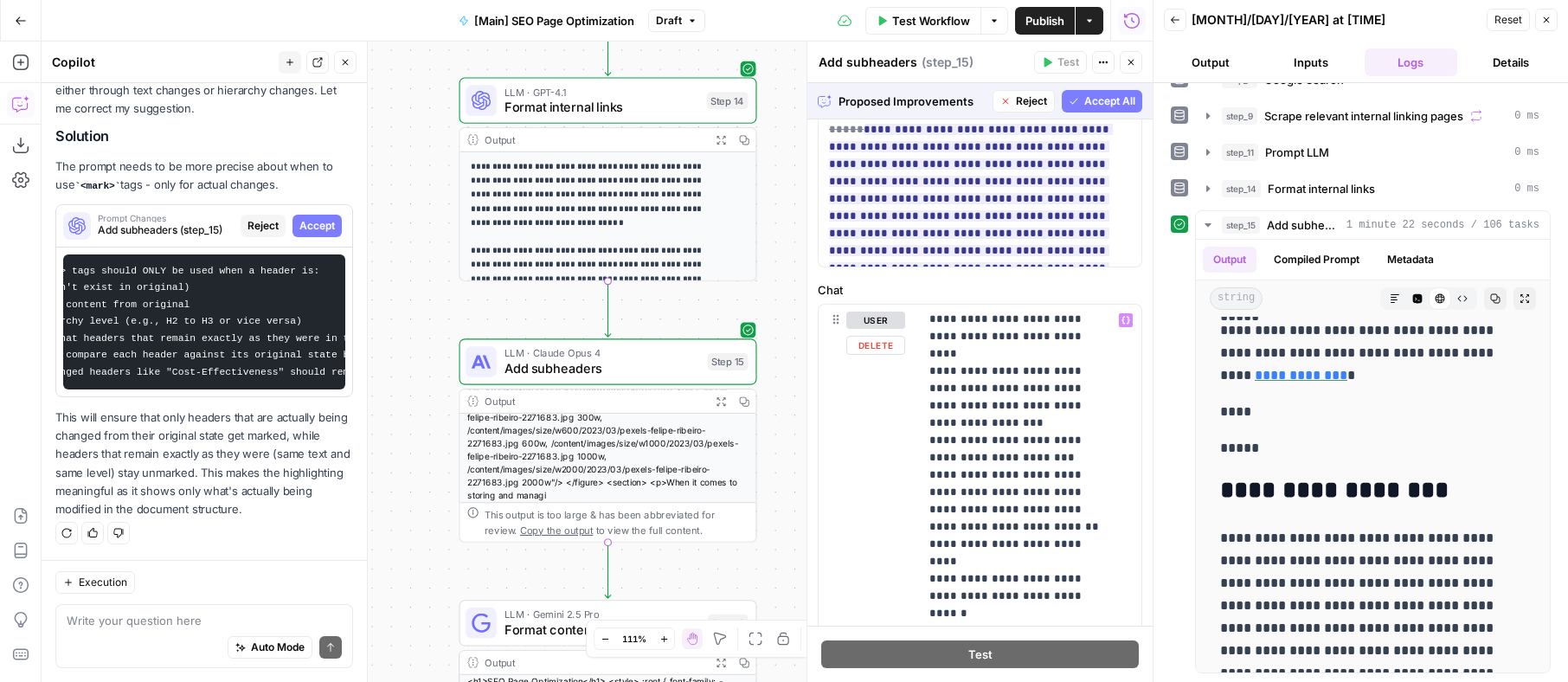 scroll, scrollTop: 142, scrollLeft: 0, axis: vertical 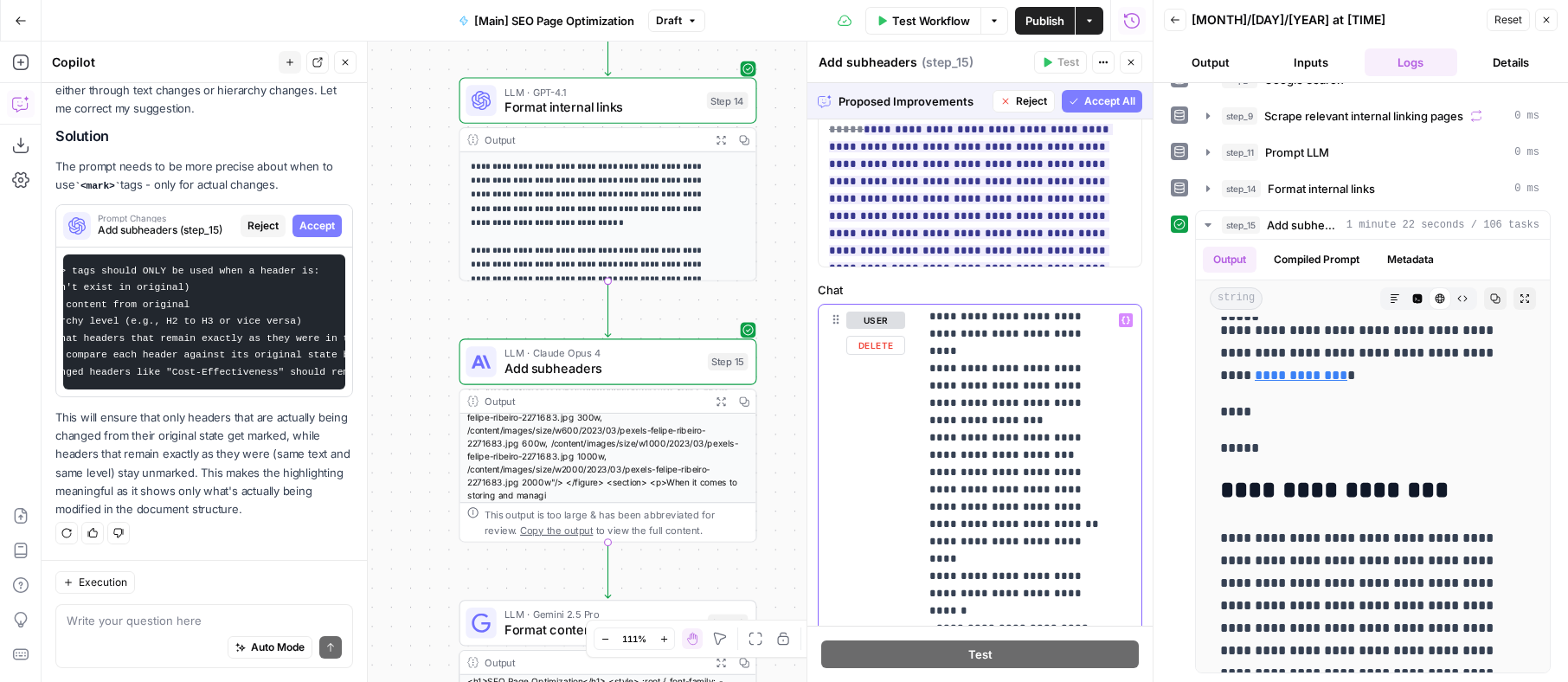 click on "**********" at bounding box center (1017, 706) 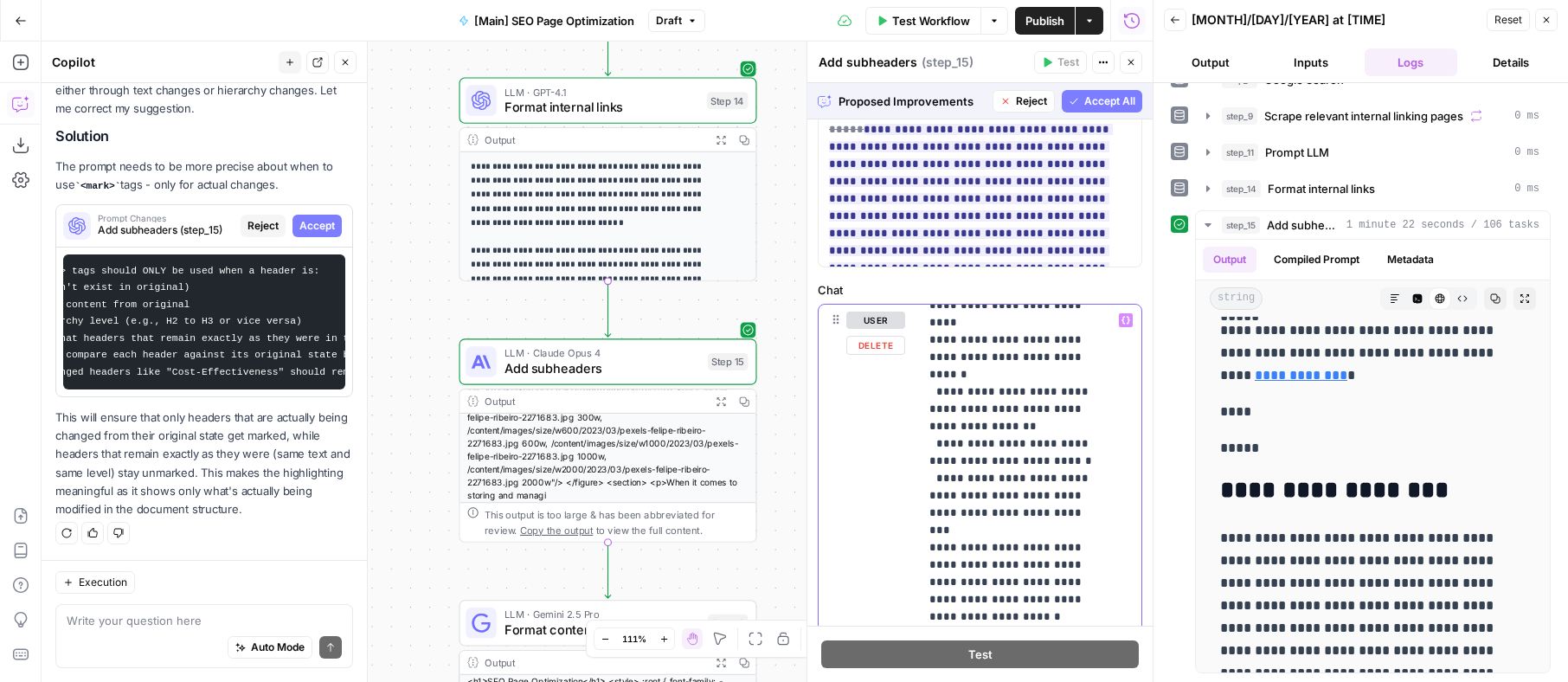 scroll, scrollTop: 382, scrollLeft: 0, axis: vertical 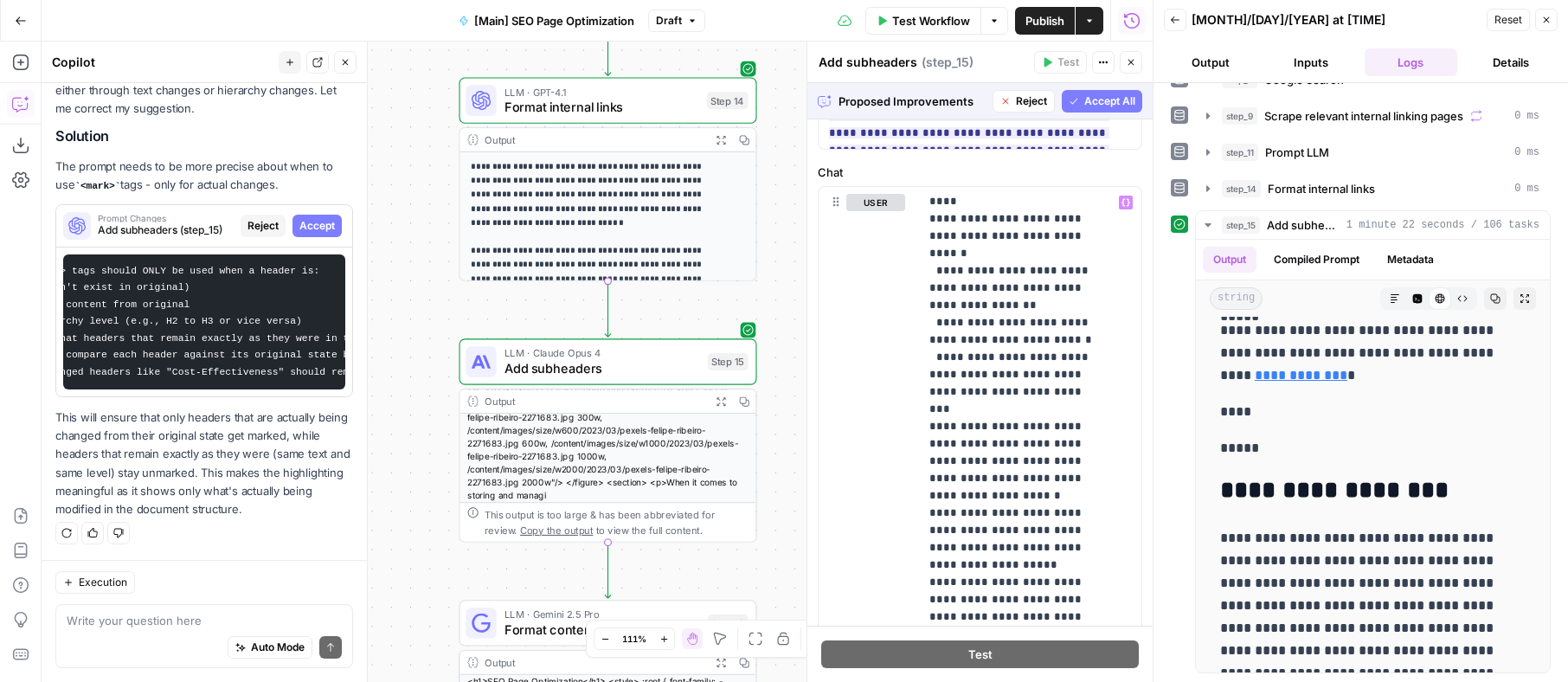 click 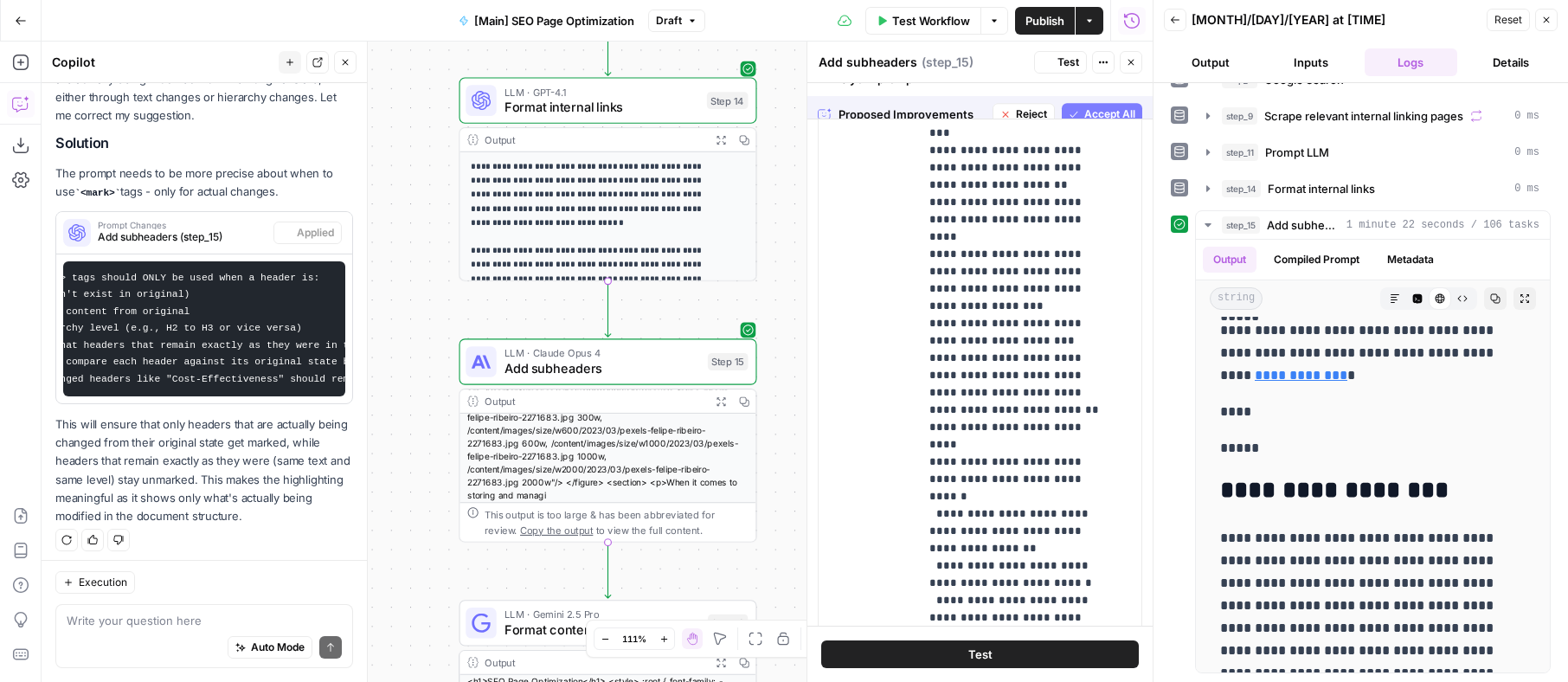 scroll, scrollTop: 1631, scrollLeft: 0, axis: vertical 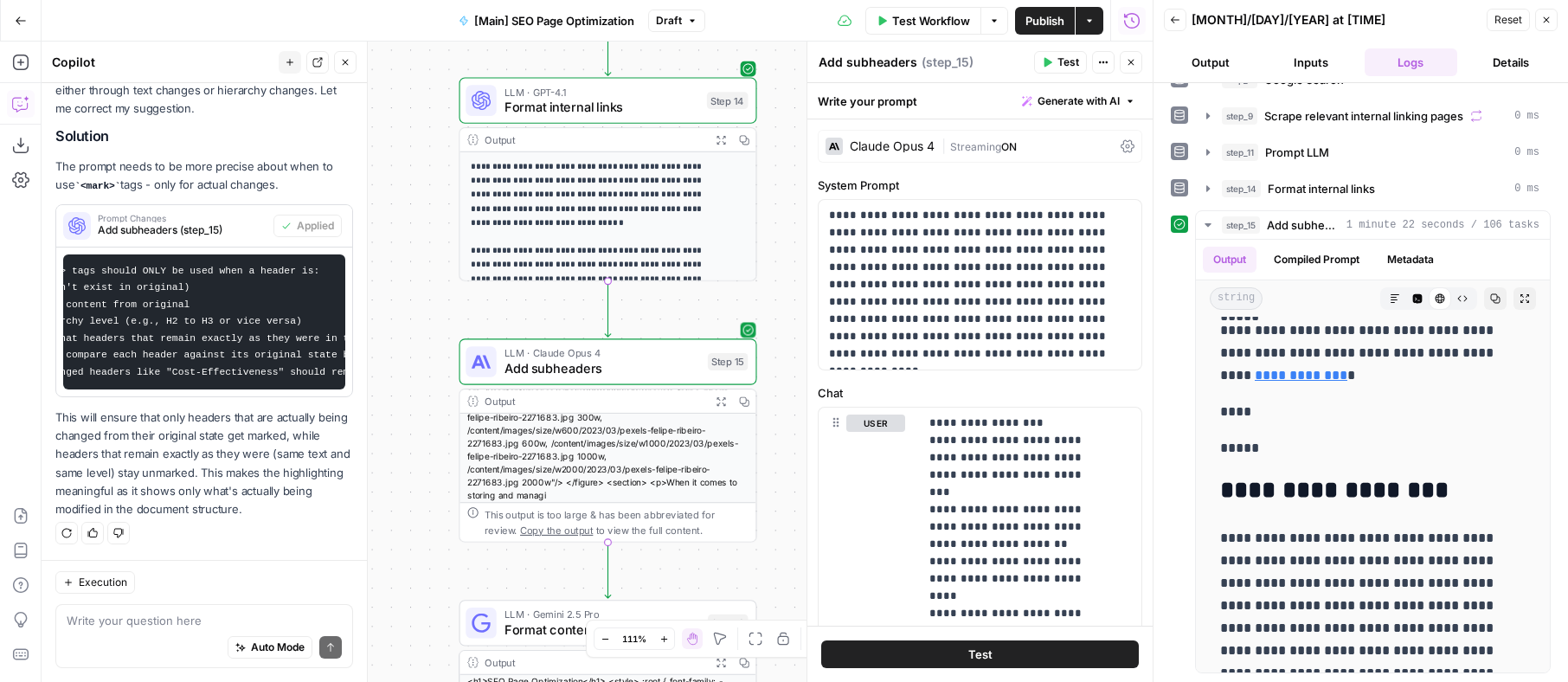 click on "Add subheaders" at bounding box center [602, 369] 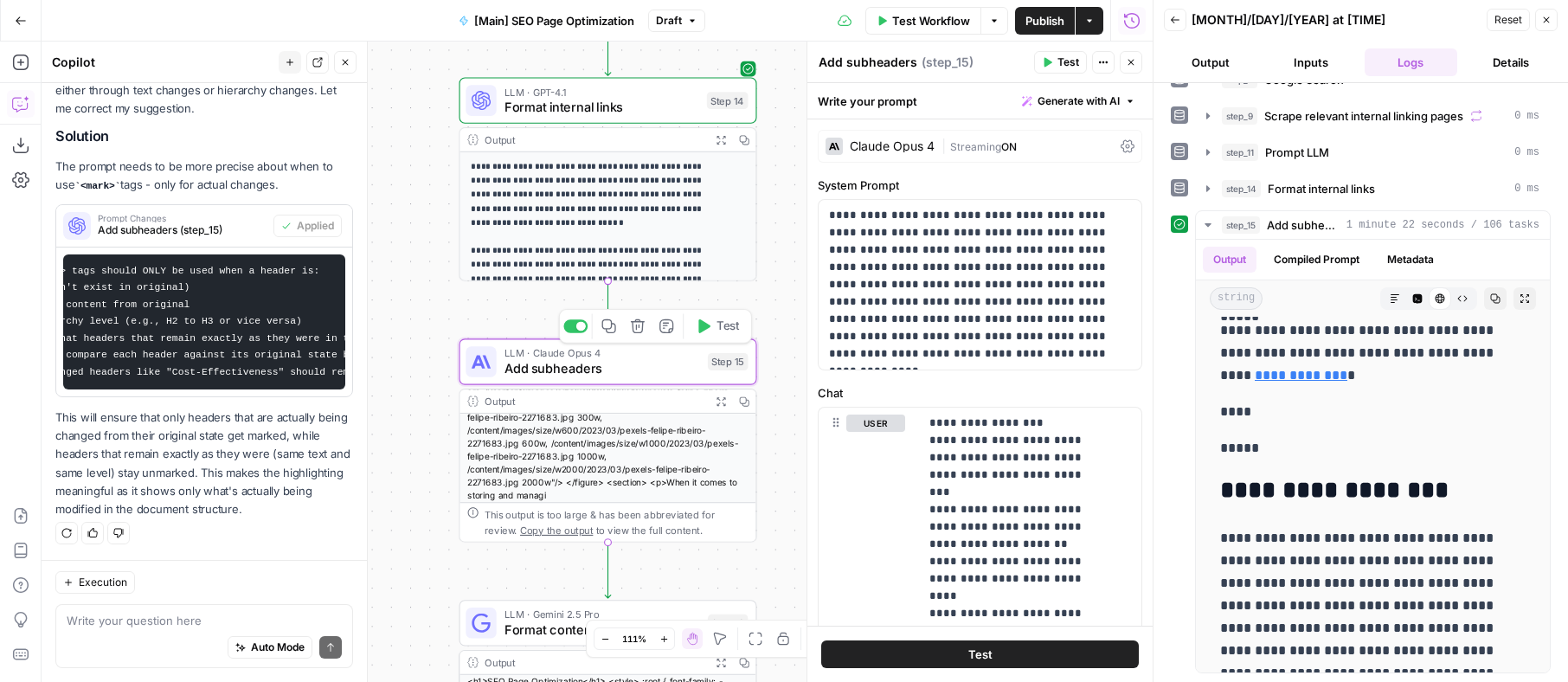 click on "Test" at bounding box center (728, 326) 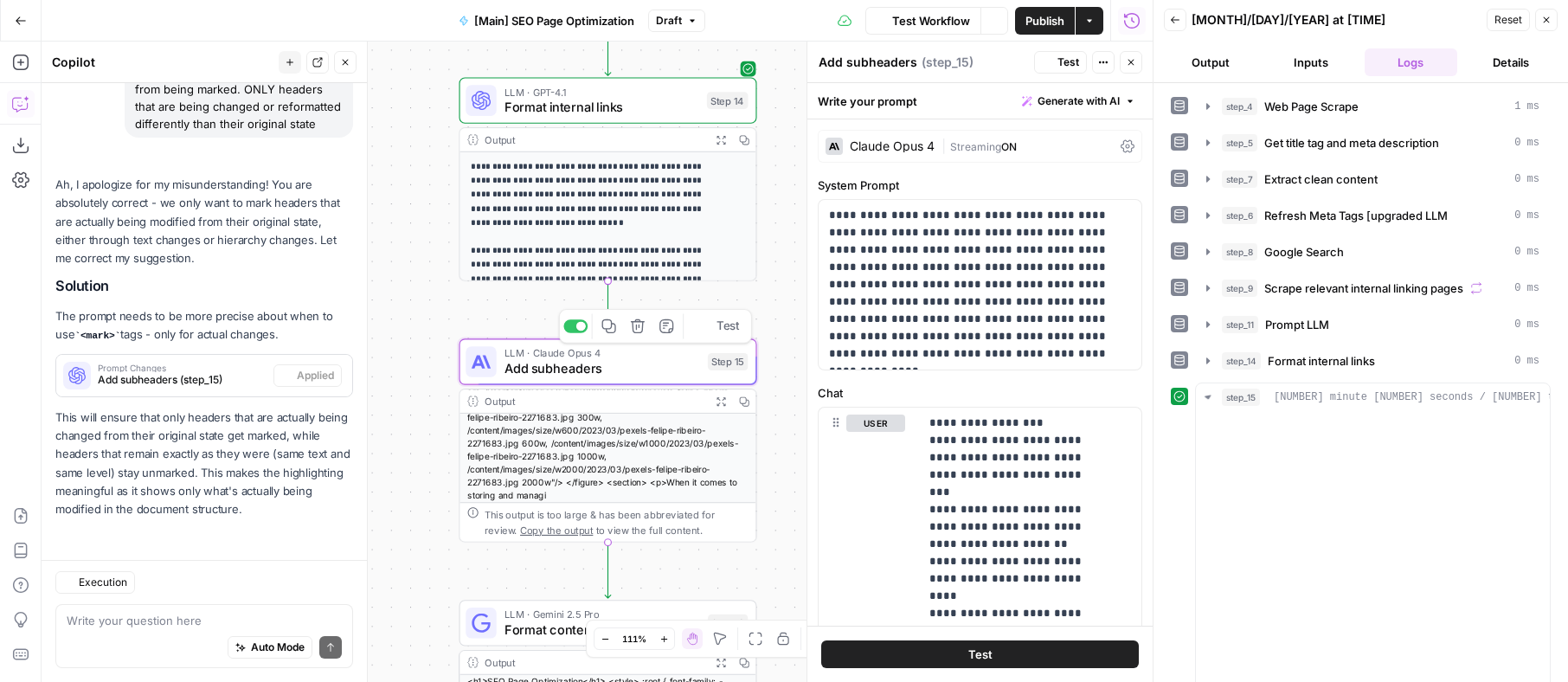 scroll, scrollTop: 1272, scrollLeft: 0, axis: vertical 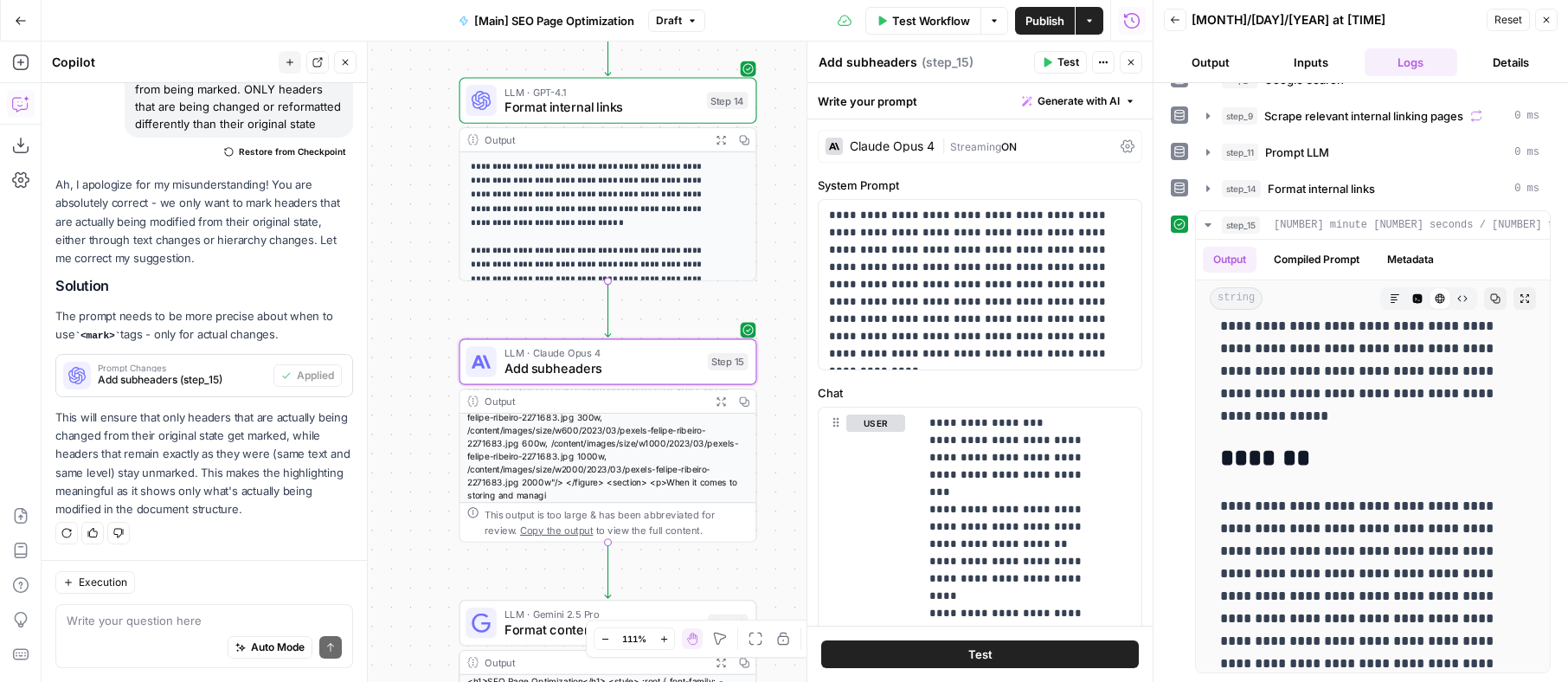 click on "Auto Mode Send" at bounding box center (204, 648) 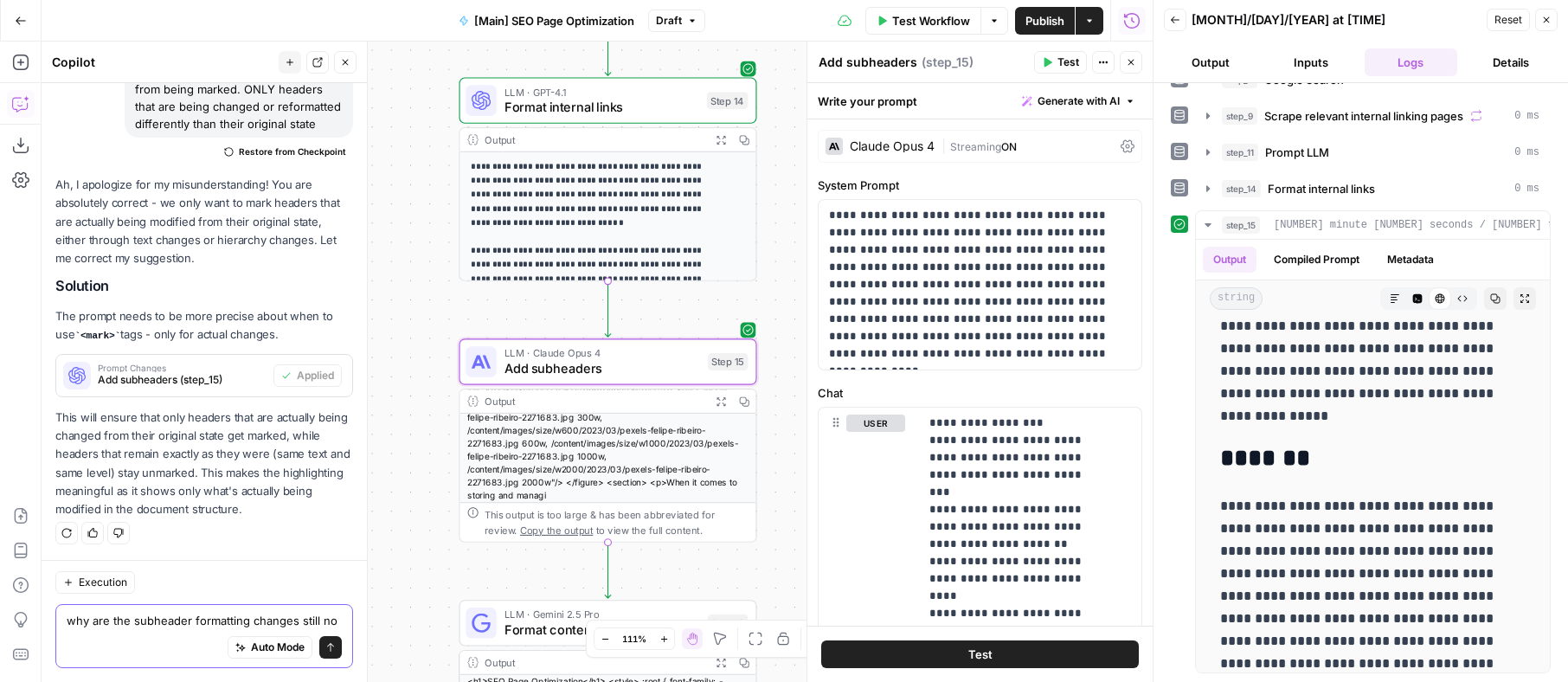 scroll, scrollTop: 1290, scrollLeft: 0, axis: vertical 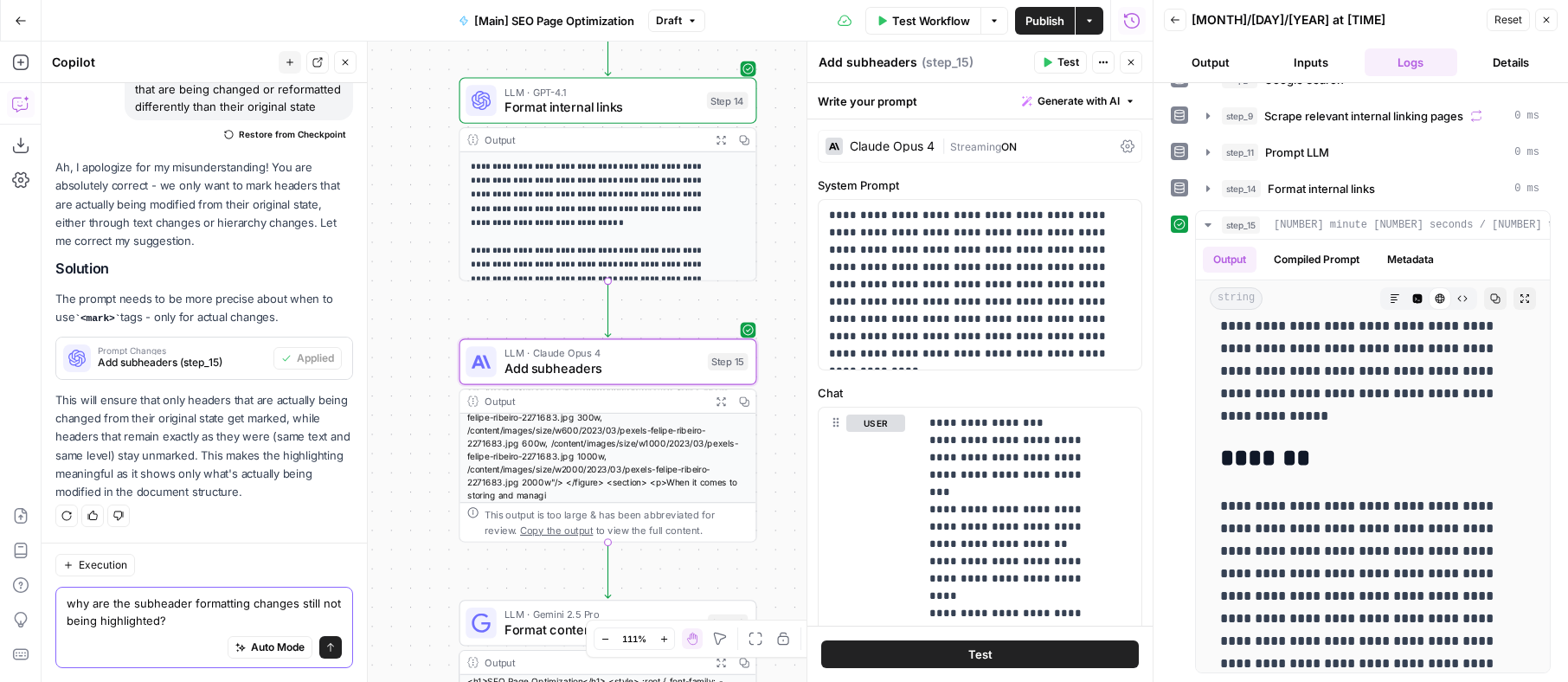 type on "why are the subheader formatting changes still not being highlighted?" 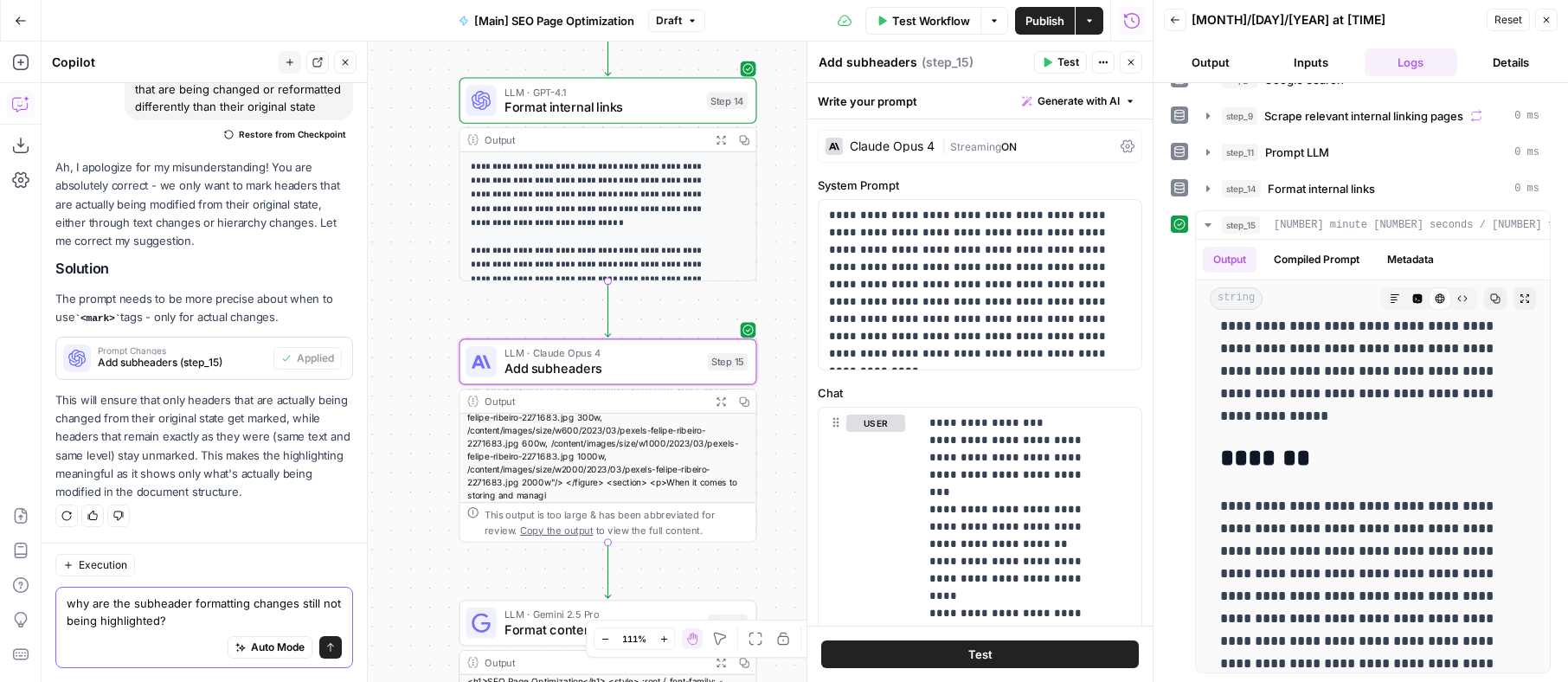 click on "Send" at bounding box center [331, 647] 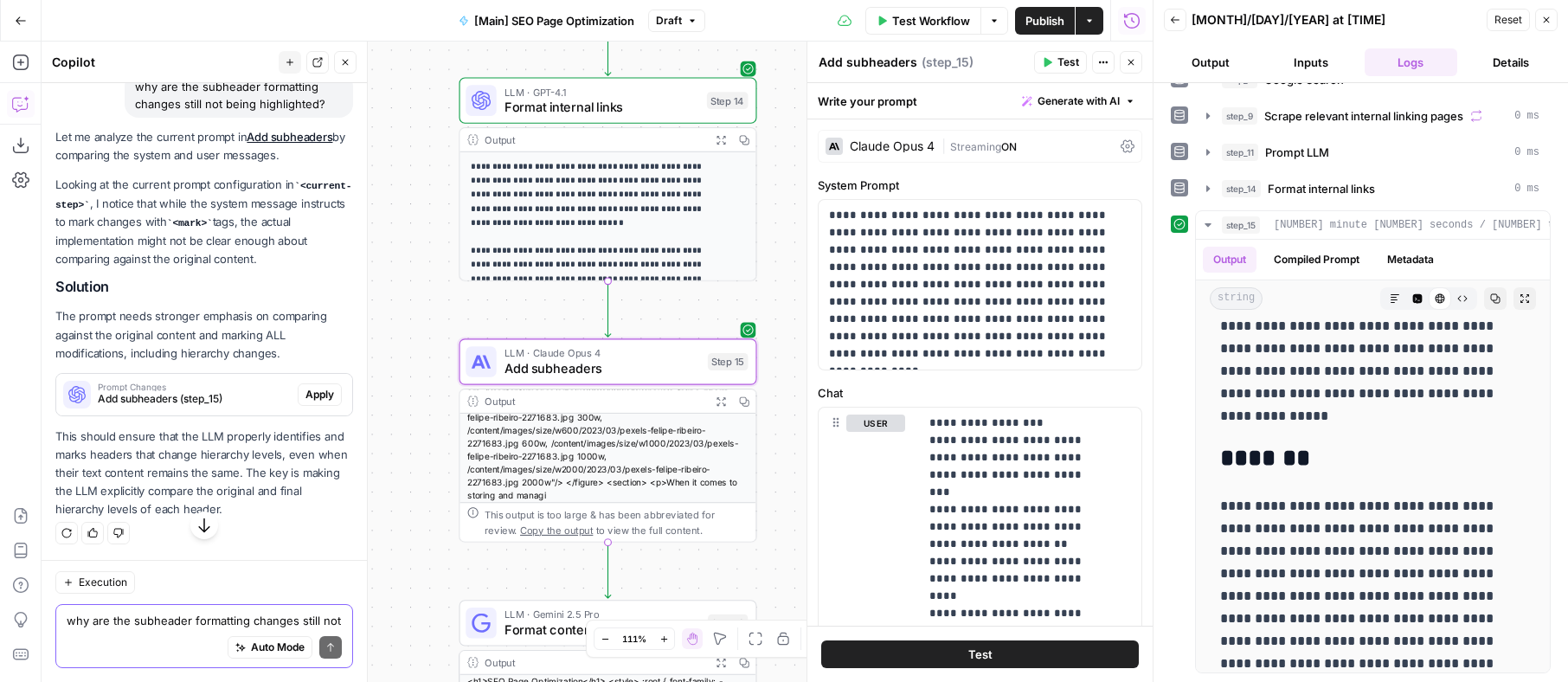 scroll, scrollTop: 1728, scrollLeft: 0, axis: vertical 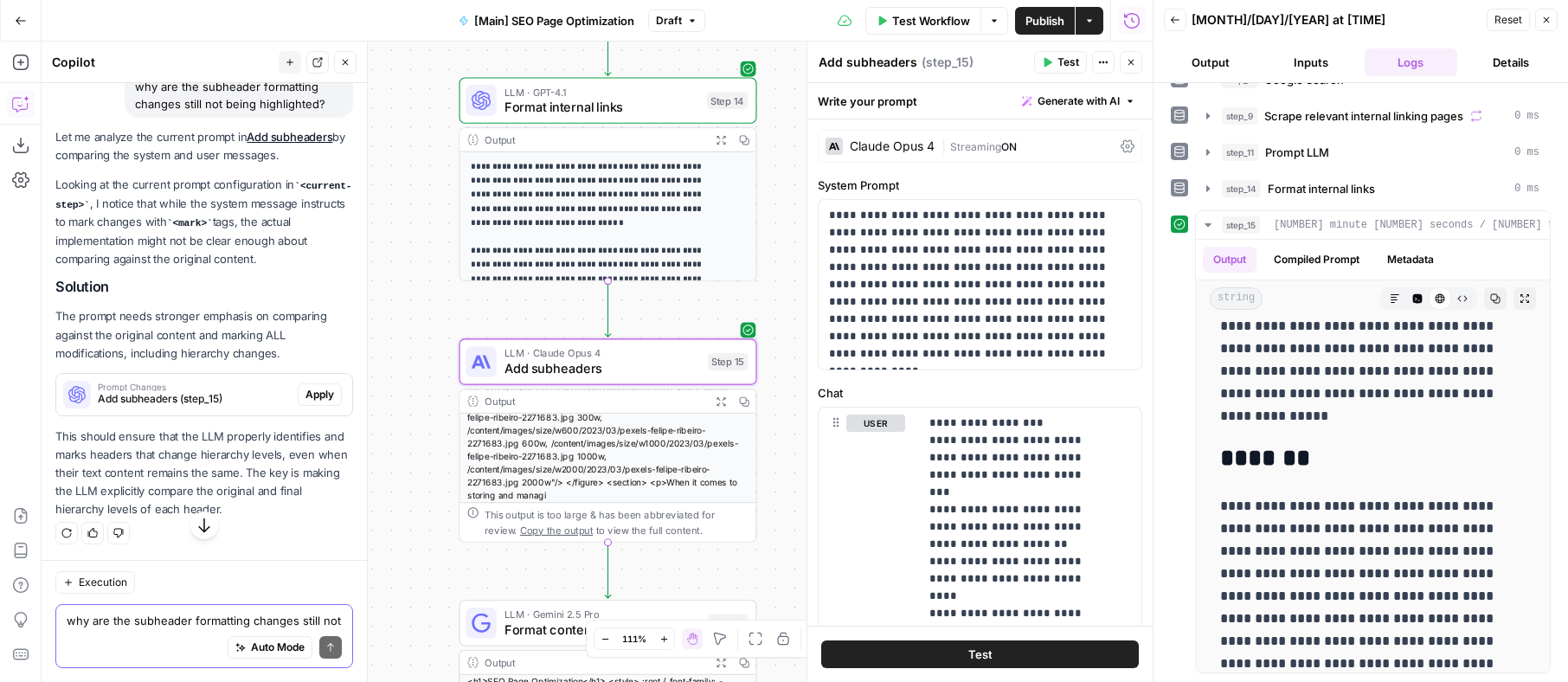 click on "Add subheaders (step_15)" at bounding box center (194, 399) 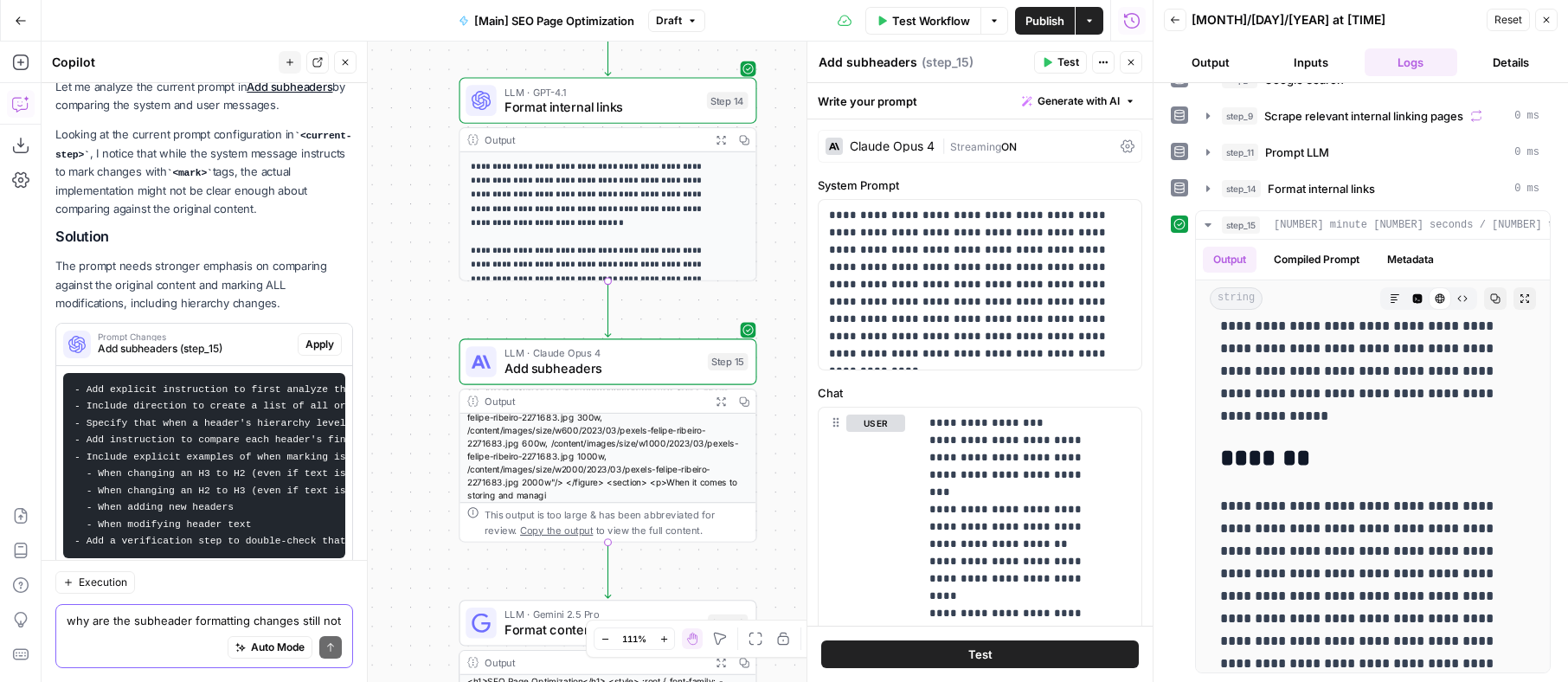 scroll, scrollTop: 1941, scrollLeft: 0, axis: vertical 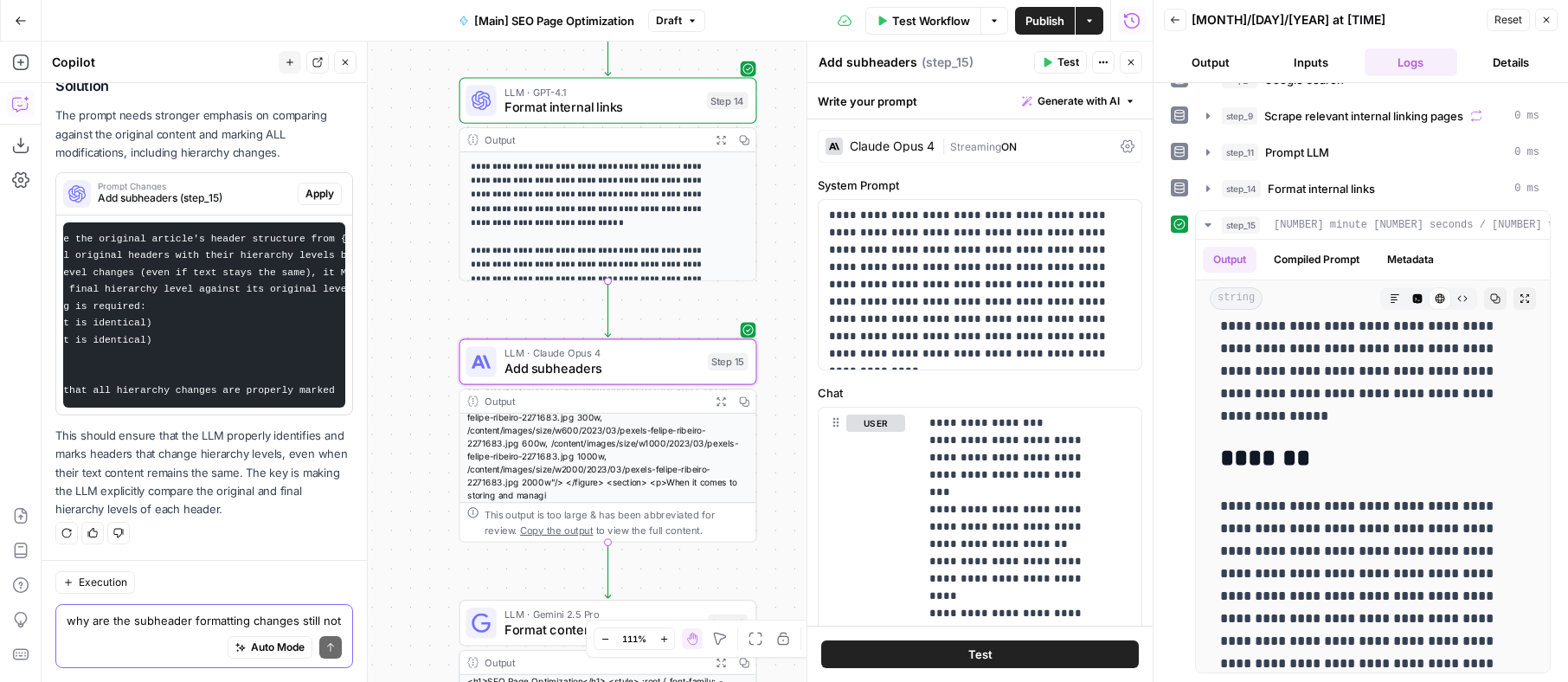 click on "Apply" at bounding box center (319, 194) 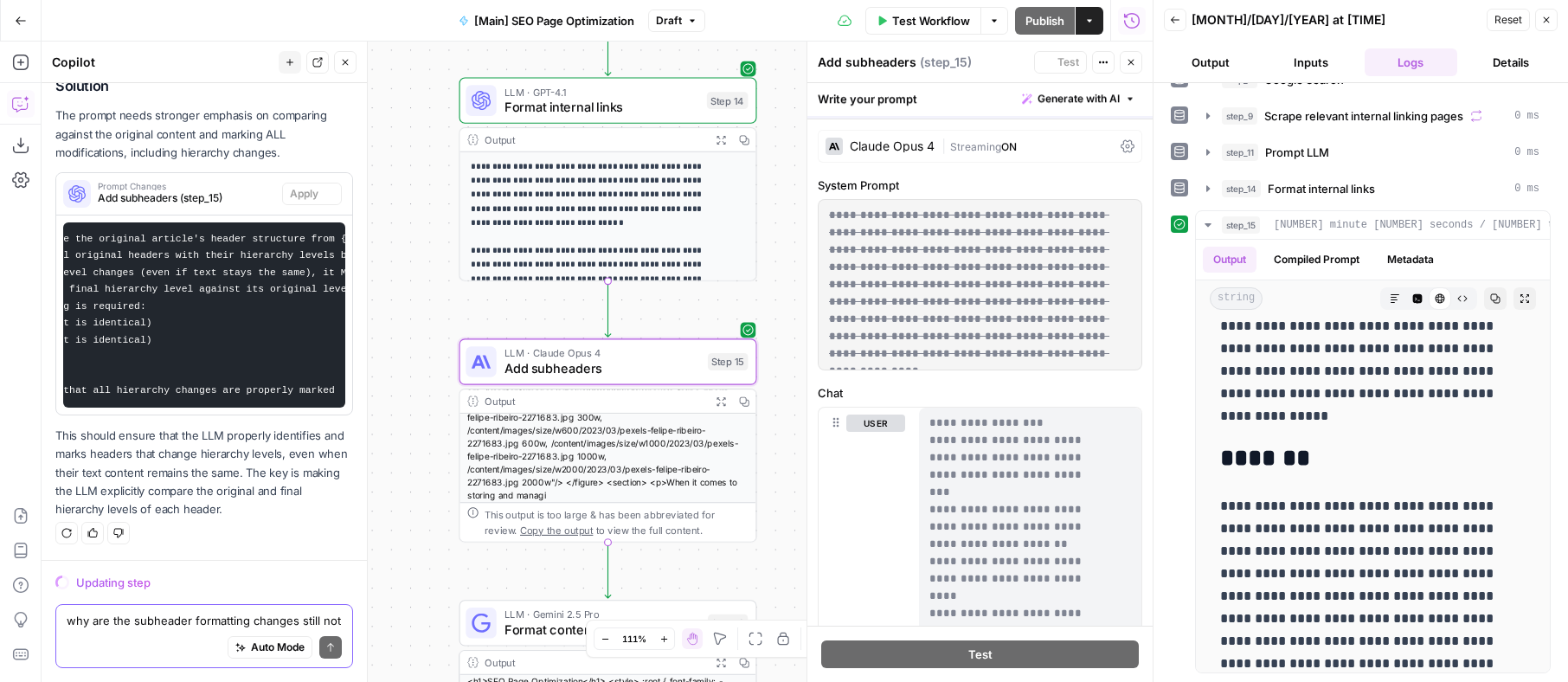 scroll, scrollTop: 1858, scrollLeft: 0, axis: vertical 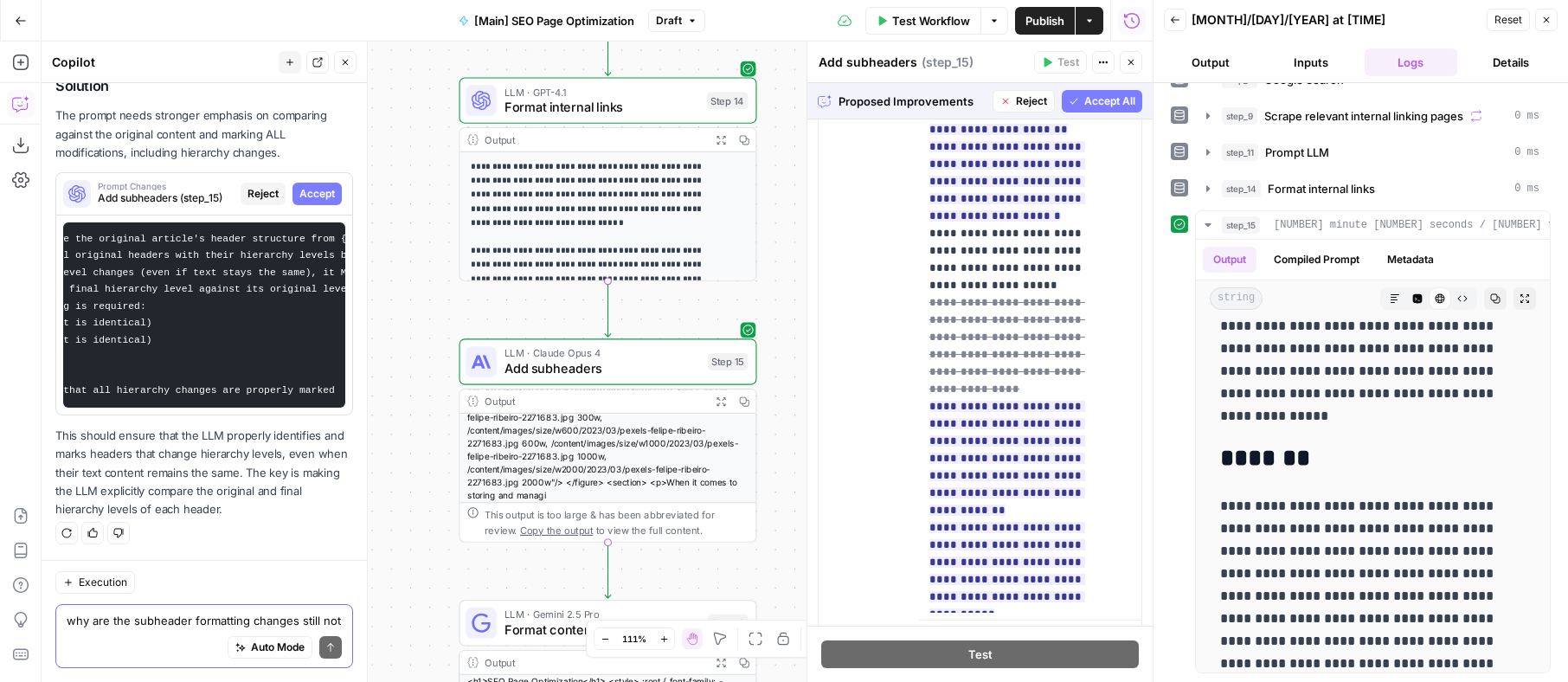 click on "Accept All" at bounding box center (1109, 101) 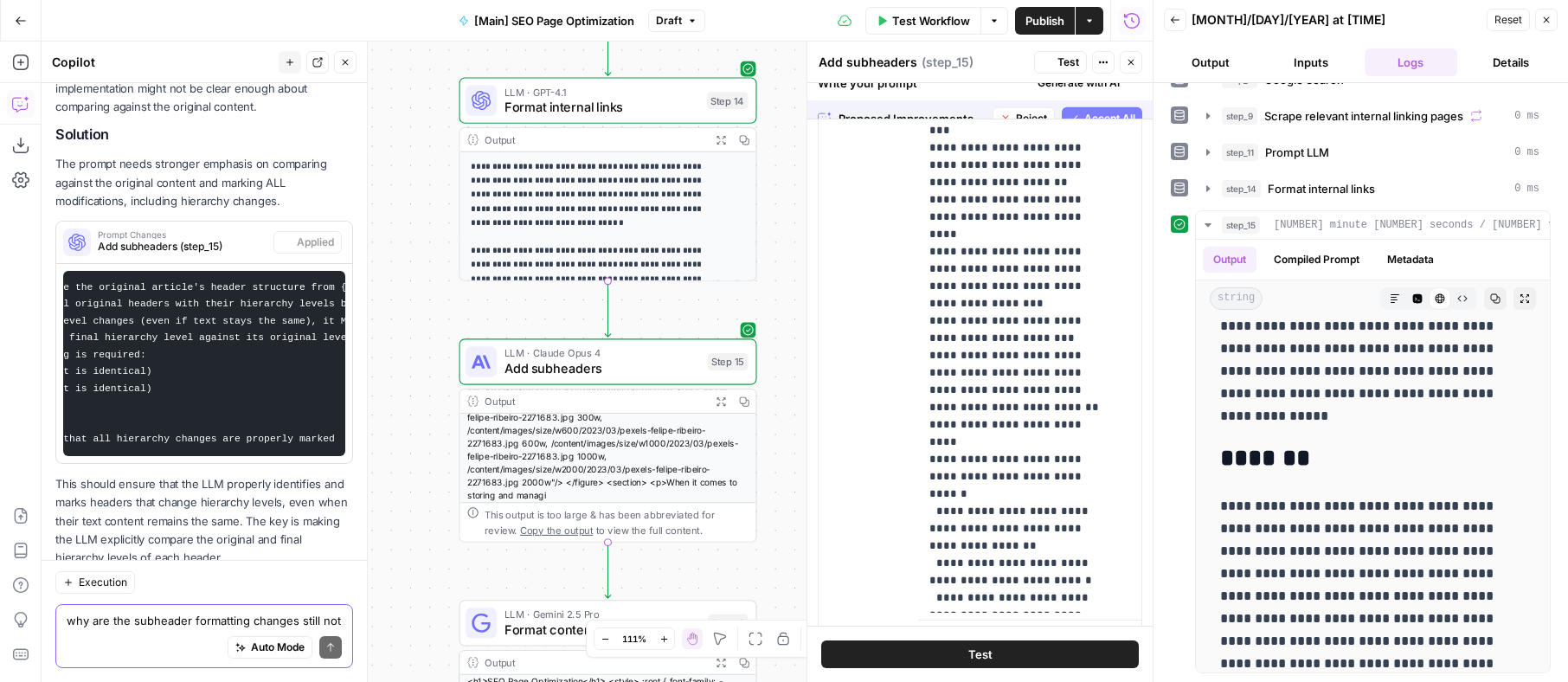 scroll, scrollTop: 1969, scrollLeft: 0, axis: vertical 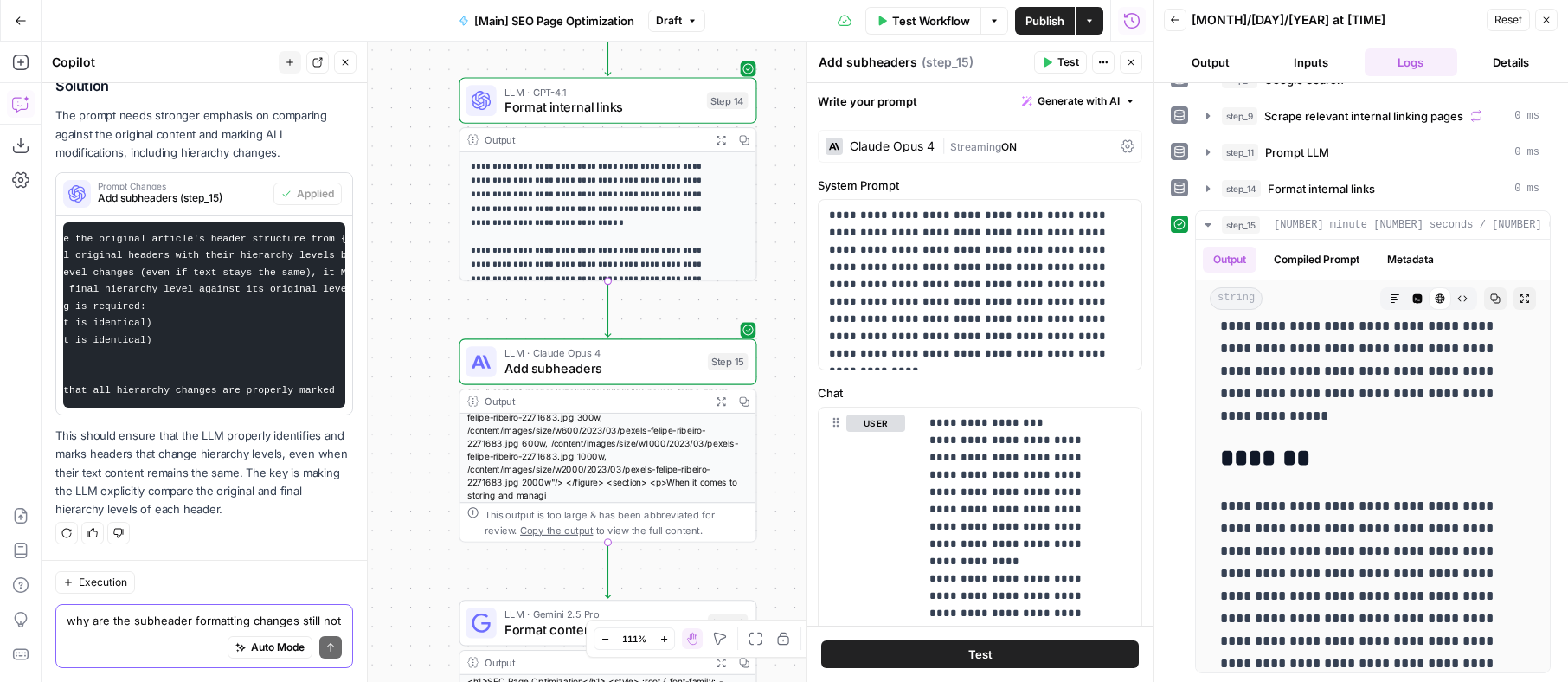click on "Test" at bounding box center [1068, 62] 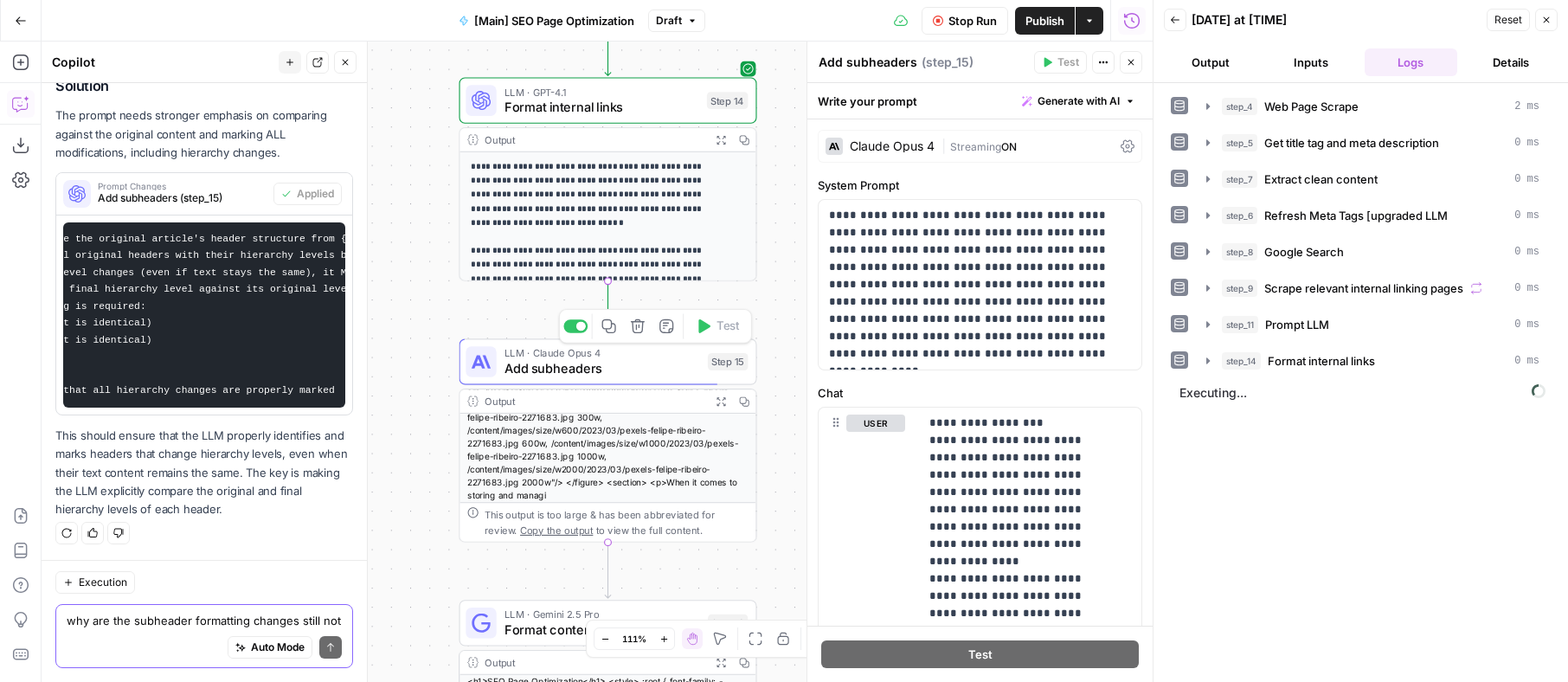 click on "Add subheaders" at bounding box center (602, 369) 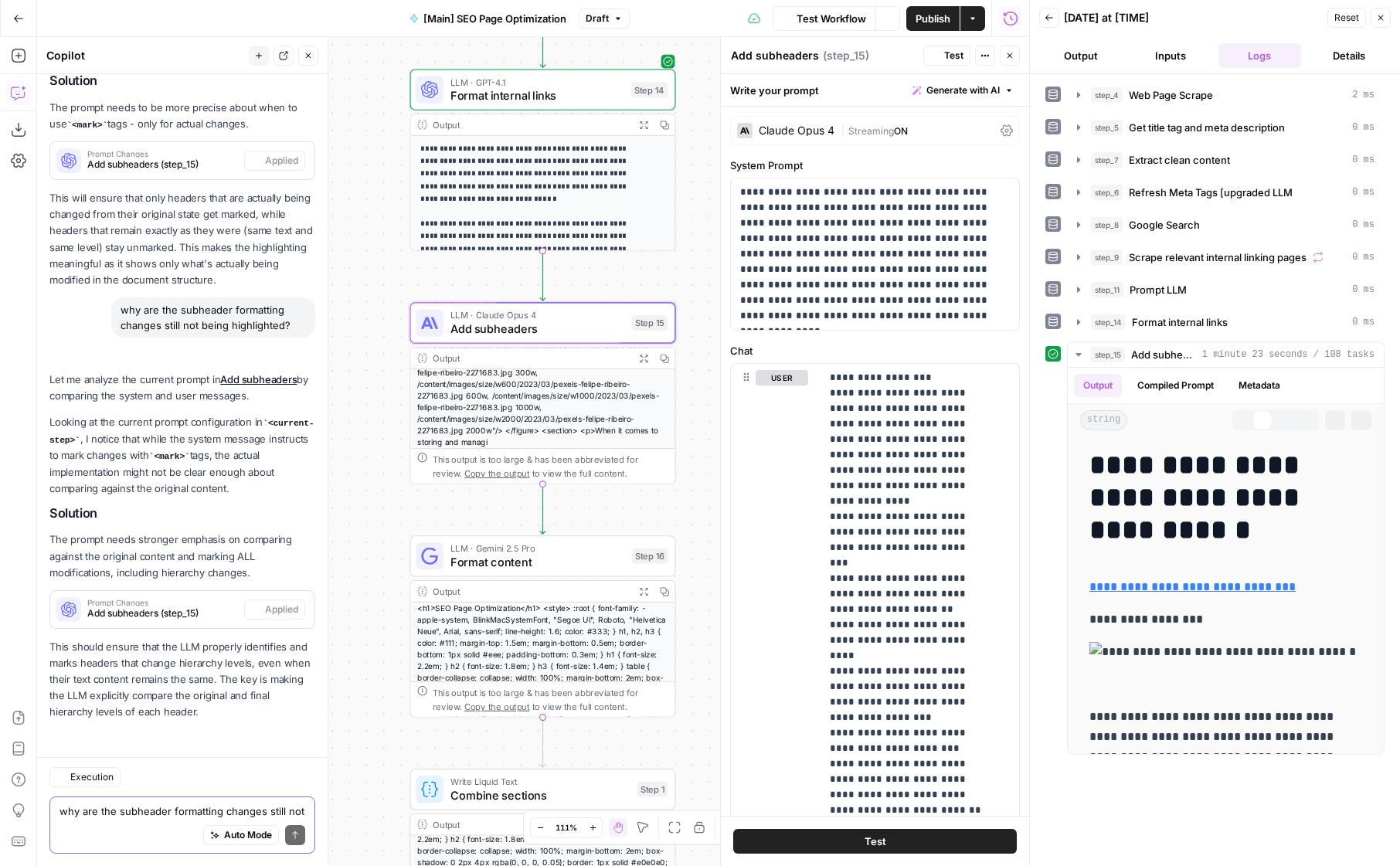 scroll, scrollTop: 1310, scrollLeft: 0, axis: vertical 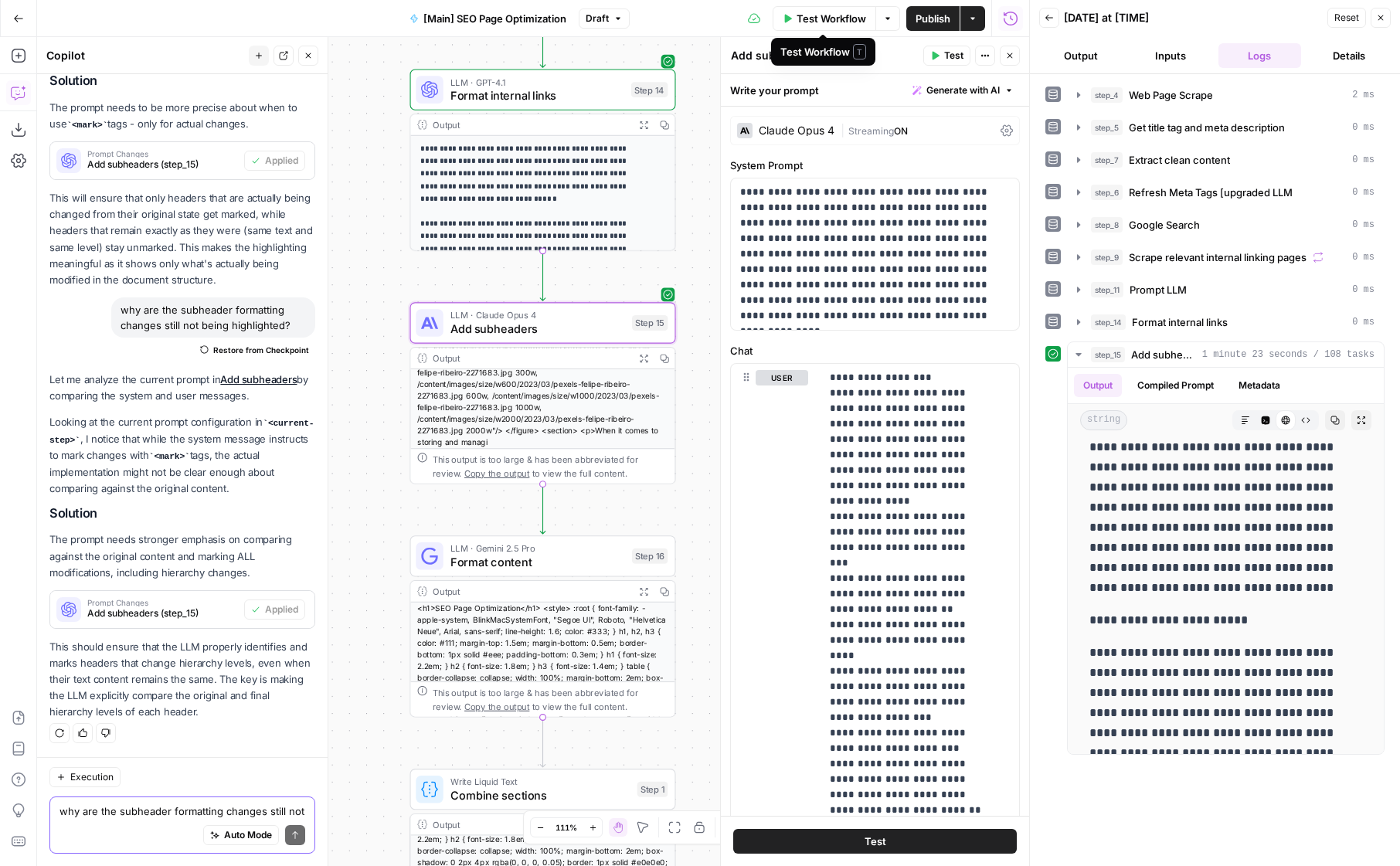 click on "Test Workflow" at bounding box center (831, 19) 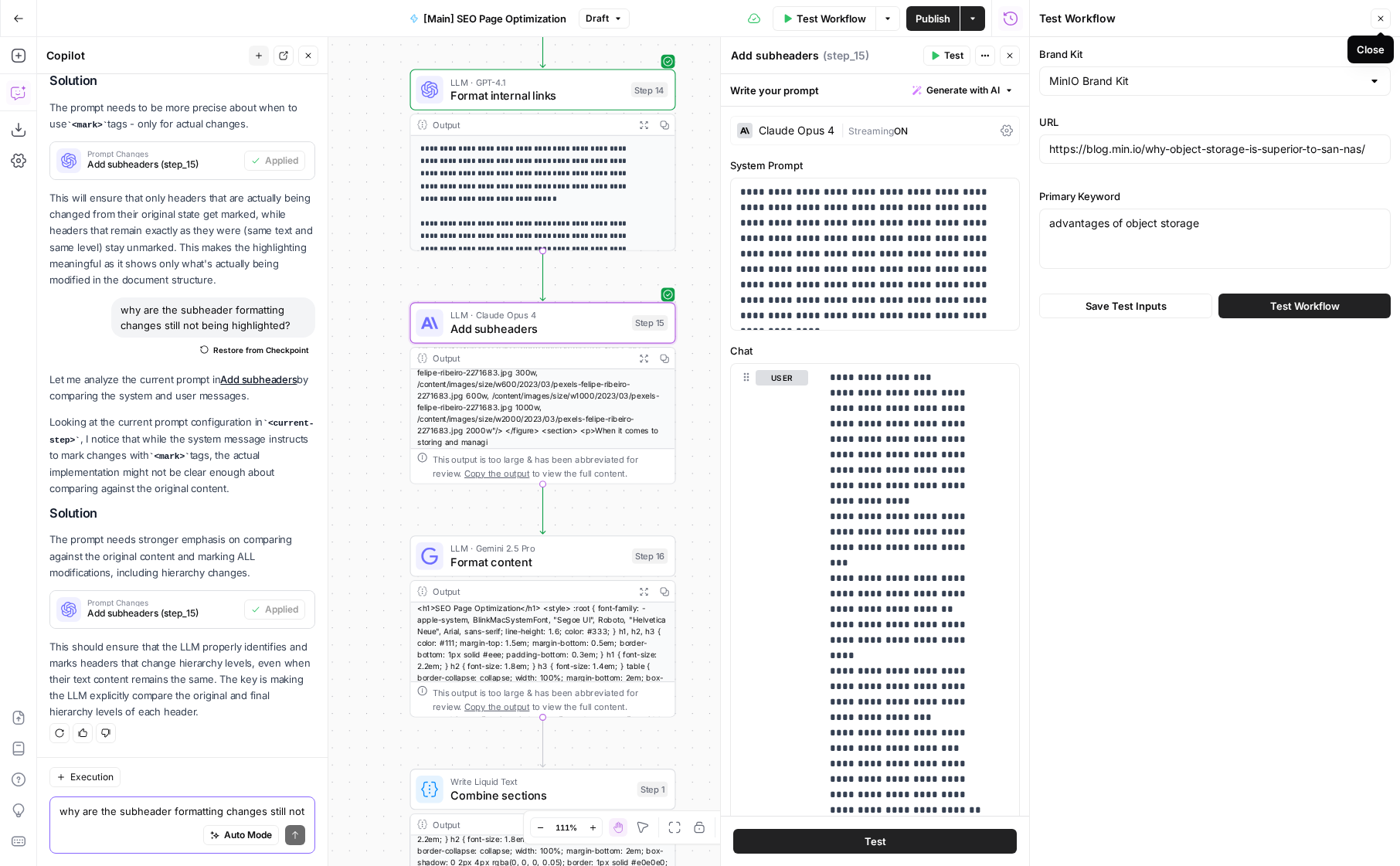 click 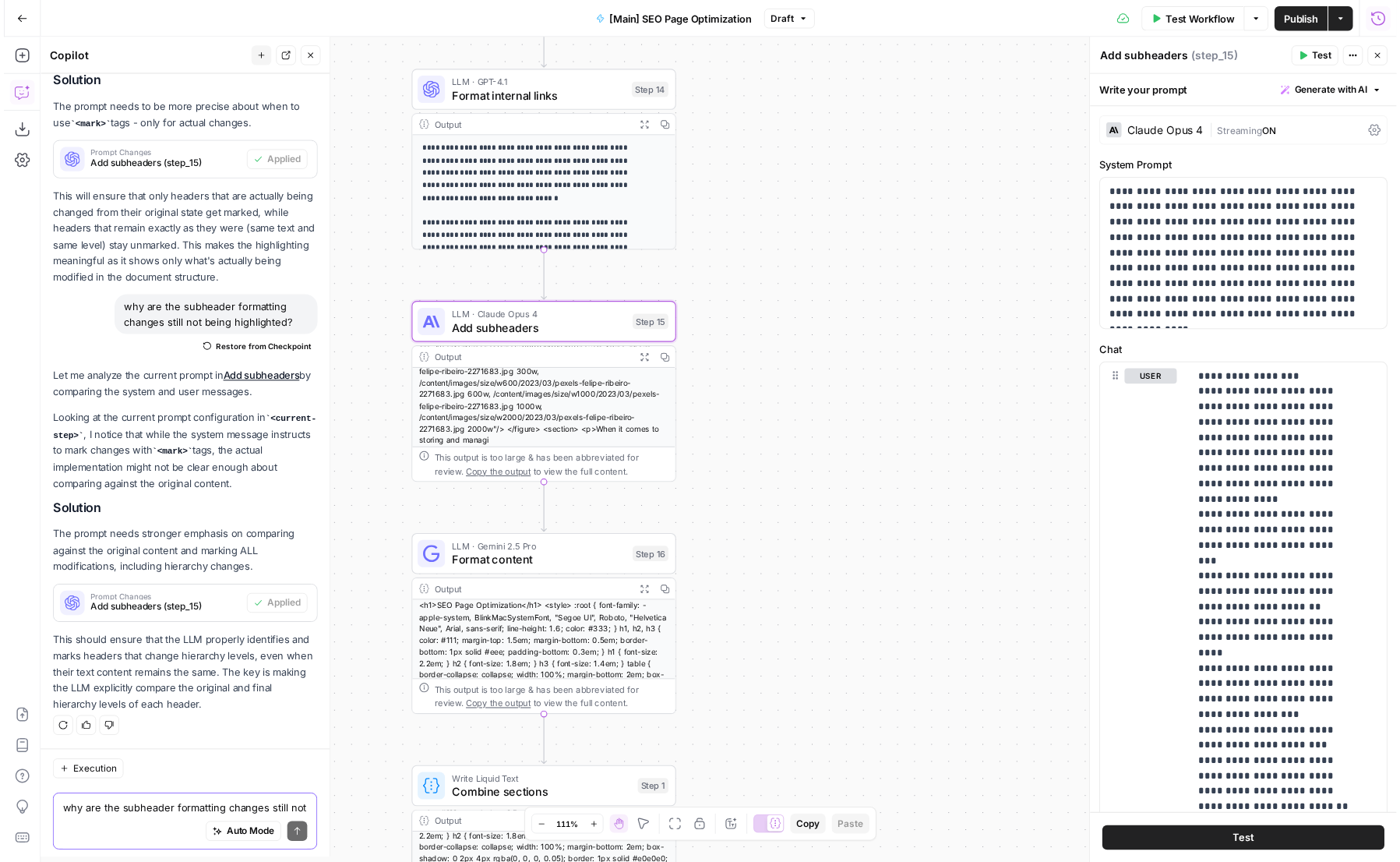 scroll, scrollTop: 1322, scrollLeft: 0, axis: vertical 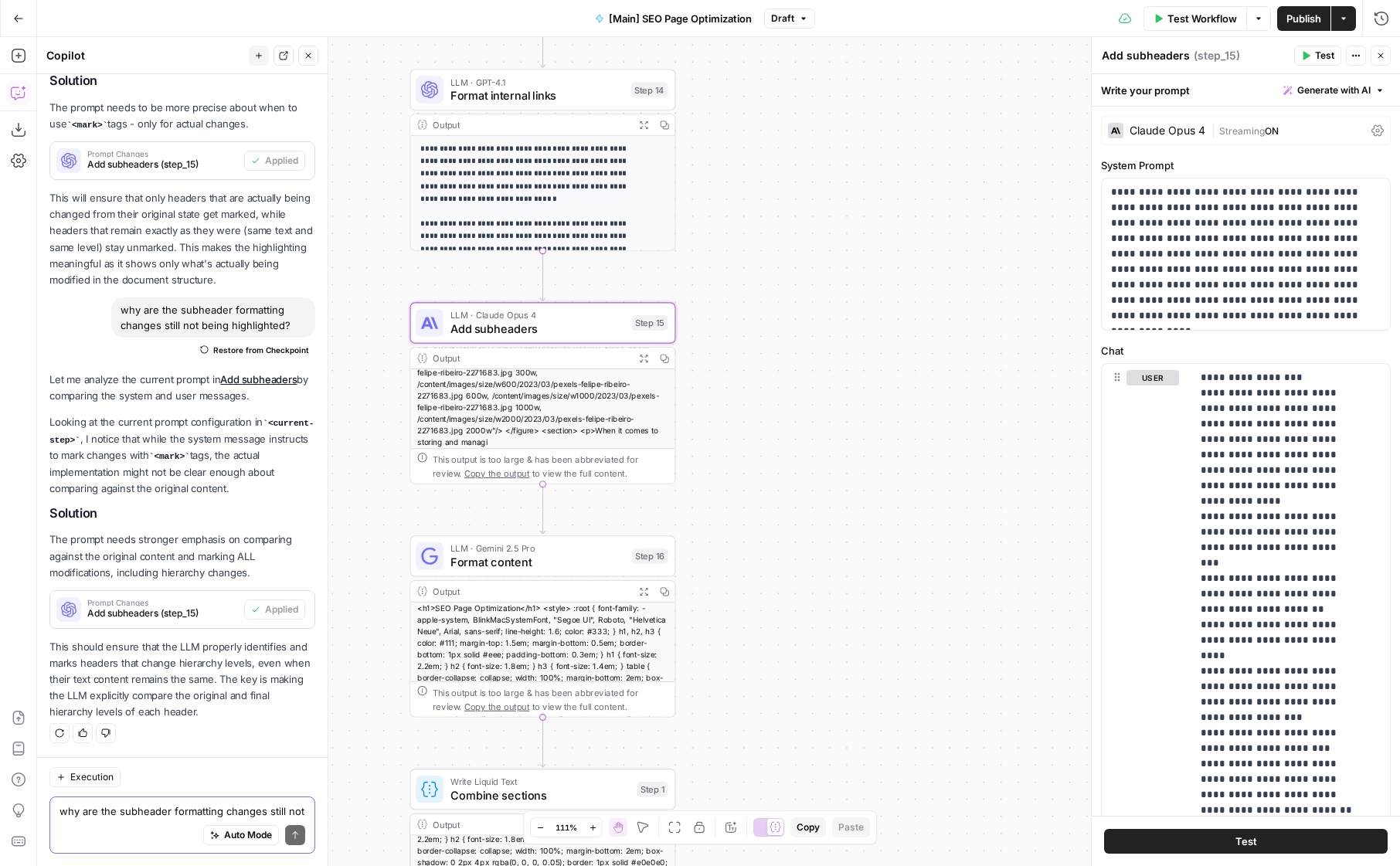 click 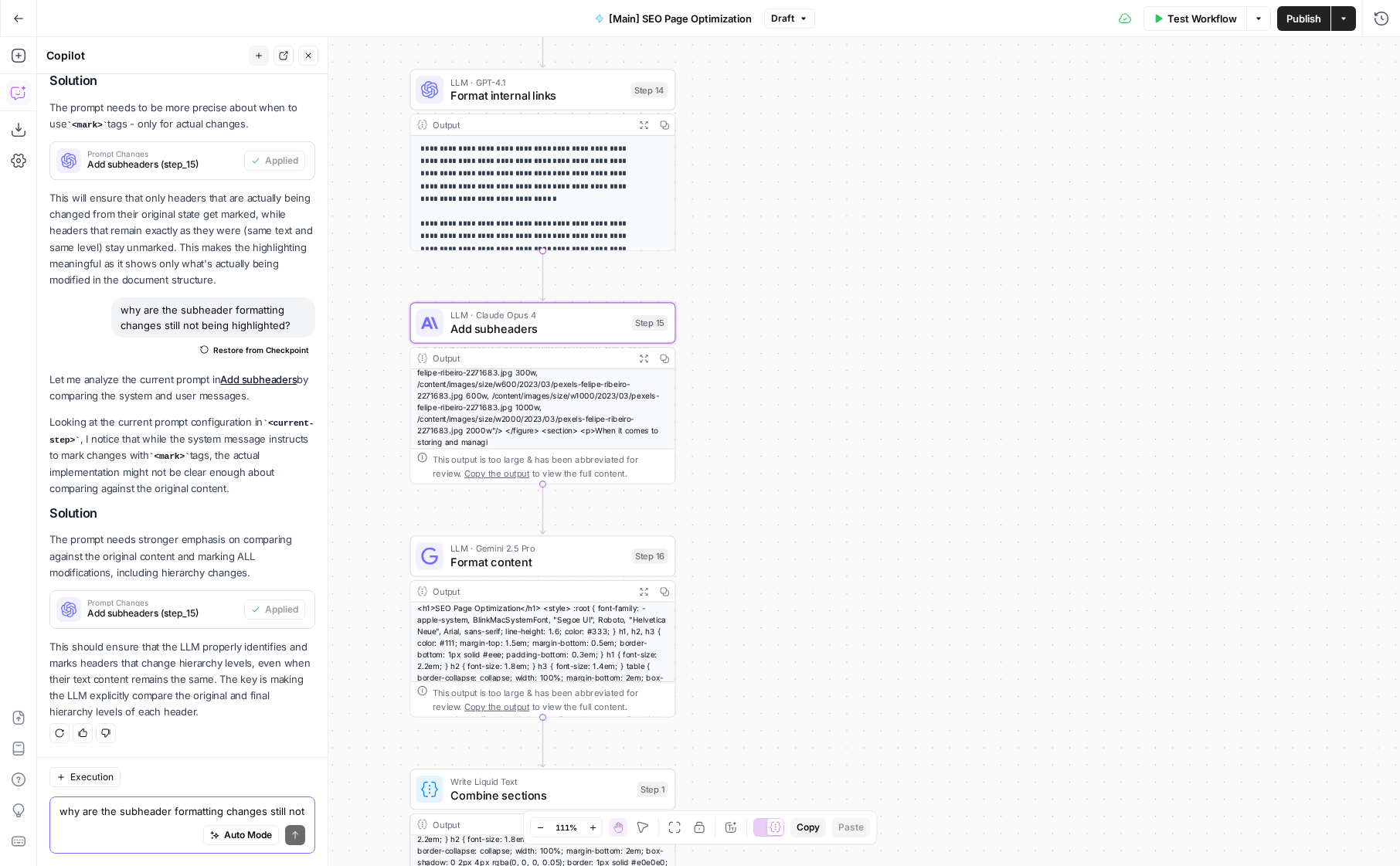 click on "Add subheaders" at bounding box center (538, 329) 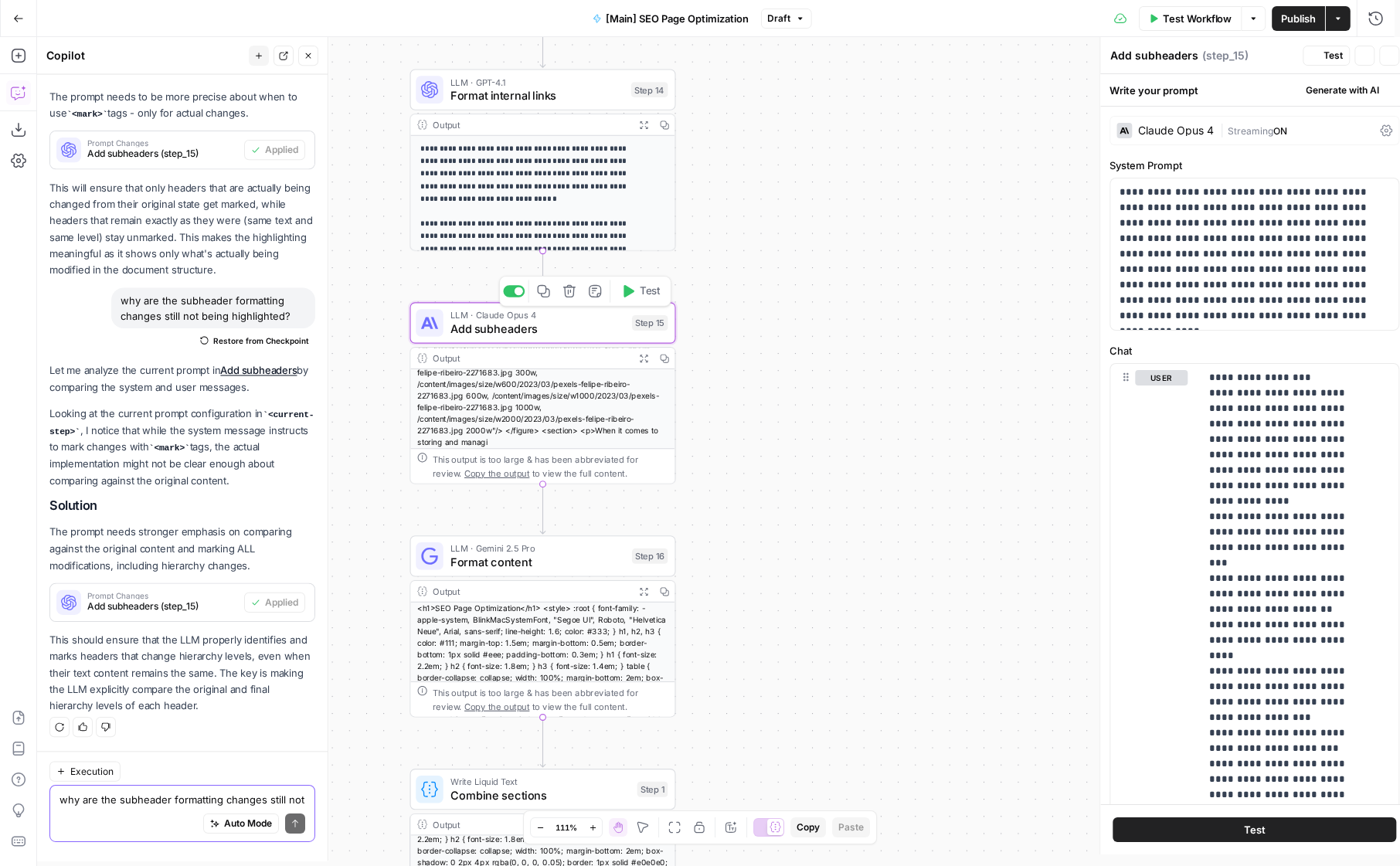 scroll, scrollTop: 1310, scrollLeft: 0, axis: vertical 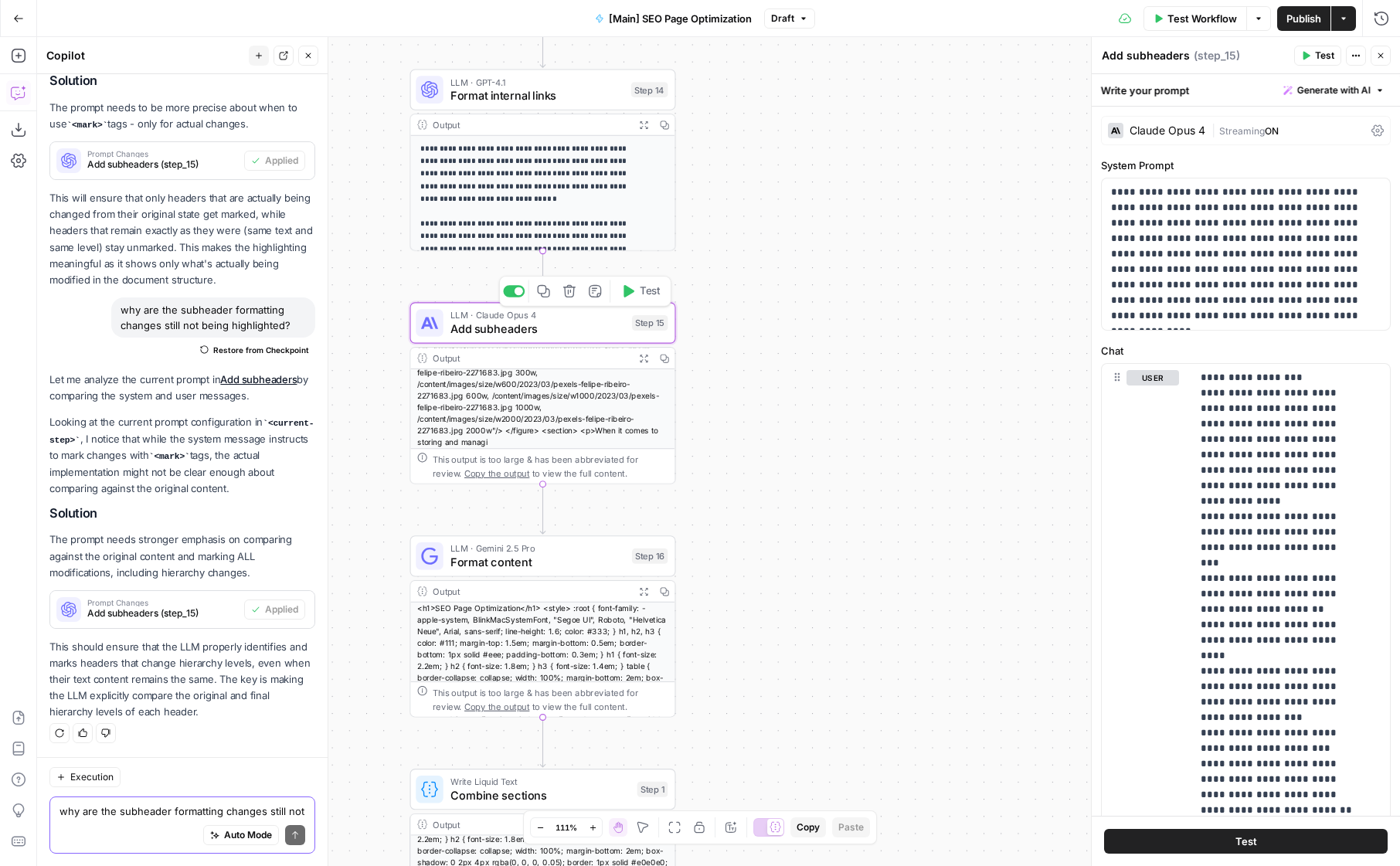 click on "Test" at bounding box center [641, 291] 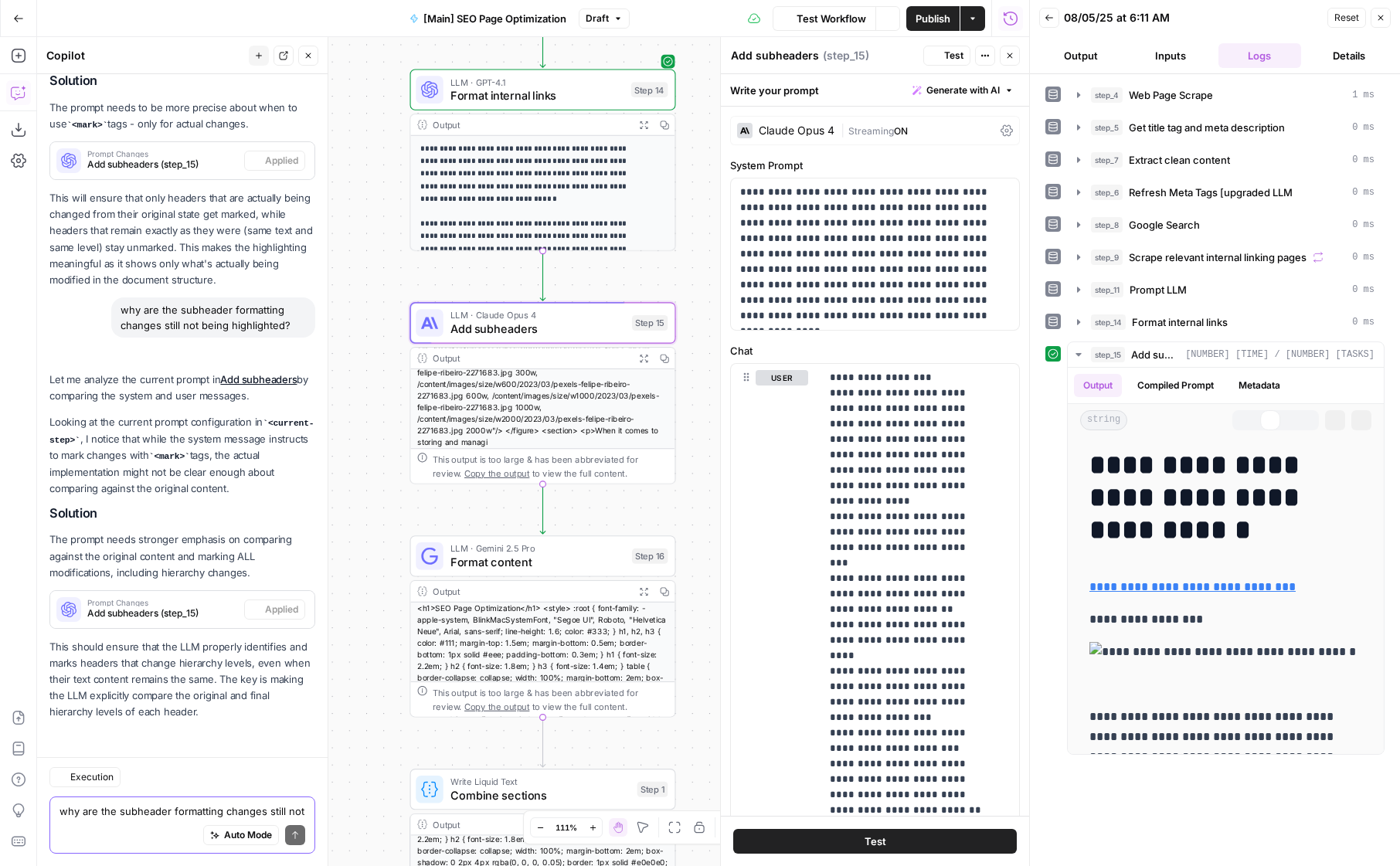 scroll, scrollTop: 1310, scrollLeft: 0, axis: vertical 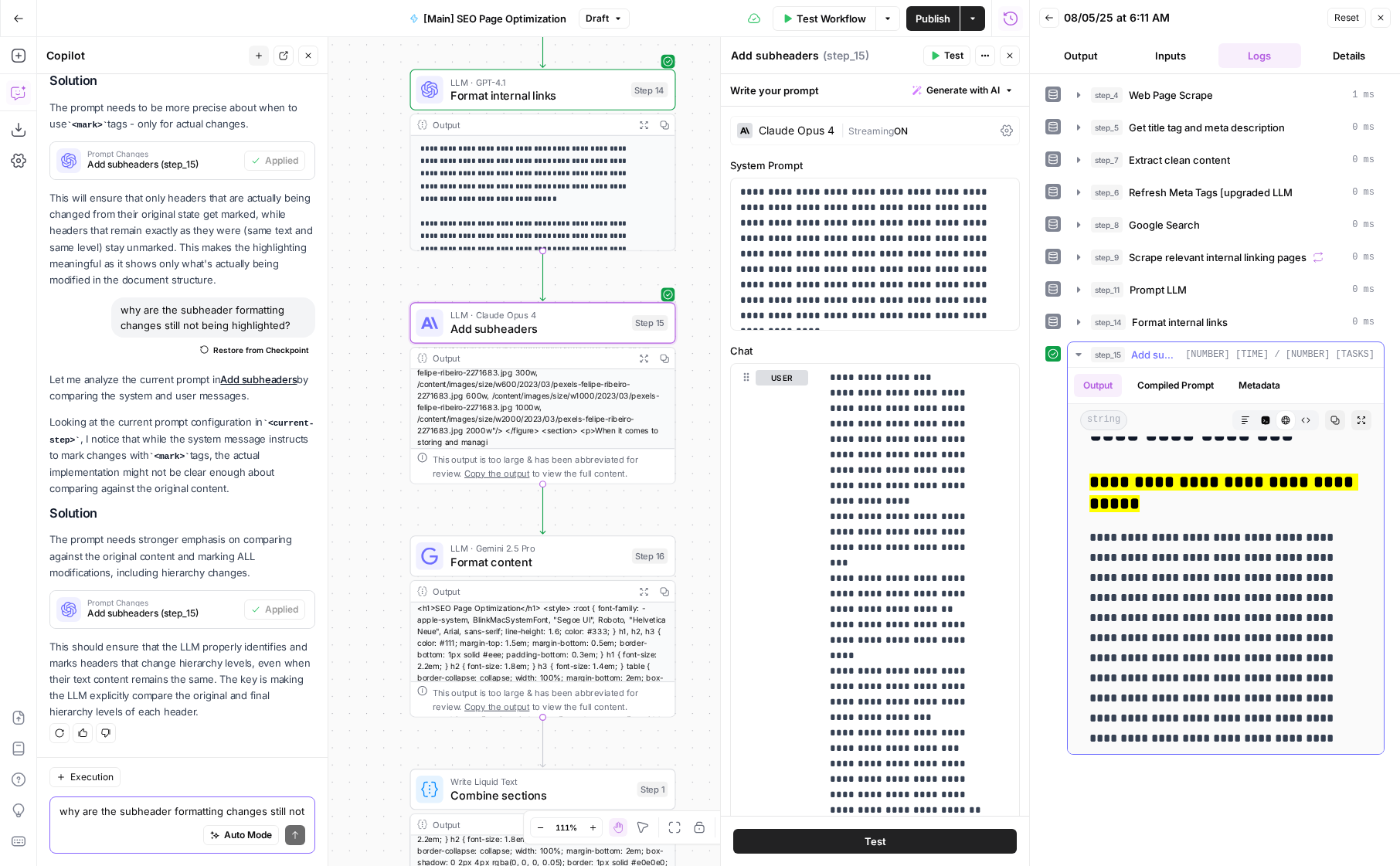 click on "**********" at bounding box center (1224, 493) 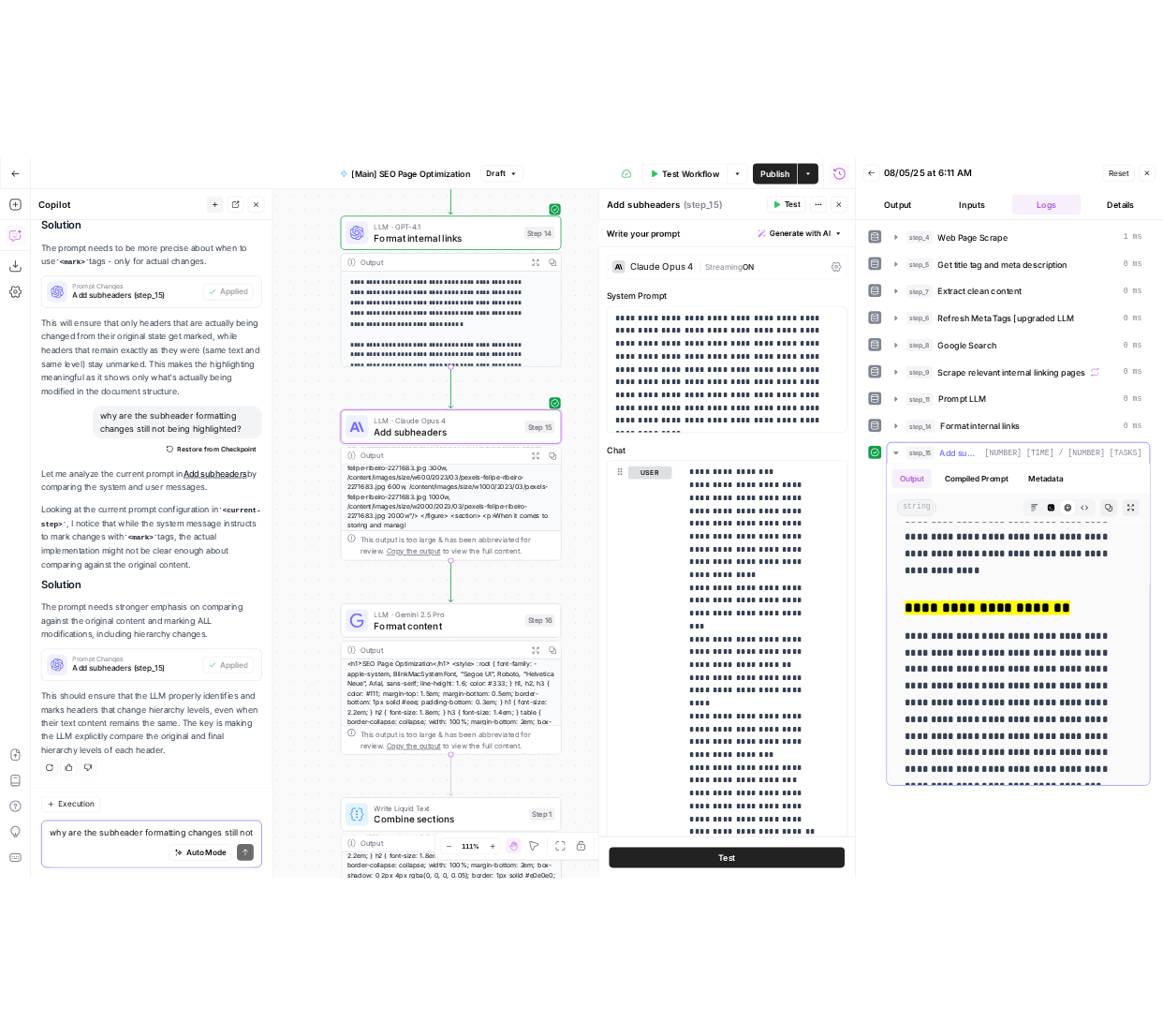 scroll, scrollTop: 3973, scrollLeft: 0, axis: vertical 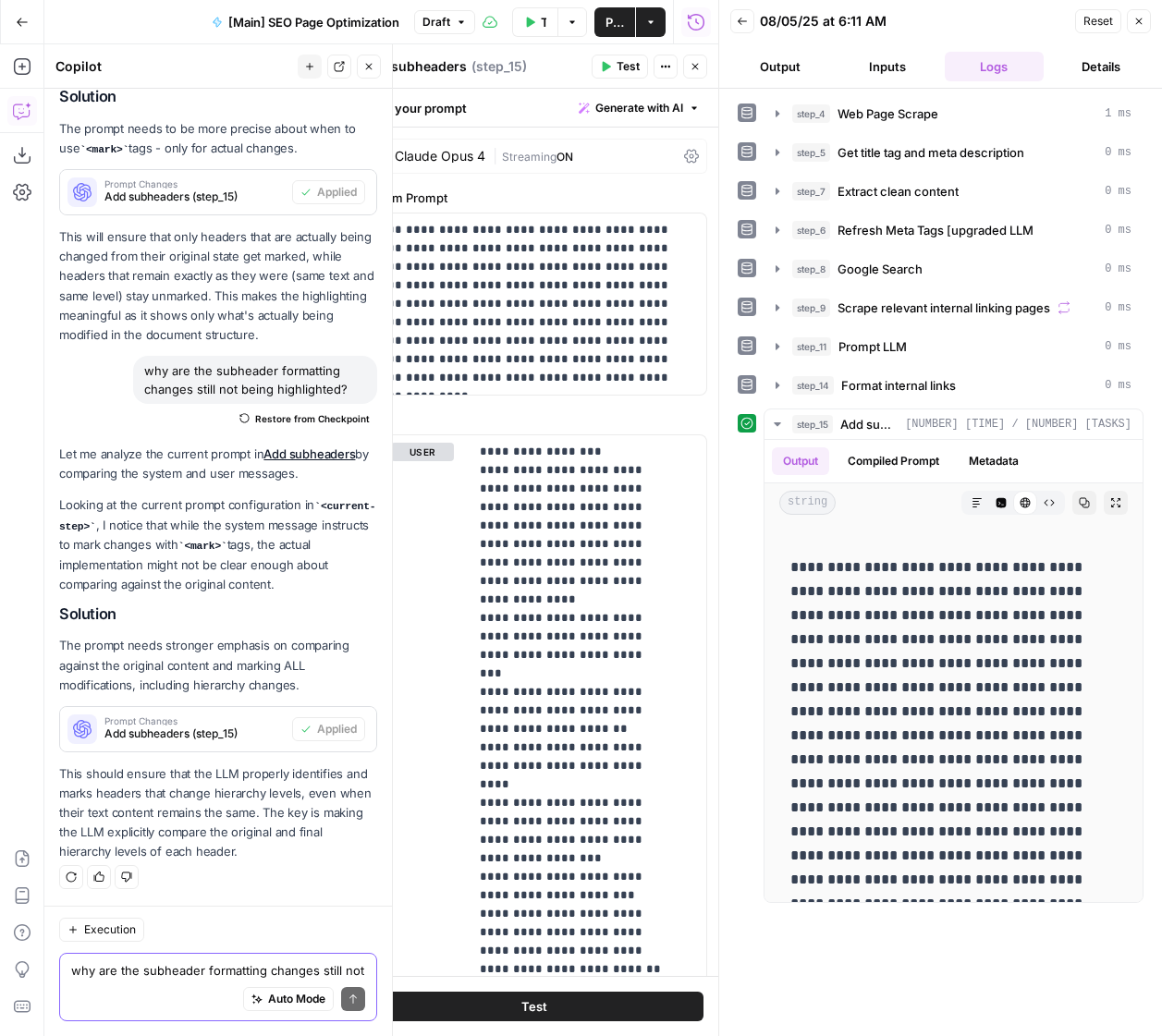 click 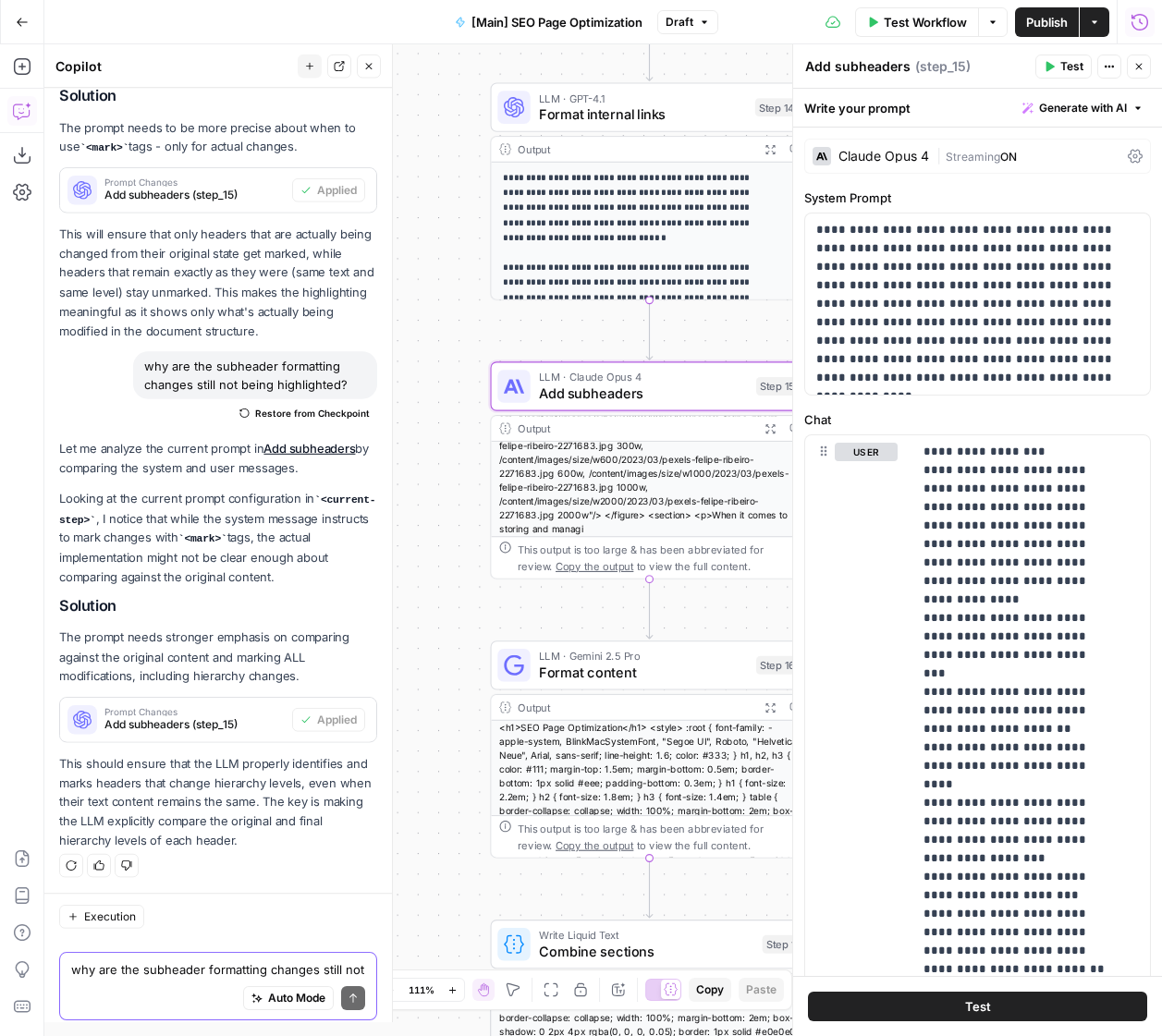scroll, scrollTop: 1567, scrollLeft: 0, axis: vertical 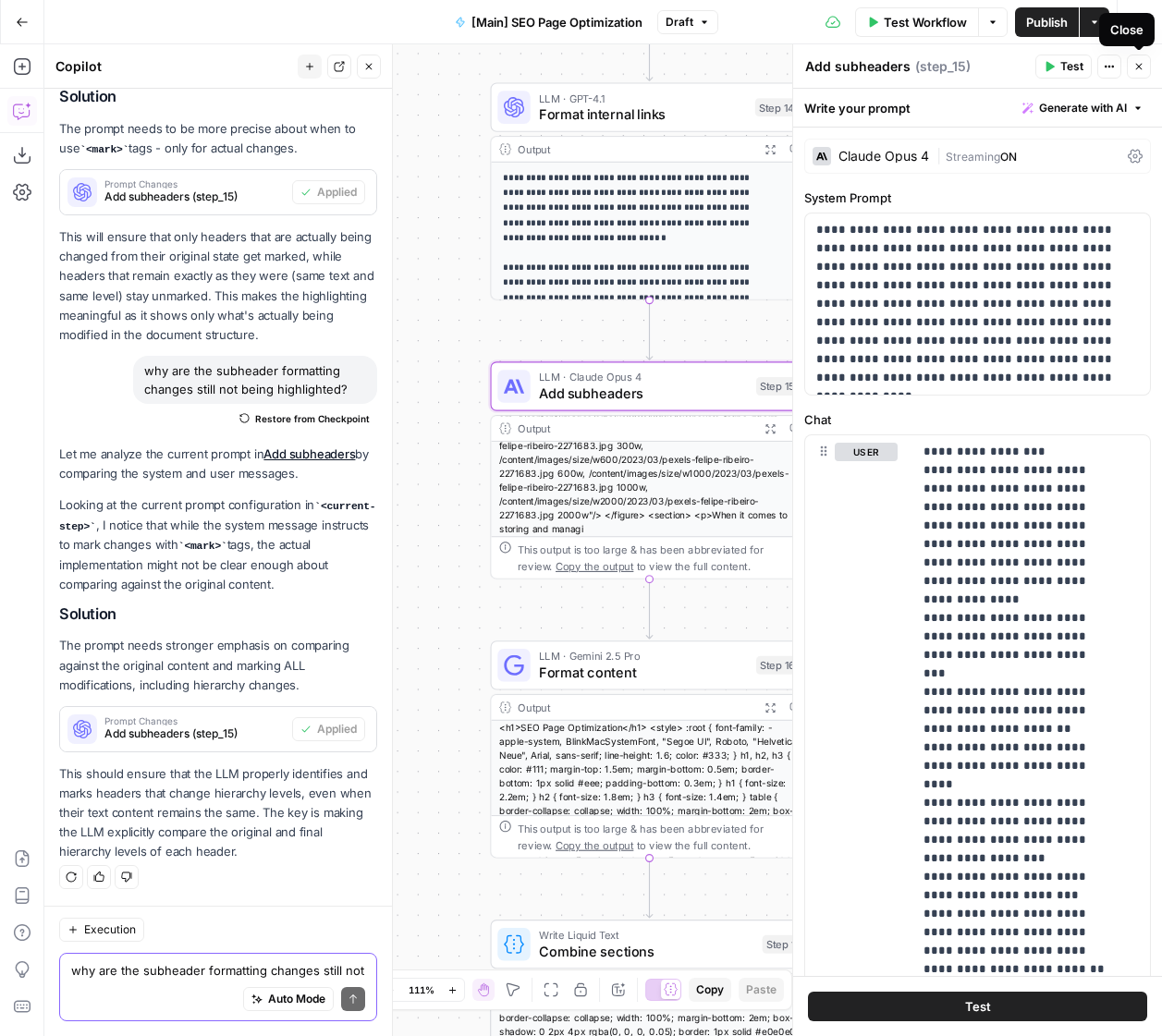 click 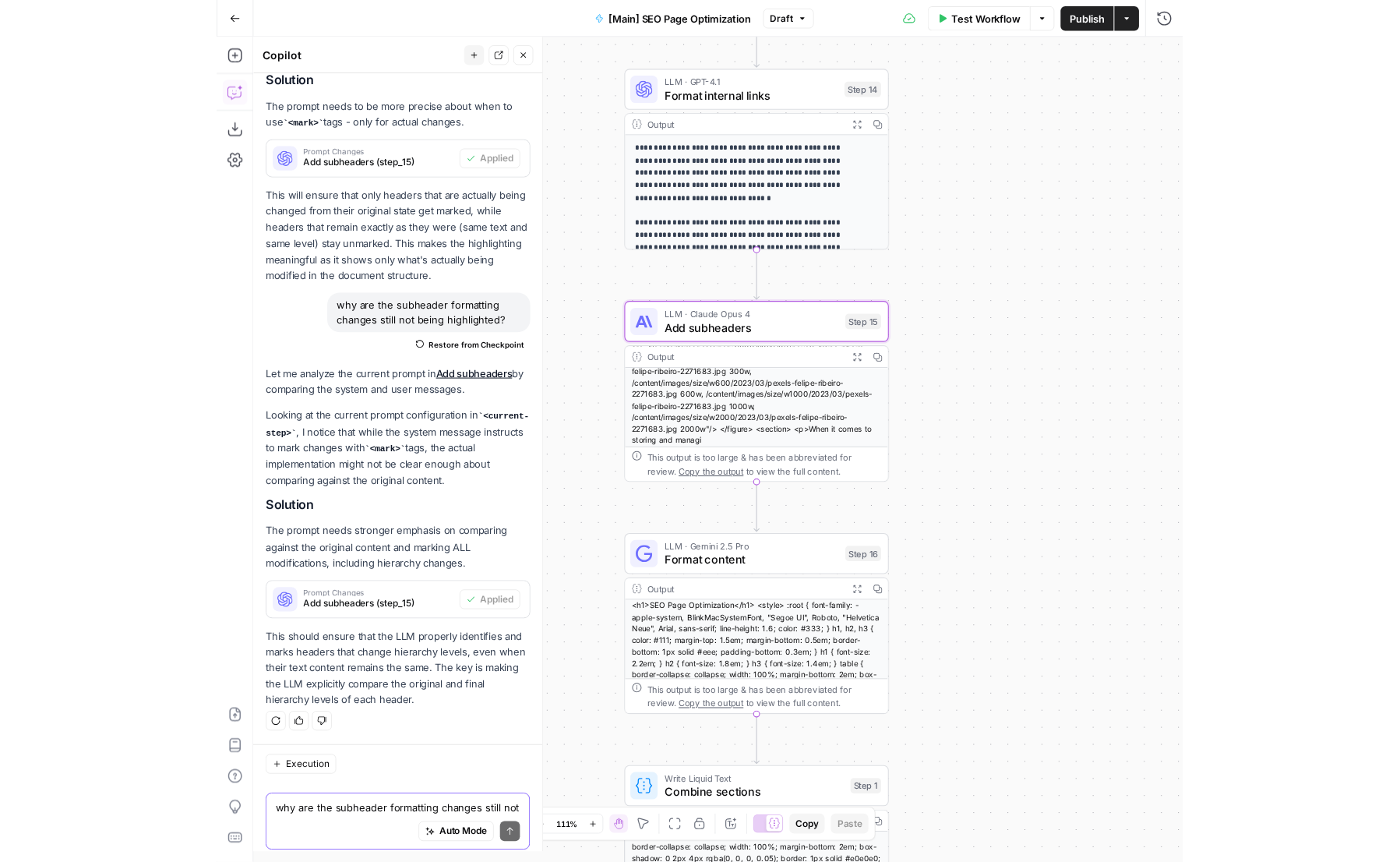 scroll, scrollTop: 1322, scrollLeft: 0, axis: vertical 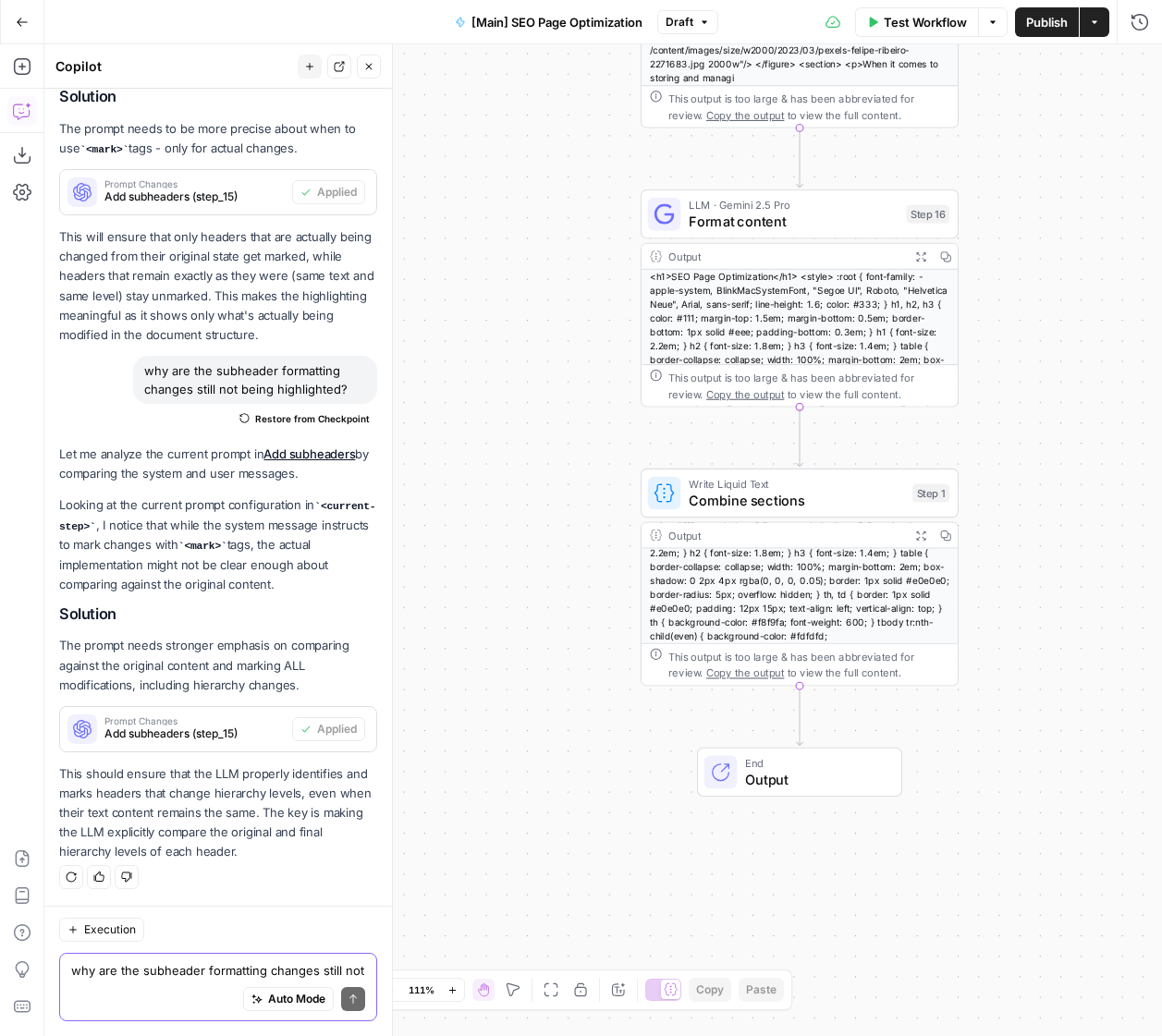 click on "<h1>SEO Page Optimization</h1>
<style>
:root {
font-family: -apple-system, BlinkMacSystemFont, "Segoe UI", Roboto, "Helvetica Neue", Arial, sans-serif;
line-height: 1.6;
color: #333;
}
h1, h2, h3 {
color: #111;
margin-top: 1.5em;
margin-bottom: 0.5em;
border-bottom: 1px solid #eee;
padding-bottom: 0.3em;
}
h1 { font-size: 2.2em; }
h2 { font-size: 1.8em; }
h3 { font-size: 1.4em; }
table {
border-collapse: collapse;
width: 100%;
margin-bottom: 2em;
box-shadow: 0 2px 4px rgba(0, 0, 0, 0.05);
border: 1px solid #e0e0e0;
border-radius: 5px;
overflow: hidden;
}
th, td {
border: 1px solid #e0e0e0;
padding: 12px 15px;
text-align: left;
vertical-align: top;
}
th {
background-color: #f8f9fa;
font-weight: 600;
}
tbody tr:nth-child(even) {
background-color: #fdfdfd;" at bounding box center [800, 560] 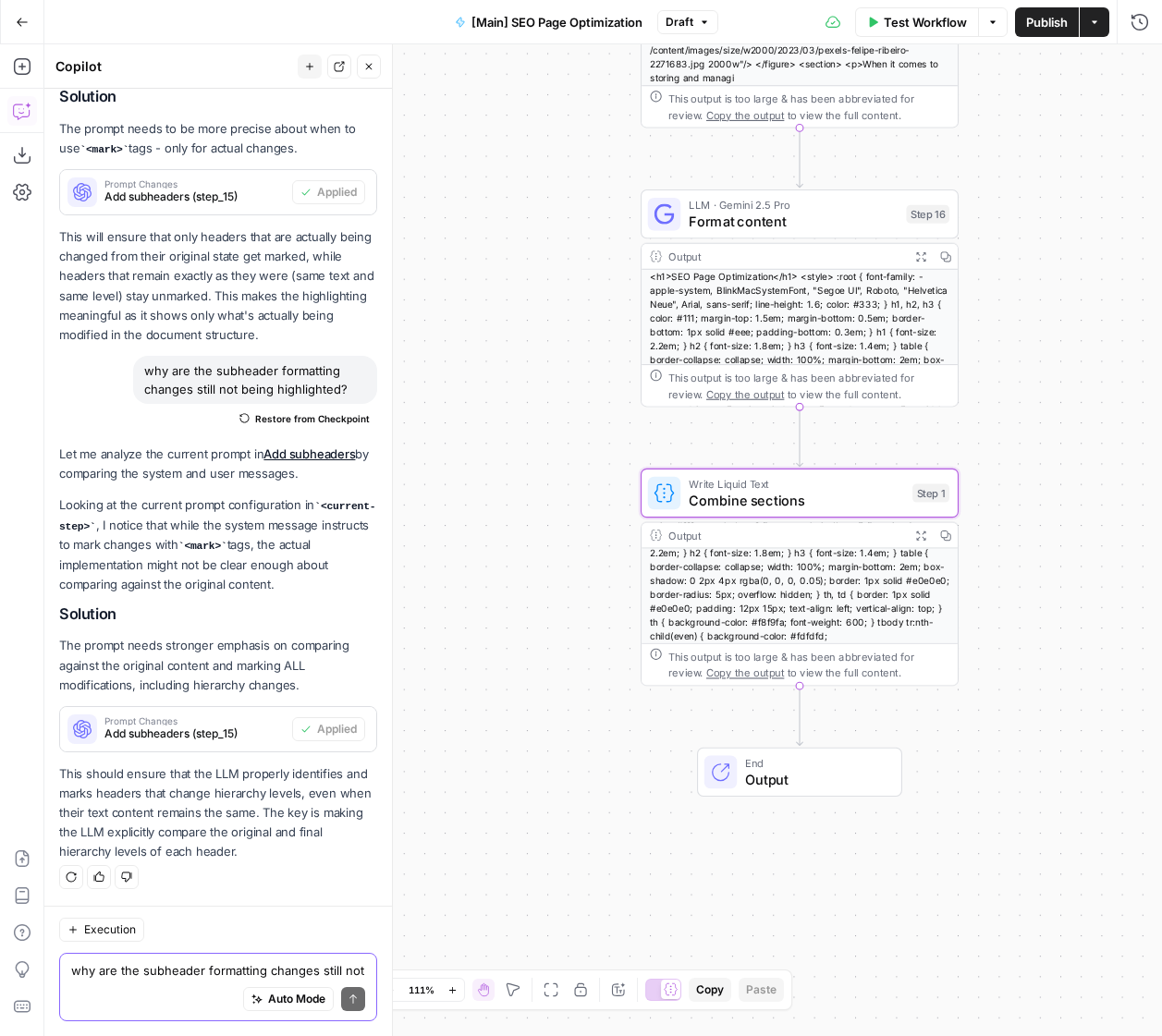 click on "<h1>SEO Page Optimization</h1>
<style>
:root {
font-family: -apple-system, BlinkMacSystemFont, "Segoe UI", Roboto, "Helvetica Neue", Arial, sans-serif;
line-height: 1.6;
color: #333;
}
h1, h2, h3 {
color: #111;
margin-top: 1.5em;
margin-bottom: 0.5em;
border-bottom: 1px solid #eee;
padding-bottom: 0.3em;
}
h1 { font-size: 2.2em; }
h2 { font-size: 1.8em; }
h3 { font-size: 1.4em; }
table {
border-collapse: collapse;
width: 100%;
margin-bottom: 2em;
box-shadow: 0 2px 4px rgba(0, 0, 0, 0.05);
border: 1px solid #e0e0e0;
border-radius: 5px;
overflow: hidden;
}
th, td {
border: 1px solid #e0e0e0;
padding: 12px 15px;
text-align: left;
vertical-align: top;
}
th {
background-color: #f8f9fa;
font-weight: 600;
}
tbody tr:nth-child(even) {
background-color: #fdfdfd;" at bounding box center (800, 560) 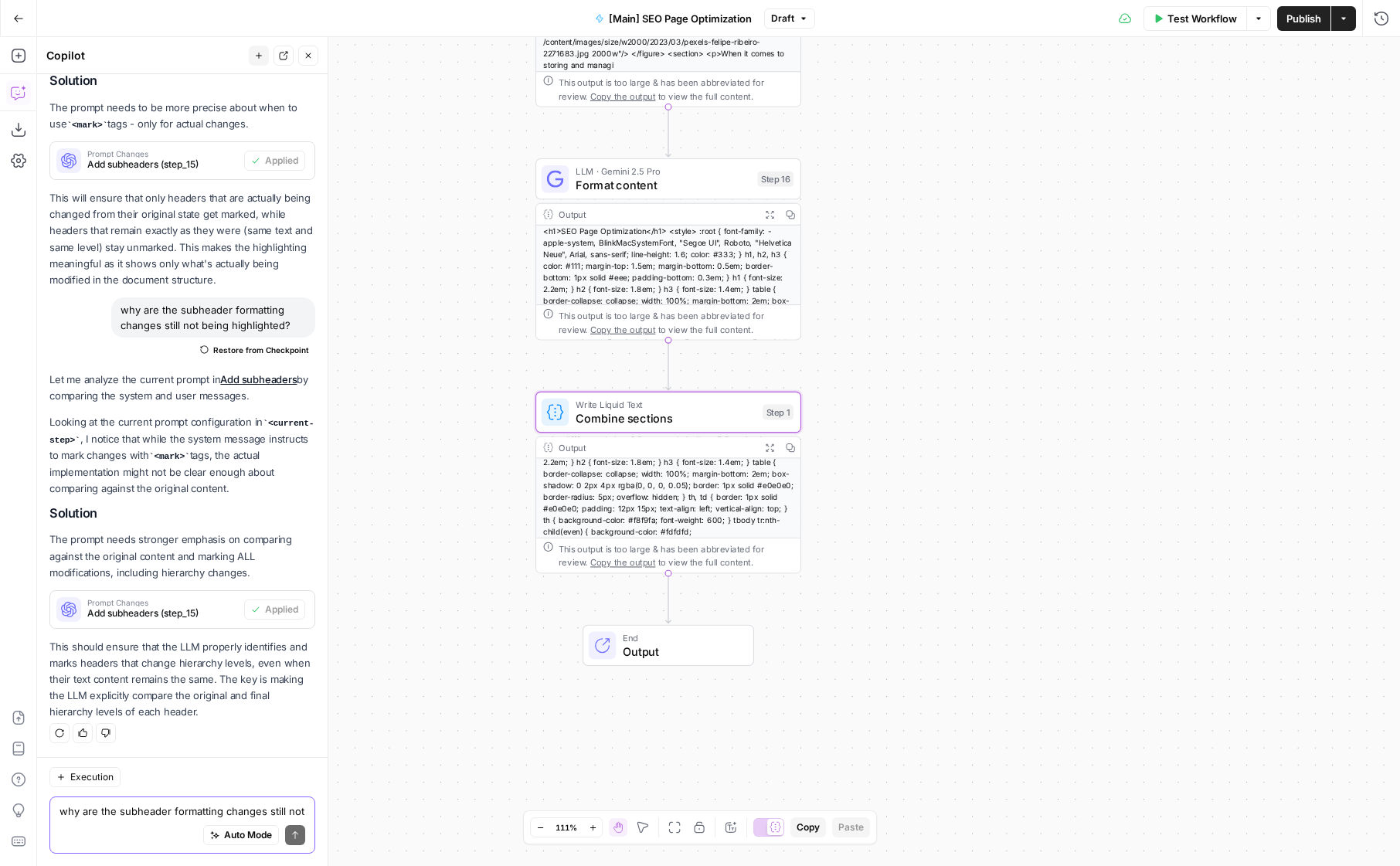 click on "Combine sections" at bounding box center [665, 418] 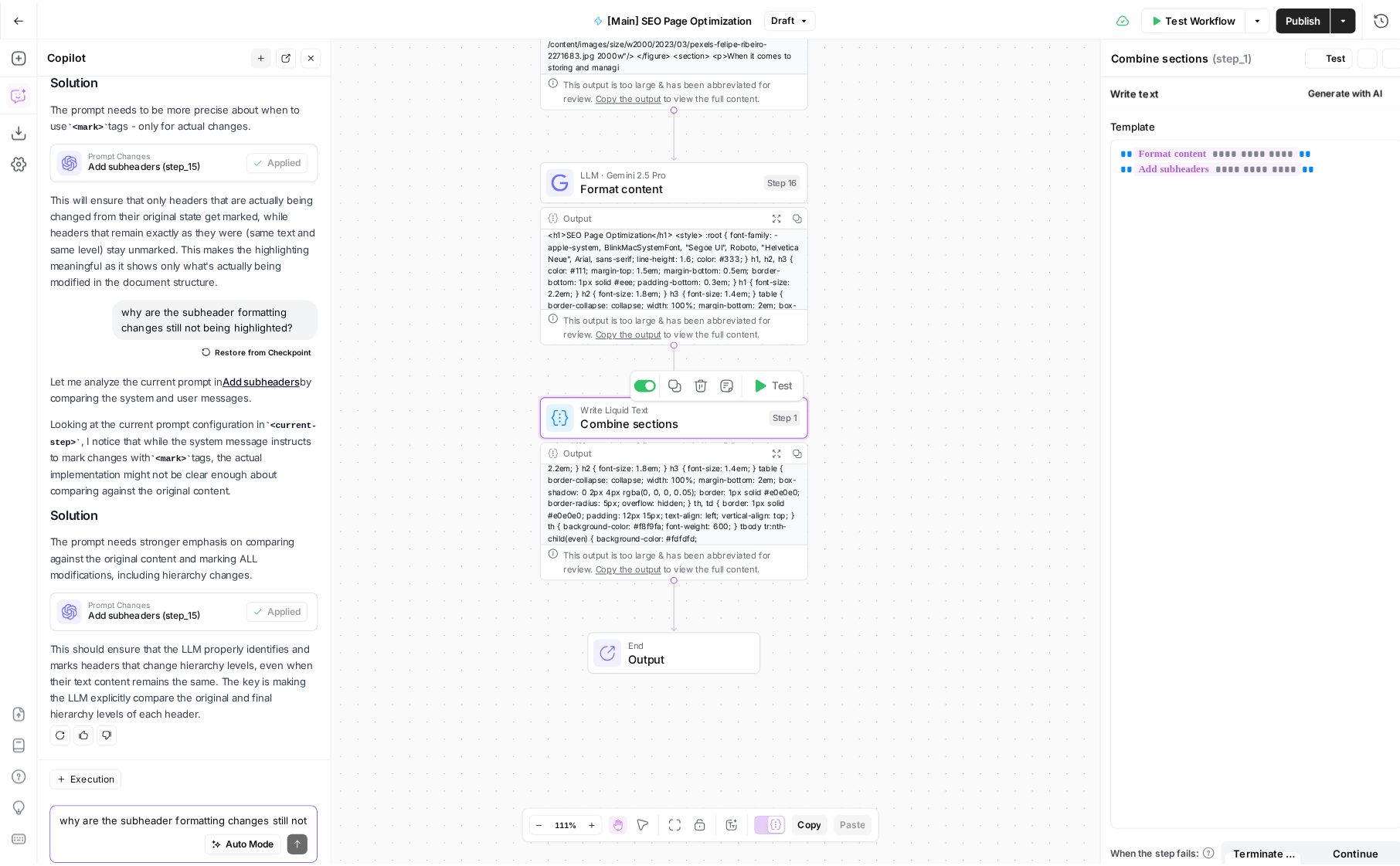 scroll, scrollTop: 1310, scrollLeft: 0, axis: vertical 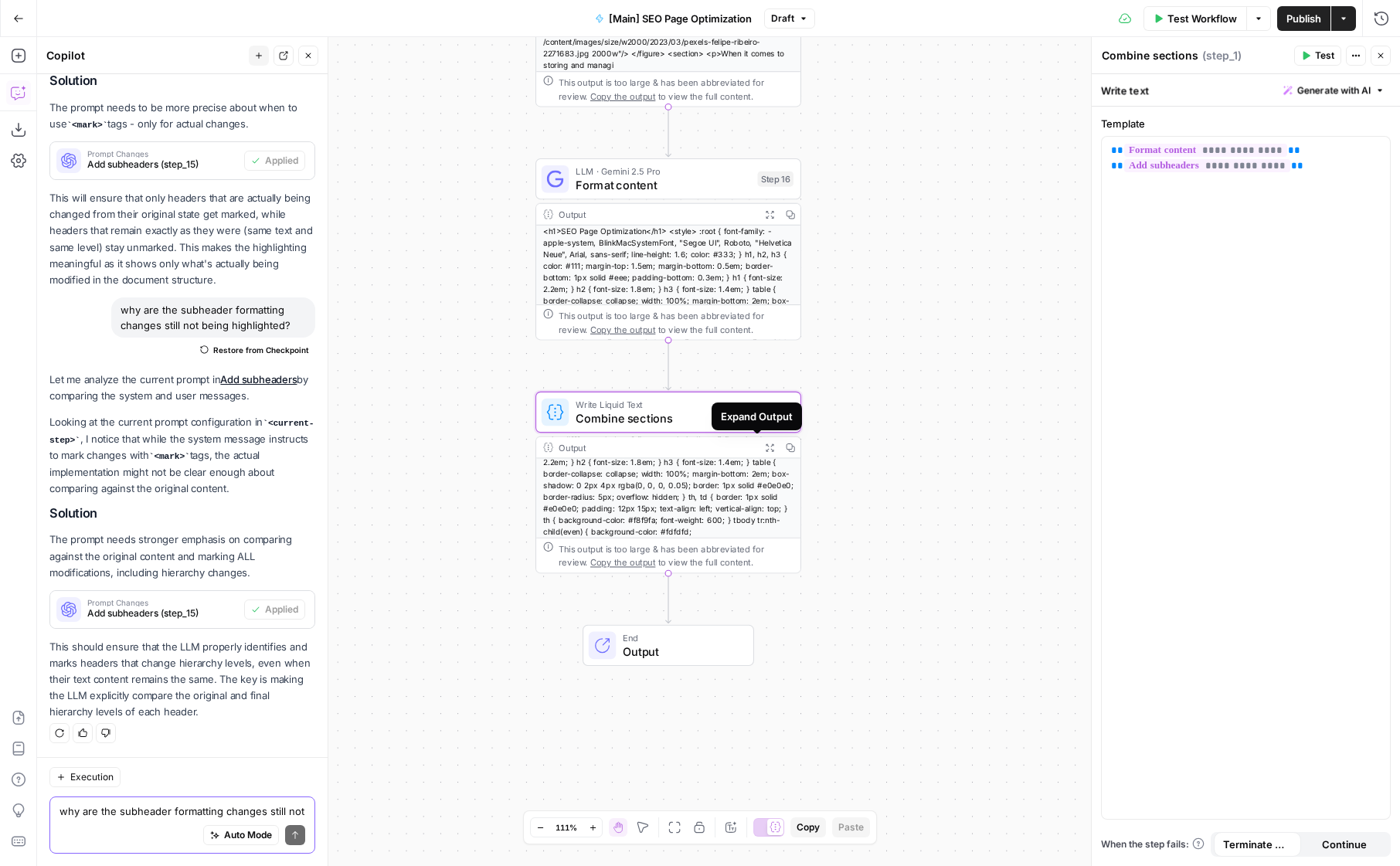 click 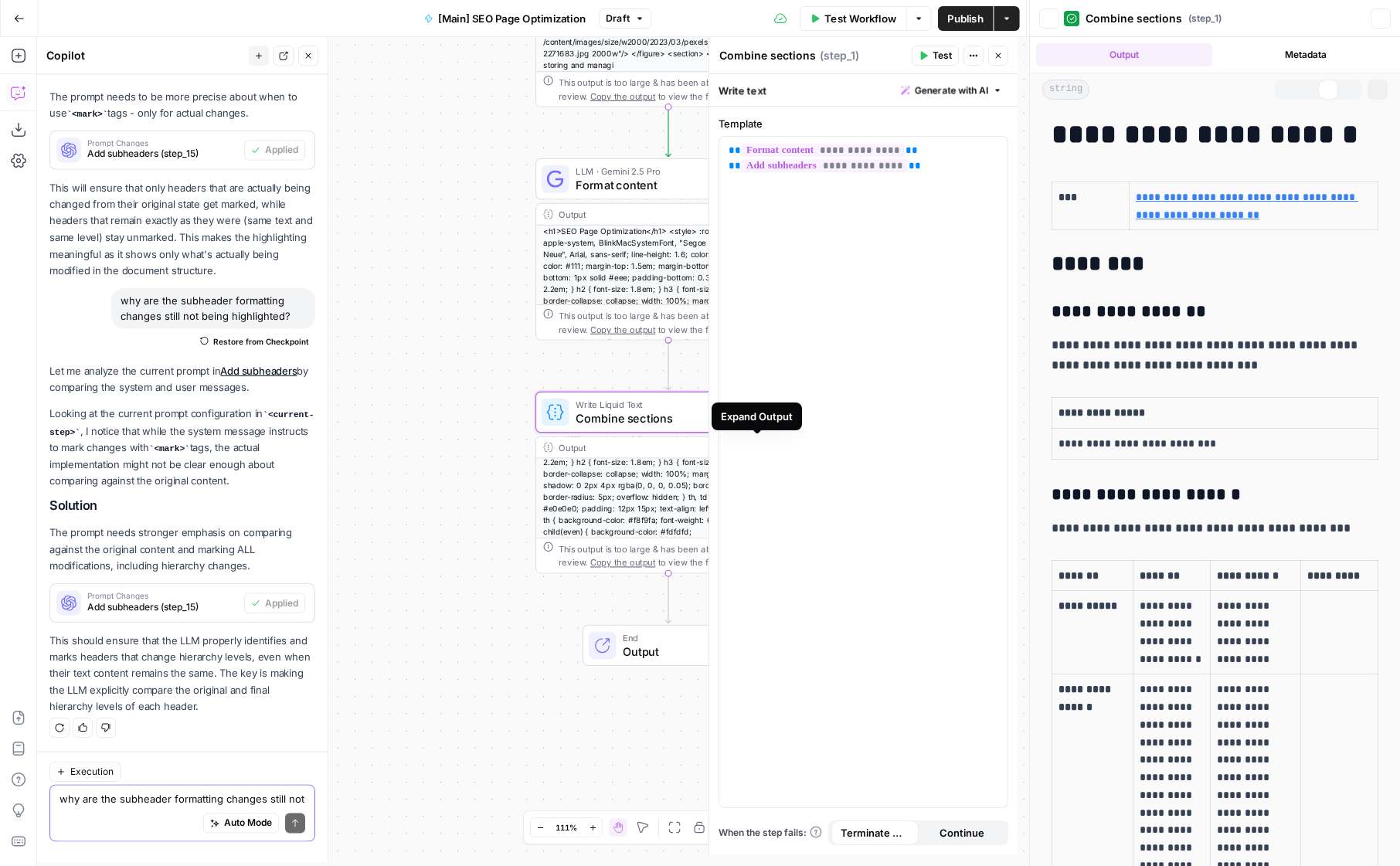 scroll, scrollTop: 1310, scrollLeft: 0, axis: vertical 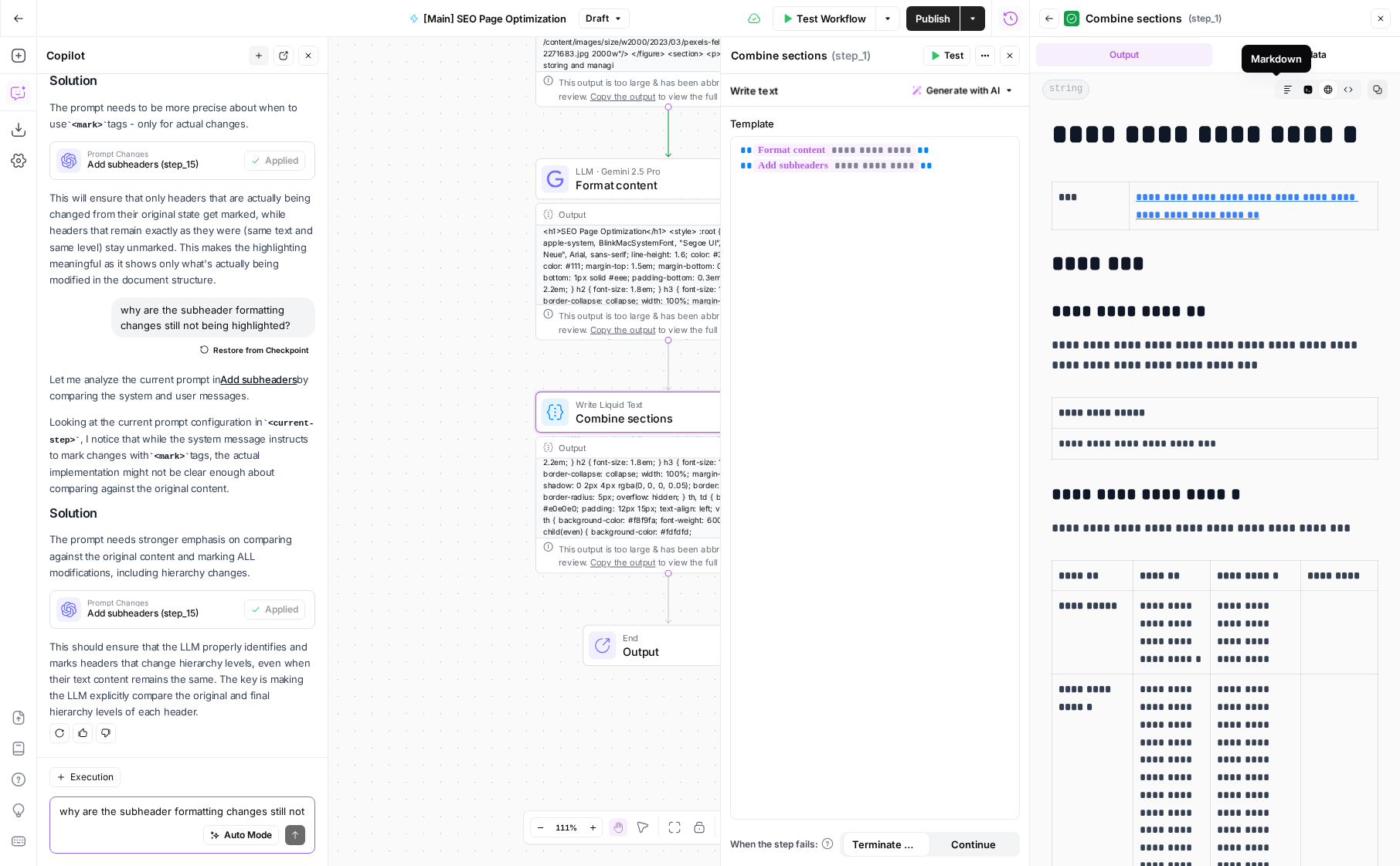 click 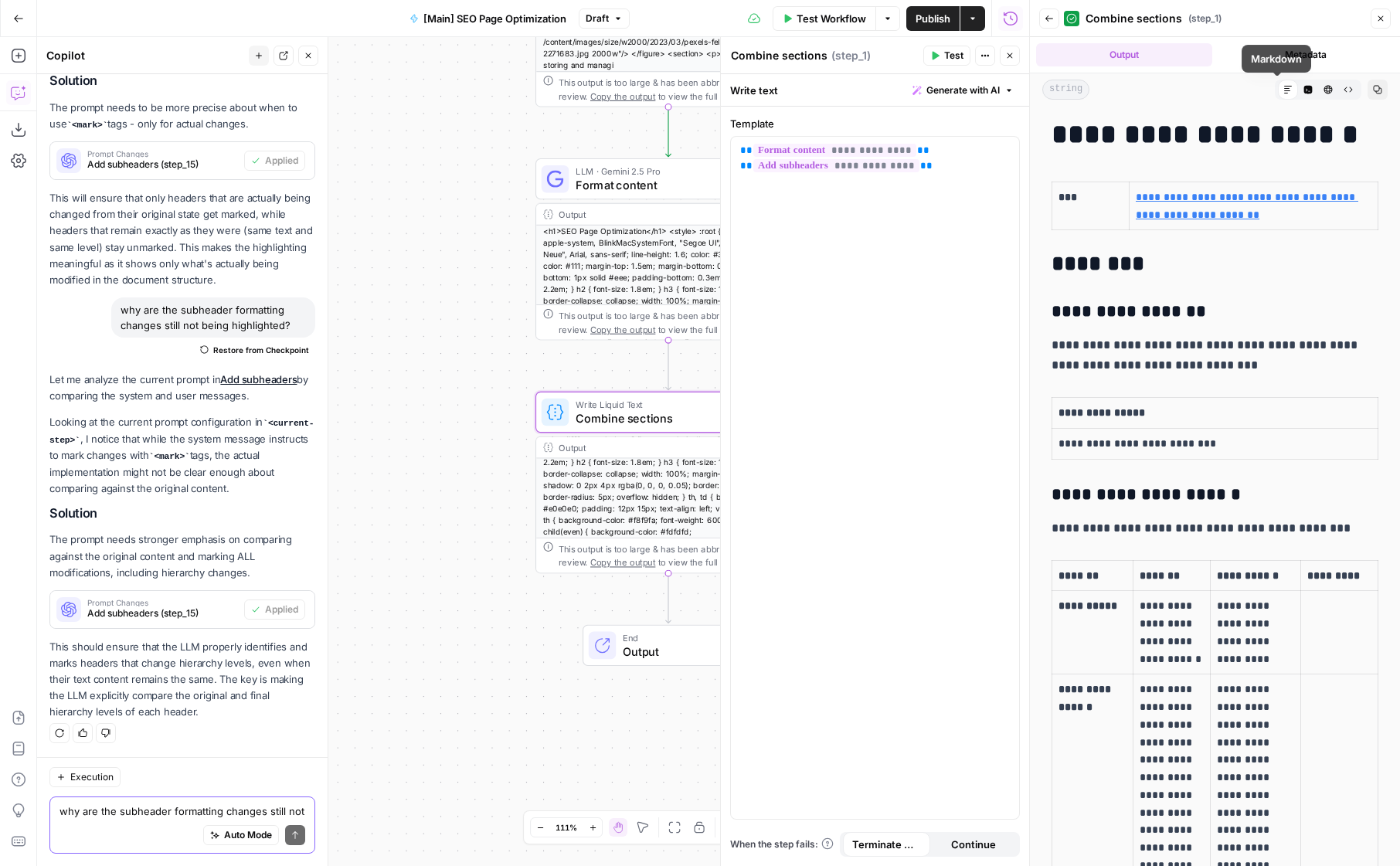 click 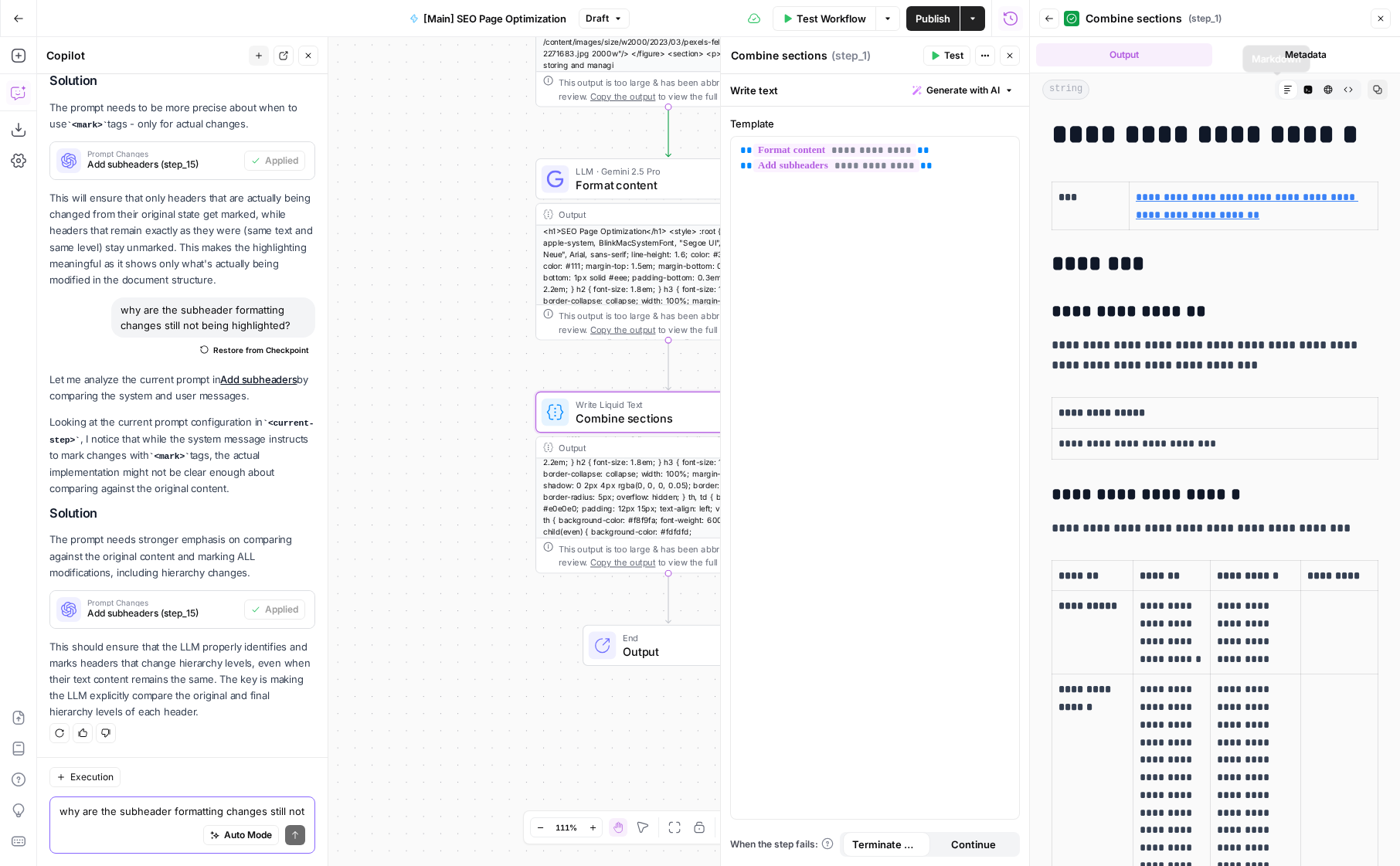click on "Code Editor" at bounding box center (1308, 90) 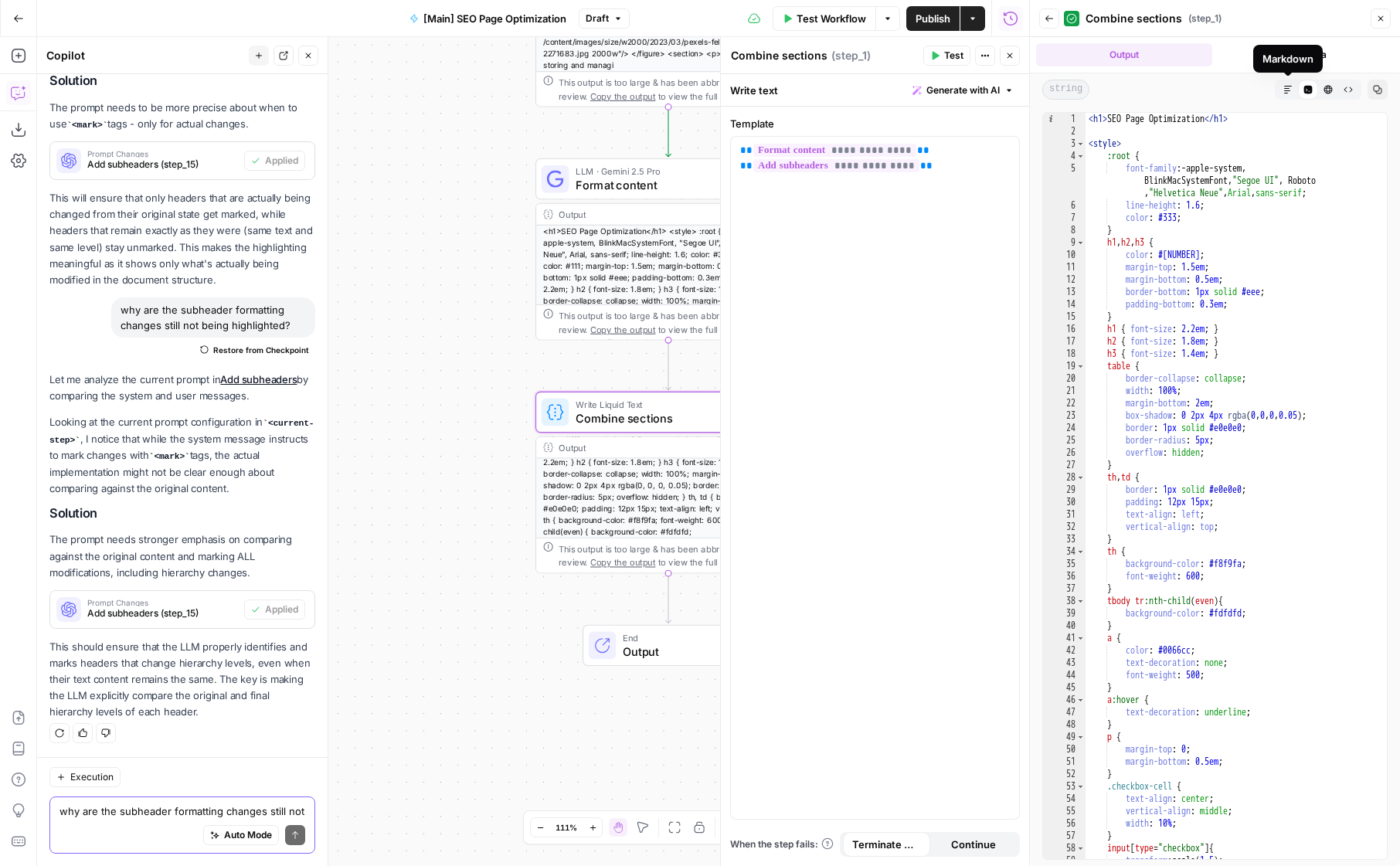 click on "Markdown" at bounding box center [1288, 90] 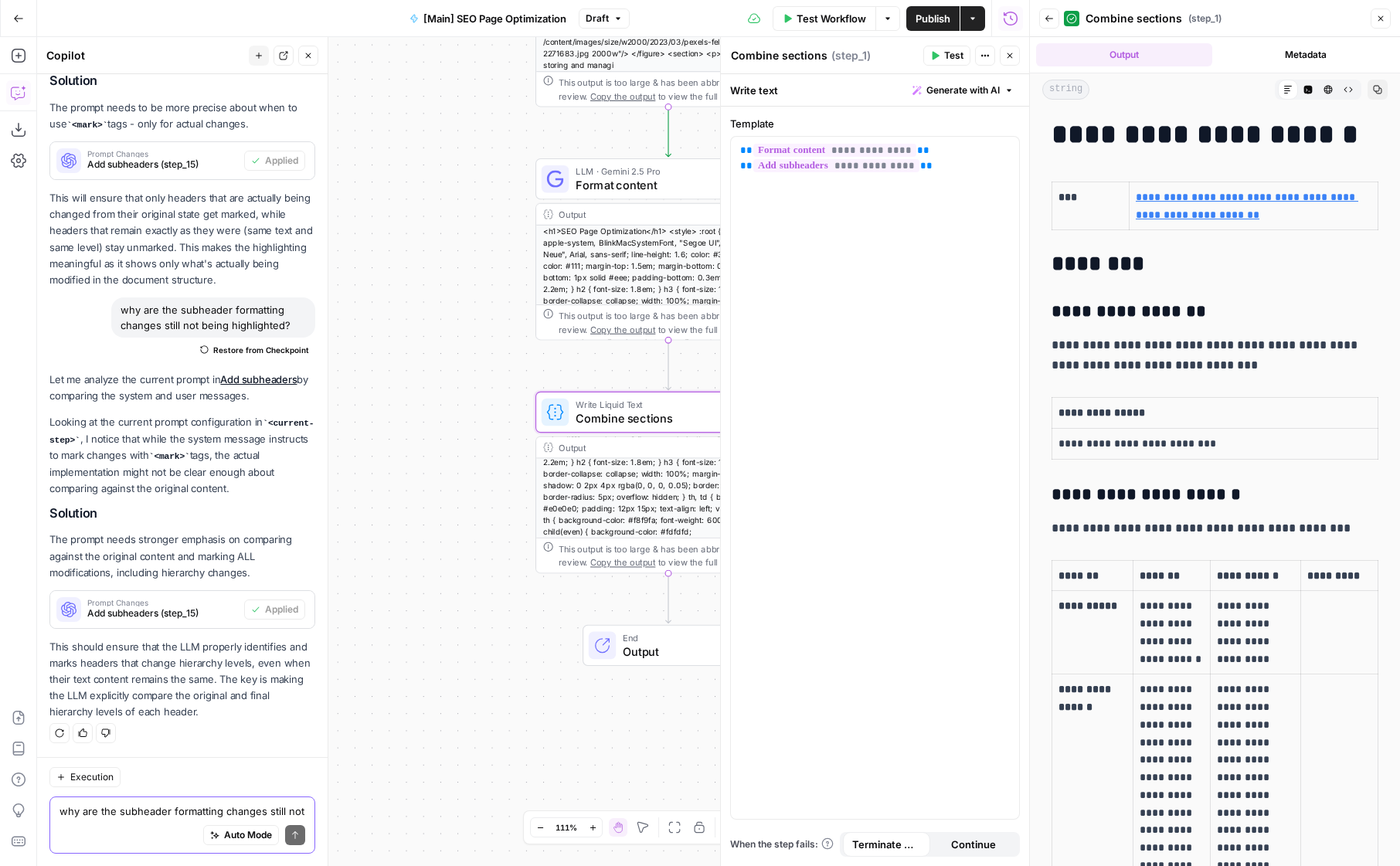 click 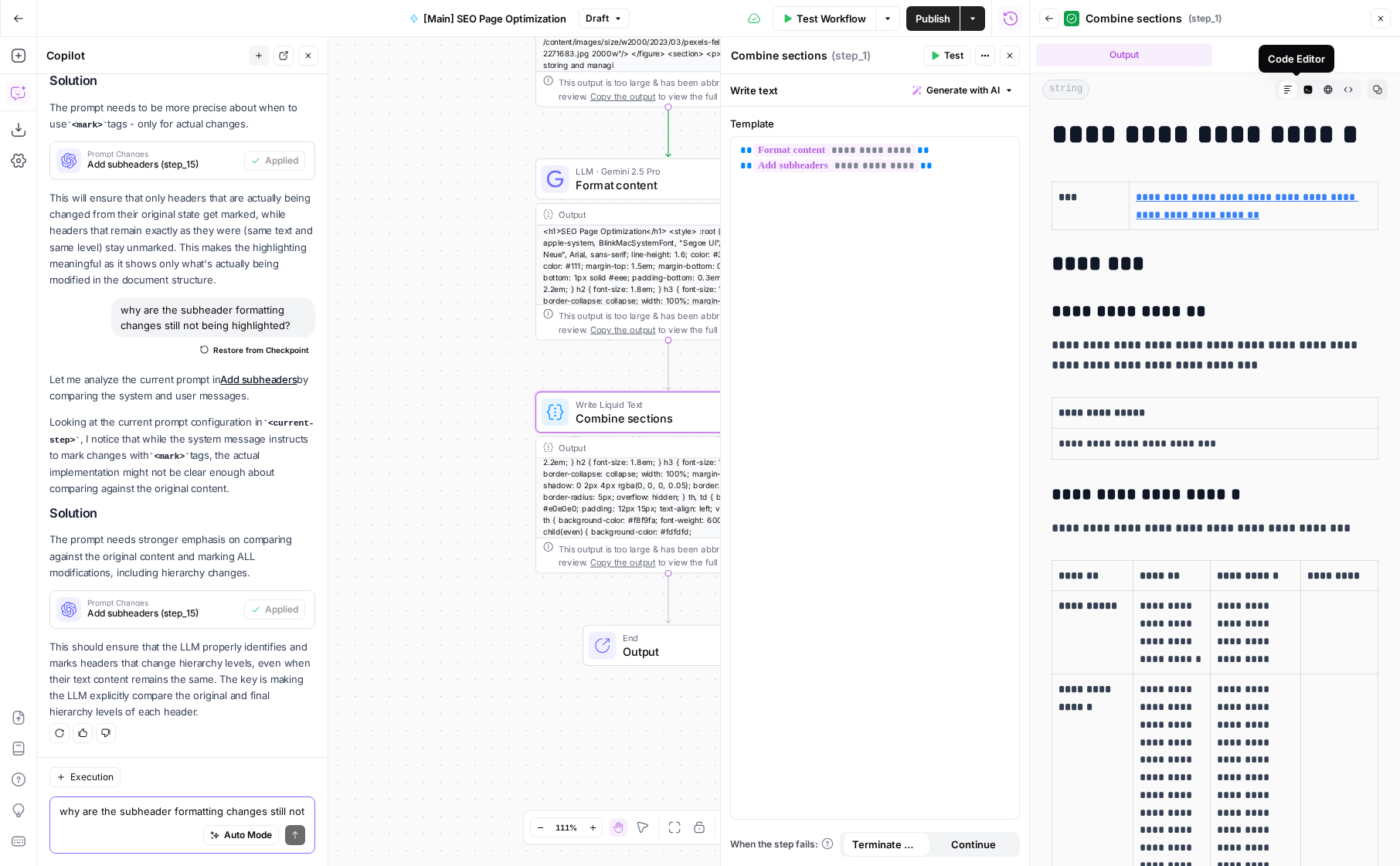 click 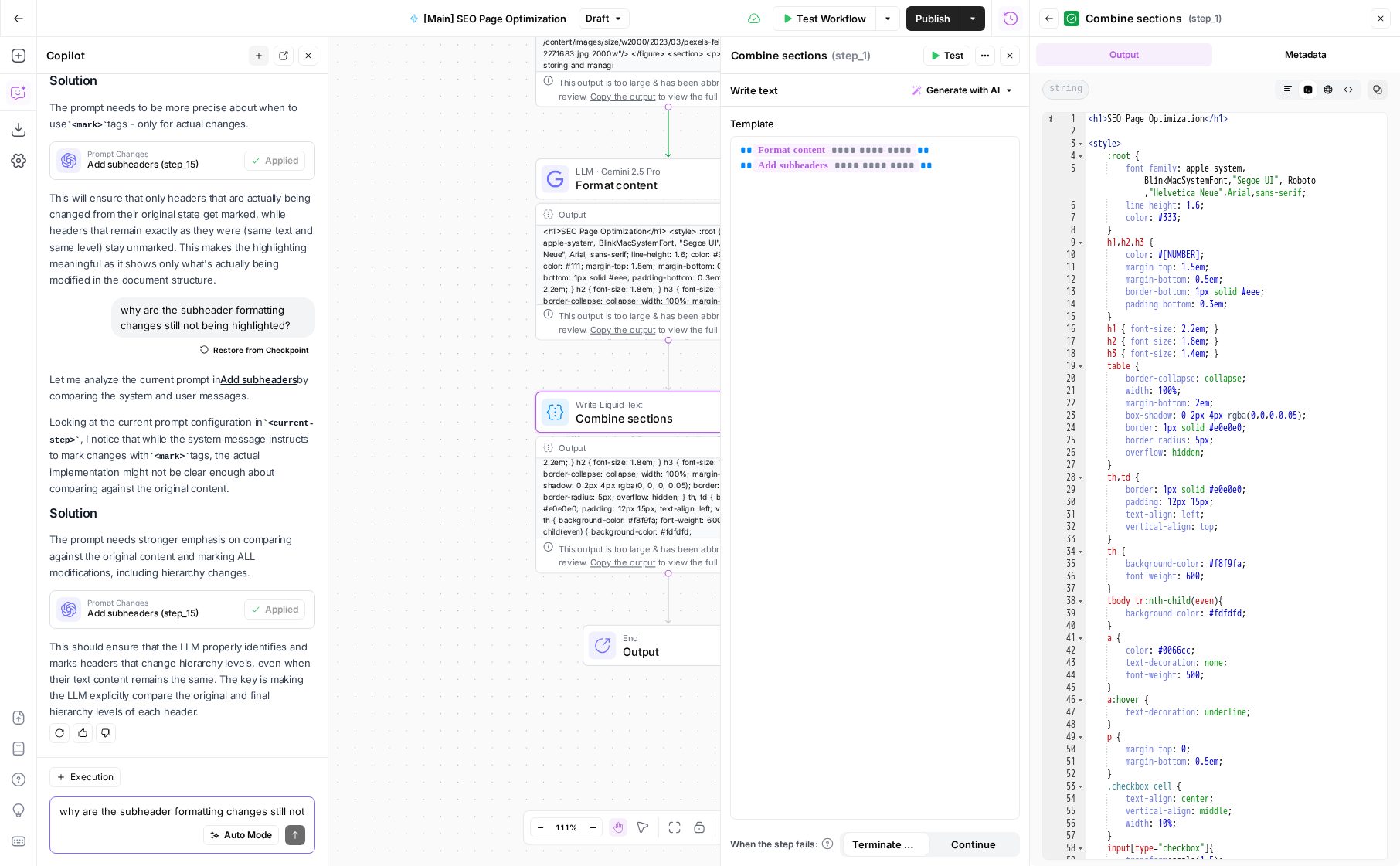 click 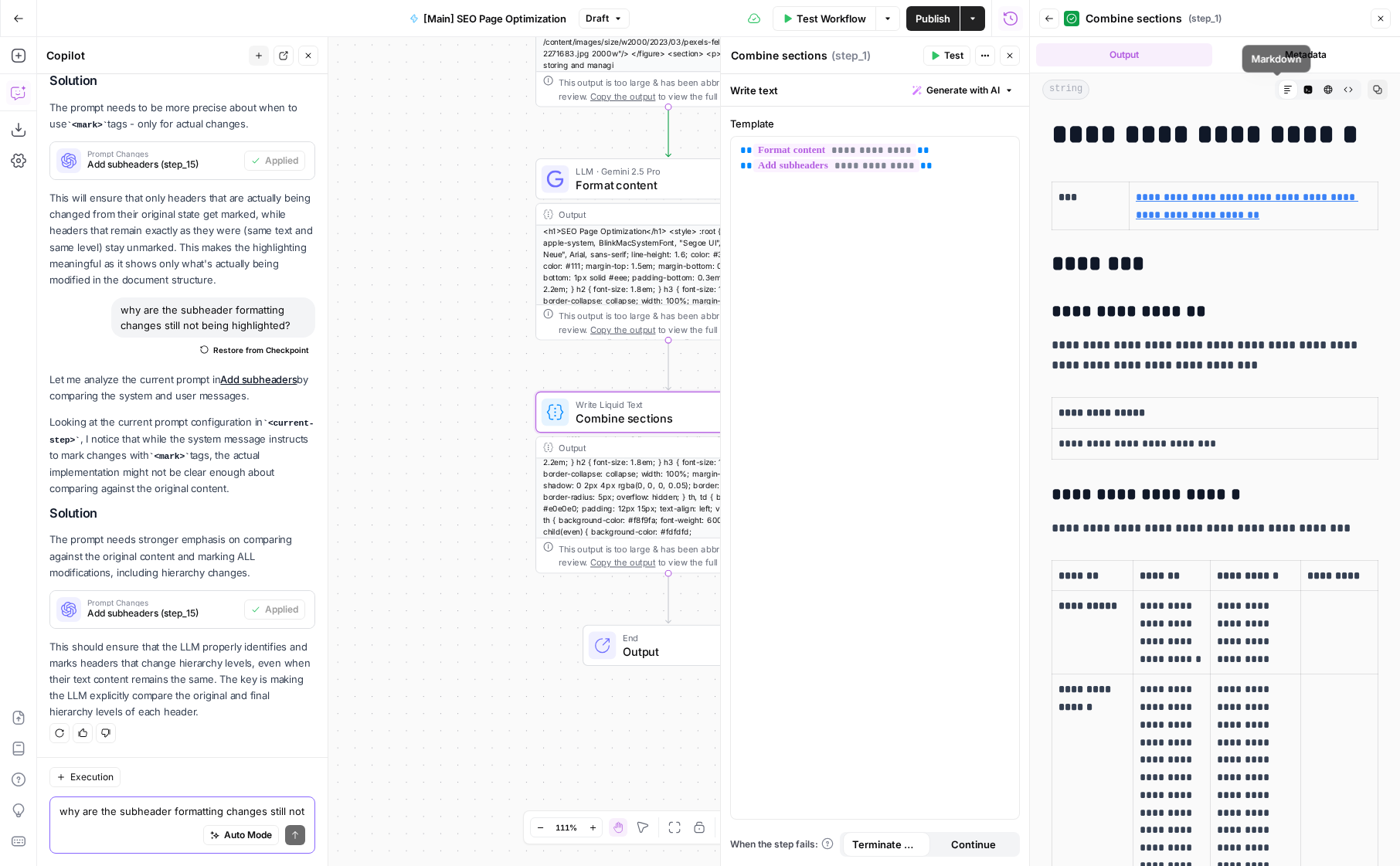 click 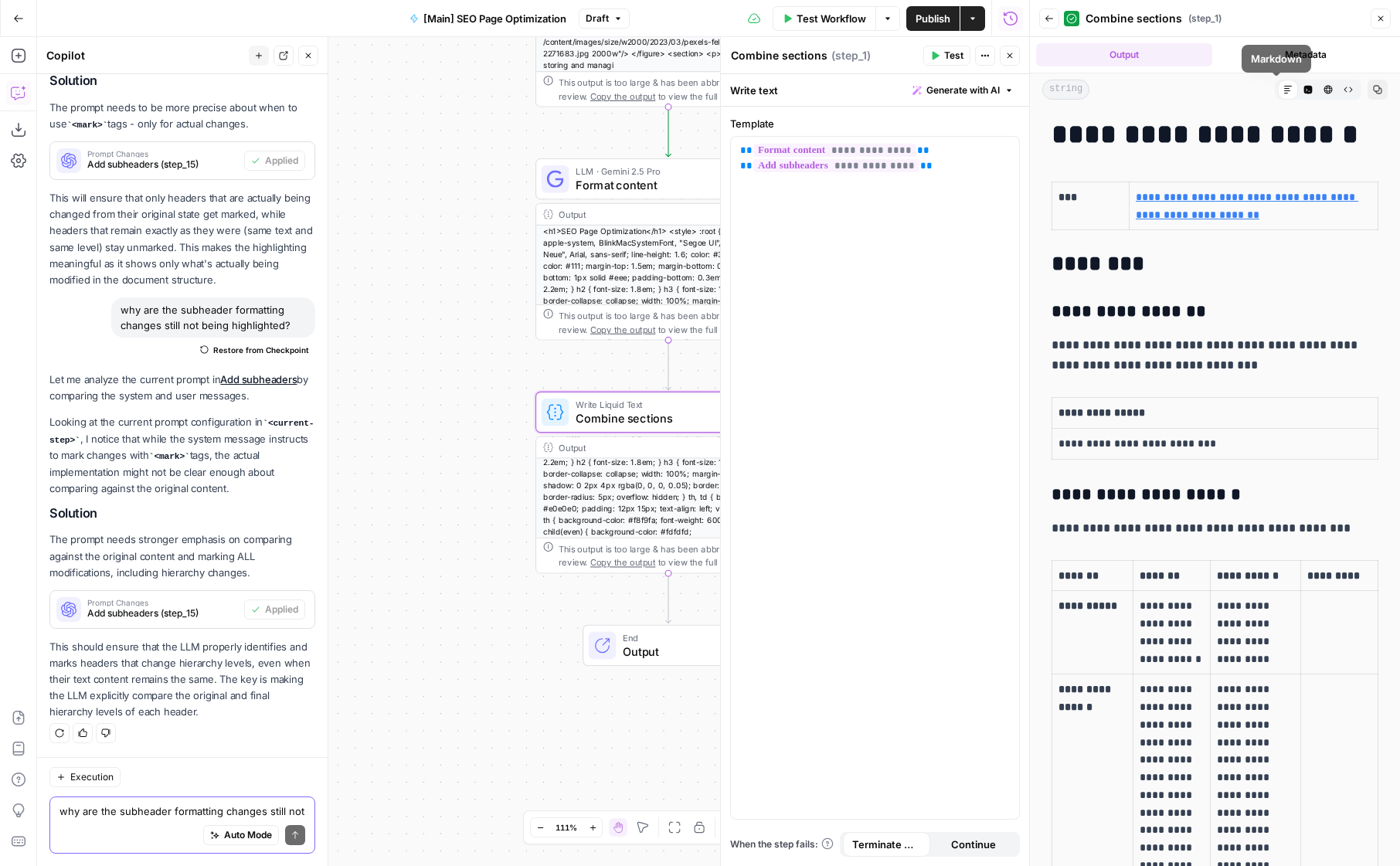 click 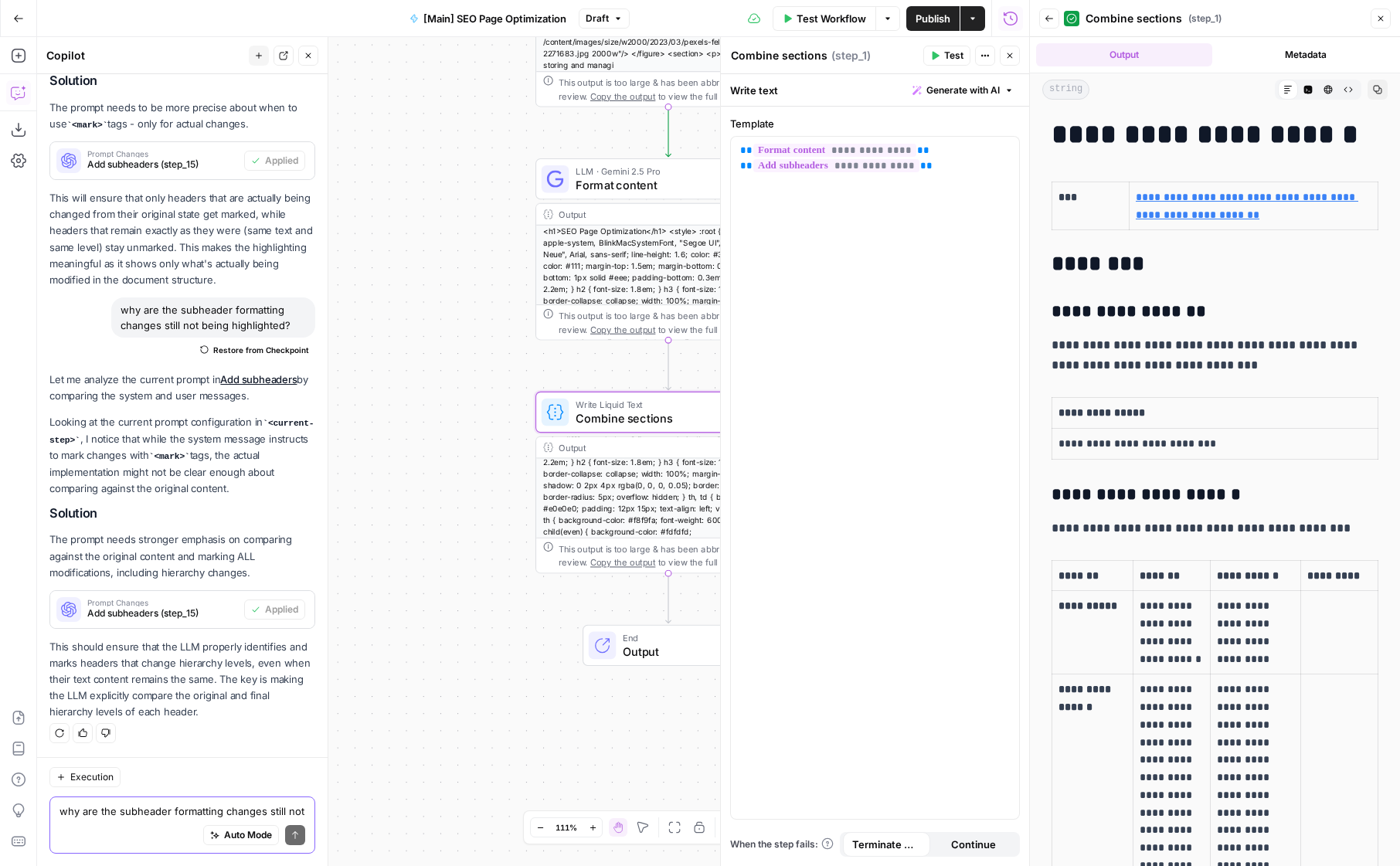 click 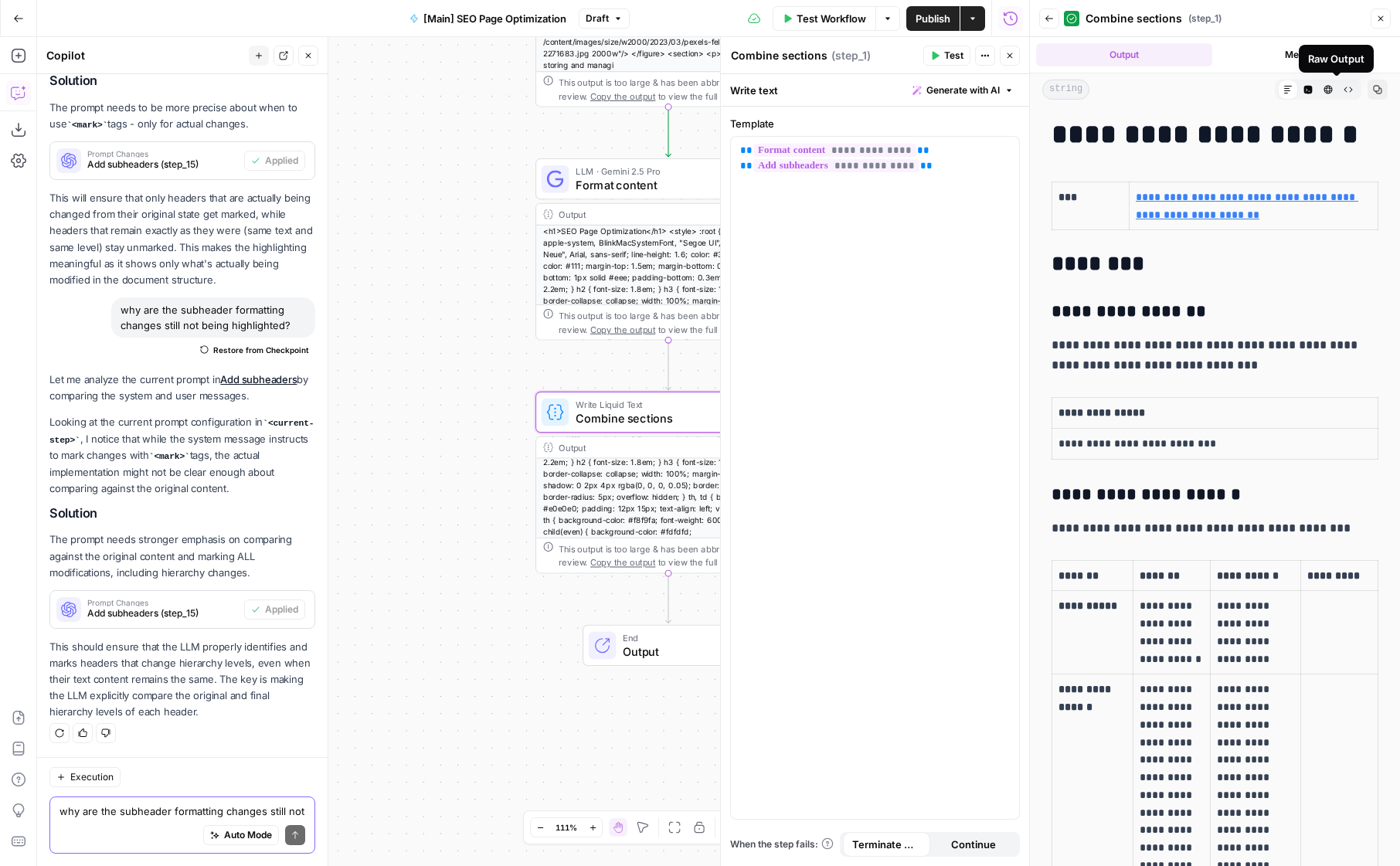 click 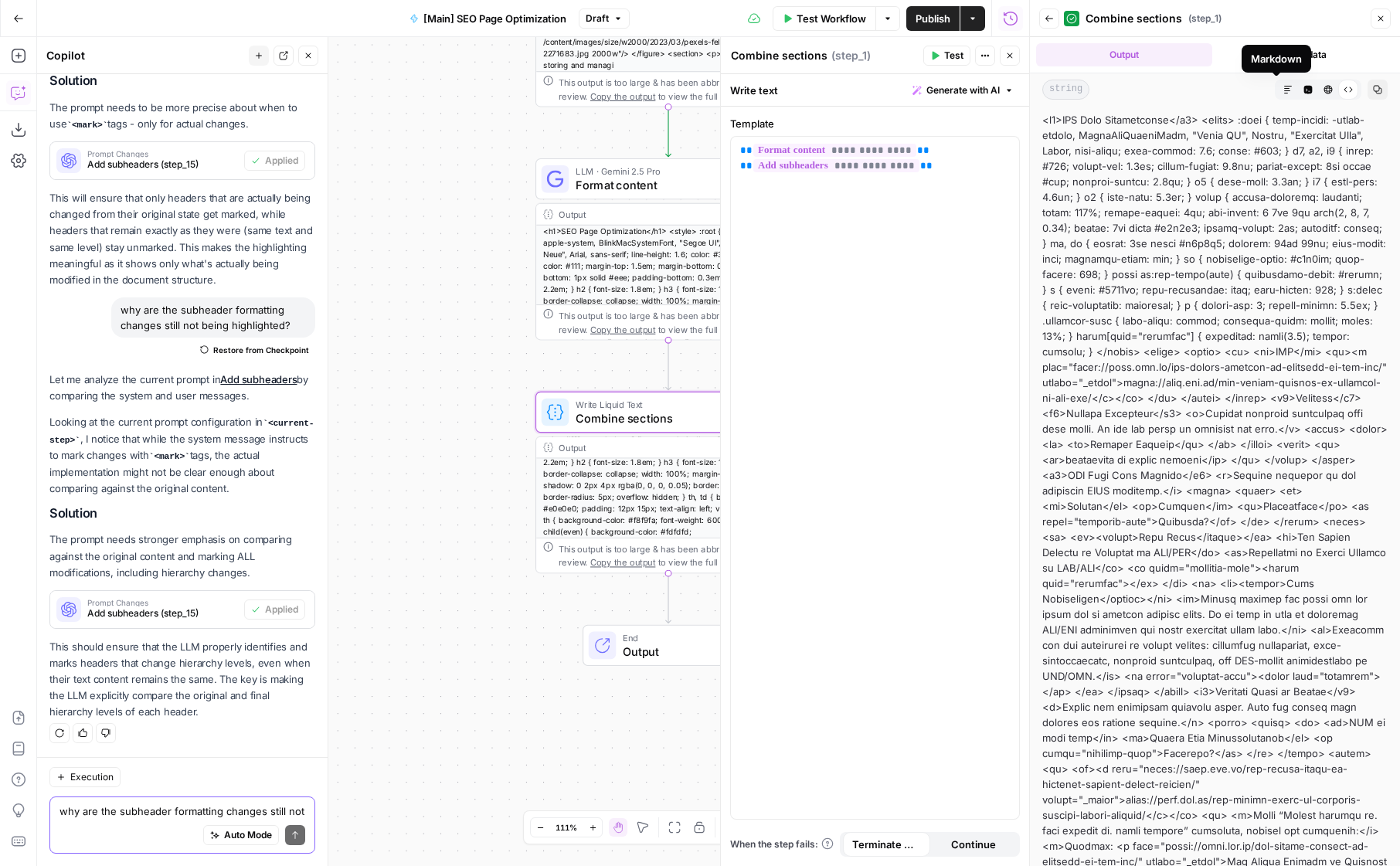 click 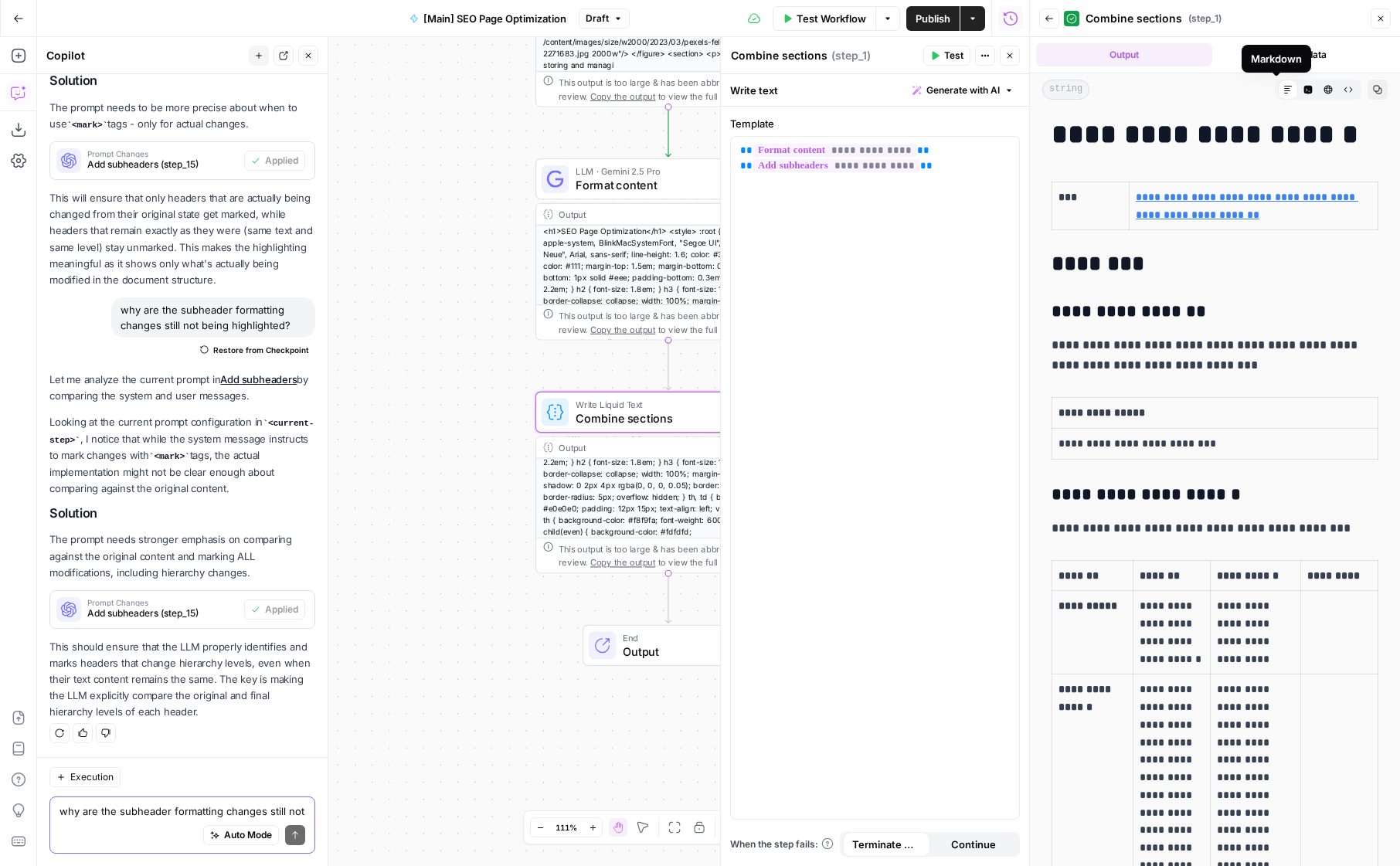 click on "Markdown" at bounding box center [1288, 90] 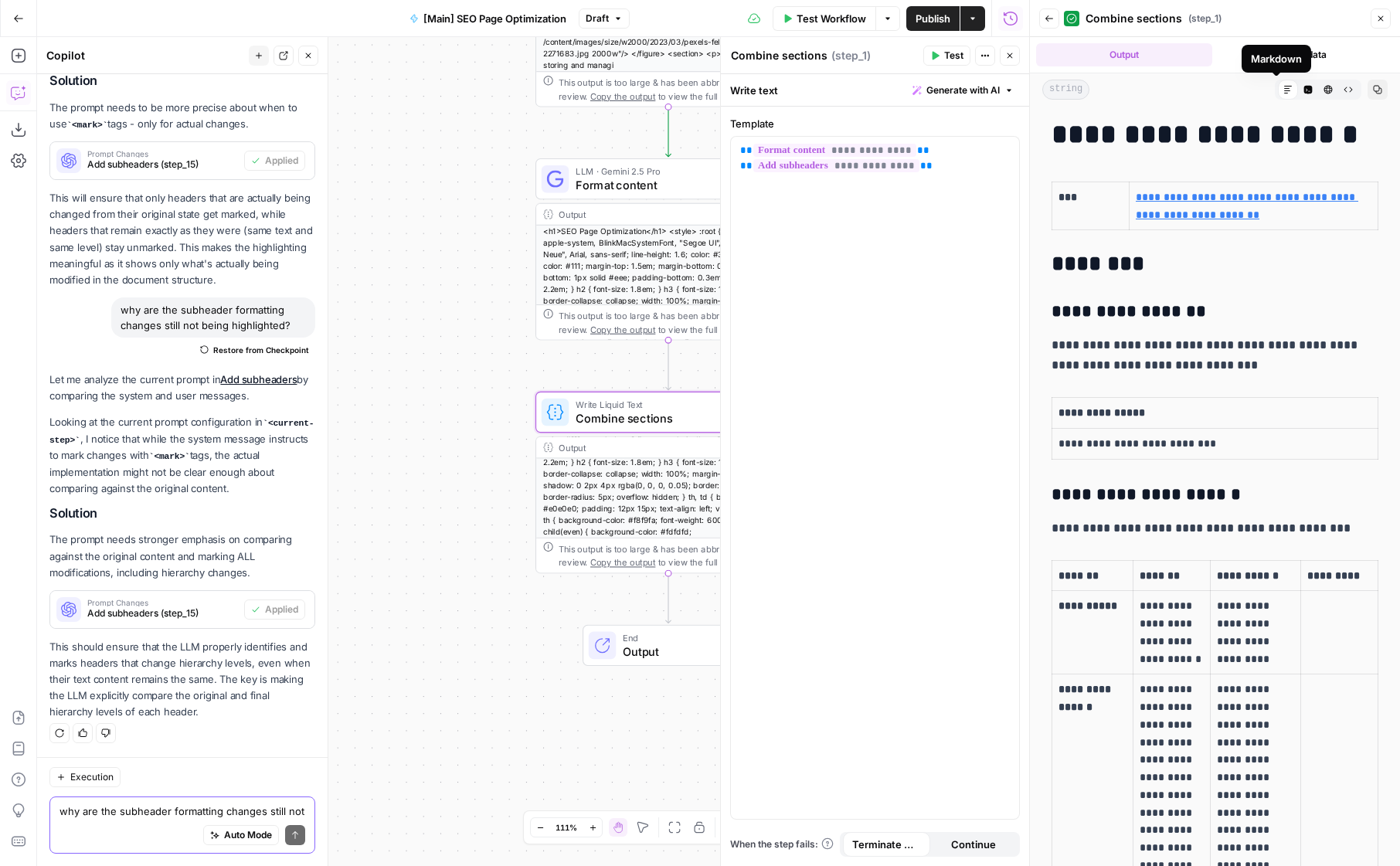 click on "Markdown" at bounding box center [1288, 90] 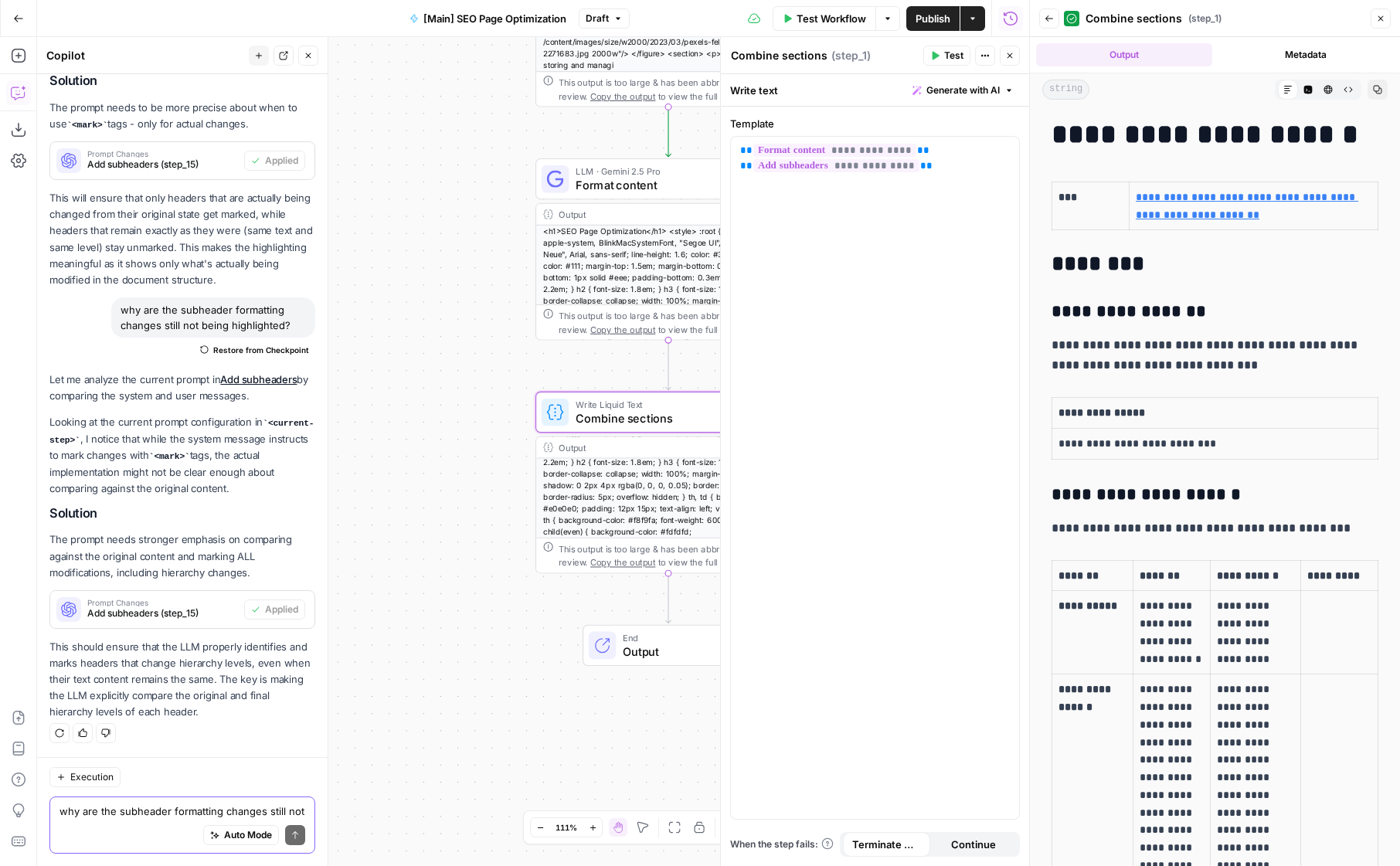 click on "**********" at bounding box center [1215, 3210] 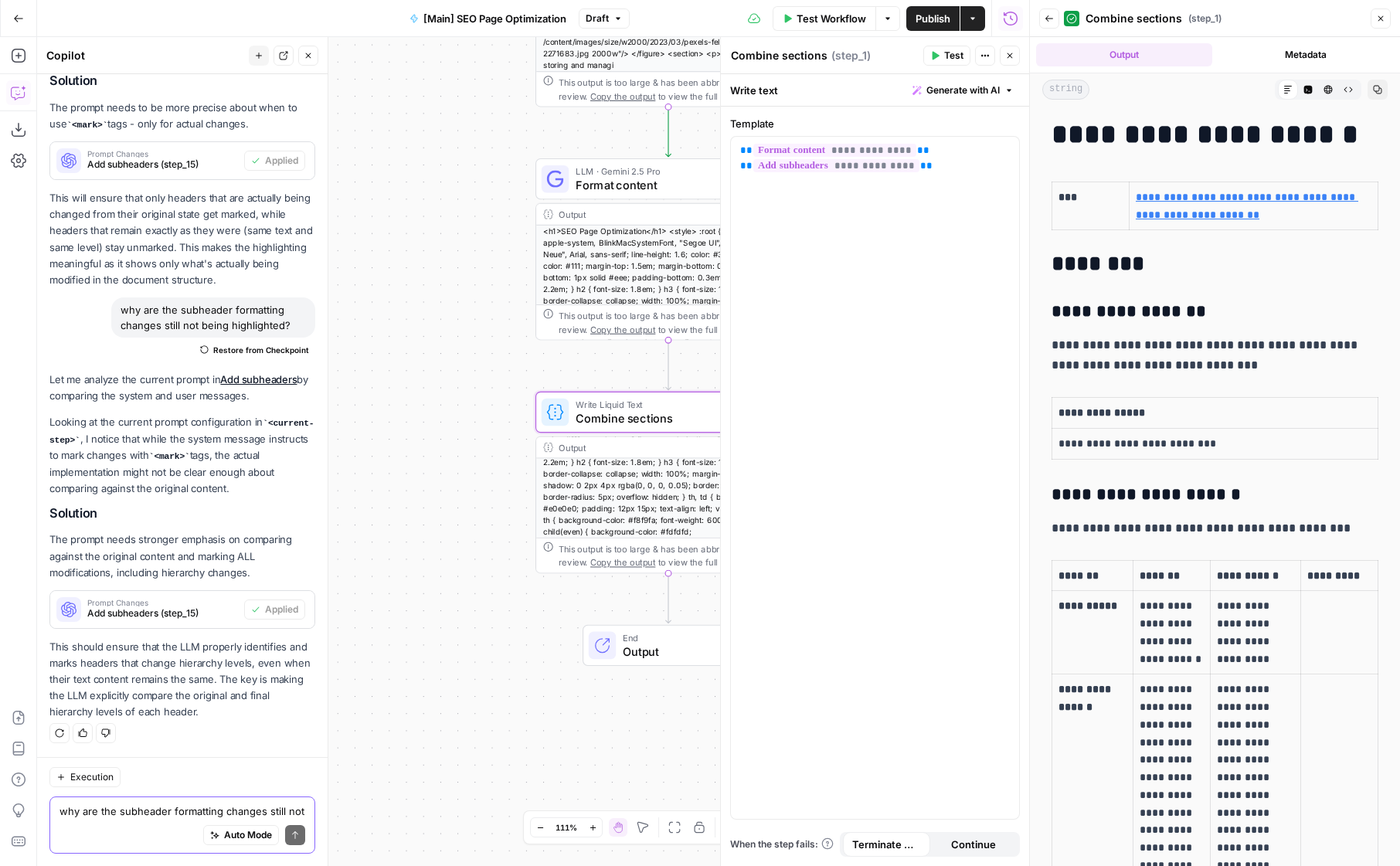 click on "**********" at bounding box center [1209, 355] 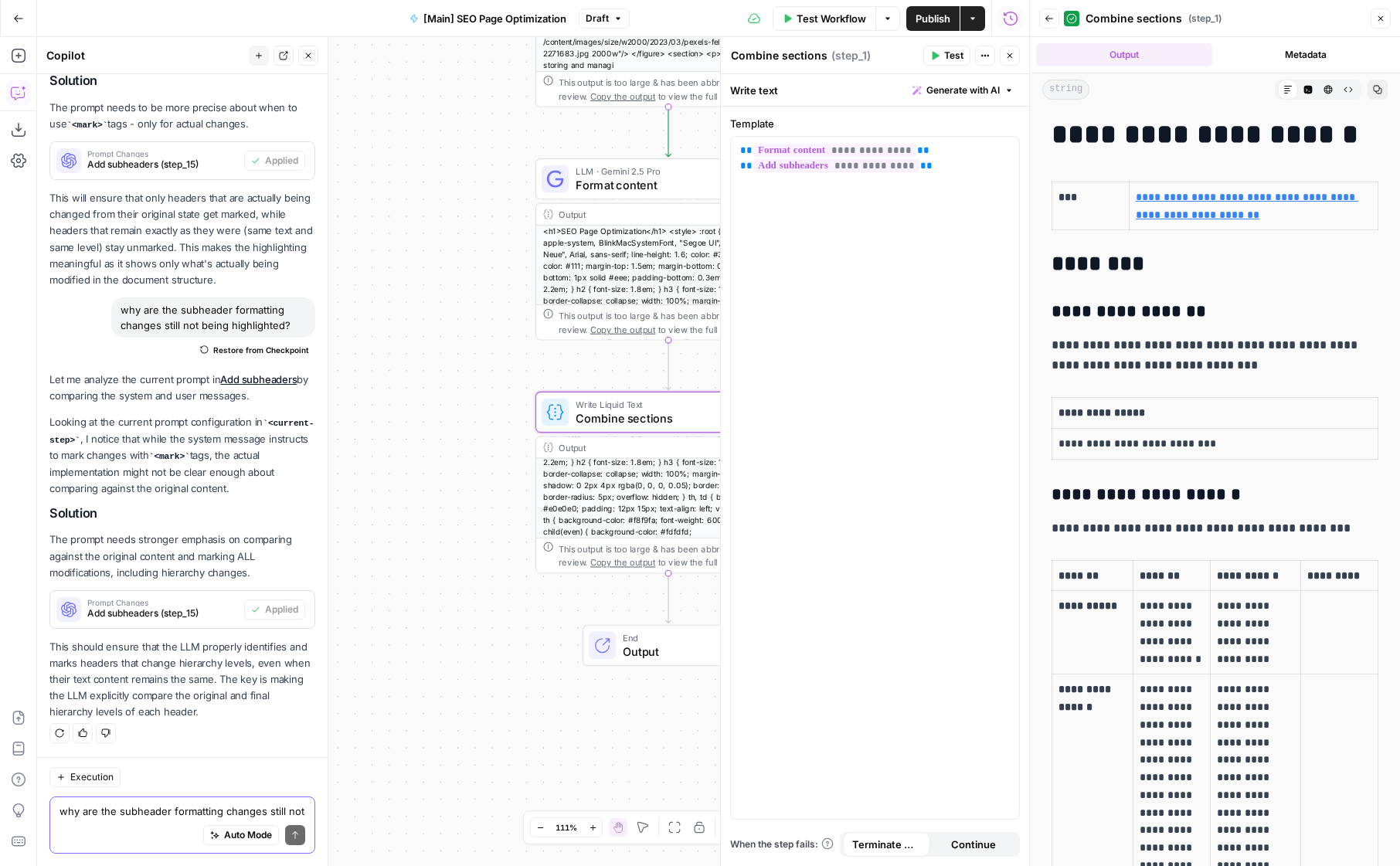 click on "**********" at bounding box center (1209, 355) 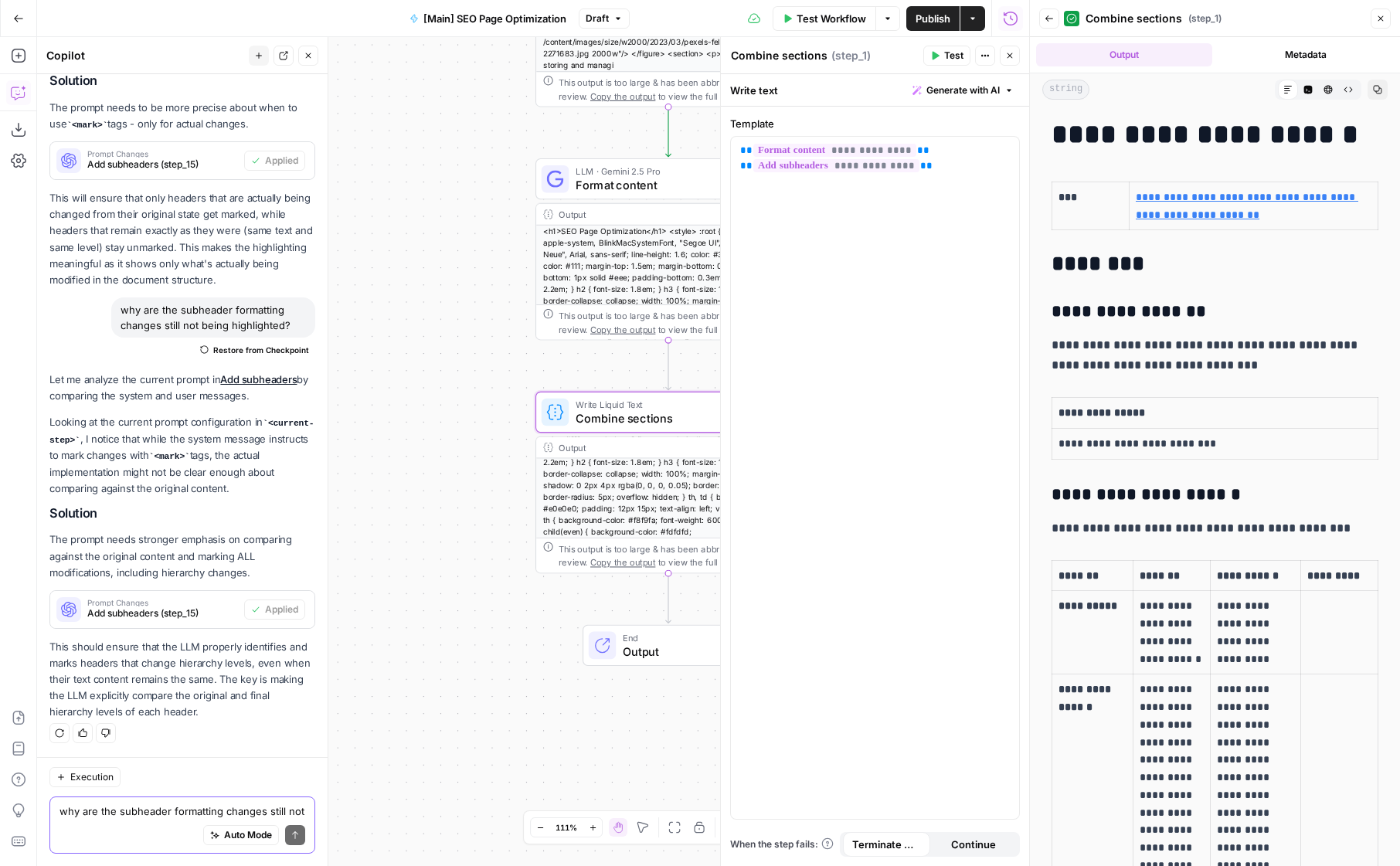 click on "**********" at bounding box center [1215, 3210] 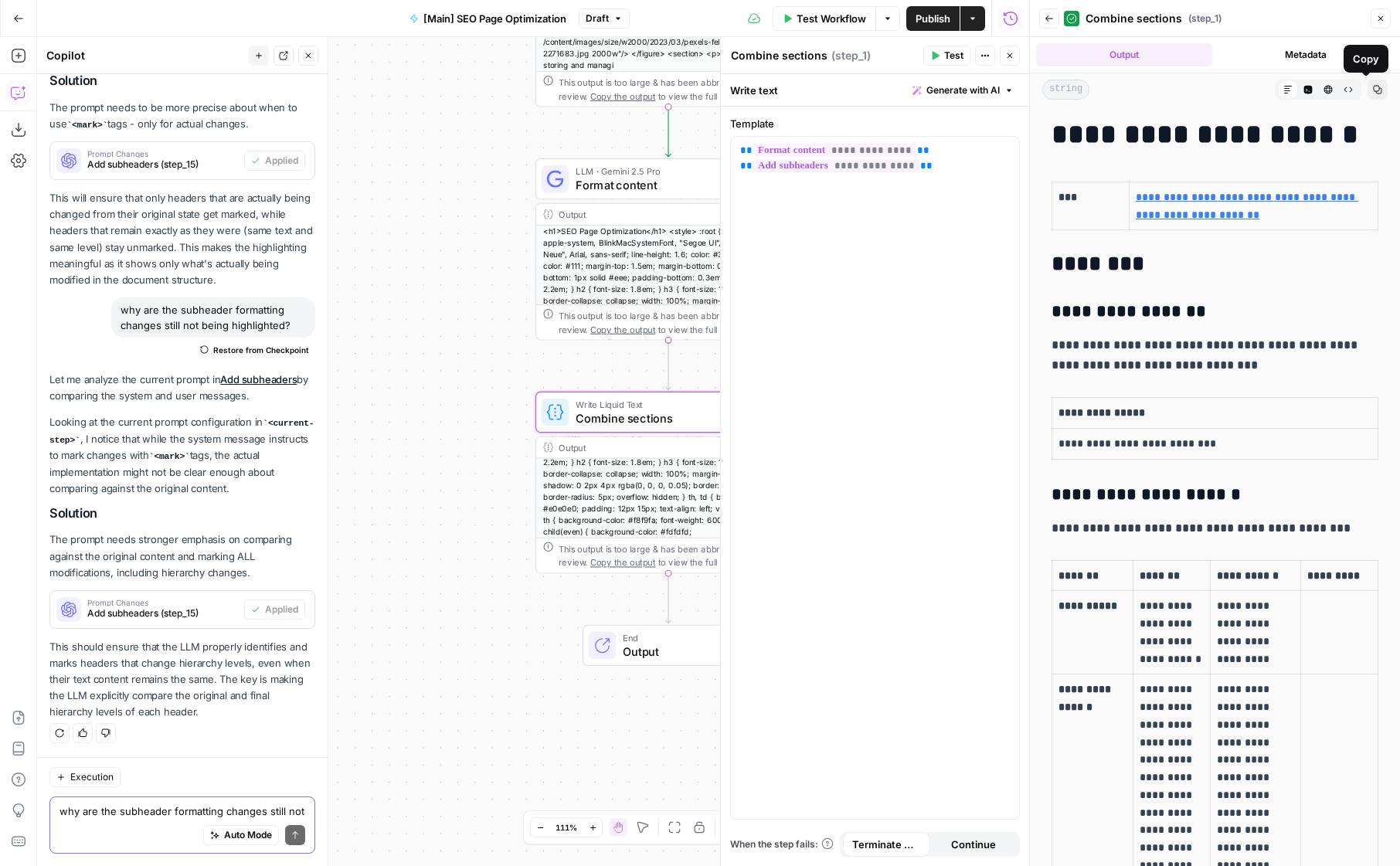 click 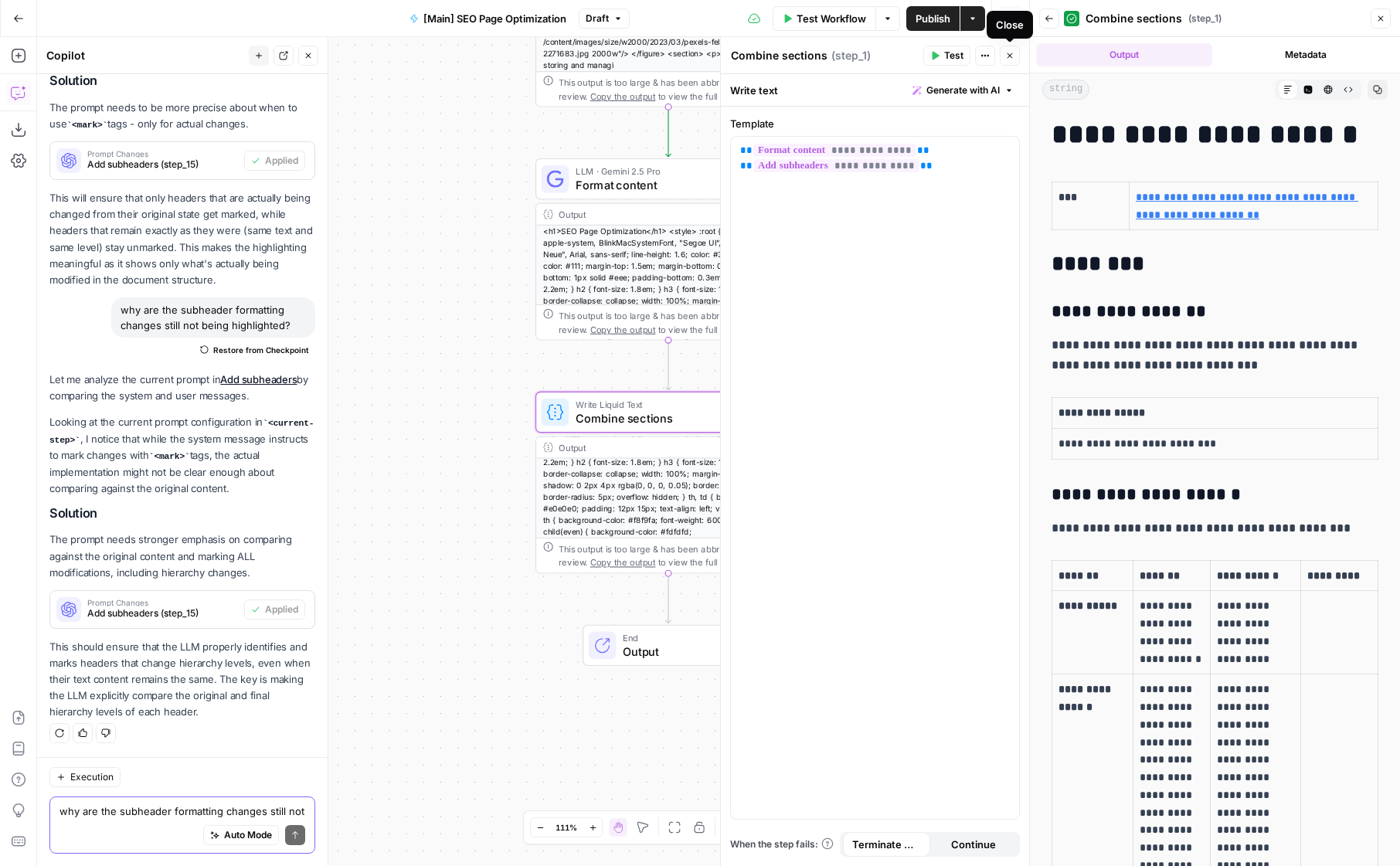 click 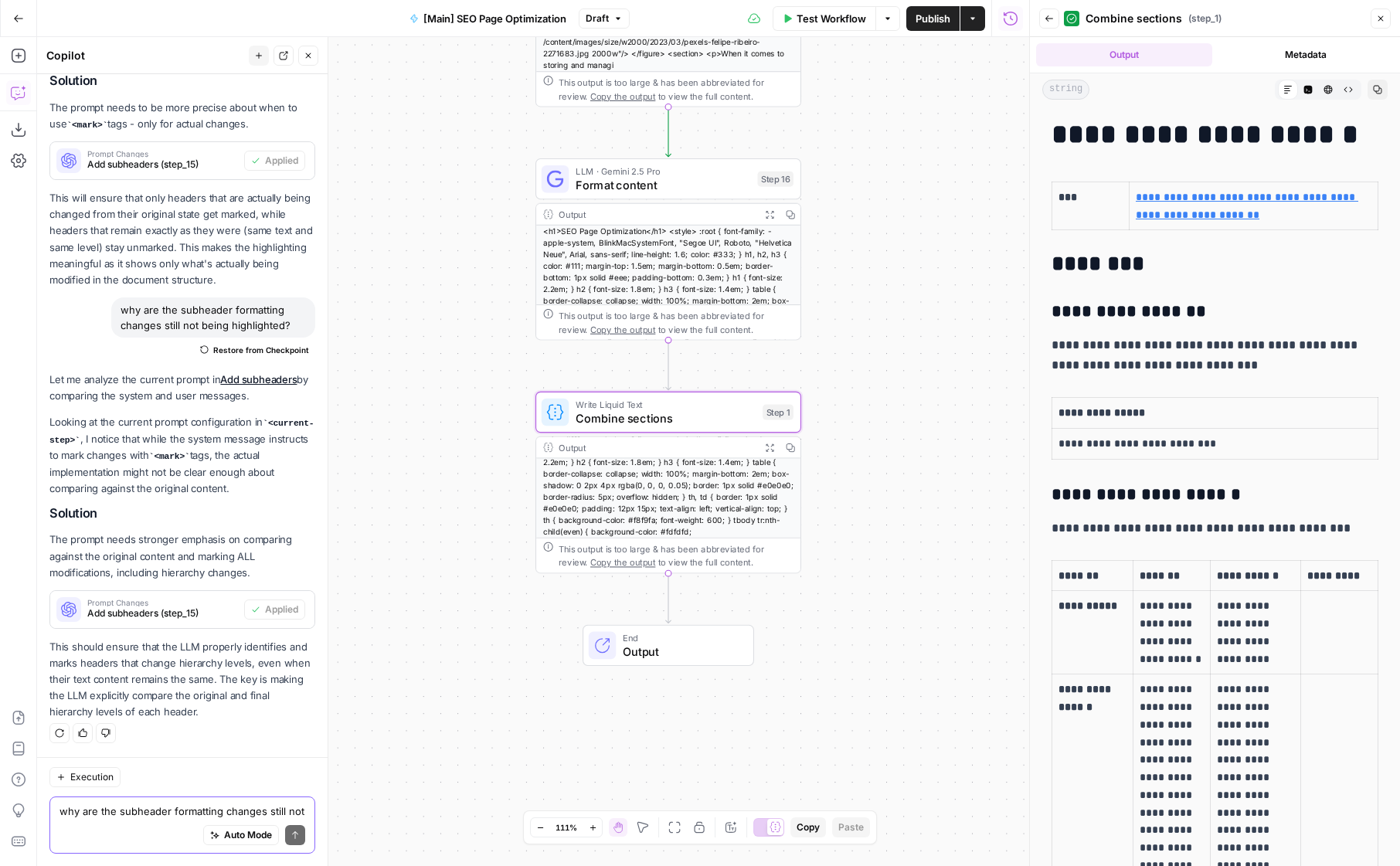 click on "End" at bounding box center [681, 638] 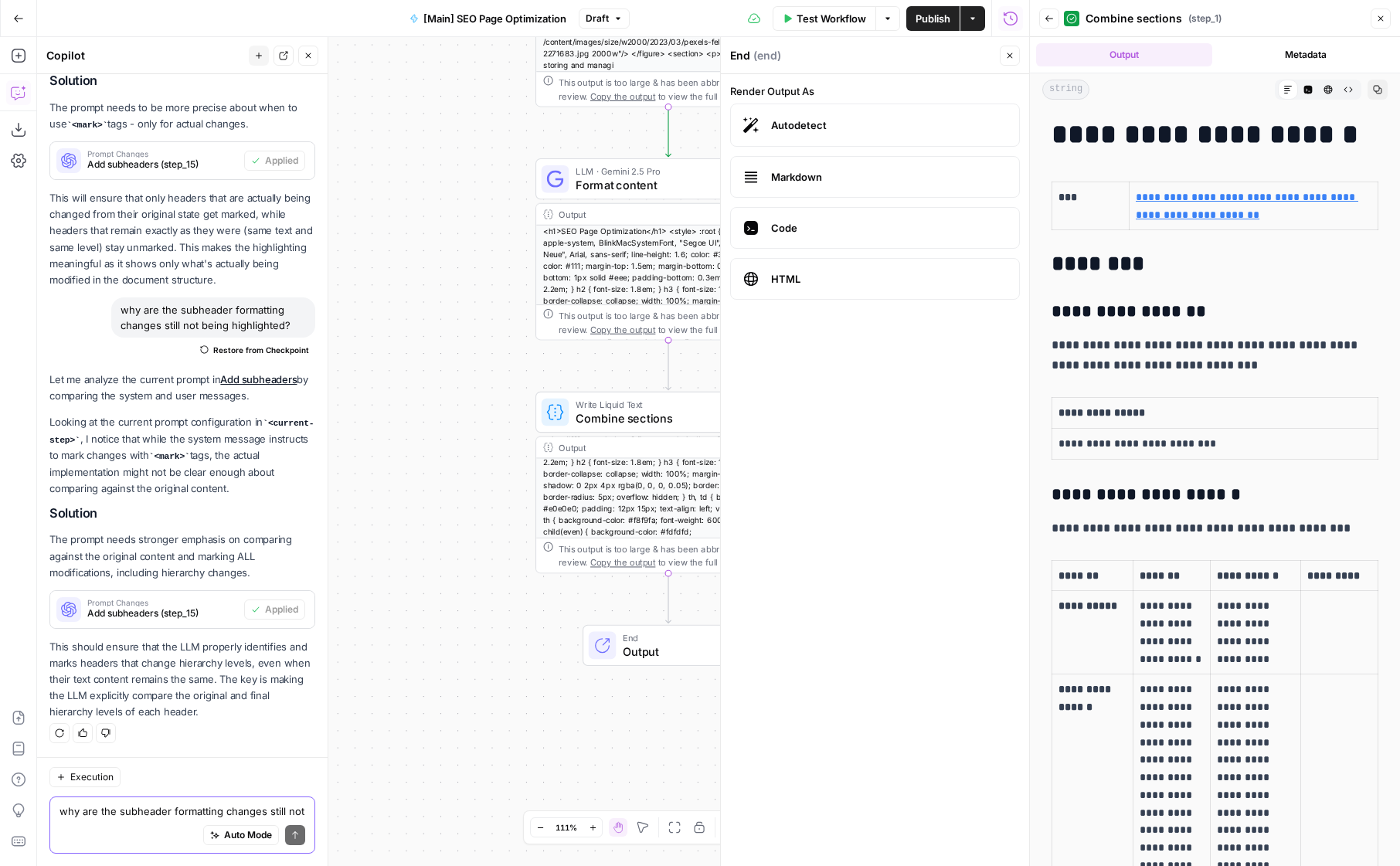click on "Markdown" at bounding box center (889, 177) 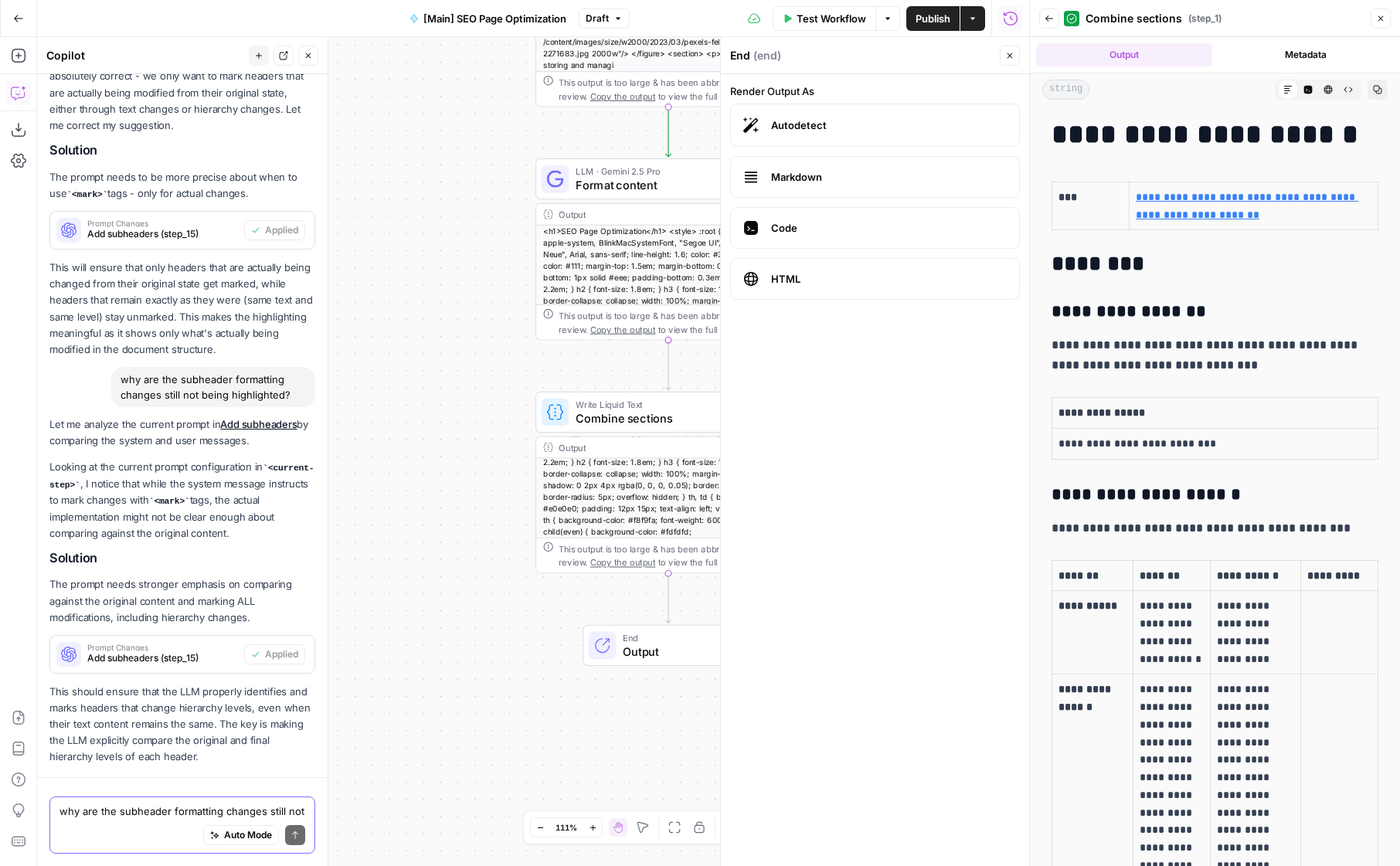 scroll, scrollTop: 1310, scrollLeft: 0, axis: vertical 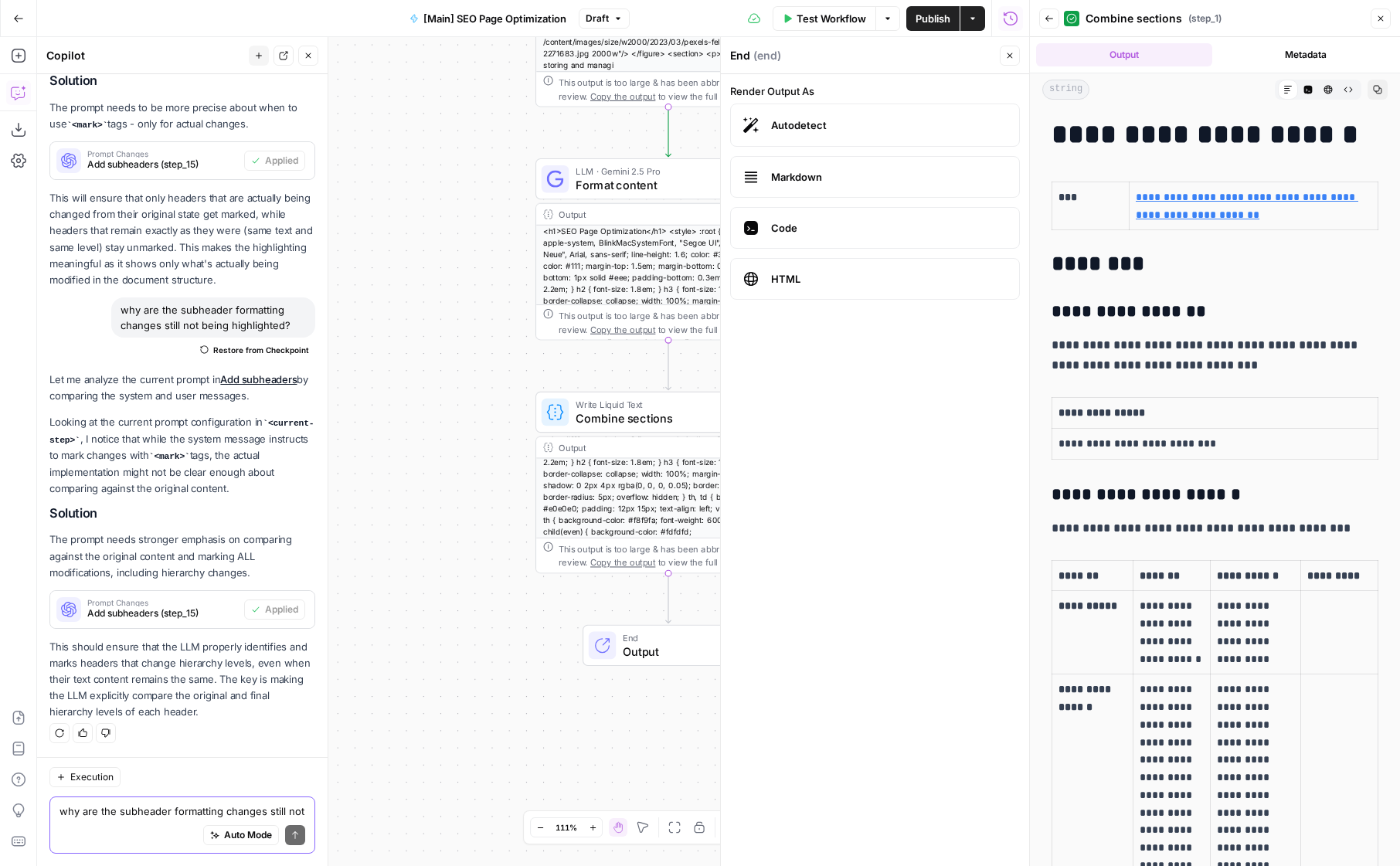 click on "Publish" at bounding box center (933, 19) 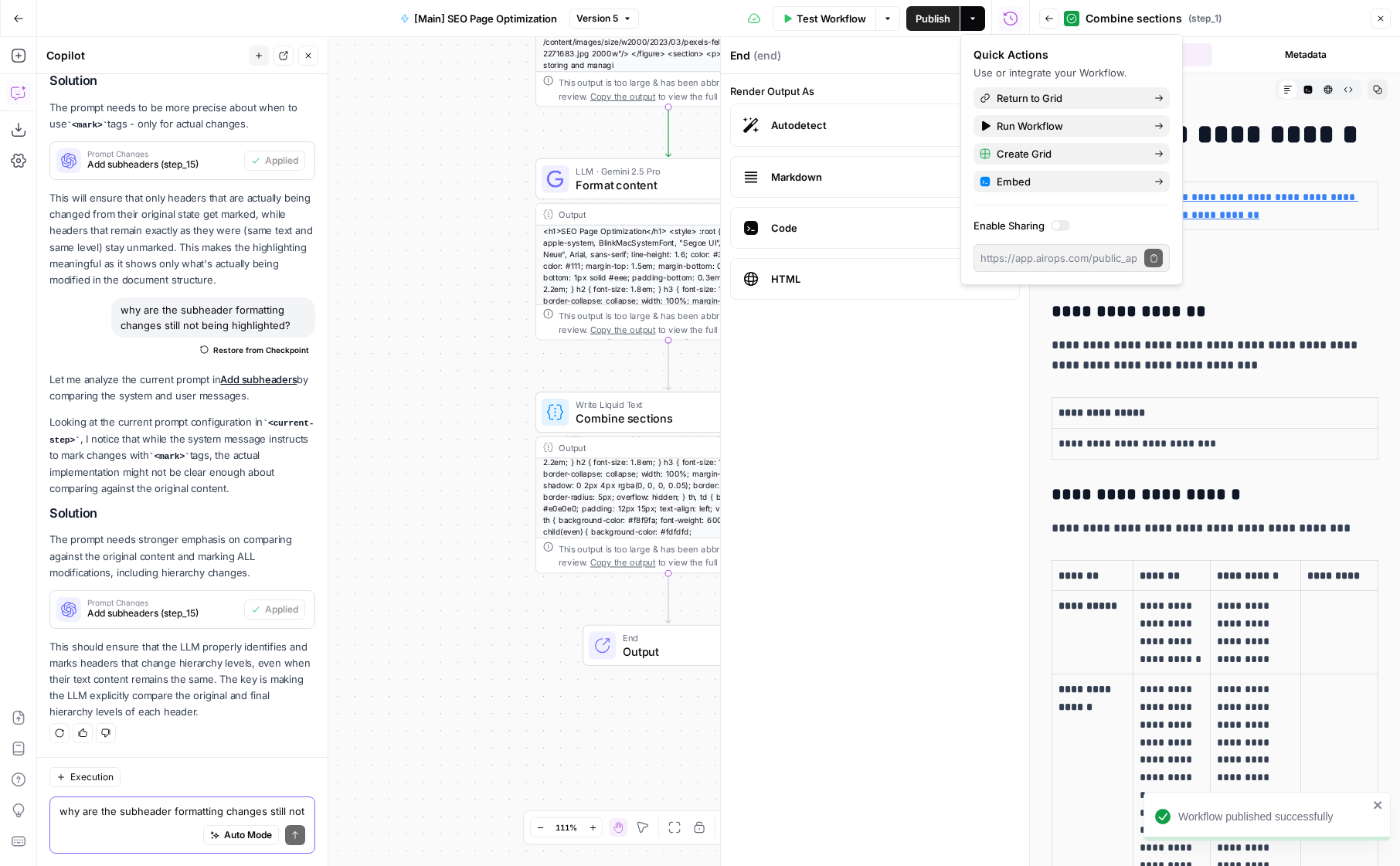 click on "Output" at bounding box center [681, 651] 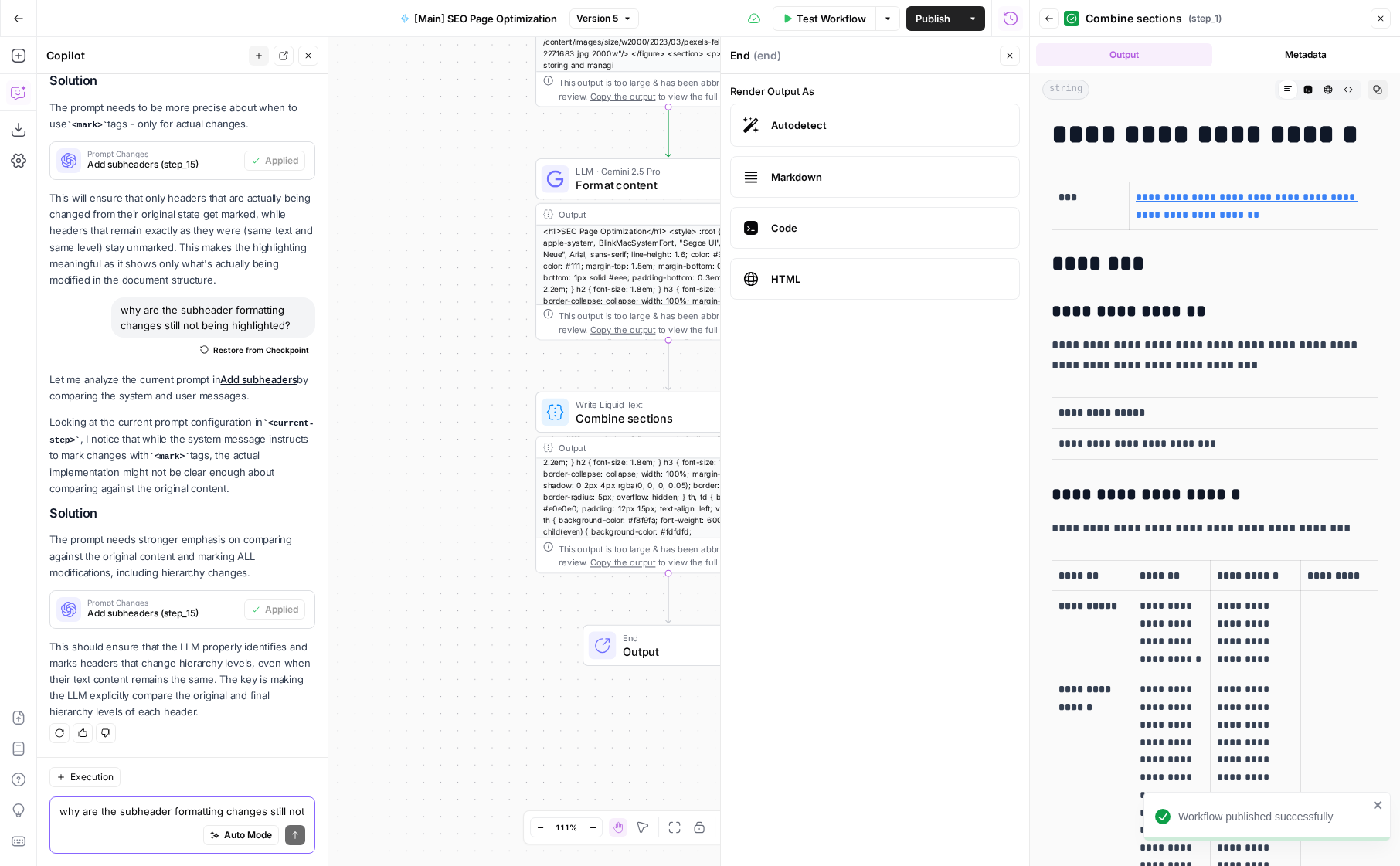 click on "Output" at bounding box center (681, 651) 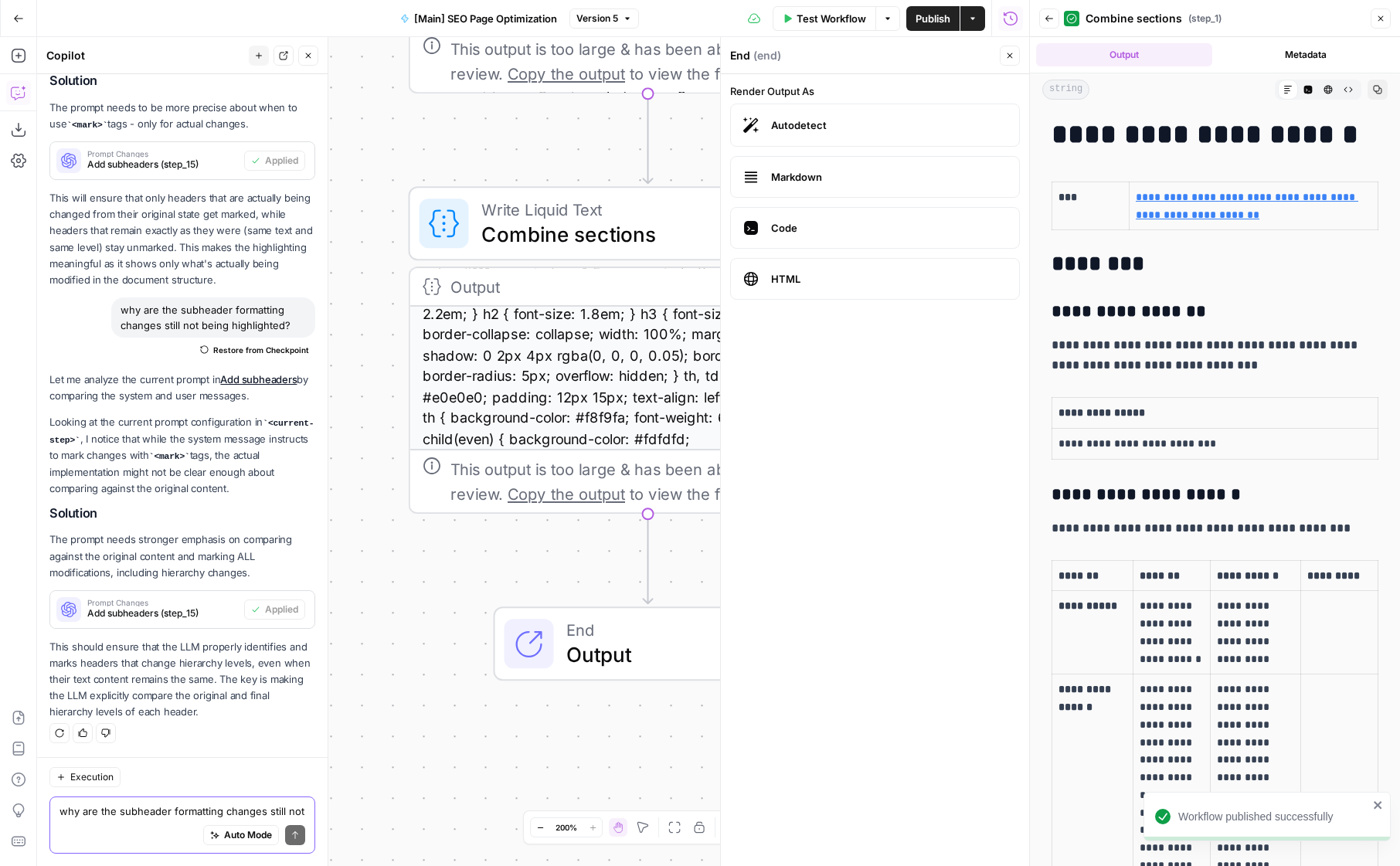 click on "Output" at bounding box center (671, 654) 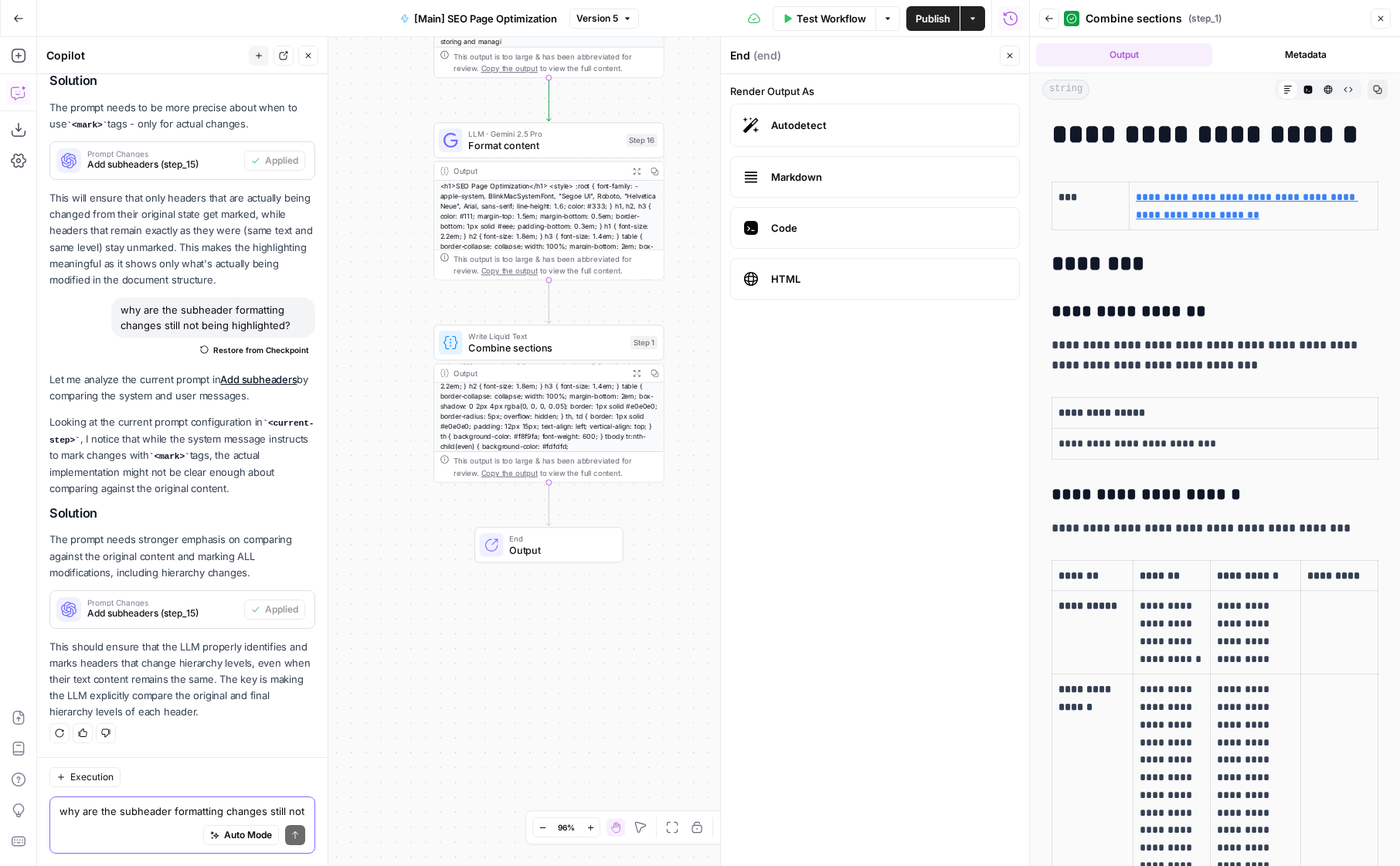 drag, startPoint x: 469, startPoint y: 350, endPoint x: 429, endPoint y: 278, distance: 82.36504 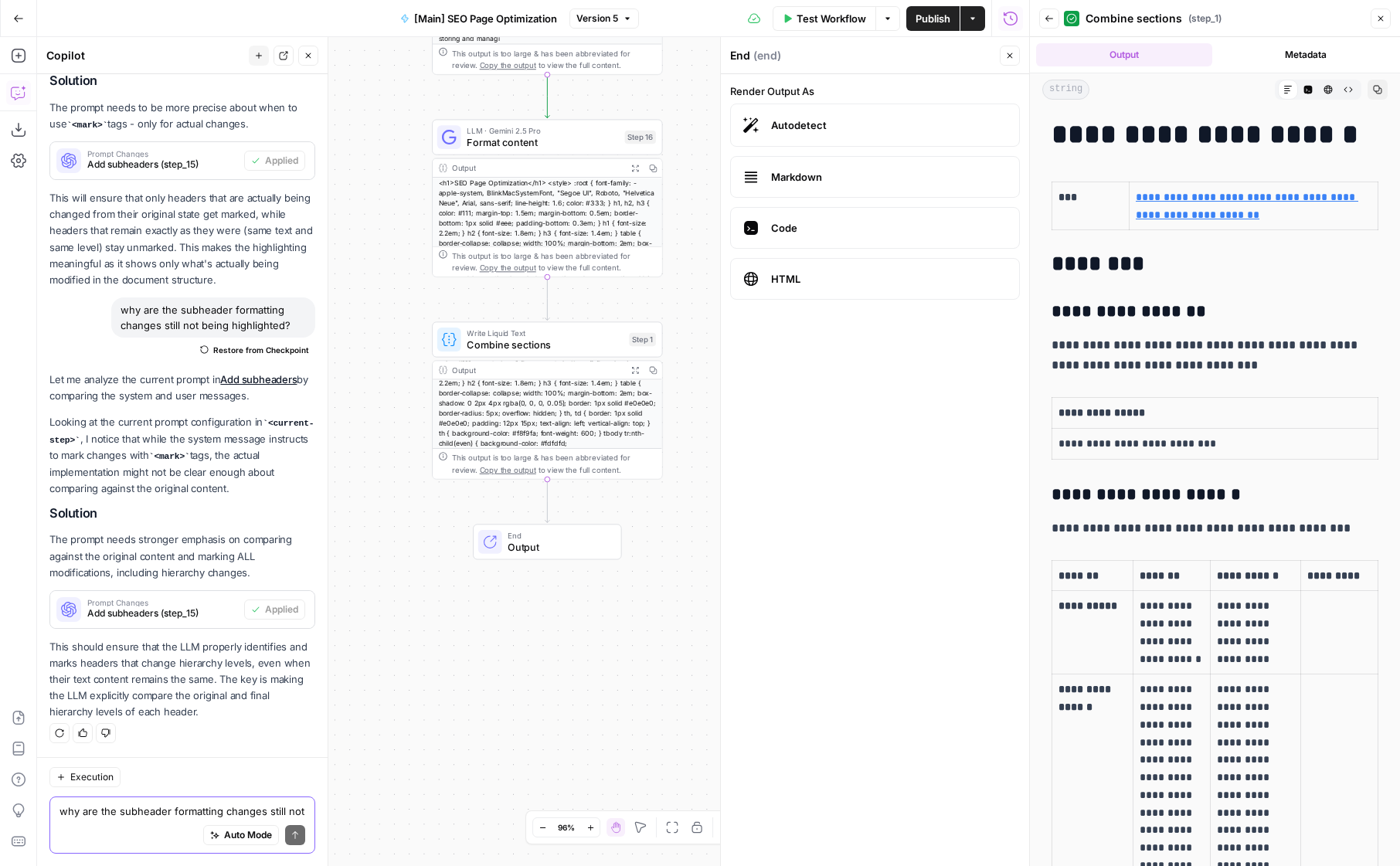 click on "Output" at bounding box center [558, 547] 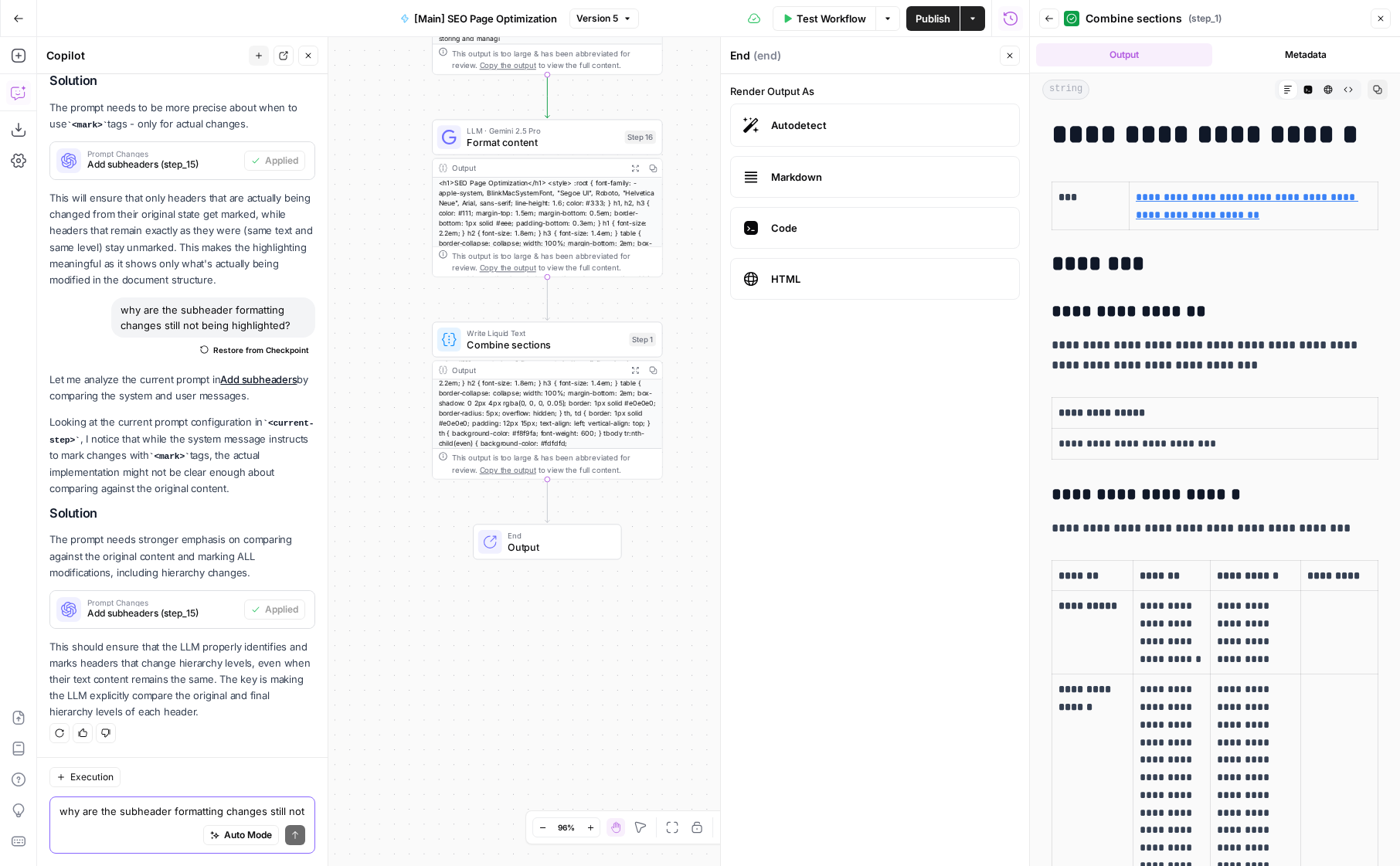 click on "Markdown" at bounding box center (889, 177) 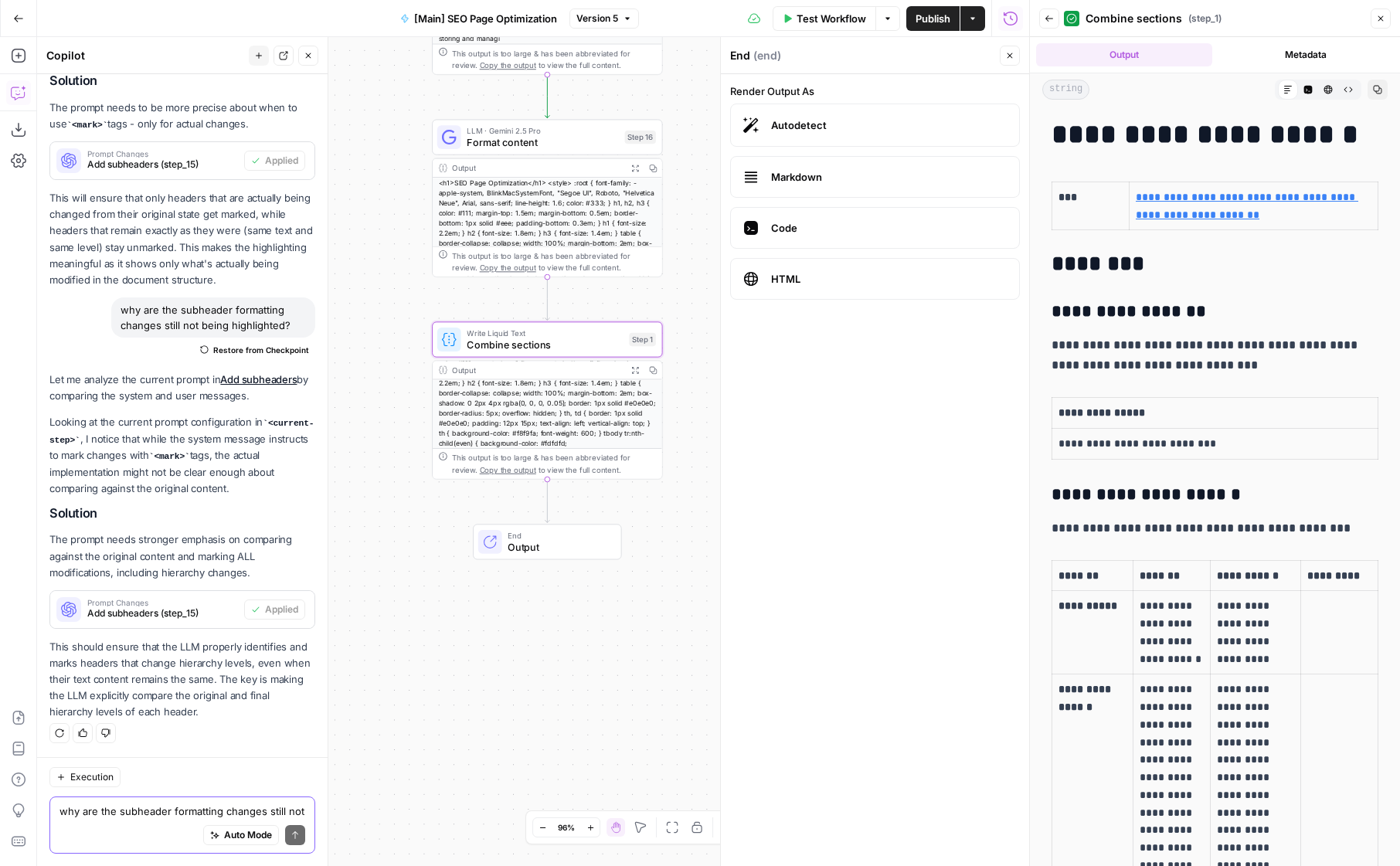 click on "This output is too large & has been abbreviated for review.   Copy the output   to view the full content." at bounding box center [554, 464] 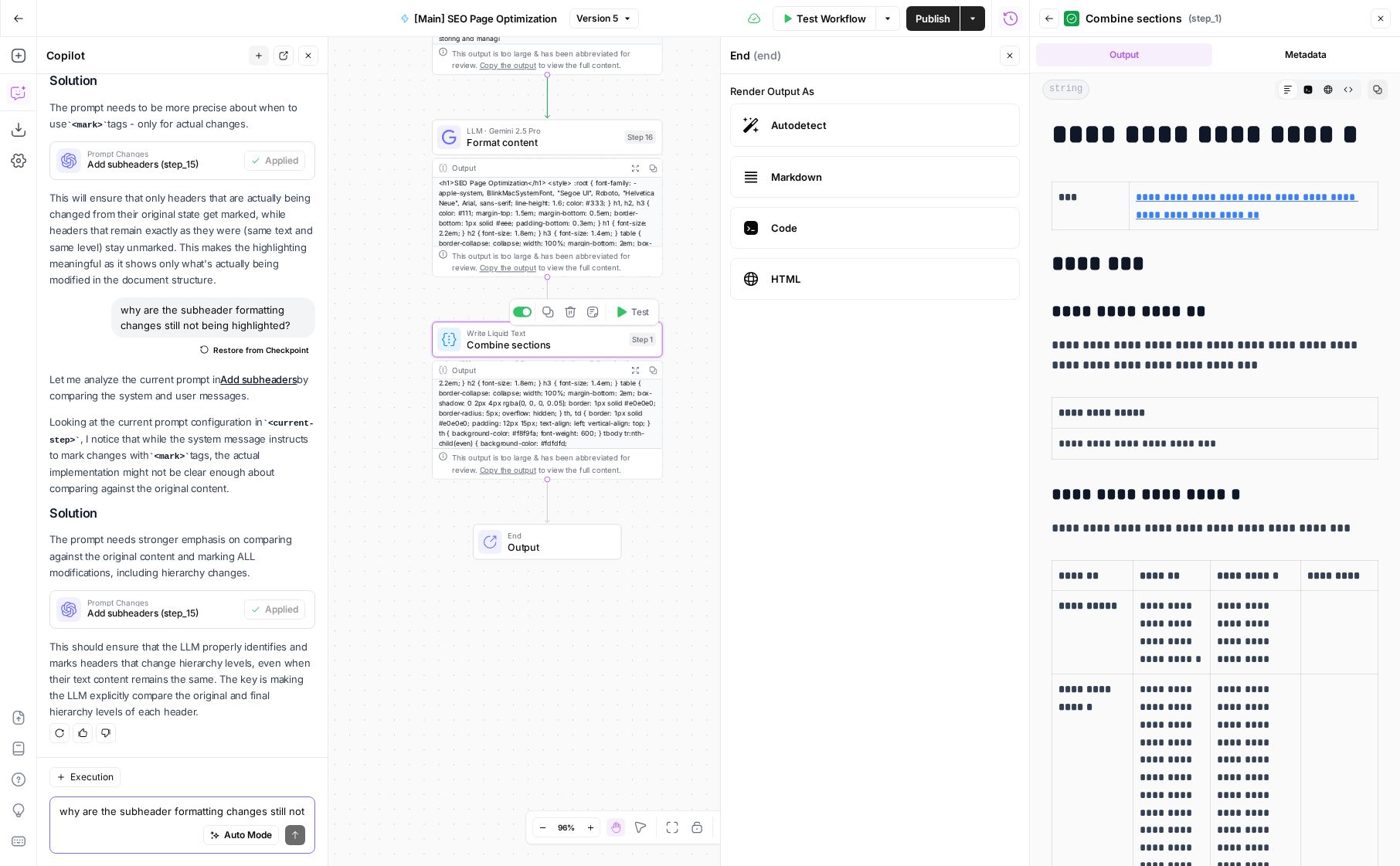 click on "Combine sections" at bounding box center (545, 345) 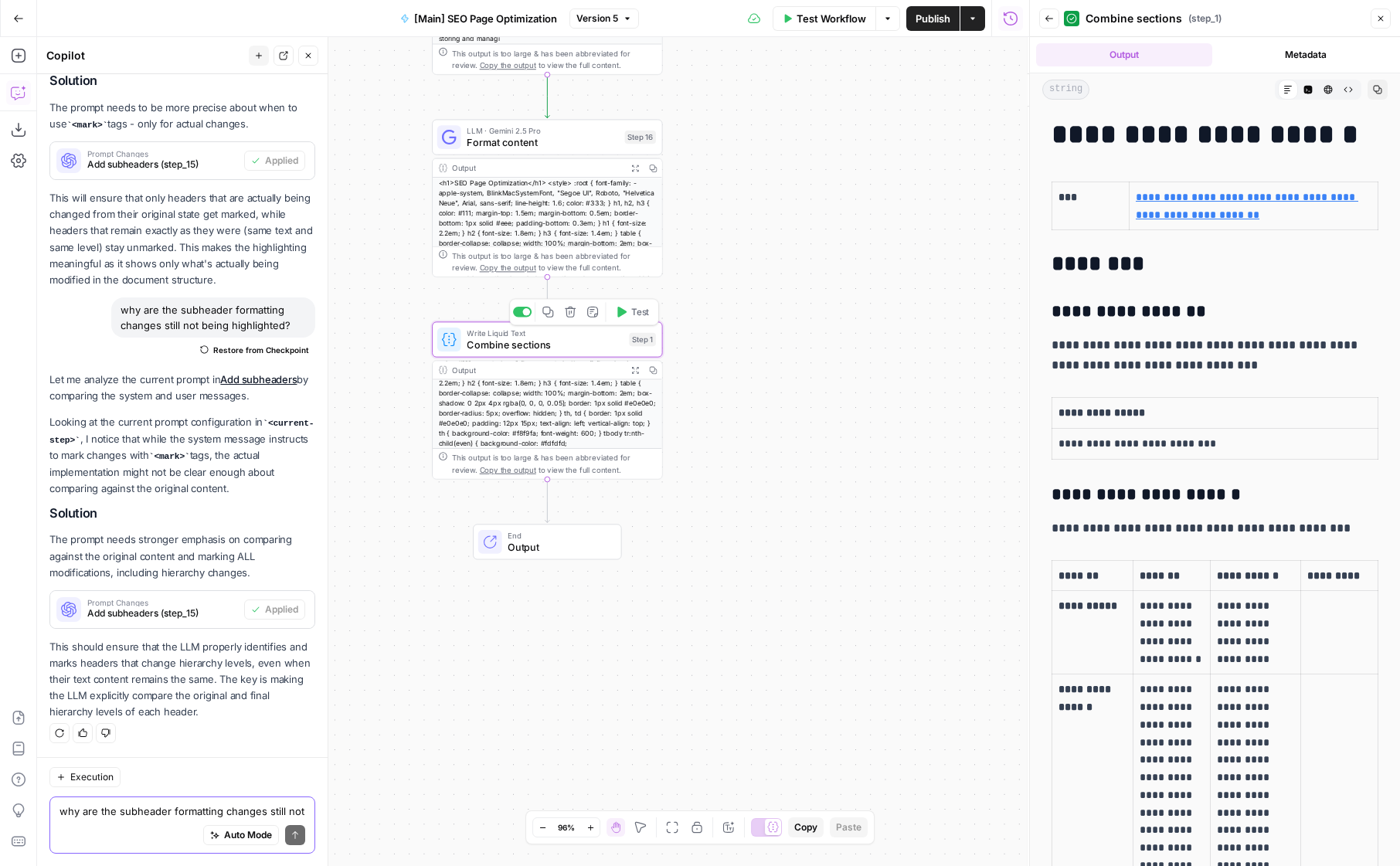 click on "Combine sections" at bounding box center (545, 345) 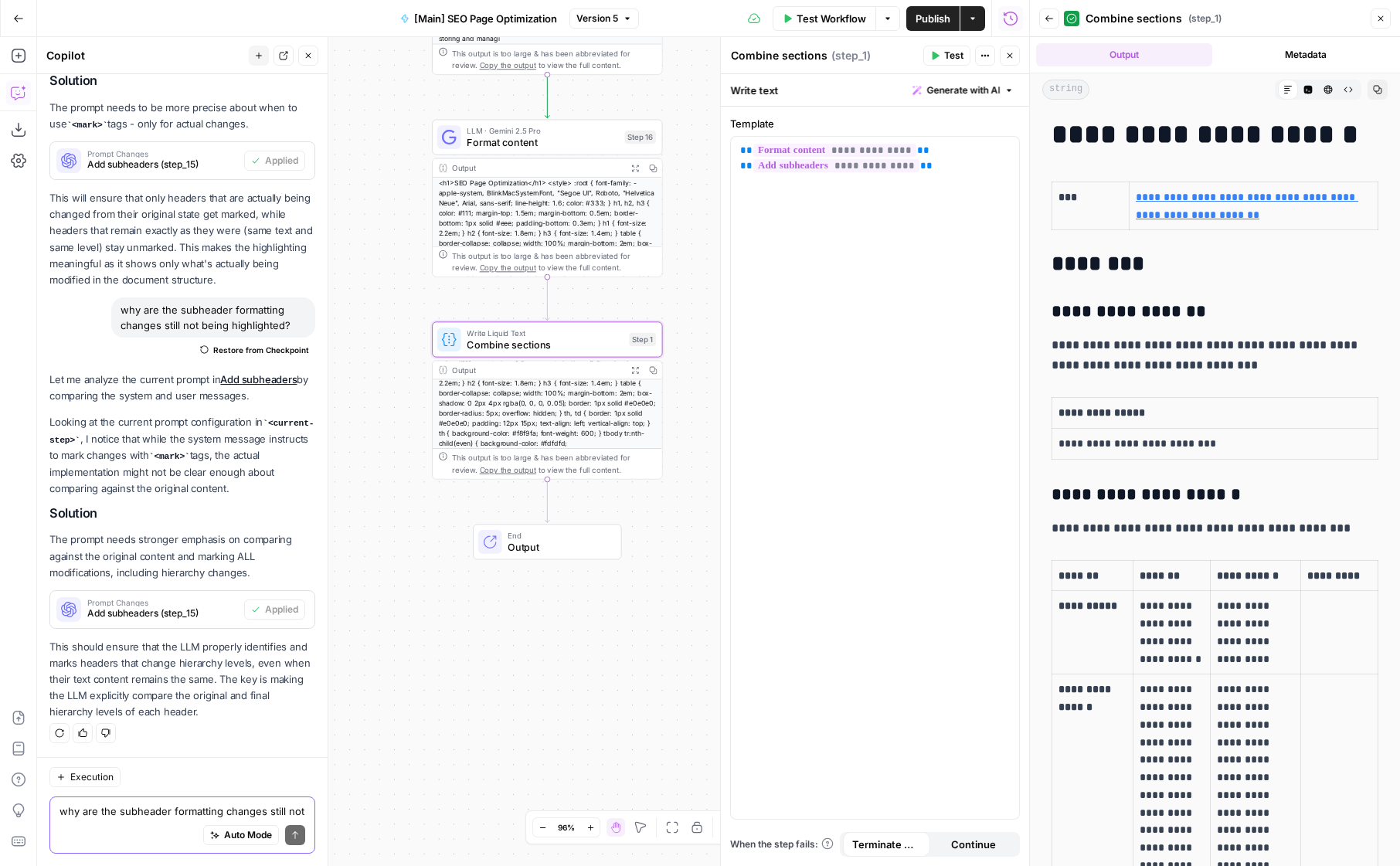 click on "Output" at bounding box center (558, 547) 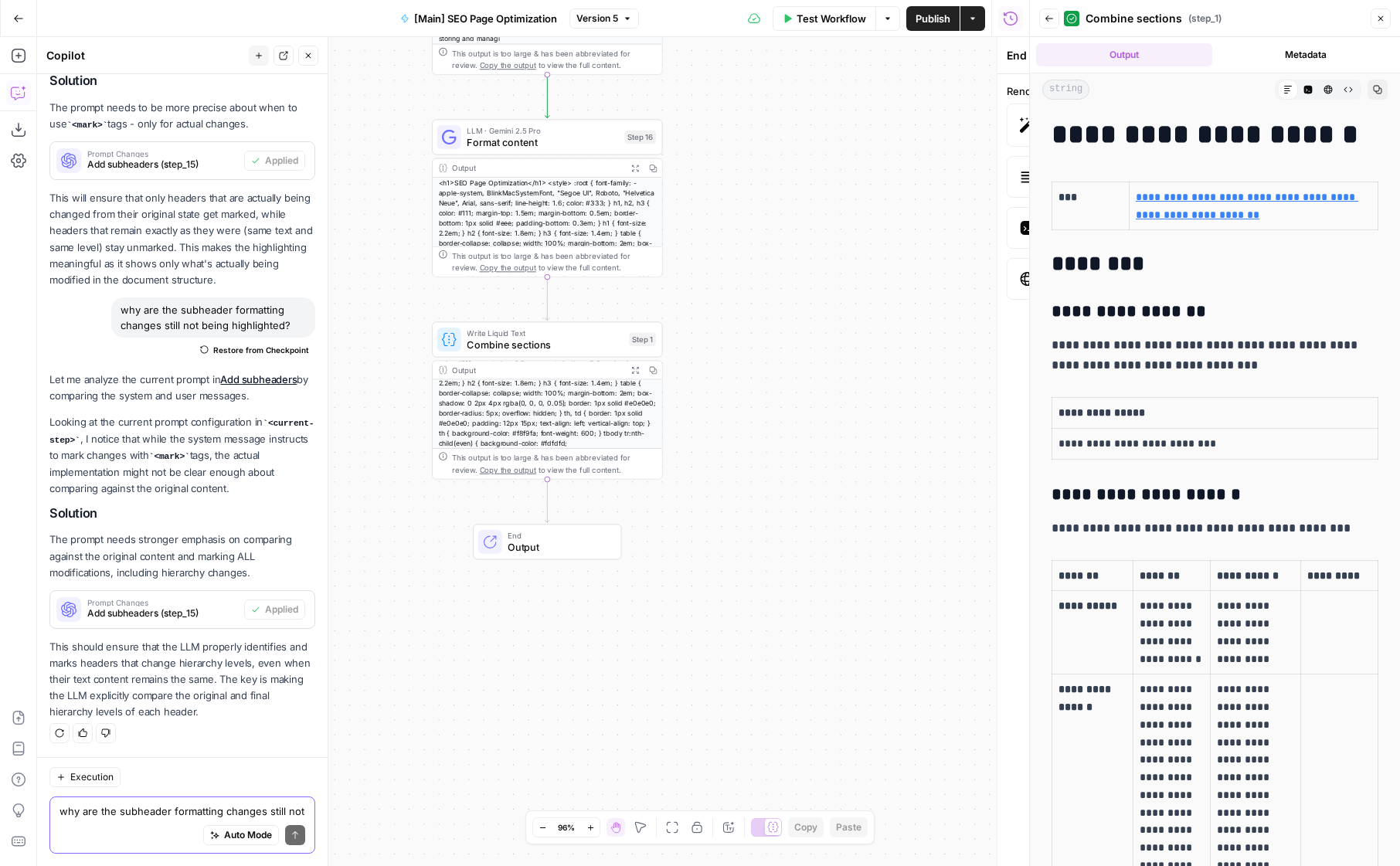 click on "Output" at bounding box center [558, 547] 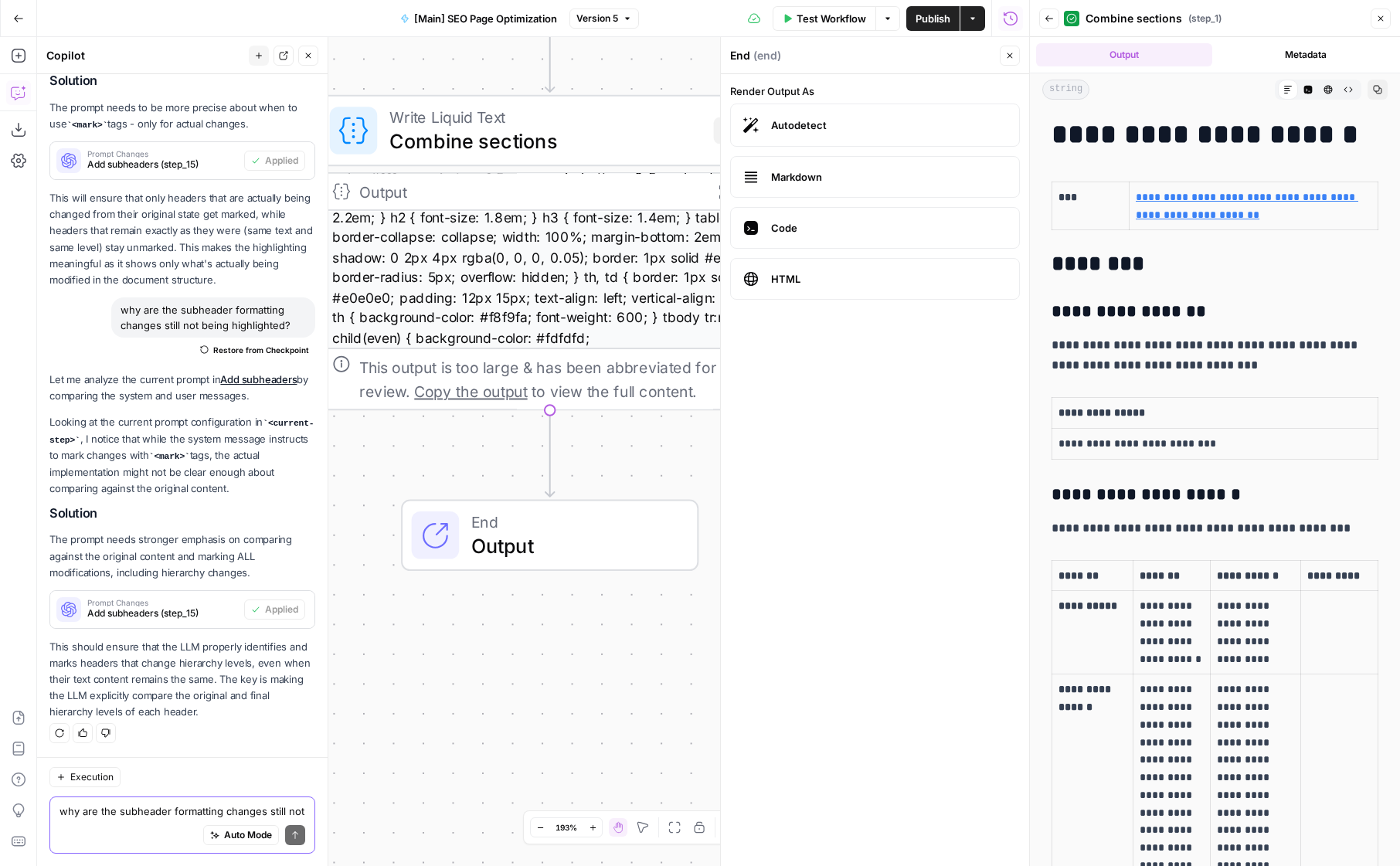 click on "Output" at bounding box center [573, 545] 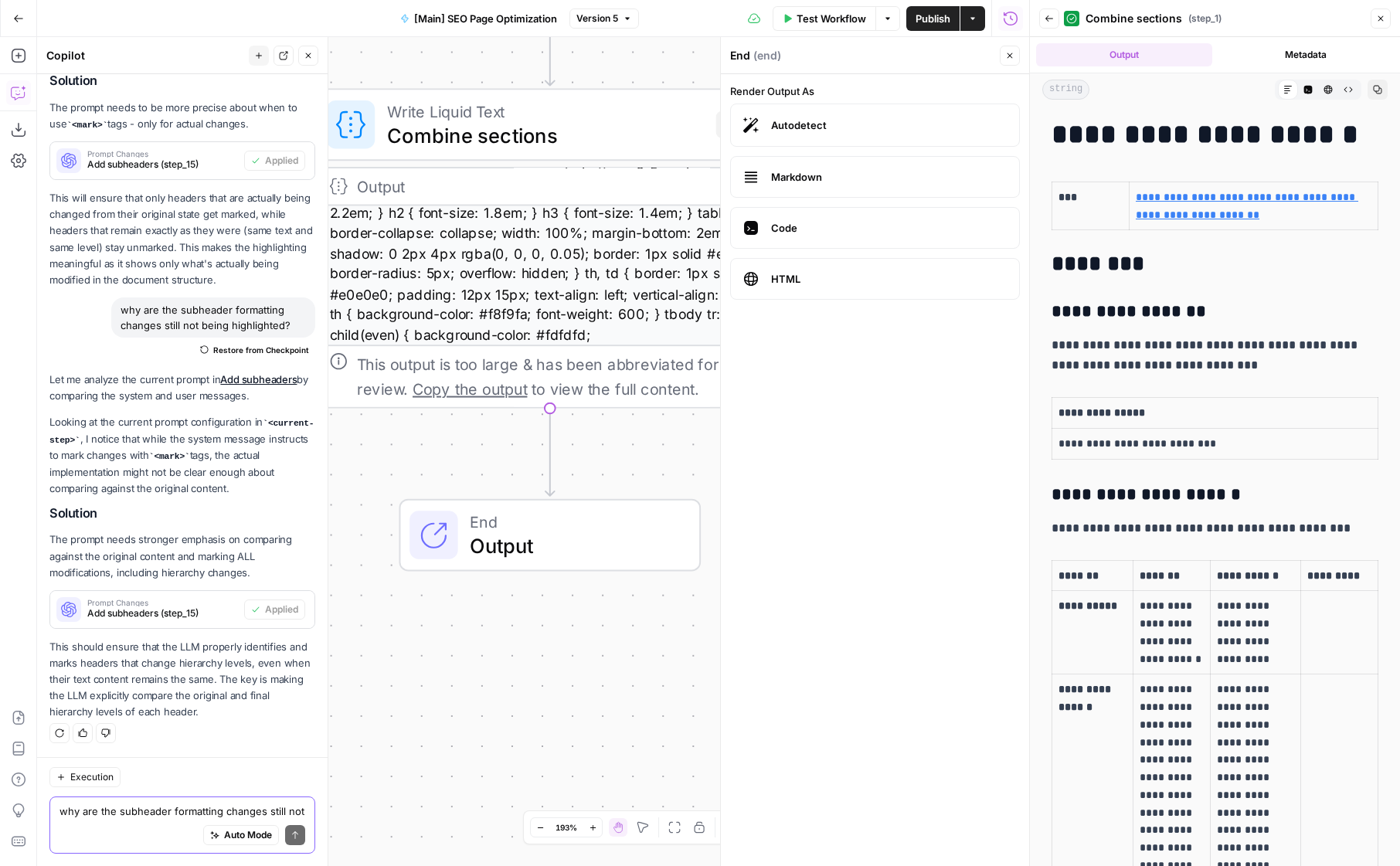 click on "**********" at bounding box center [533, 451] 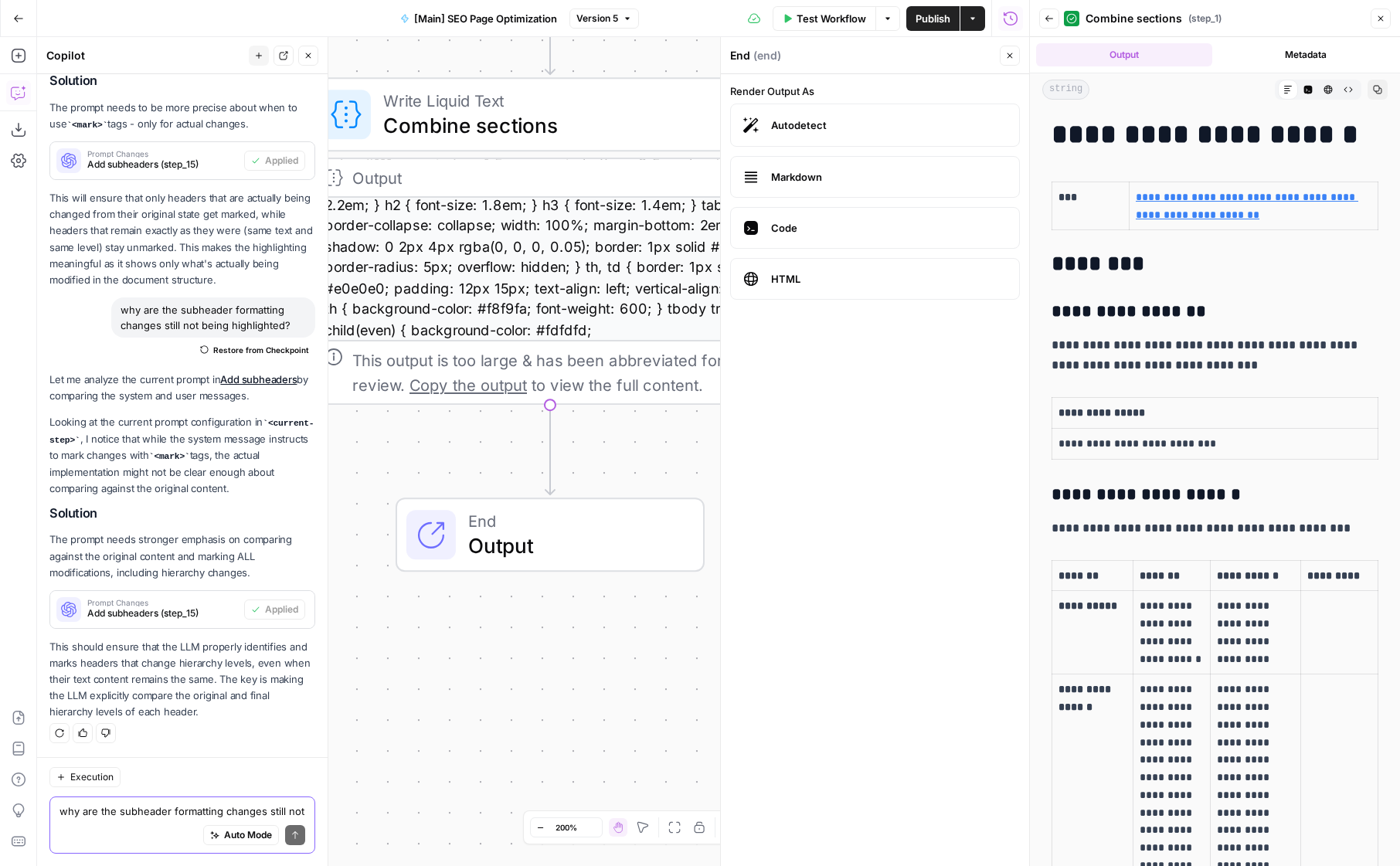 click on "**********" at bounding box center [533, 451] 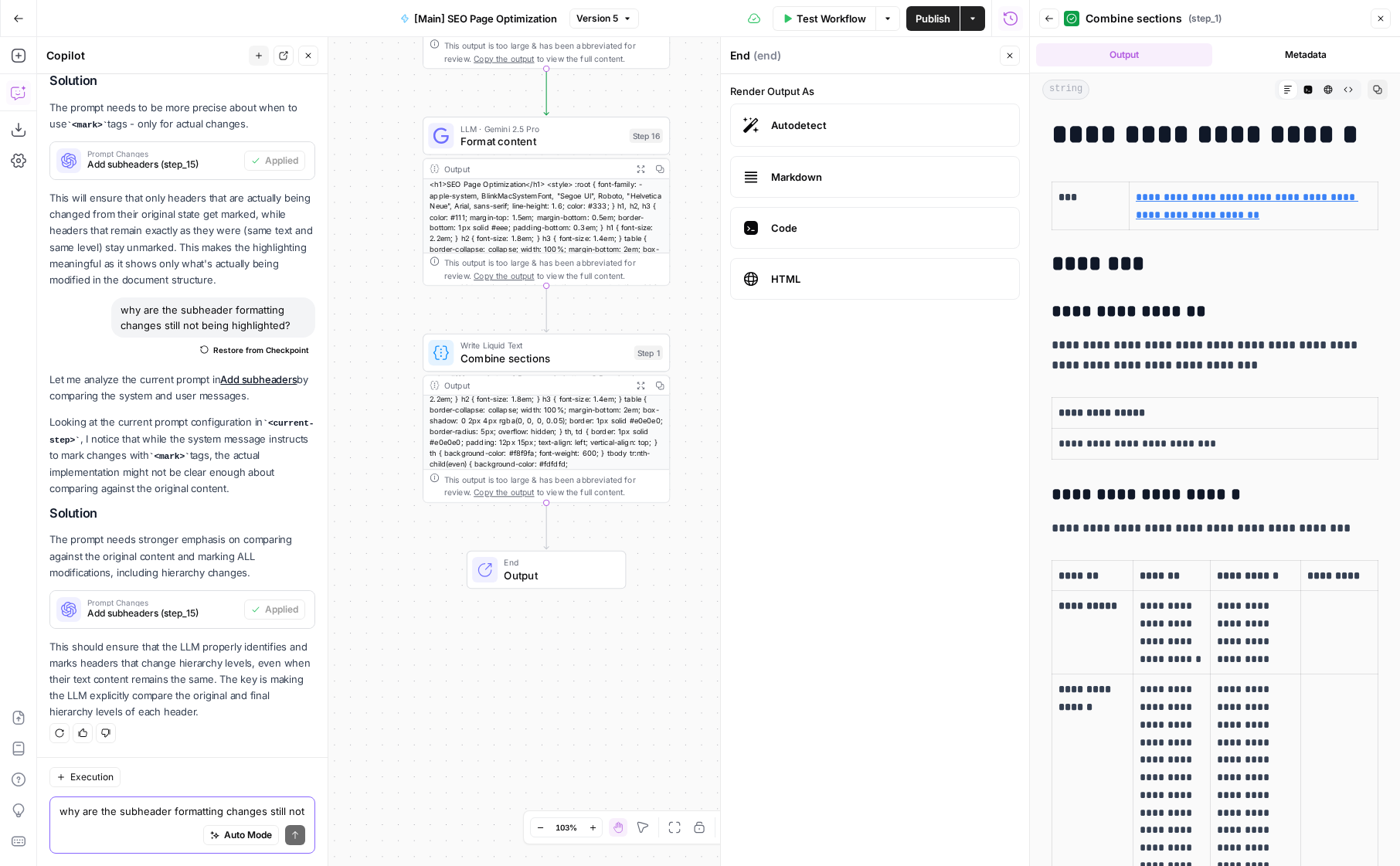 click on "Actions" at bounding box center [973, 19] 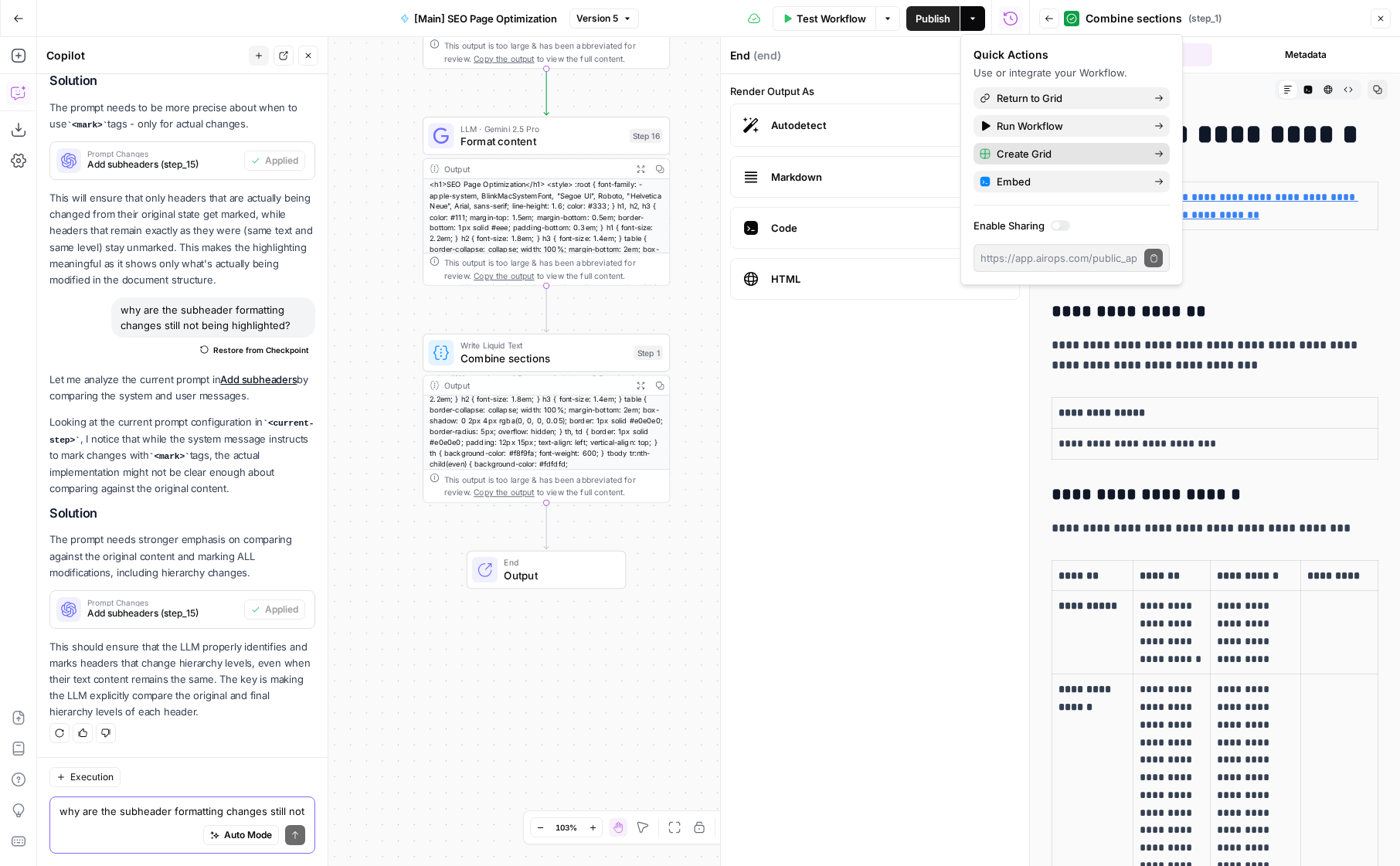 click on "Create Grid" at bounding box center (1069, 154) 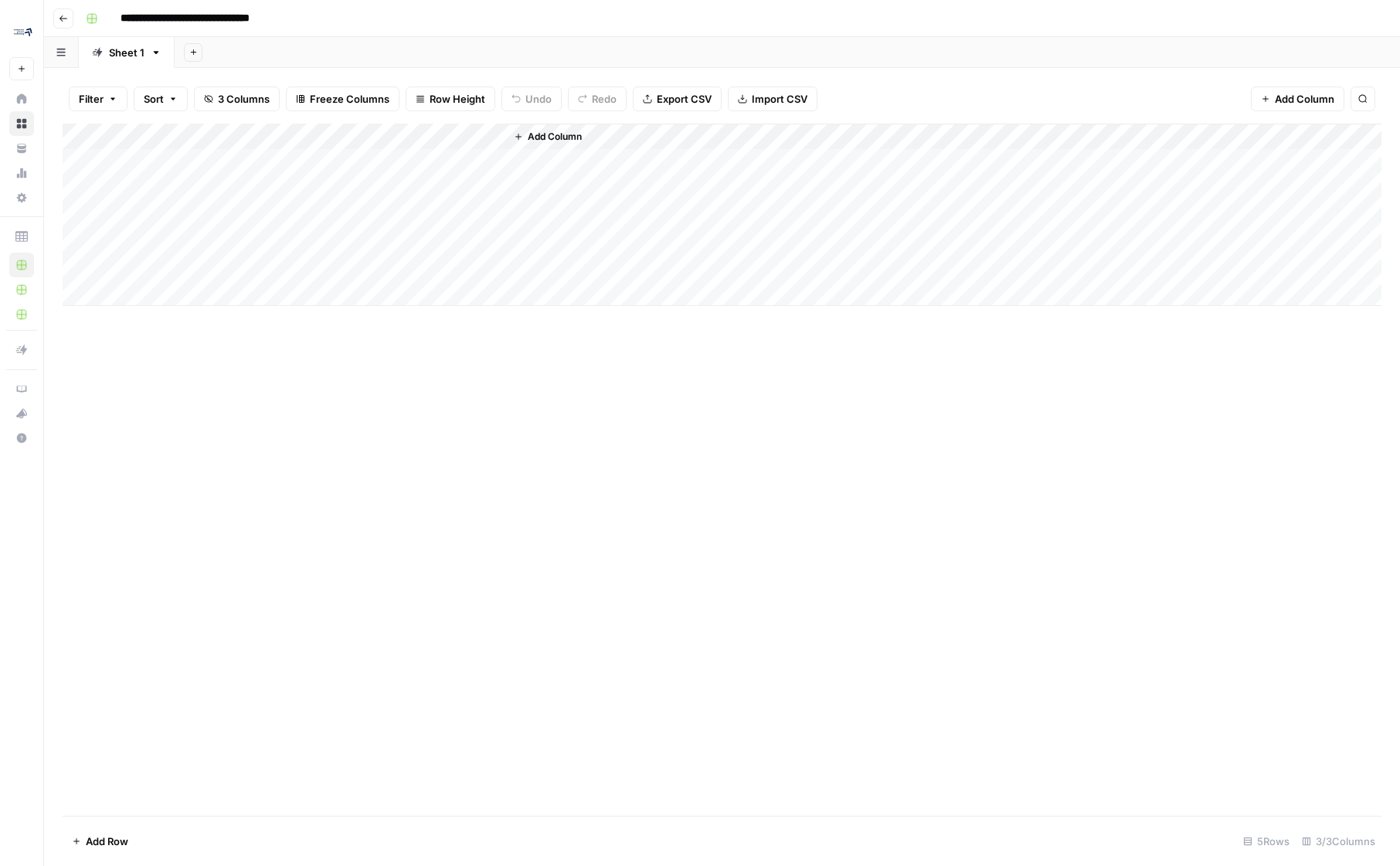 click on "Add Column" at bounding box center [722, 215] 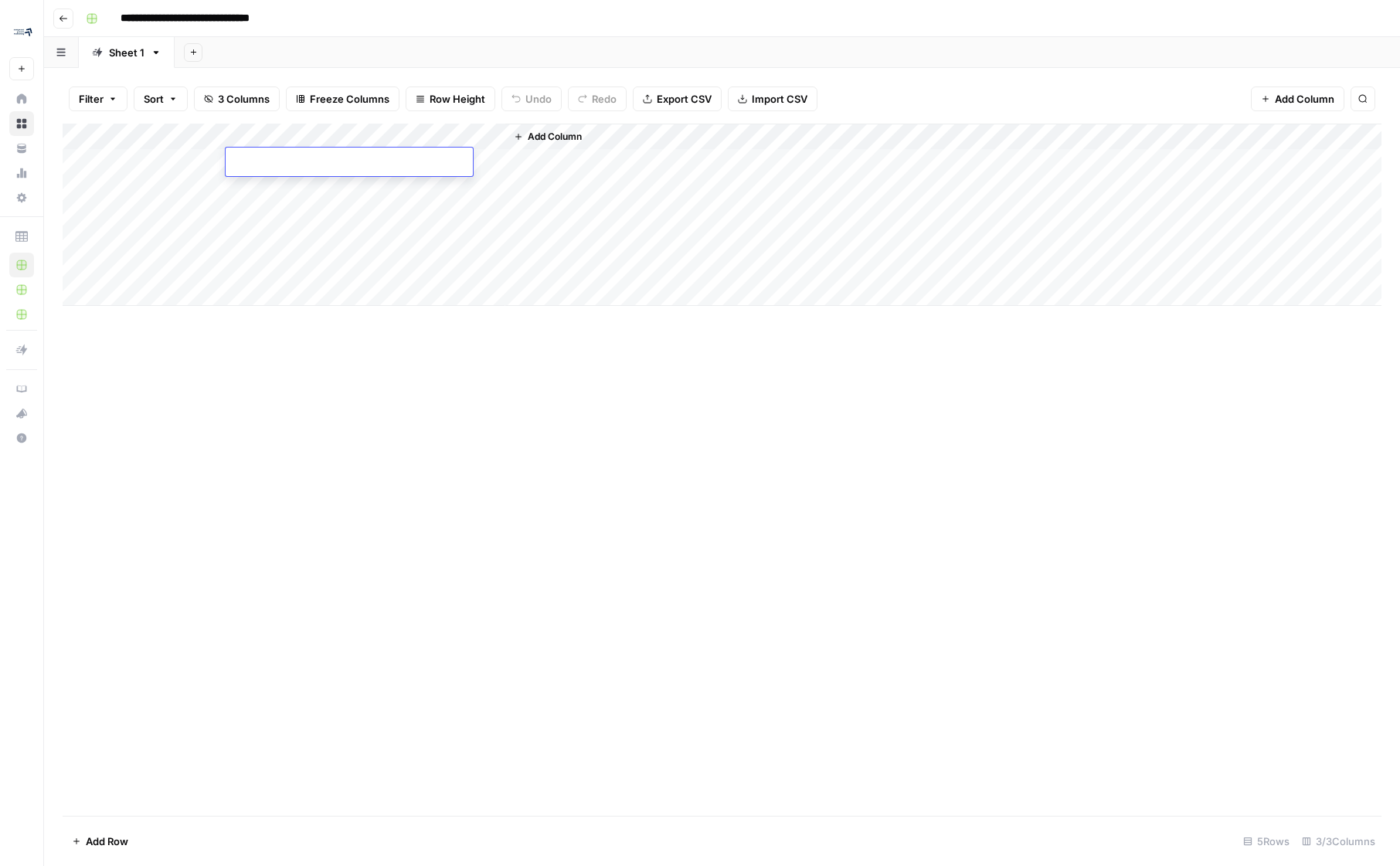 type on "**********" 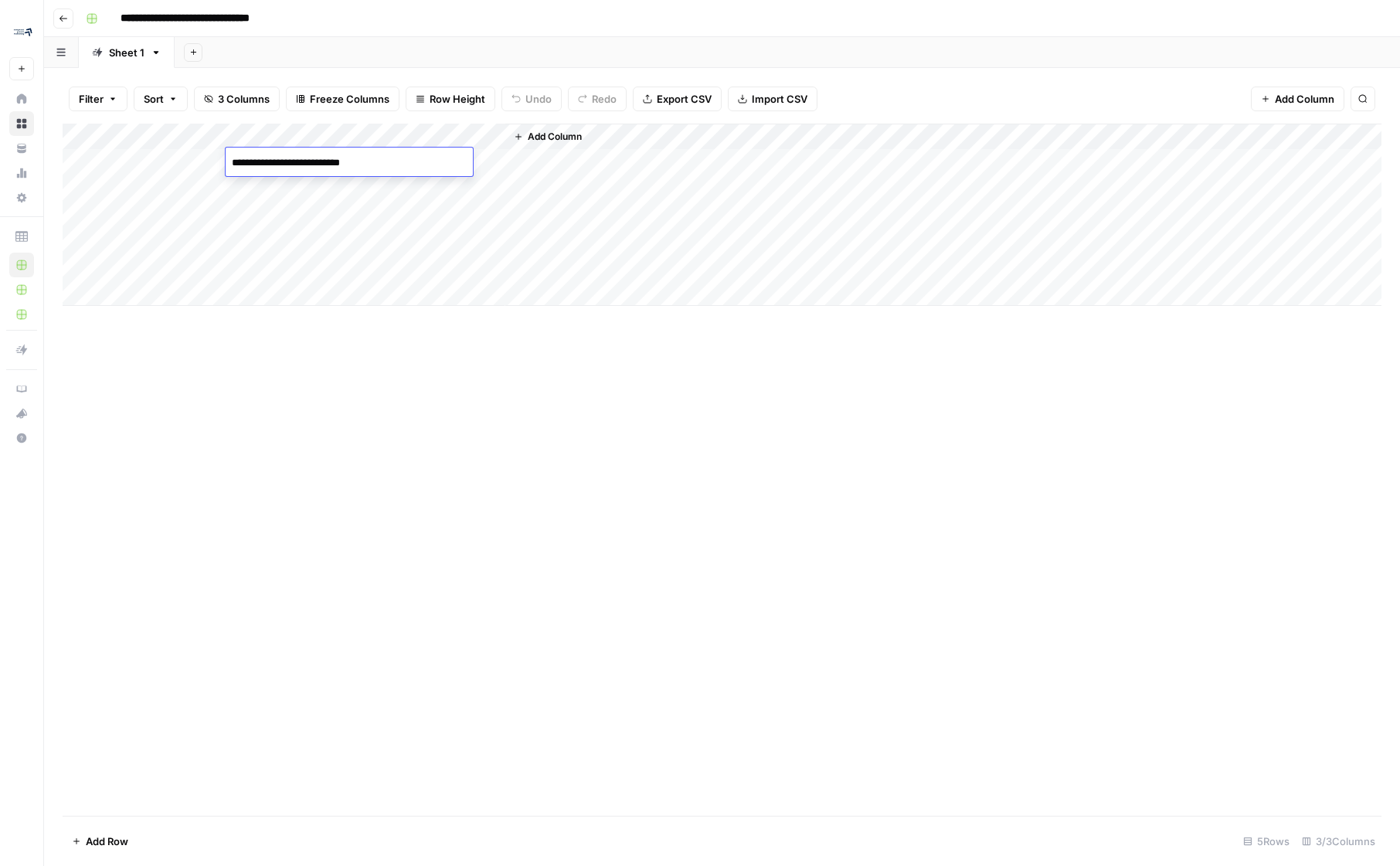 click on "Add Column" at bounding box center [722, 215] 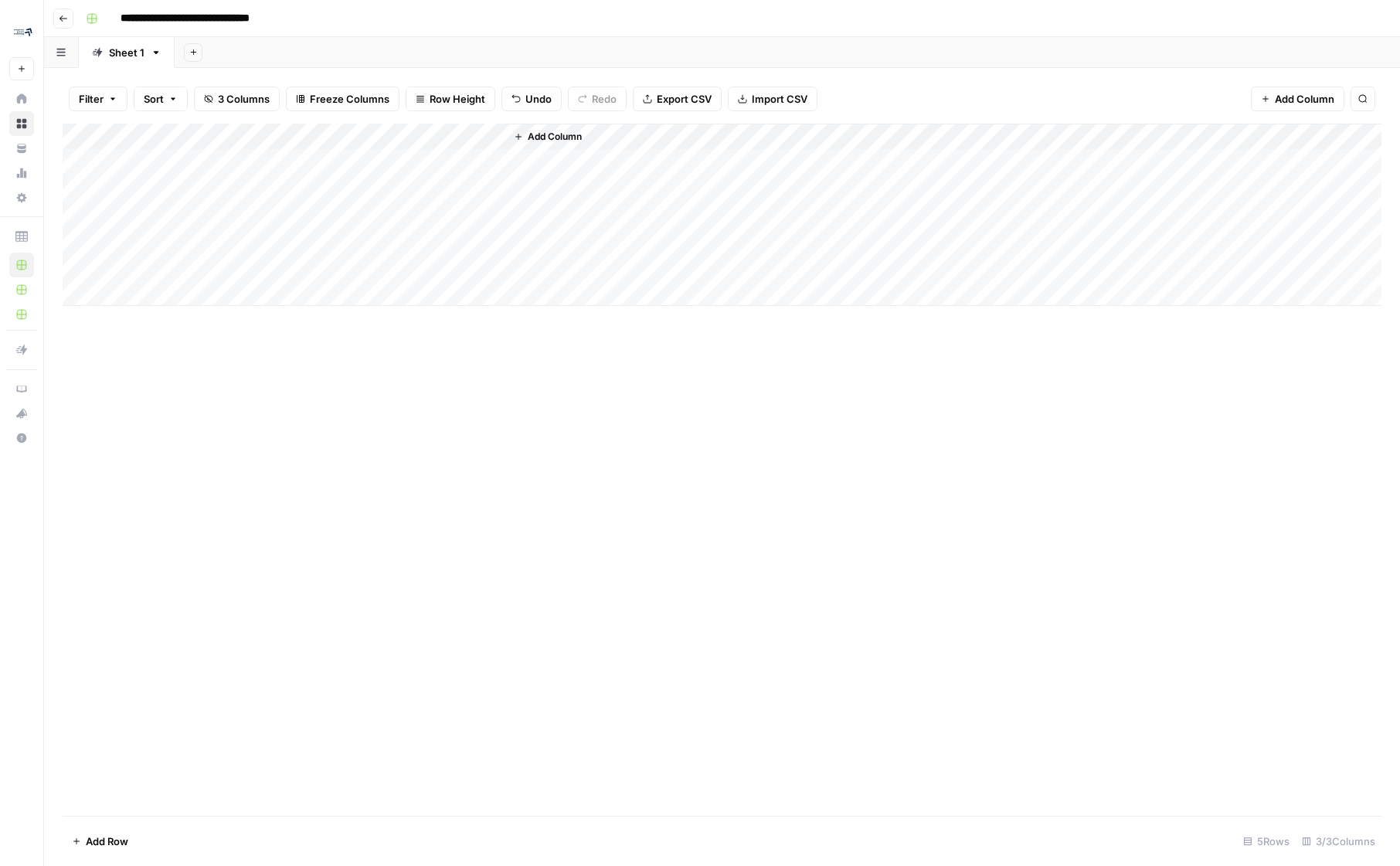 click on "Add Column" at bounding box center [722, 215] 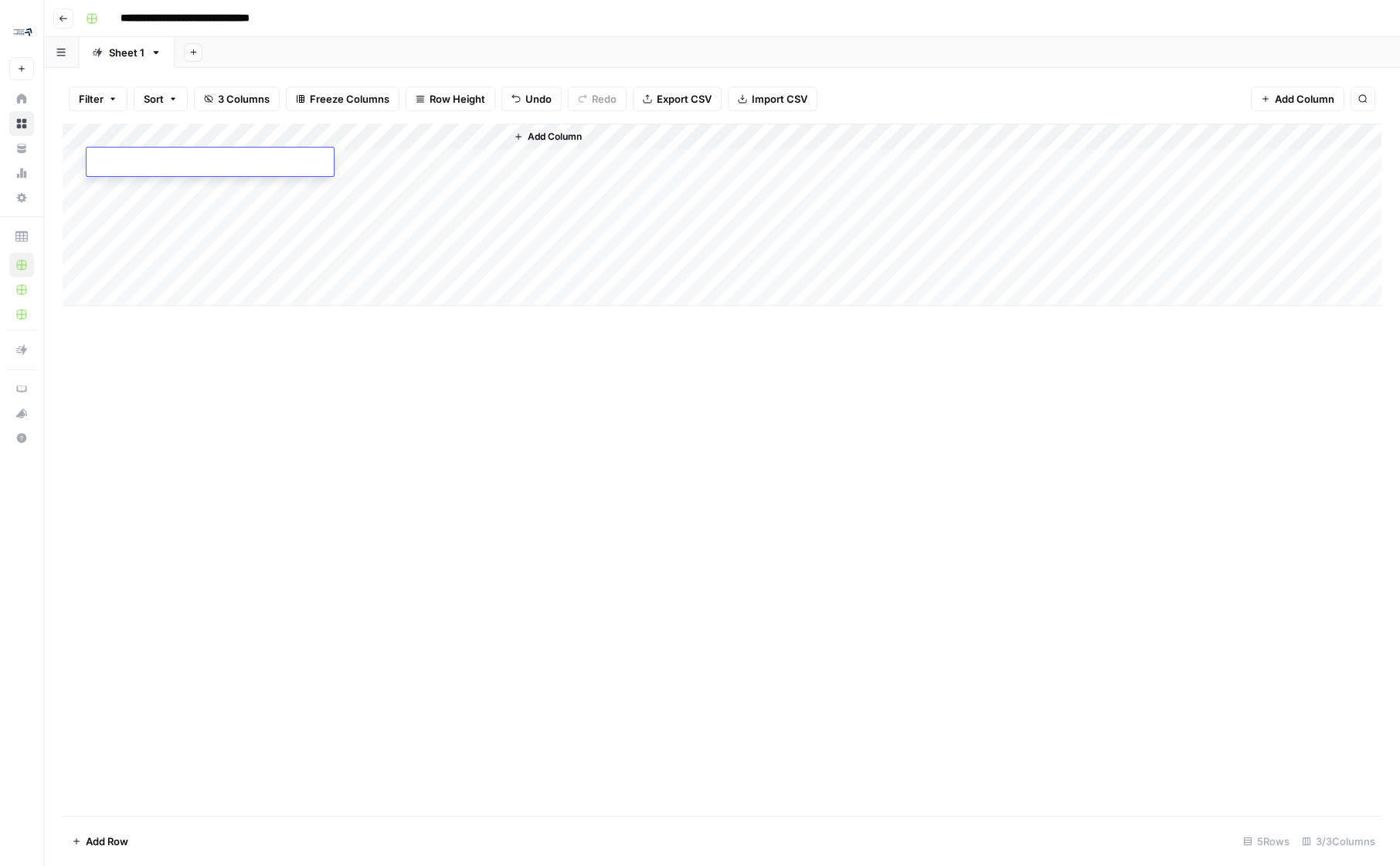 click at bounding box center [210, 163] 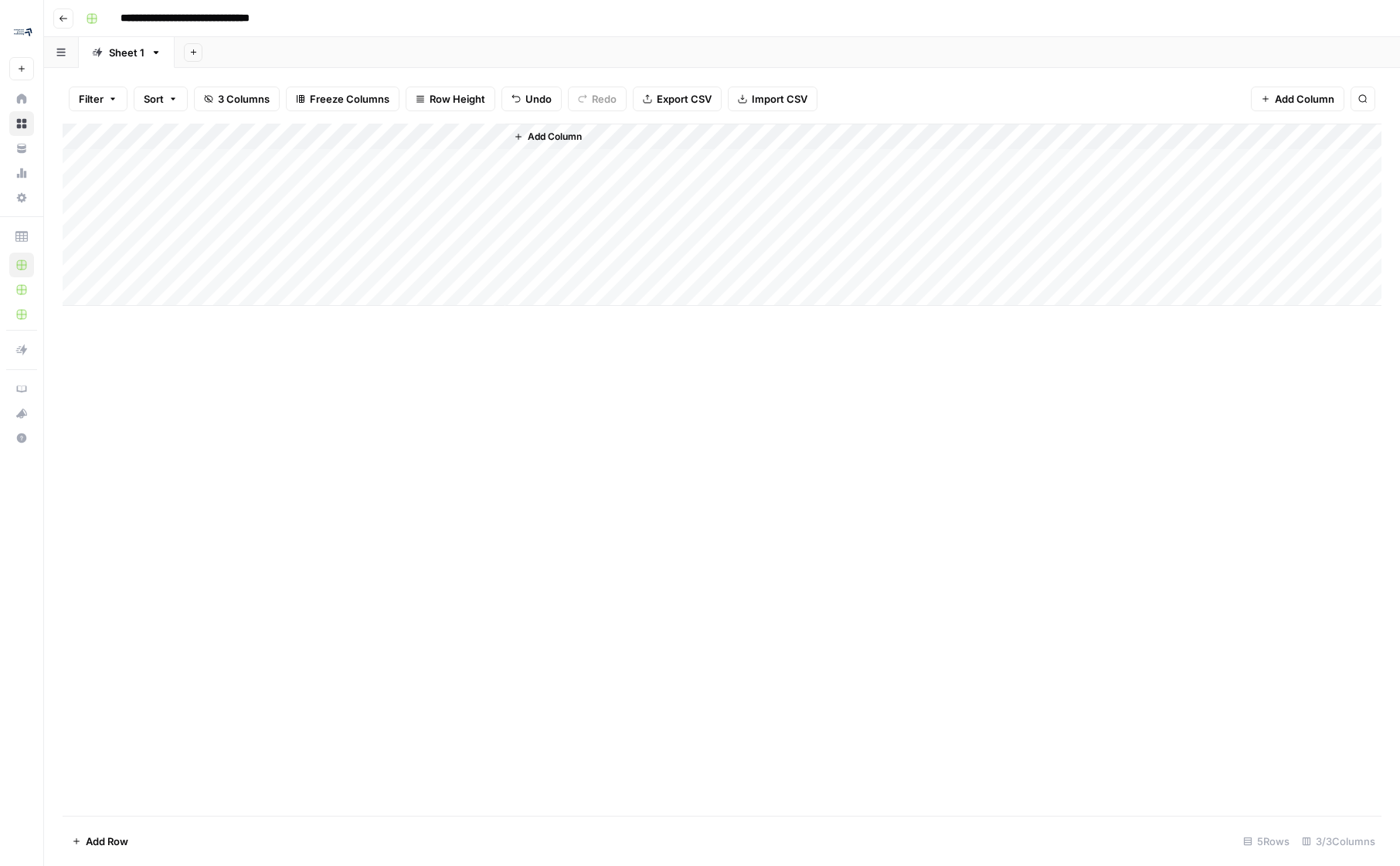 click on "Add Column" at bounding box center (722, 215) 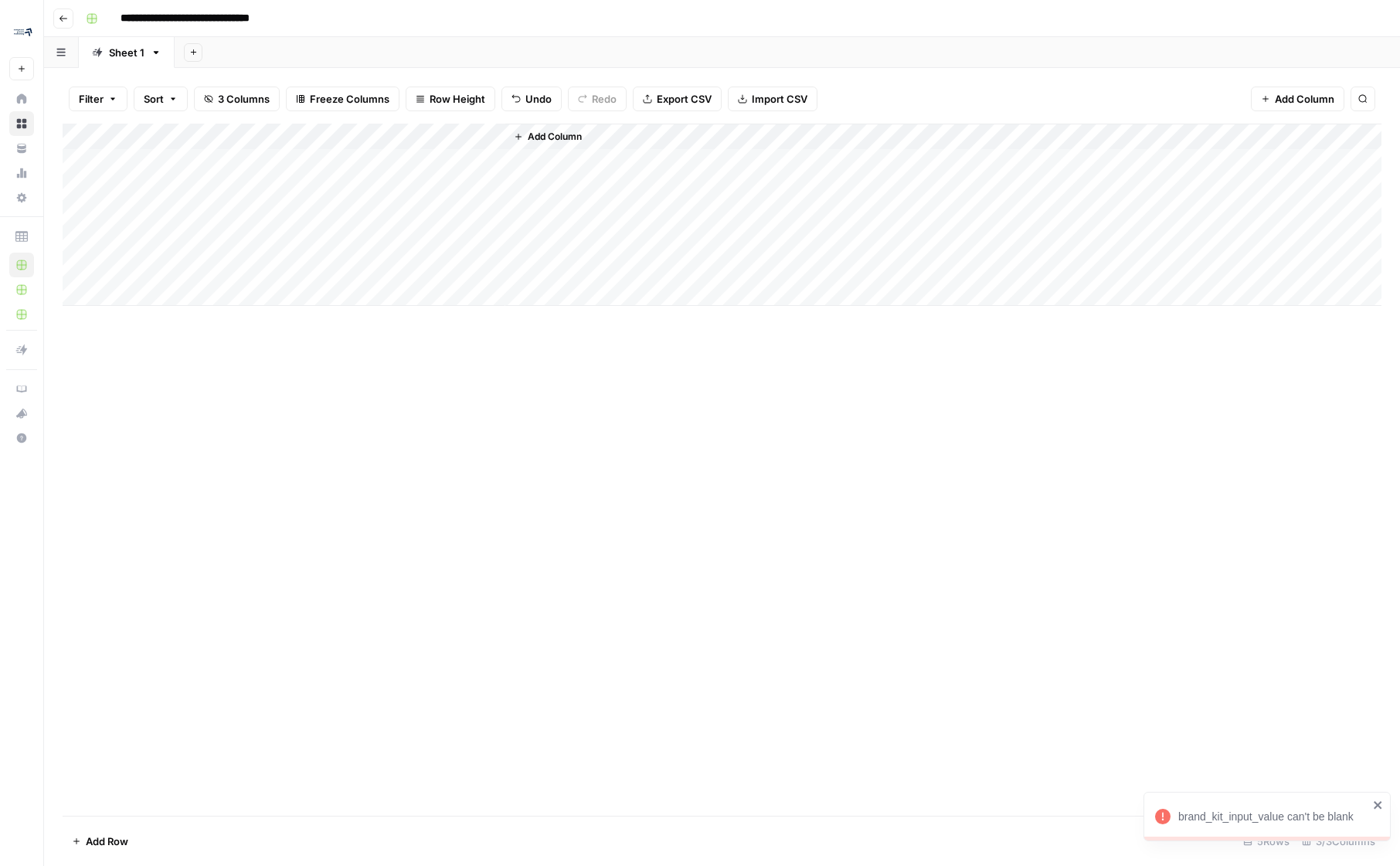 click on "Add Column" at bounding box center (722, 215) 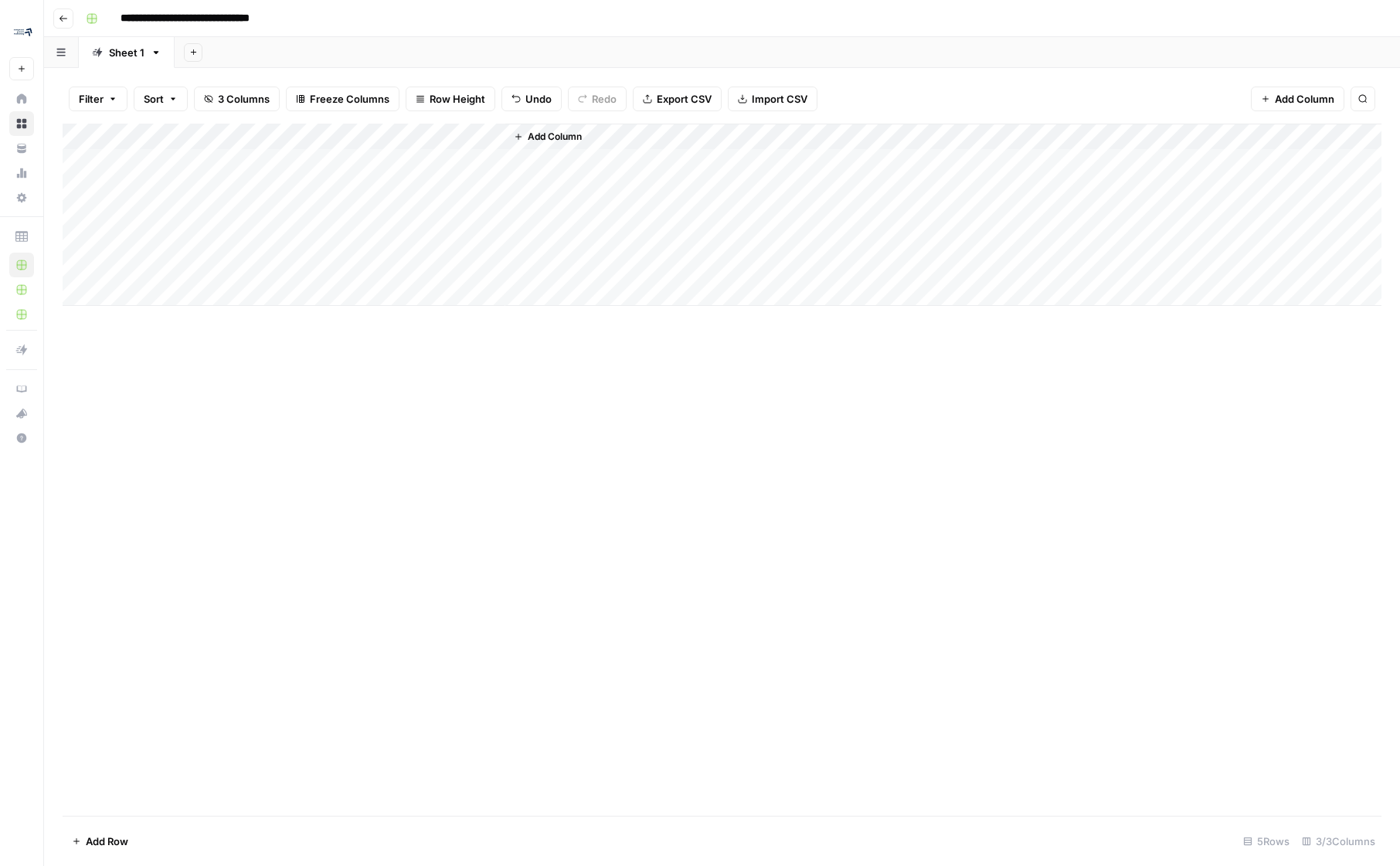 click on "Add Column" at bounding box center (722, 215) 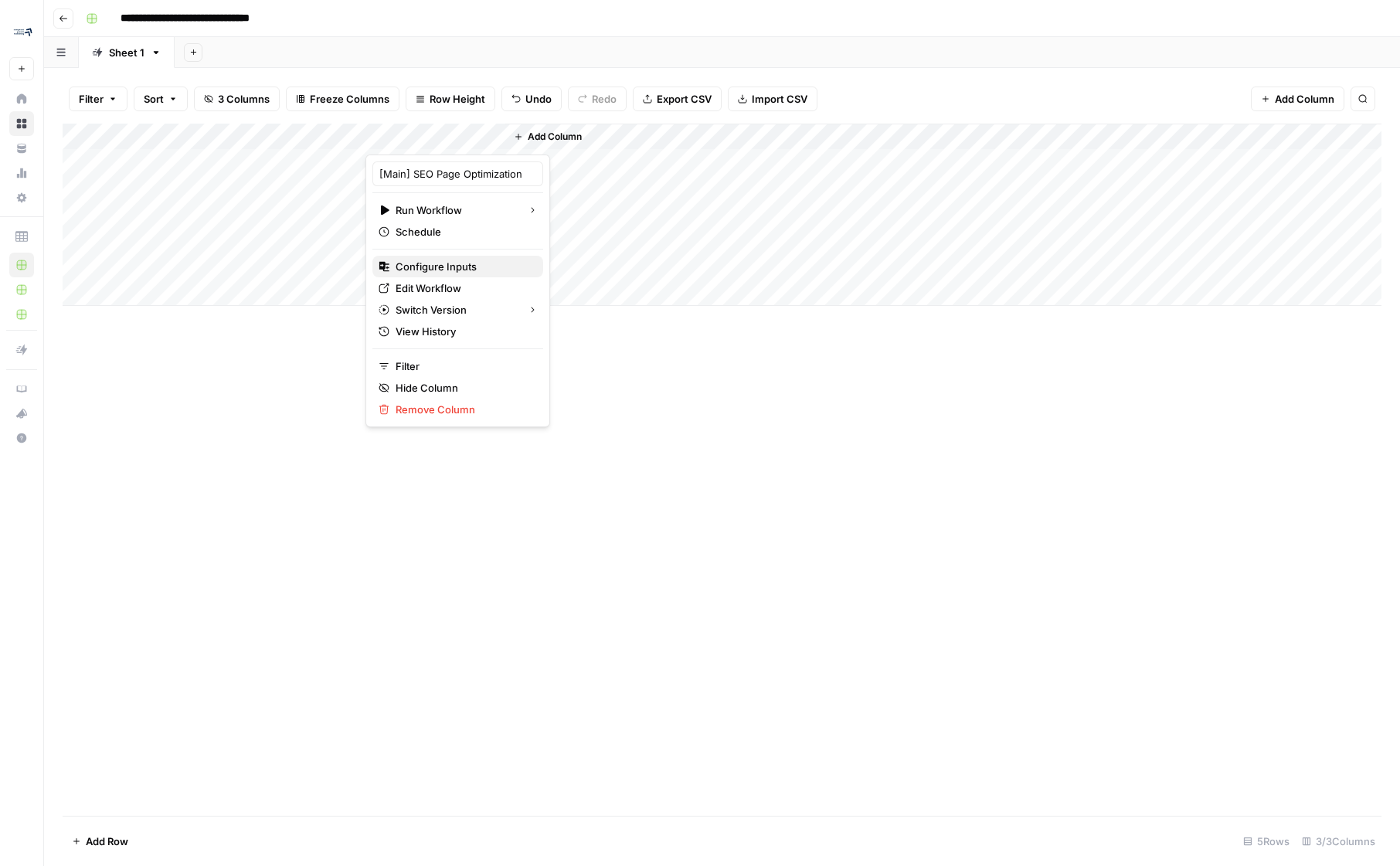 click on "Configure Inputs" at bounding box center (463, 267) 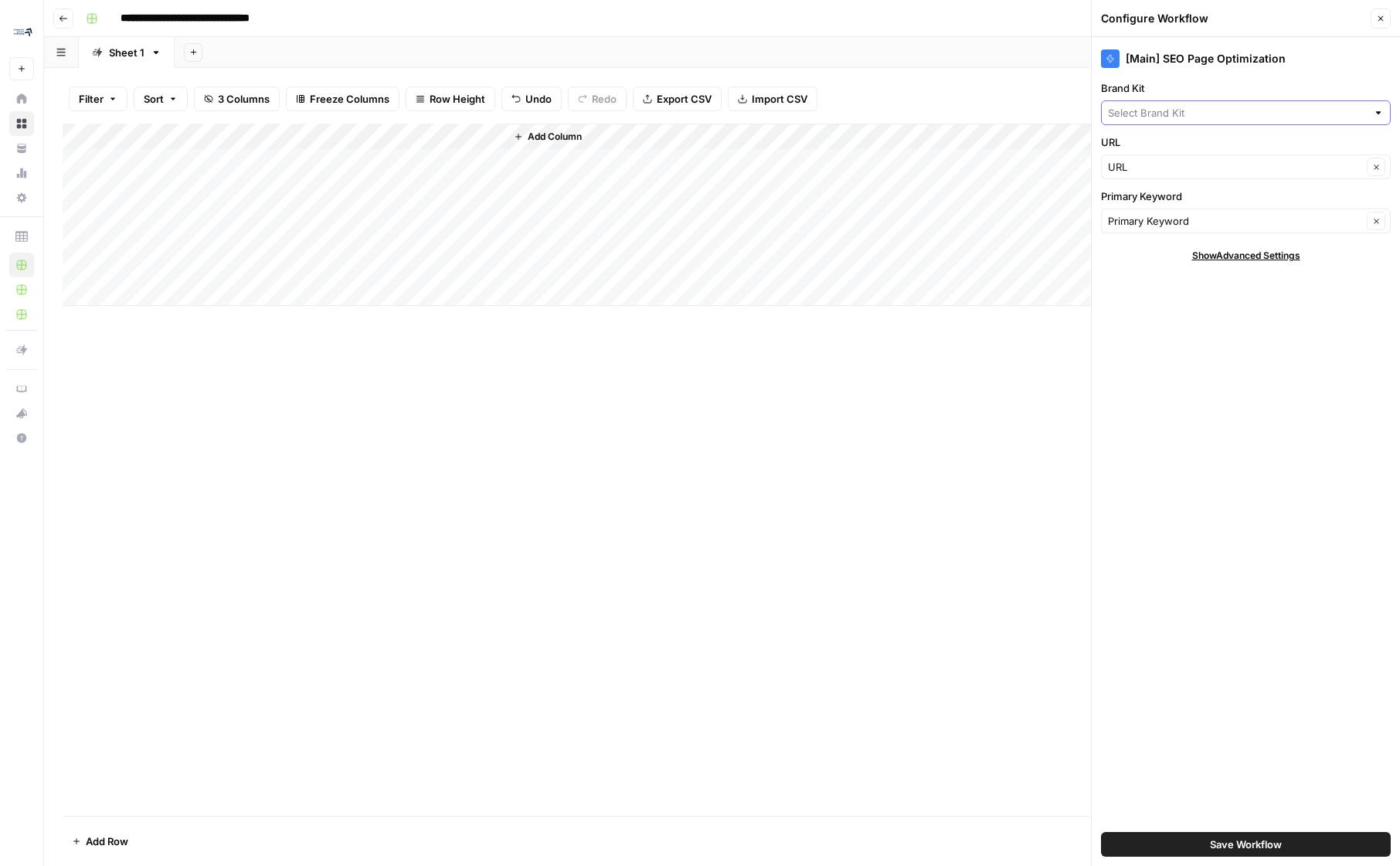 click on "Brand Kit" at bounding box center (1237, 113) 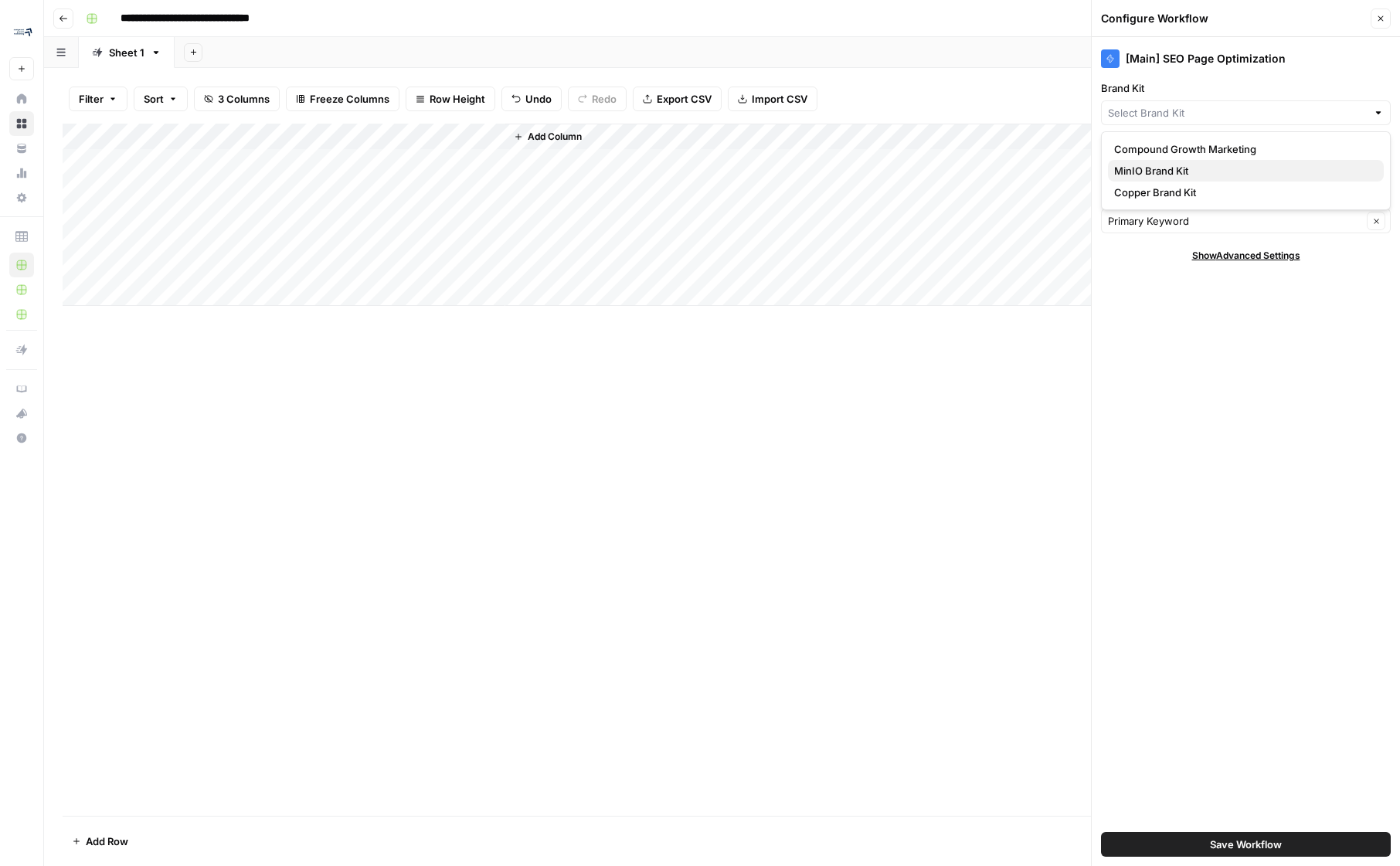 click on "MinIO Brand Kit" at bounding box center (1242, 171) 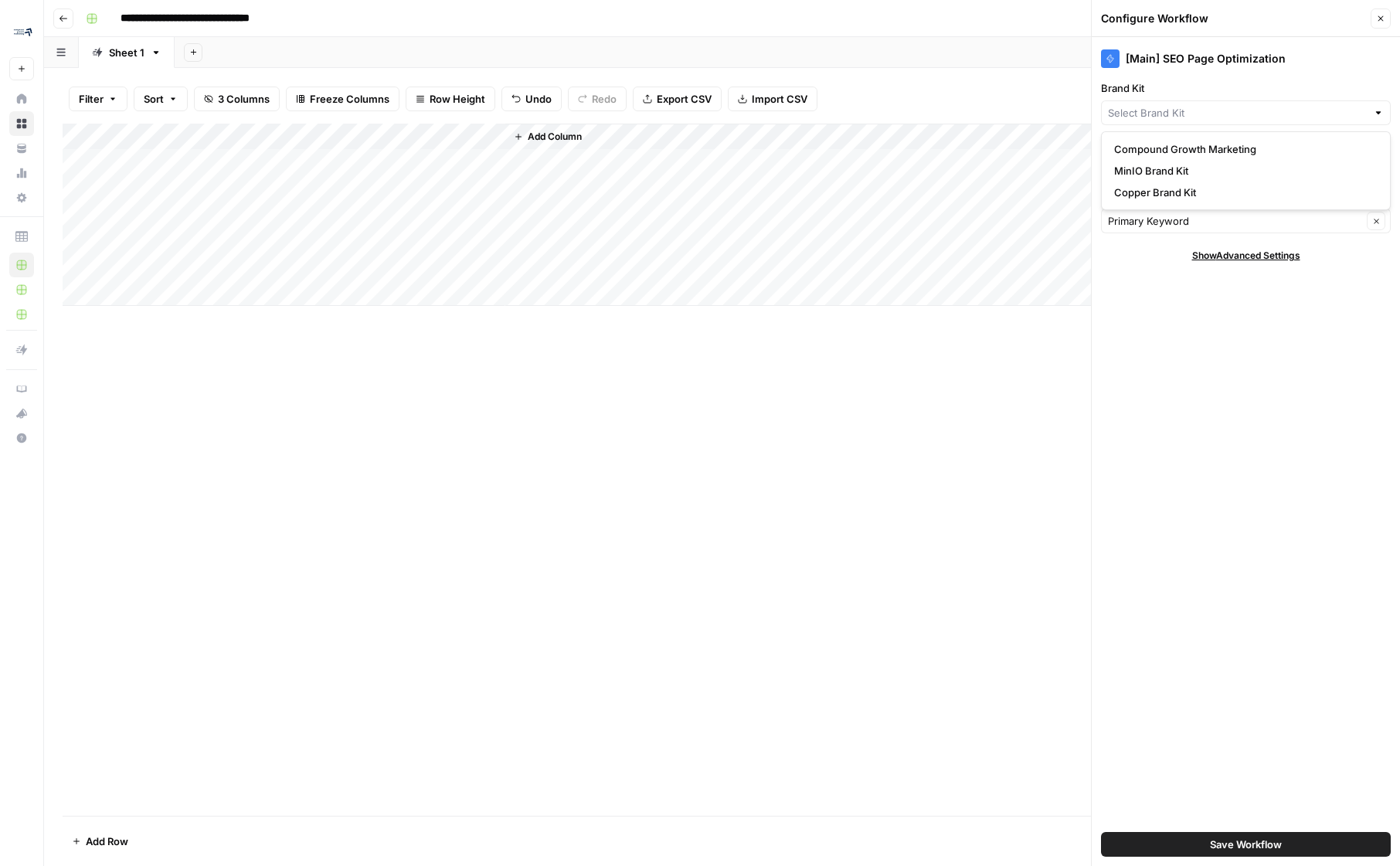 type on "MinIO Brand Kit" 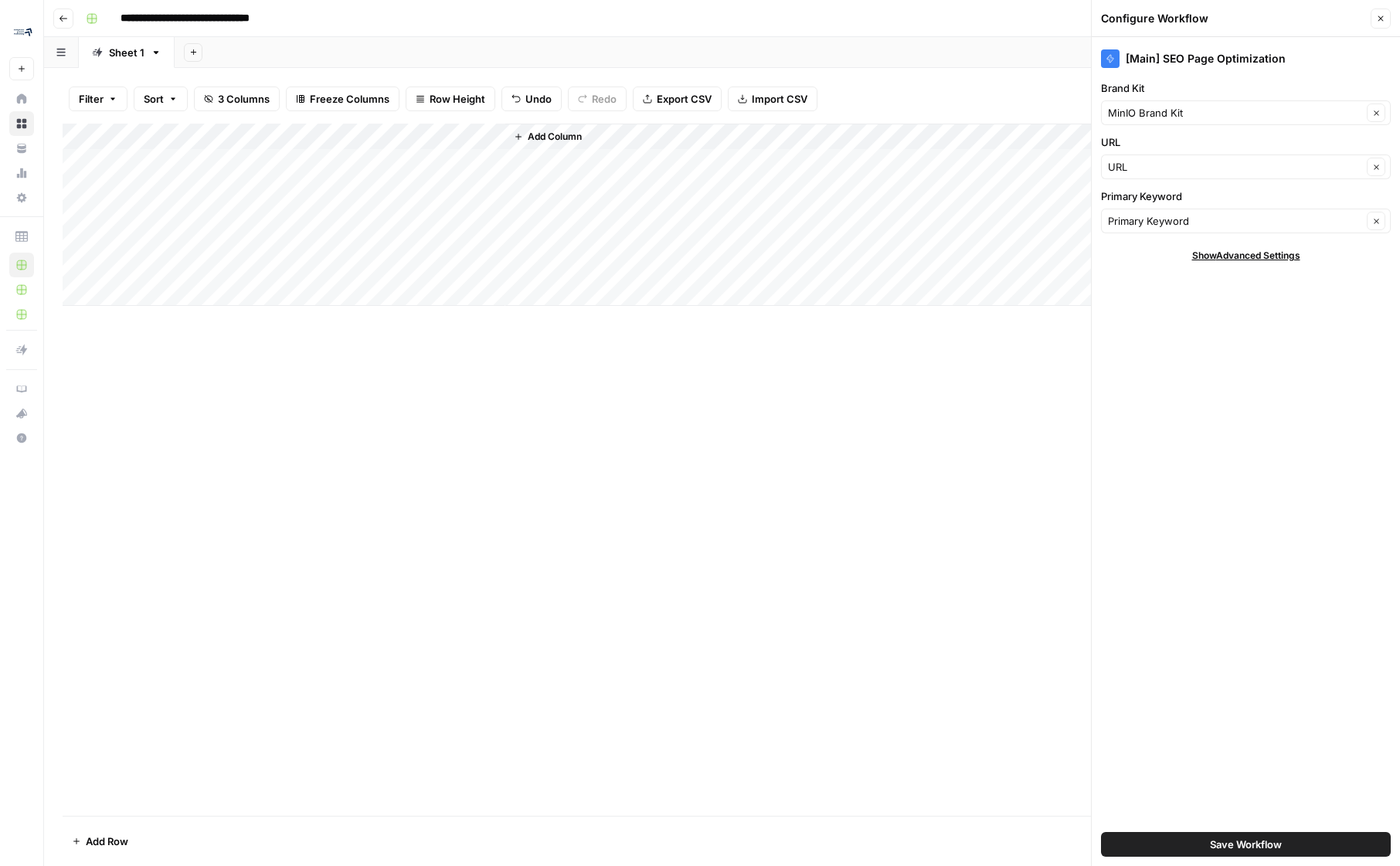 click 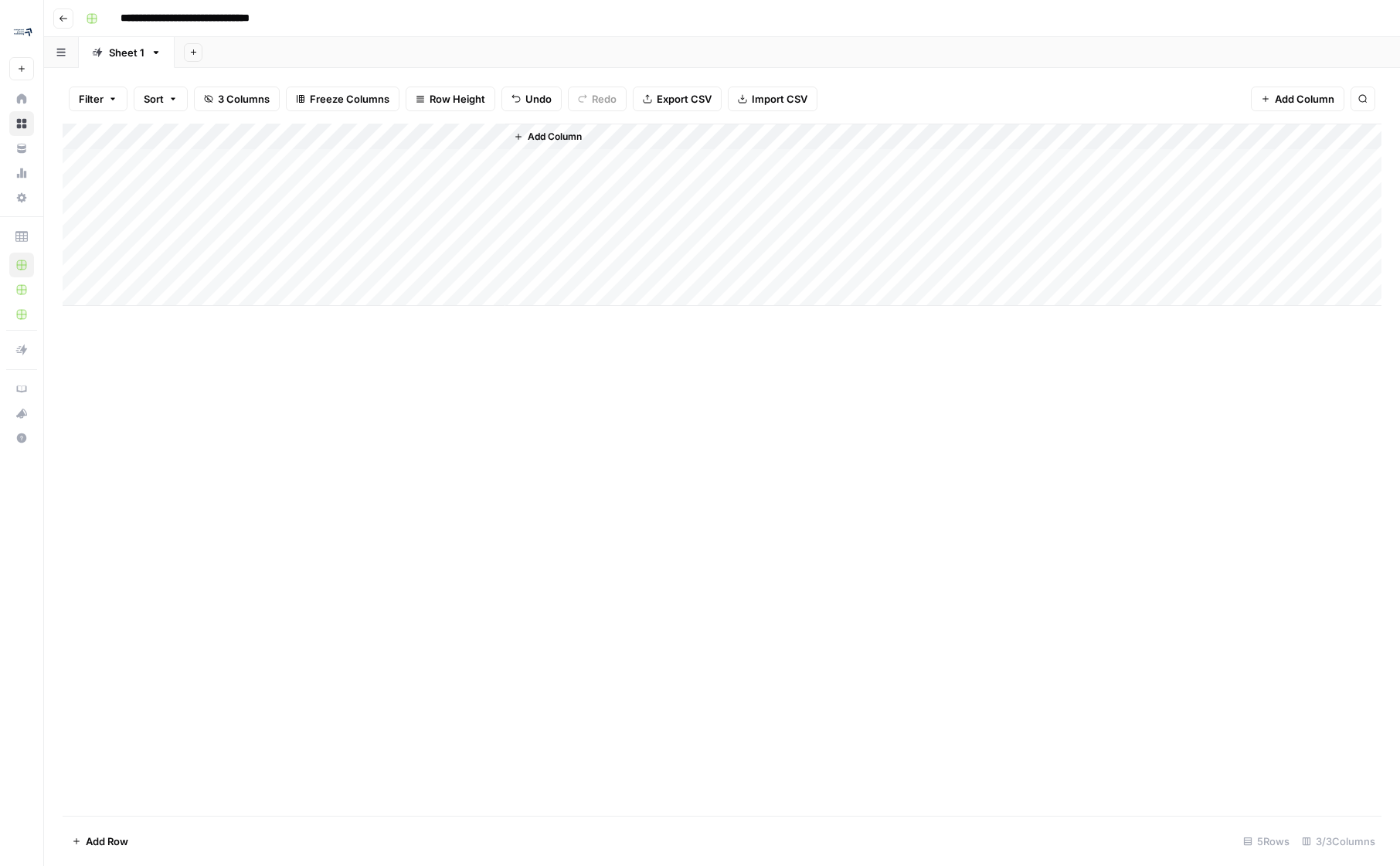click on "Add Column" at bounding box center [722, 215] 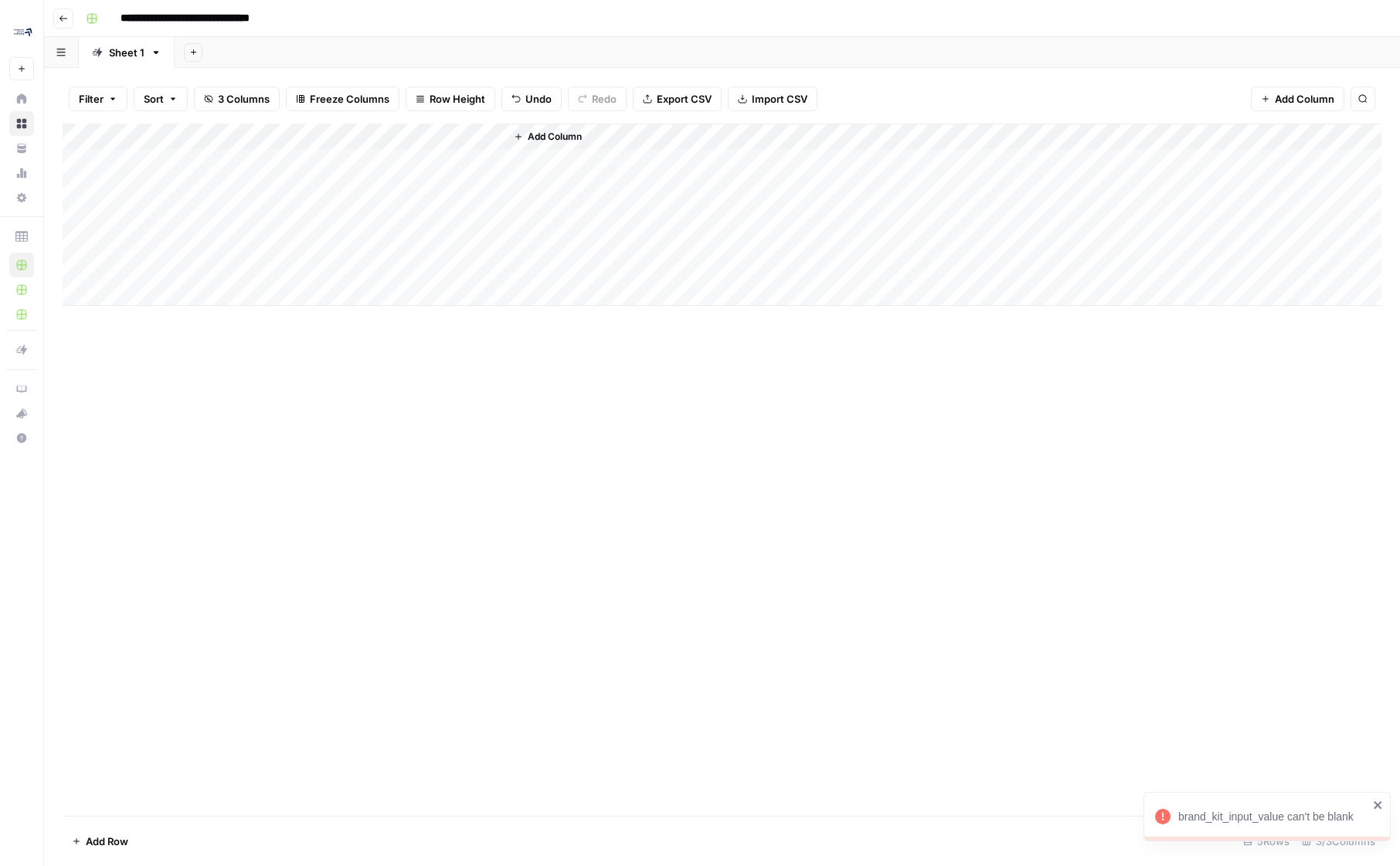 click on "Add Column" at bounding box center [722, 215] 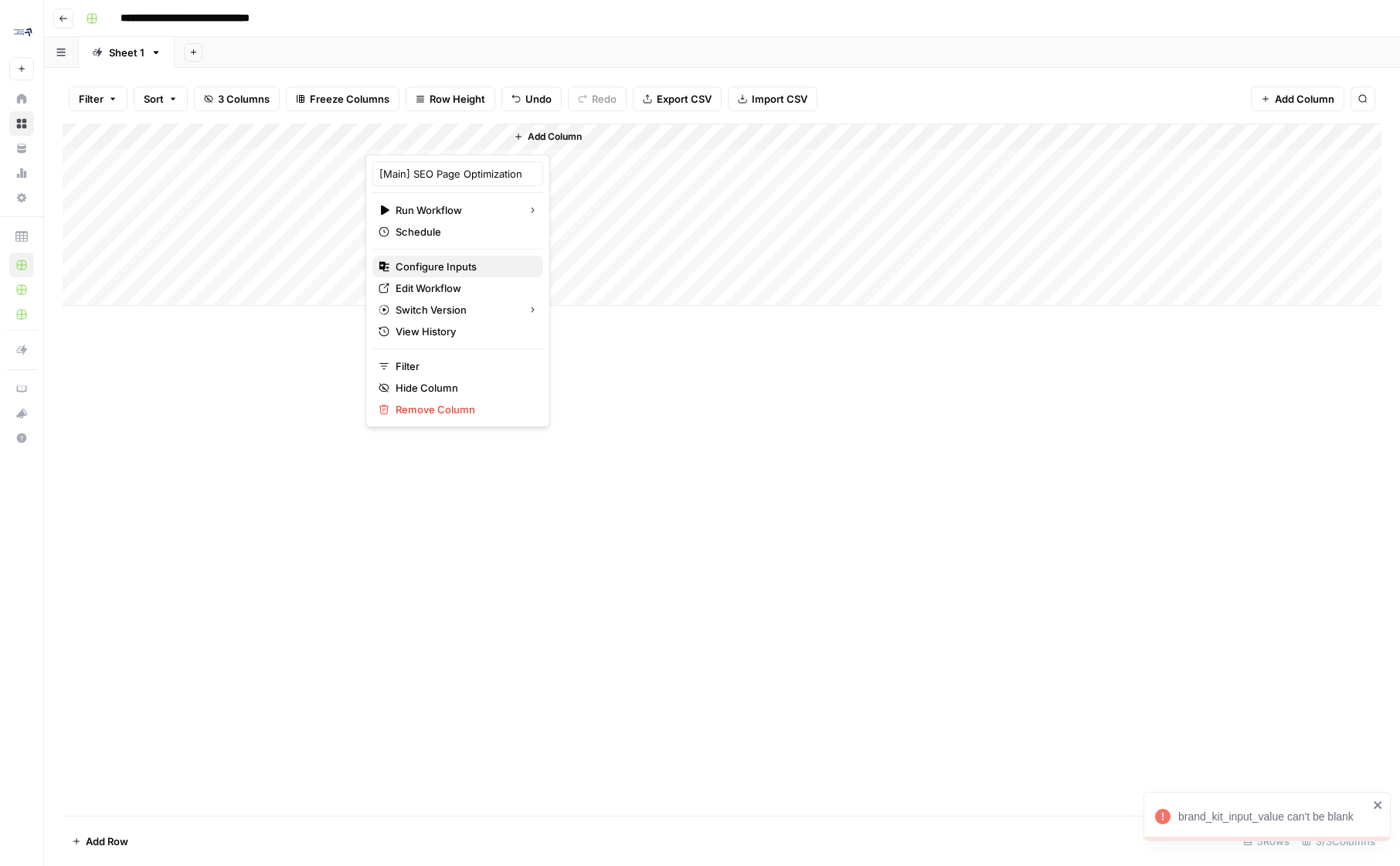 click on "Configure Inputs" at bounding box center (463, 267) 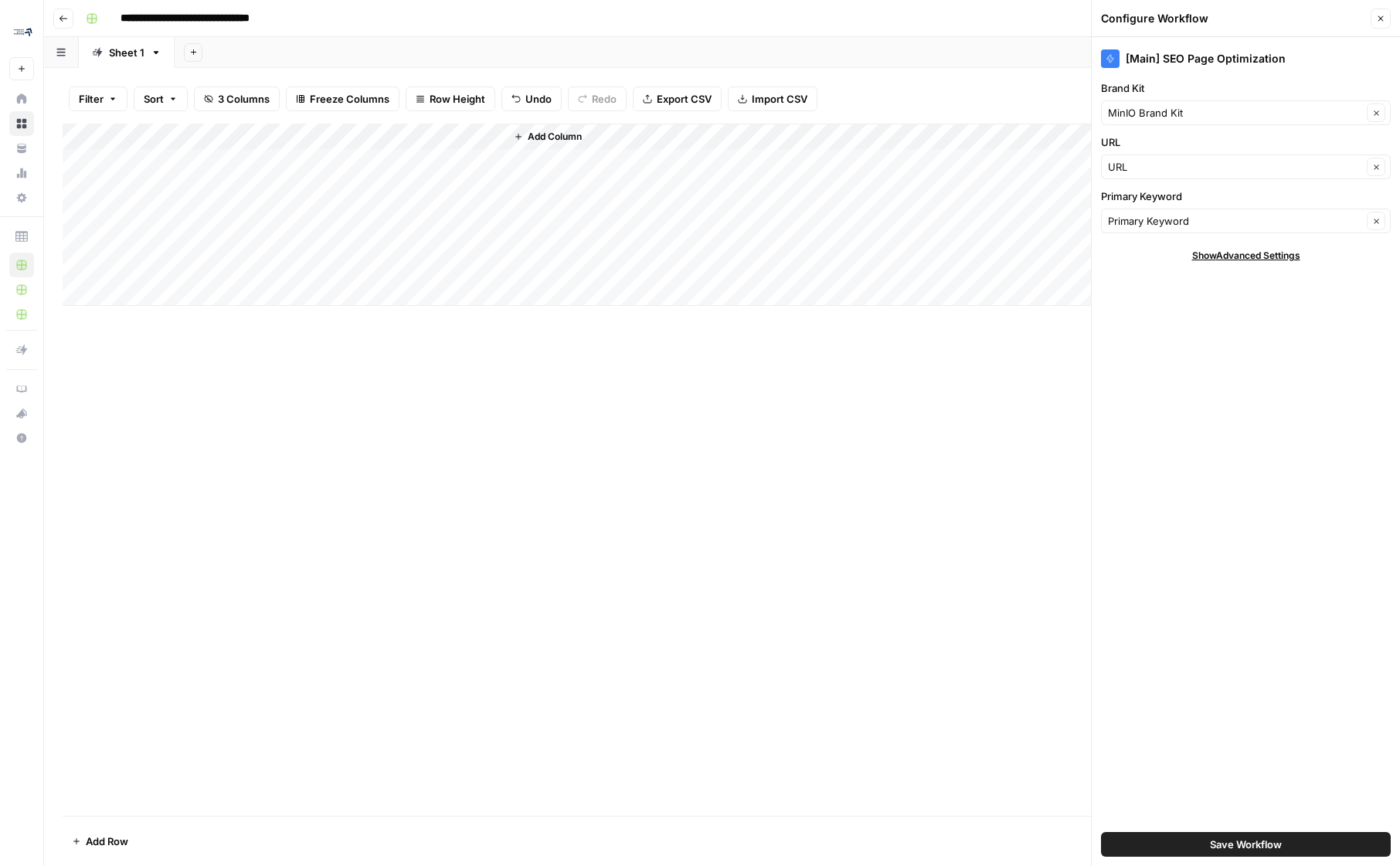 click on "Add Column" at bounding box center [722, 470] 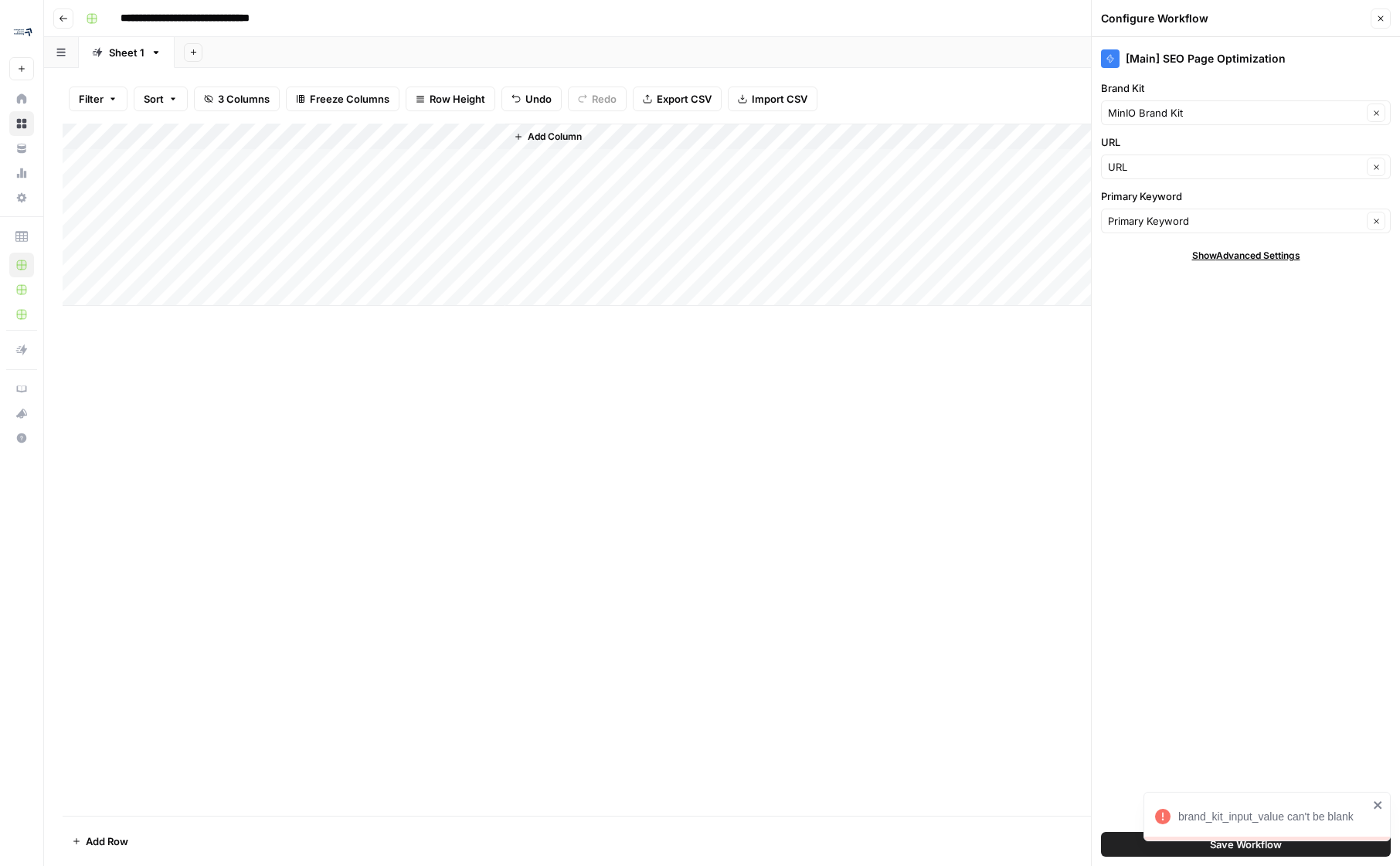 click on "Add Column" at bounding box center (722, 215) 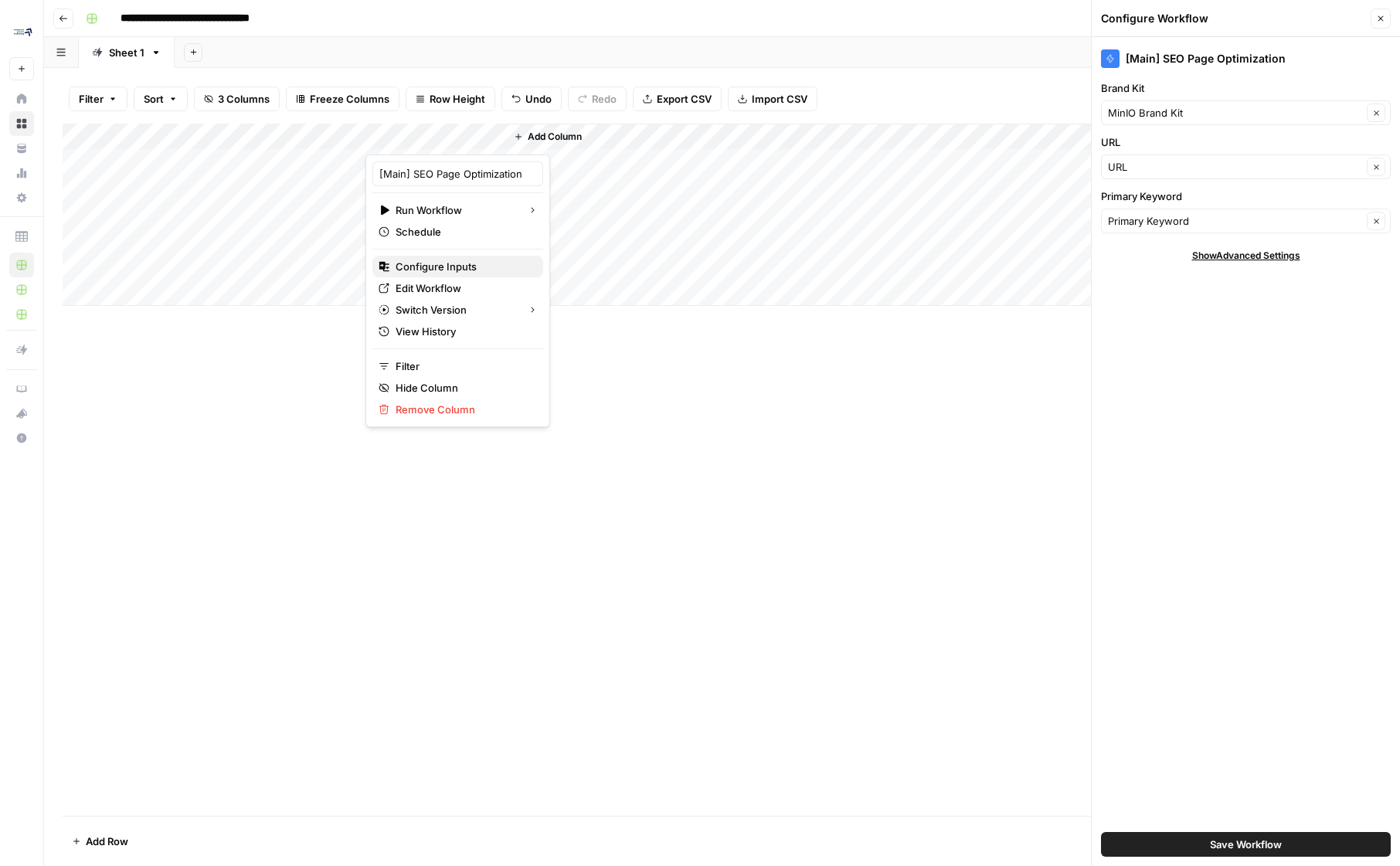 click on "Configure Inputs" at bounding box center (463, 267) 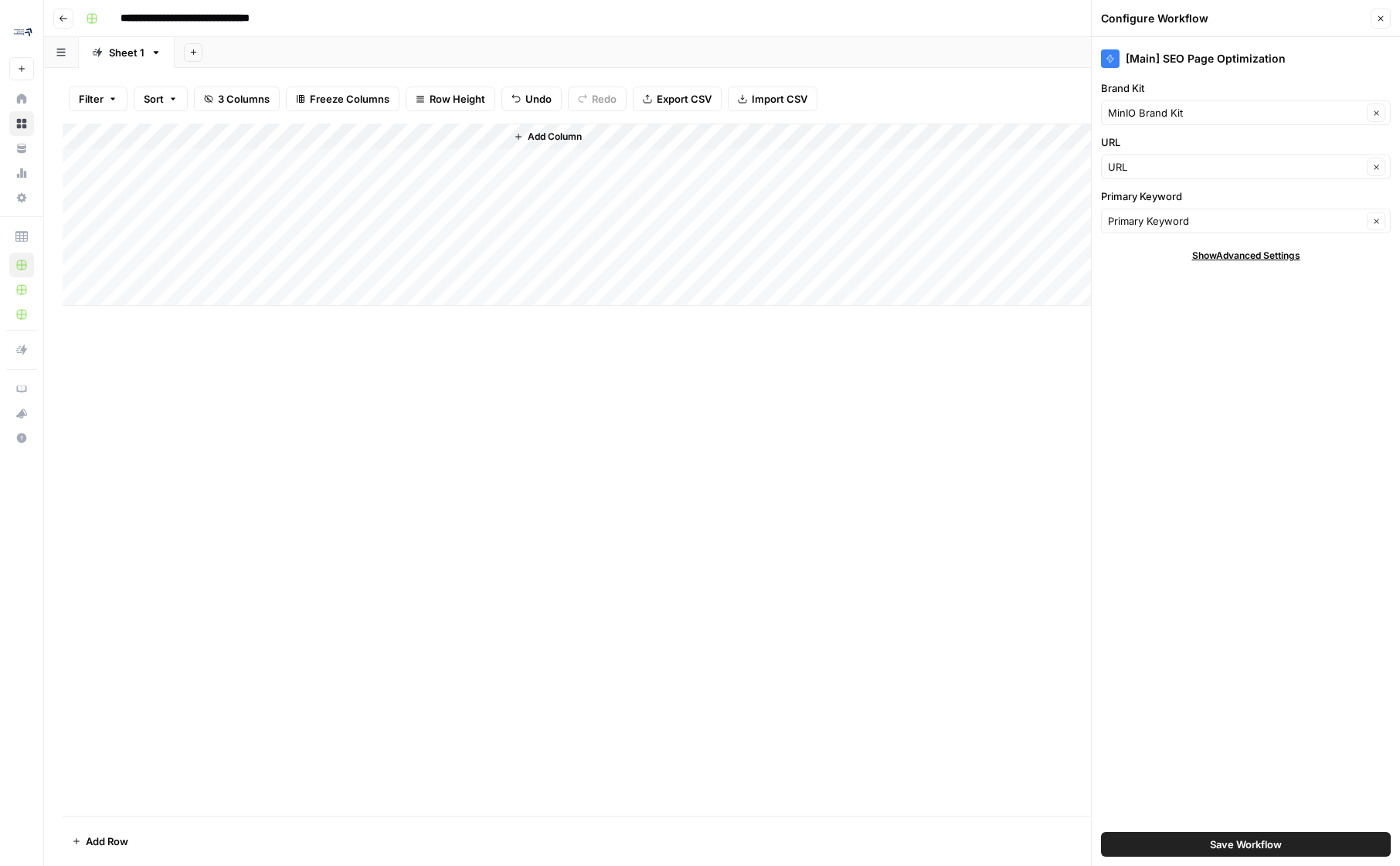 click on "Save Workflow" at bounding box center (1245, 844) 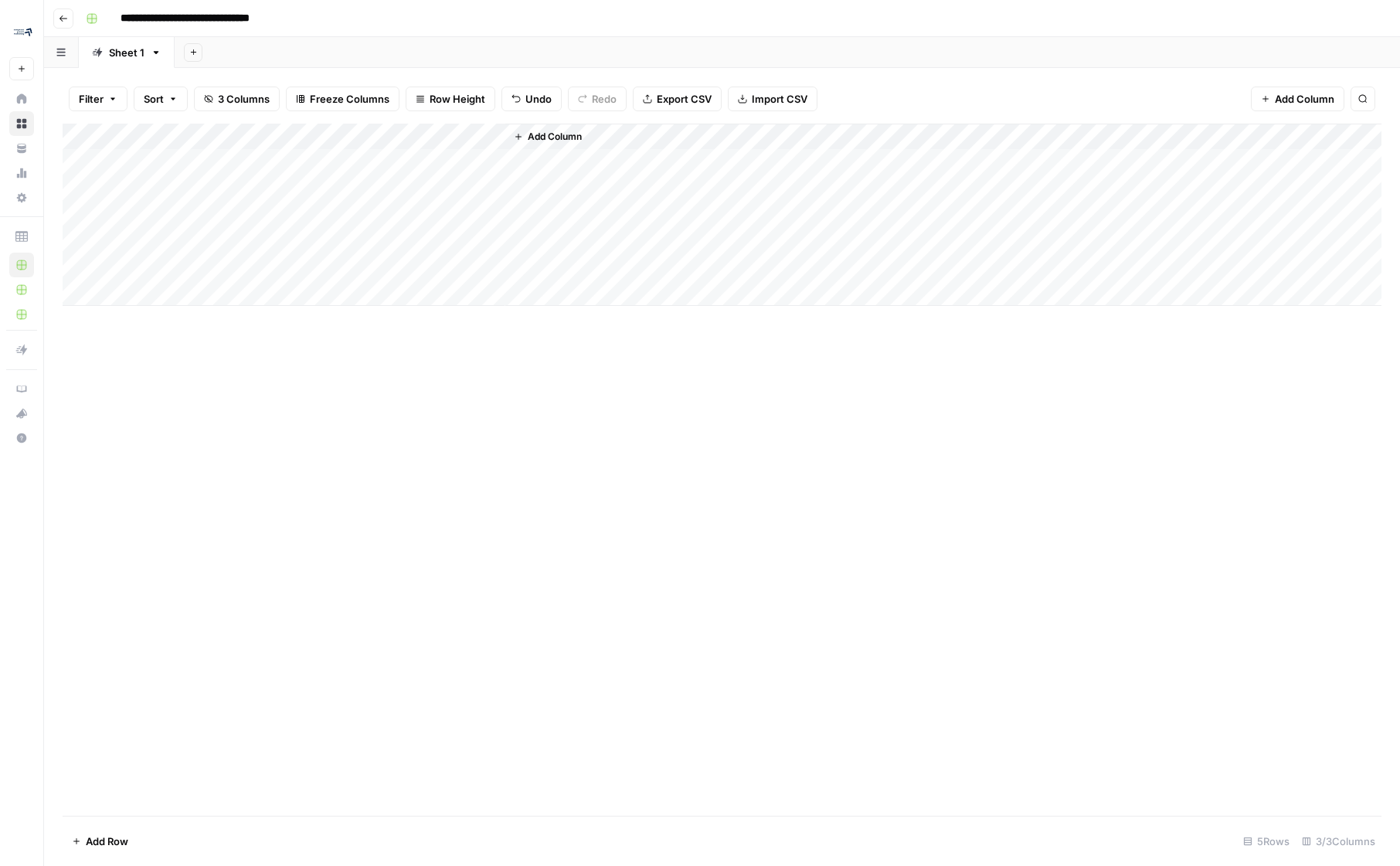 click on "Add Column" at bounding box center [722, 215] 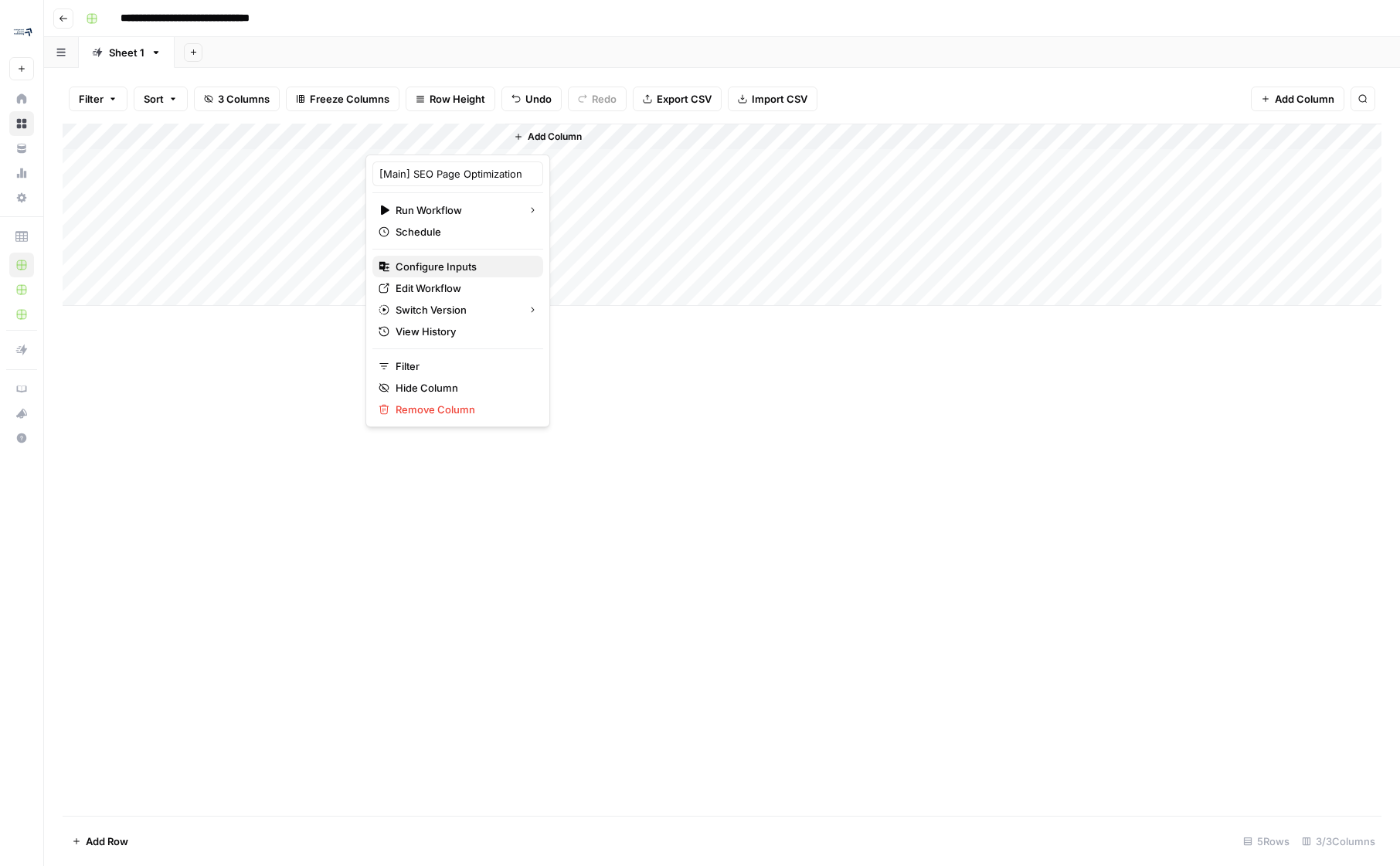 click on "Configure Inputs" at bounding box center [463, 267] 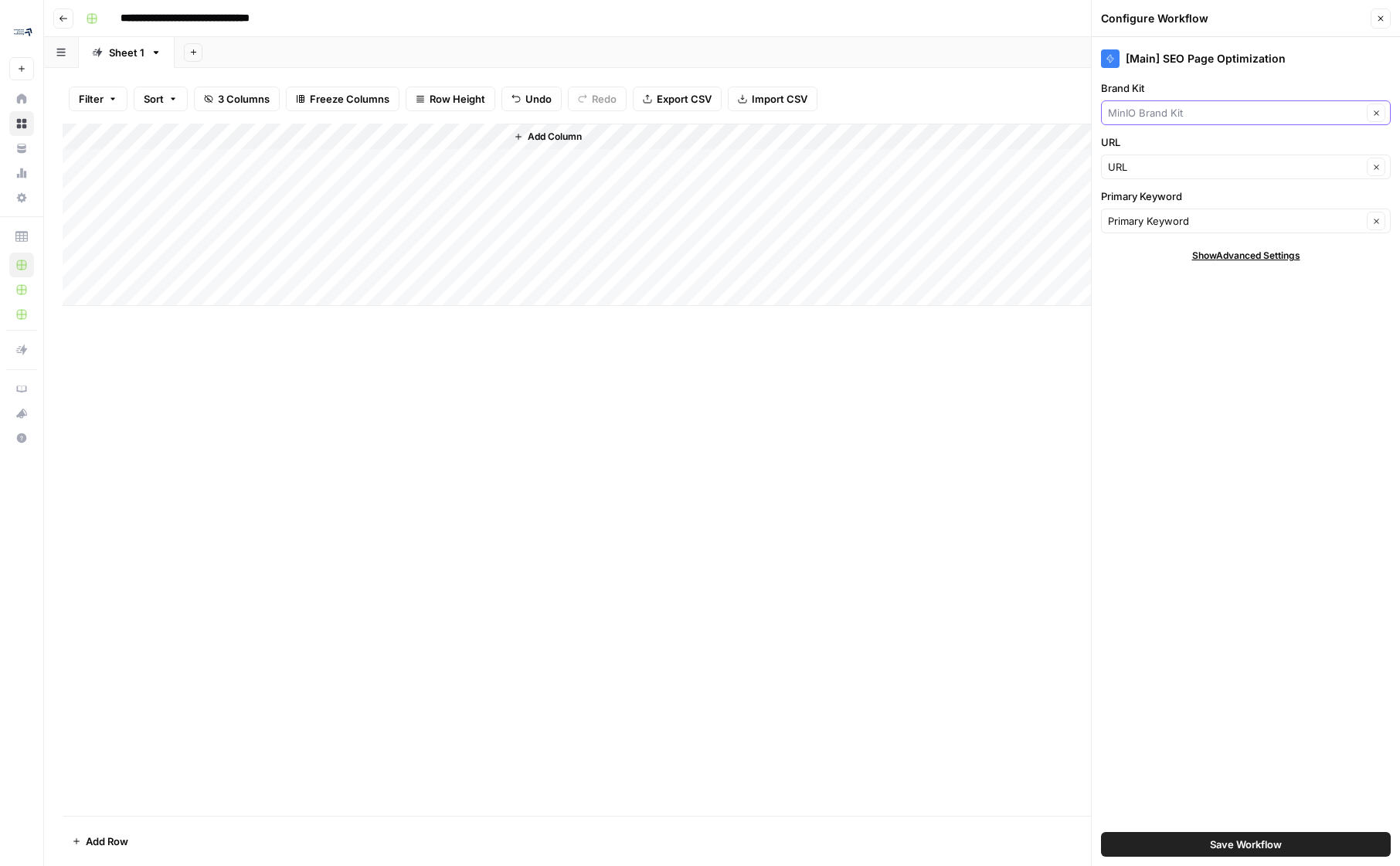 click on "Brand Kit" at bounding box center [1235, 113] 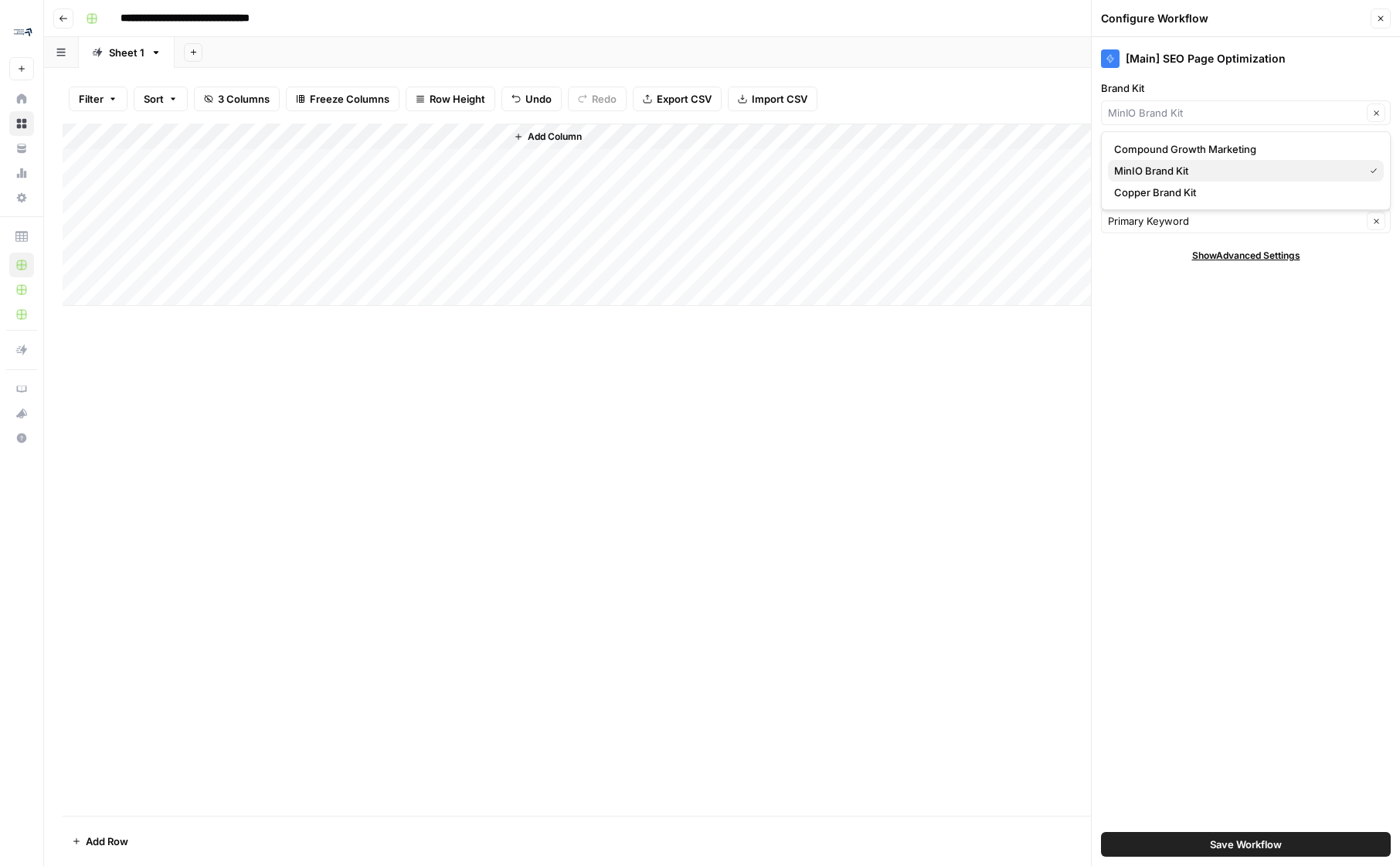 click on "MinIO Brand Kit" at bounding box center (1235, 171) 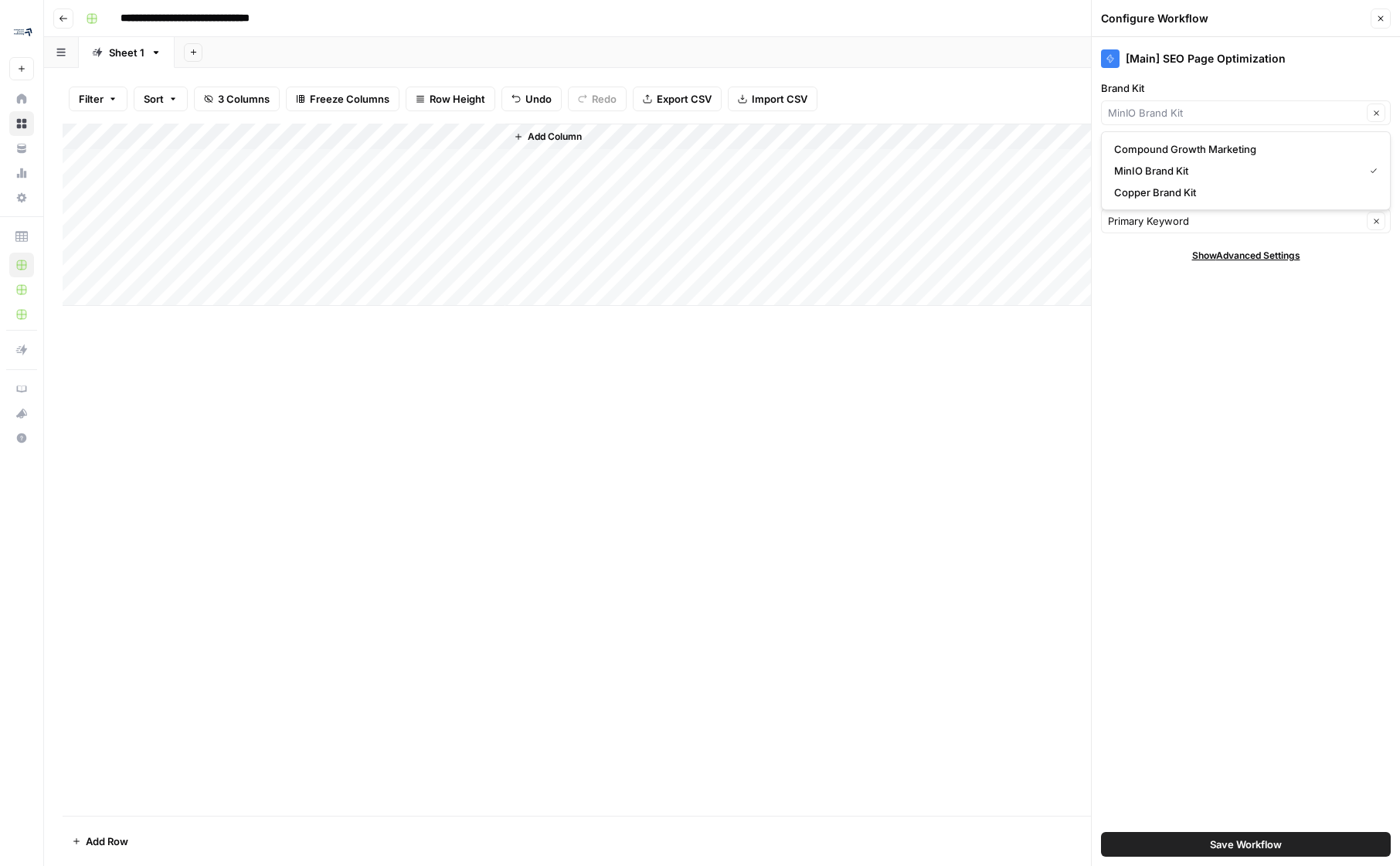 type on "MinIO Brand Kit" 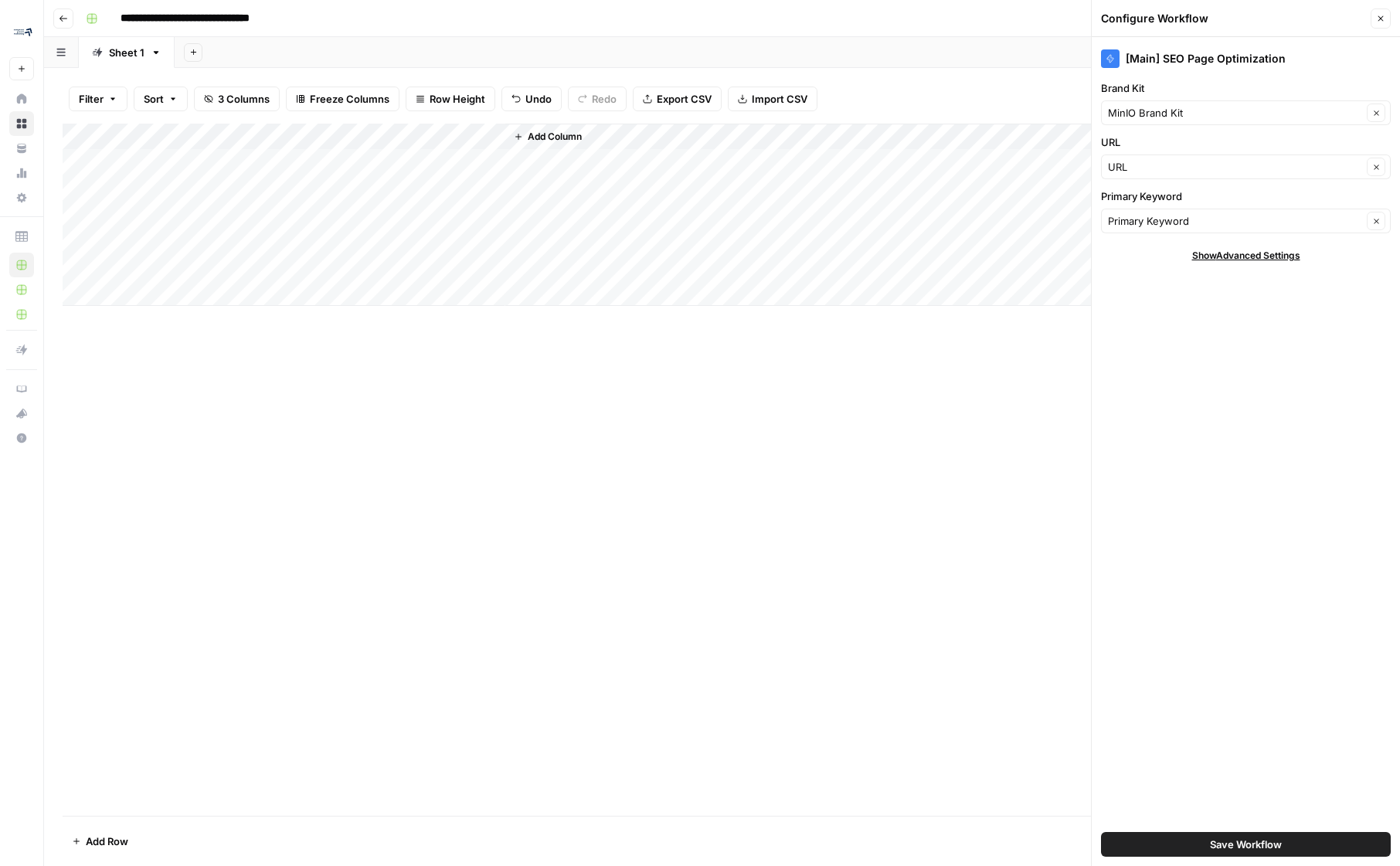 click on "Add Column" at bounding box center [722, 470] 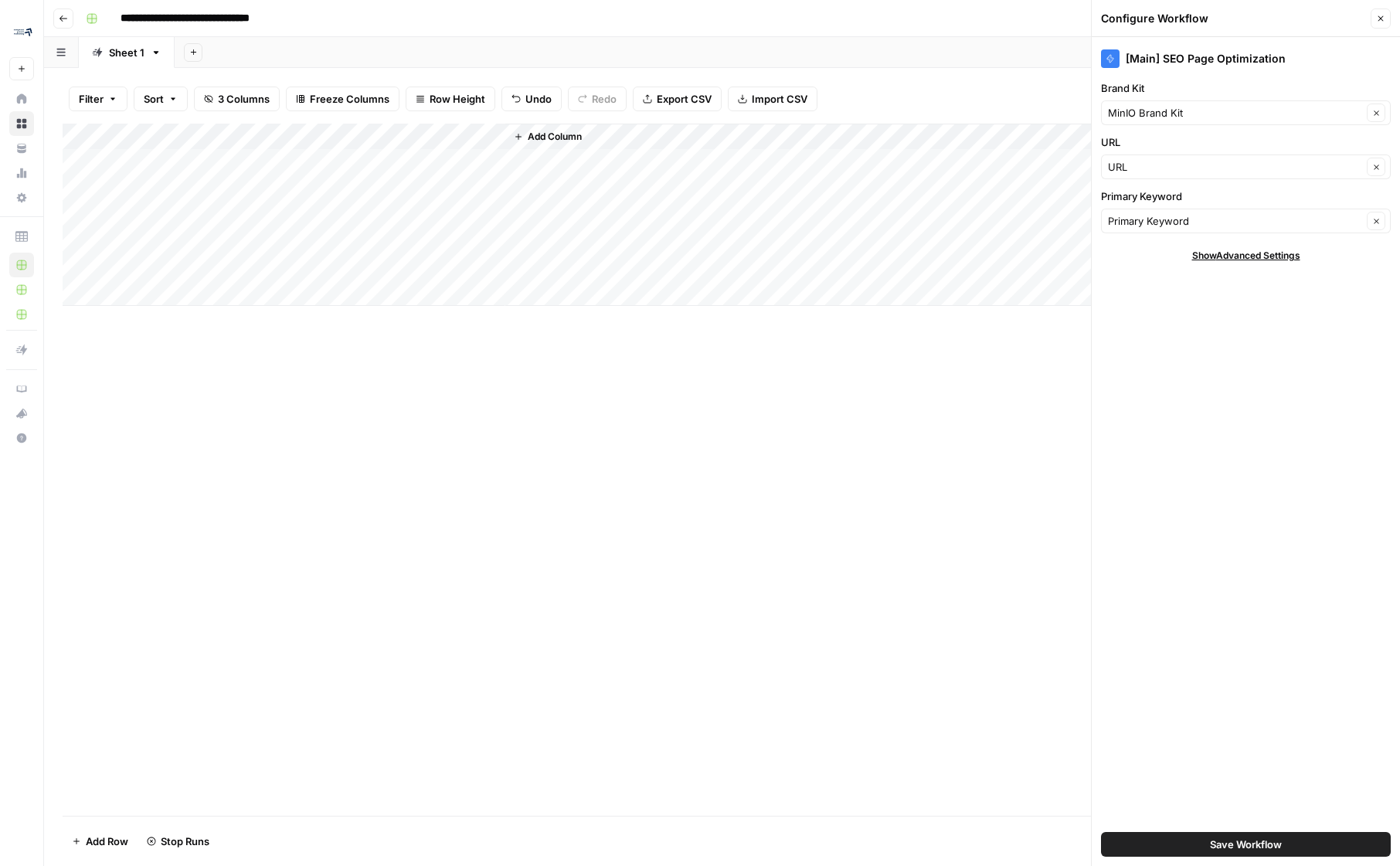 click on "Close" at bounding box center [1381, 19] 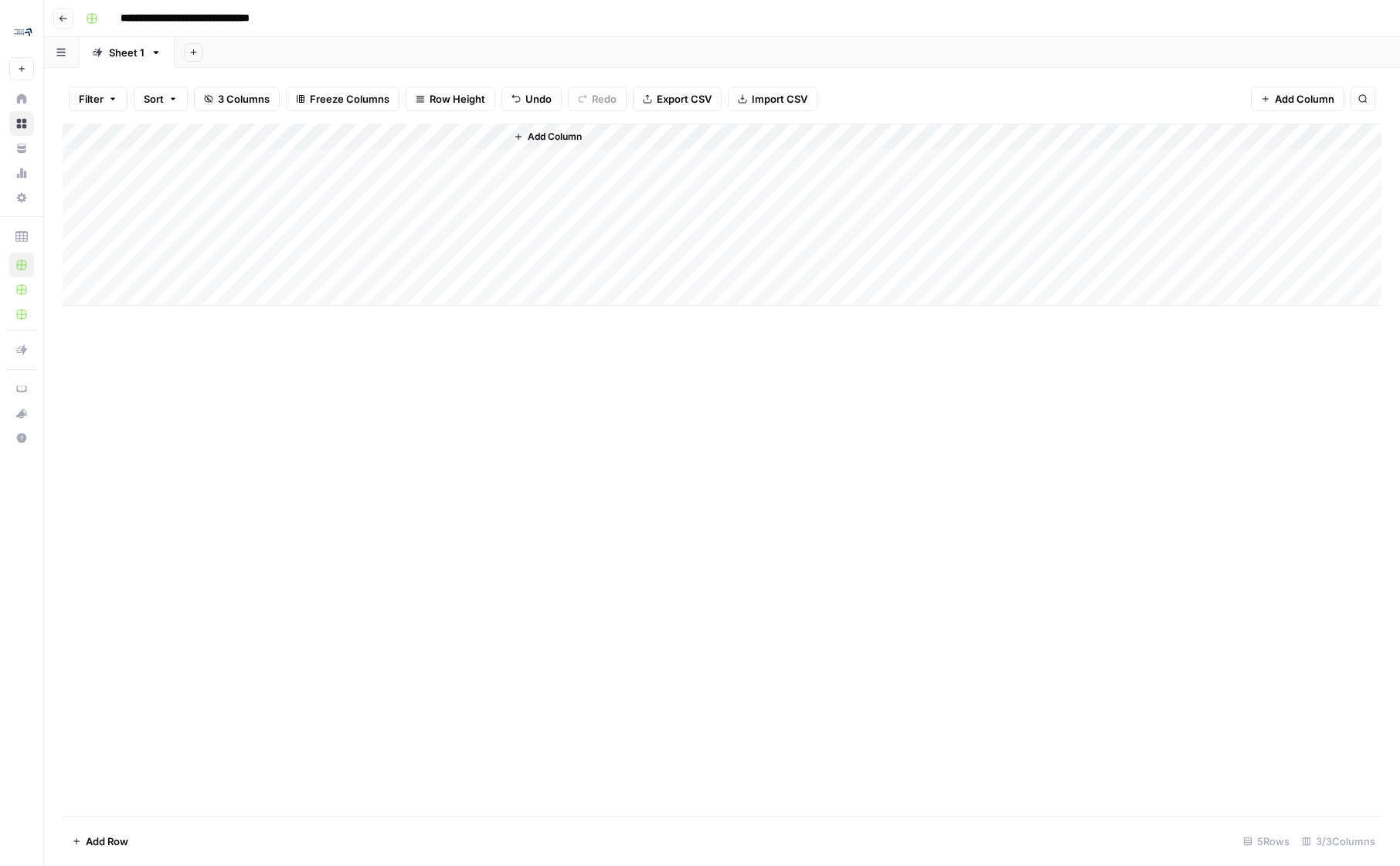 click on "Add Column" at bounding box center [722, 215] 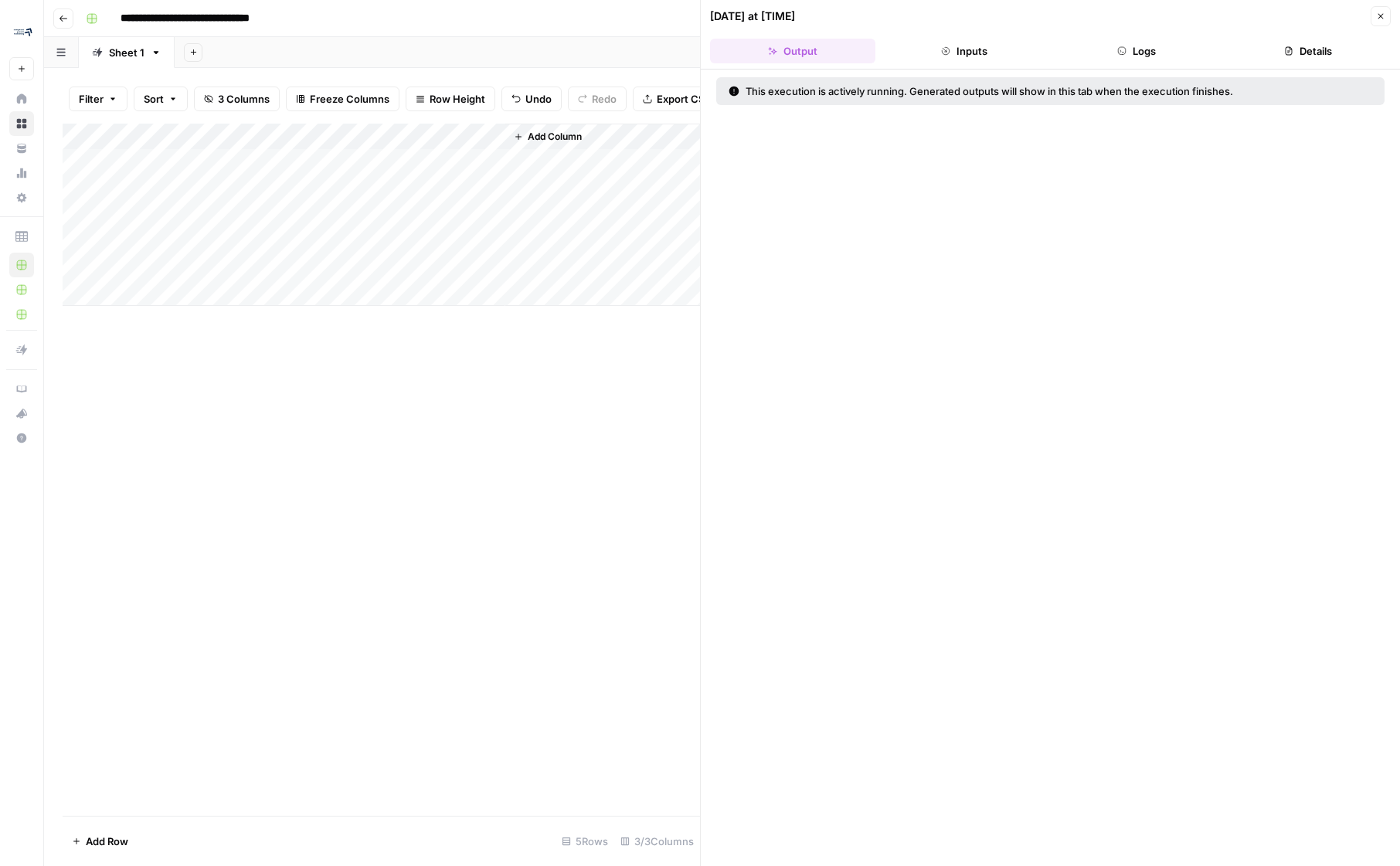 click on "**********" at bounding box center (211, 19) 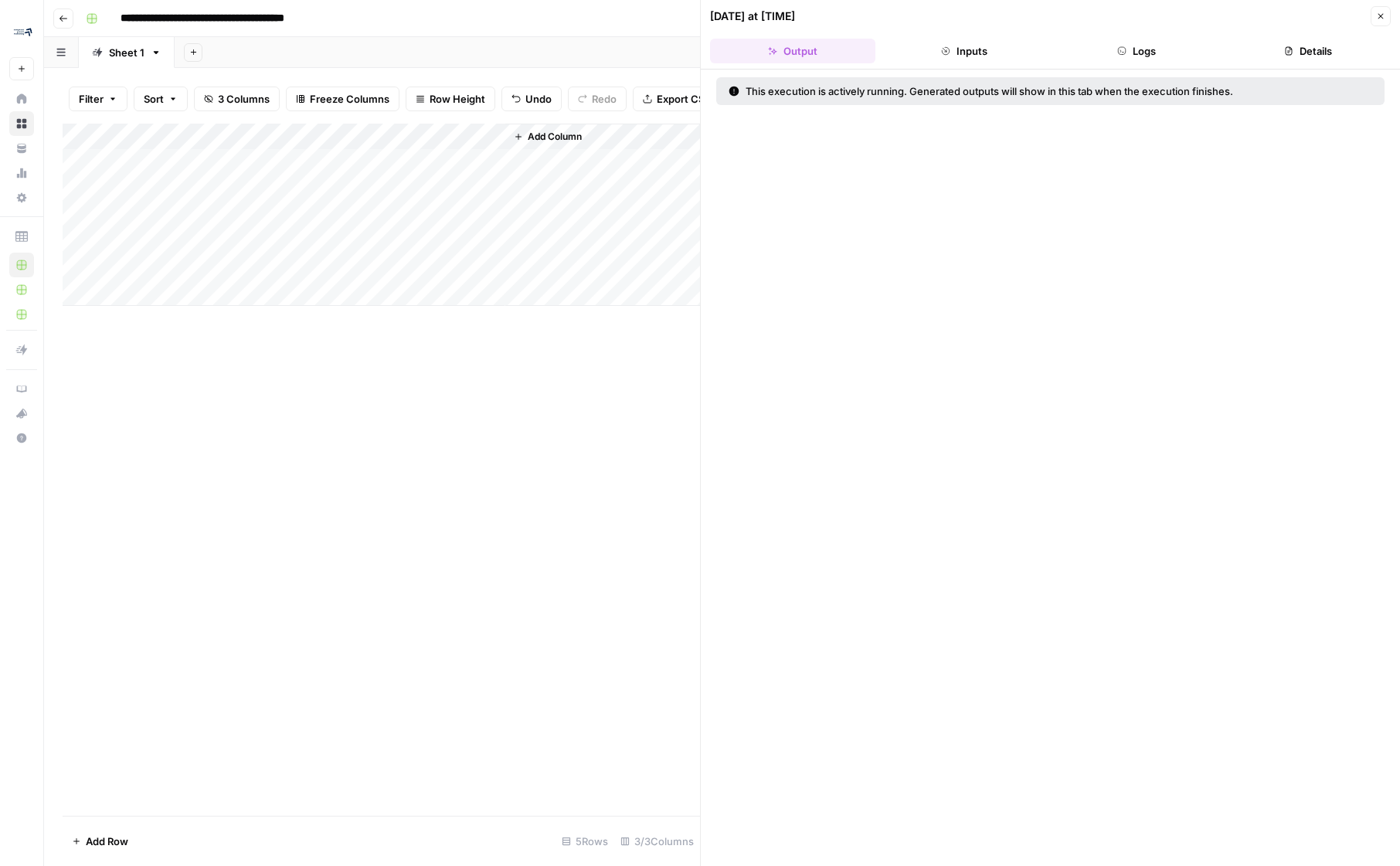 type on "**********" 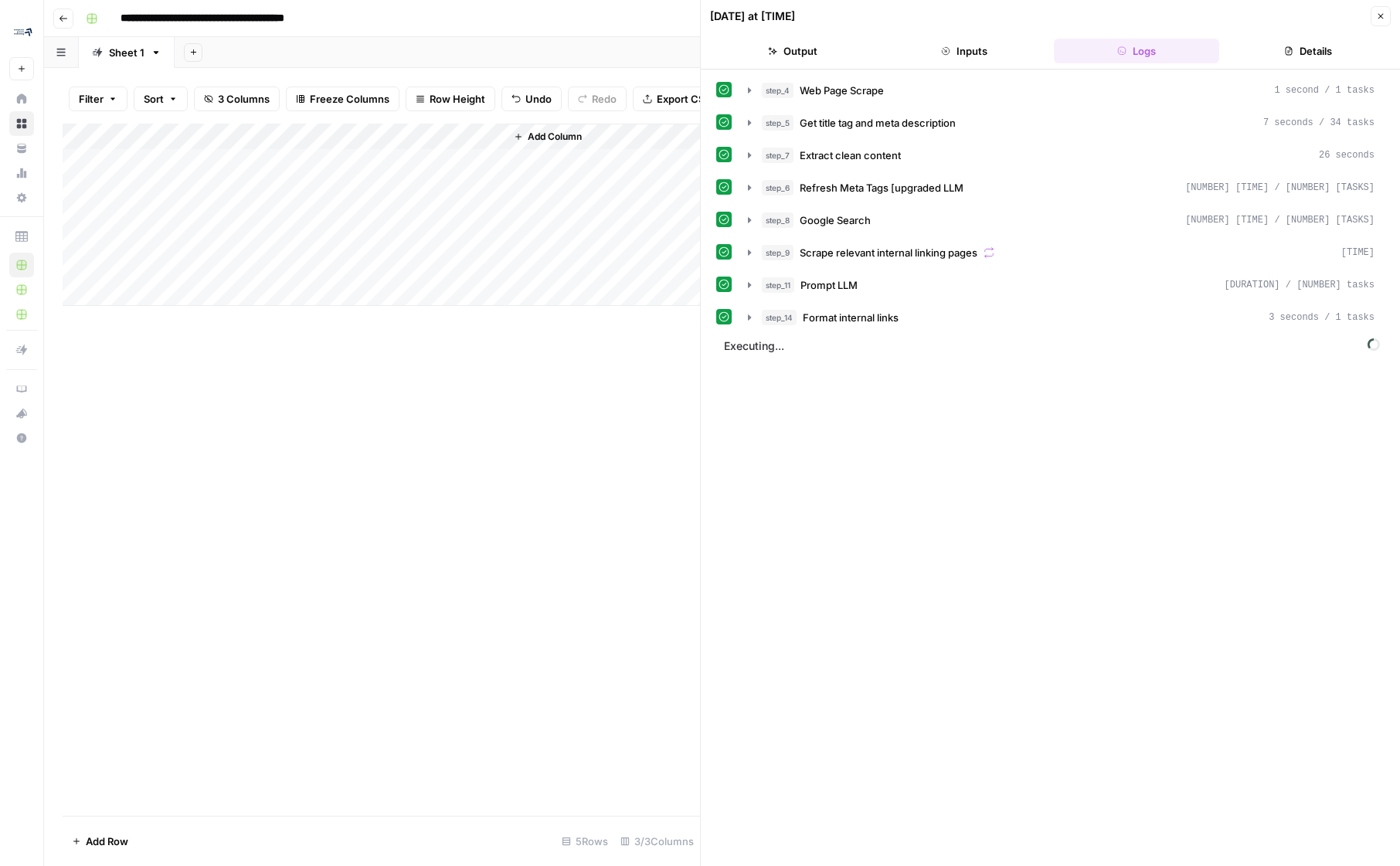 click on "Details" at bounding box center (1308, 51) 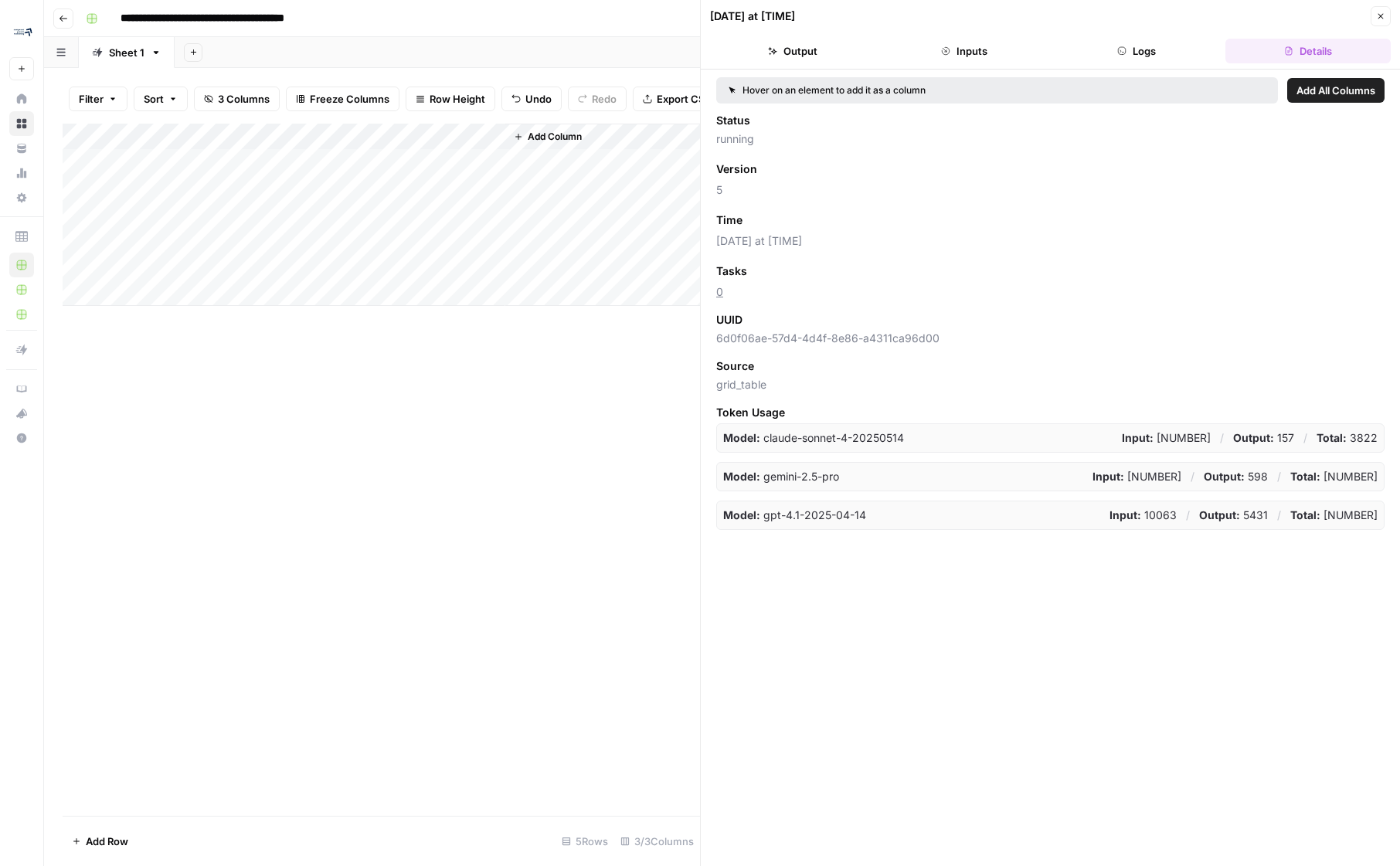 click on "Logs" at bounding box center (1137, 51) 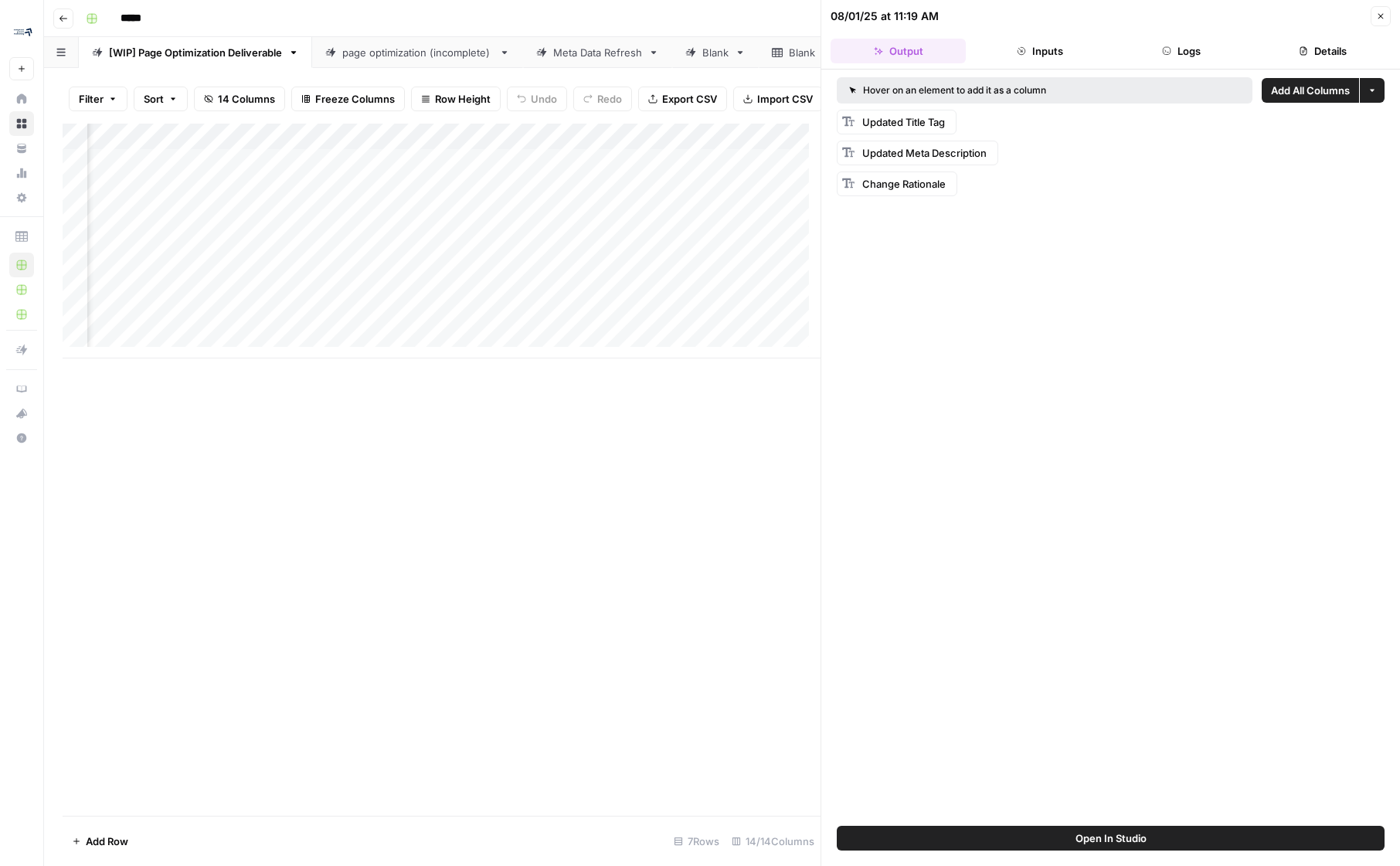 scroll, scrollTop: 0, scrollLeft: 0, axis: both 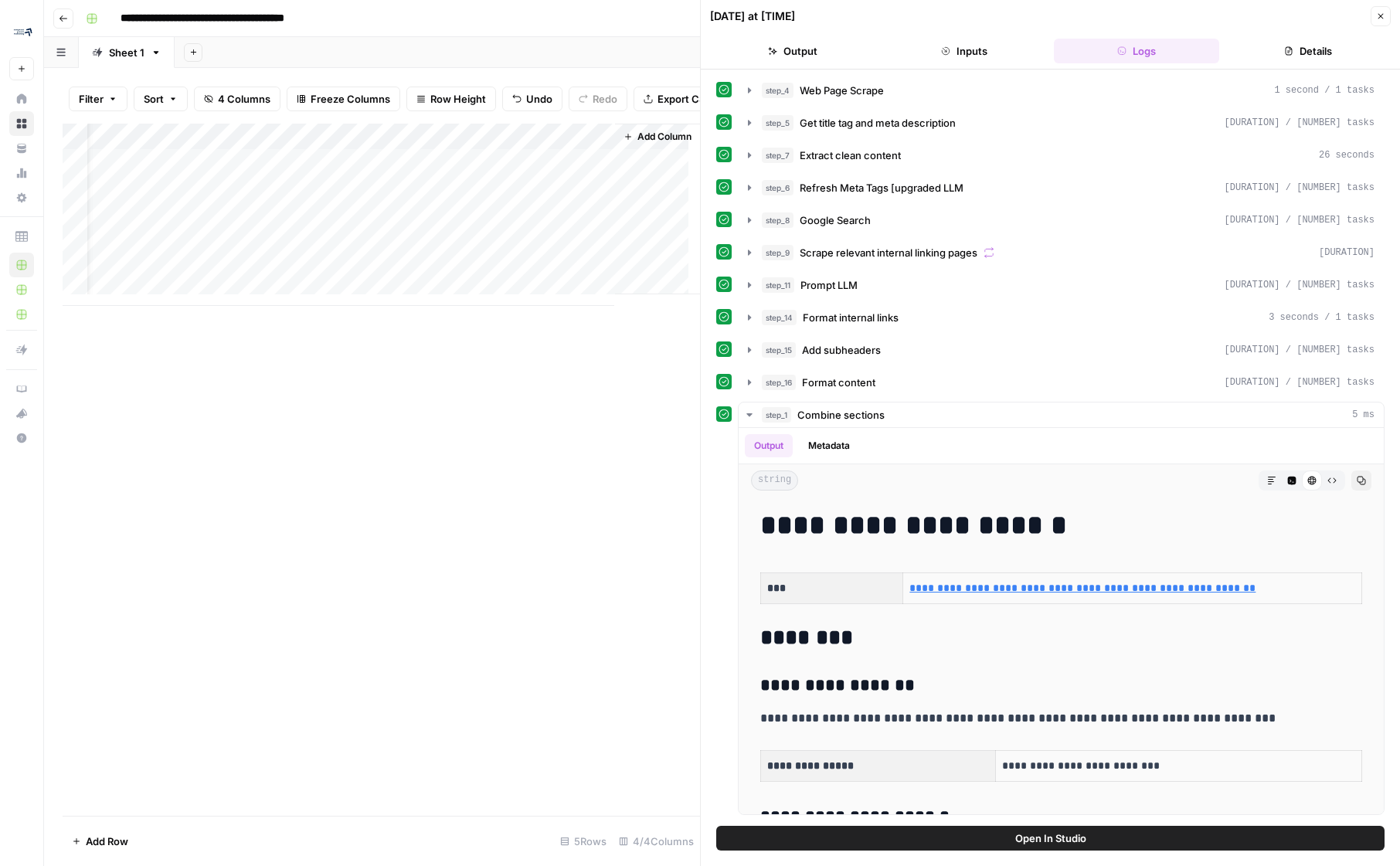 click 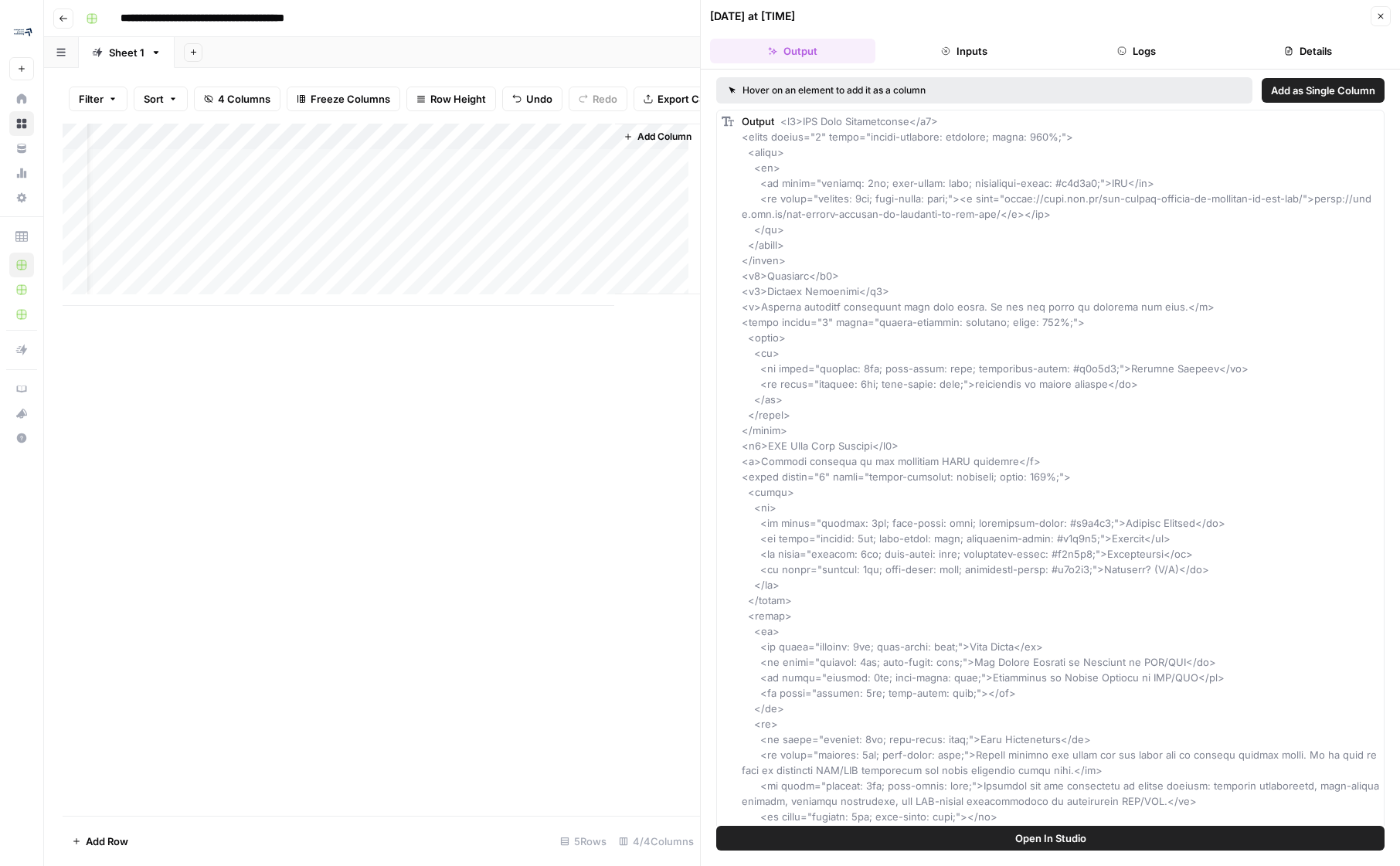 click on "Add Column" at bounding box center [381, 215] 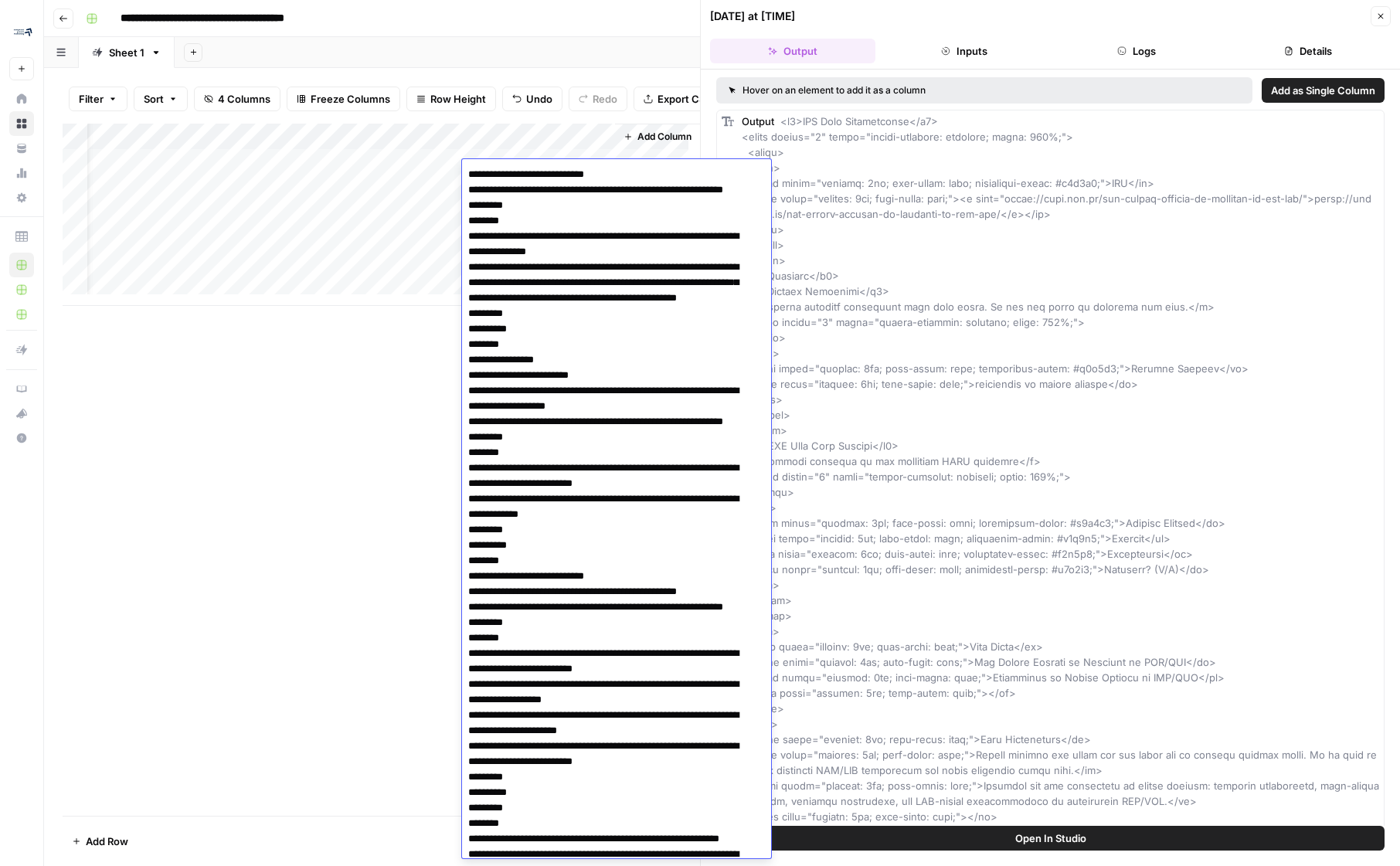 scroll, scrollTop: 5106, scrollLeft: 0, axis: vertical 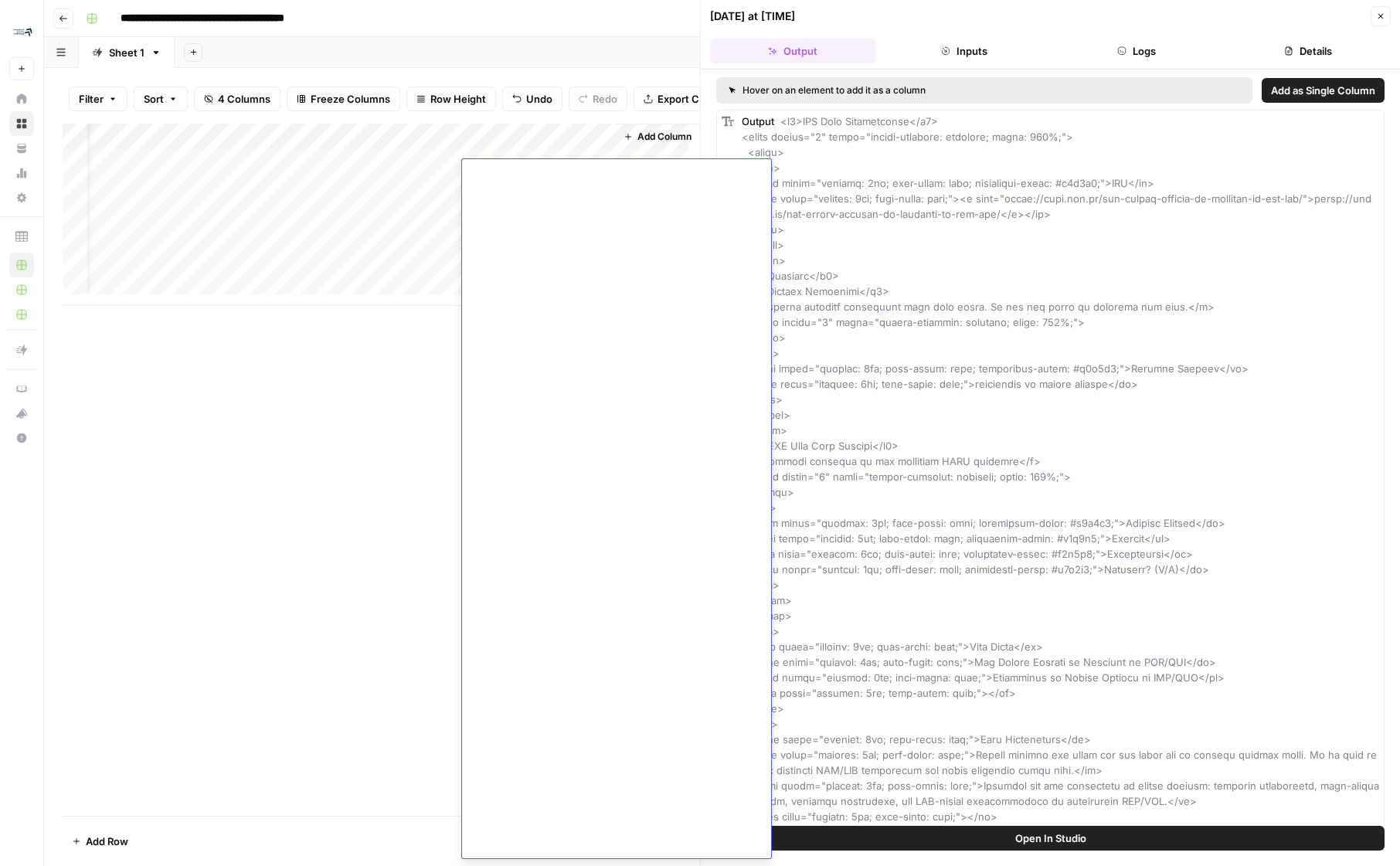 click on "Add Column" at bounding box center [381, 215] 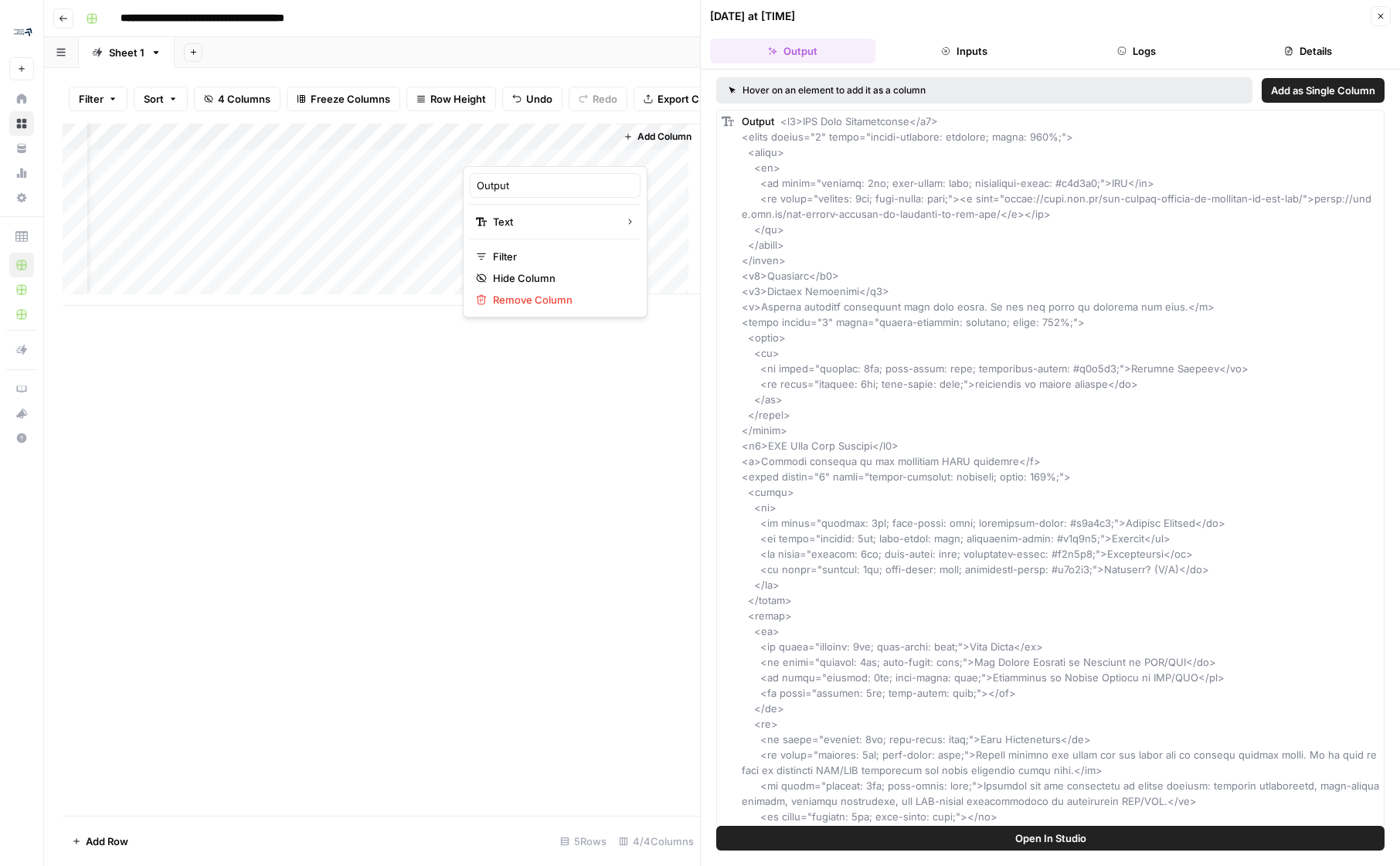 click on "Add as Single Column" at bounding box center (1323, 90) 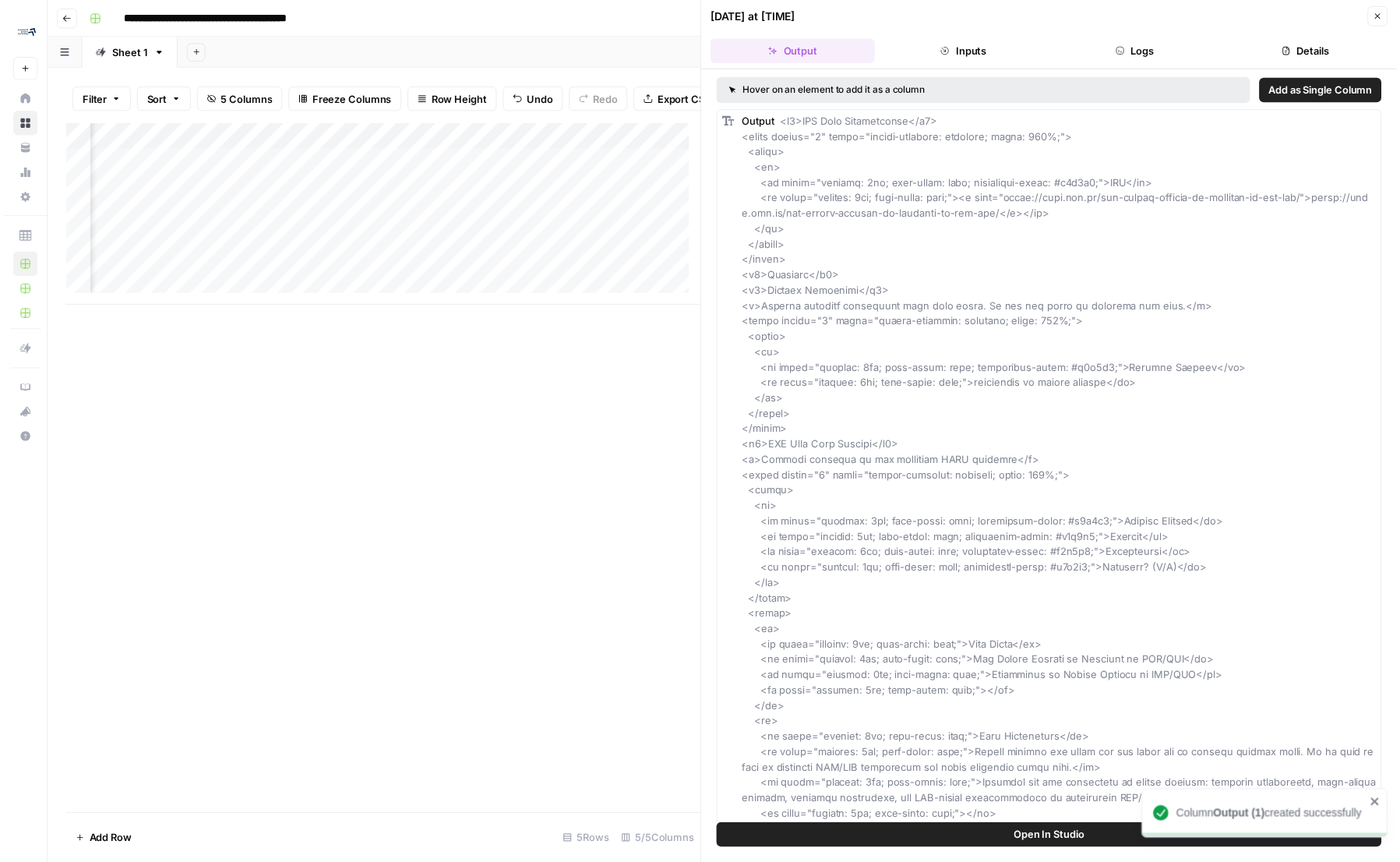 scroll, scrollTop: 0, scrollLeft: 72, axis: horizontal 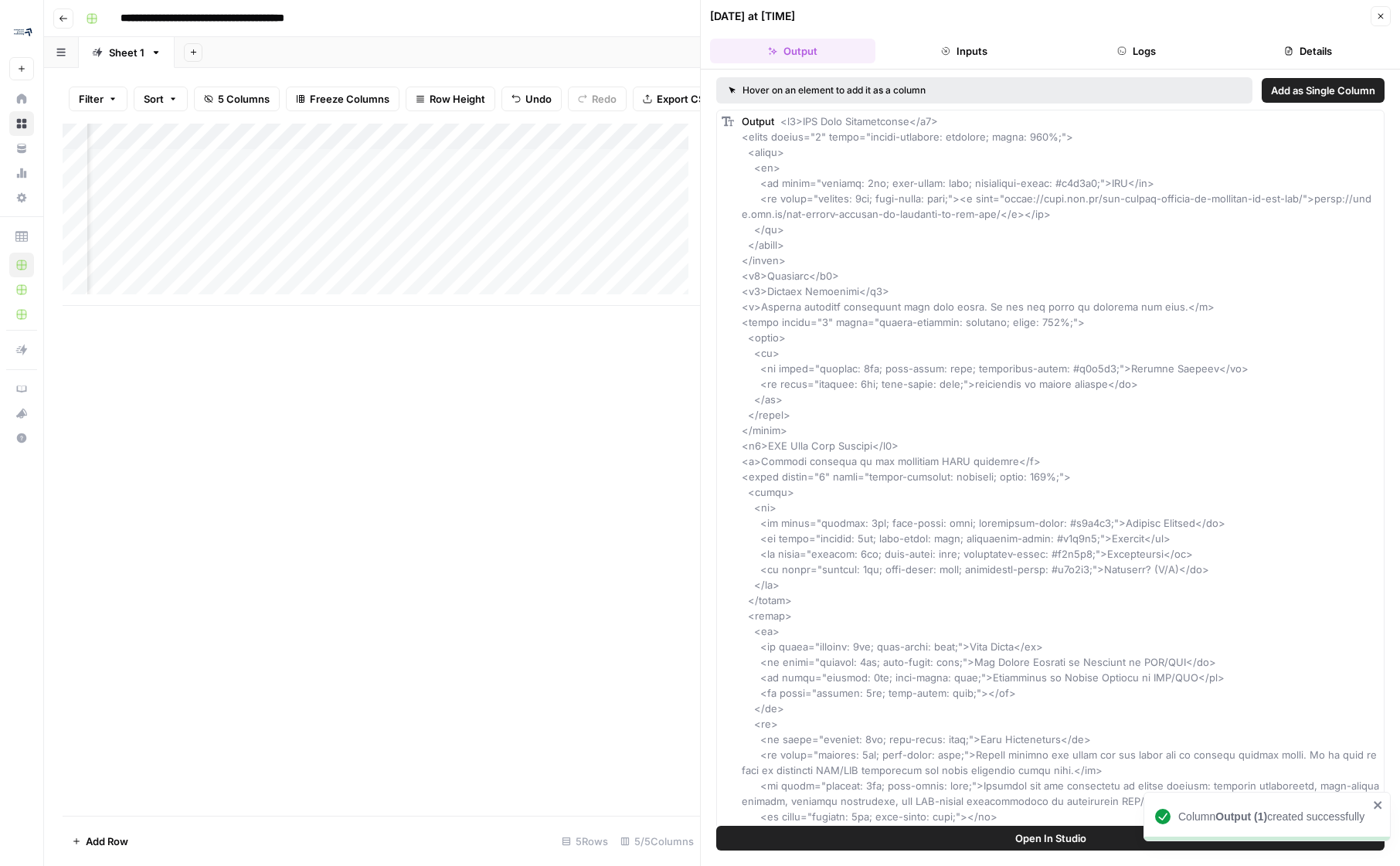 click on "Close" at bounding box center (1381, 16) 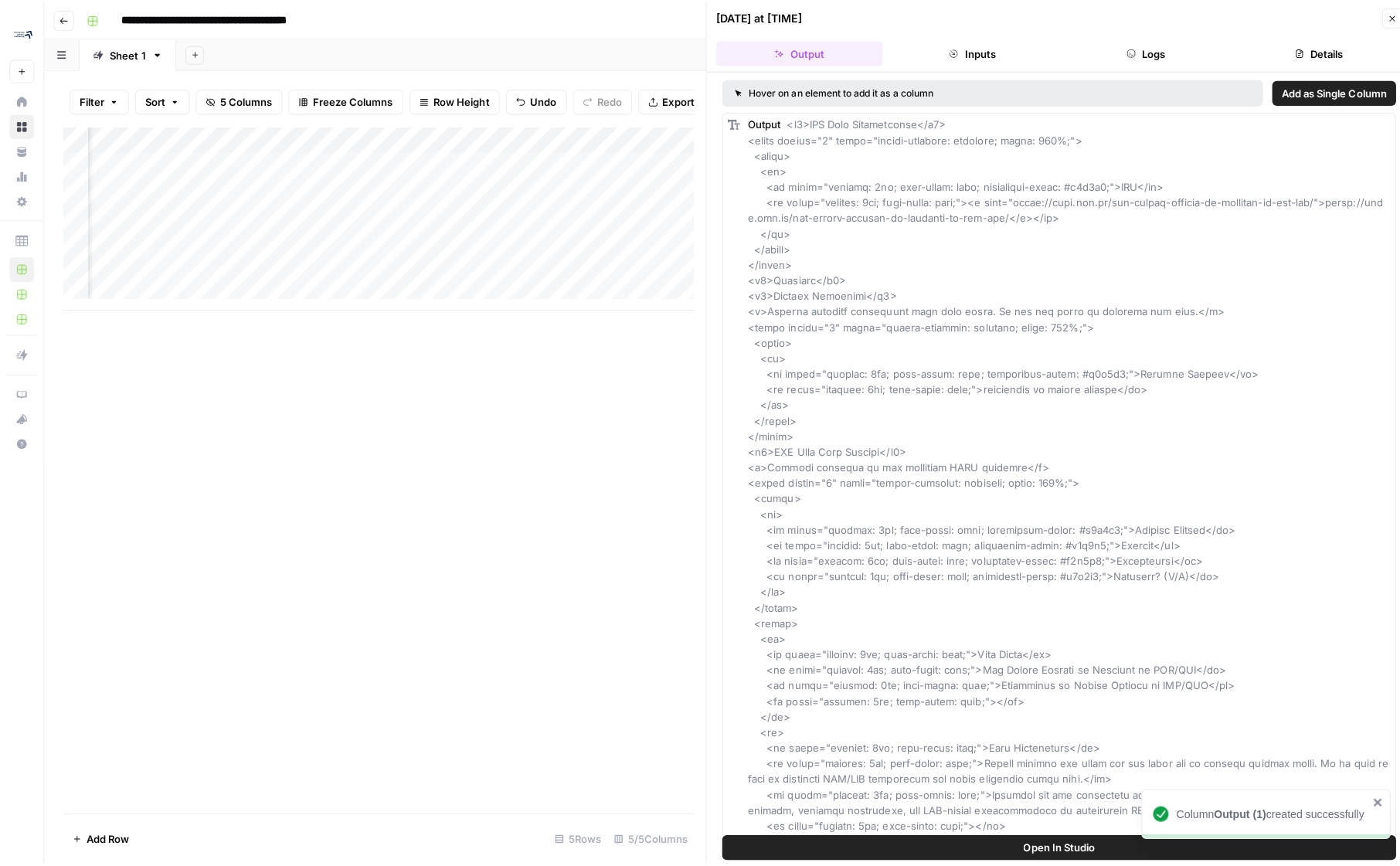 scroll, scrollTop: 0, scrollLeft: 0, axis: both 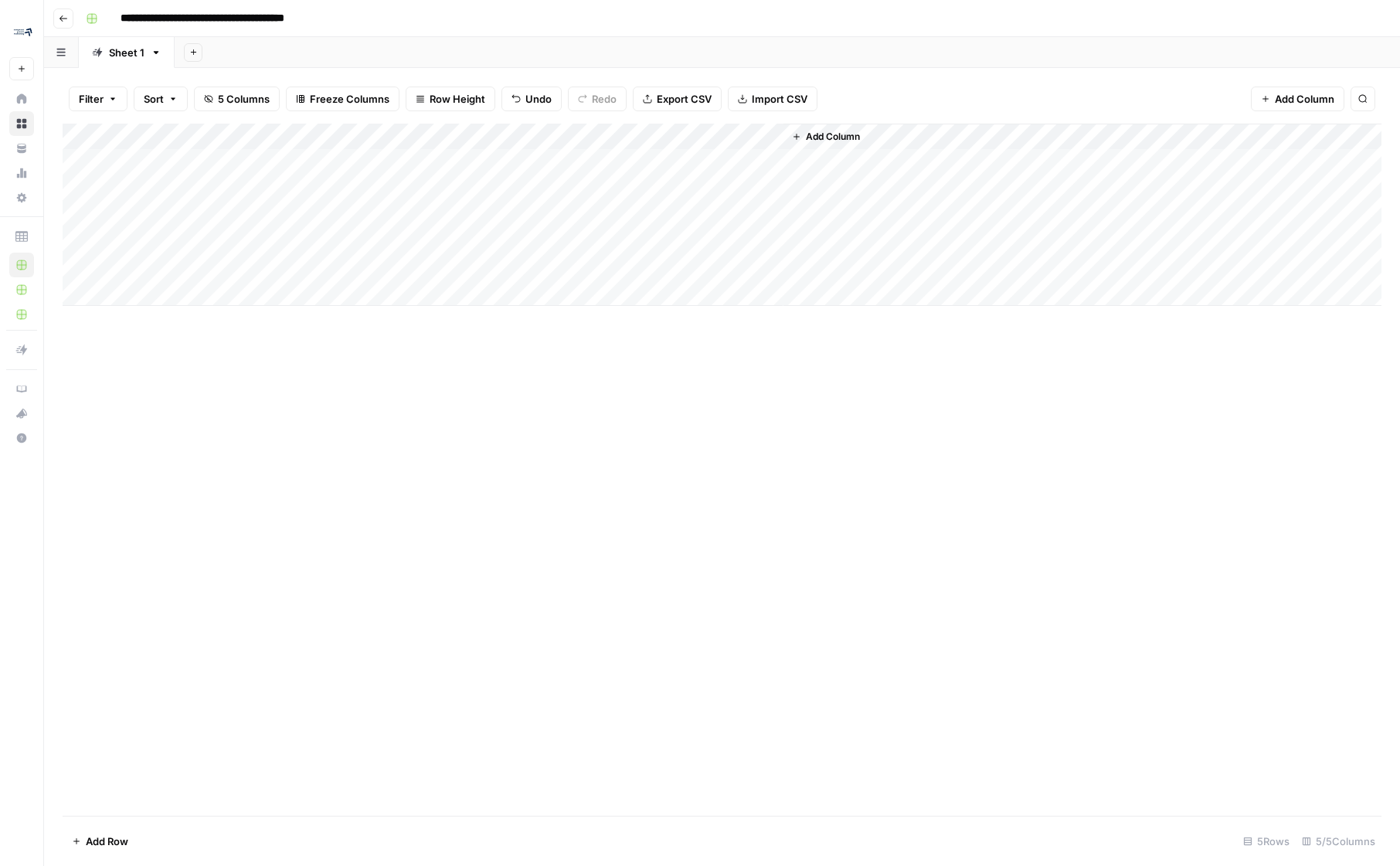 click on "Add Column" at bounding box center [722, 215] 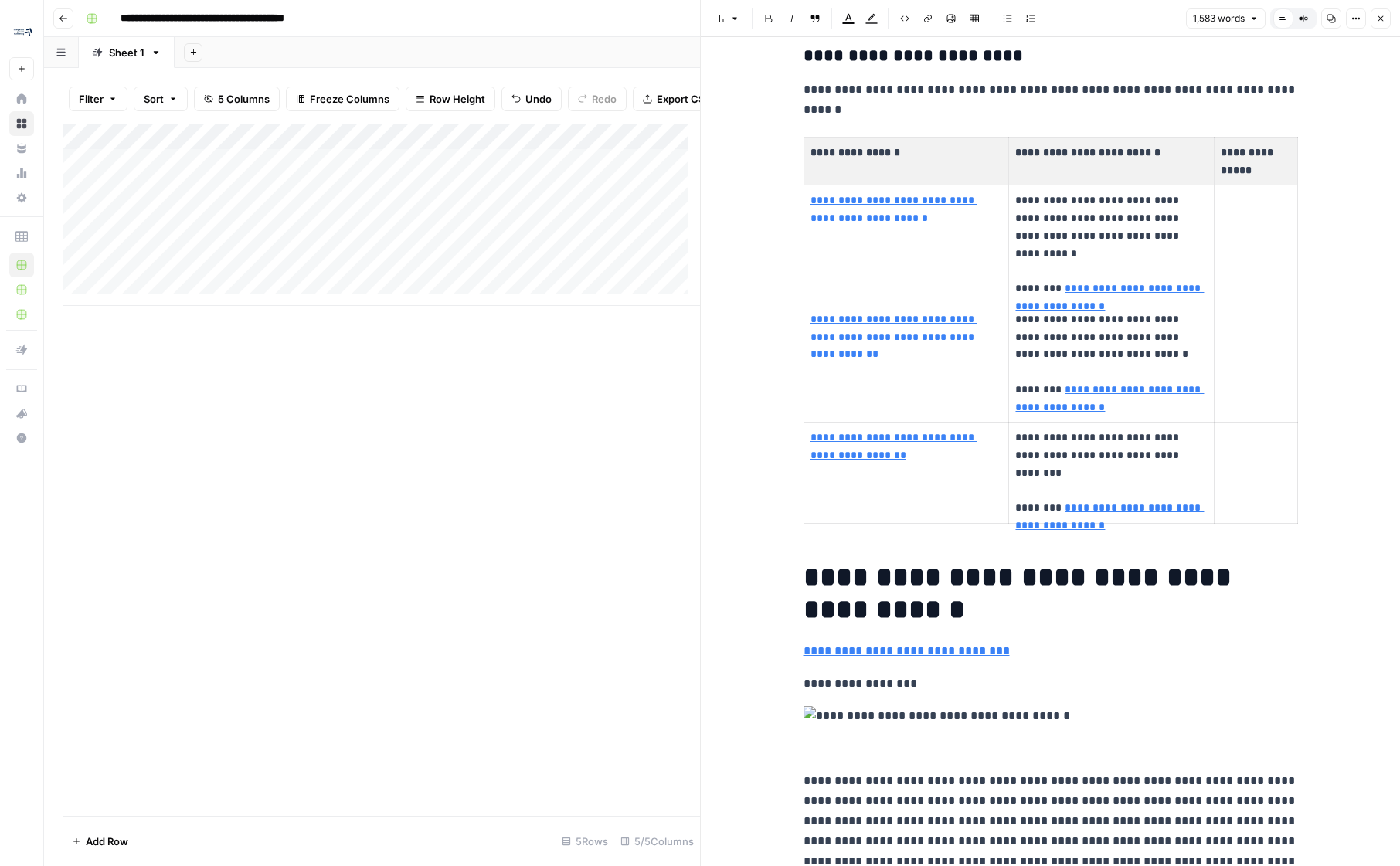 scroll, scrollTop: 732, scrollLeft: 0, axis: vertical 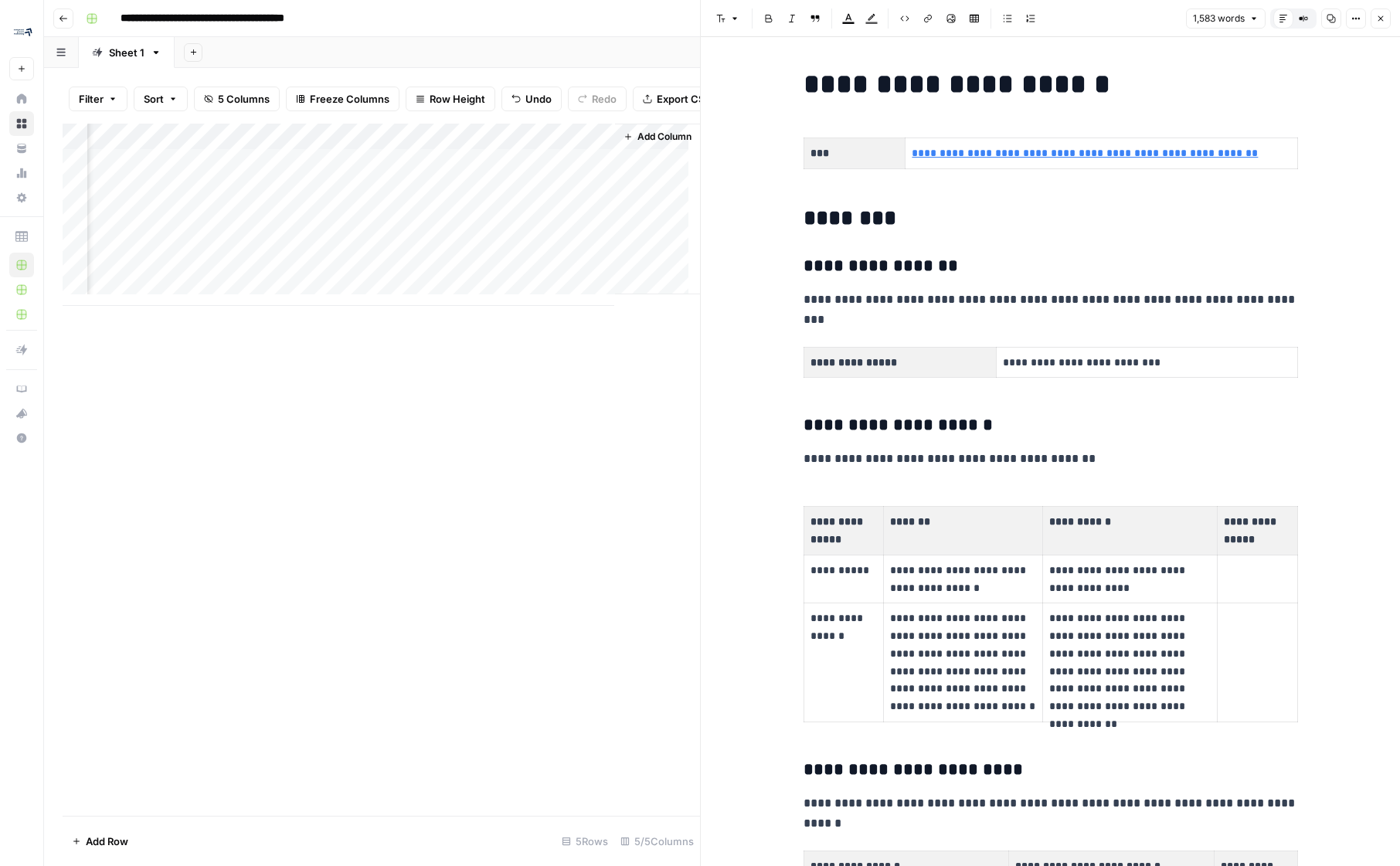 click on "Add Column" at bounding box center [381, 215] 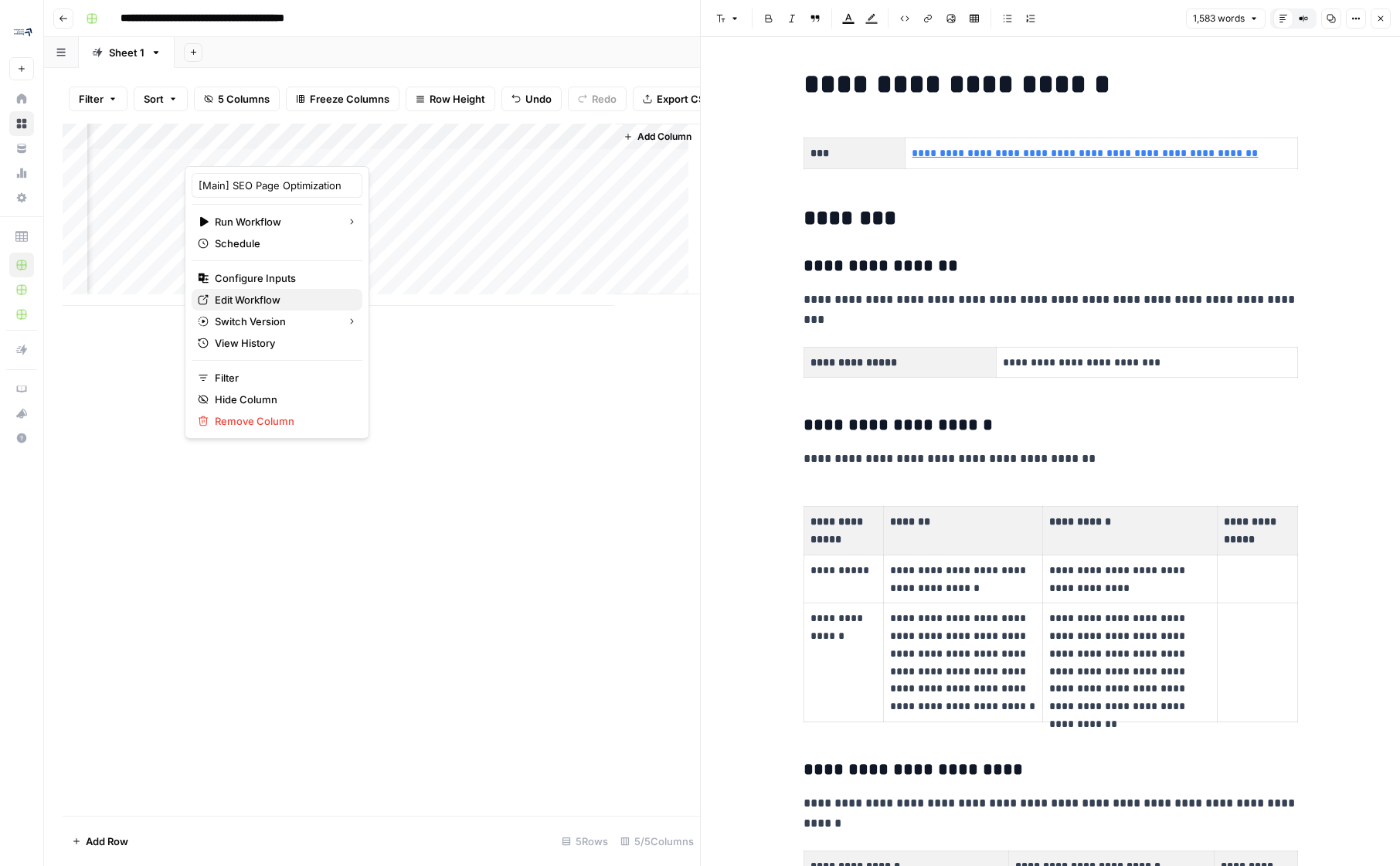 click on "Edit Workflow" at bounding box center (282, 300) 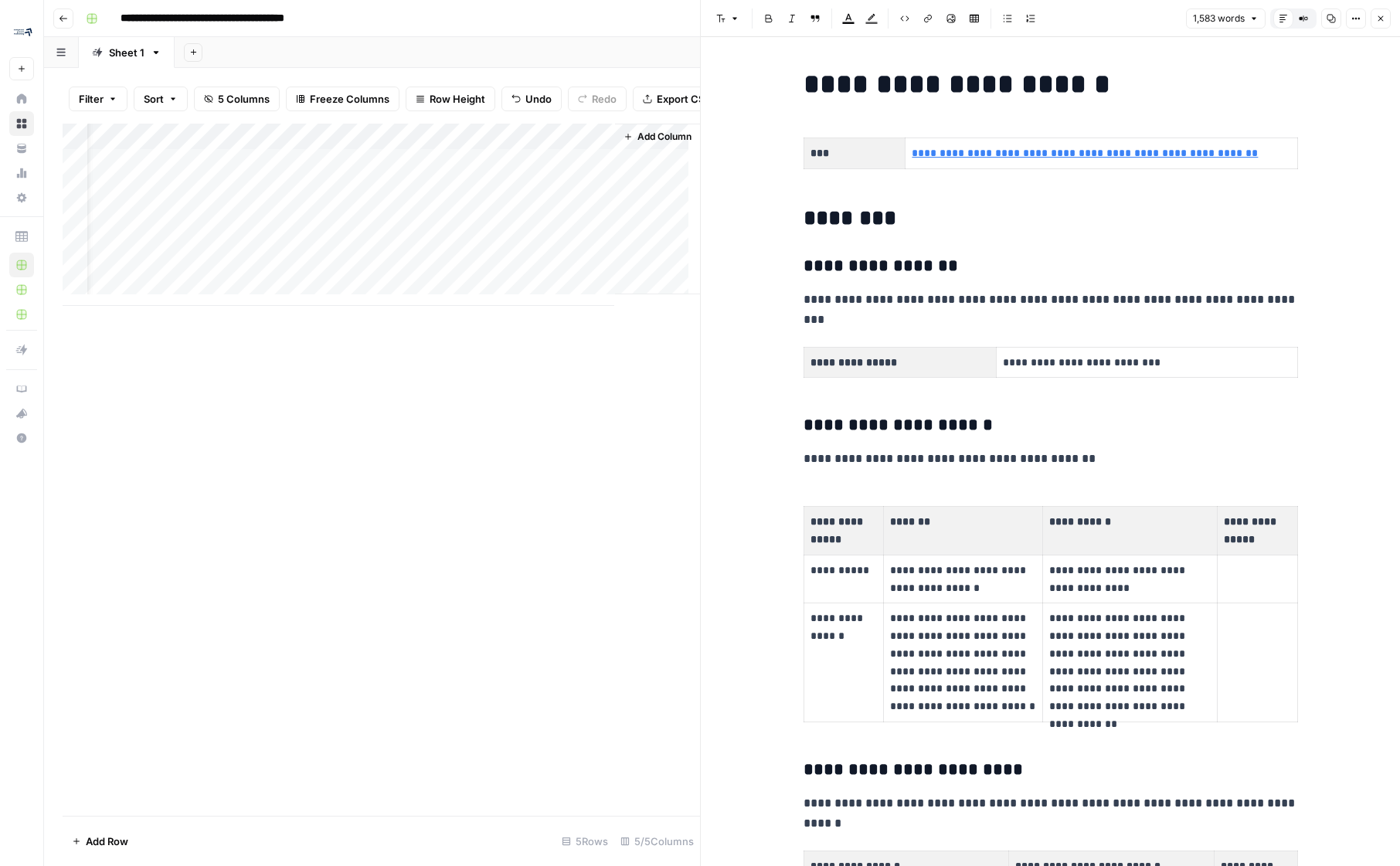 scroll, scrollTop: 0, scrollLeft: 181, axis: horizontal 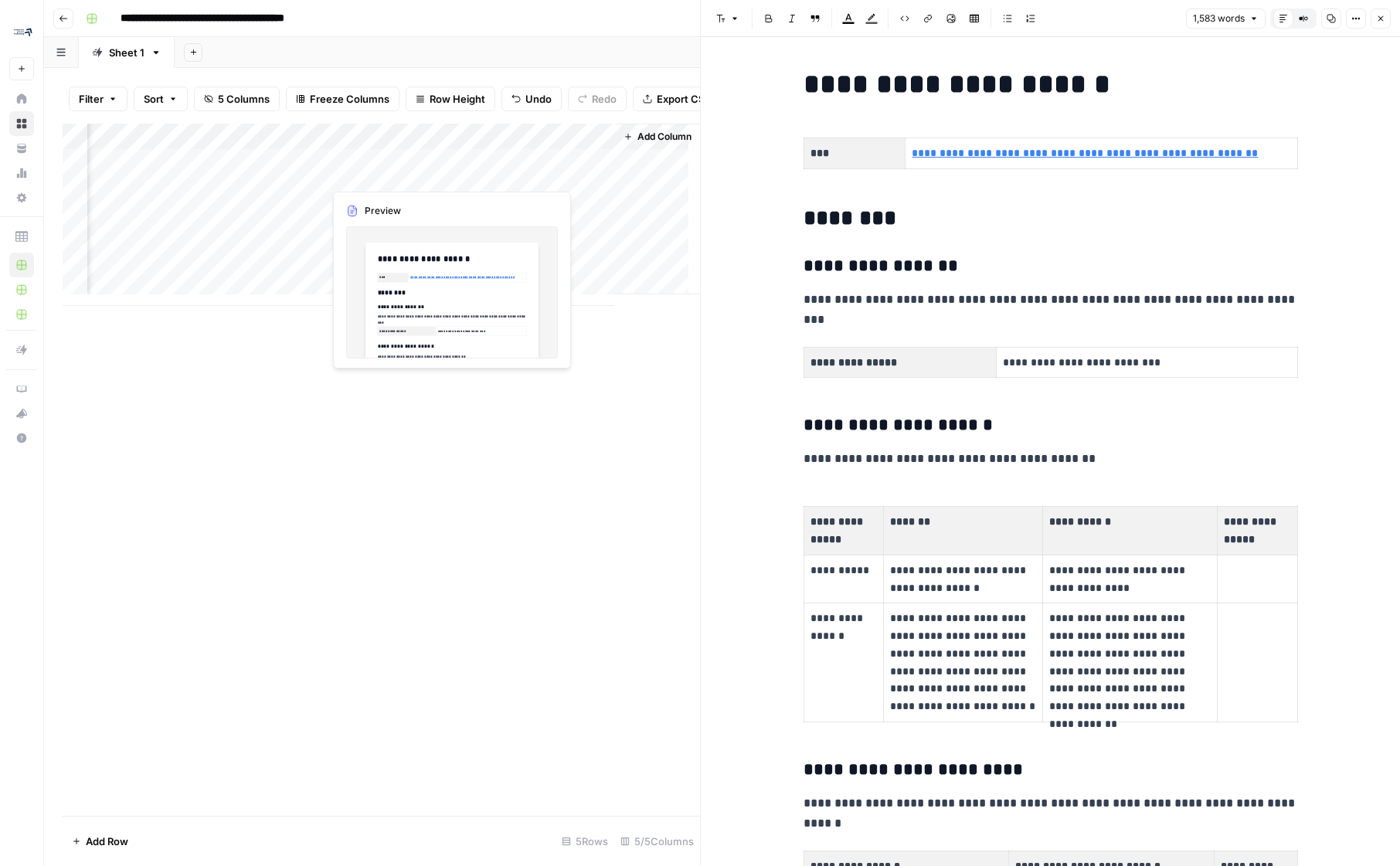 click on "Add Column" at bounding box center [381, 215] 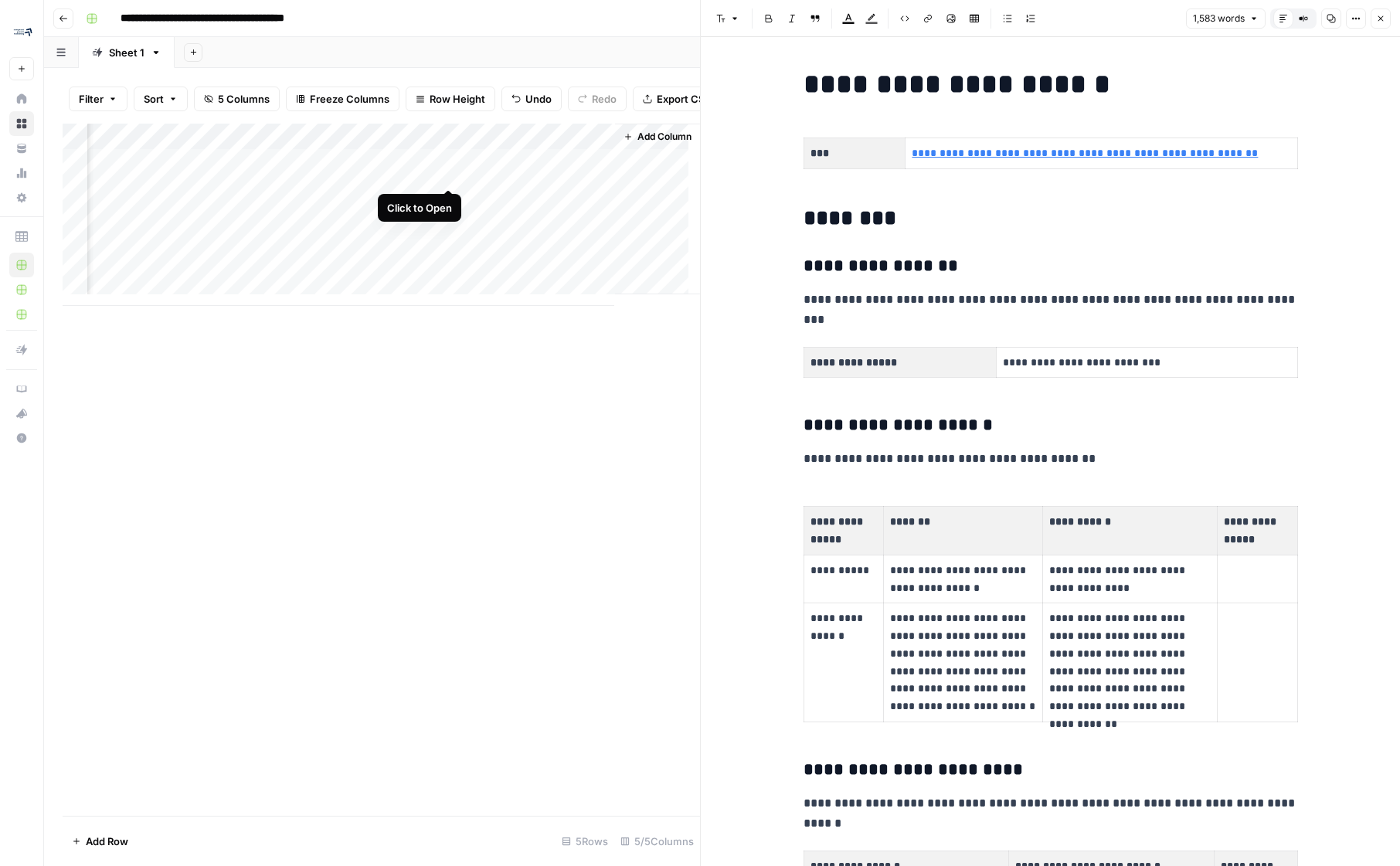 click on "Add Column" at bounding box center [381, 215] 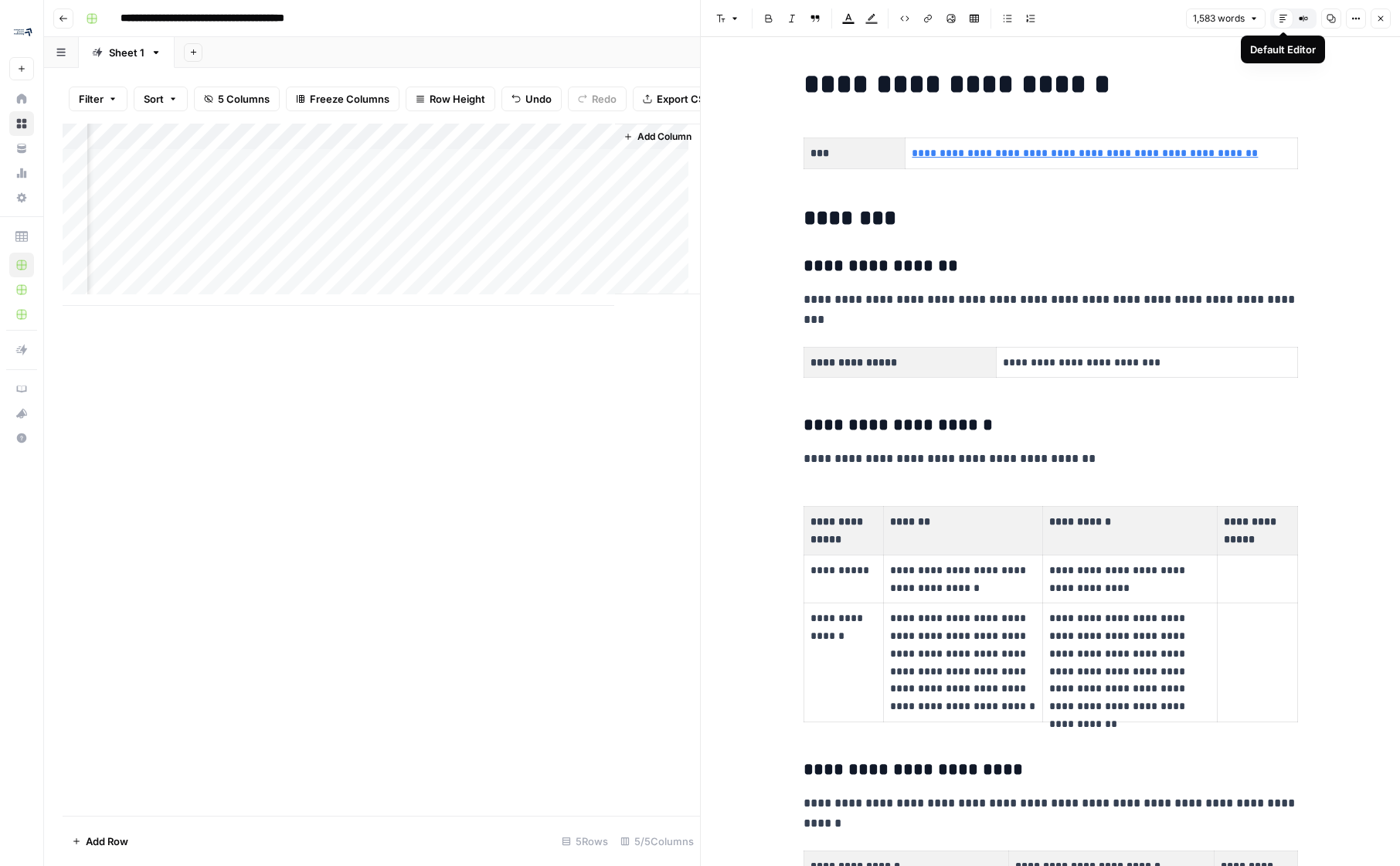 click on "Options" at bounding box center [1356, 19] 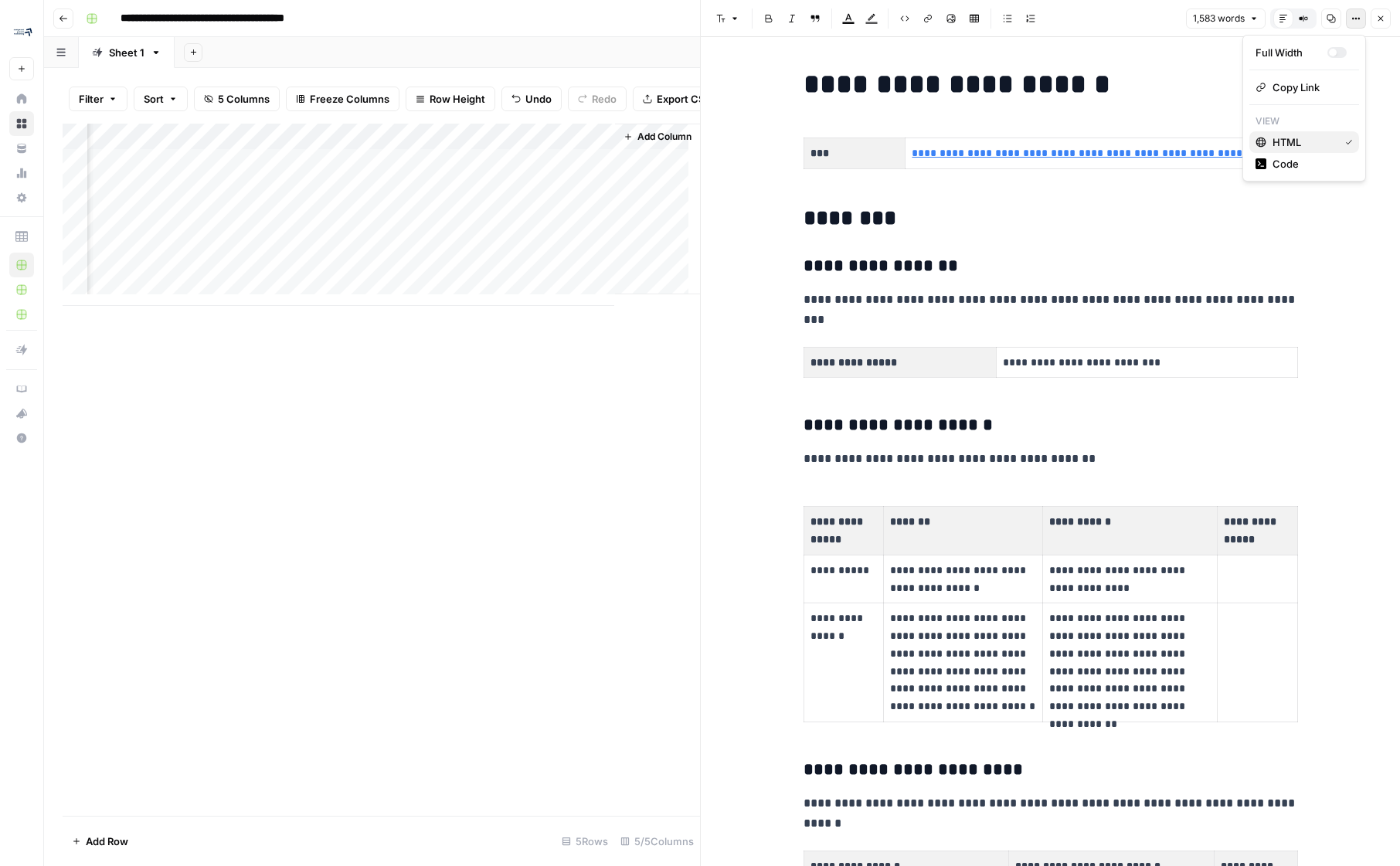 click on "HTML" at bounding box center (1303, 142) 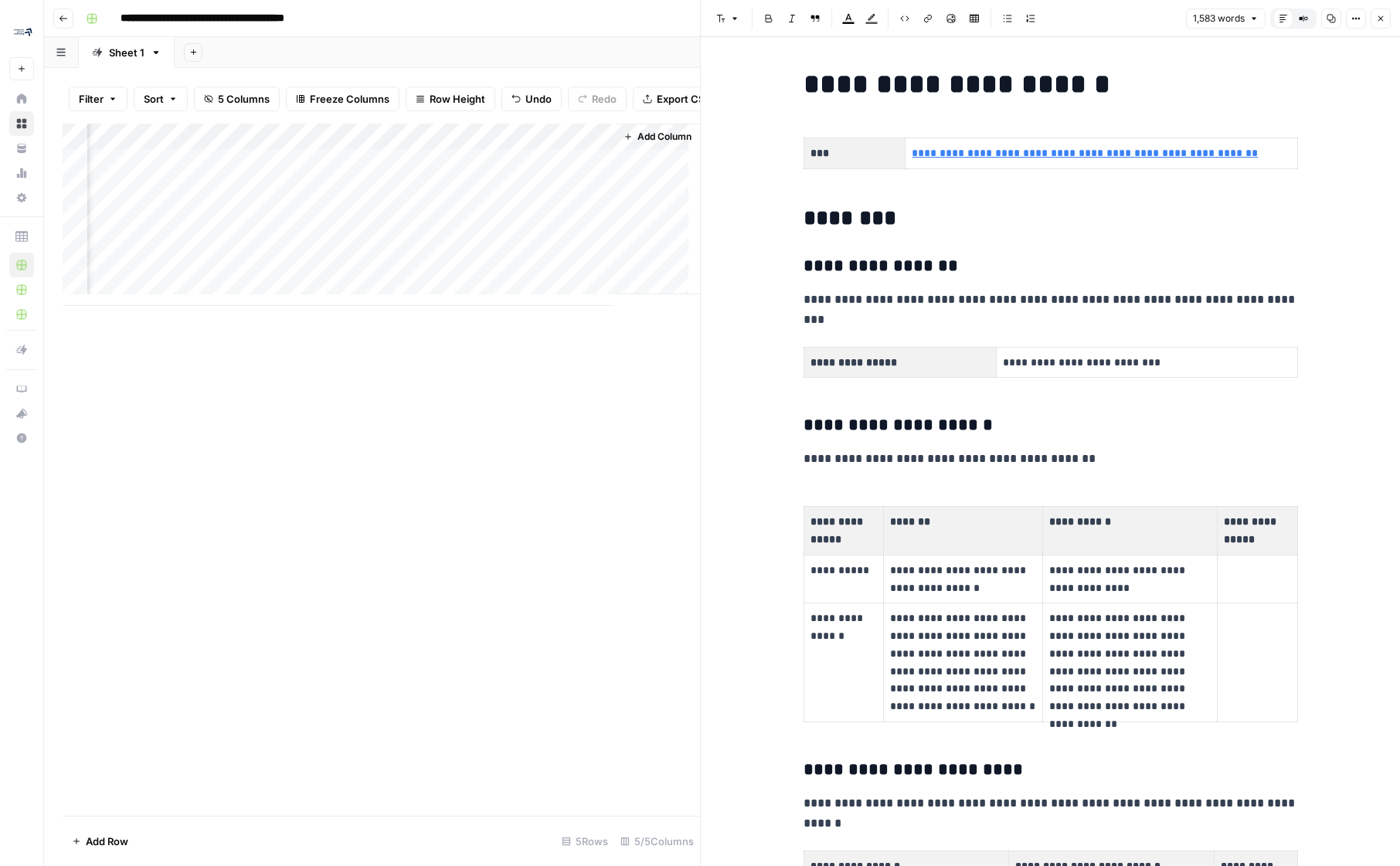 click 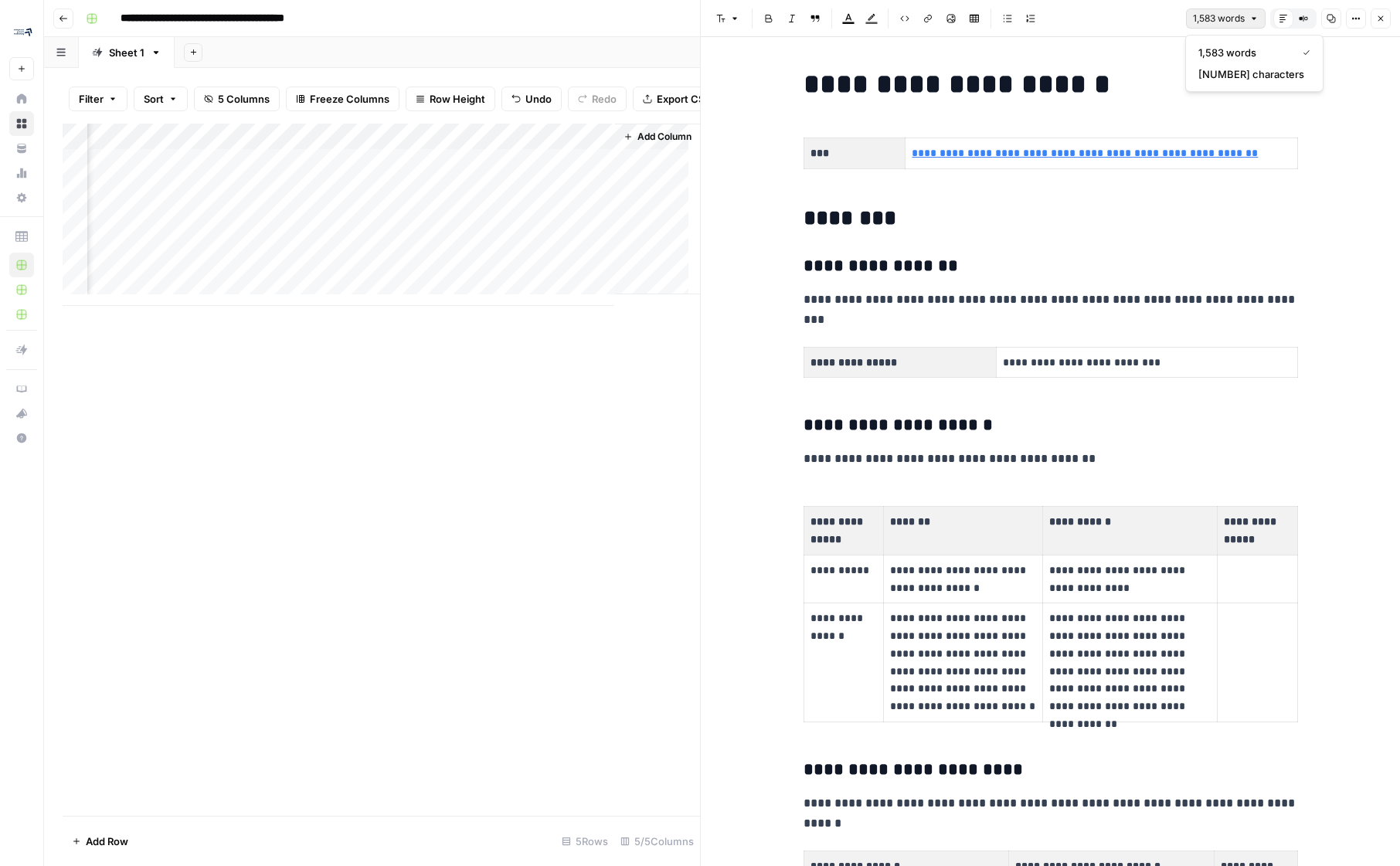 click 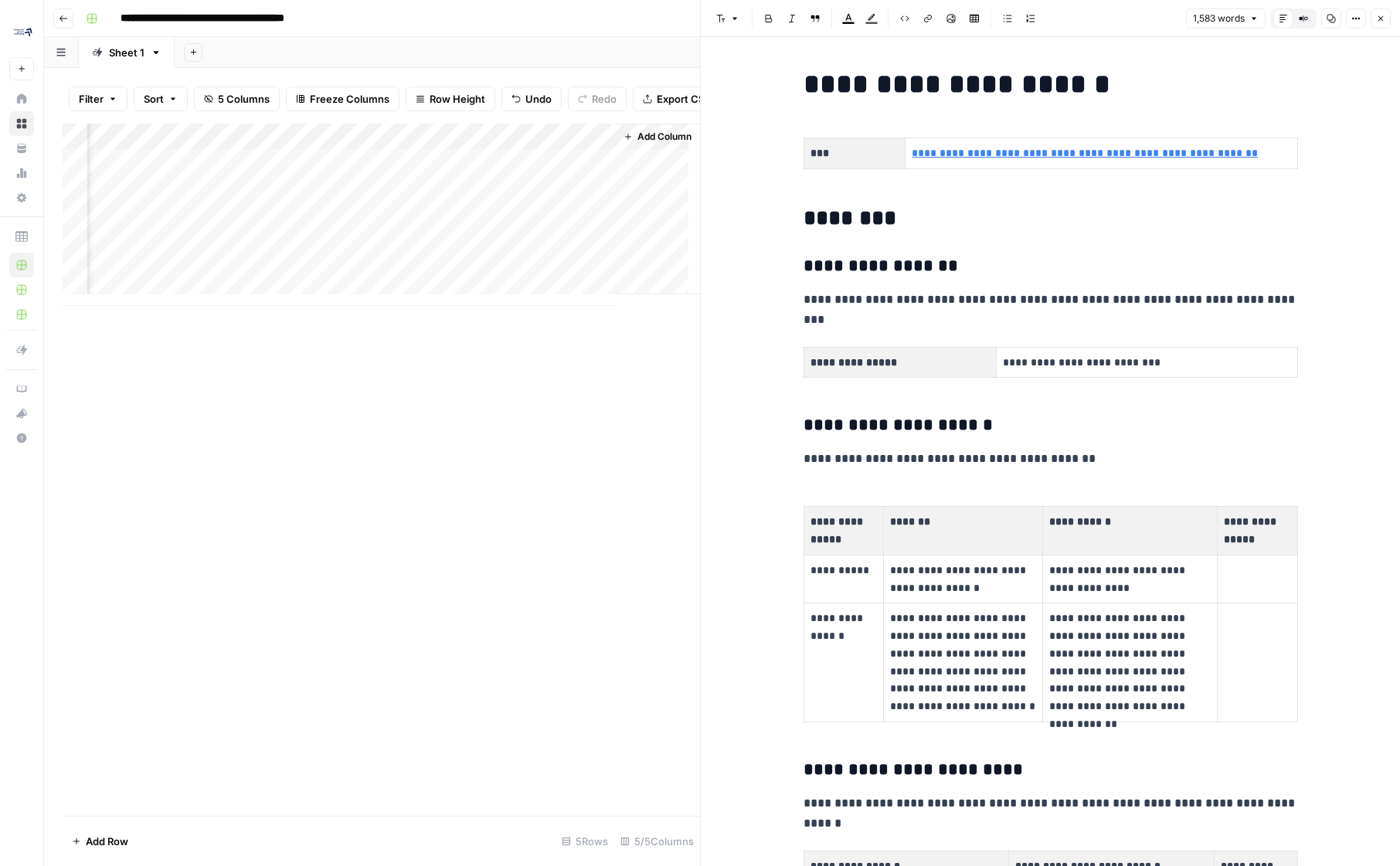 click on "Compare Old vs New Content" at bounding box center (1303, 19) 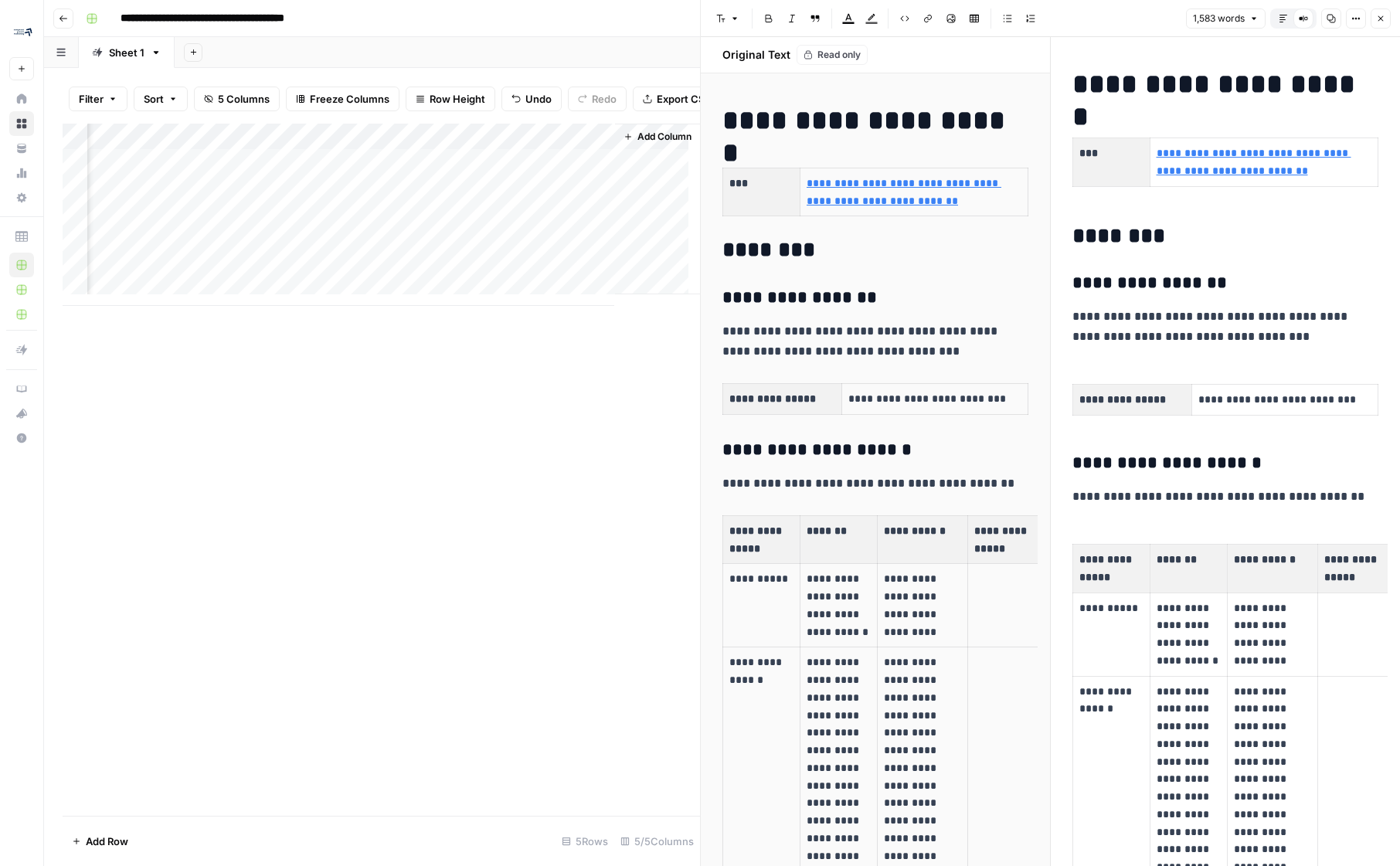 click on "Compare Old vs New Content" at bounding box center (1303, 19) 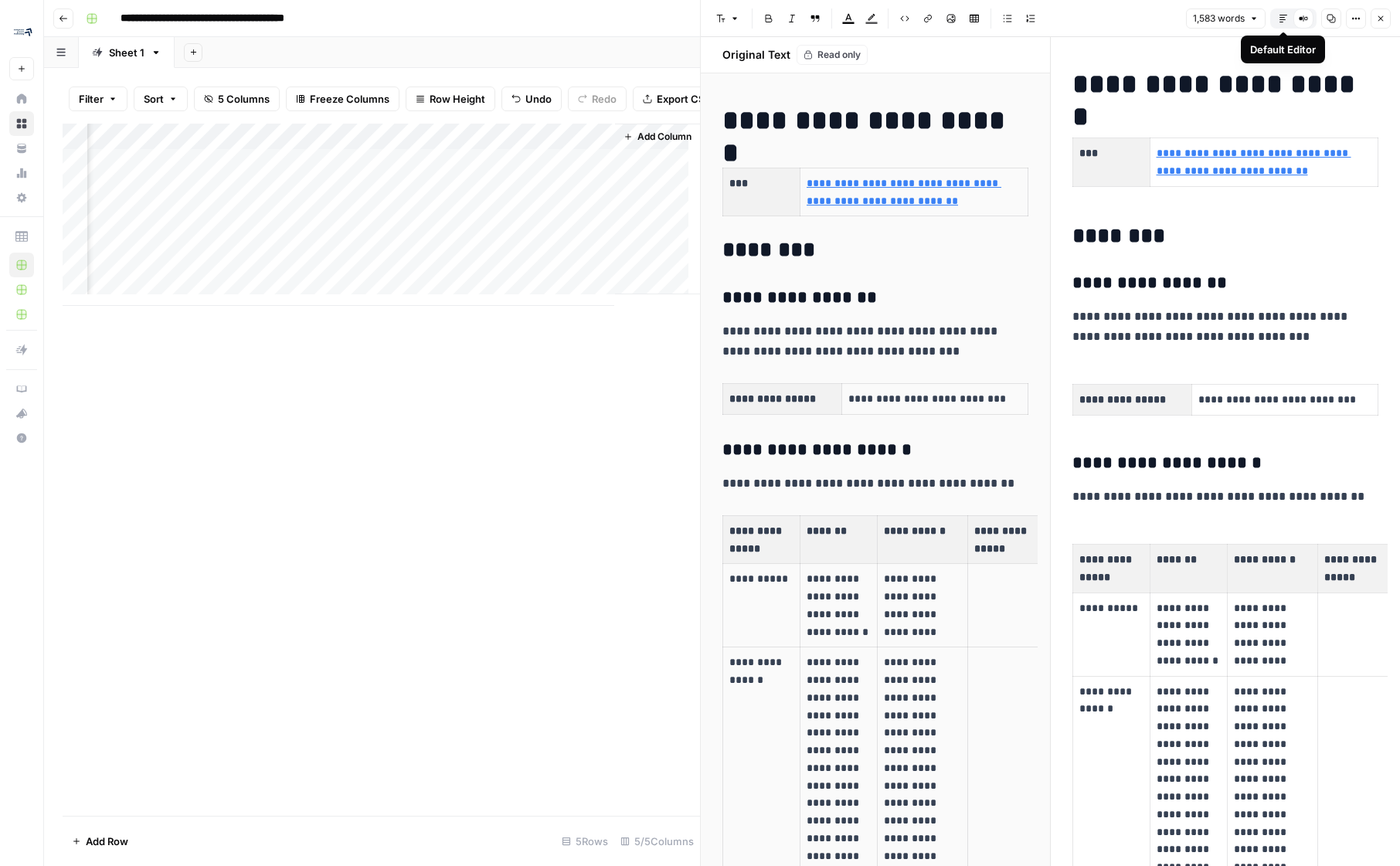 click 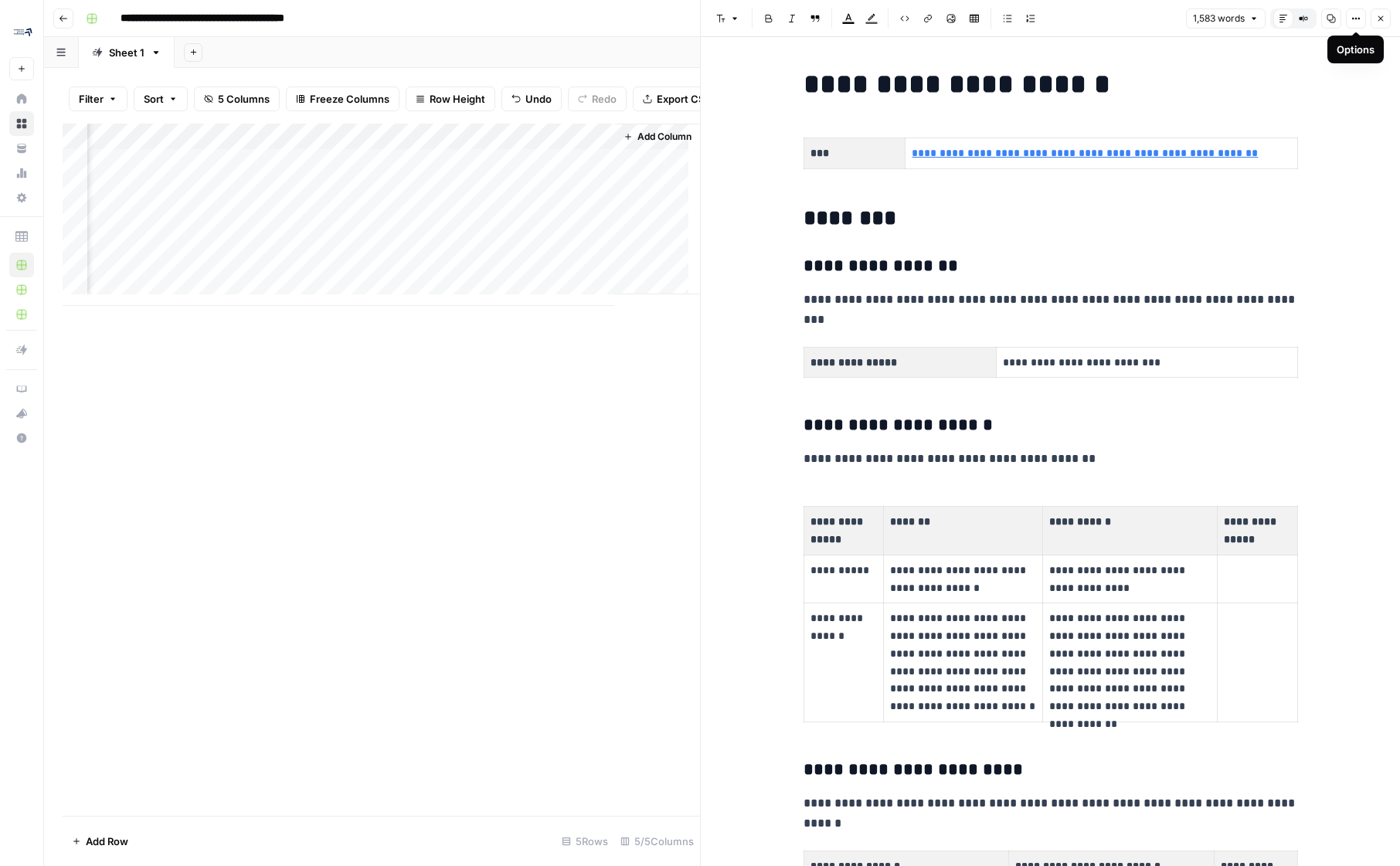 click on "Options" at bounding box center [1356, 19] 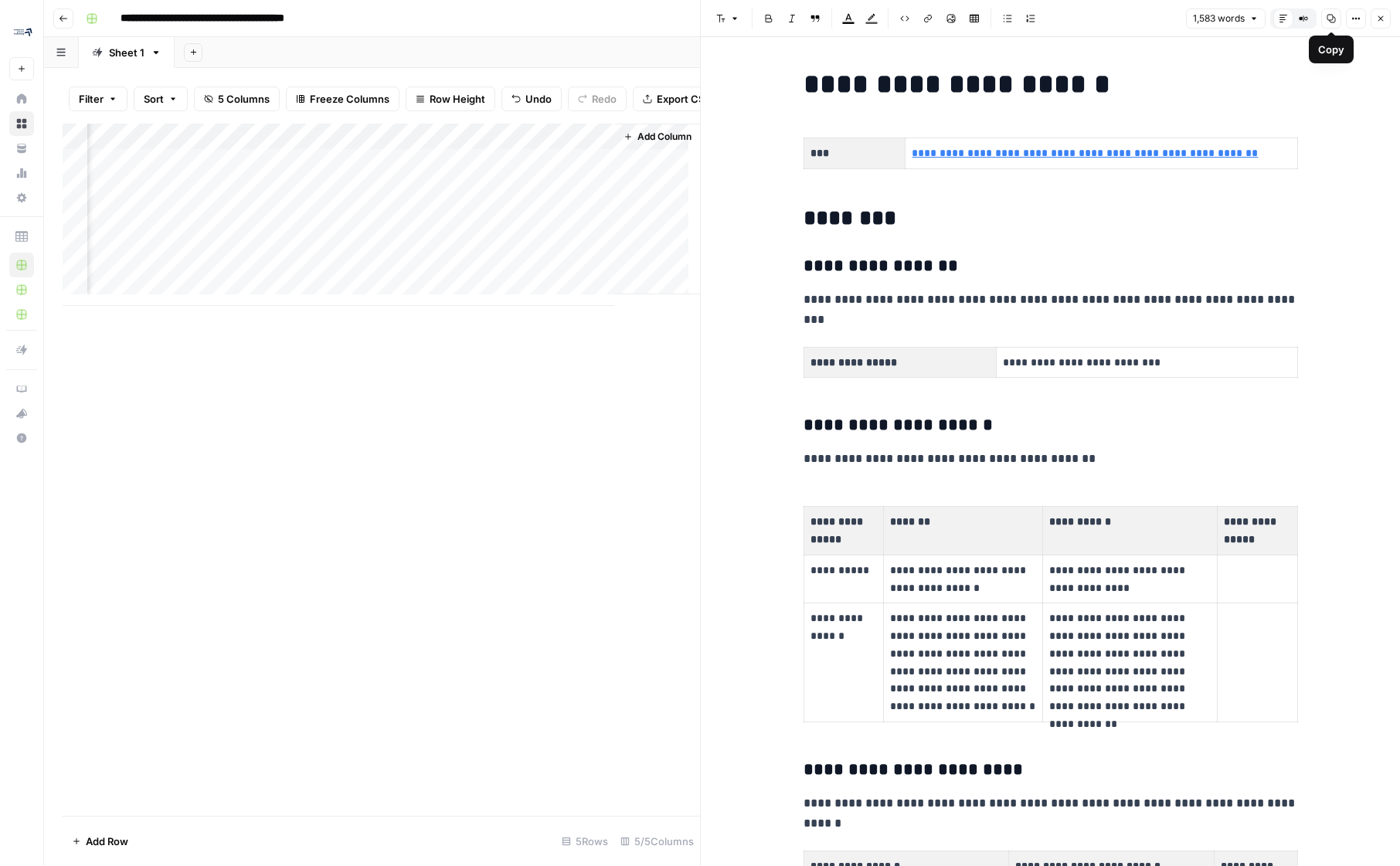 click 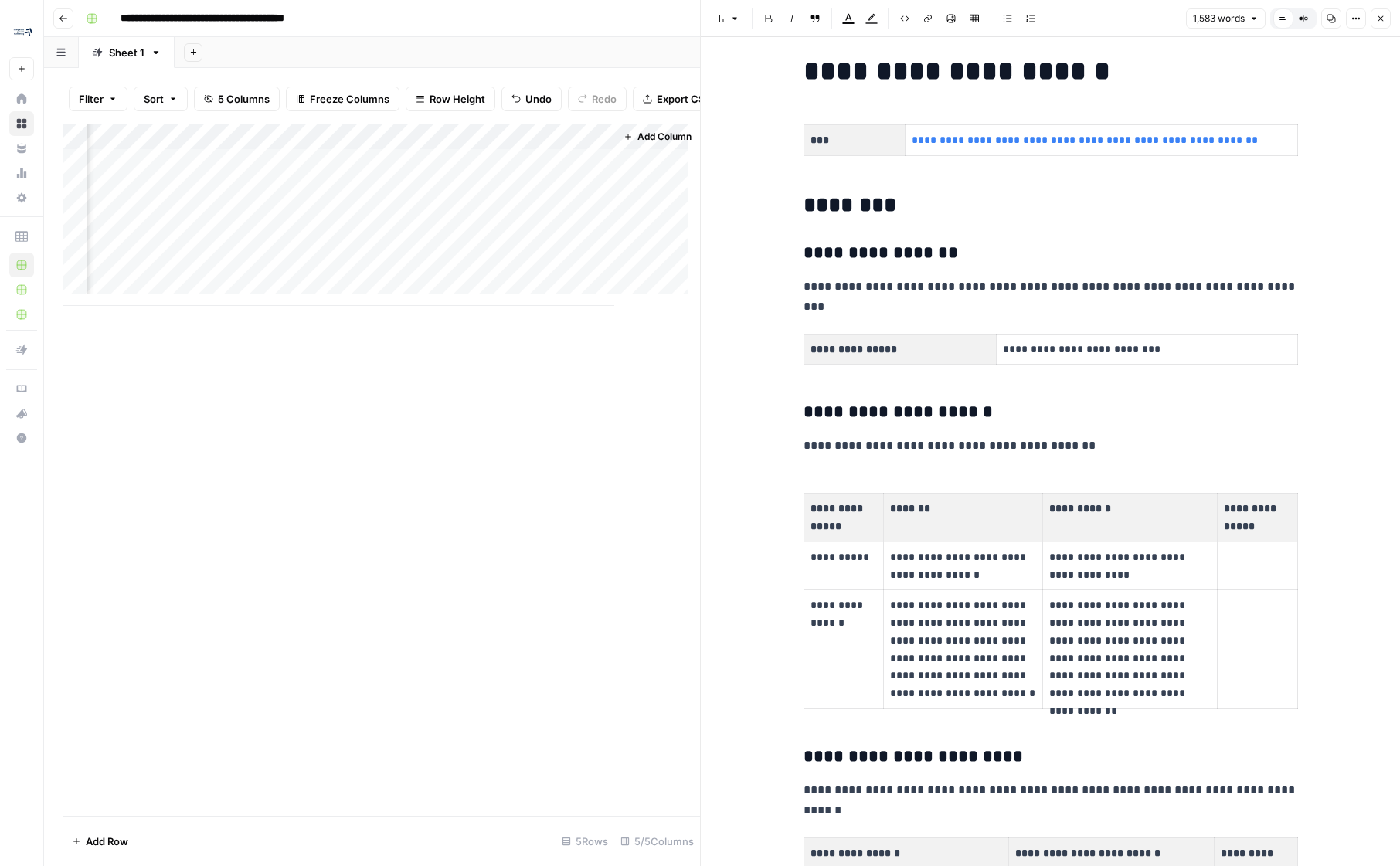 scroll, scrollTop: 0, scrollLeft: 0, axis: both 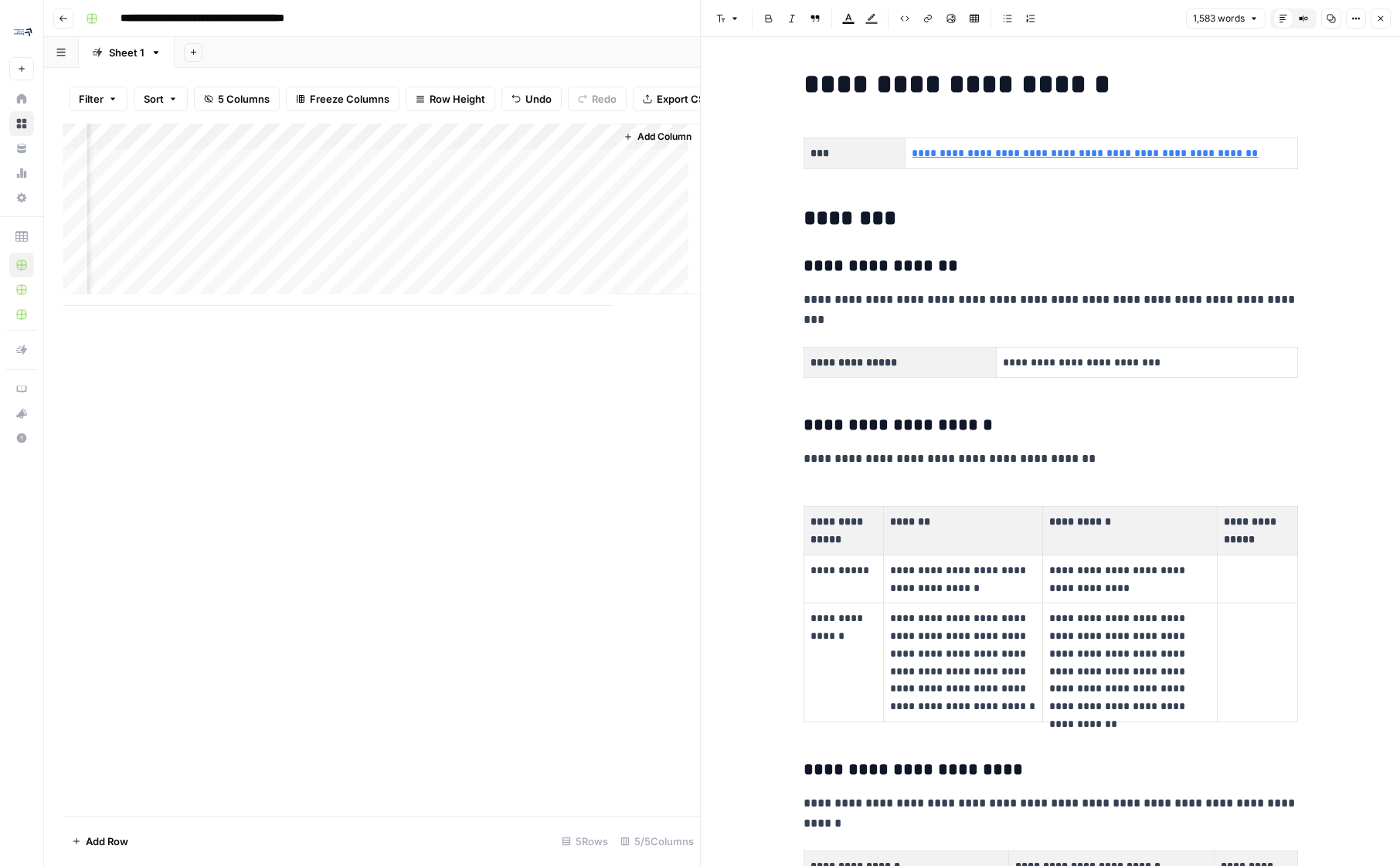 click on "Add Column" at bounding box center (381, 215) 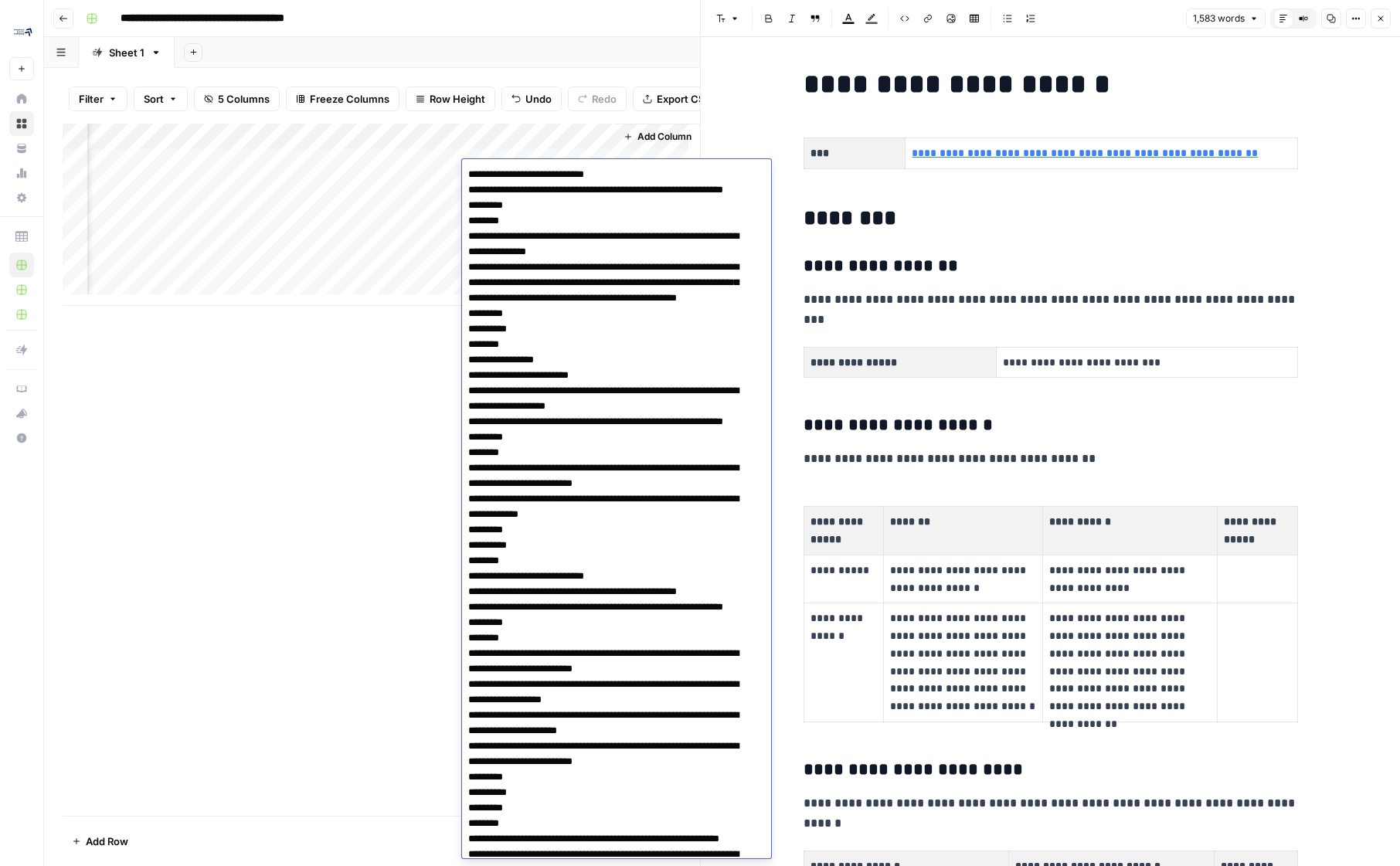 click at bounding box center [610, 3064] 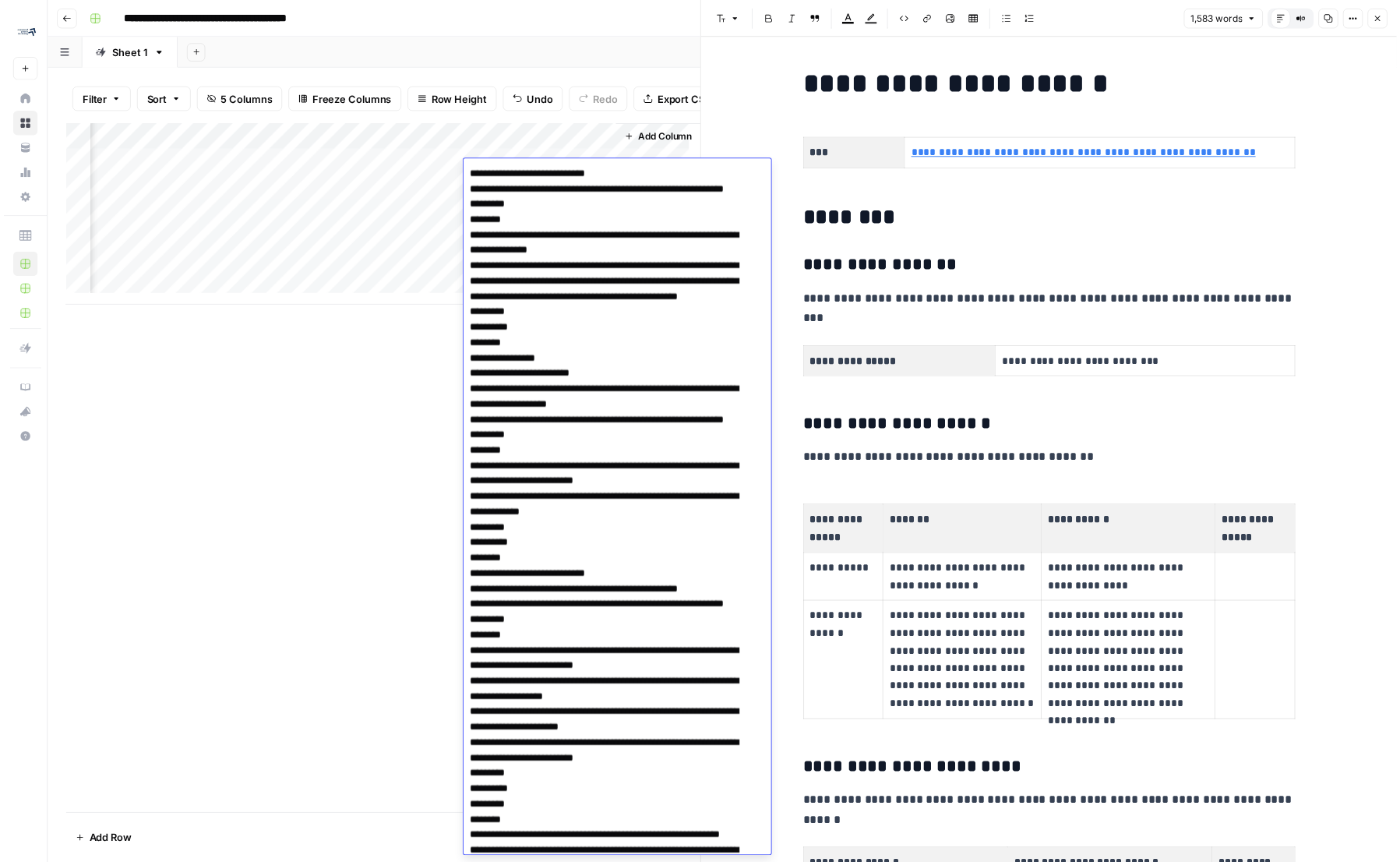 scroll, scrollTop: 5151, scrollLeft: 0, axis: vertical 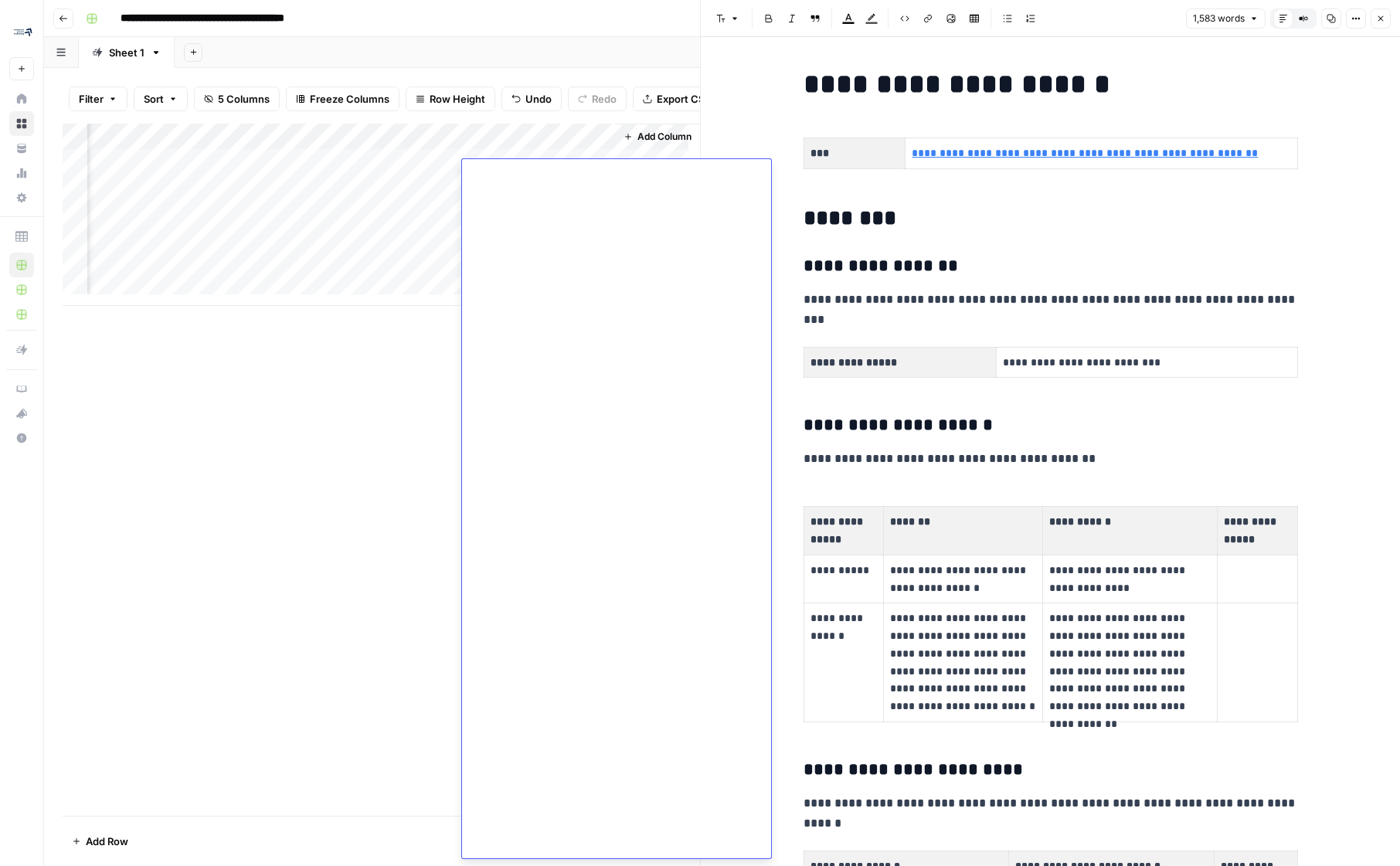 click at bounding box center [610, -2042] 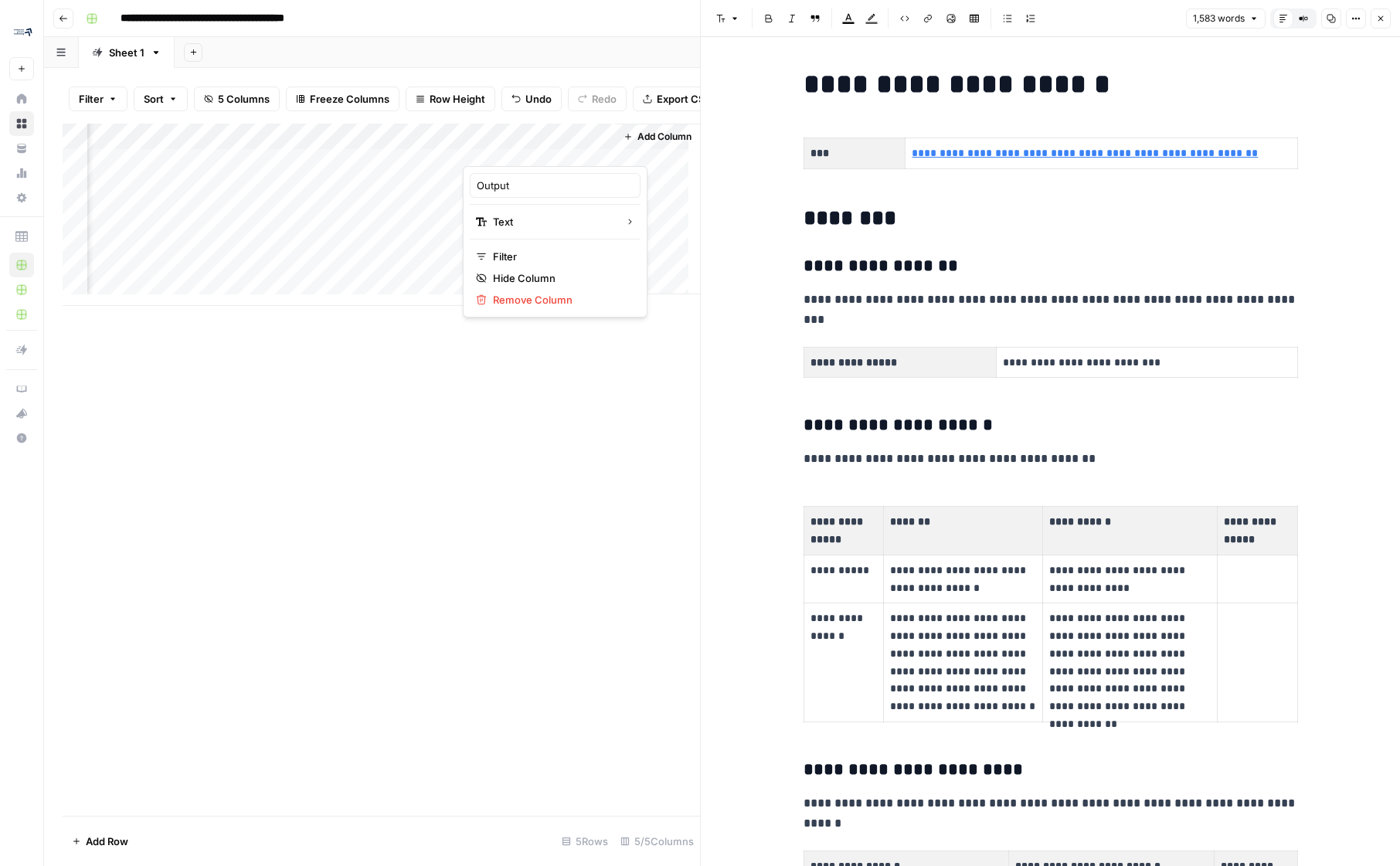 click at bounding box center (532, 151) 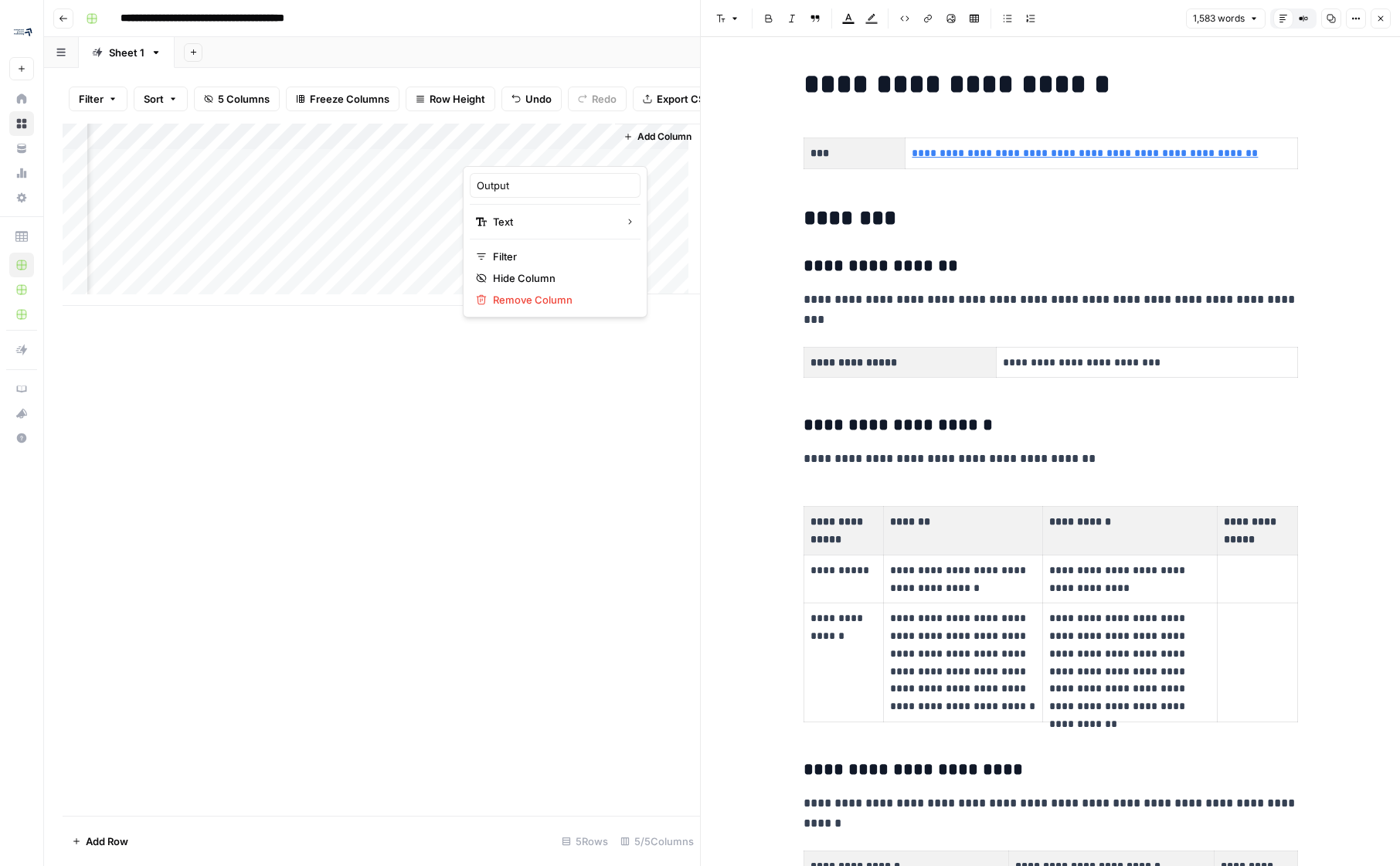 click on "Close" at bounding box center [1381, 19] 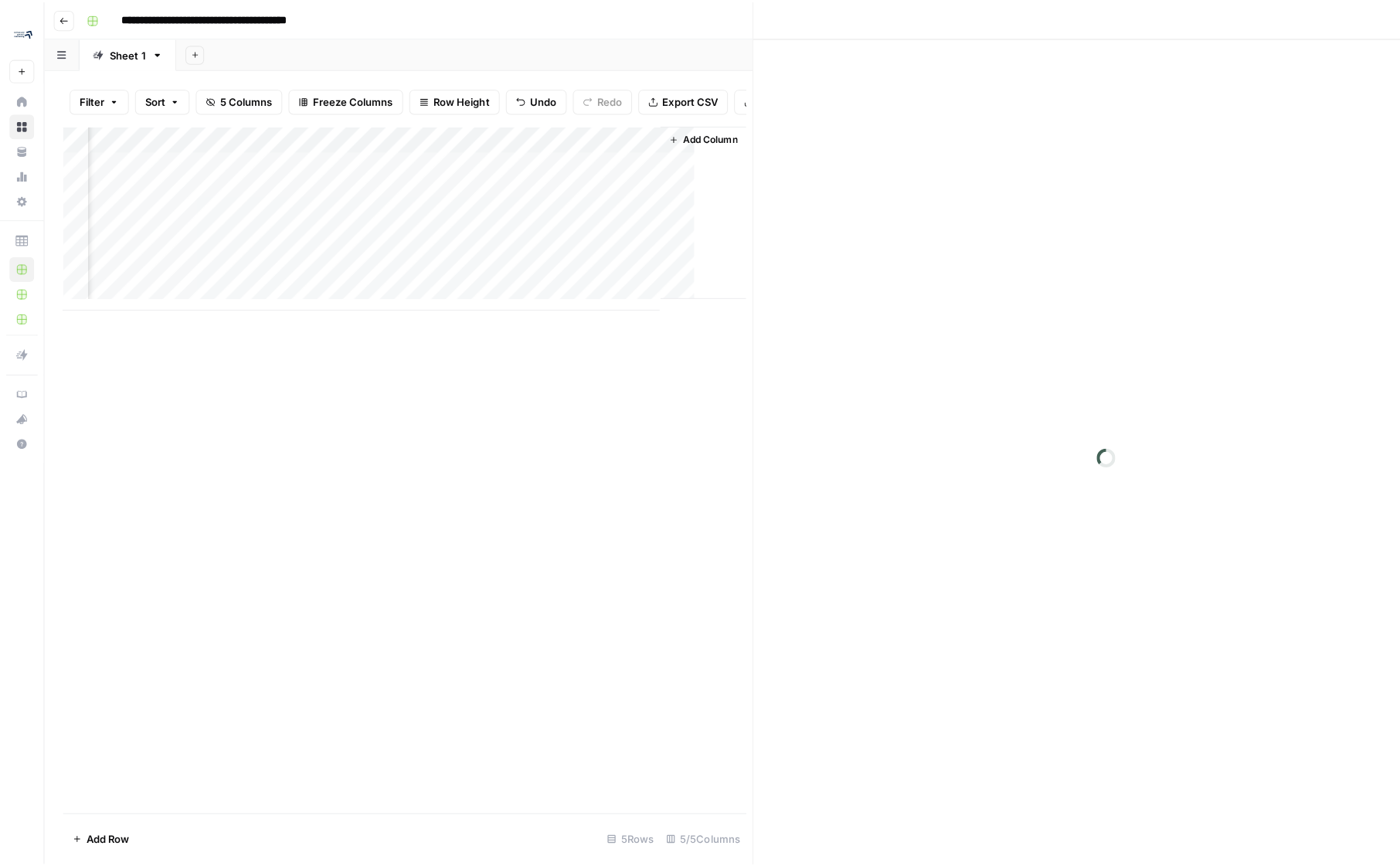 scroll, scrollTop: 0, scrollLeft: 0, axis: both 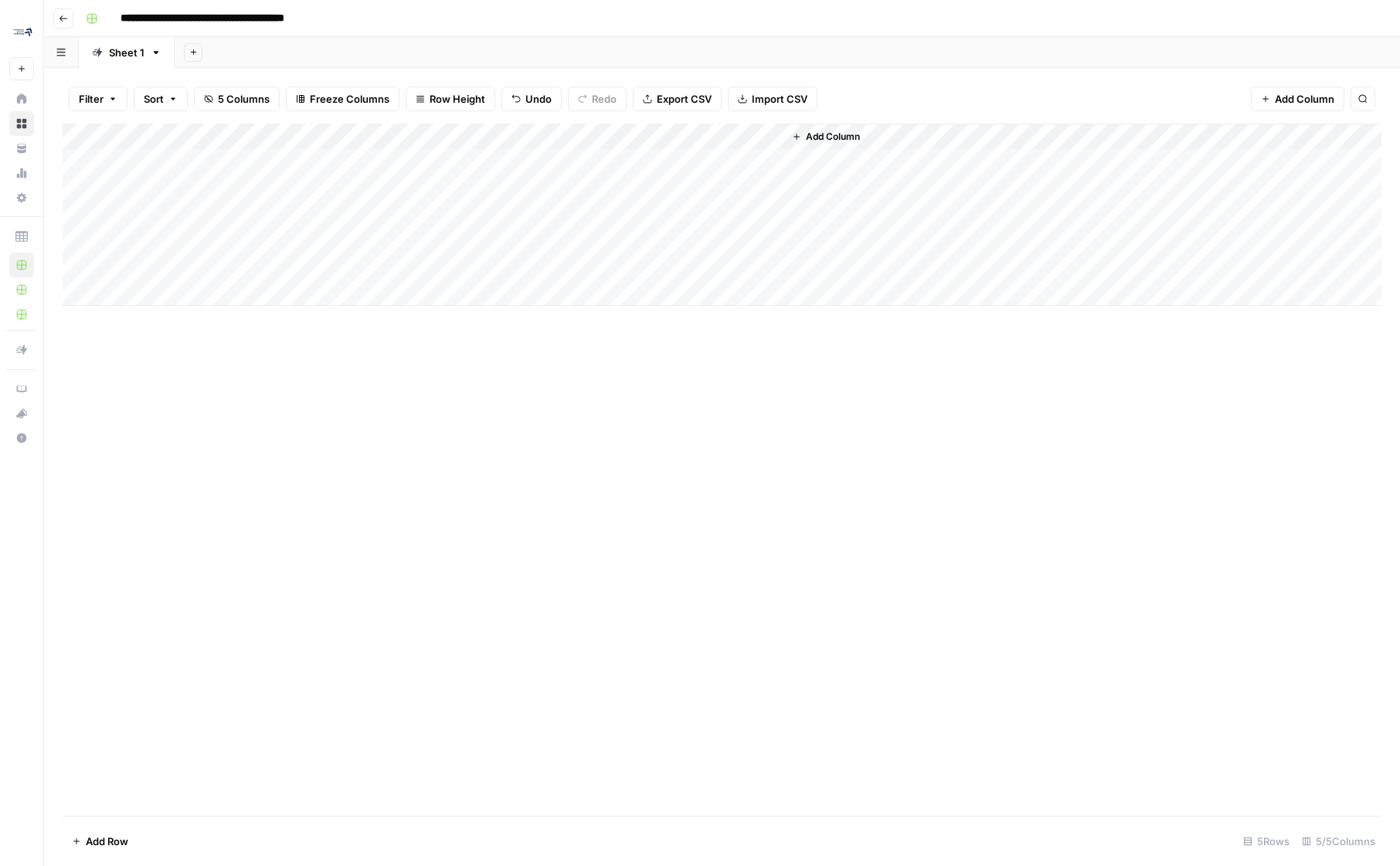 click on "Add Column" at bounding box center (722, 215) 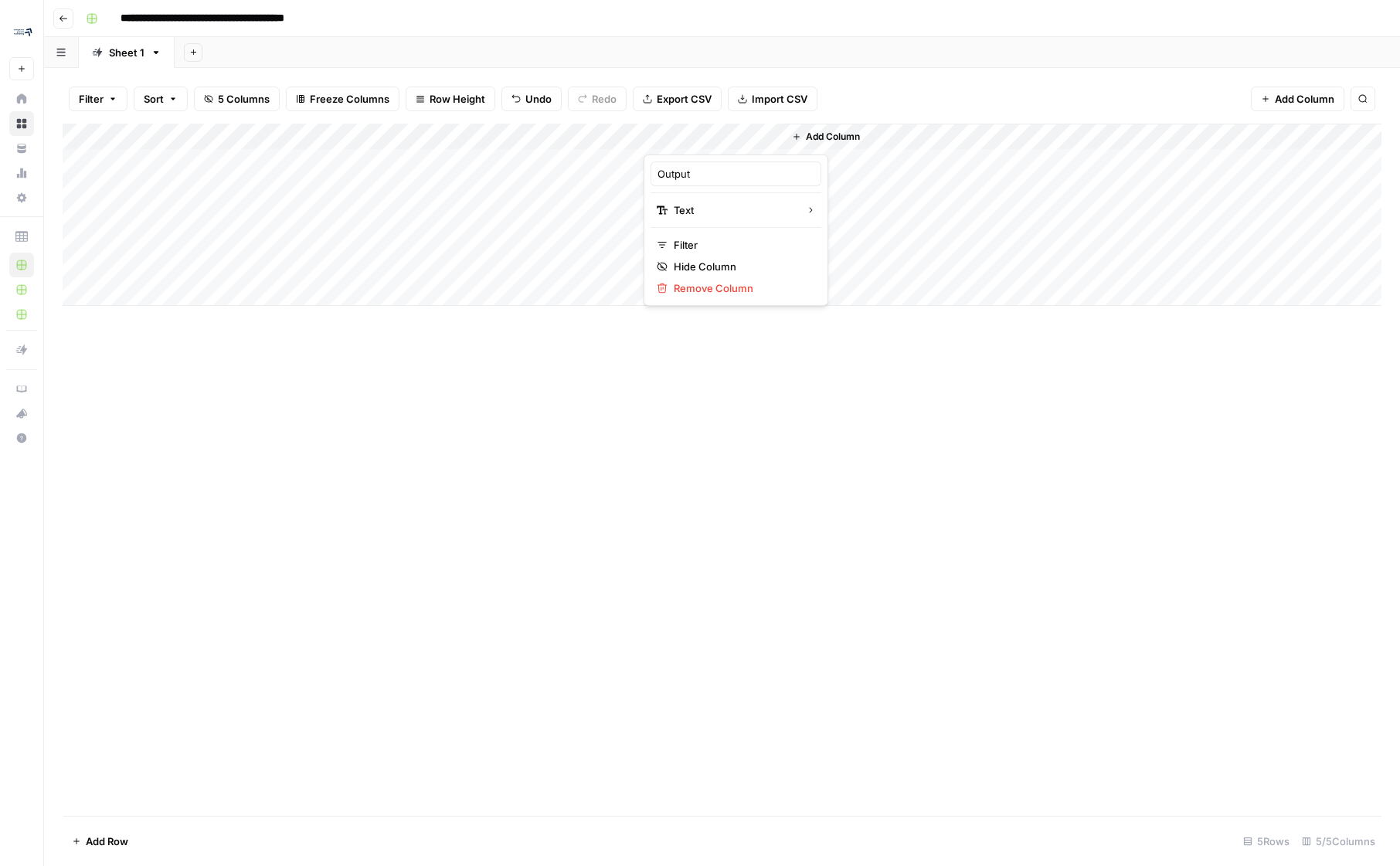 click at bounding box center [713, 139] 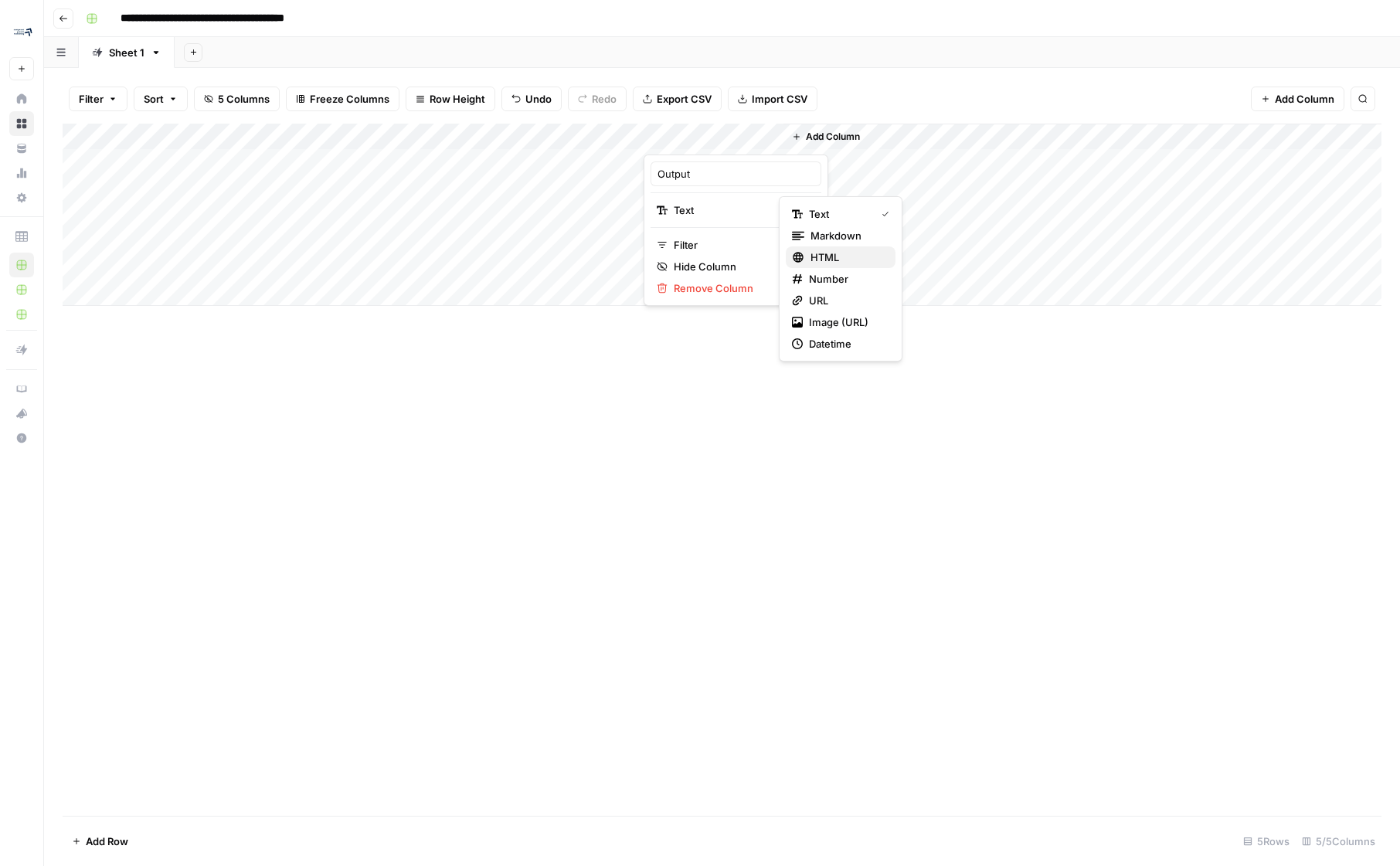 click on "HTML" at bounding box center [847, 257] 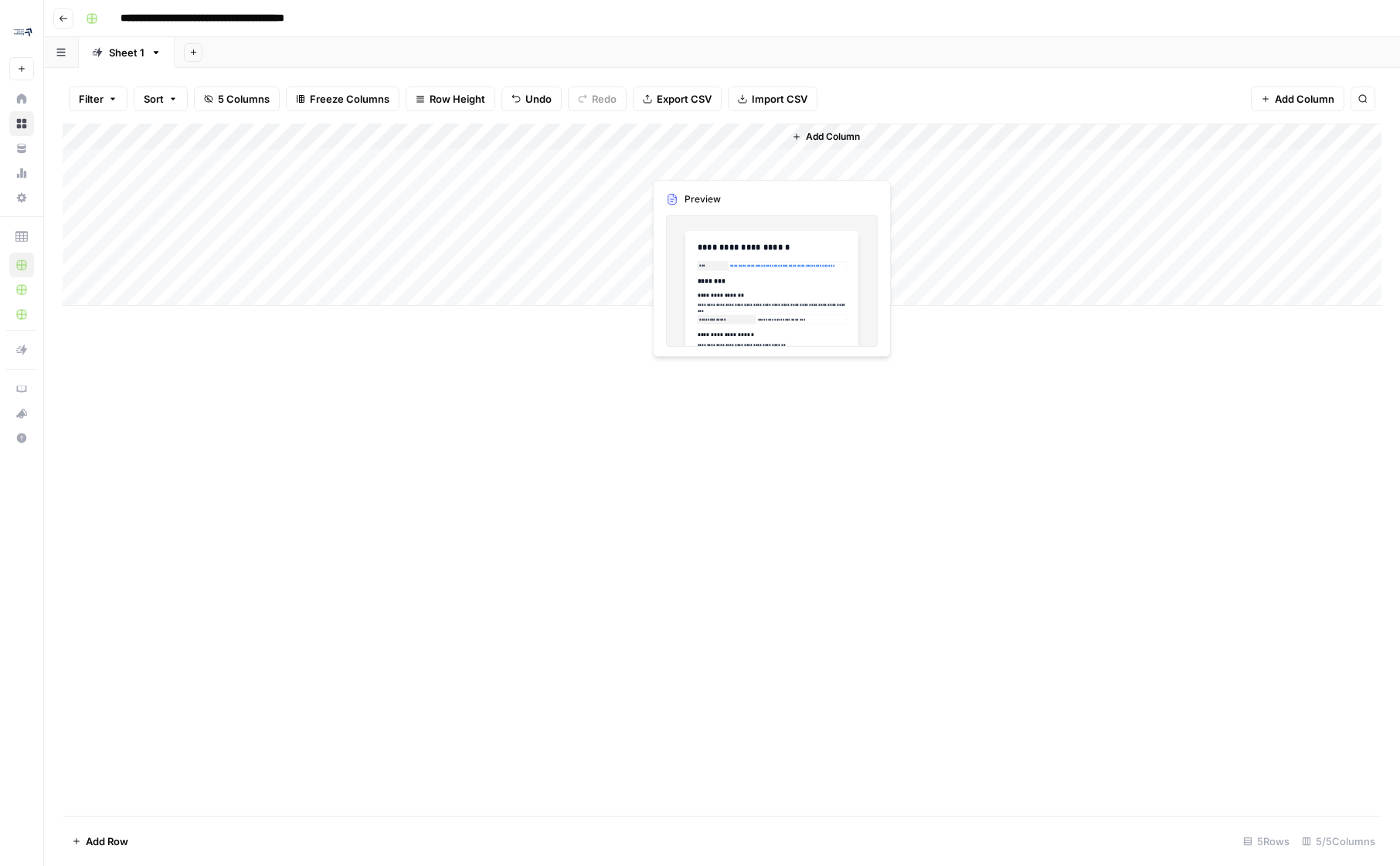 click on "Add Column" at bounding box center [722, 215] 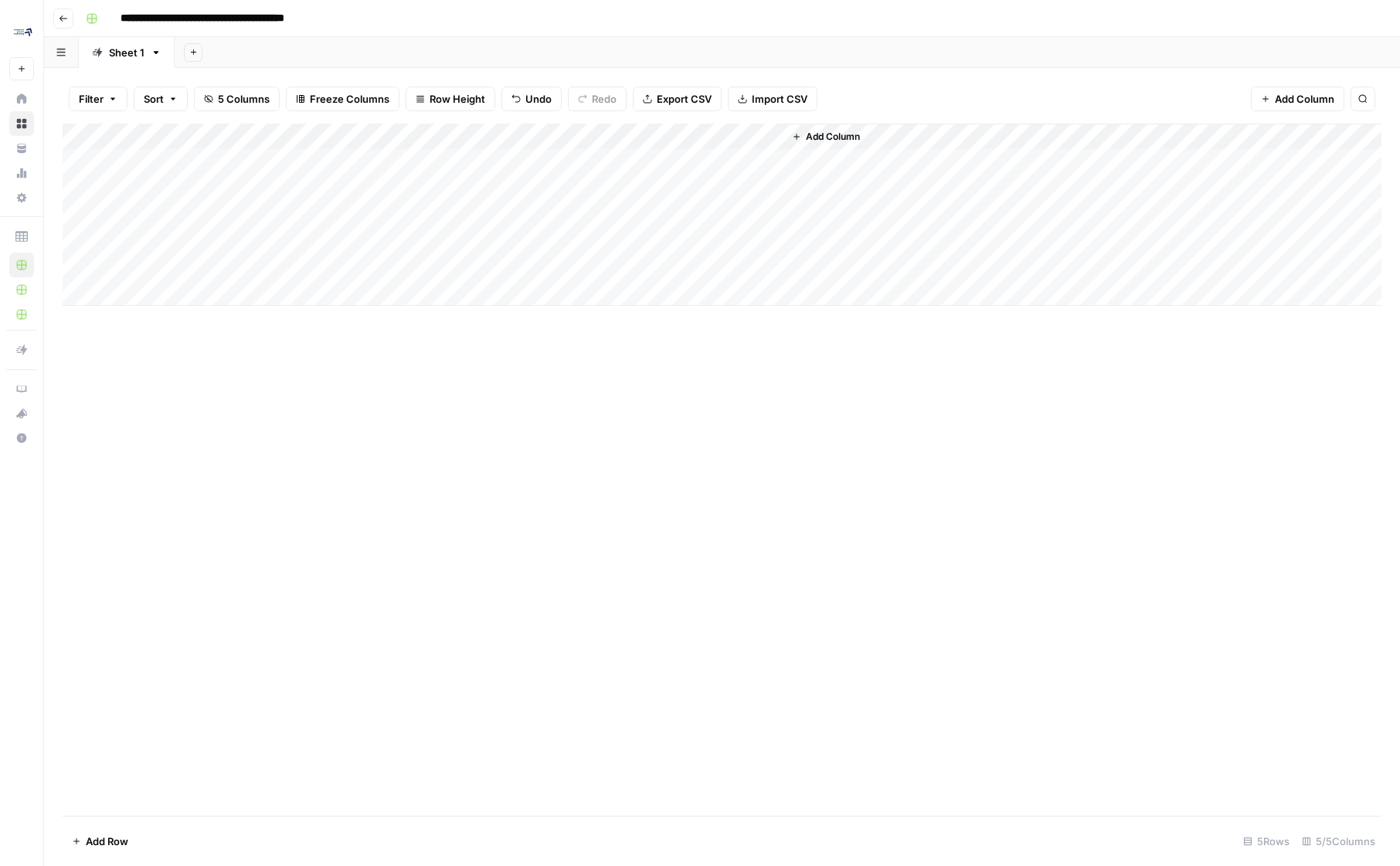 click on "Add Column" at bounding box center [722, 215] 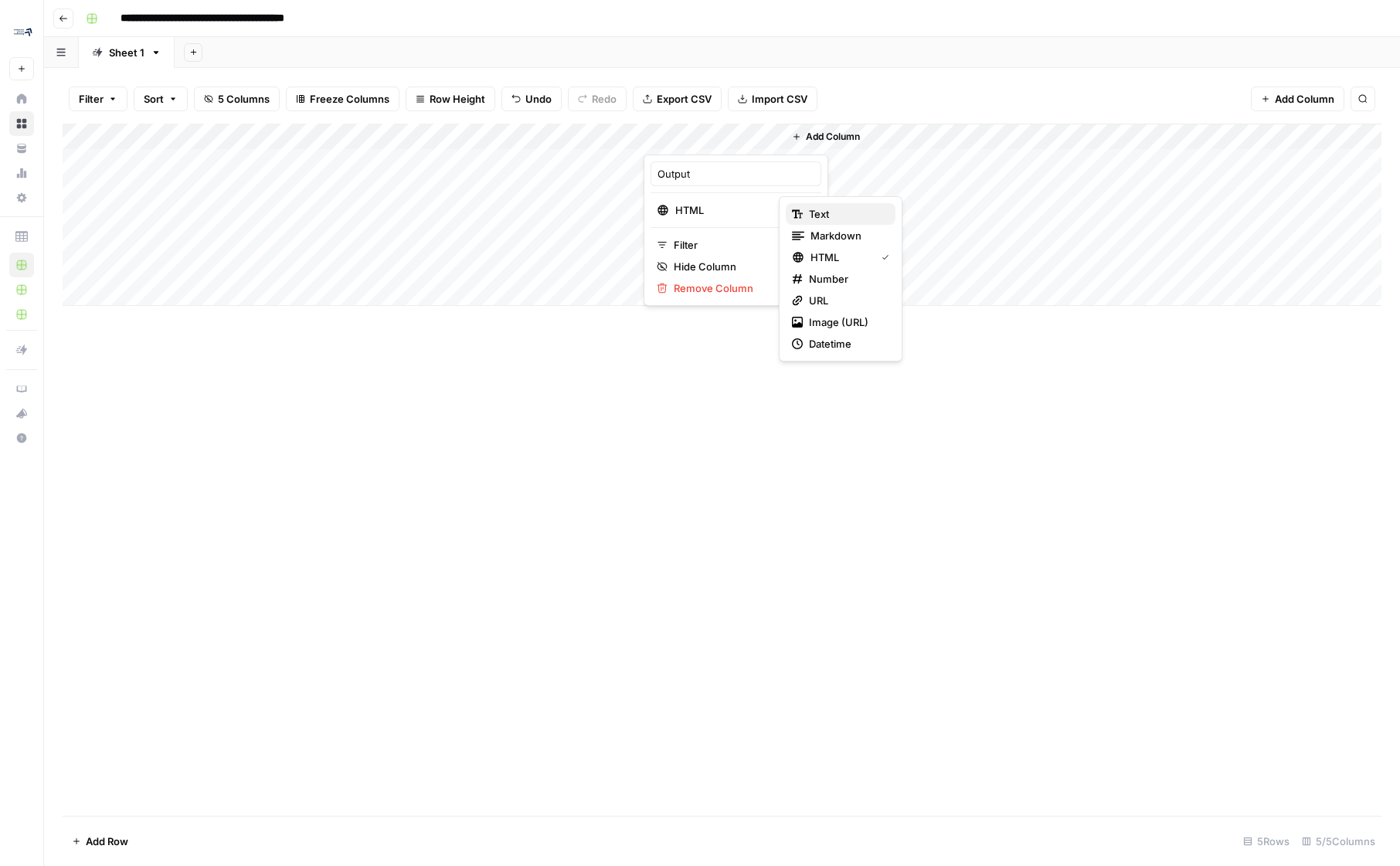 click 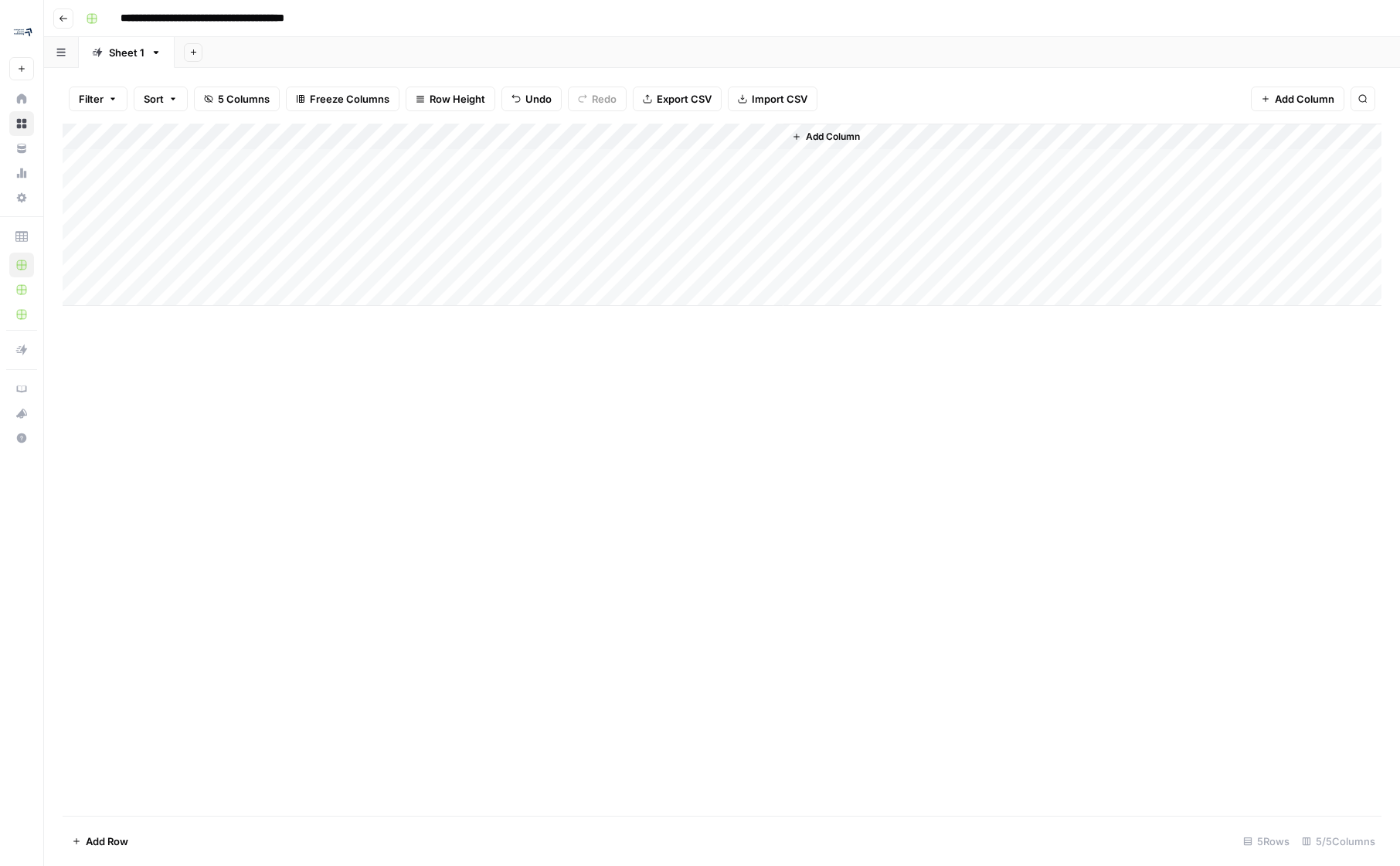 click on "Add Column" at bounding box center [722, 215] 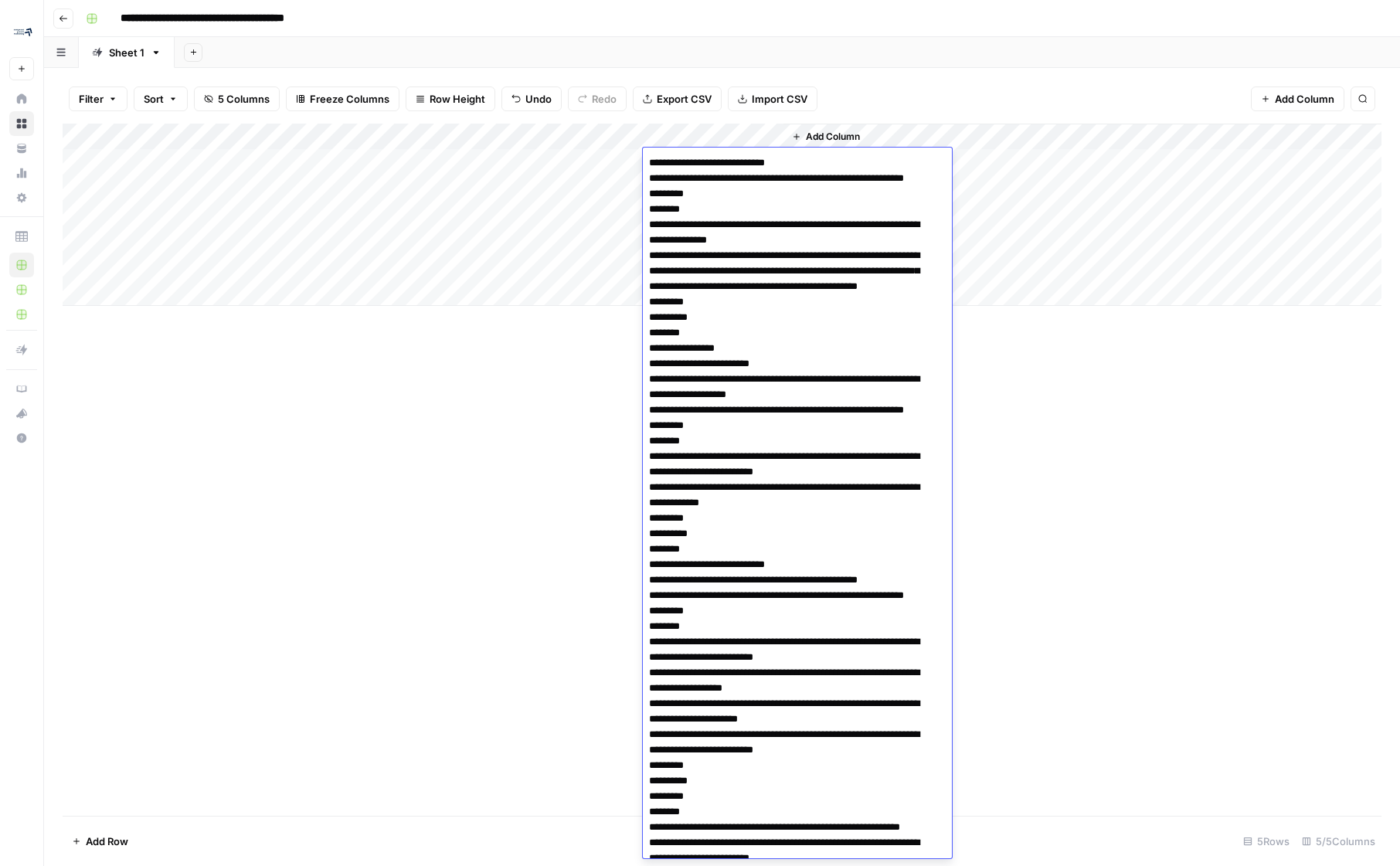 scroll, scrollTop: 5094, scrollLeft: 0, axis: vertical 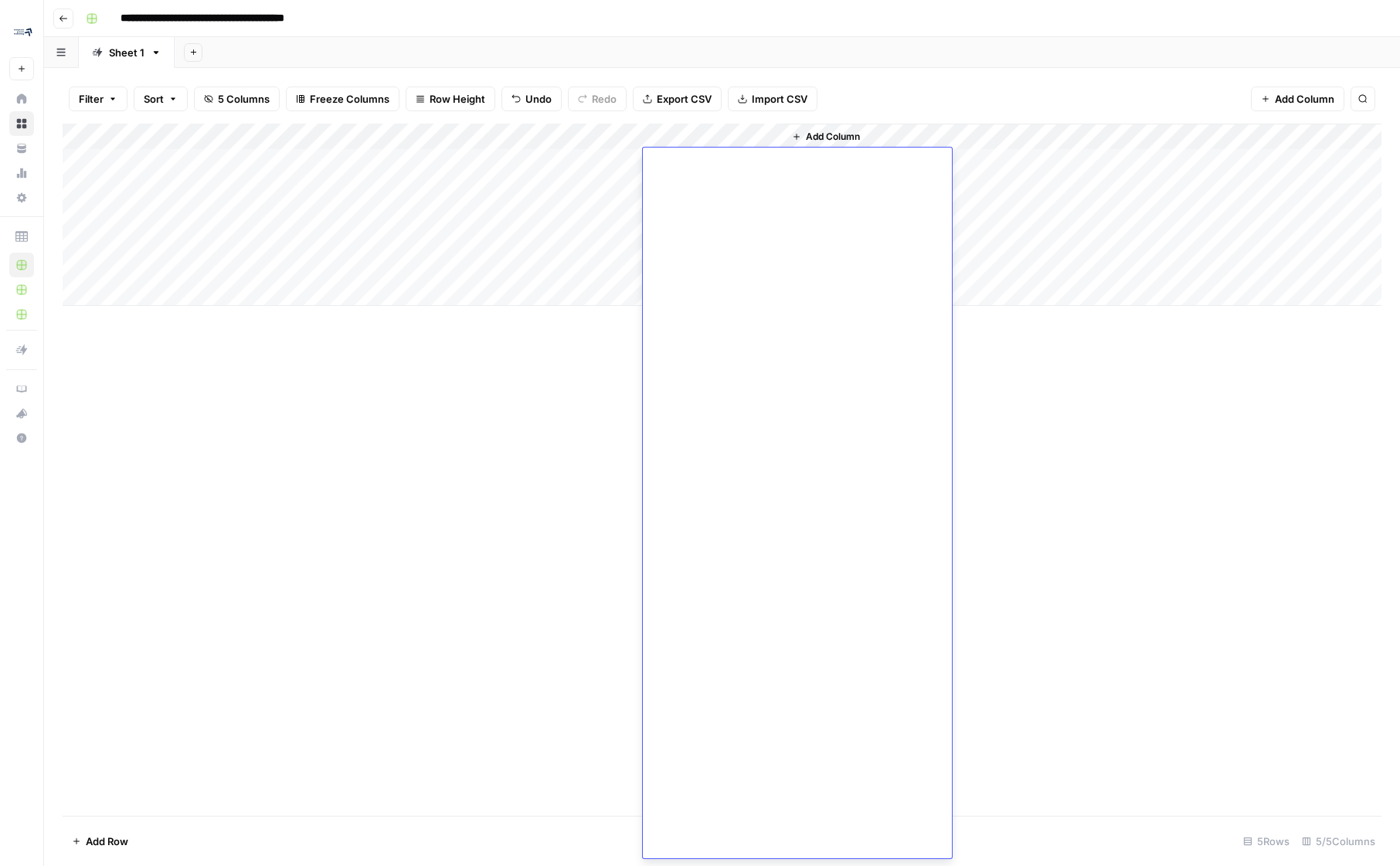click at bounding box center (791, -2042) 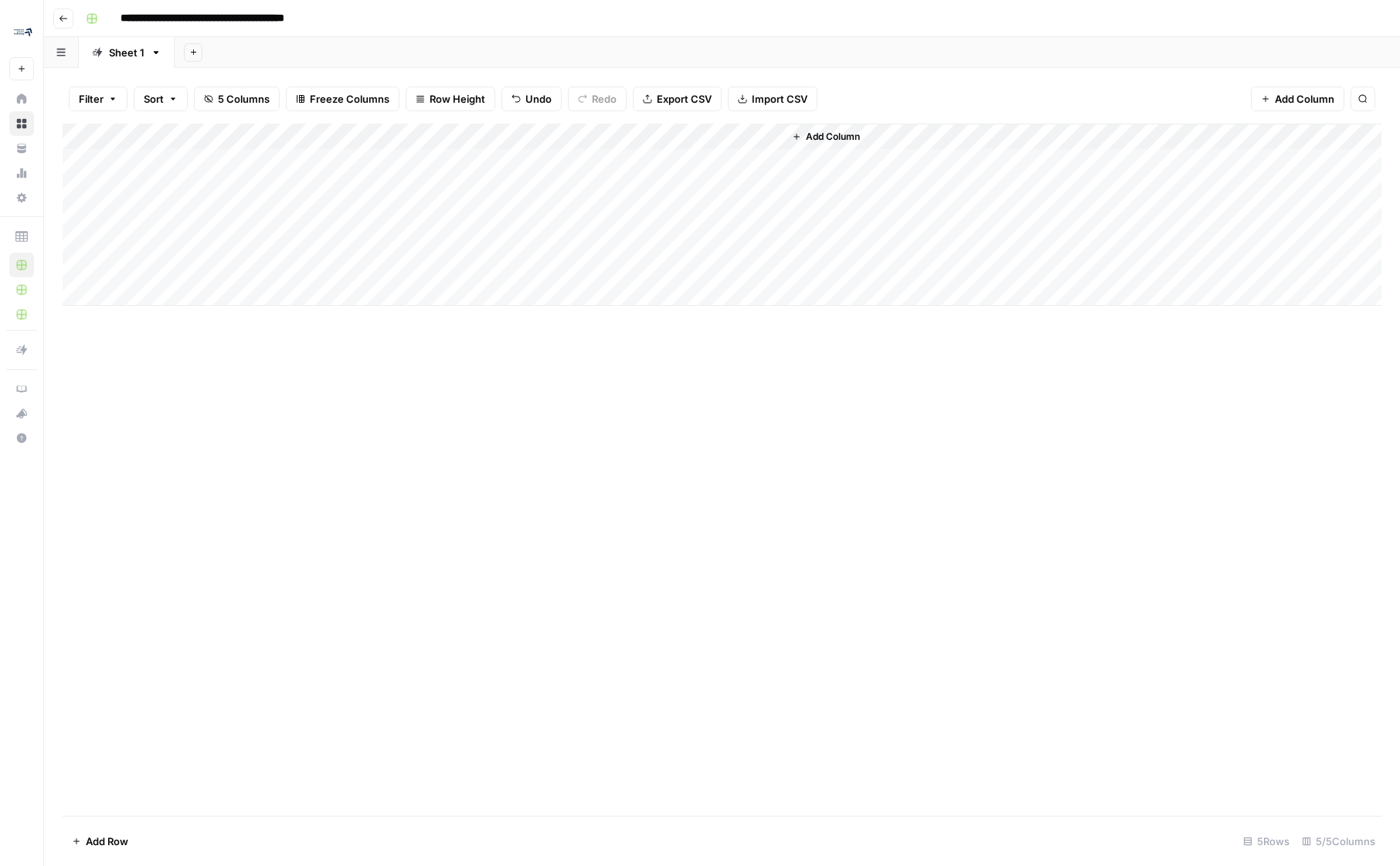 click on "Add Column" at bounding box center [722, 215] 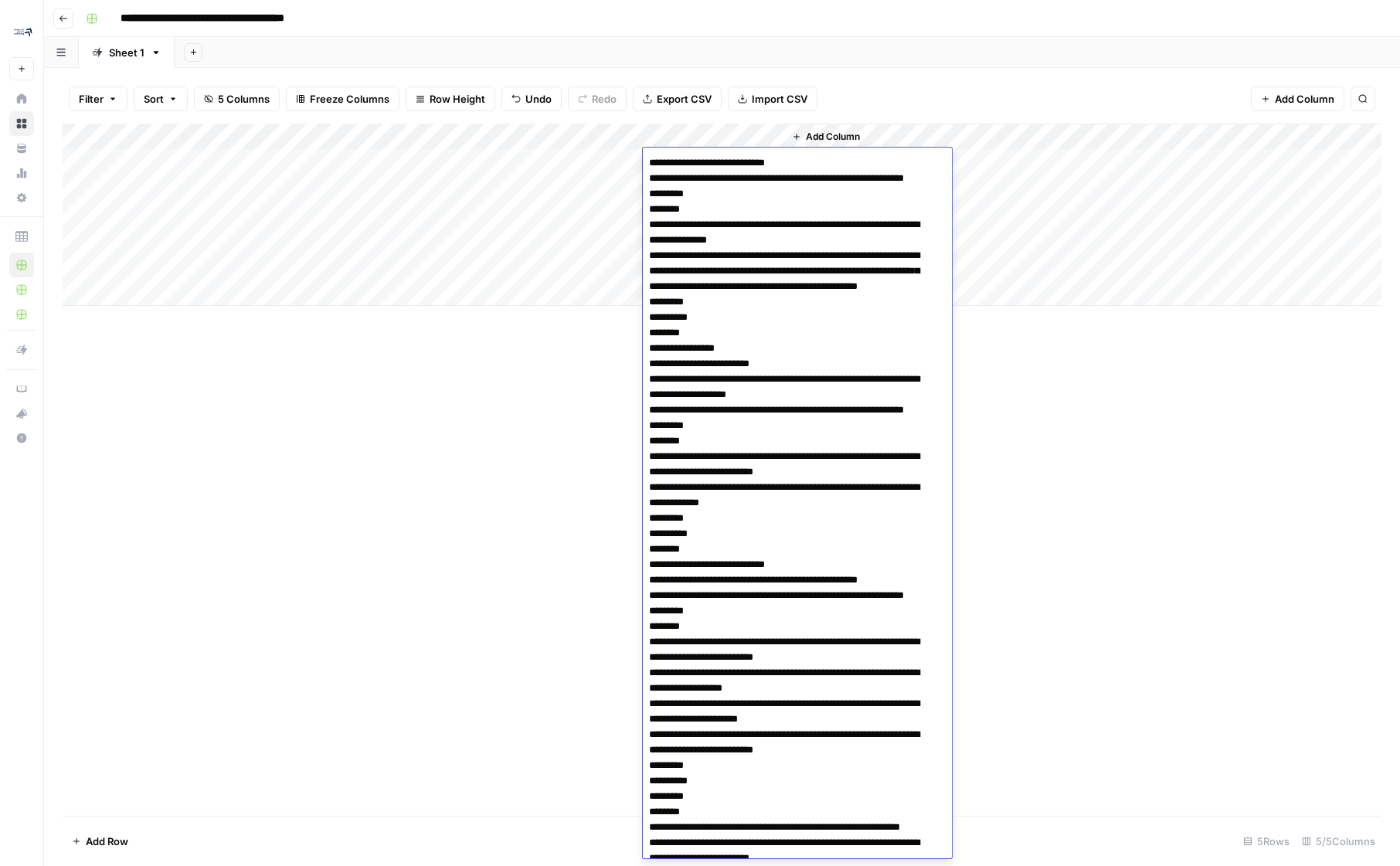 scroll, scrollTop: 5094, scrollLeft: 0, axis: vertical 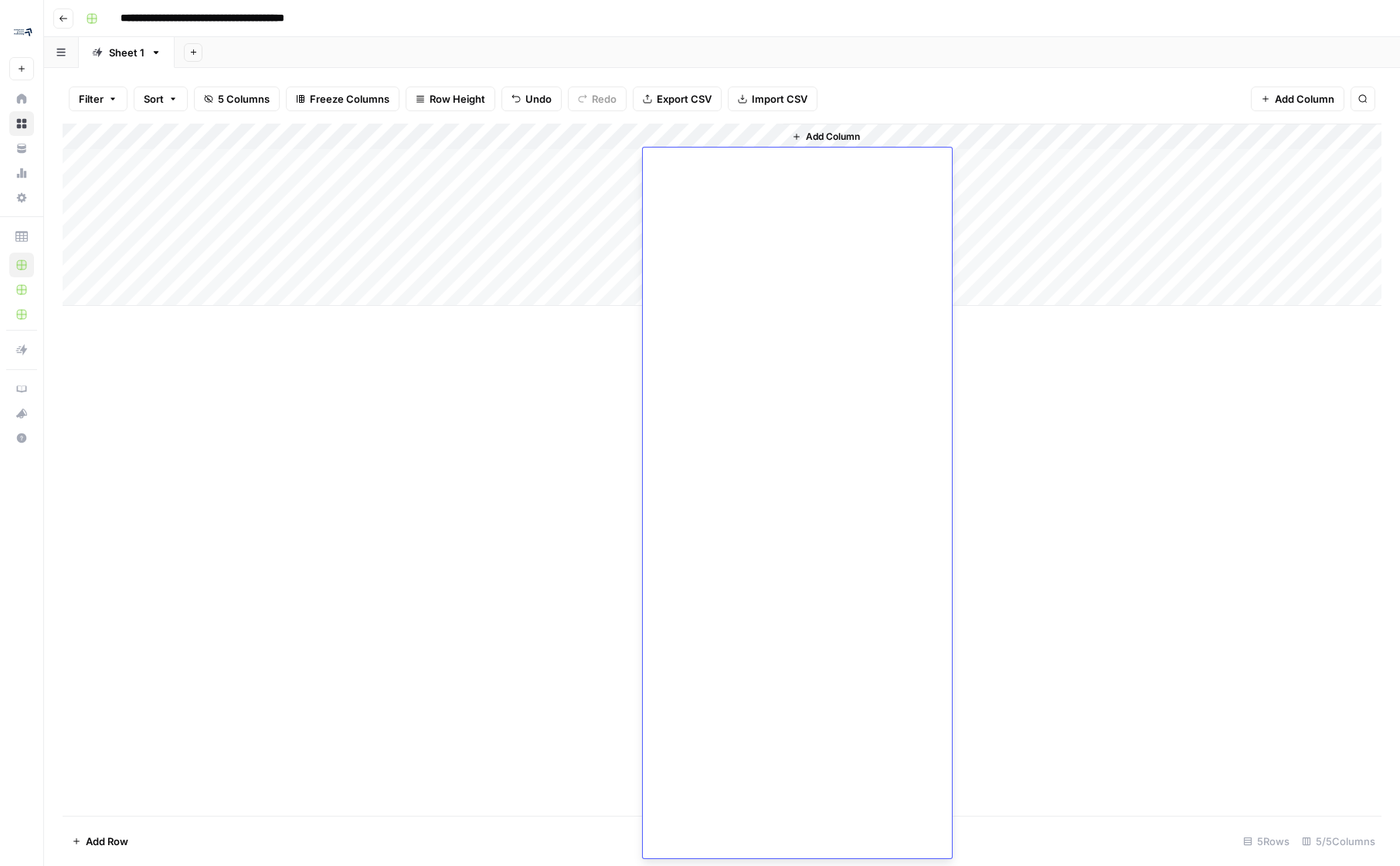 click at bounding box center (791, -2042) 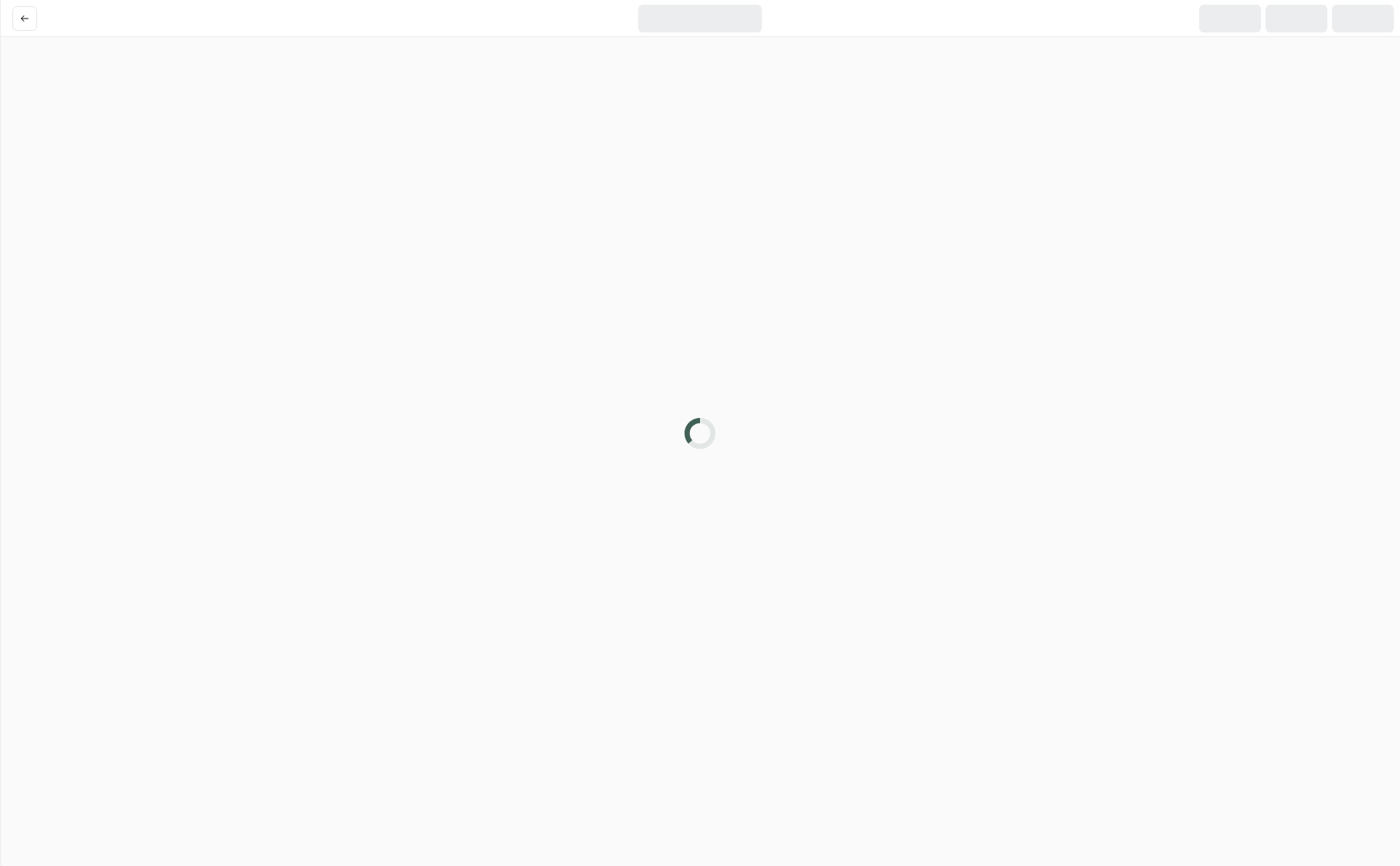 scroll, scrollTop: 0, scrollLeft: 0, axis: both 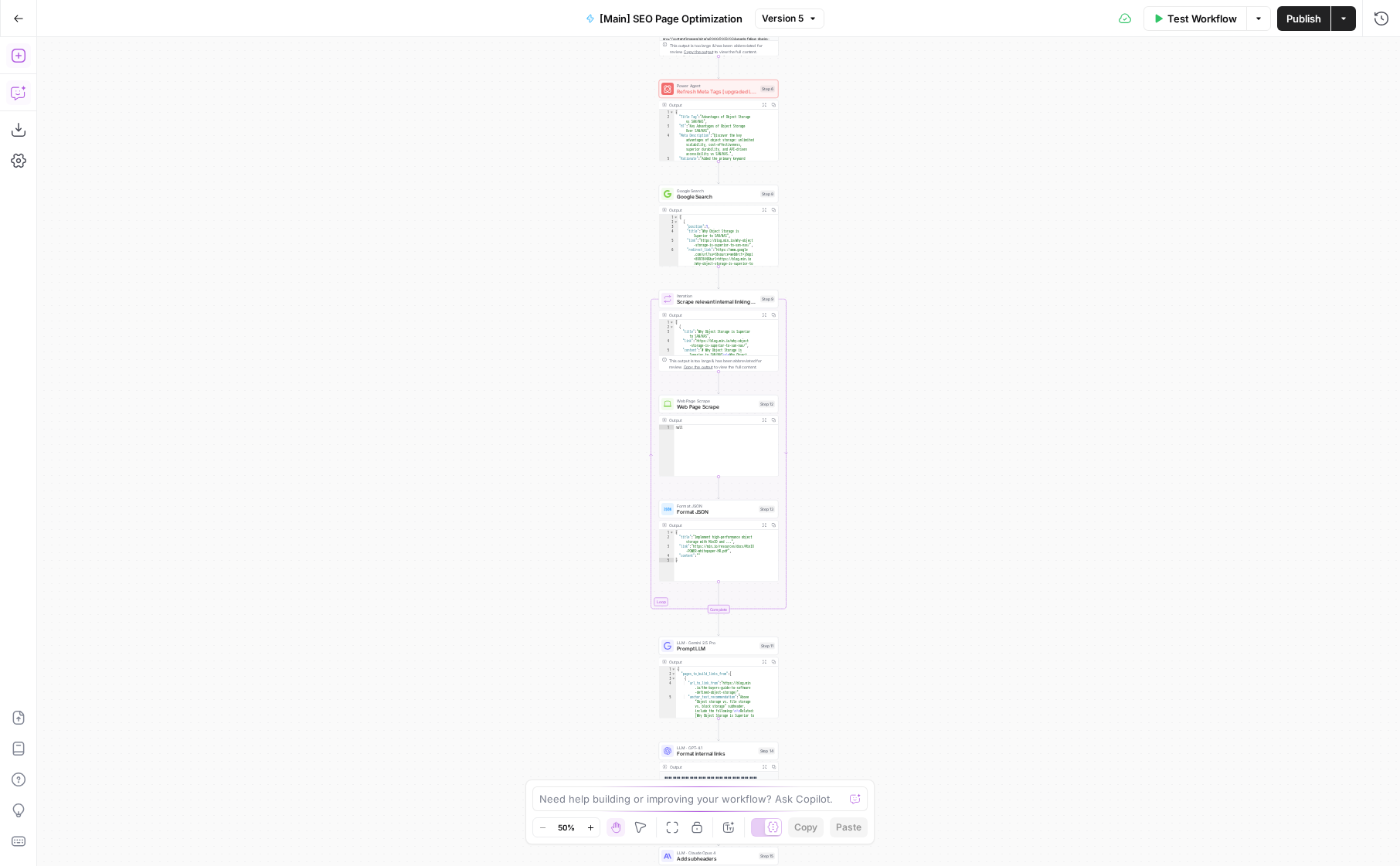click 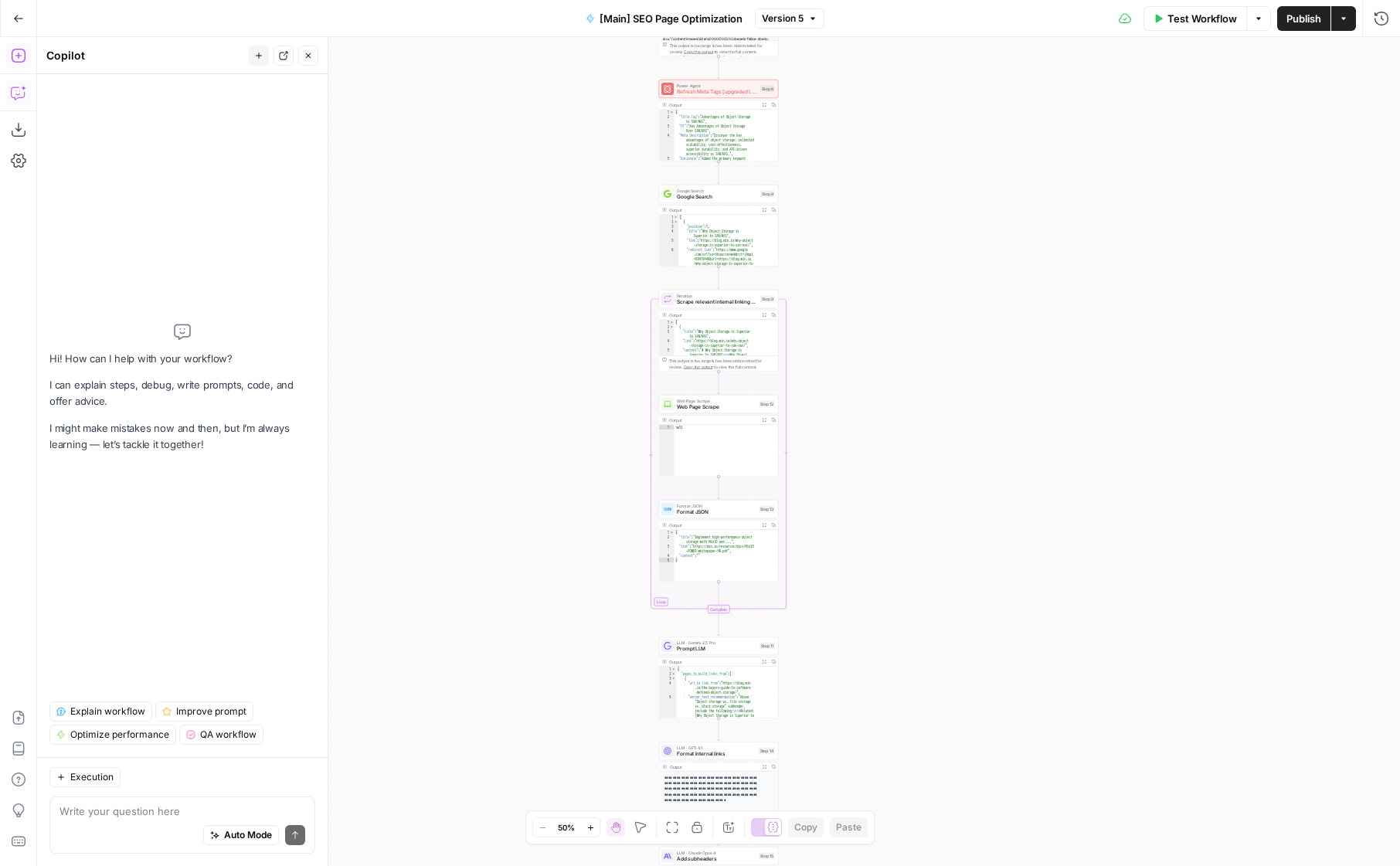 click at bounding box center [182, 811] 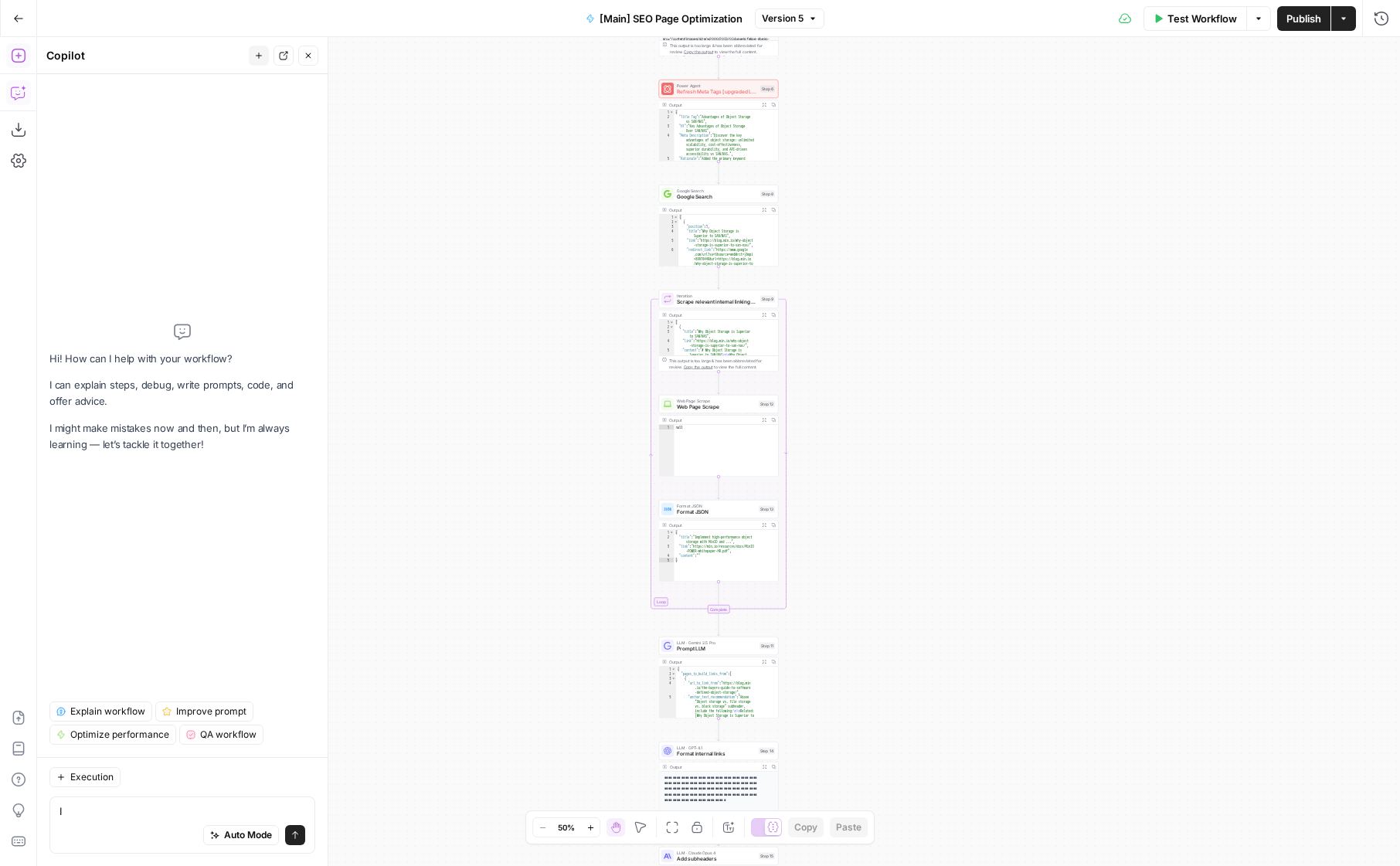 type on "I" 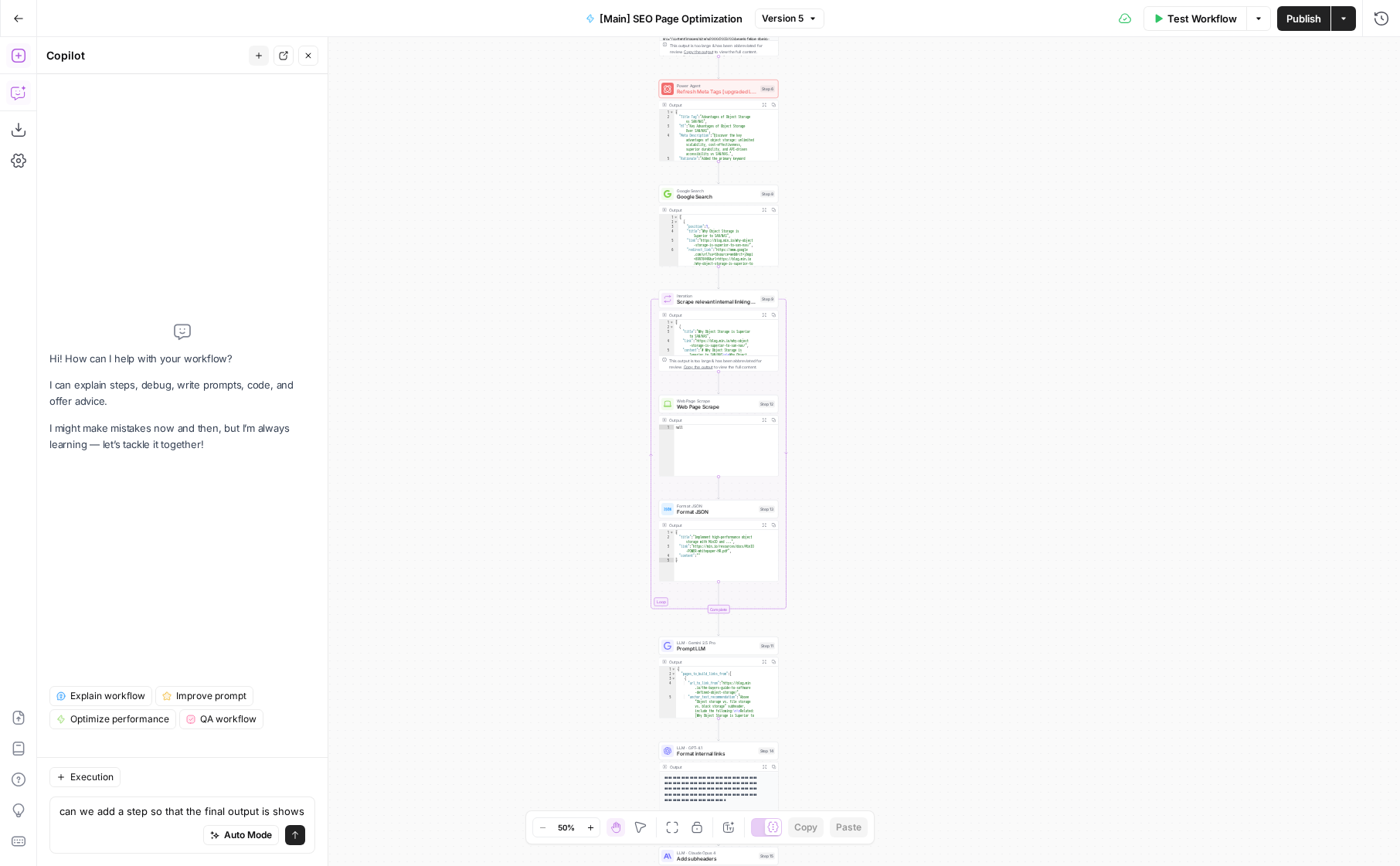 scroll, scrollTop: 0, scrollLeft: 0, axis: both 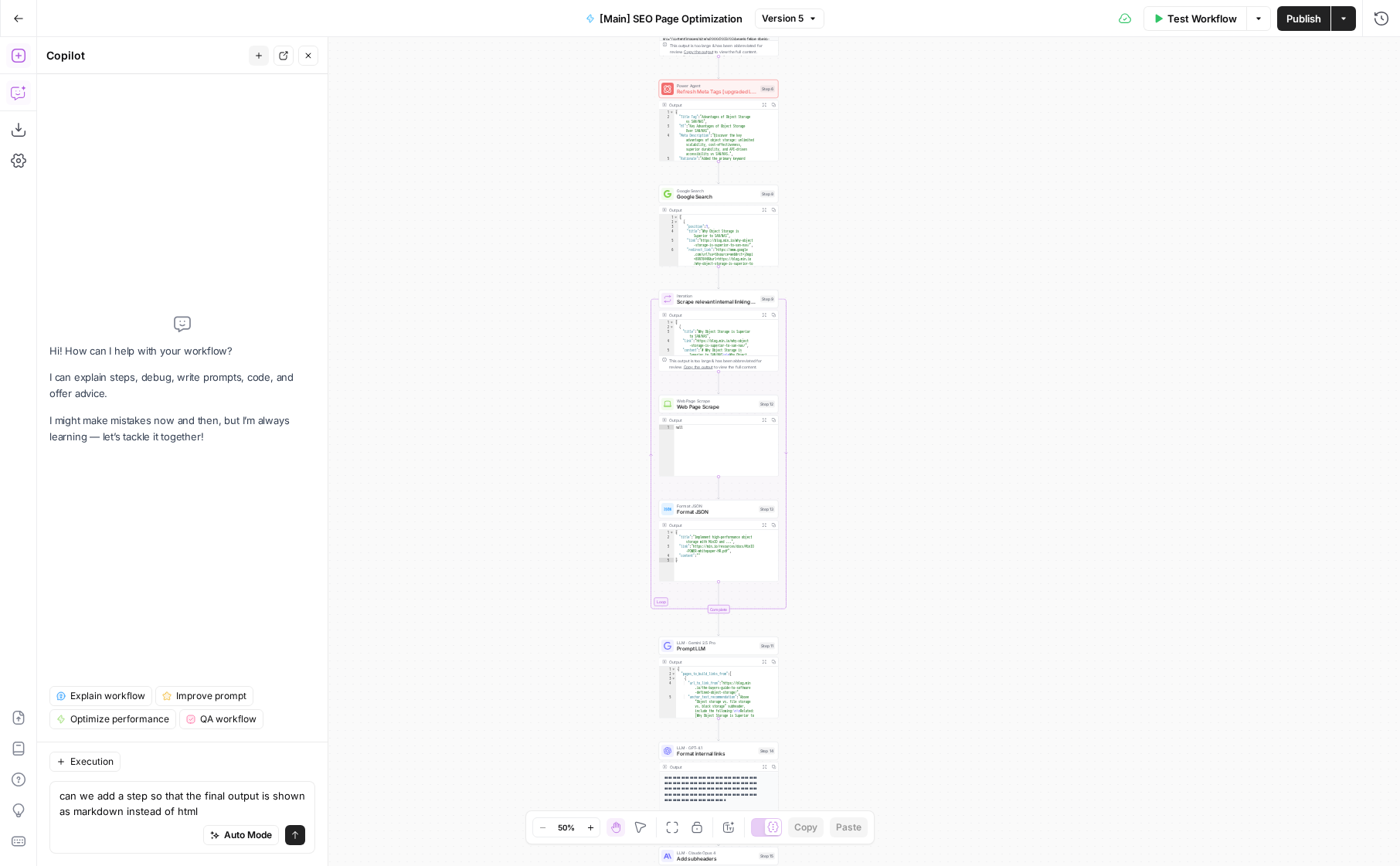 type on "can we add a step so that the final output is shown as markdown instead of html?" 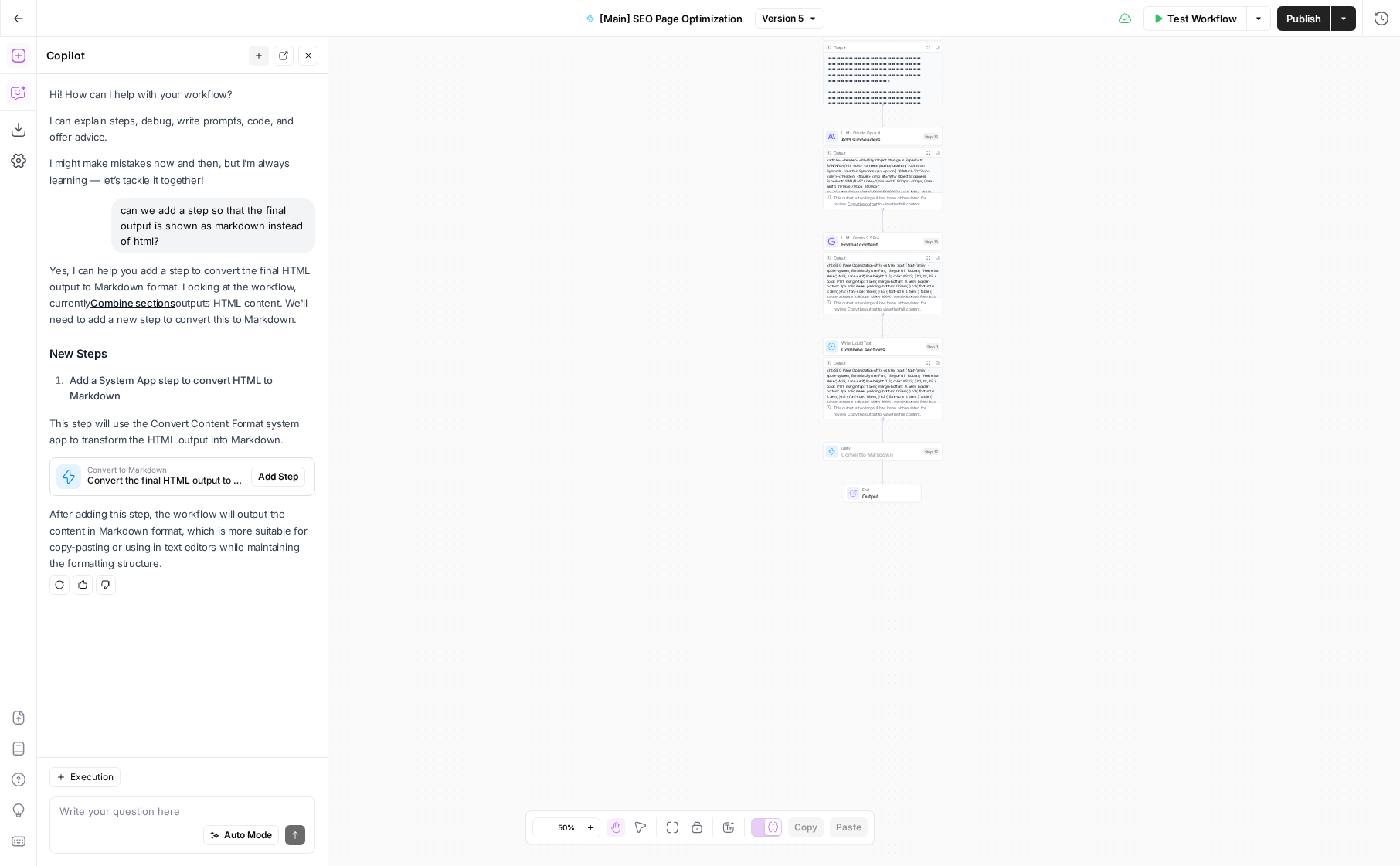click on "Add Step" at bounding box center (278, 477) 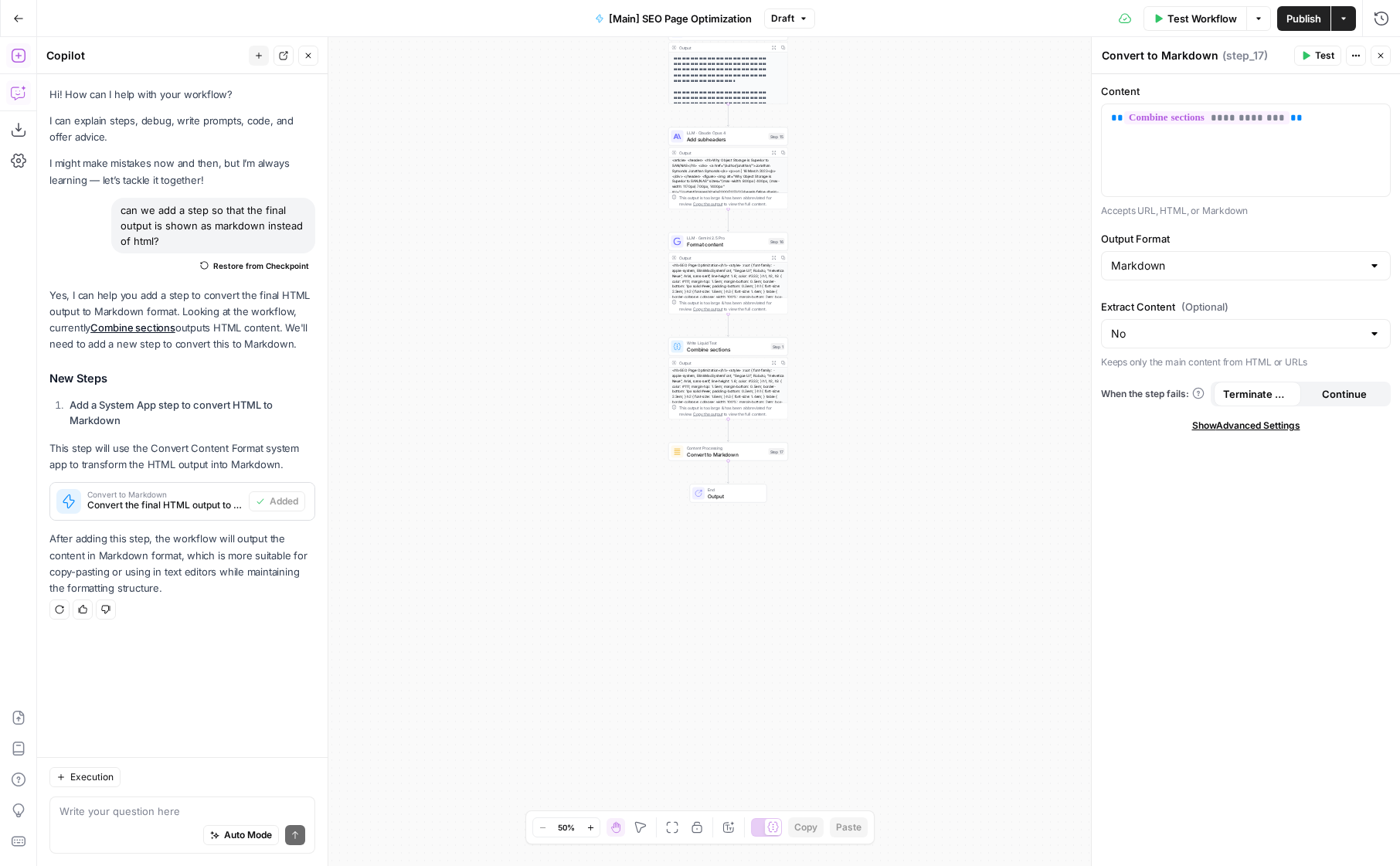 click on "Publish" at bounding box center [1303, 19] 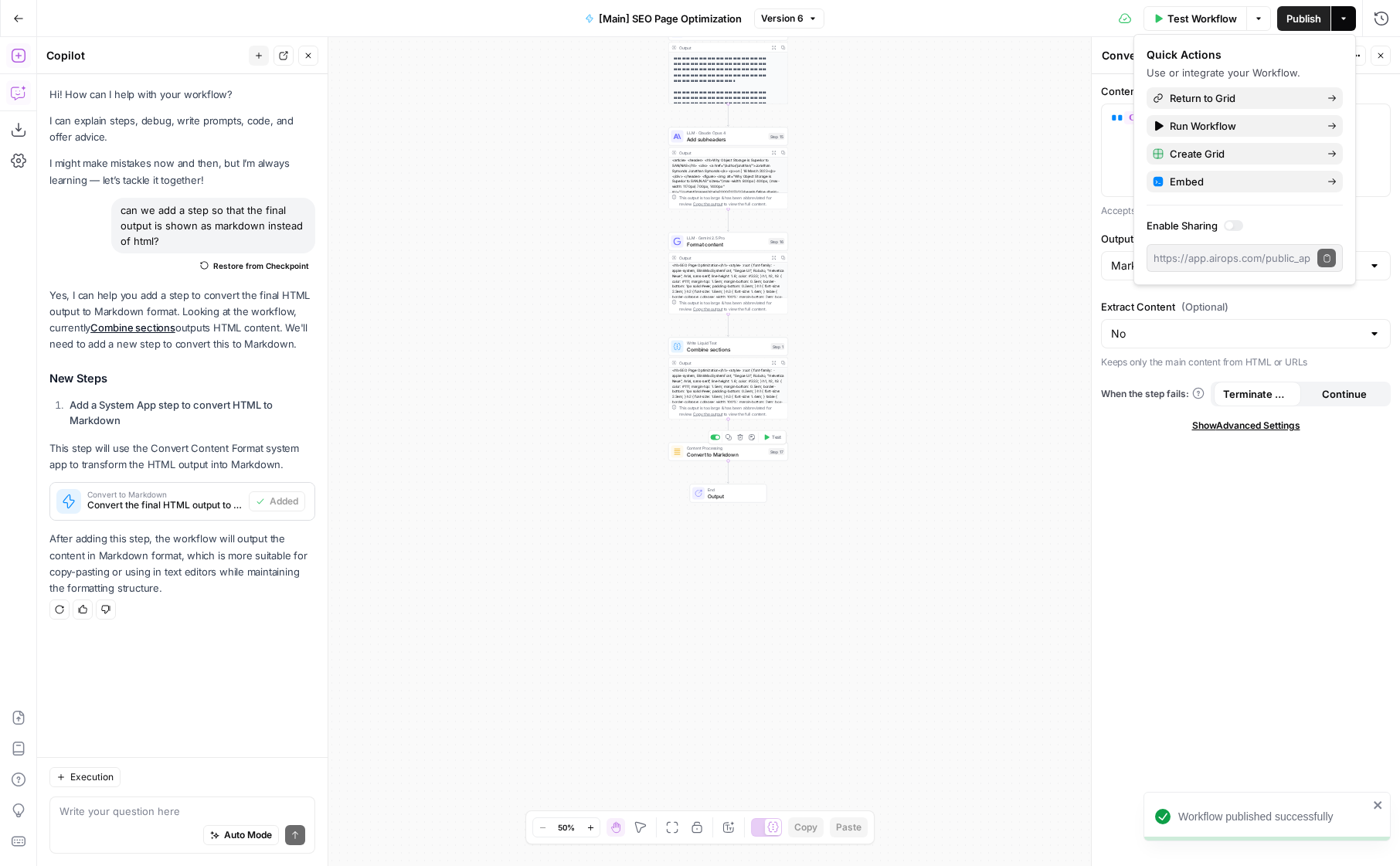 click on "Convert to Markdown" at bounding box center (726, 454) 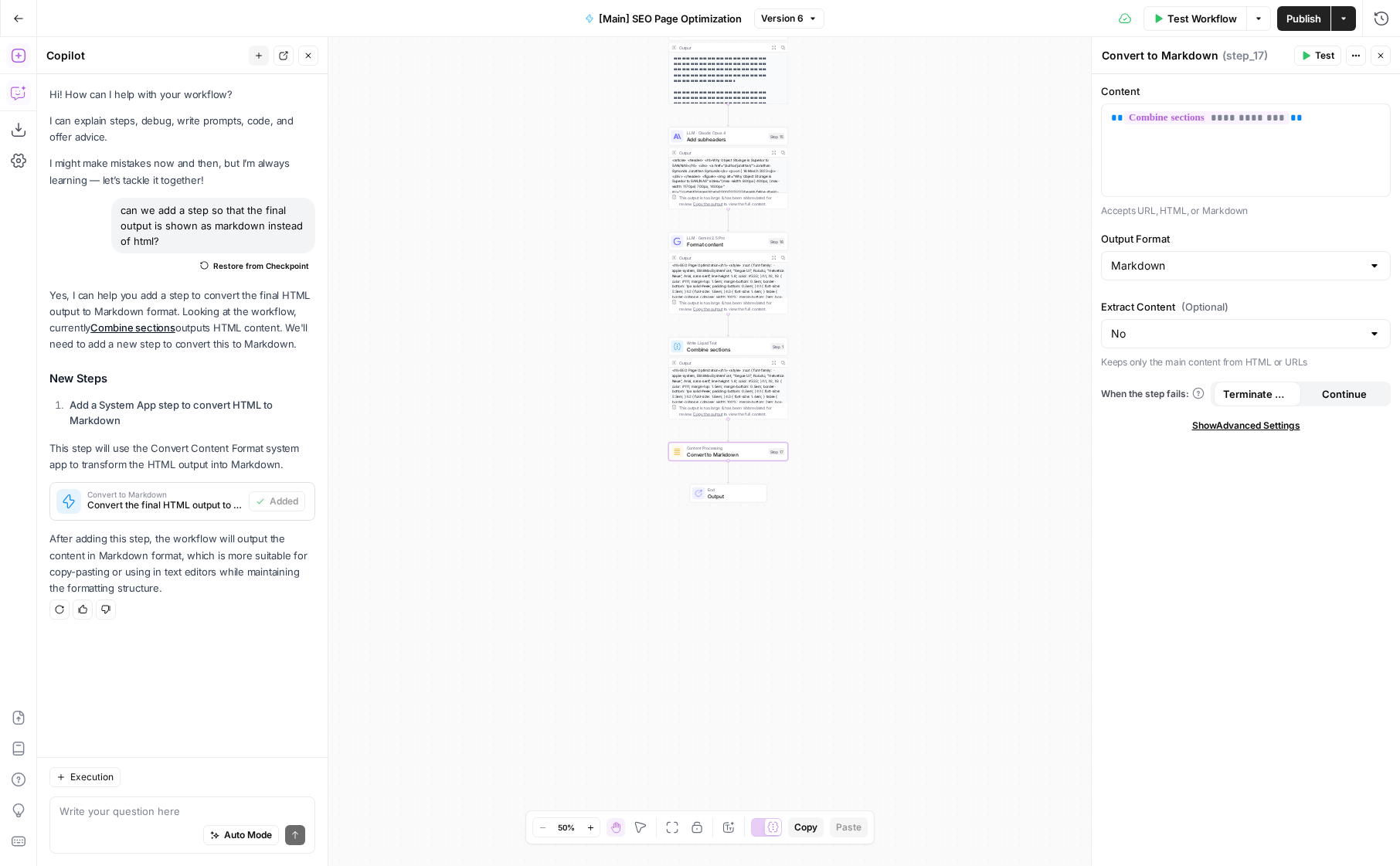 click on "Test" at bounding box center [1324, 56] 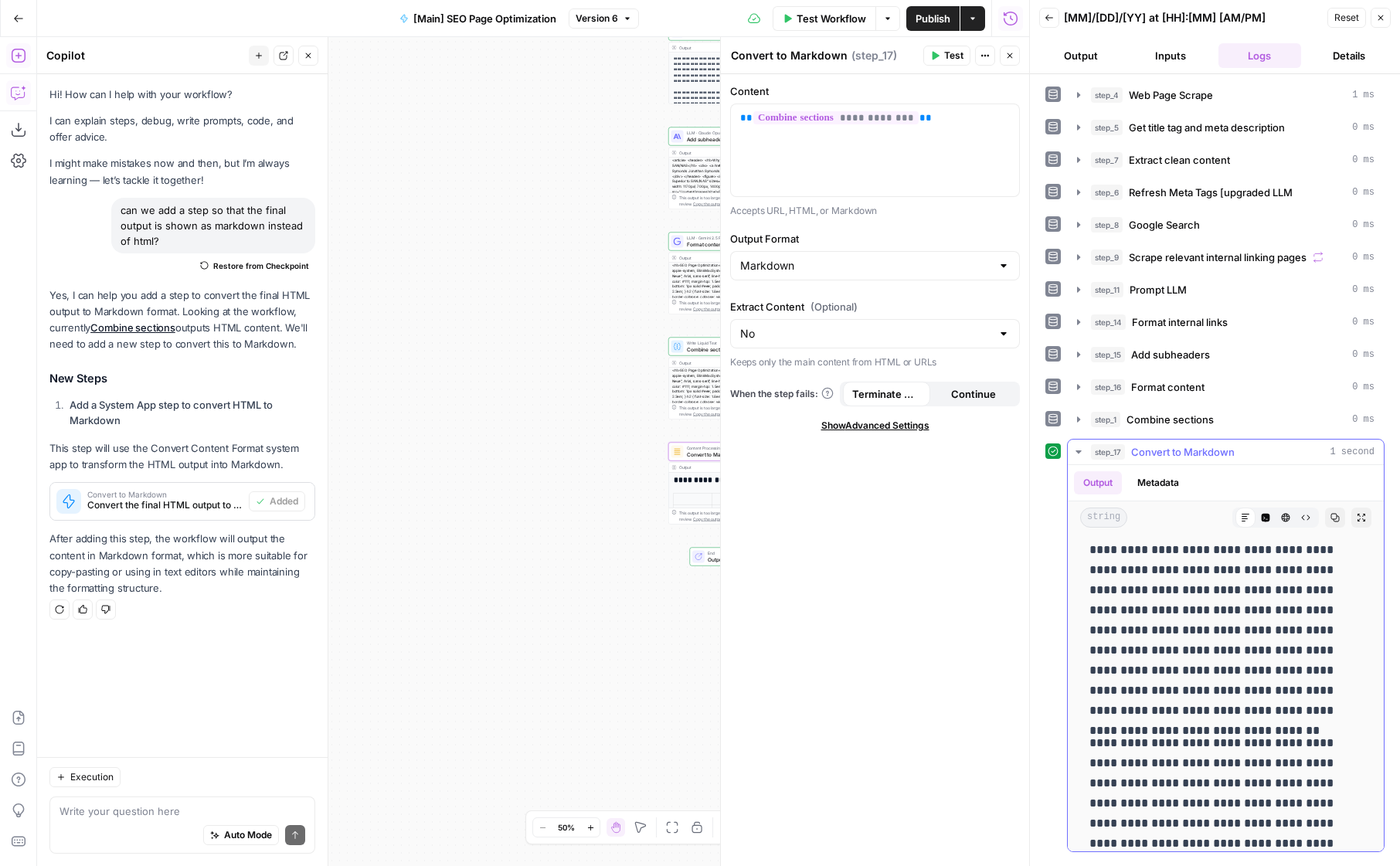 scroll, scrollTop: 2504, scrollLeft: 0, axis: vertical 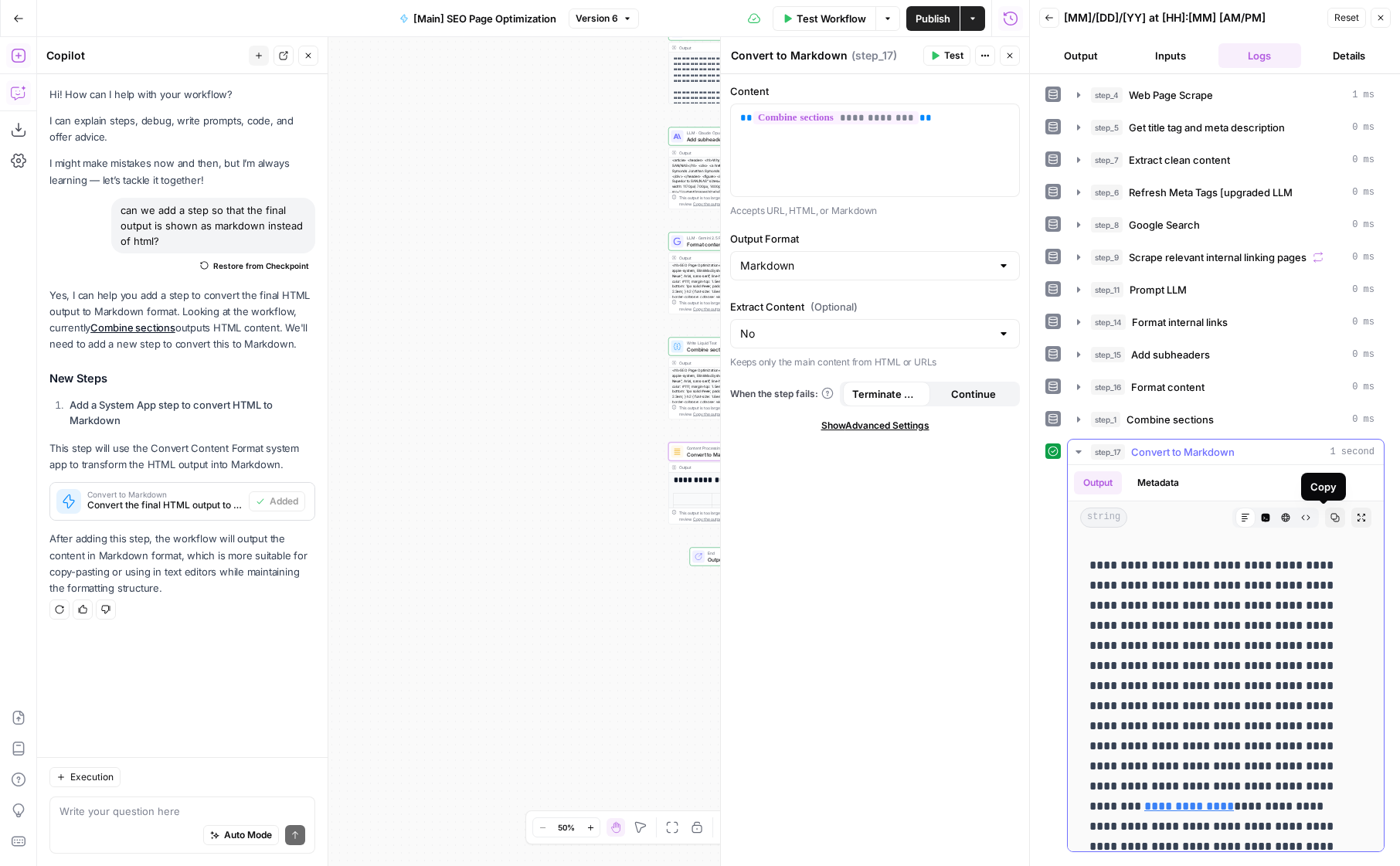 click 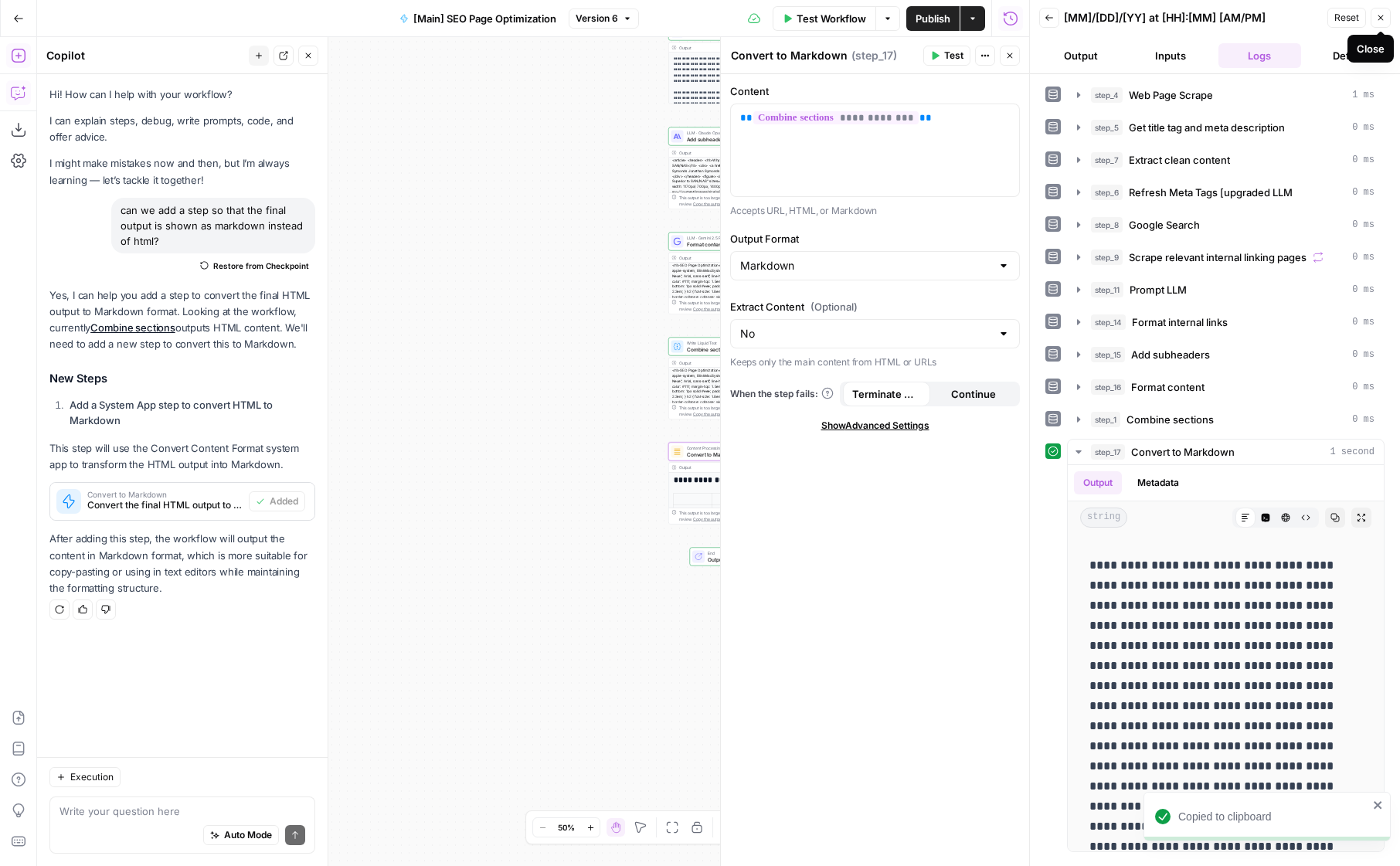 click 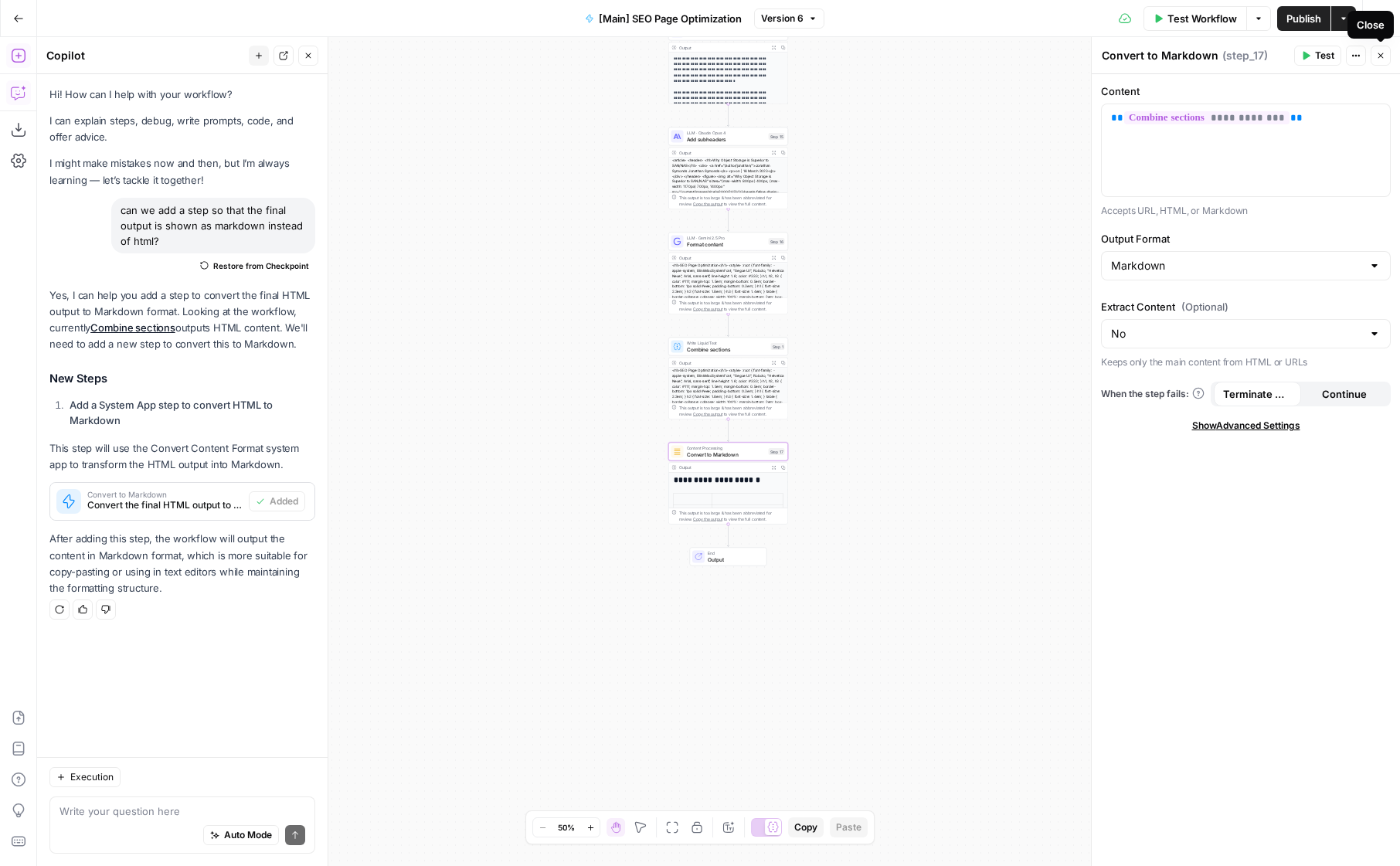 click 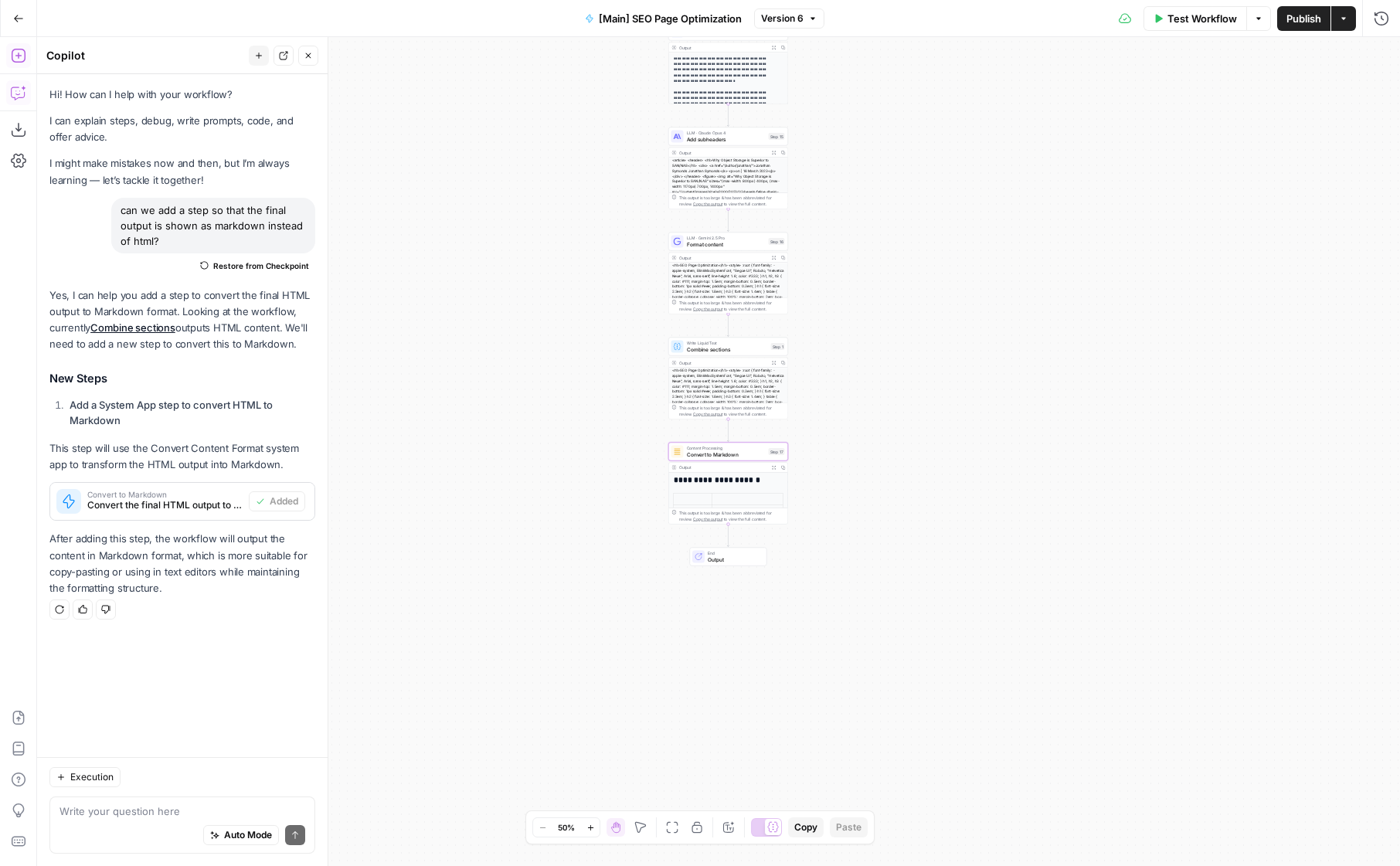 click on "**********" at bounding box center (719, 451) 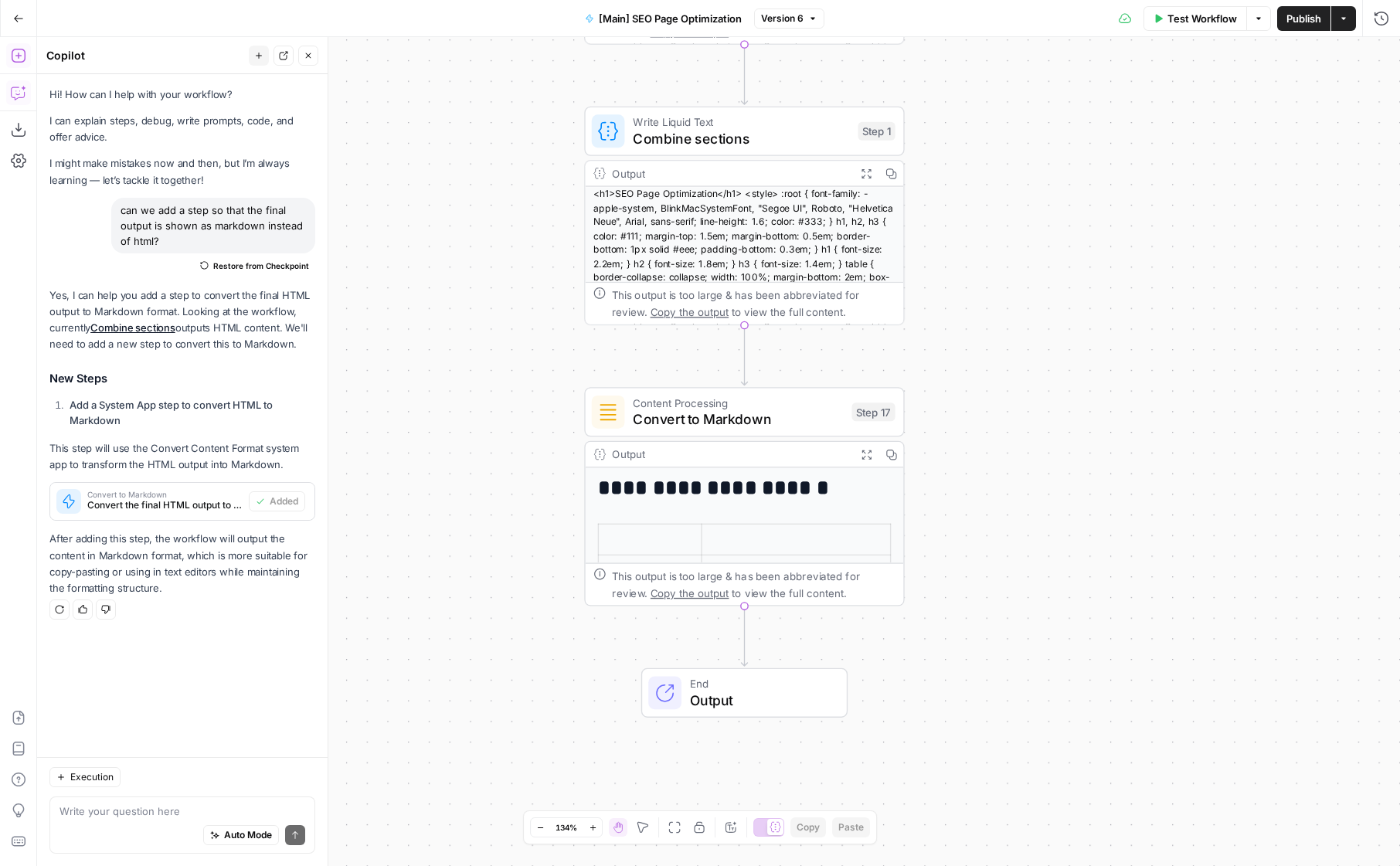 drag, startPoint x: 743, startPoint y: 450, endPoint x: 929, endPoint y: 421, distance: 188.2472 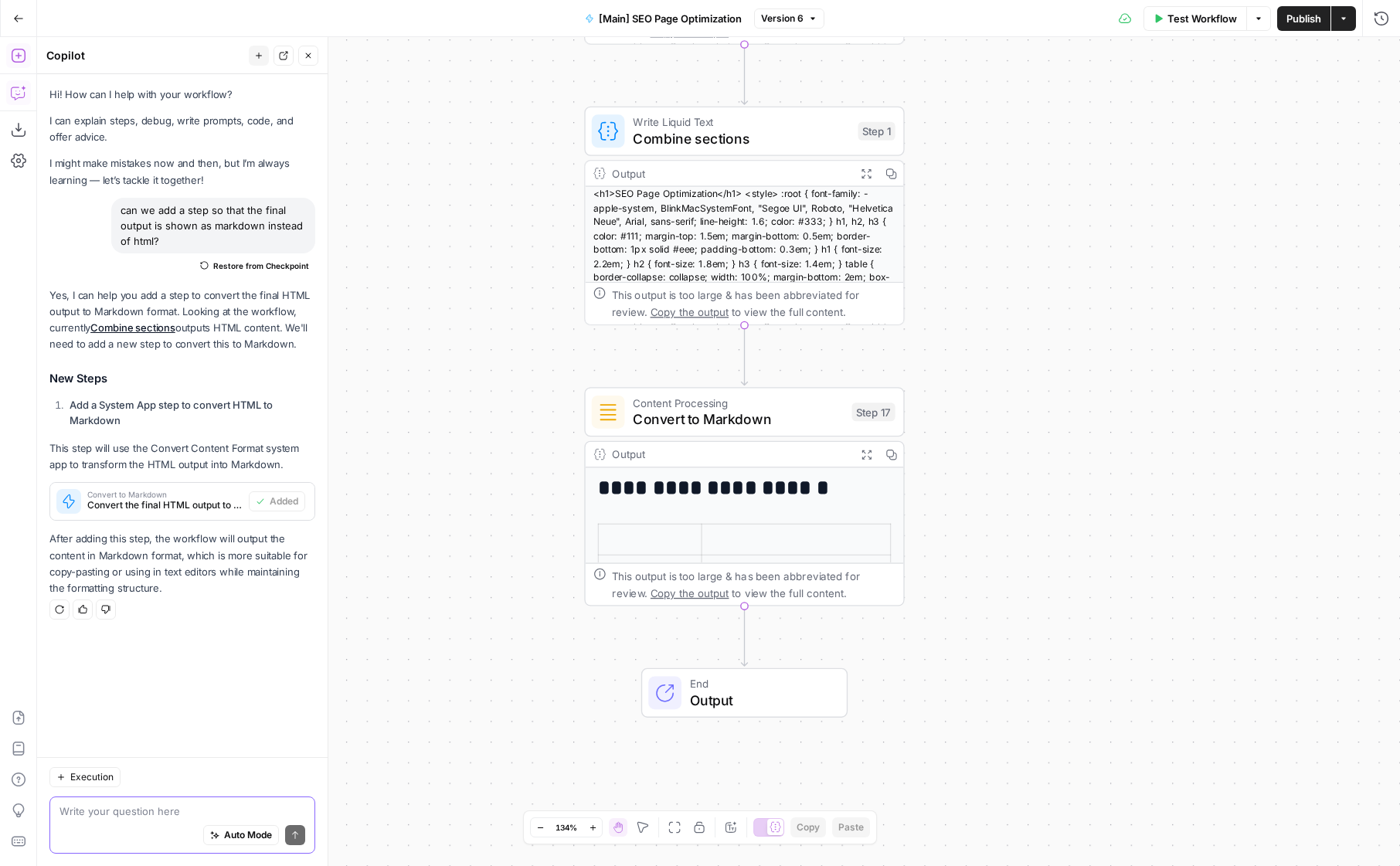 click at bounding box center (182, 811) 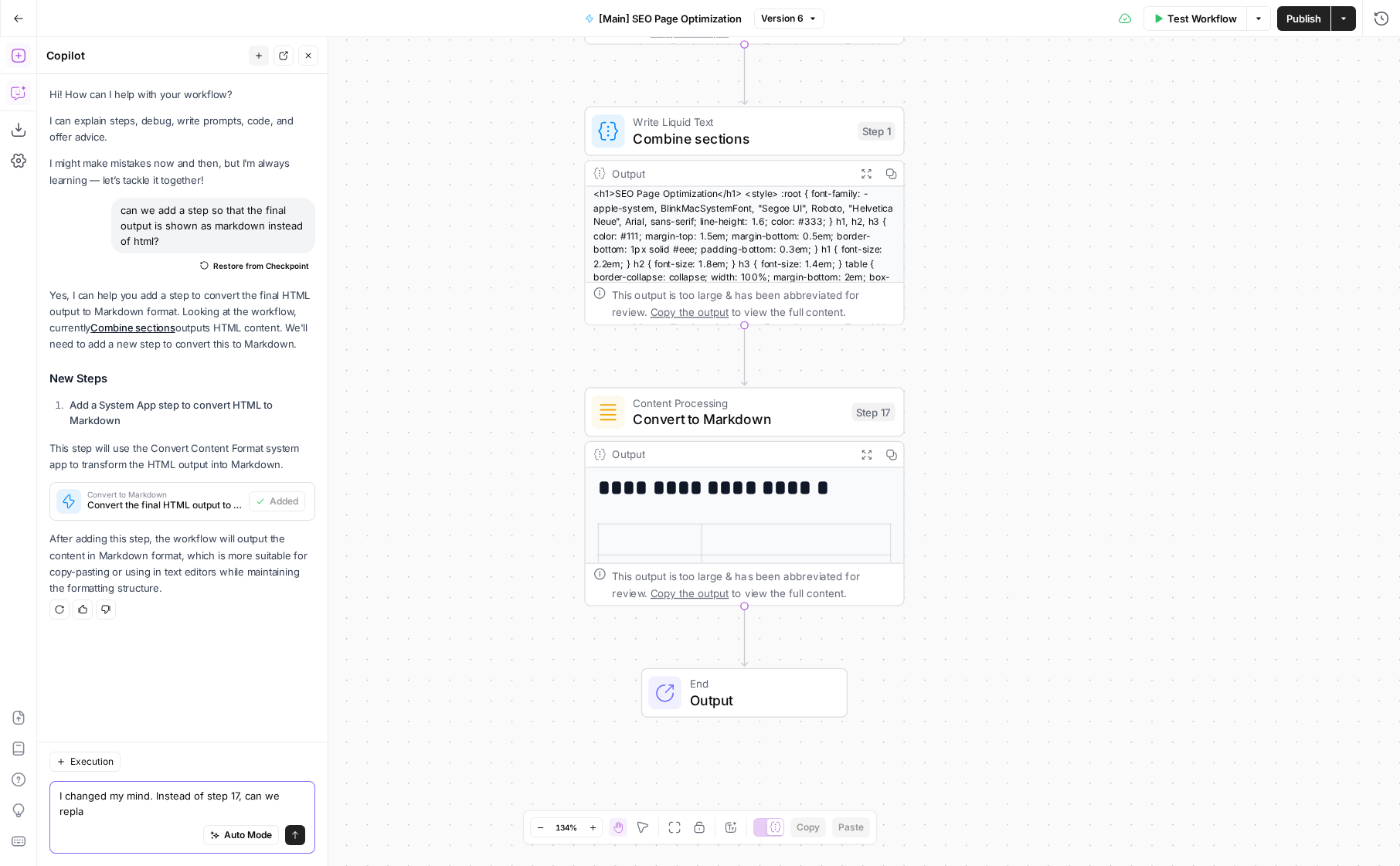 scroll, scrollTop: 0, scrollLeft: 0, axis: both 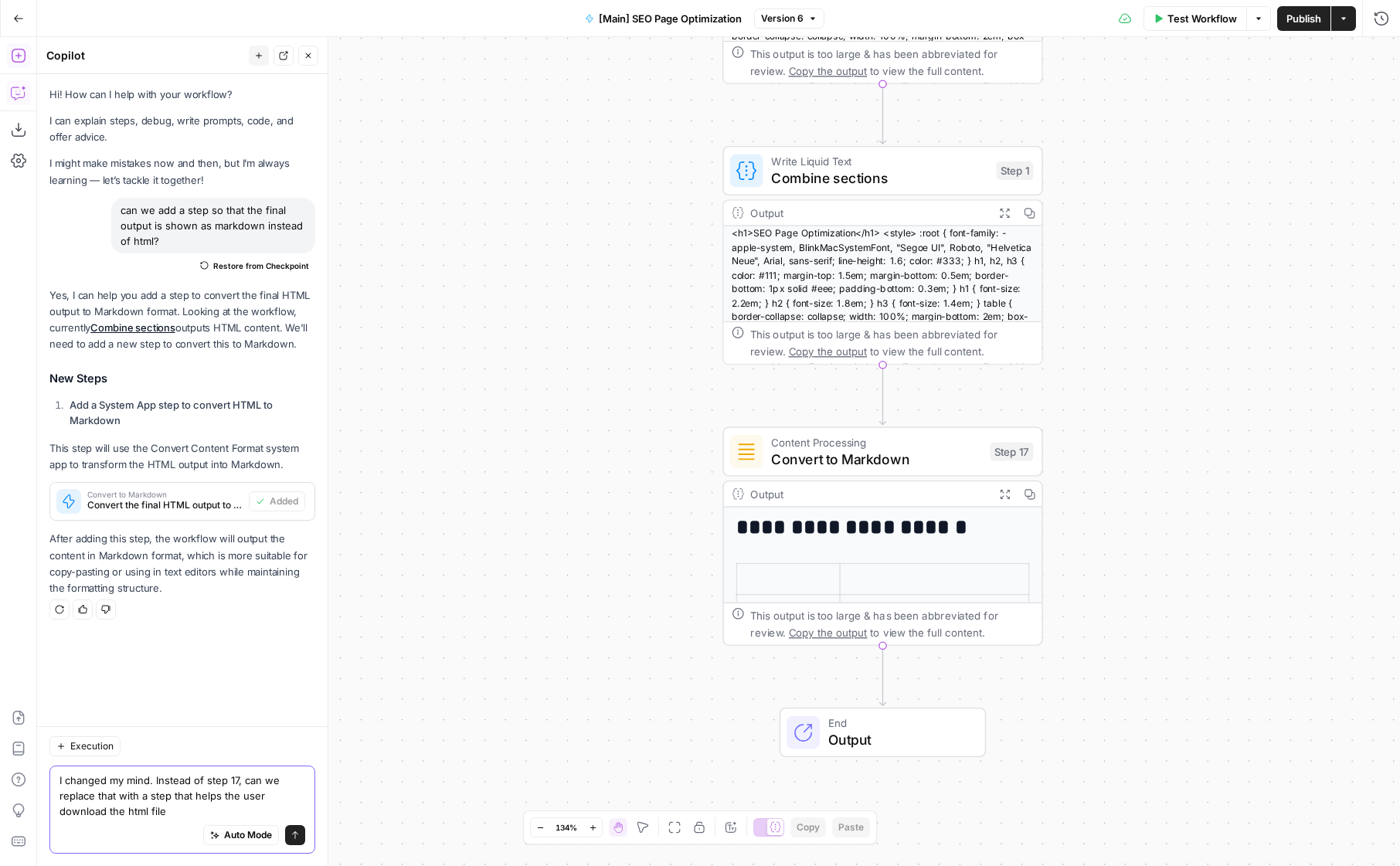 type on "I changed my mind. Instead of step 17, can we replace that with a step that helps the user download the html file?" 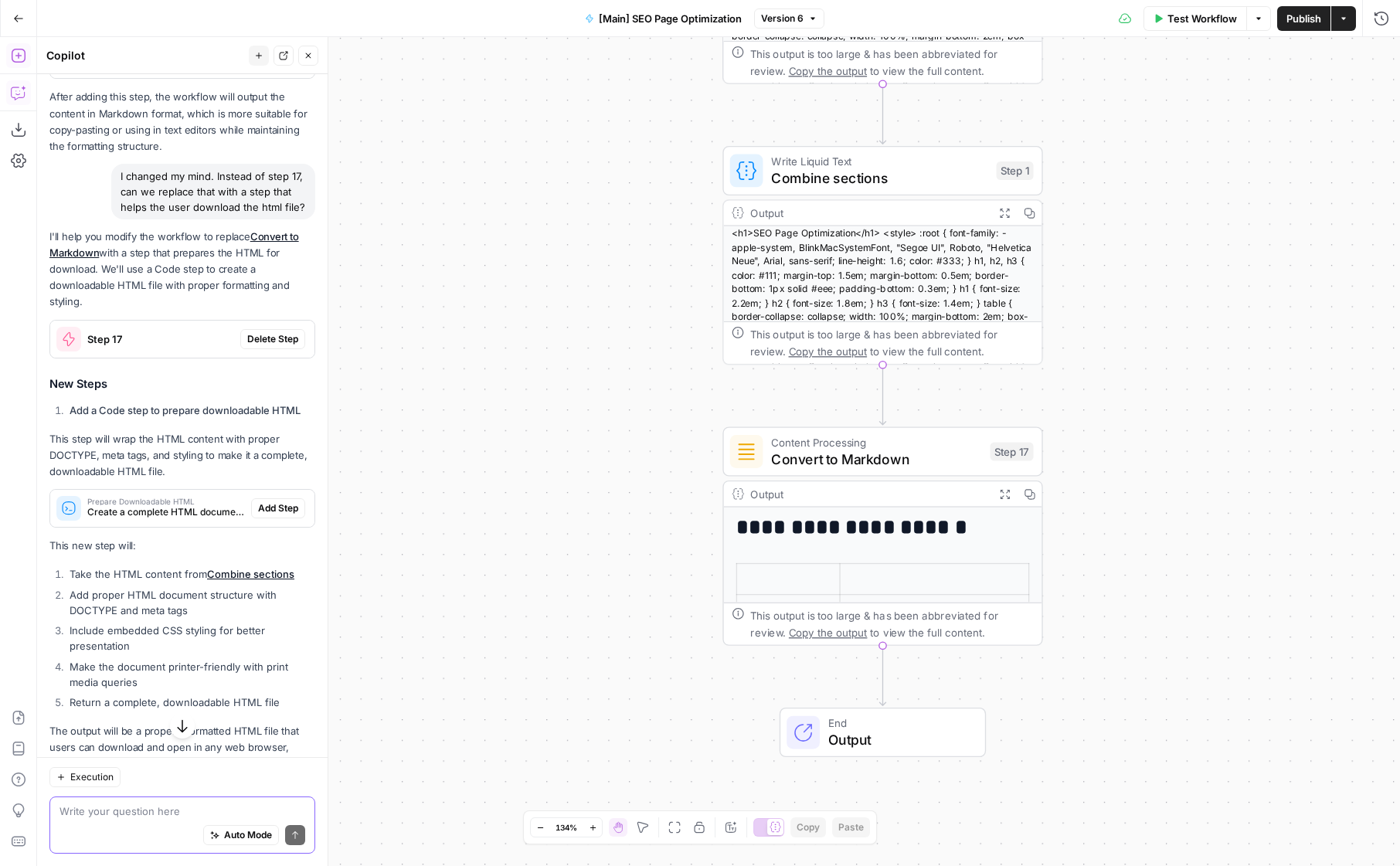 scroll, scrollTop: 470, scrollLeft: 0, axis: vertical 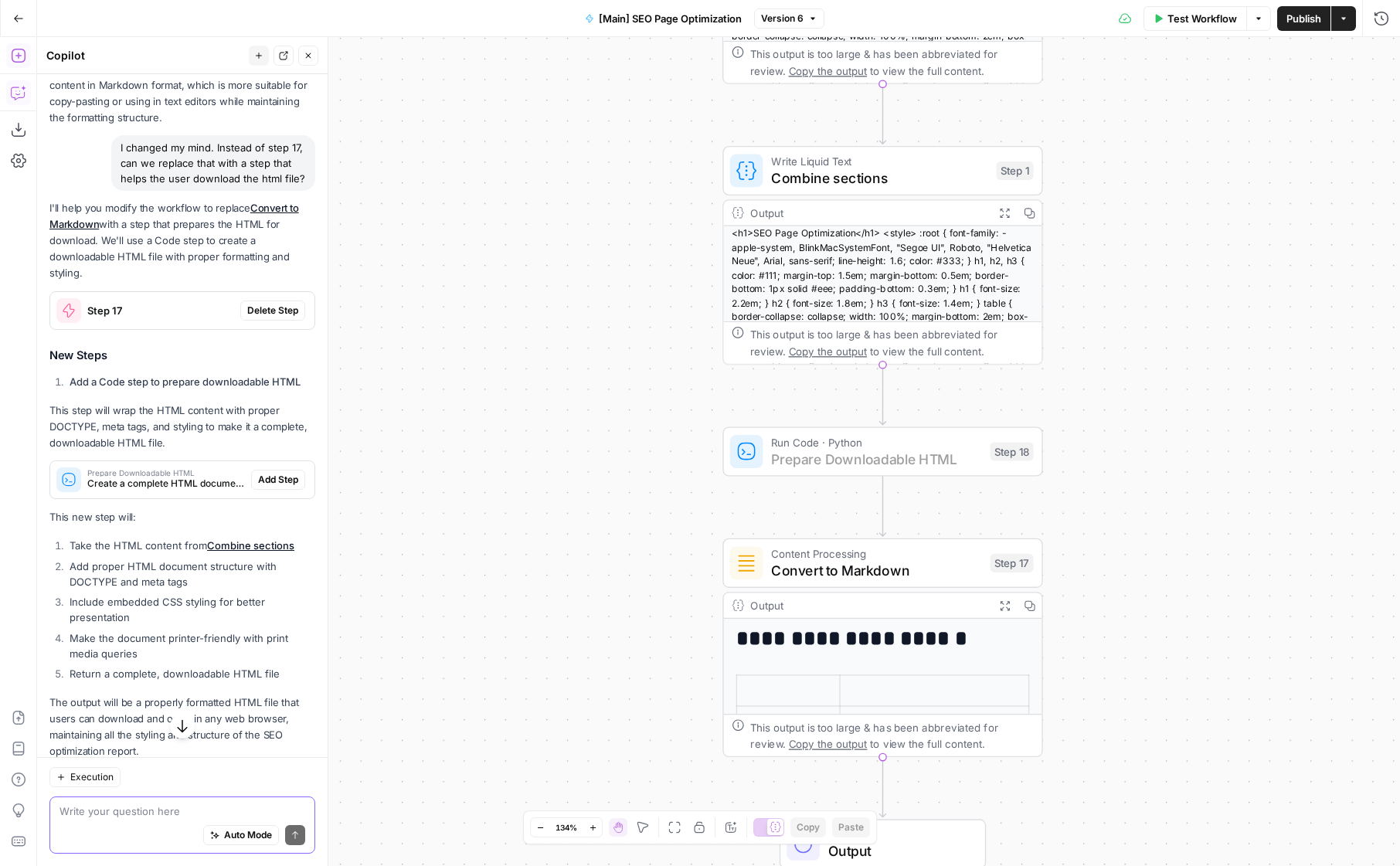 type 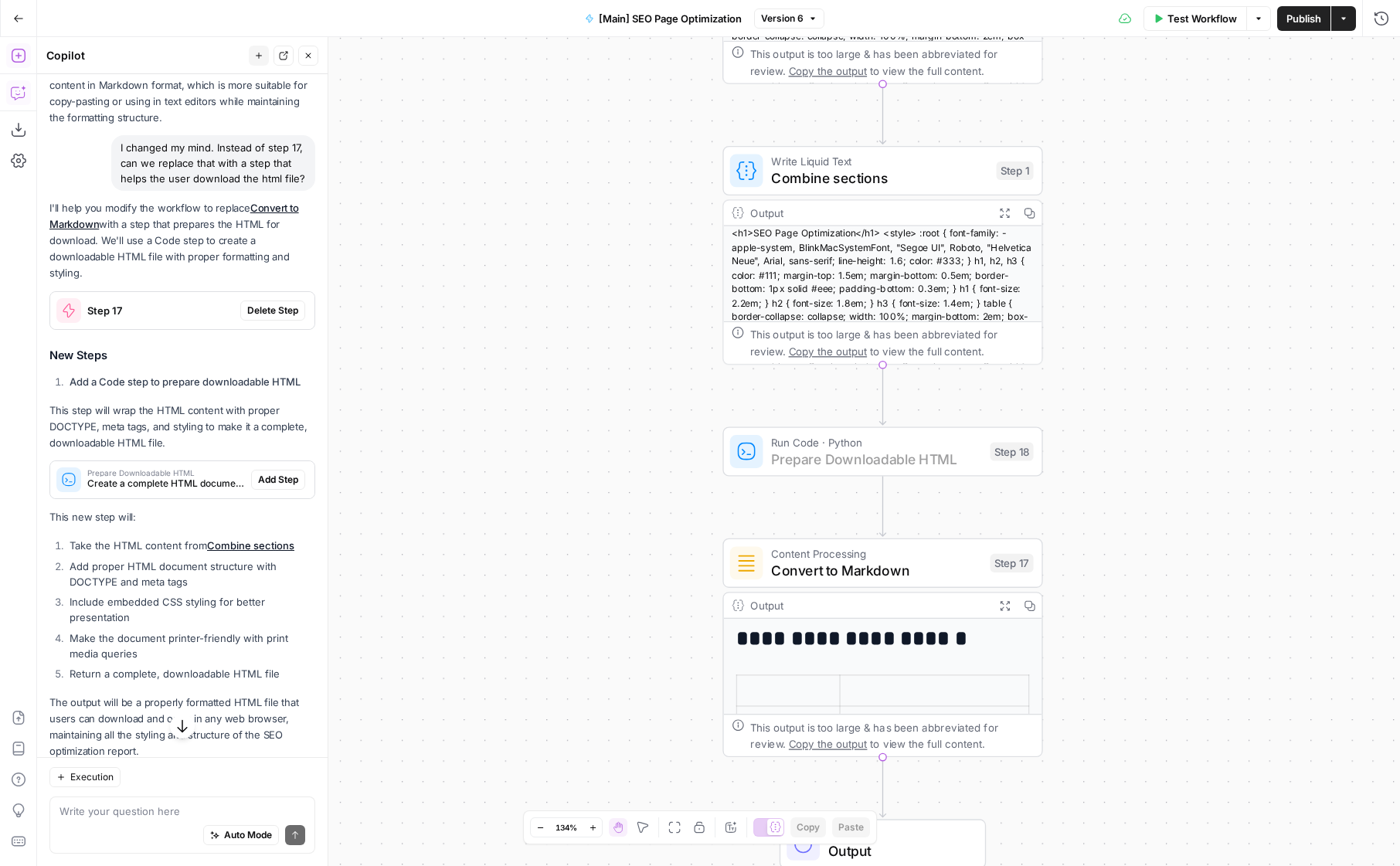 click on "Add Step" at bounding box center [278, 480] 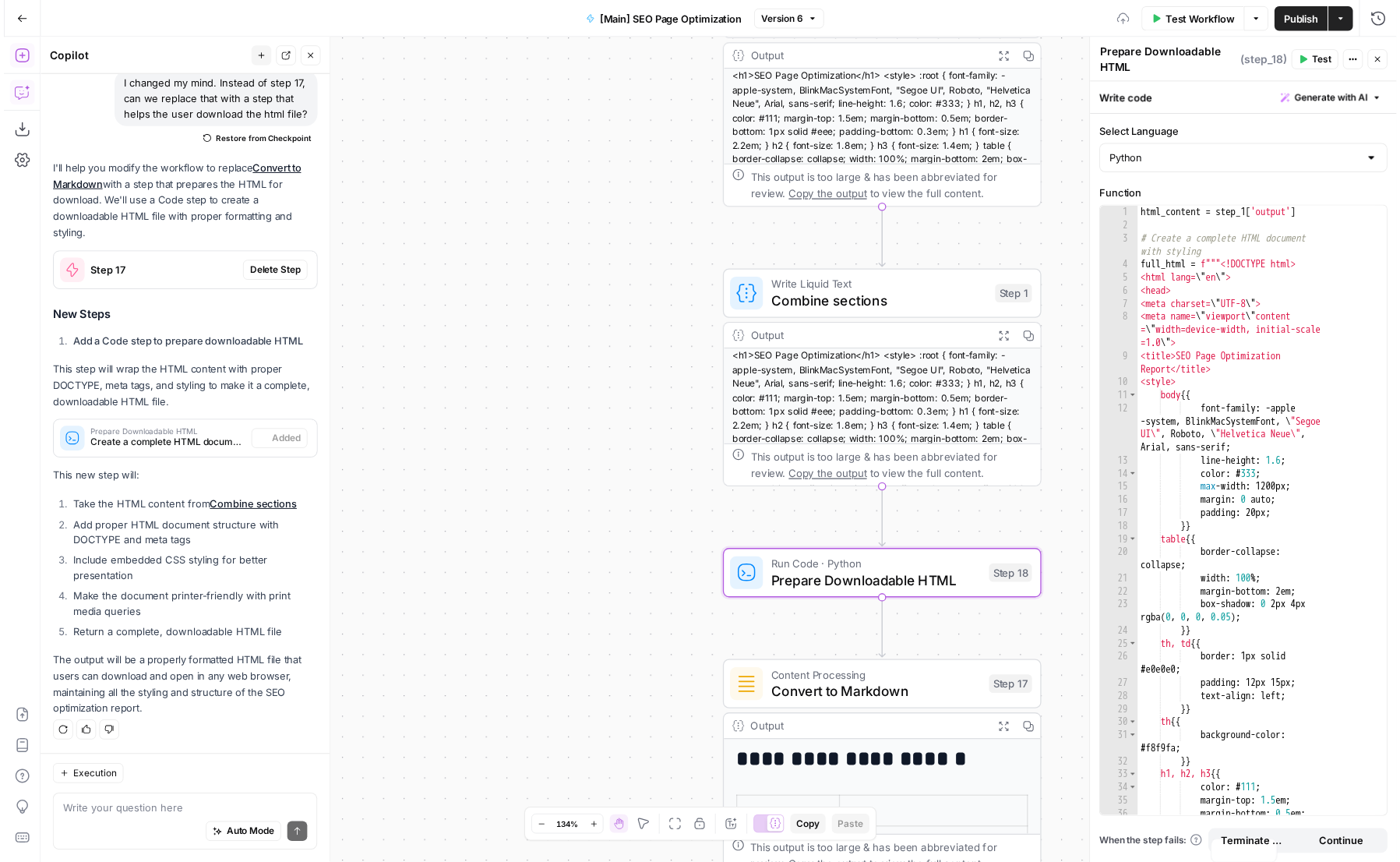 scroll, scrollTop: 571, scrollLeft: 0, axis: vertical 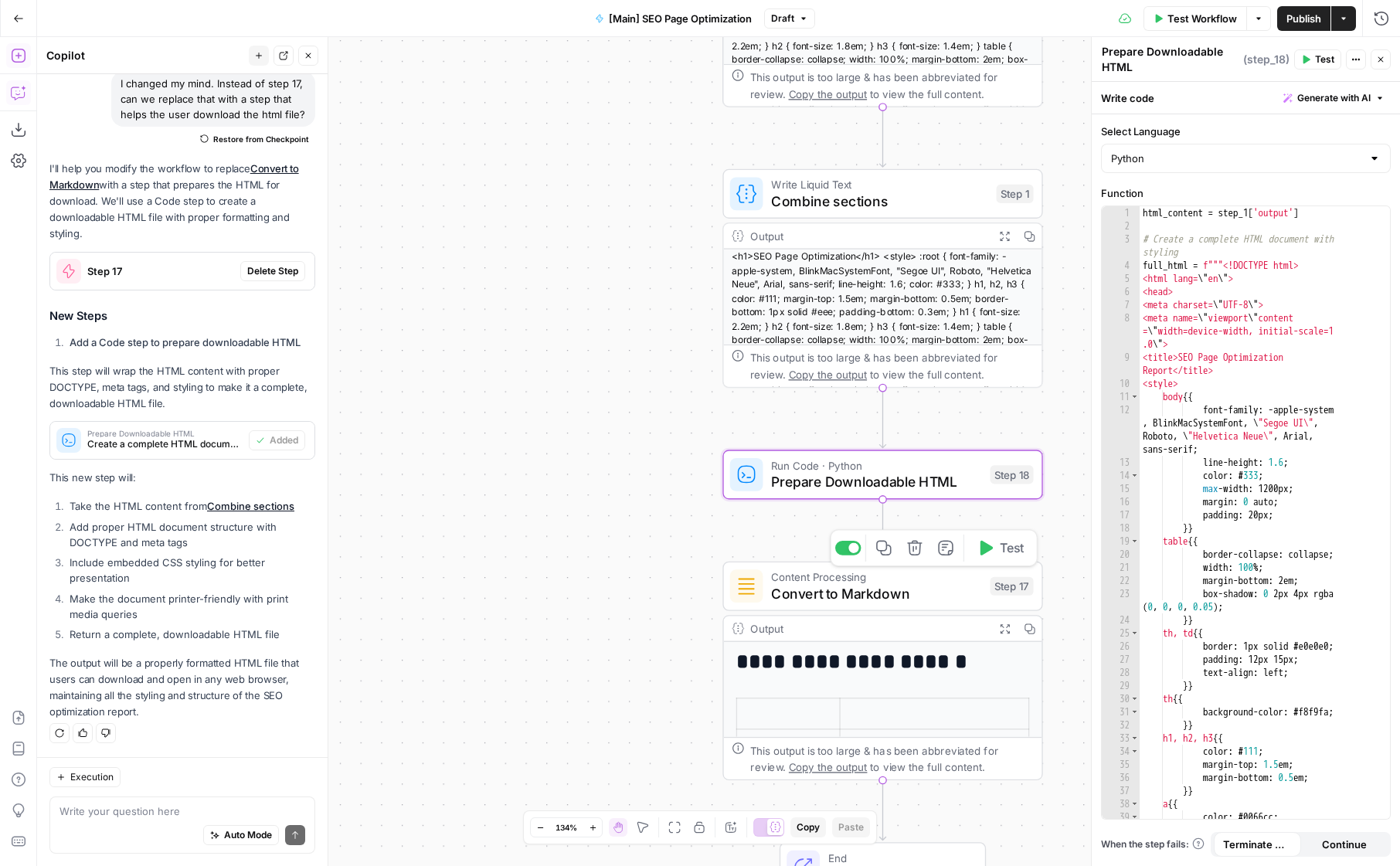 click on "Content Processing" at bounding box center (876, 576) 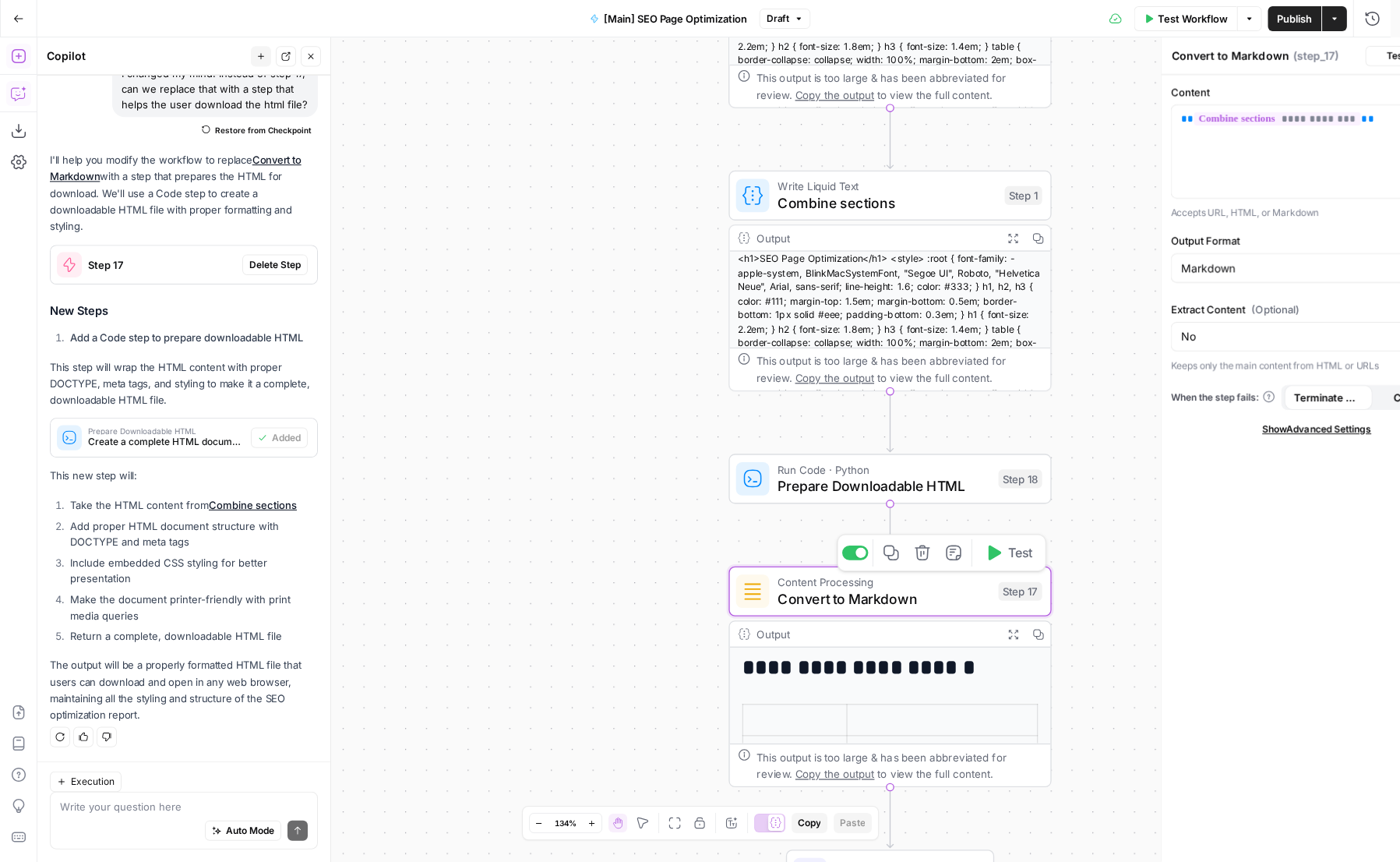 scroll, scrollTop: 571, scrollLeft: 0, axis: vertical 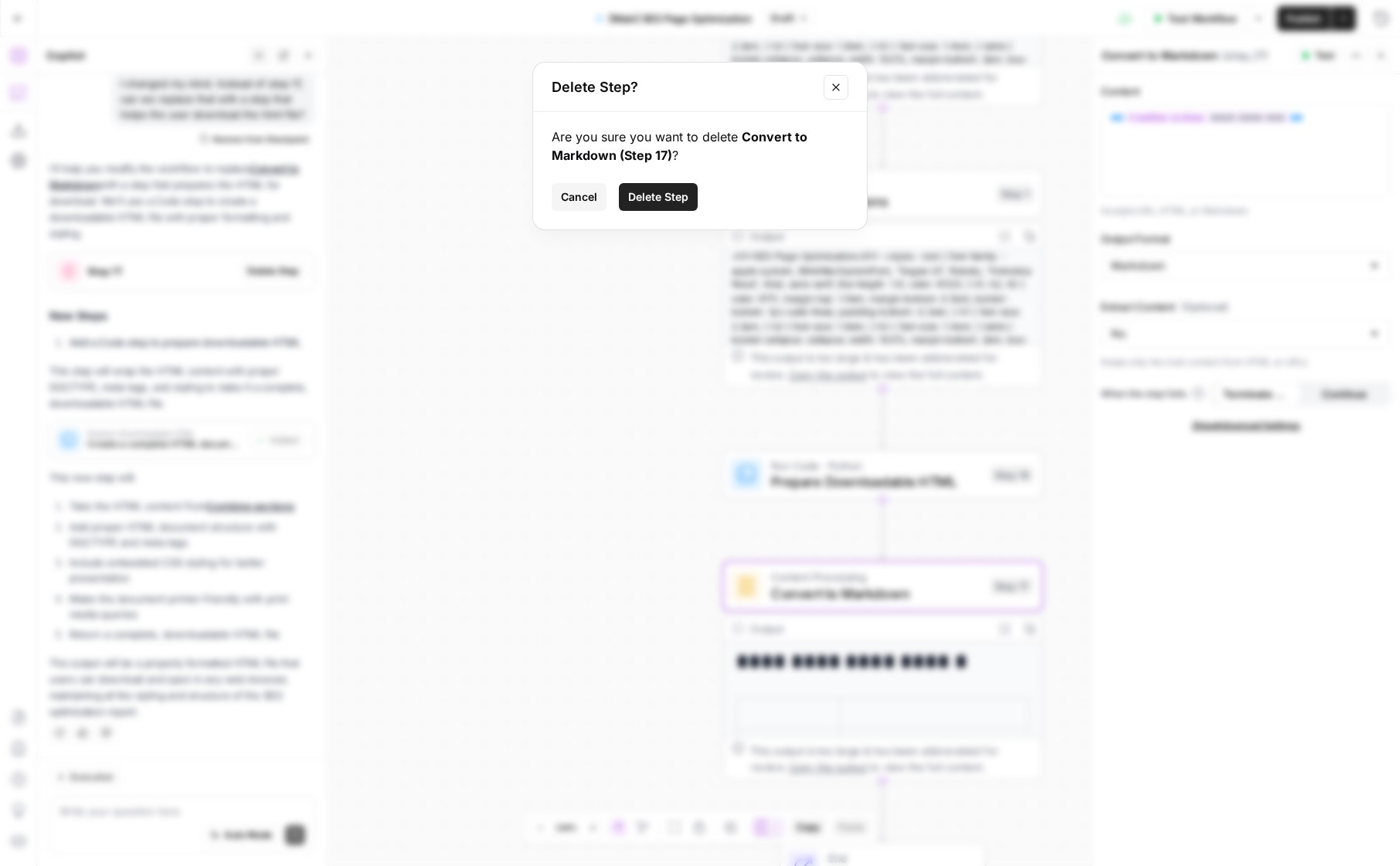 click on "Delete Step" at bounding box center (658, 197) 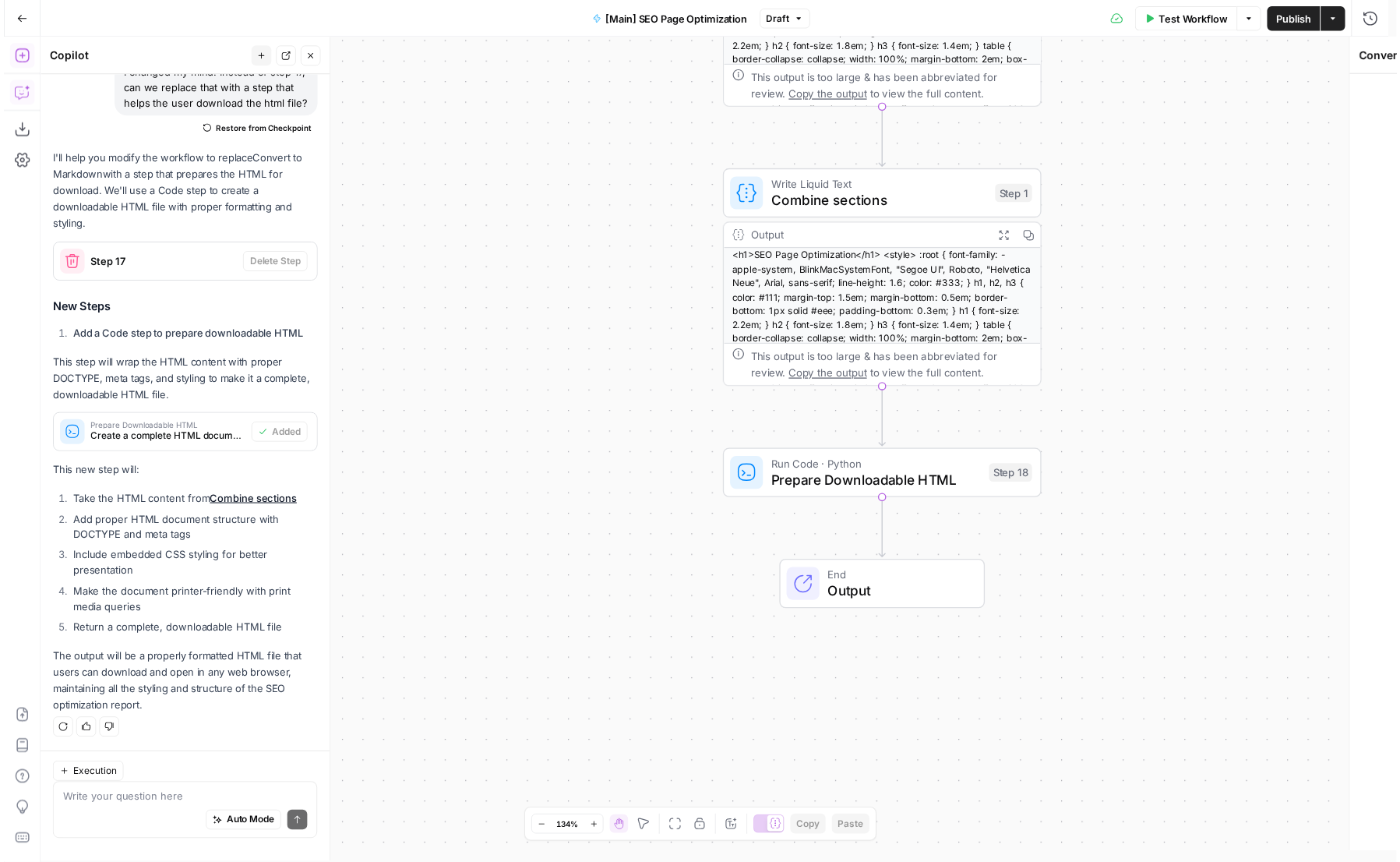 scroll, scrollTop: 571, scrollLeft: 0, axis: vertical 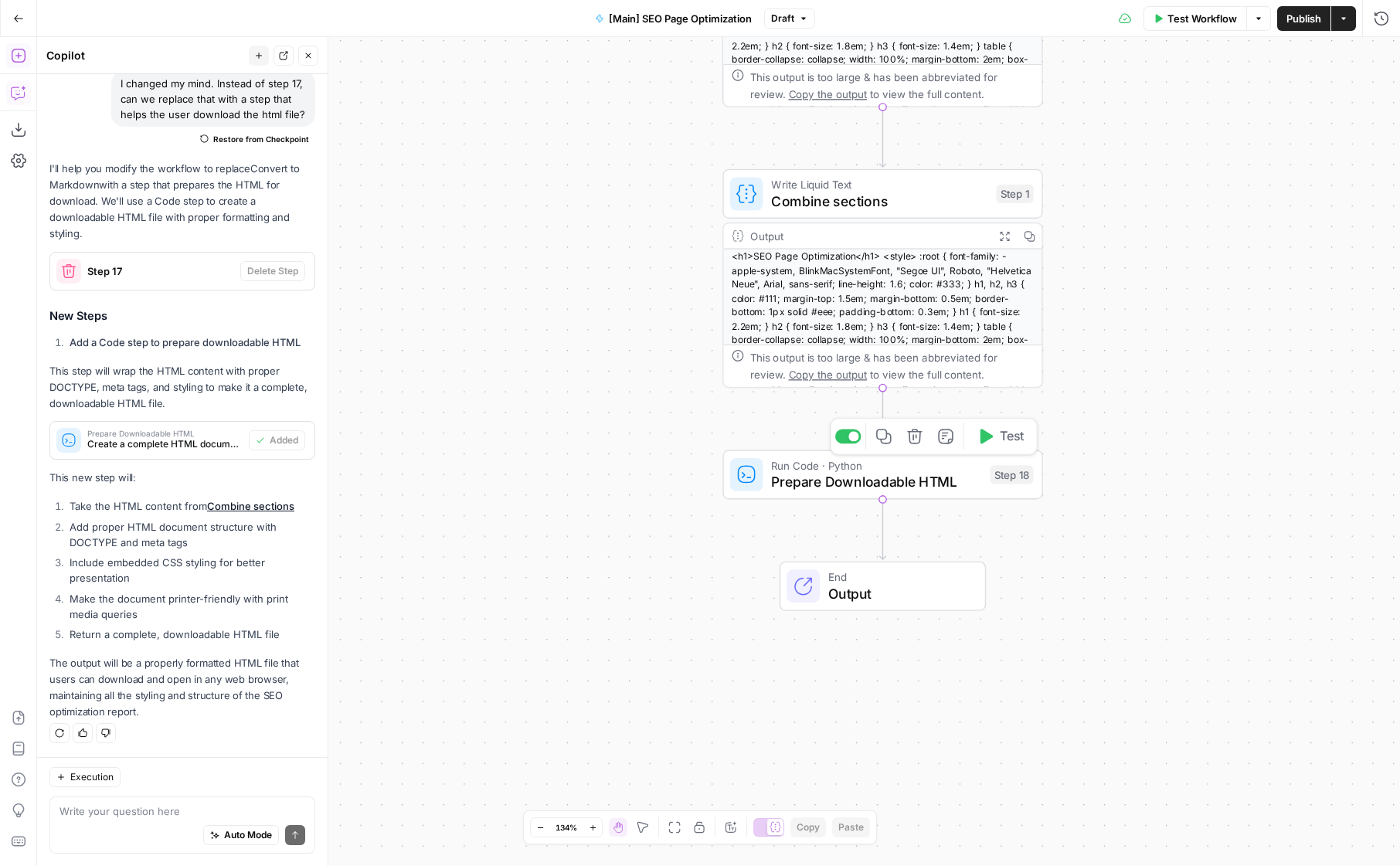 click on "Run Code · Python" at bounding box center (876, 465) 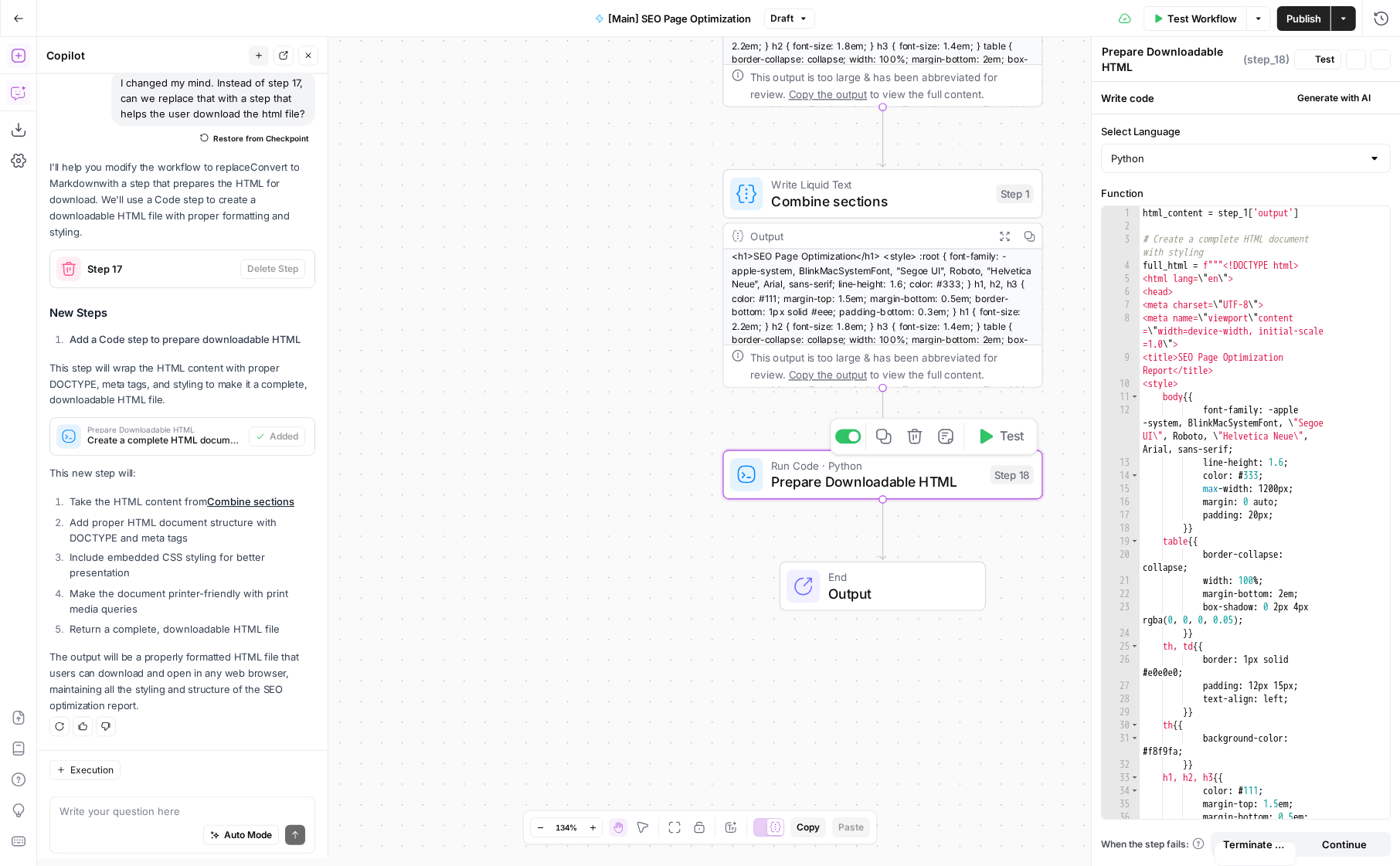 scroll, scrollTop: 566, scrollLeft: 0, axis: vertical 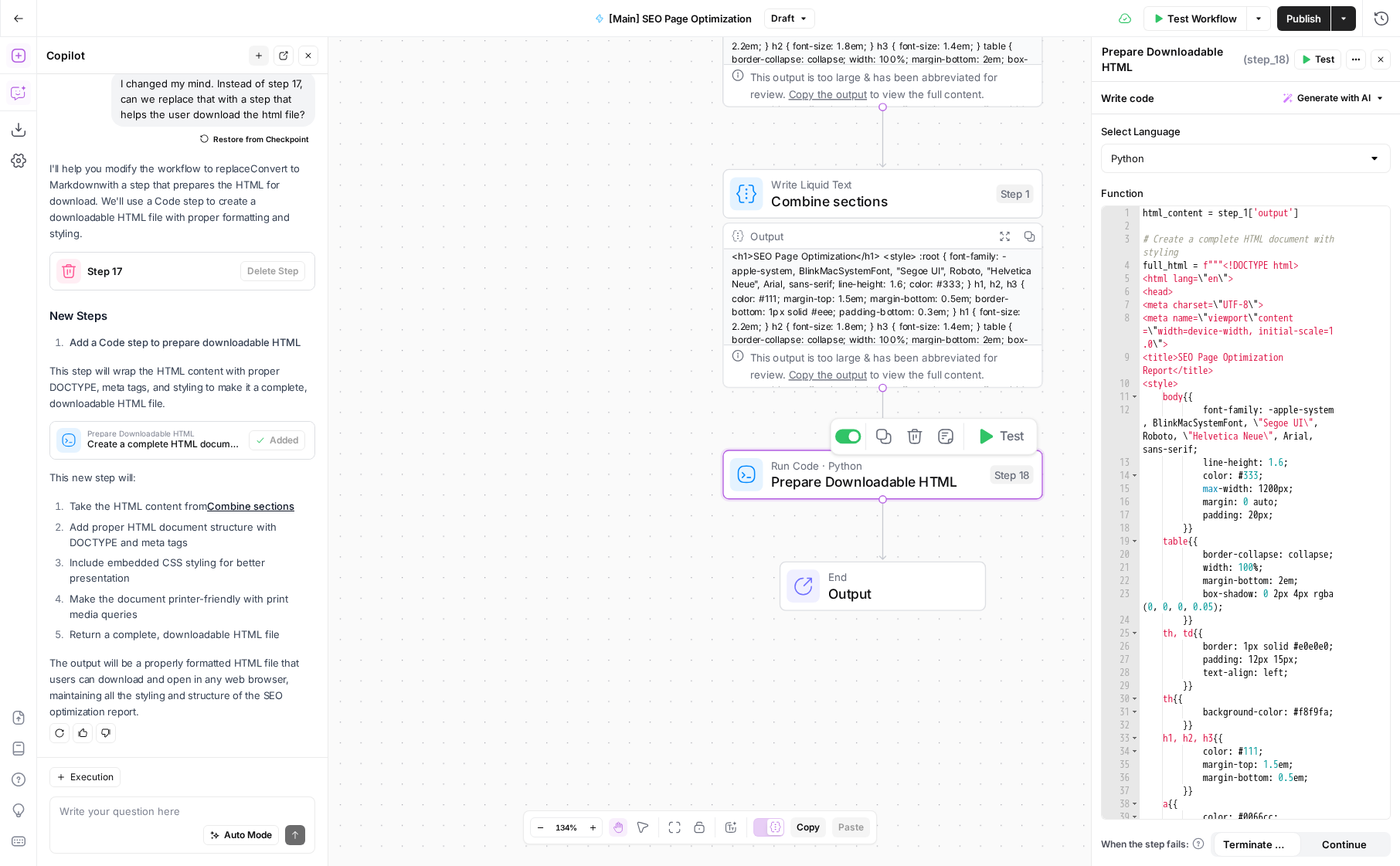 click on "Step 18" at bounding box center [1011, 474] 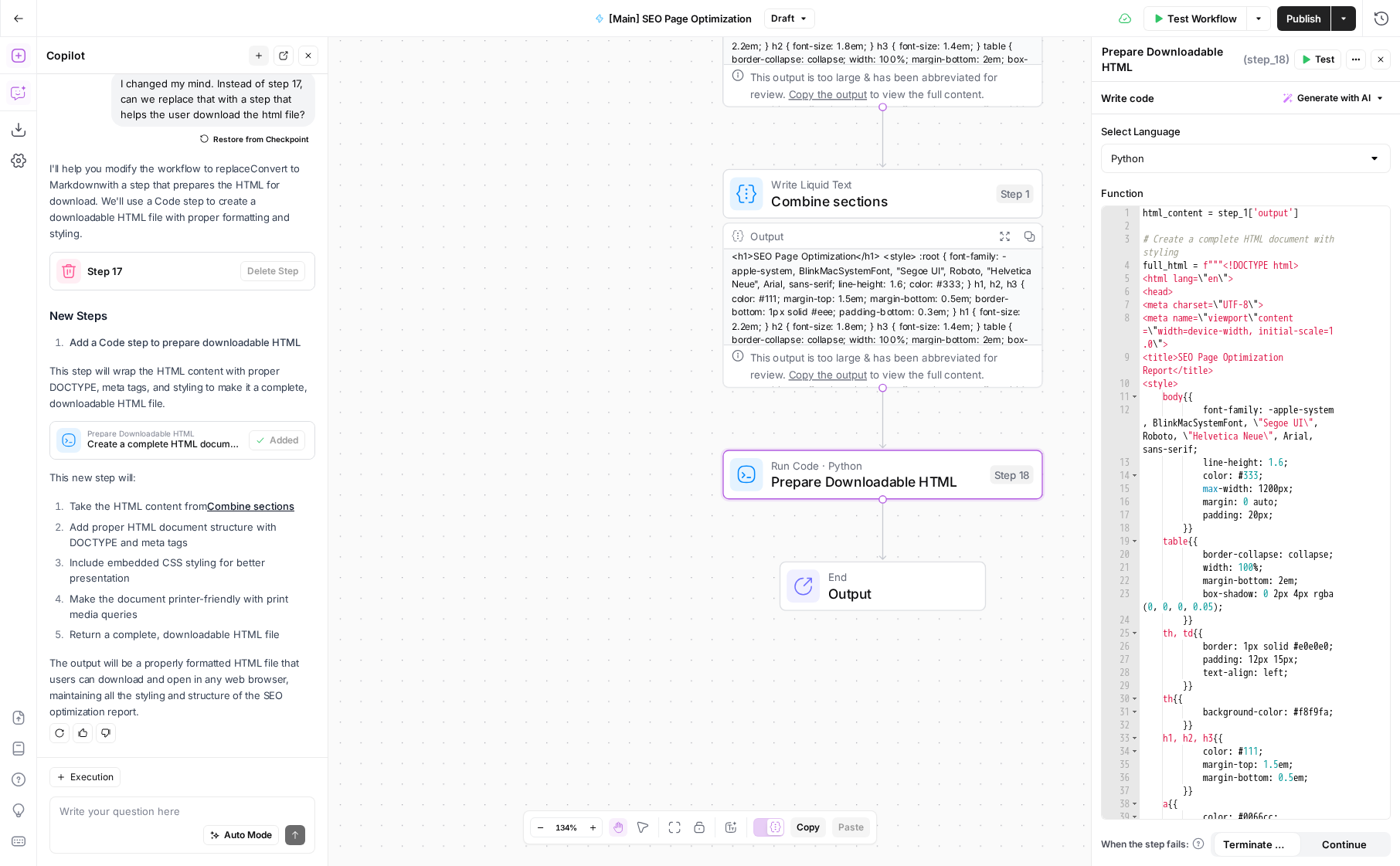 click 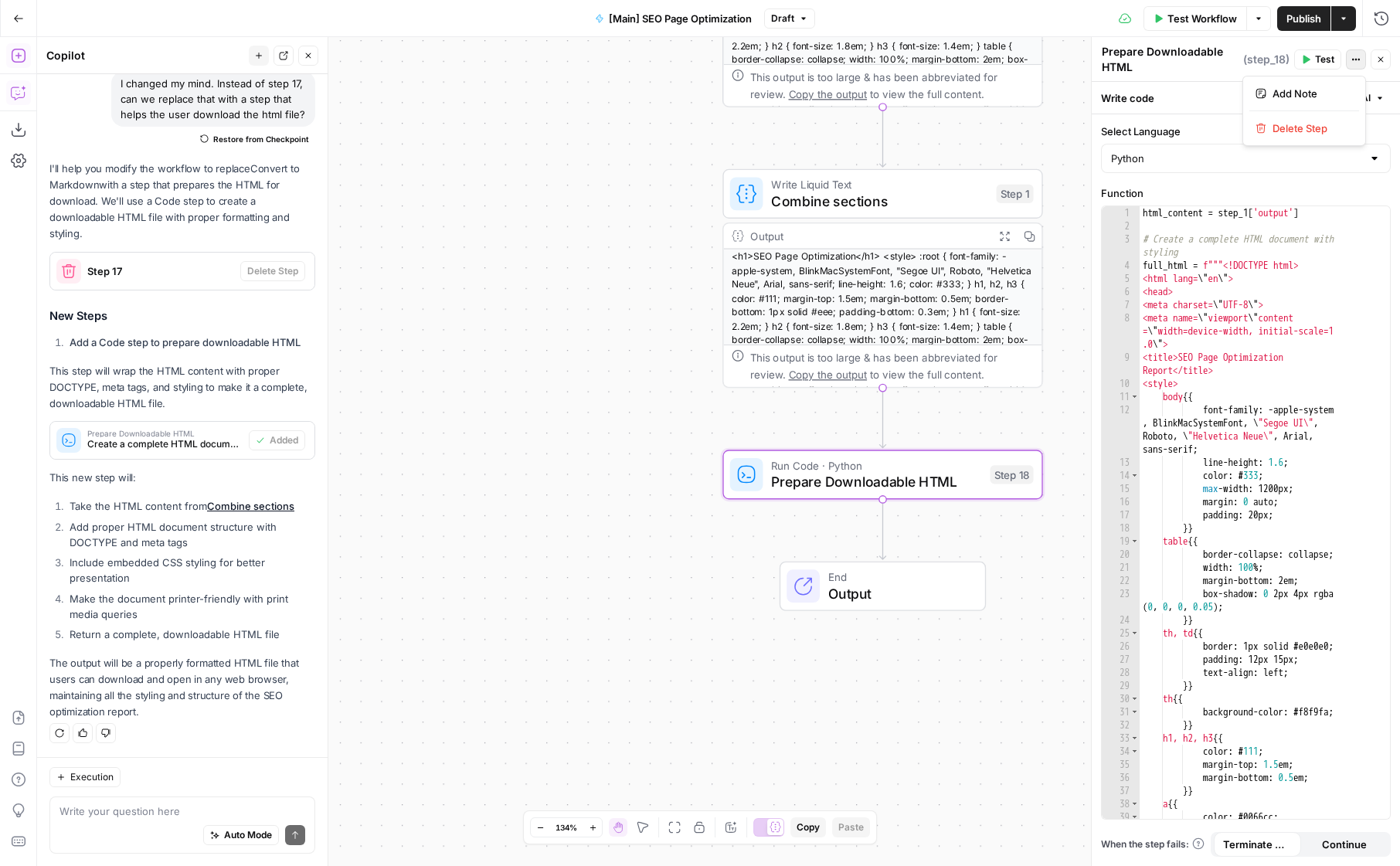 click 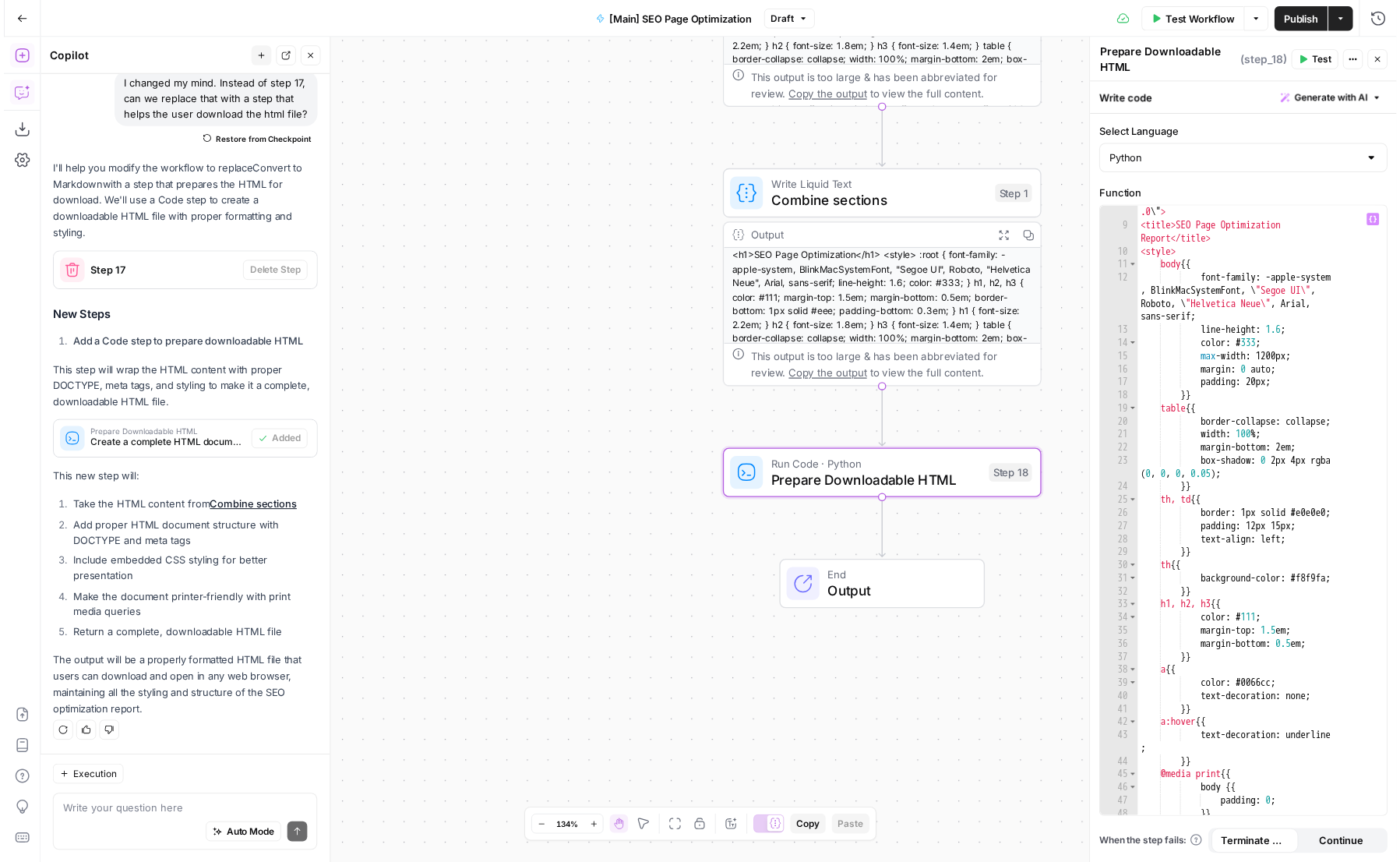 scroll, scrollTop: 0, scrollLeft: 0, axis: both 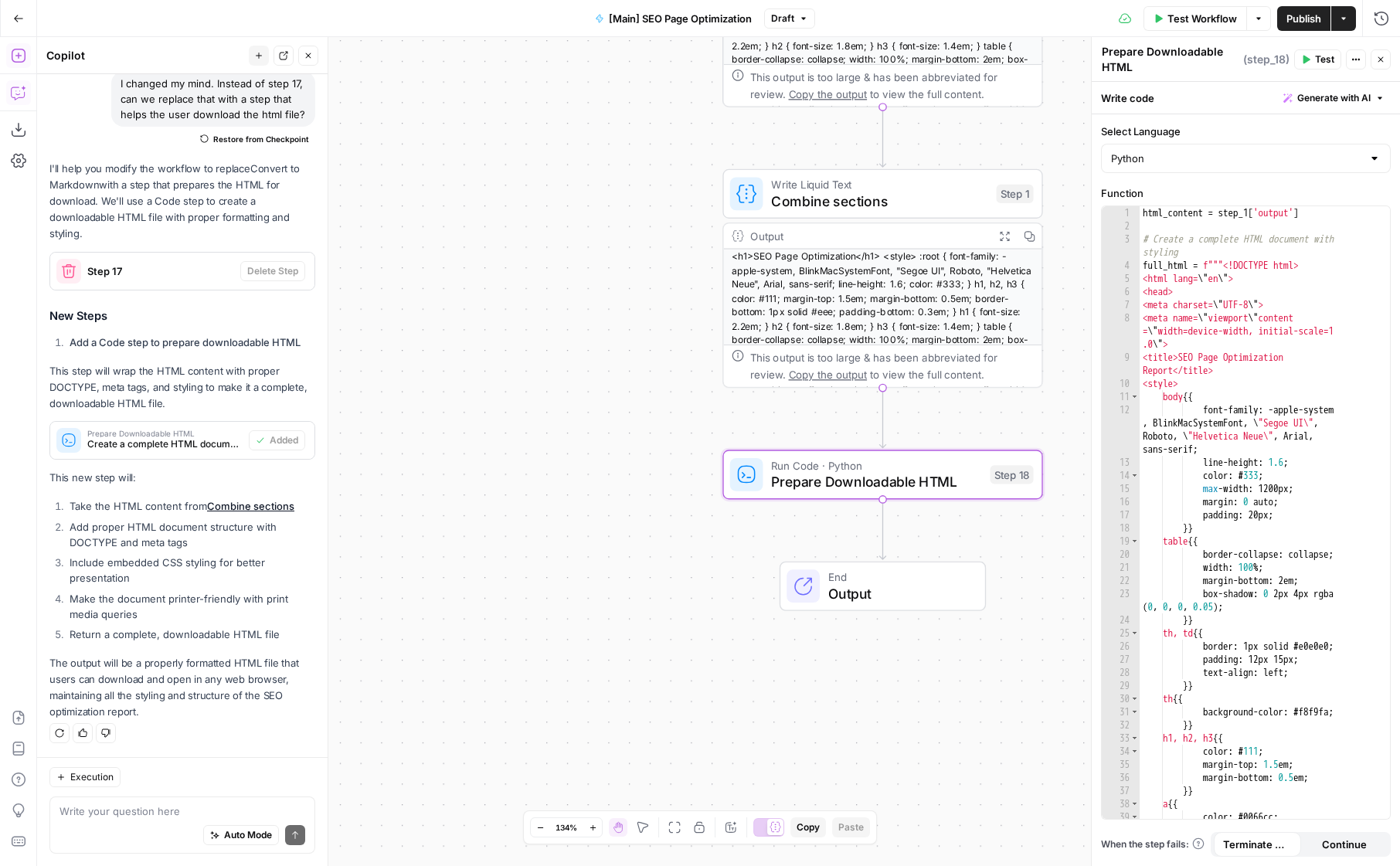 click on "Test" at bounding box center [1324, 59] 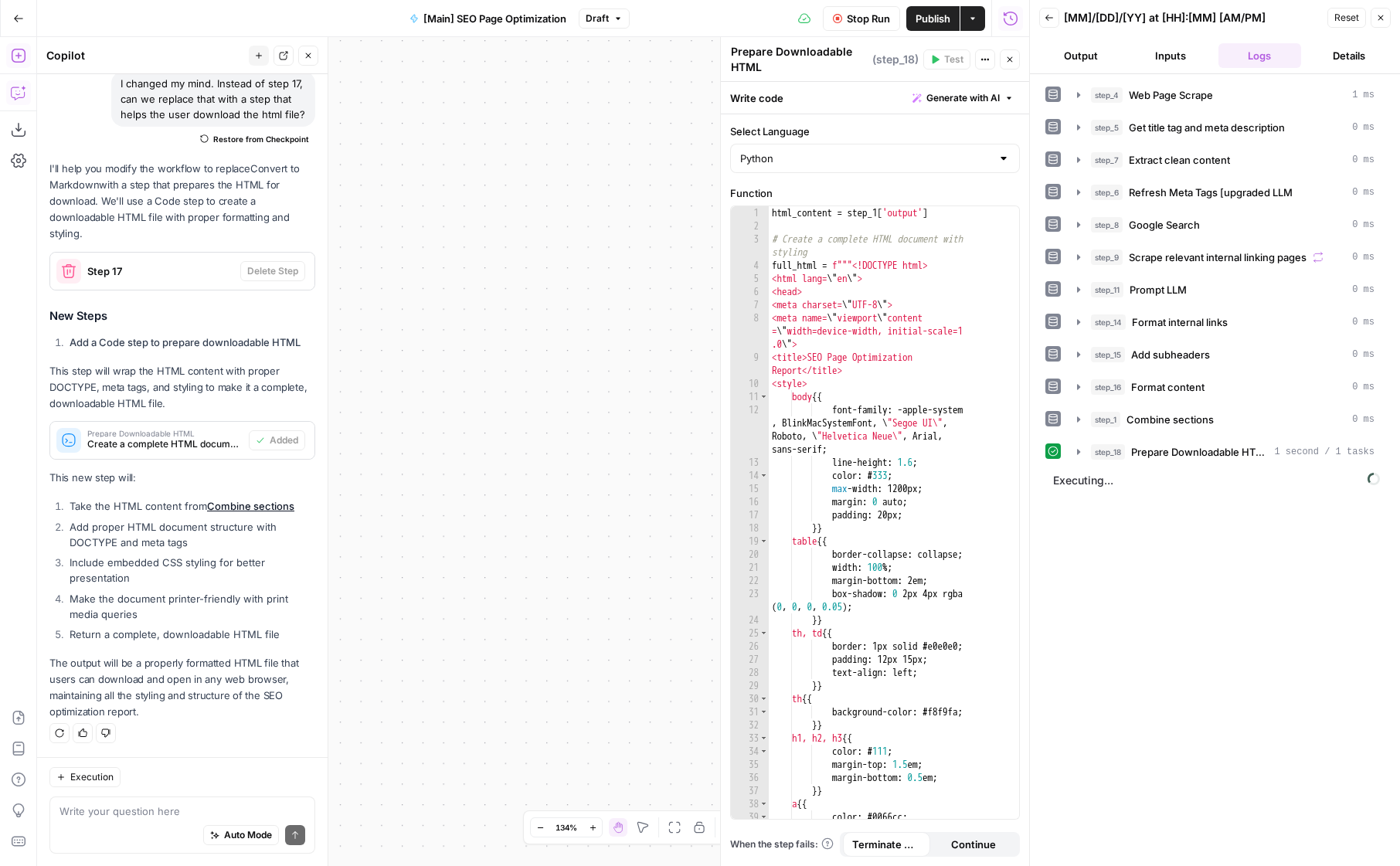 scroll, scrollTop: 566, scrollLeft: 0, axis: vertical 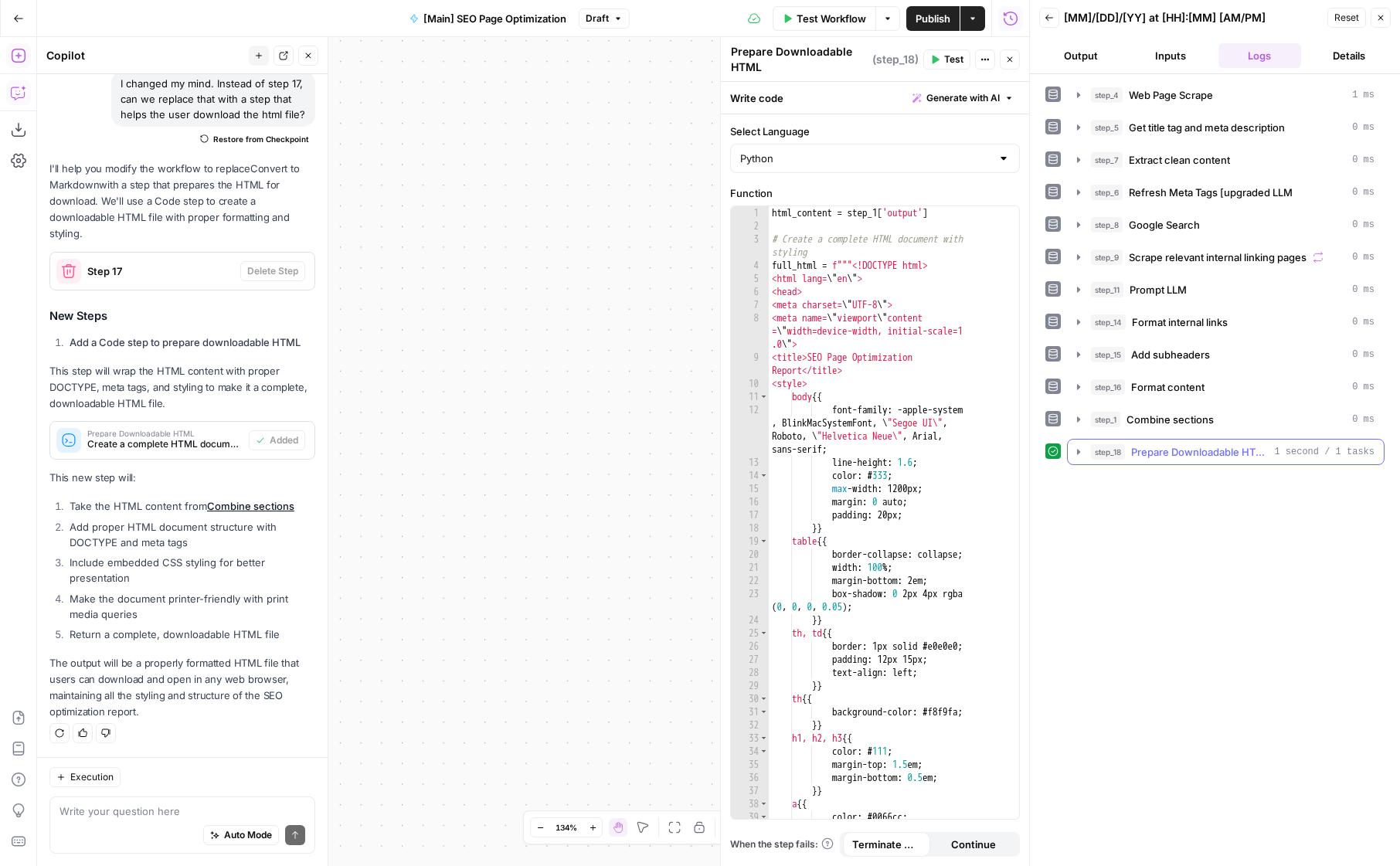 click on "step_18 Prepare Downloadable HTML 1 second / 1 tasks" at bounding box center [1225, 452] 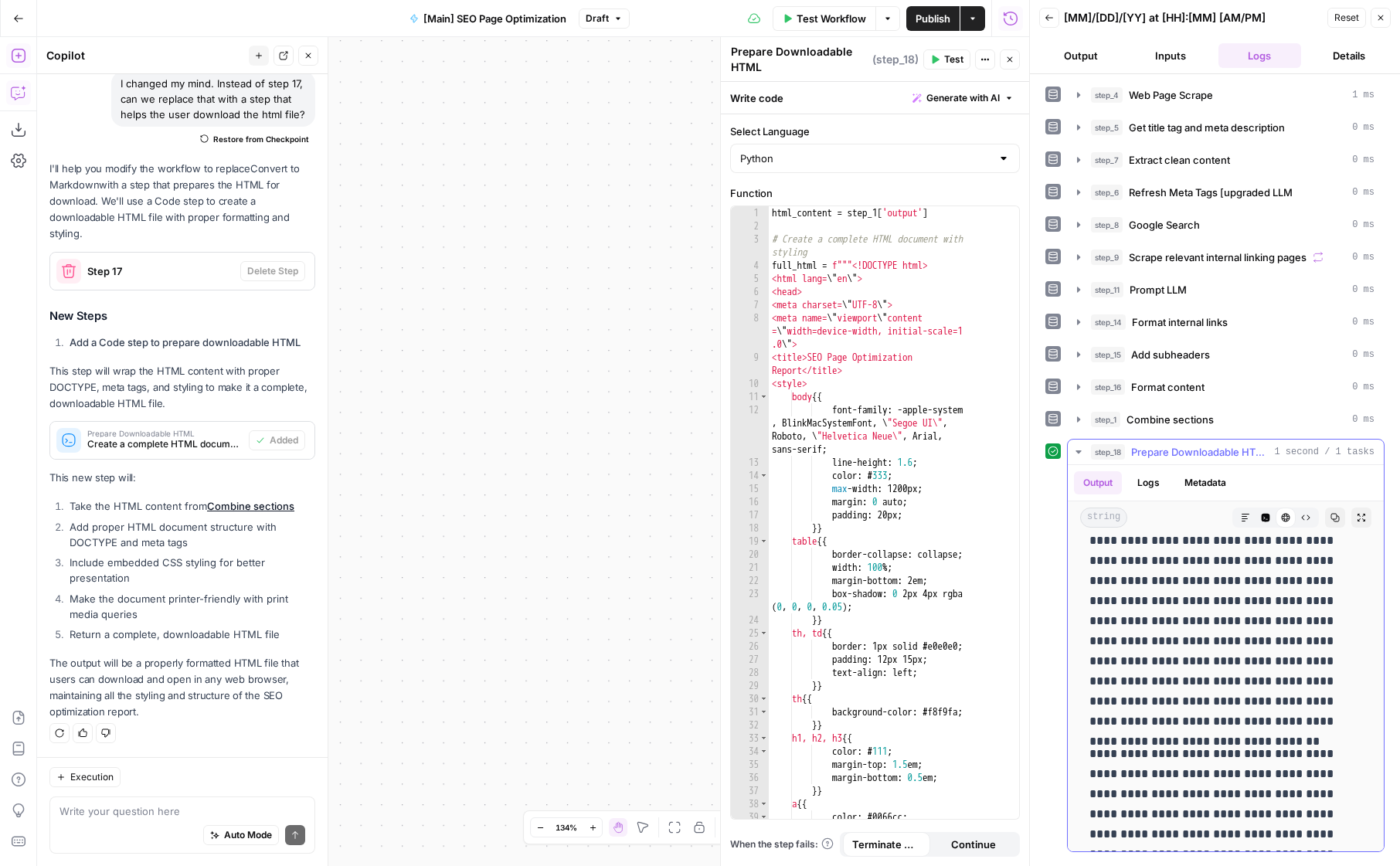 scroll, scrollTop: 0, scrollLeft: 0, axis: both 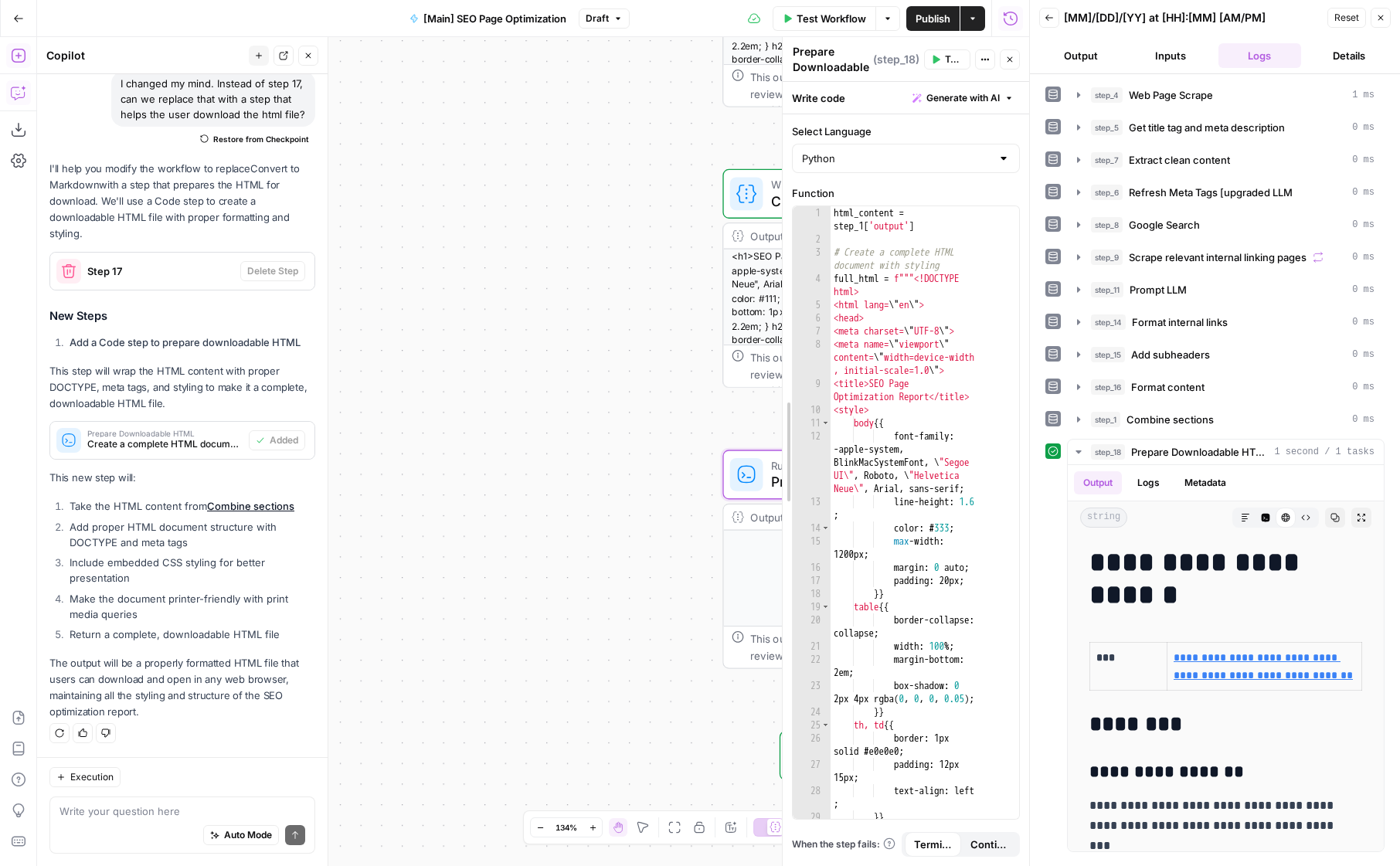 drag, startPoint x: 719, startPoint y: 476, endPoint x: 848, endPoint y: 481, distance: 129.09686 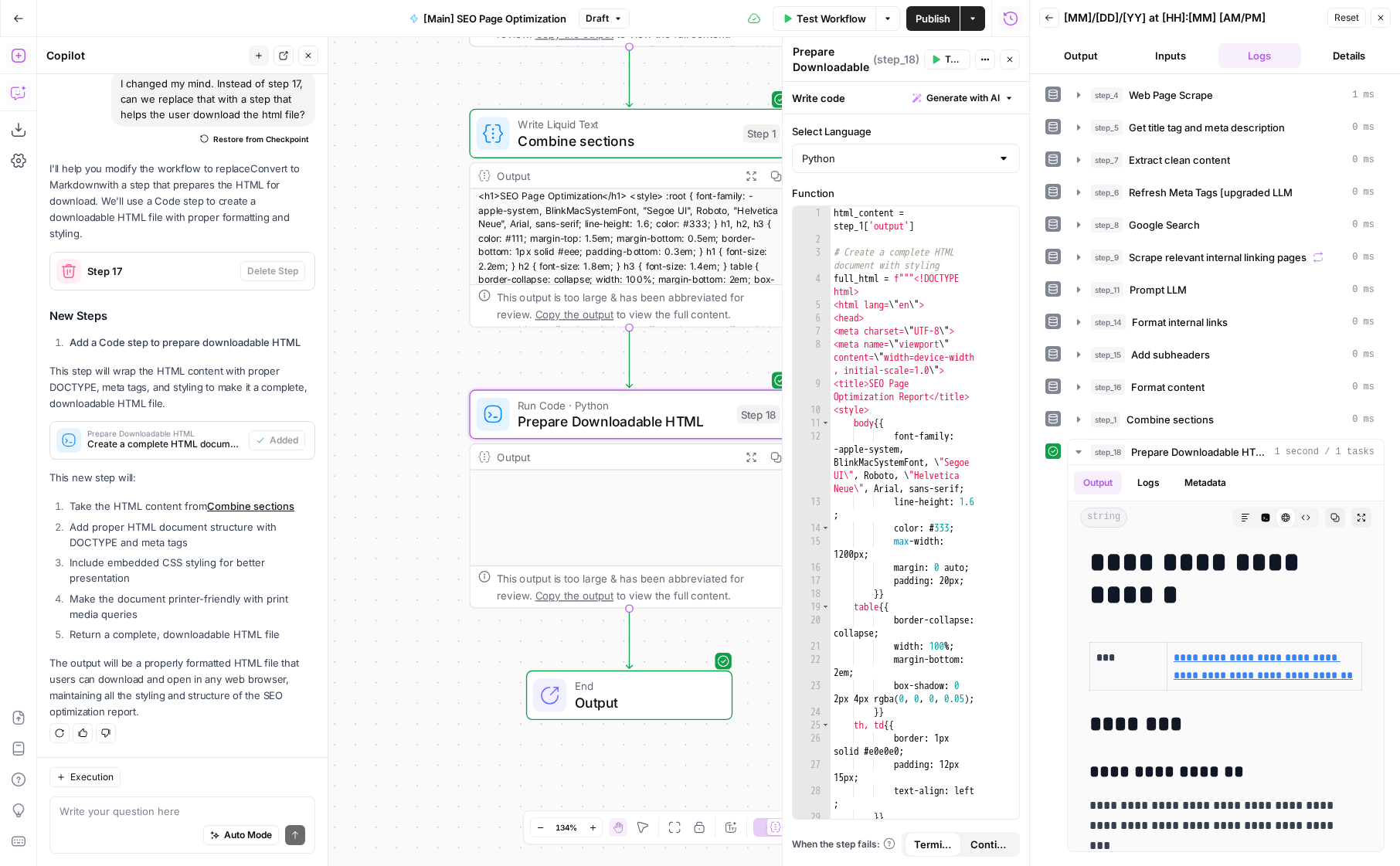 drag, startPoint x: 652, startPoint y: 476, endPoint x: 427, endPoint y: 416, distance: 232.86262 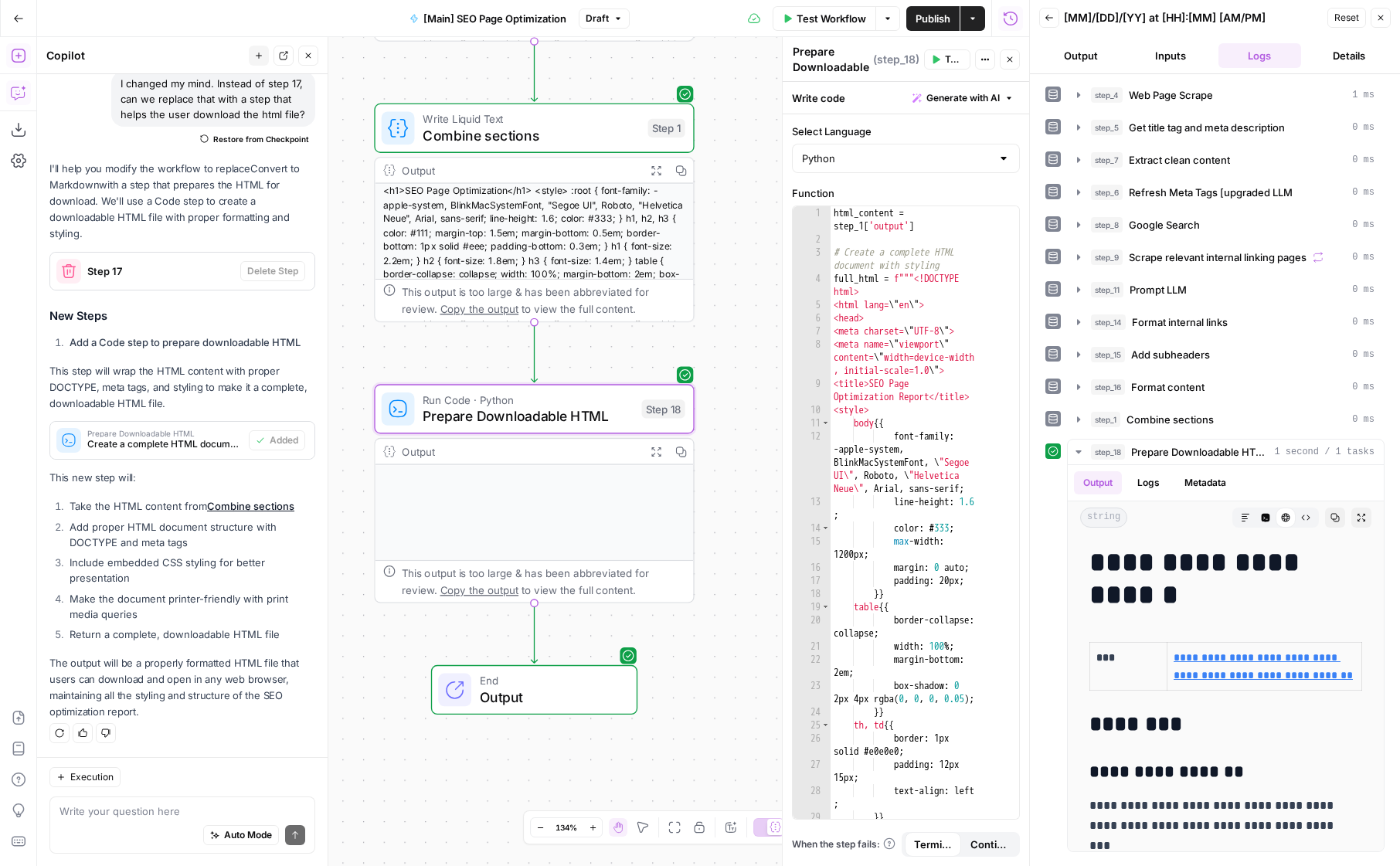 drag, startPoint x: 454, startPoint y: 620, endPoint x: 404, endPoint y: 622, distance: 50.03998 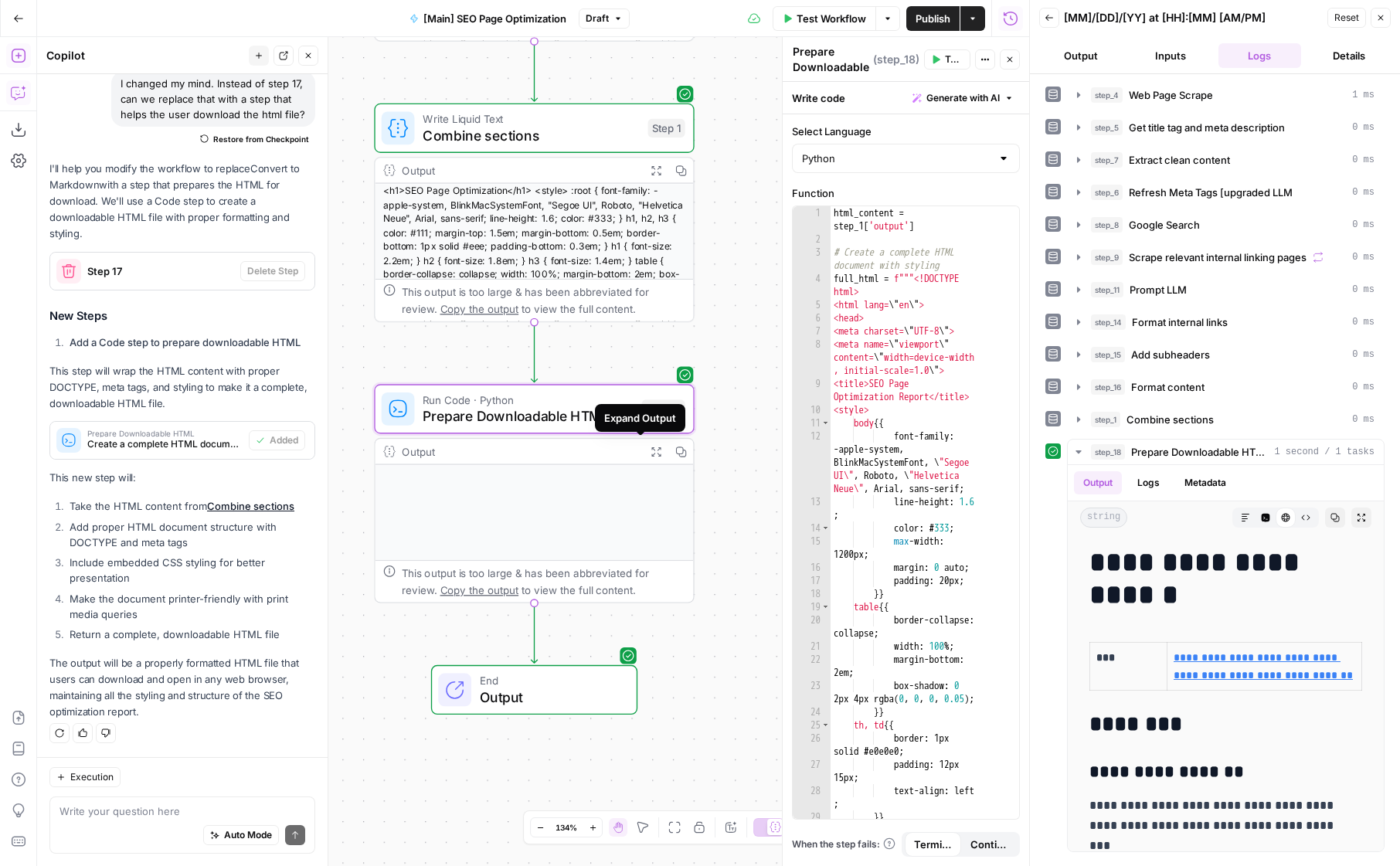 click on "Expand Output" at bounding box center (656, 451) 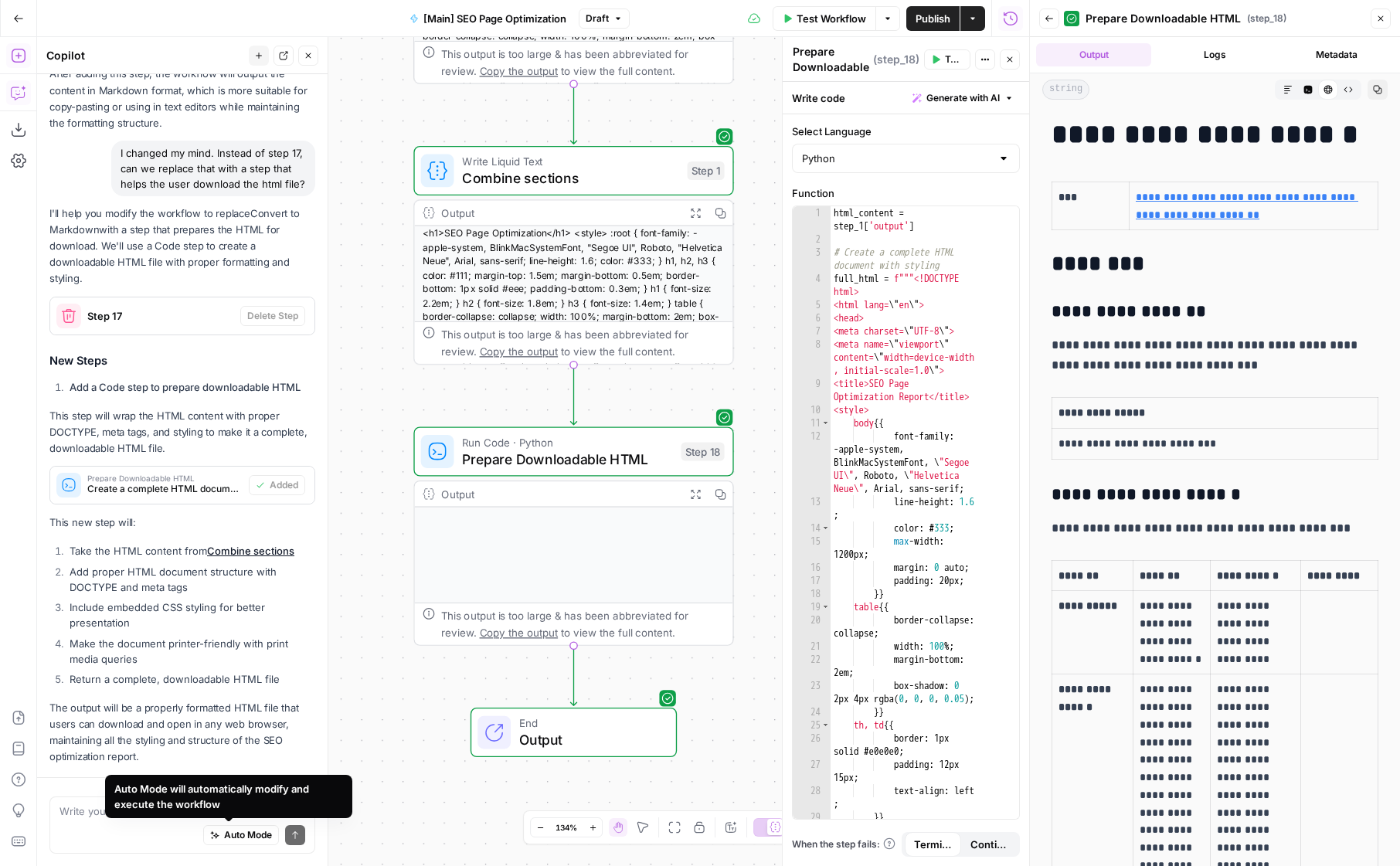 scroll, scrollTop: 566, scrollLeft: 0, axis: vertical 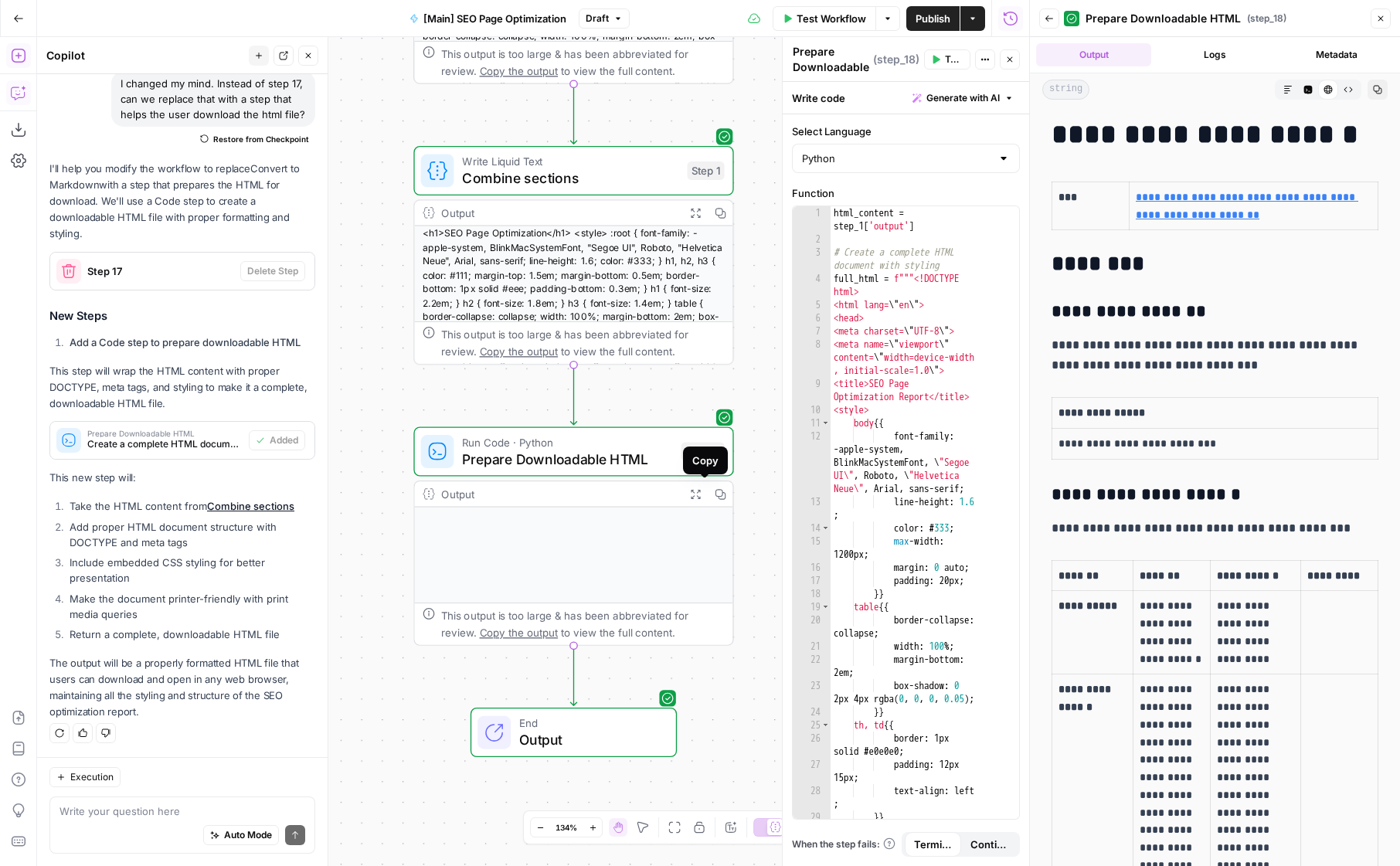 click 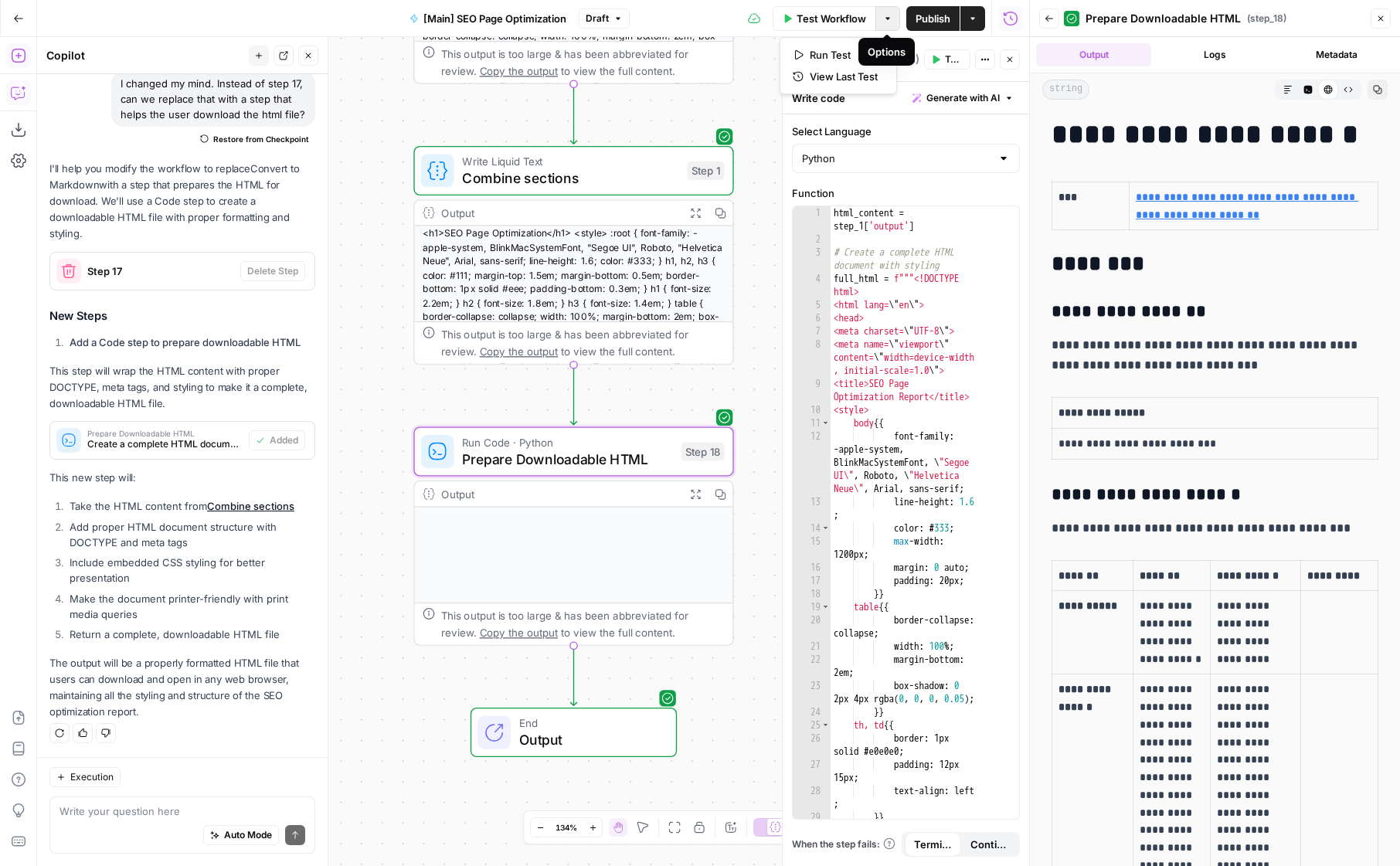 click 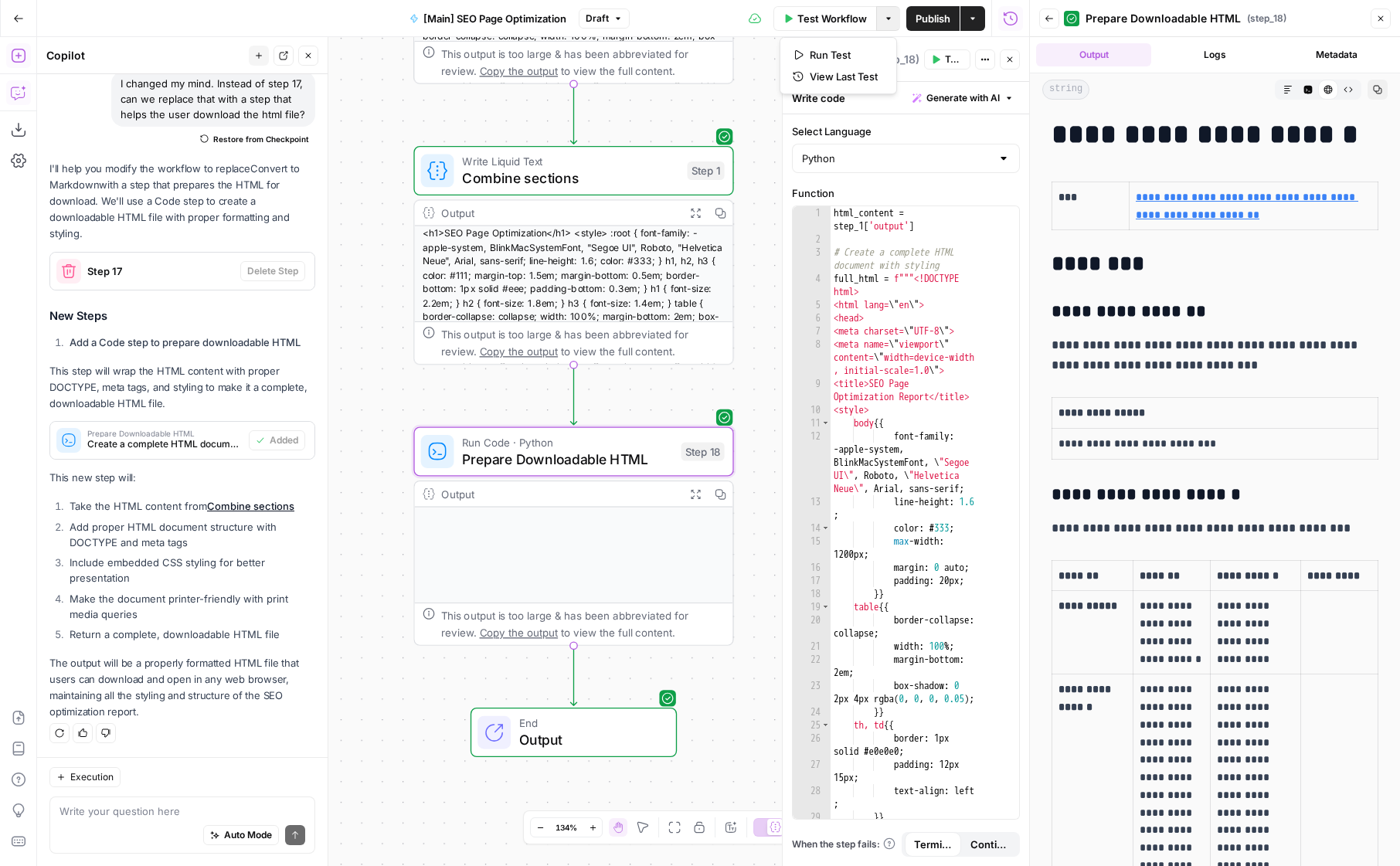click on "Actions" at bounding box center [973, 19] 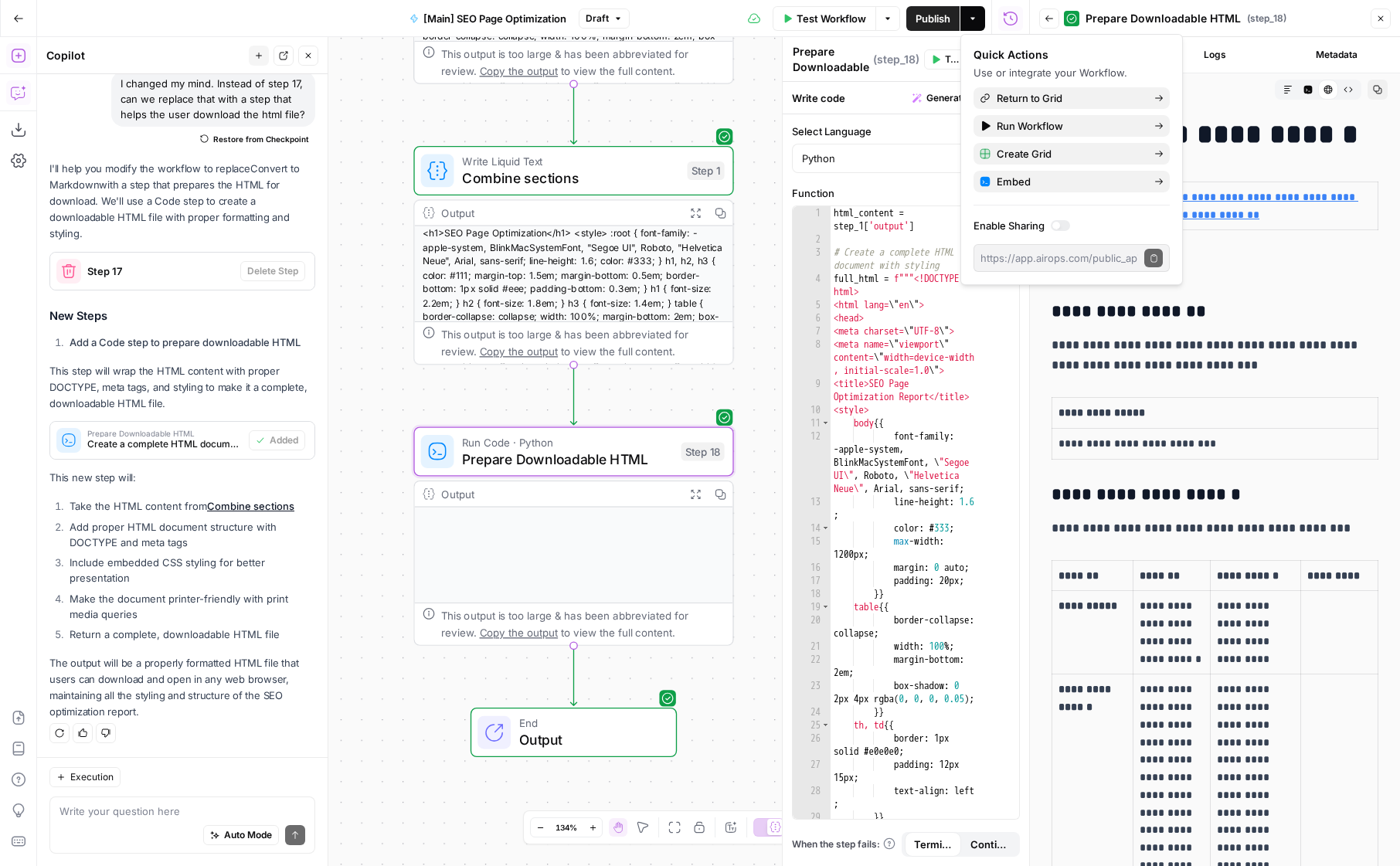 click at bounding box center [1060, 226] 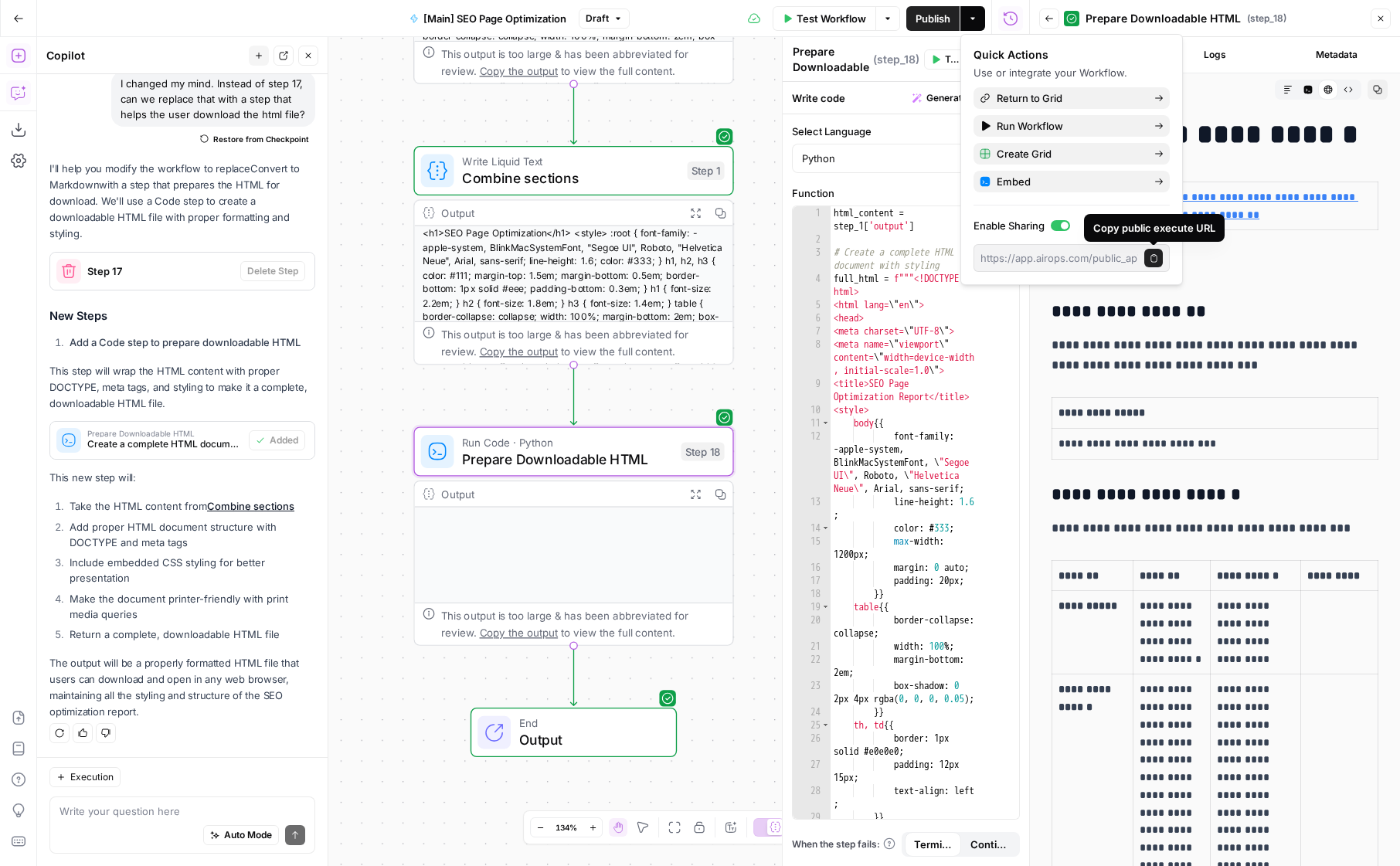 click 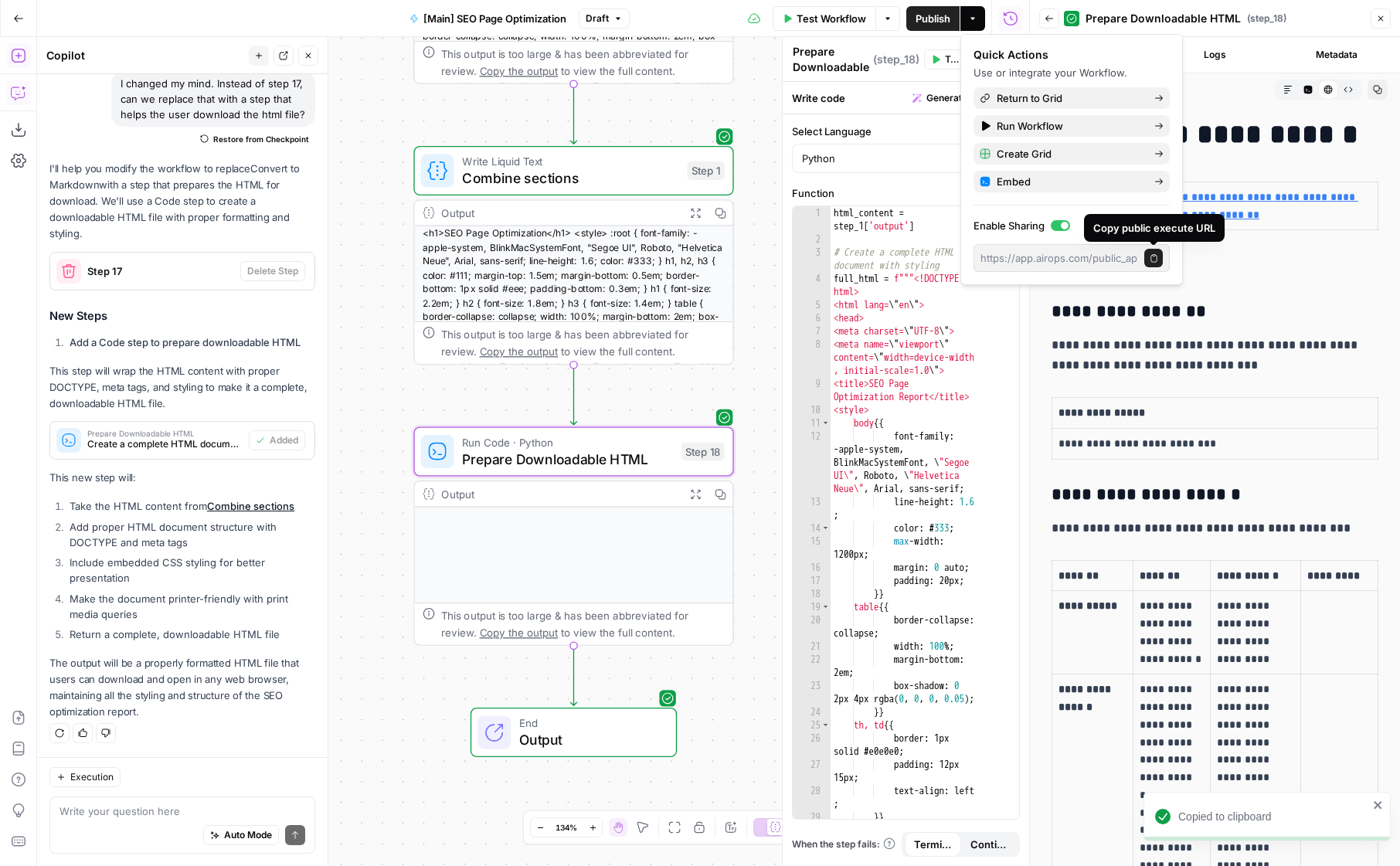 click 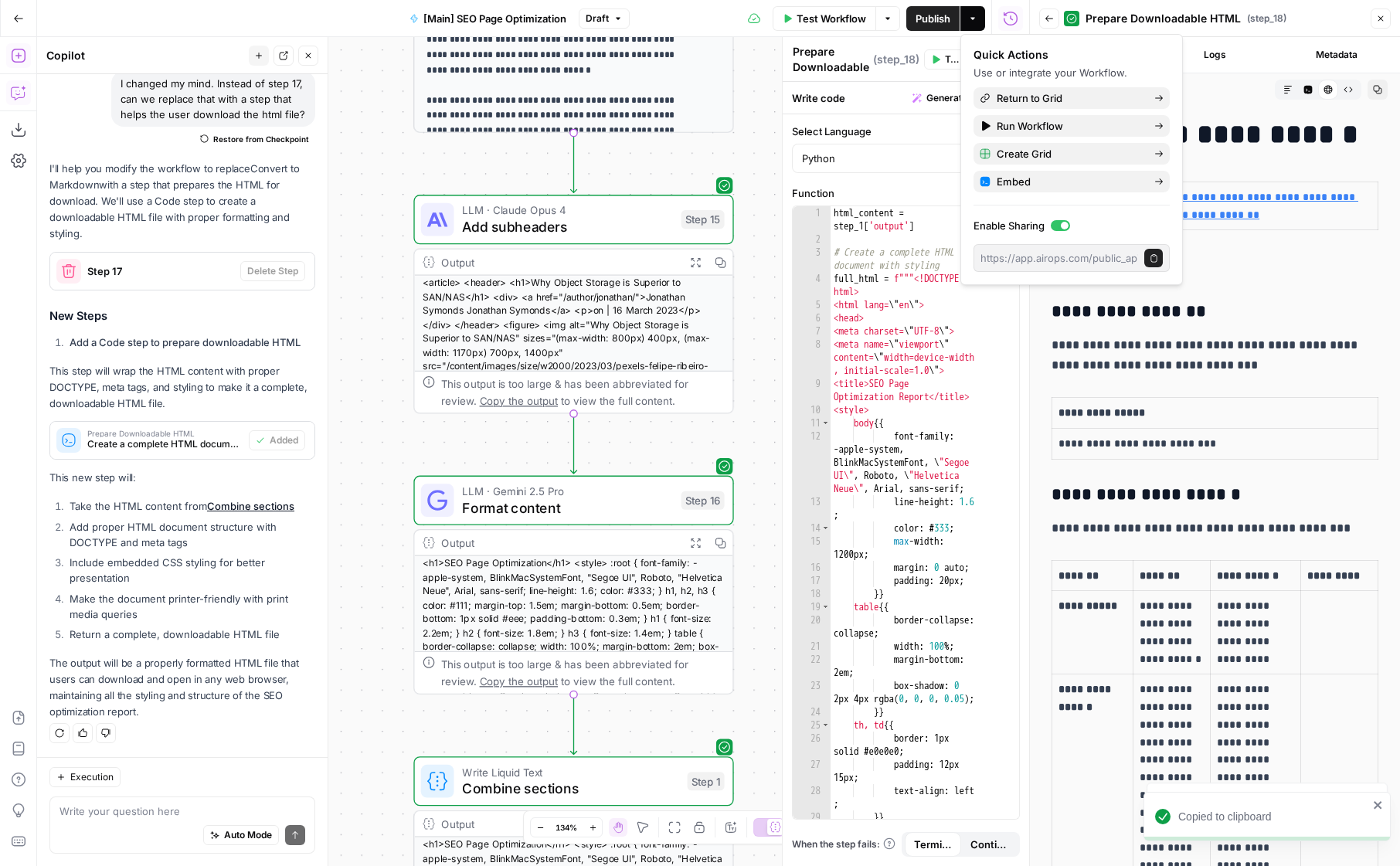 scroll, scrollTop: 566, scrollLeft: 0, axis: vertical 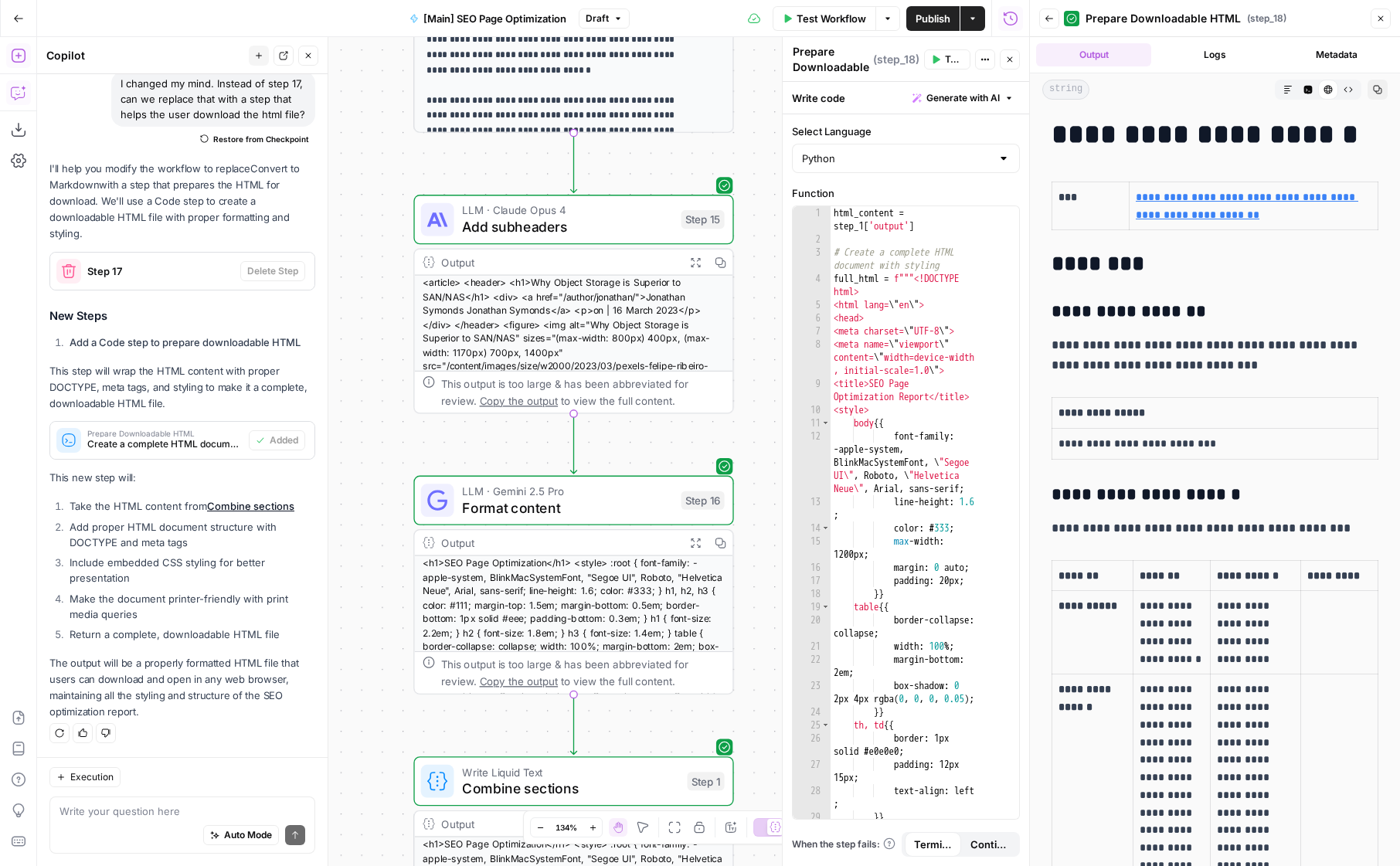 click on "**********" at bounding box center (1209, 134) 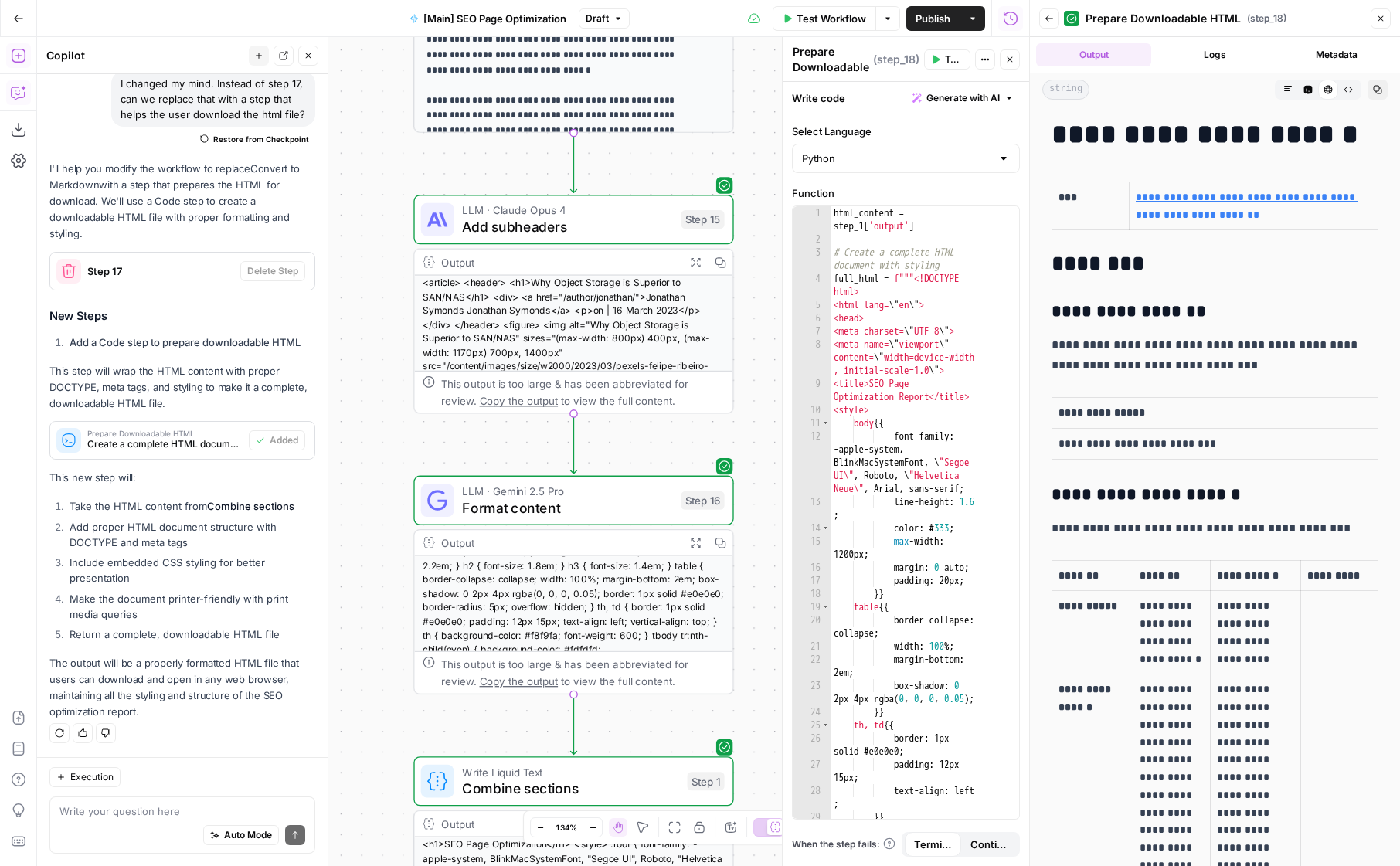 scroll, scrollTop: 54, scrollLeft: 0, axis: vertical 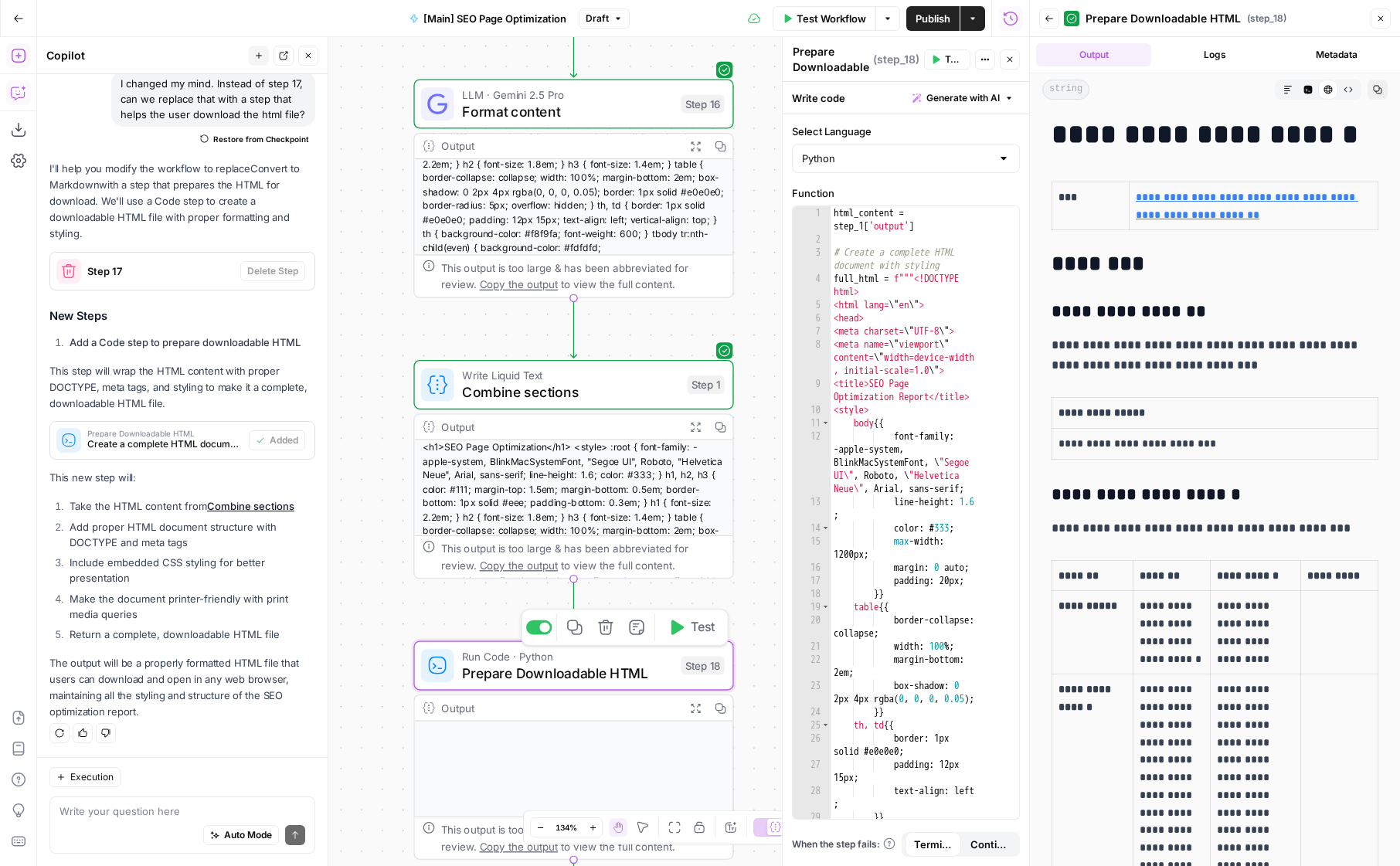 click on "Prepare Downloadable HTML" at bounding box center (567, 673) 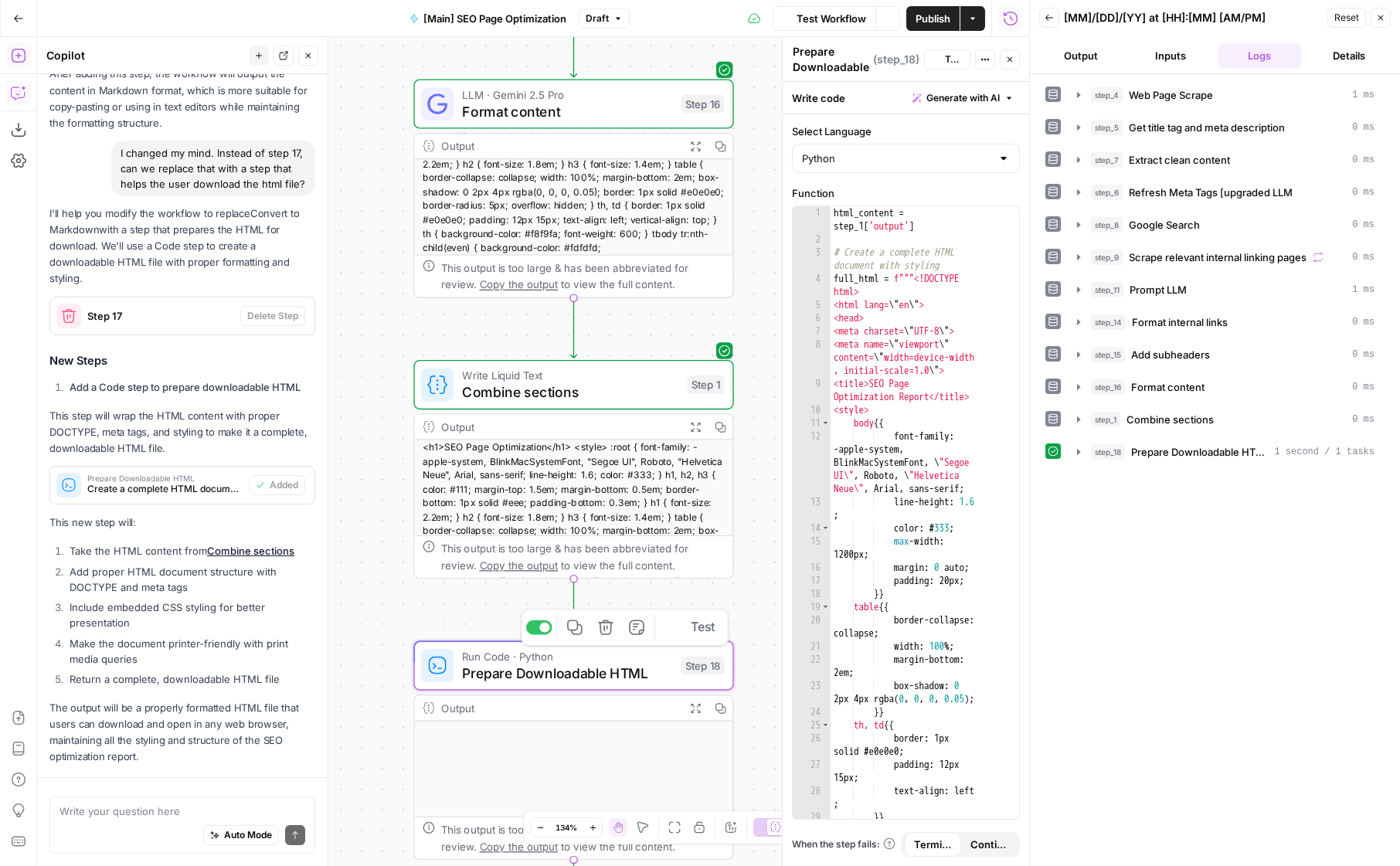 scroll, scrollTop: 566, scrollLeft: 0, axis: vertical 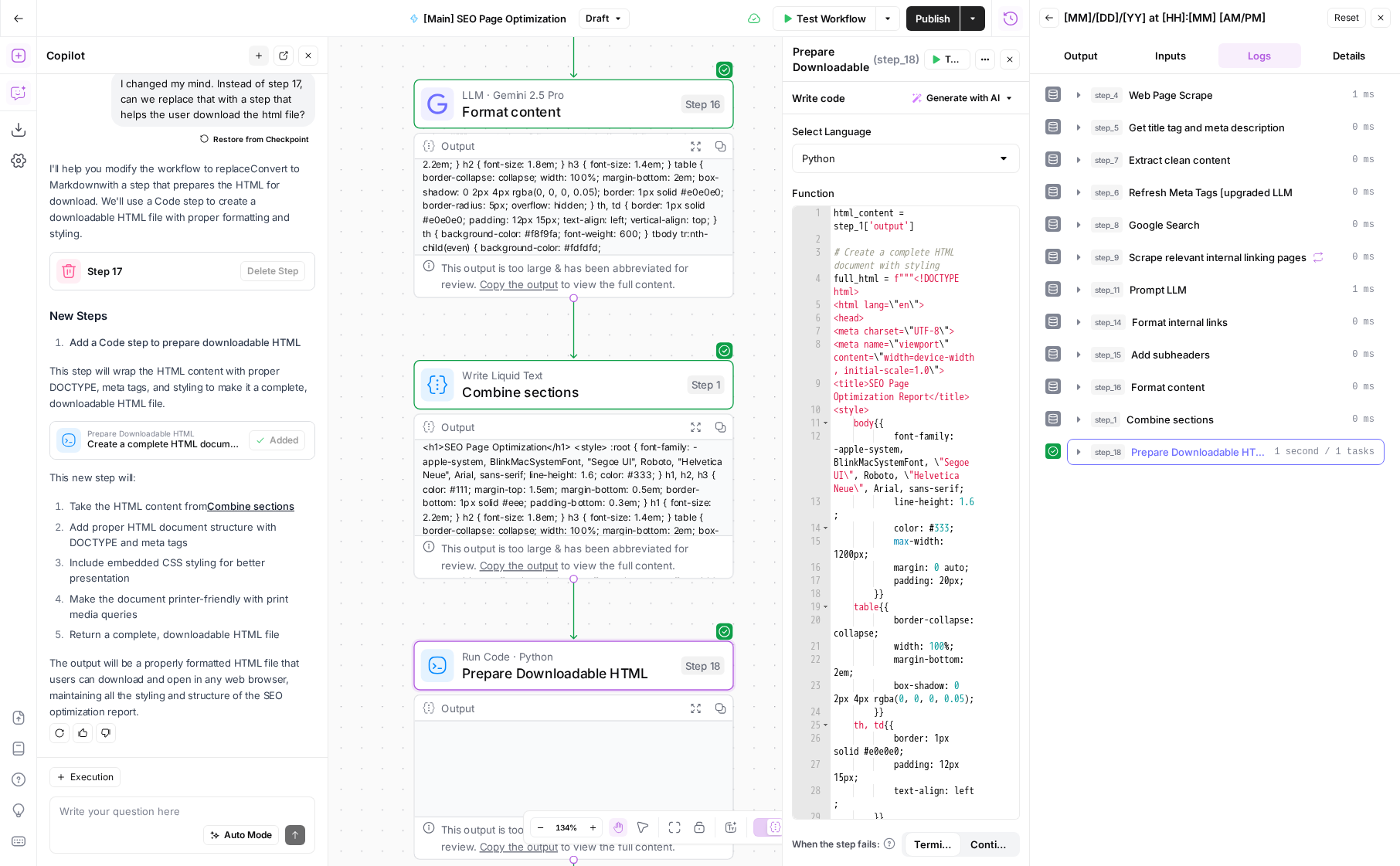 click 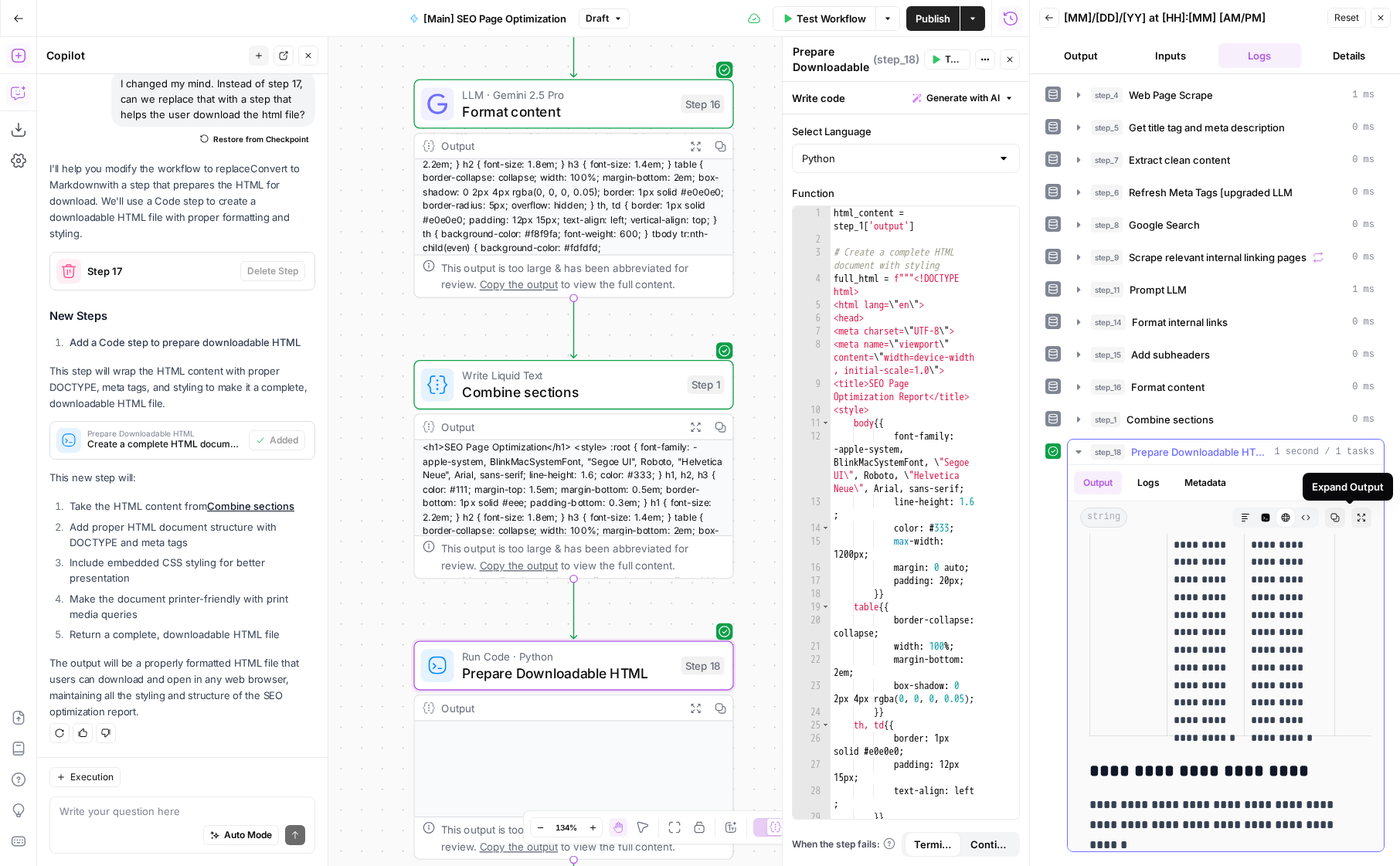 scroll, scrollTop: 704, scrollLeft: 0, axis: vertical 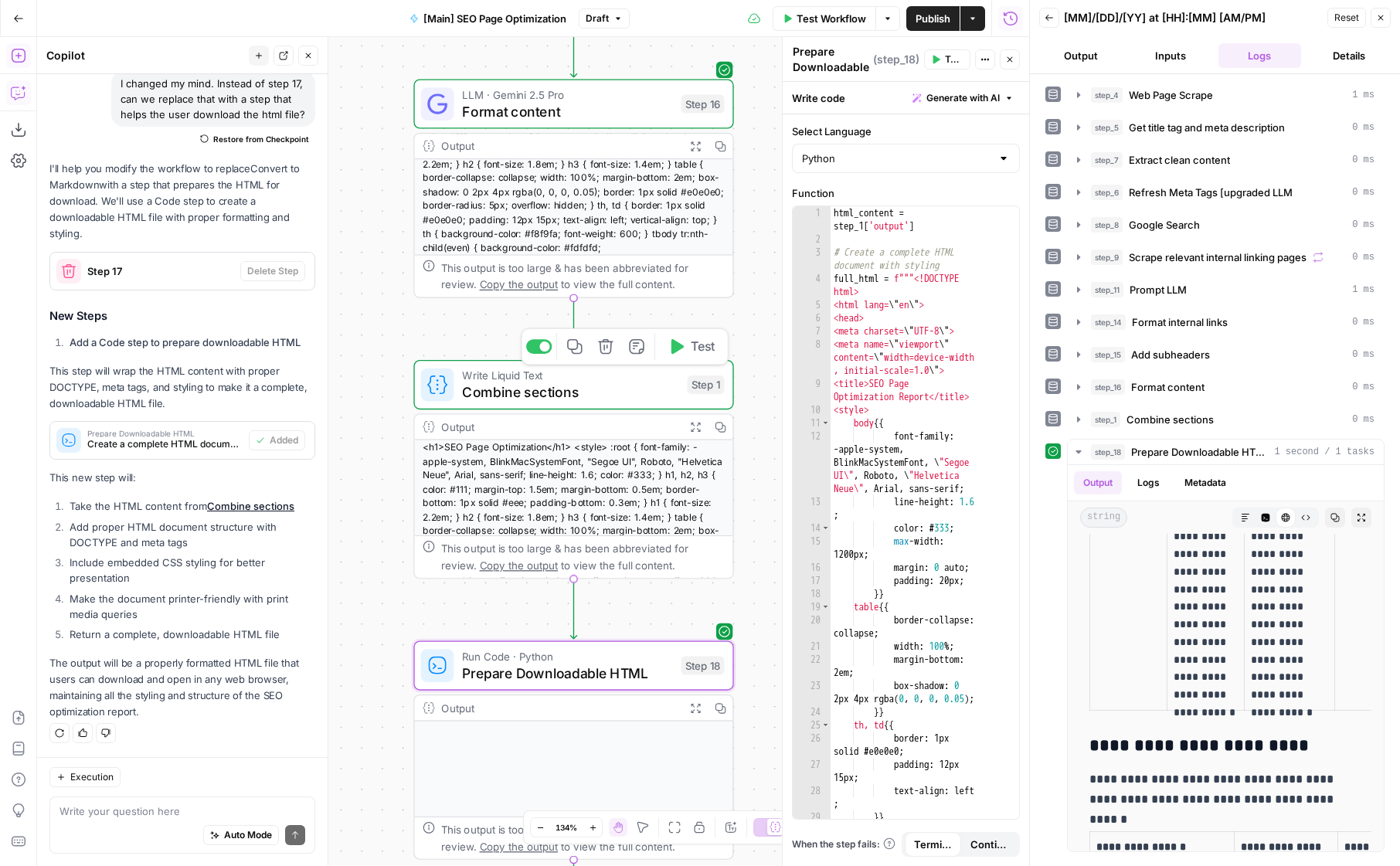 click on "<h1>SEO Page Optimization</h1>
<style>
:root {
font-family: -apple-system, BlinkMacSystemFont, "Segoe UI", Roboto, "Helvetica Neue", Arial, sans-serif;
line-height: 1.6;
color: #333;
}
h1, h2, h3 {
color: #111;
margin-top: 1.5em;
margin-bottom: 0.5em;
border-bottom: 1px solid #eee;
padding-bottom: 0.3em;
}
h1 { font-size: 2.2em; }
h2 { font-size: 1.8em; }
h3 { font-size: 1.4em; }
table {
border-collapse: collapse;
width: 100%;
margin-bottom: 2em;
box-shadow: 0 2px 4px rgba(0, 0, 0, 0.05);
border: 1px solid #e0e0e0;
border-radius: 5px;
overflow: hidden;
}
th, td {
border: 1px solid #e0e0e0;
padding: 12px 15px;
text-align: left;
vertical-align: top;
}
th {
background-color: #f8f9fa;
font-weight: 600;
}
tbody tr:nth-child(even) {
background-color: #fdfdfd;" at bounding box center [574, 524] 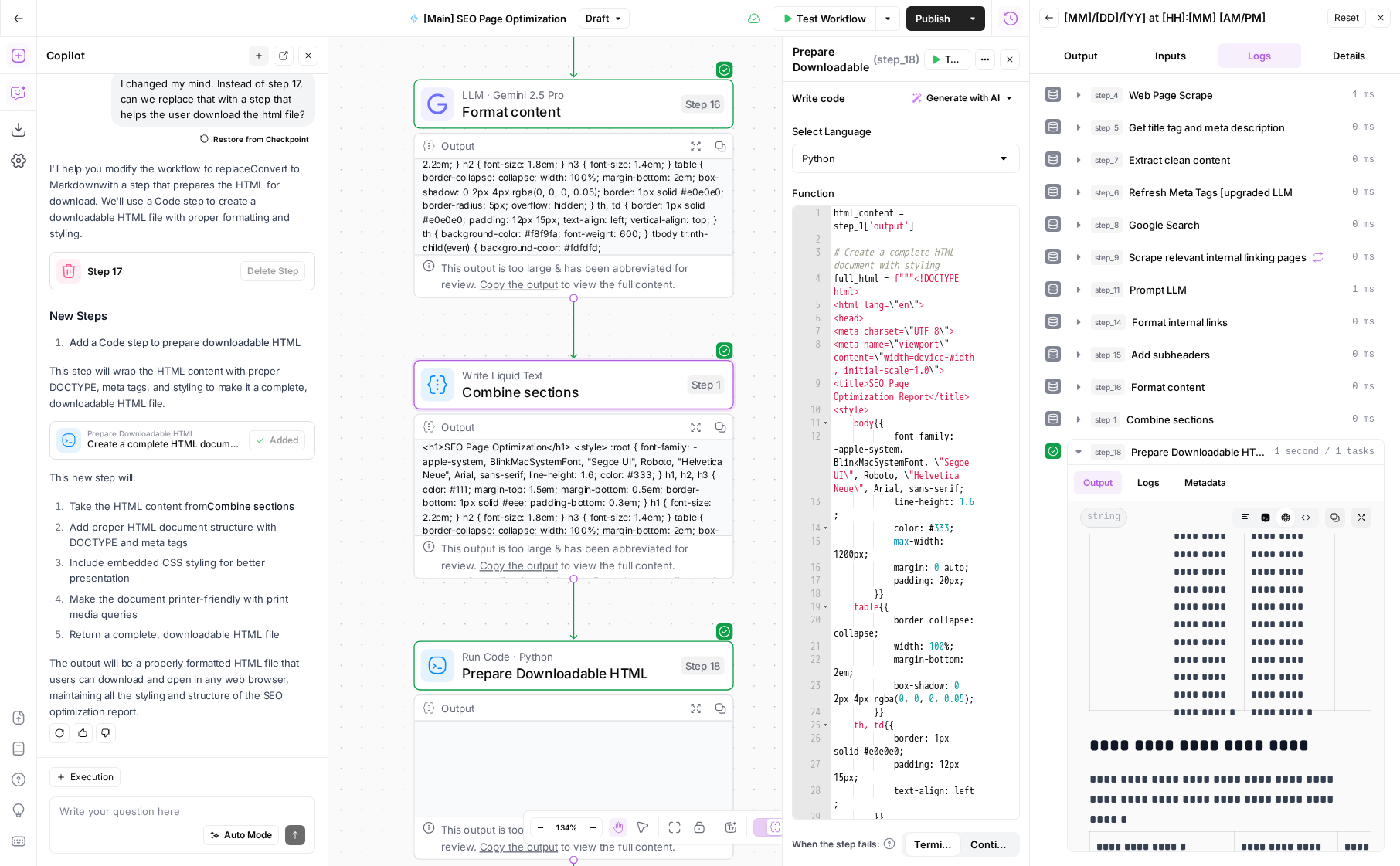 click on "<h1>SEO Page Optimization</h1>
<style>
:root {
font-family: -apple-system, BlinkMacSystemFont, "Segoe UI", Roboto, "Helvetica Neue", Arial, sans-serif;
line-height: 1.6;
color: #333;
}
h1, h2, h3 {
color: #111;
margin-top: 1.5em;
margin-bottom: 0.5em;
border-bottom: 1px solid #eee;
padding-bottom: 0.3em;
}
h1 { font-size: 2.2em; }
h2 { font-size: 1.8em; }
h3 { font-size: 1.4em; }
table {
border-collapse: collapse;
width: 100%;
margin-bottom: 2em;
box-shadow: 0 2px 4px rgba(0, 0, 0, 0.05);
border: 1px solid #e0e0e0;
border-radius: 5px;
overflow: hidden;
}
th, td {
border: 1px solid #e0e0e0;
padding: 12px 15px;
text-align: left;
vertical-align: top;
}
th {
background-color: #f8f9fa;
font-weight: 600;
}
tbody tr:nth-child(even) {
background-color: #fdfdfd;" at bounding box center [574, 524] 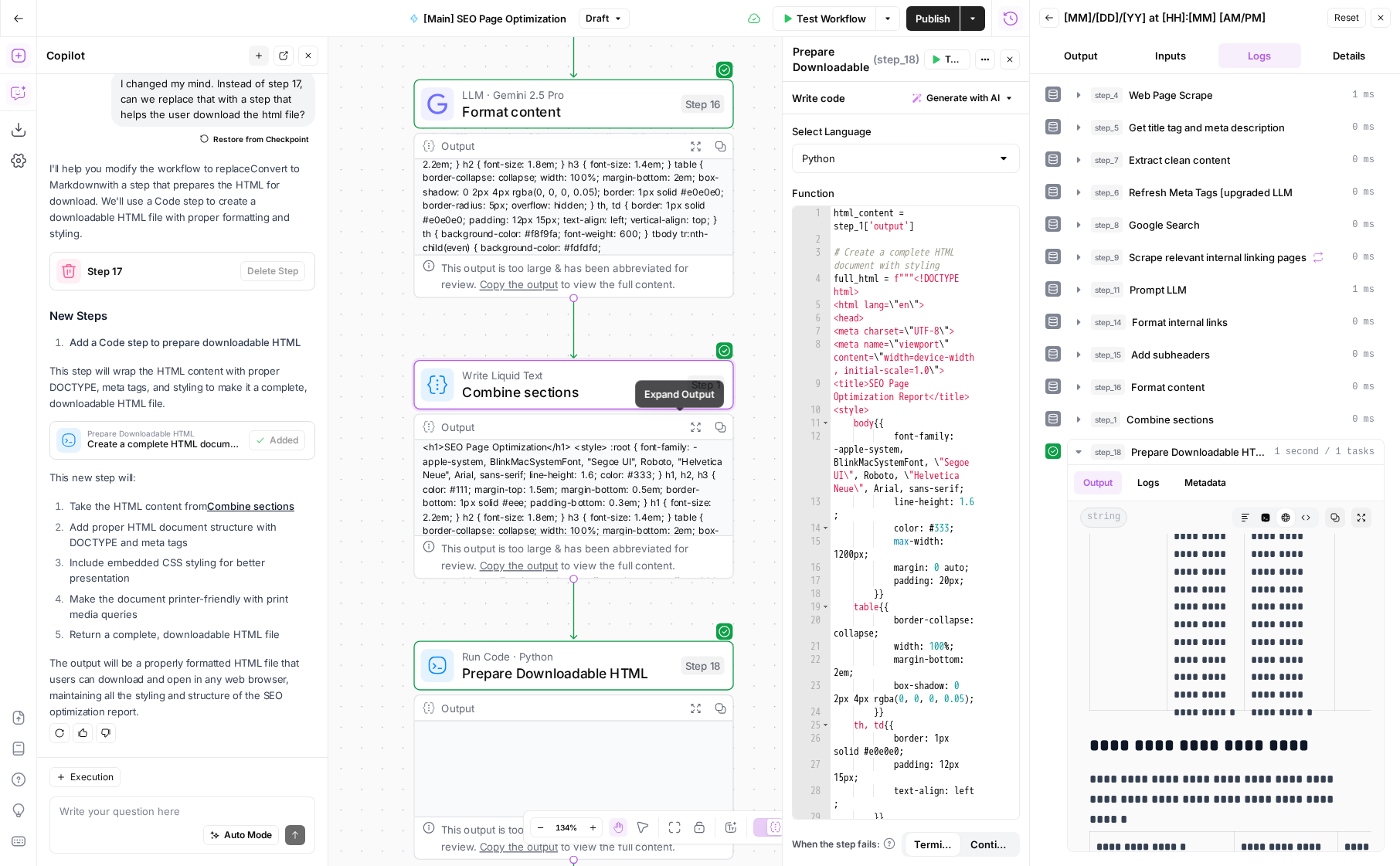 click 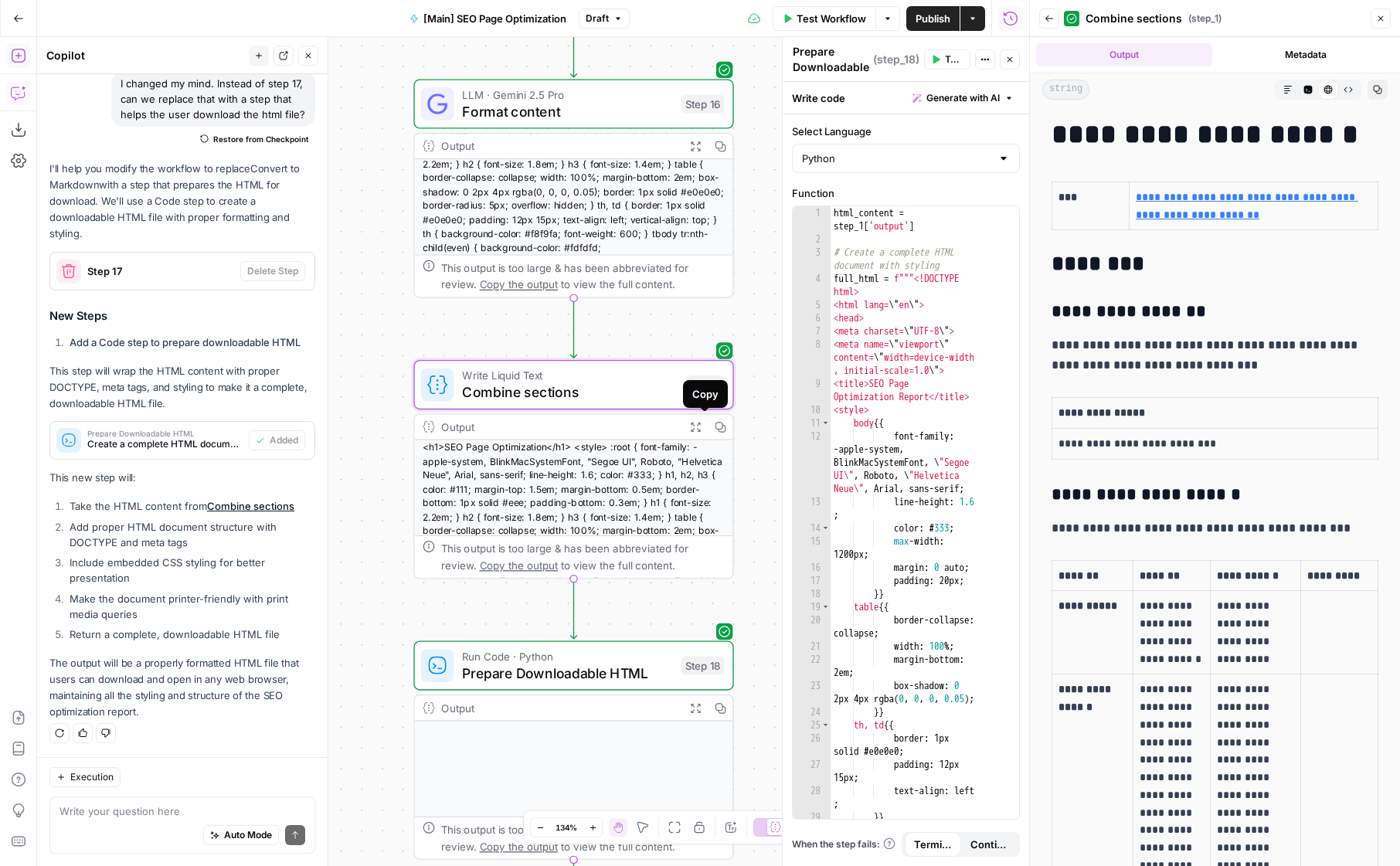 click 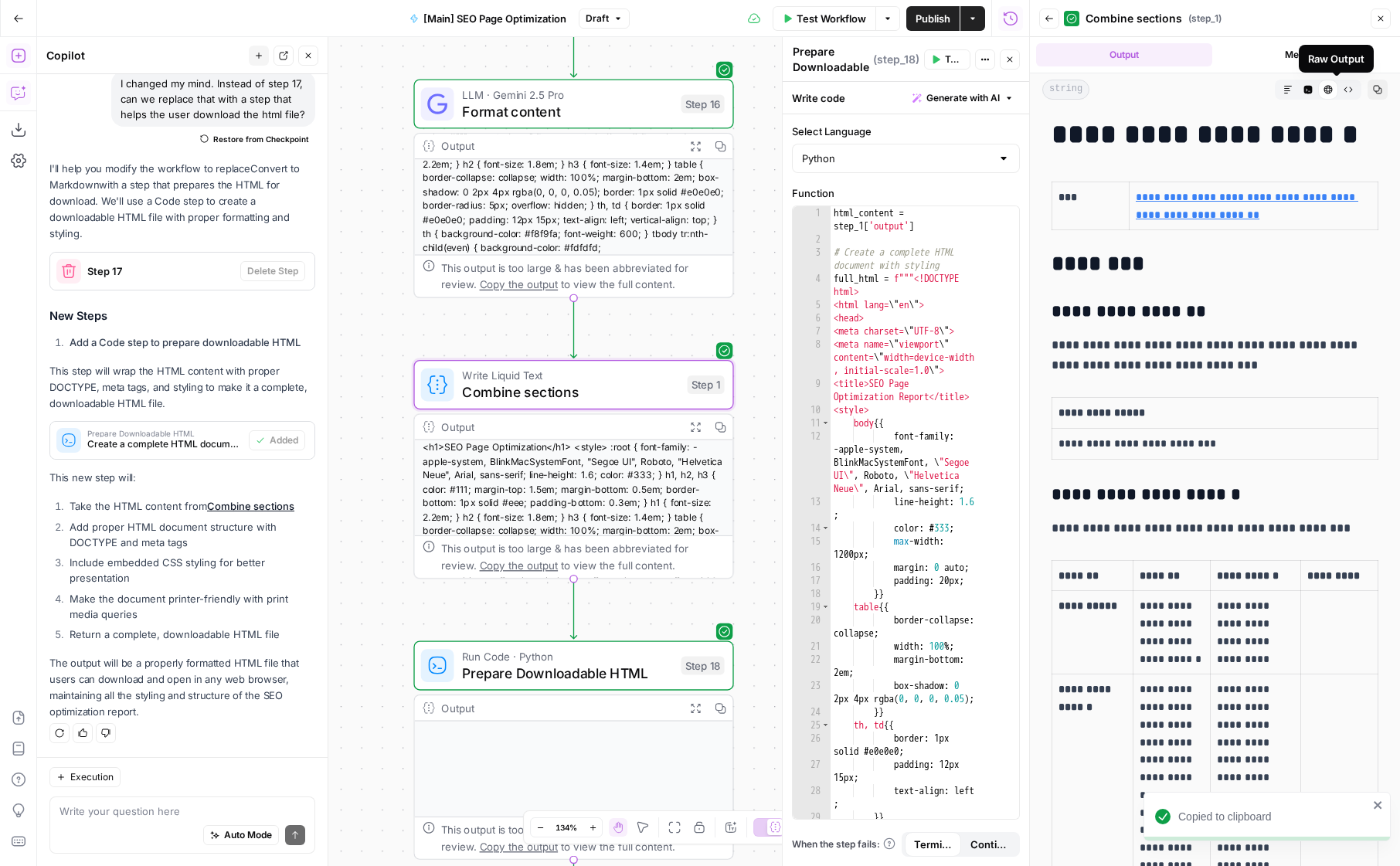 click 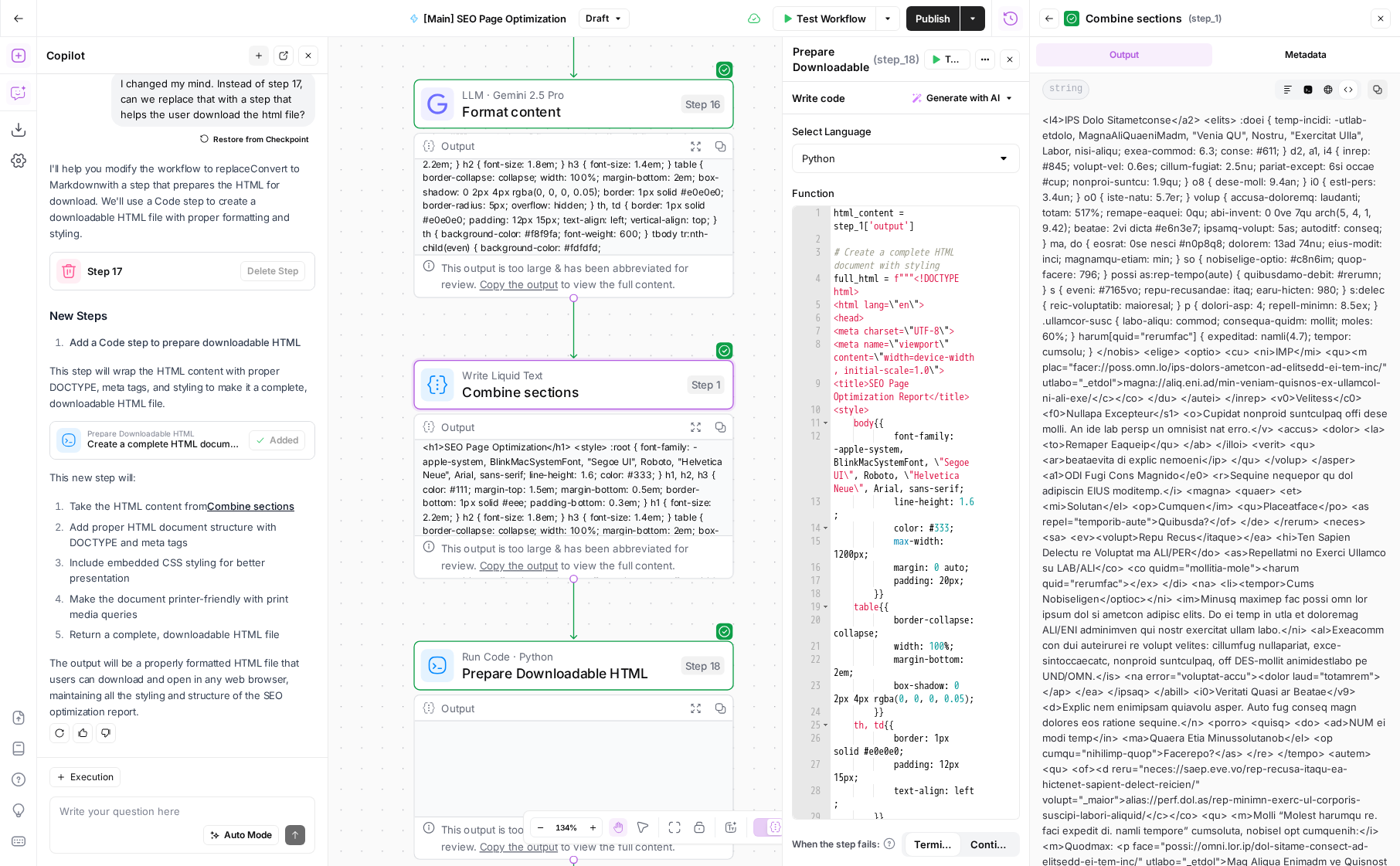 click at bounding box center (1215, 1966) 